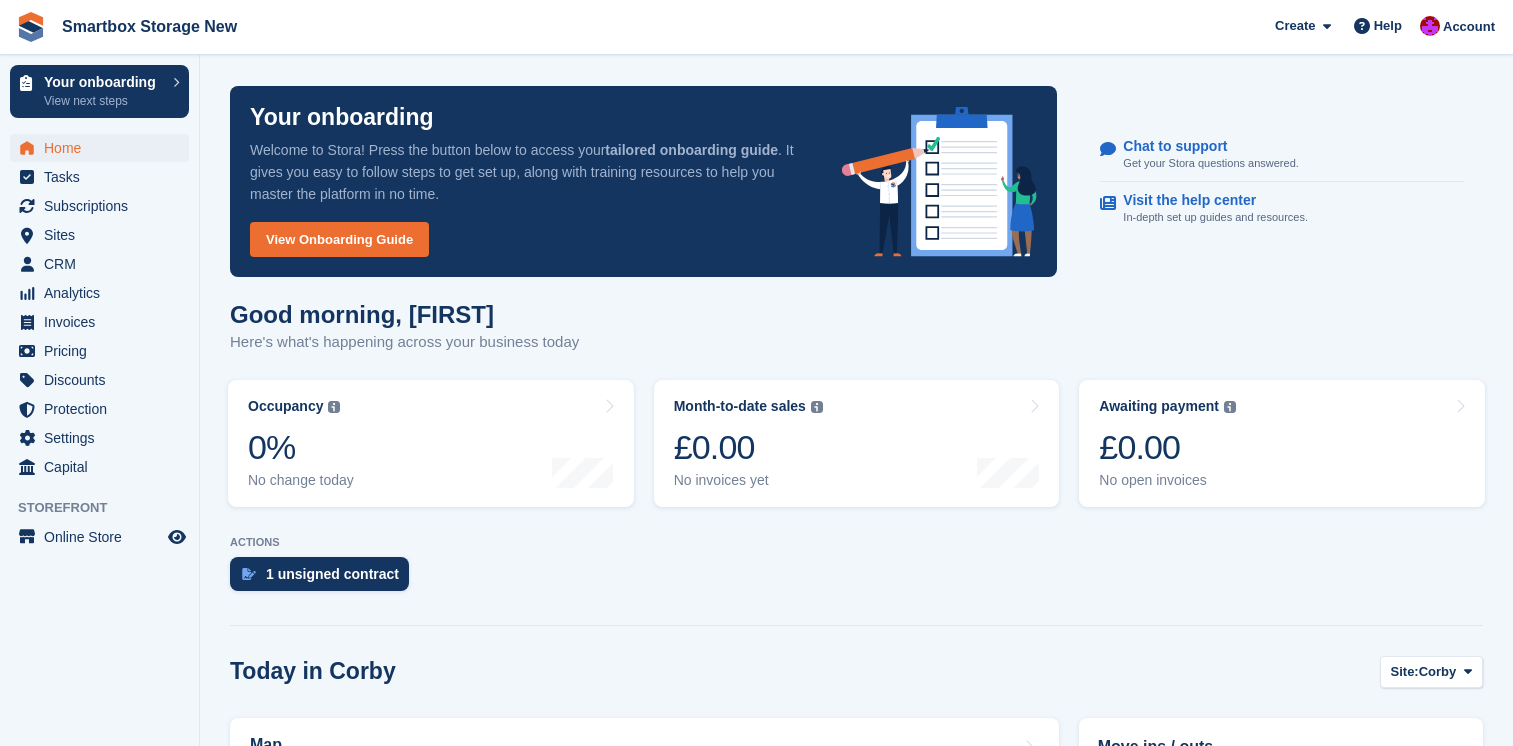 scroll, scrollTop: 0, scrollLeft: 0, axis: both 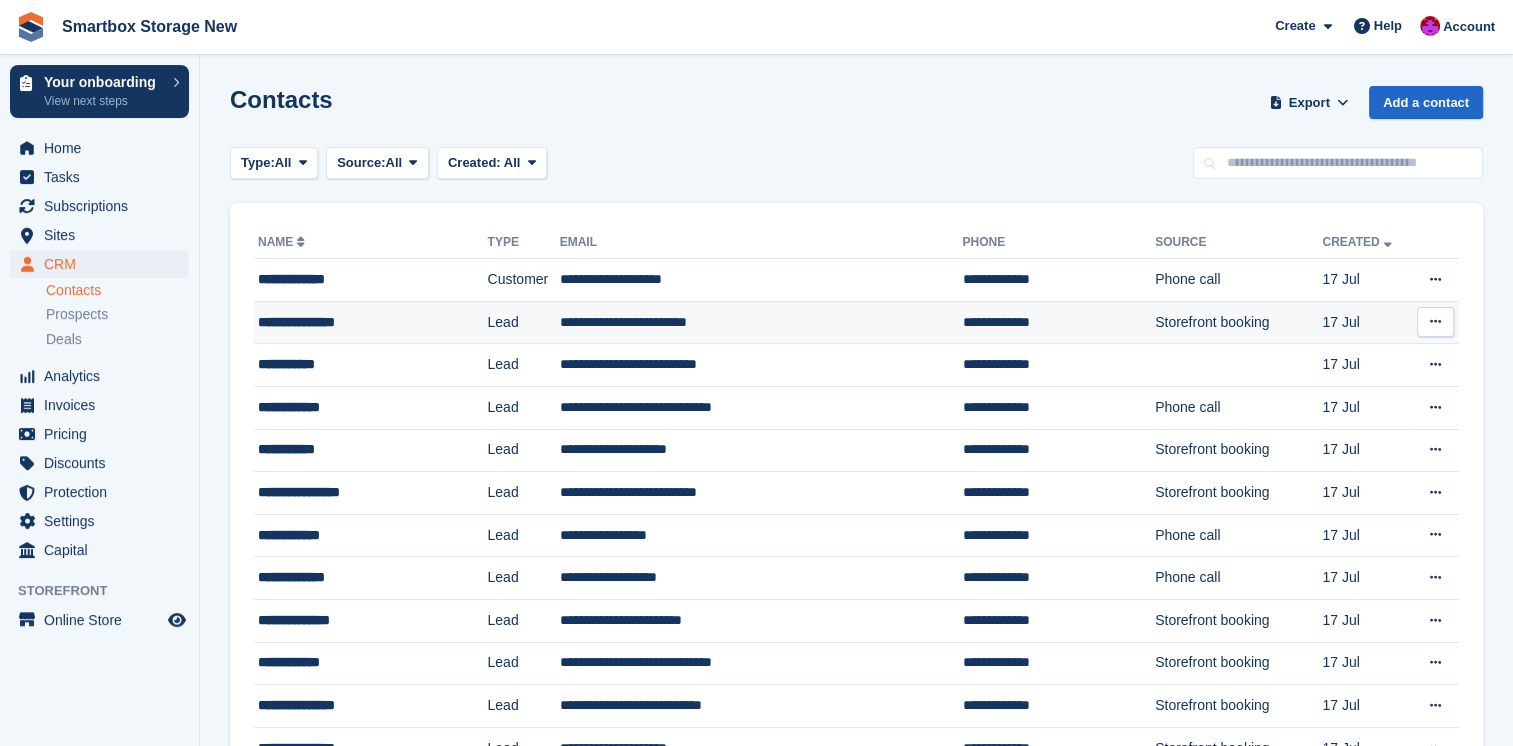 click on "Lead" at bounding box center [523, 322] 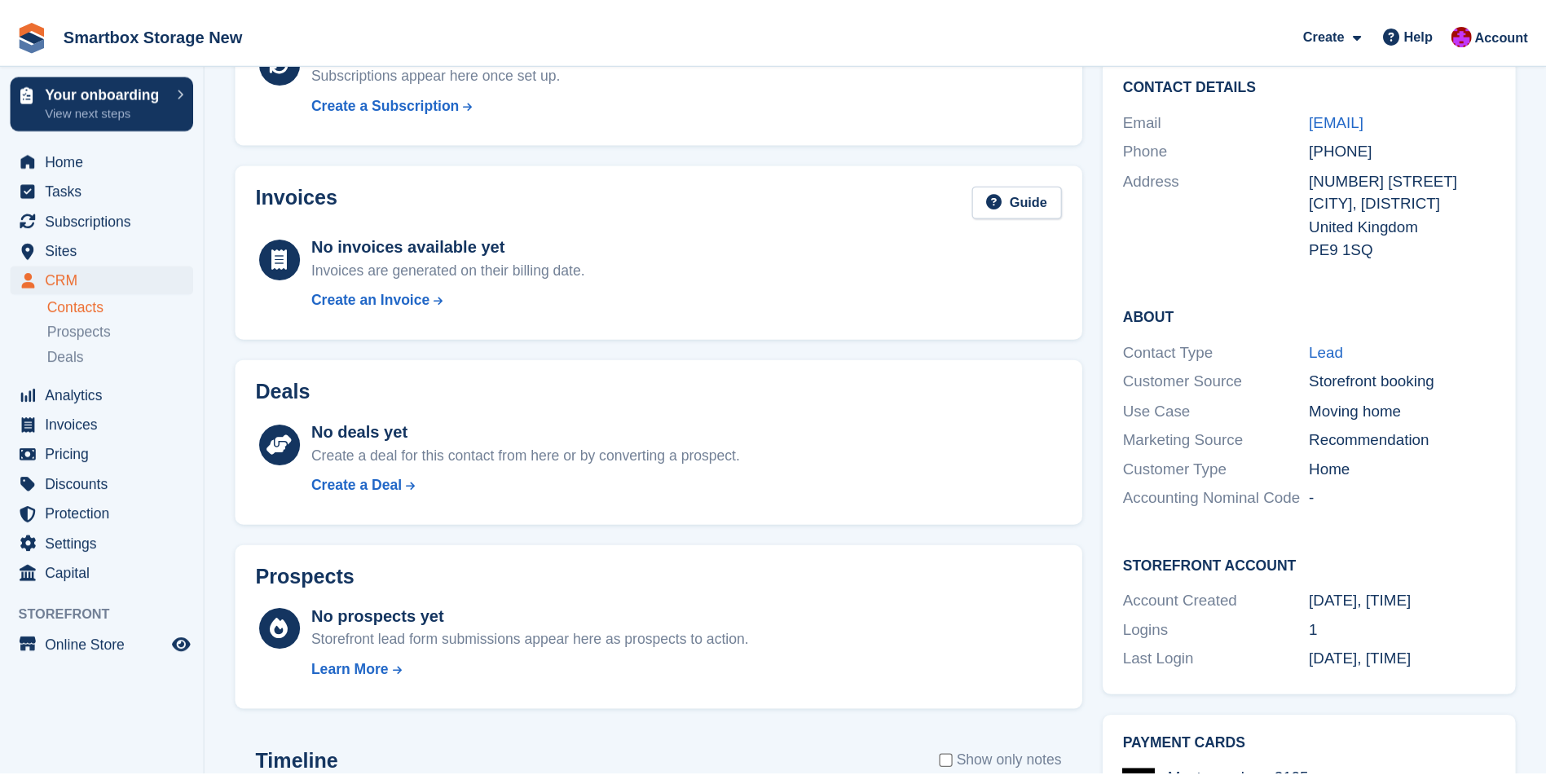 scroll, scrollTop: 0, scrollLeft: 0, axis: both 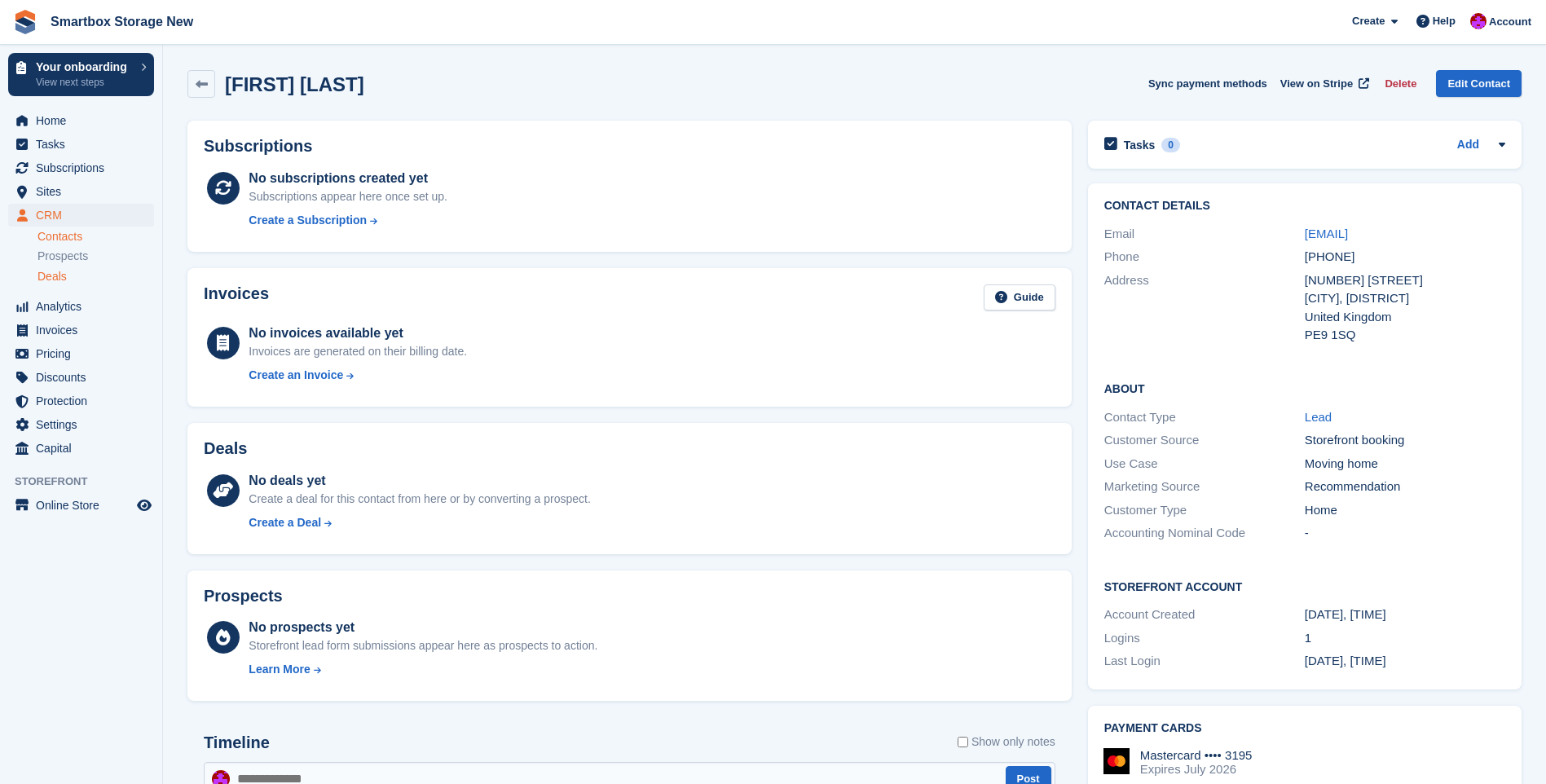 click on "Deals" at bounding box center [52, 276] 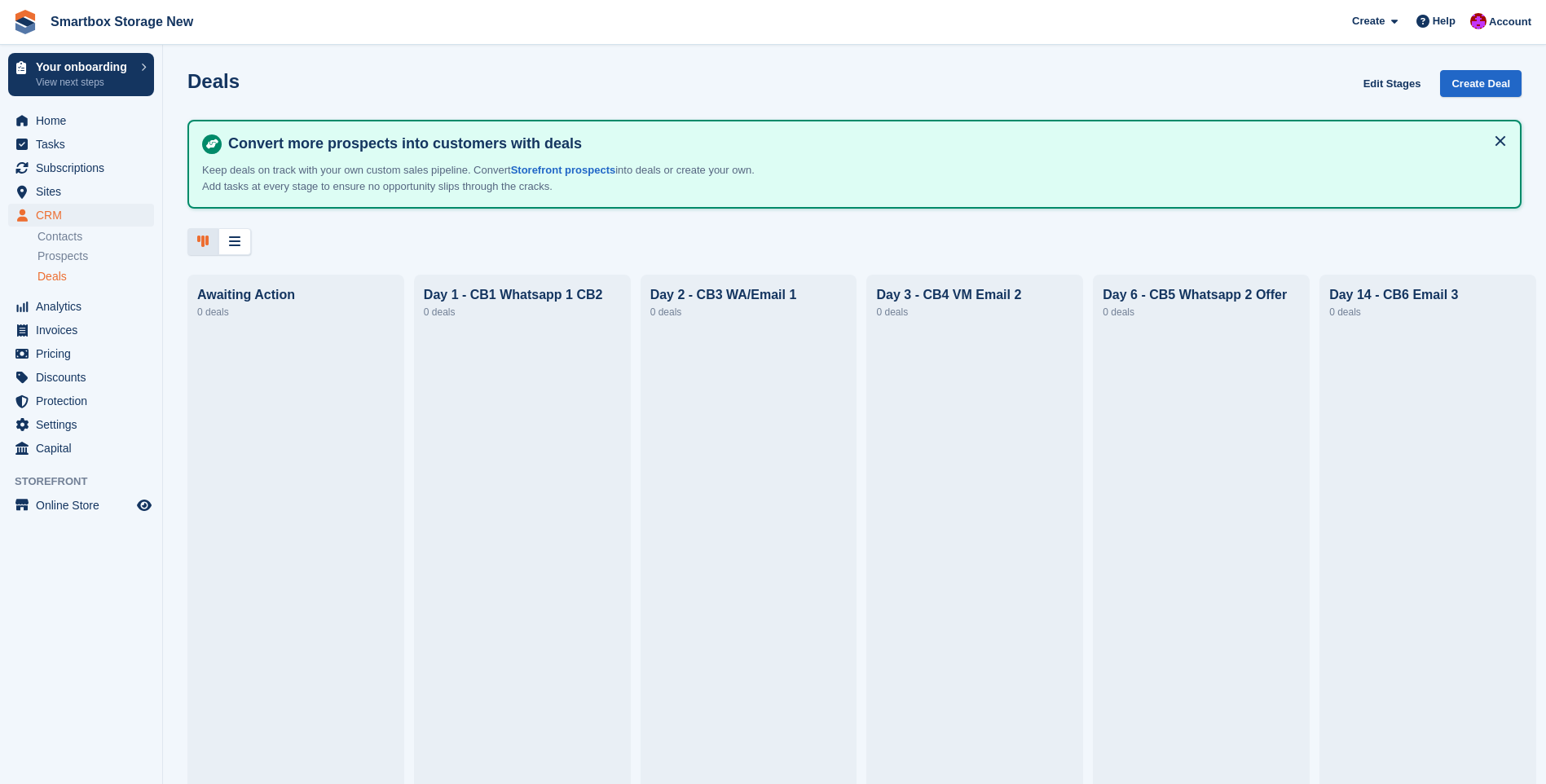 click at bounding box center [1500, 141] 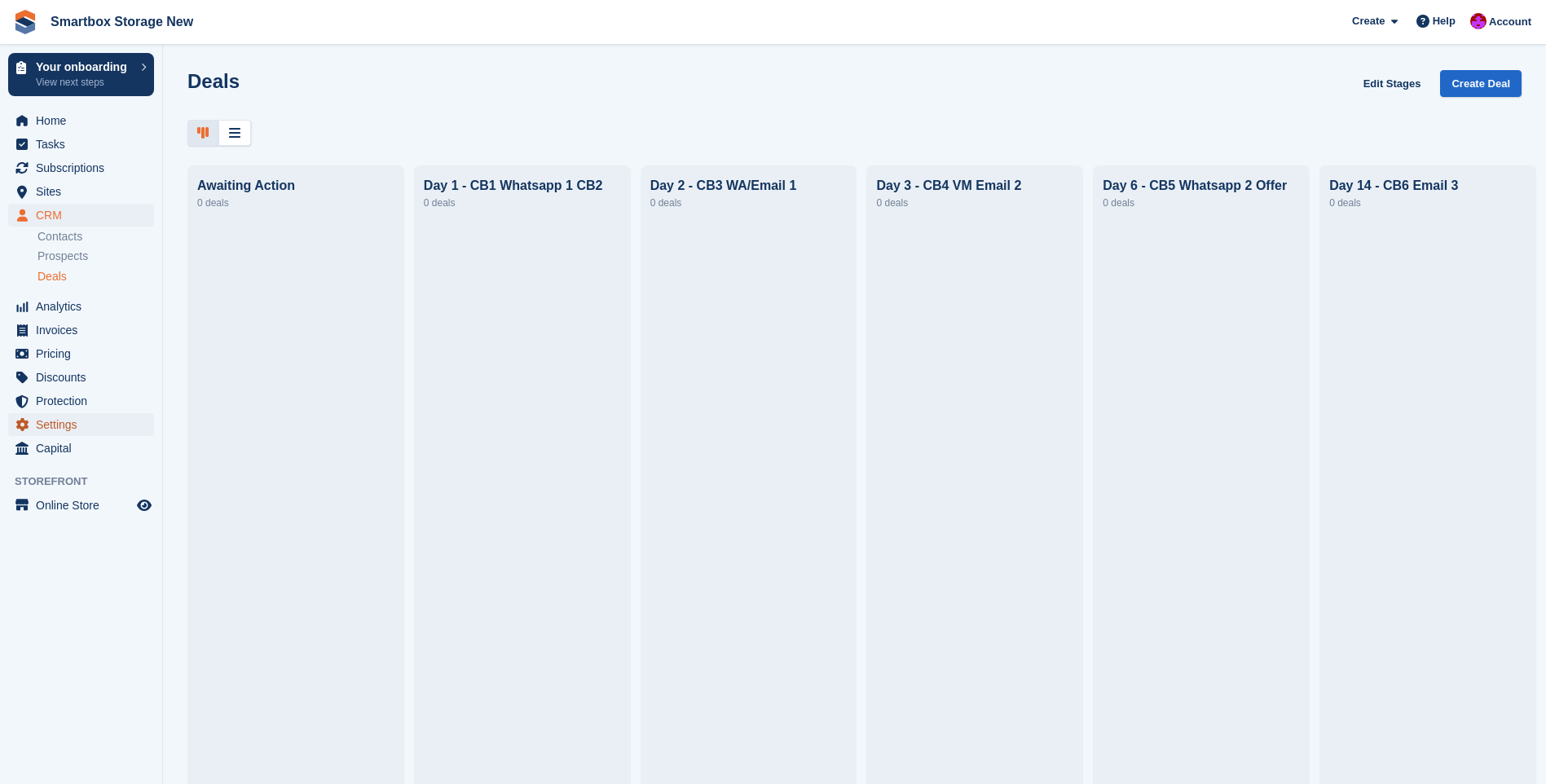 click on "Settings" at bounding box center [85, 425] 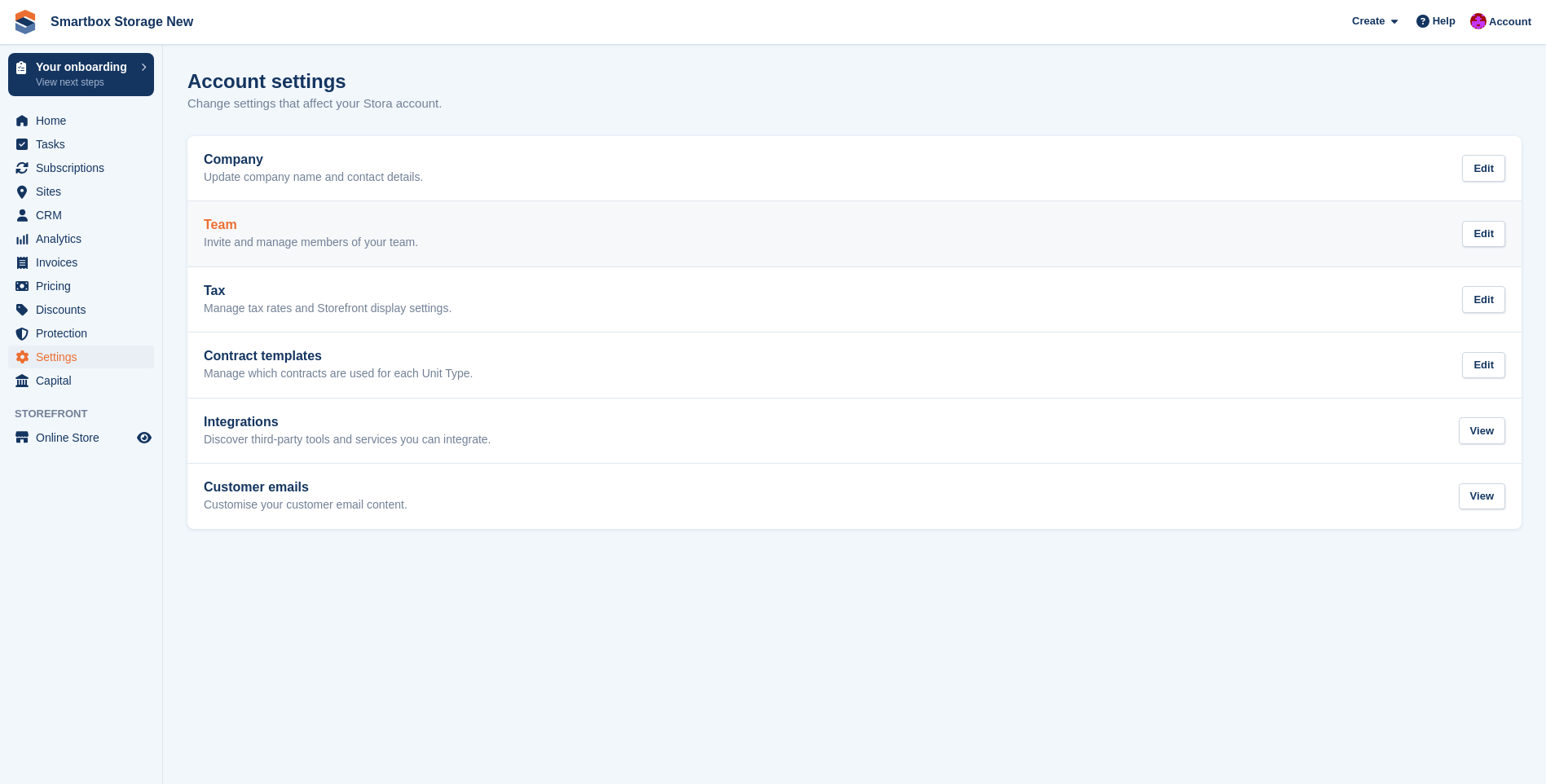 click on "Invite and manage members of your team." at bounding box center [311, 243] 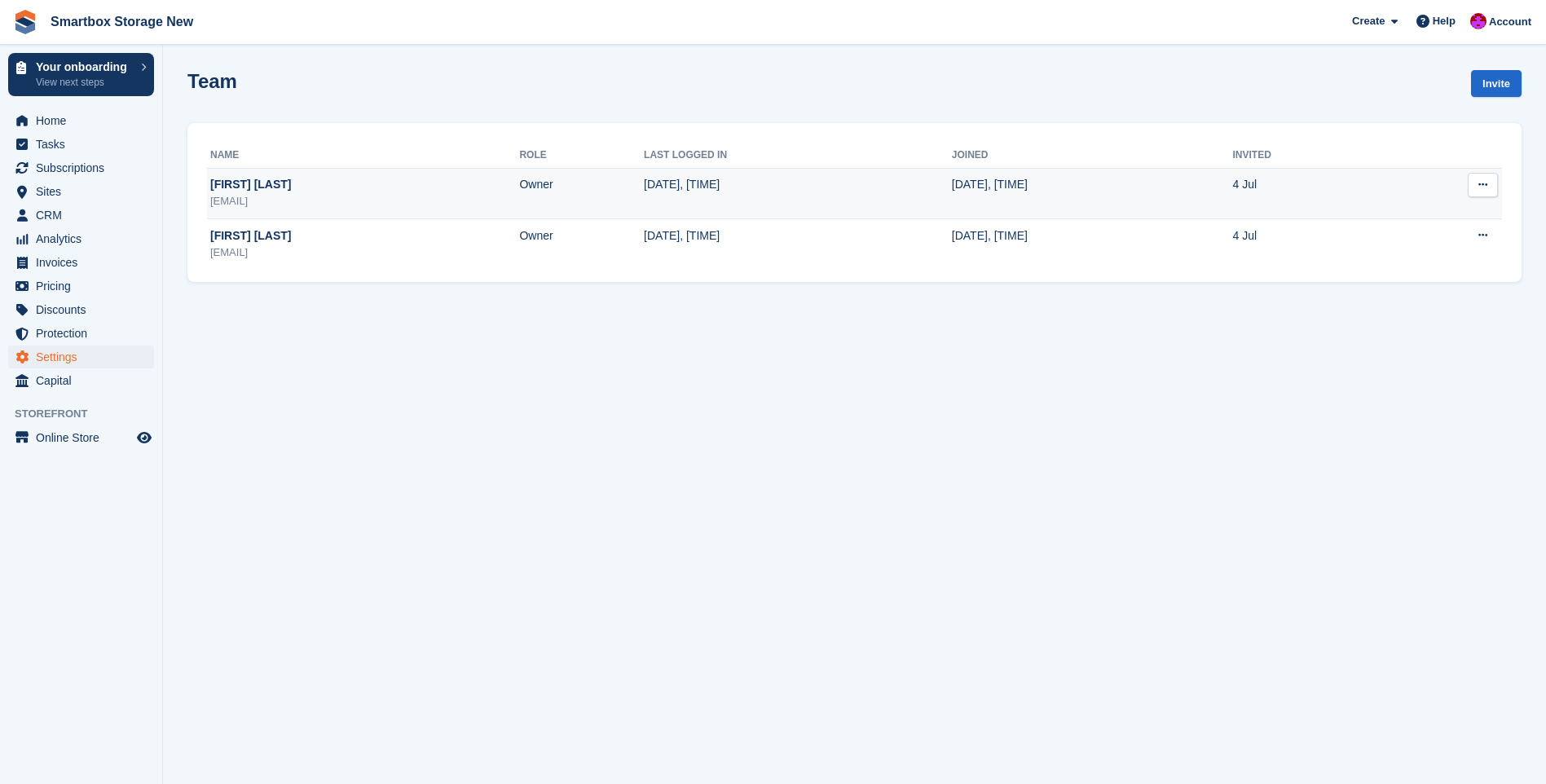 click at bounding box center (1482, 184) 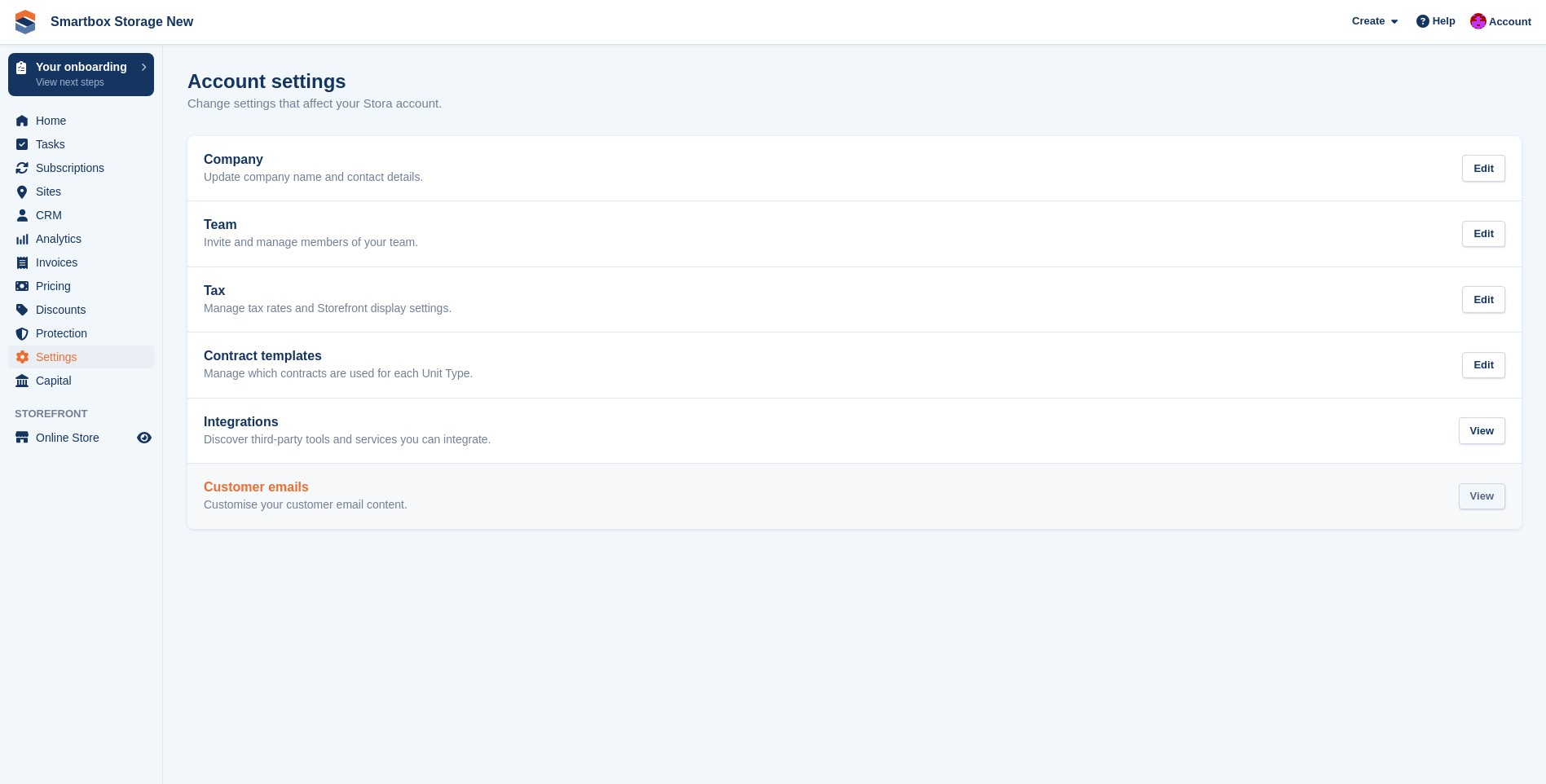click on "View" at bounding box center (1482, 496) 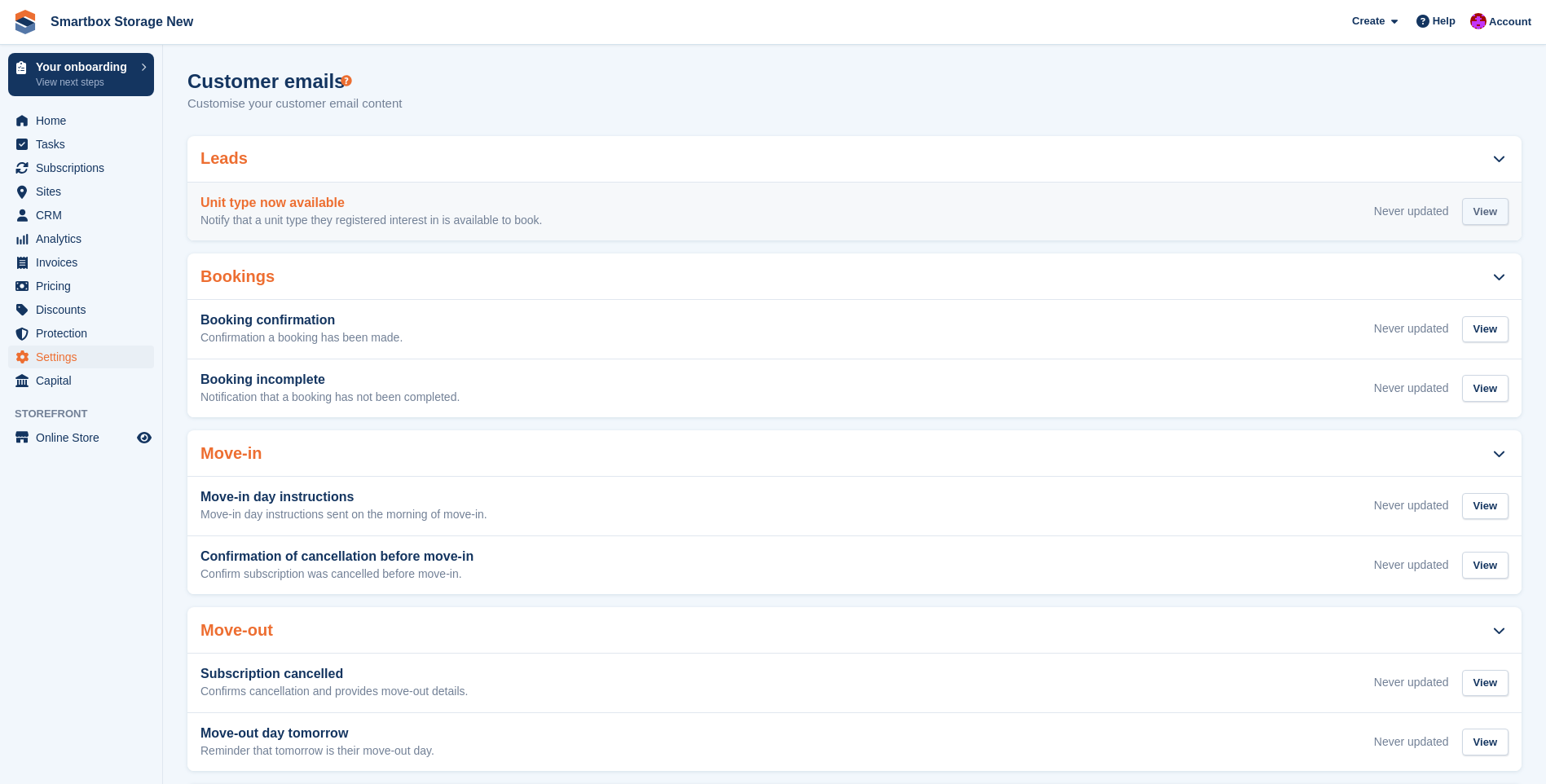 click on "View" at bounding box center (1485, 211) 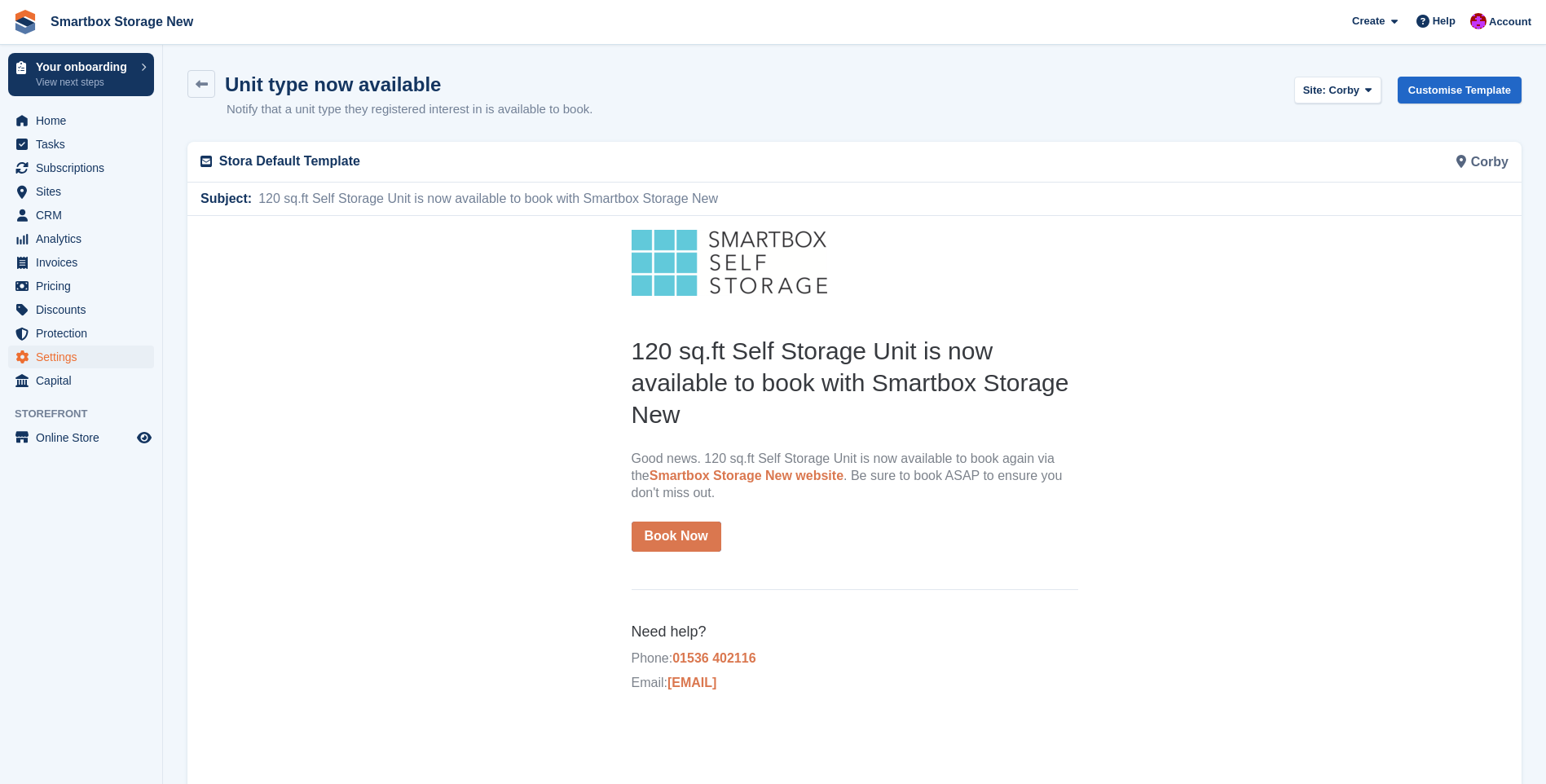 scroll, scrollTop: 0, scrollLeft: 0, axis: both 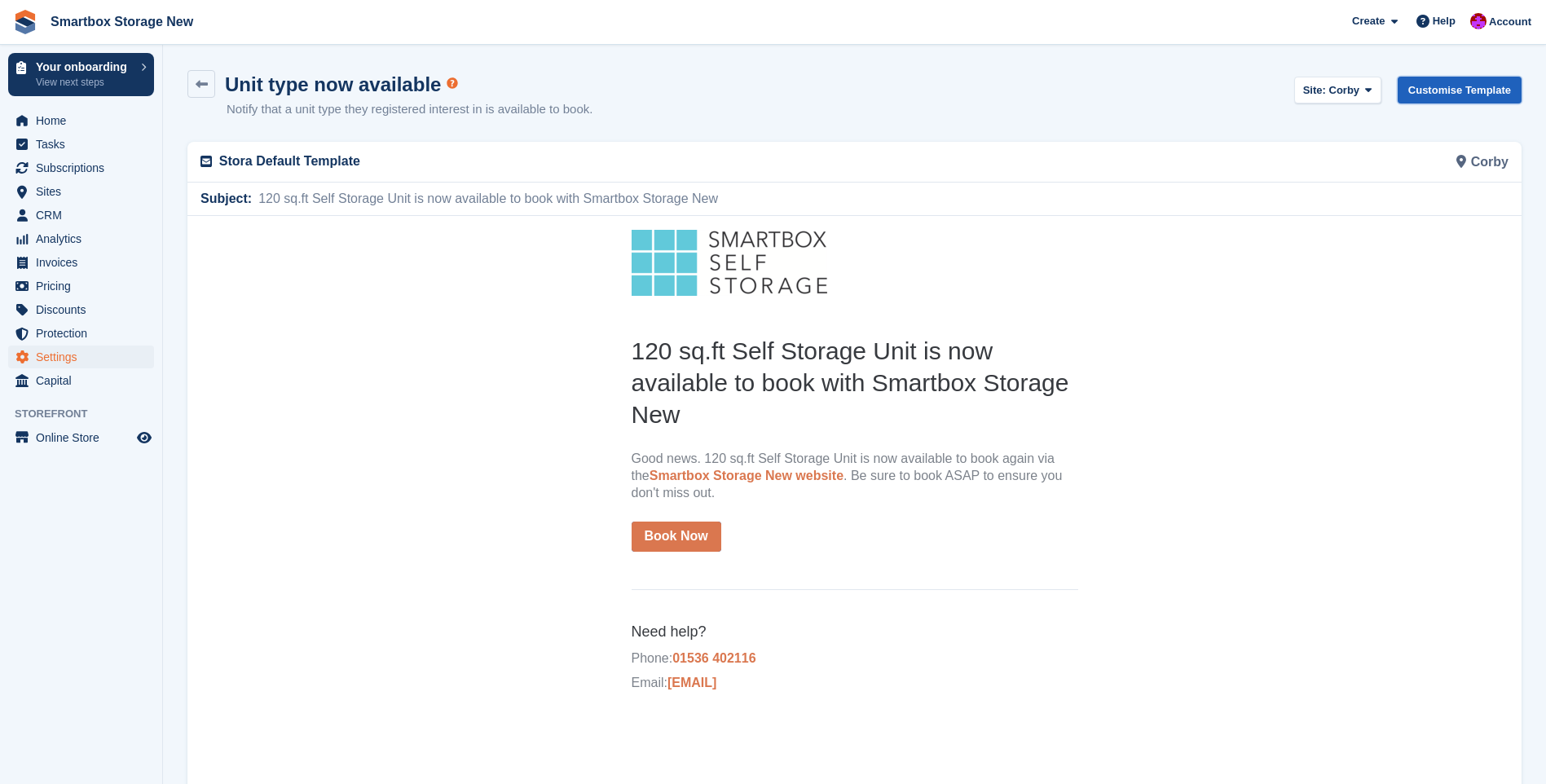 click on "Customise Template" at bounding box center (1460, 90) 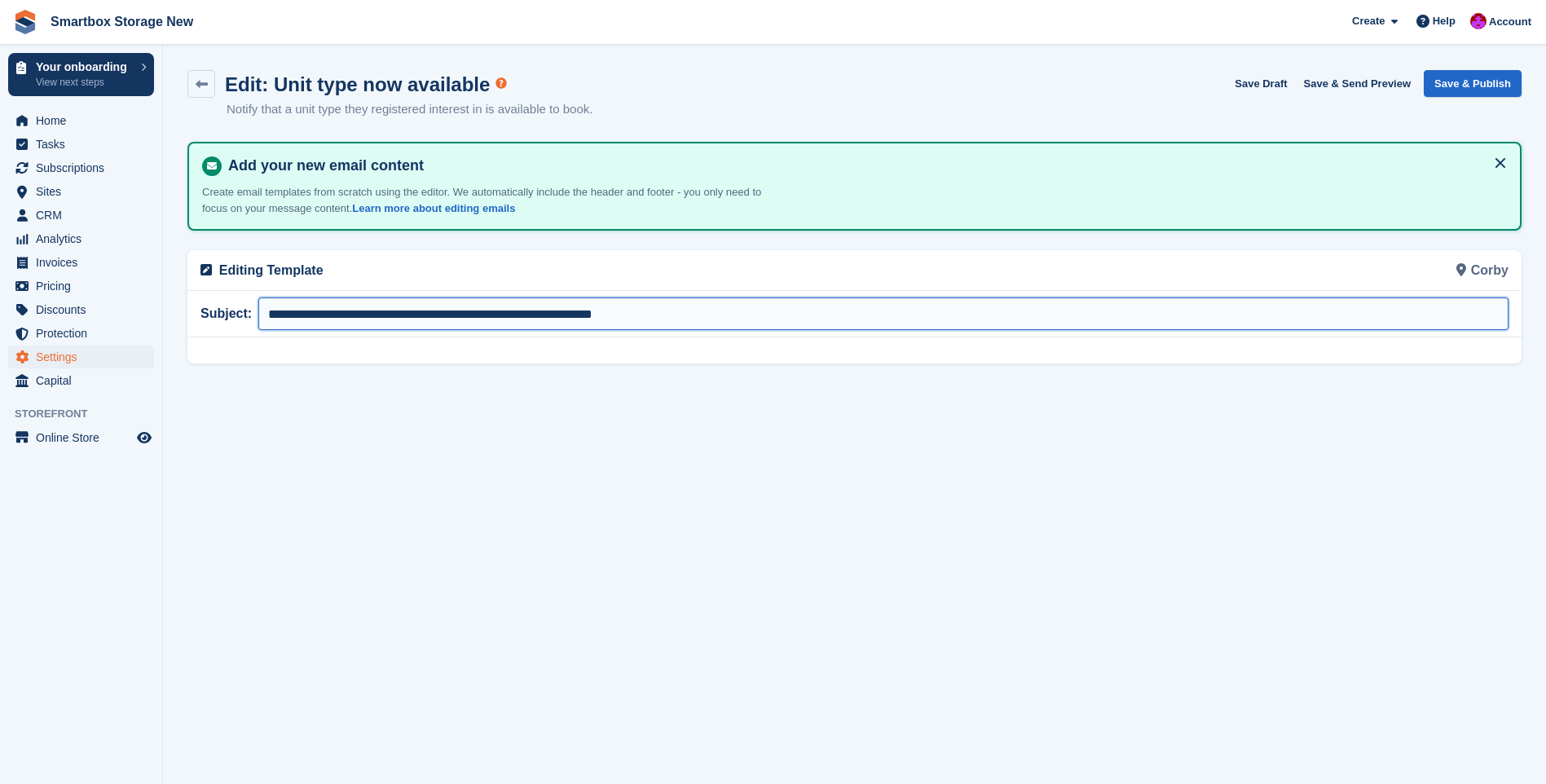 click on "**********" at bounding box center [883, 314] 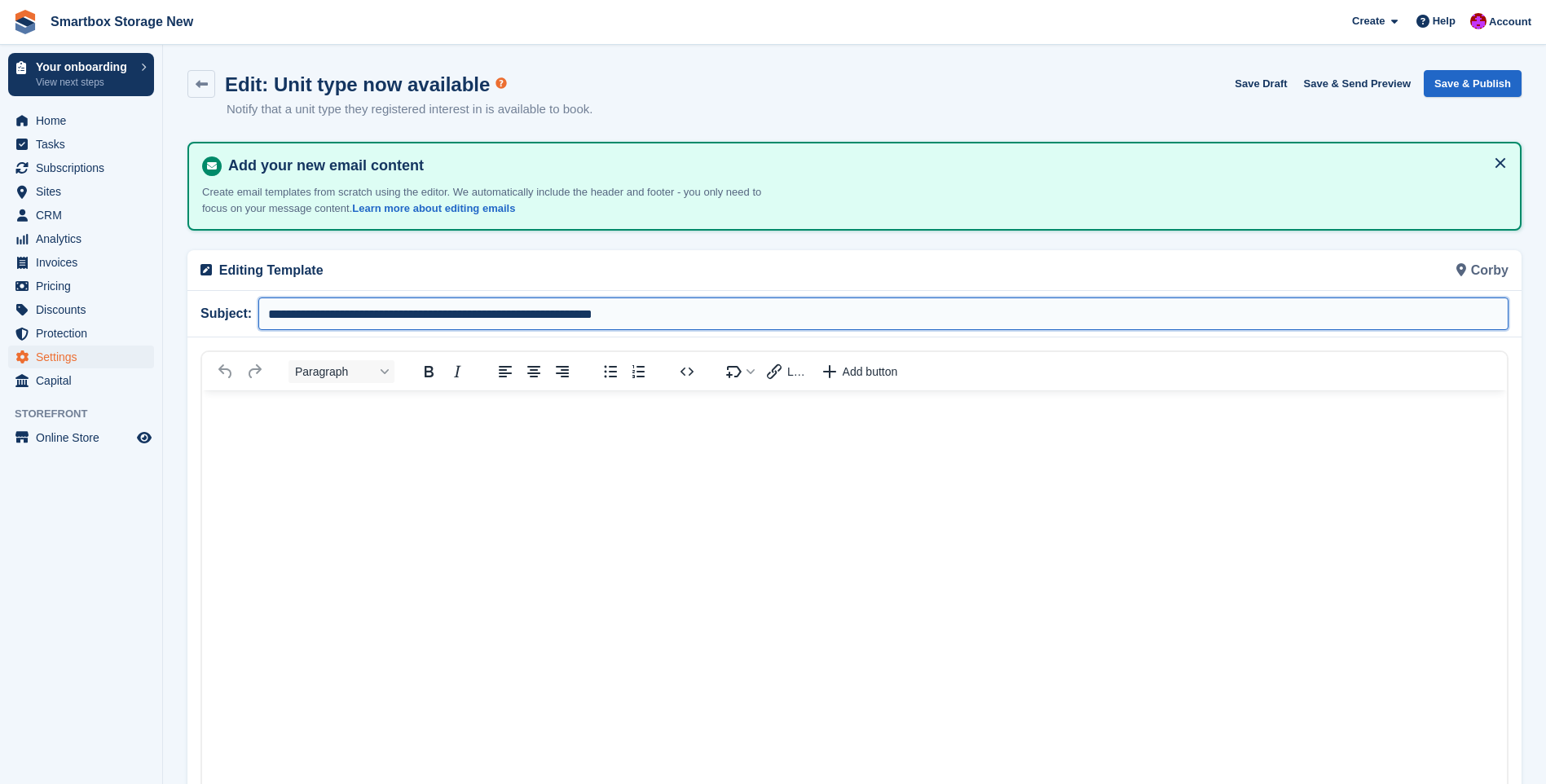 paste 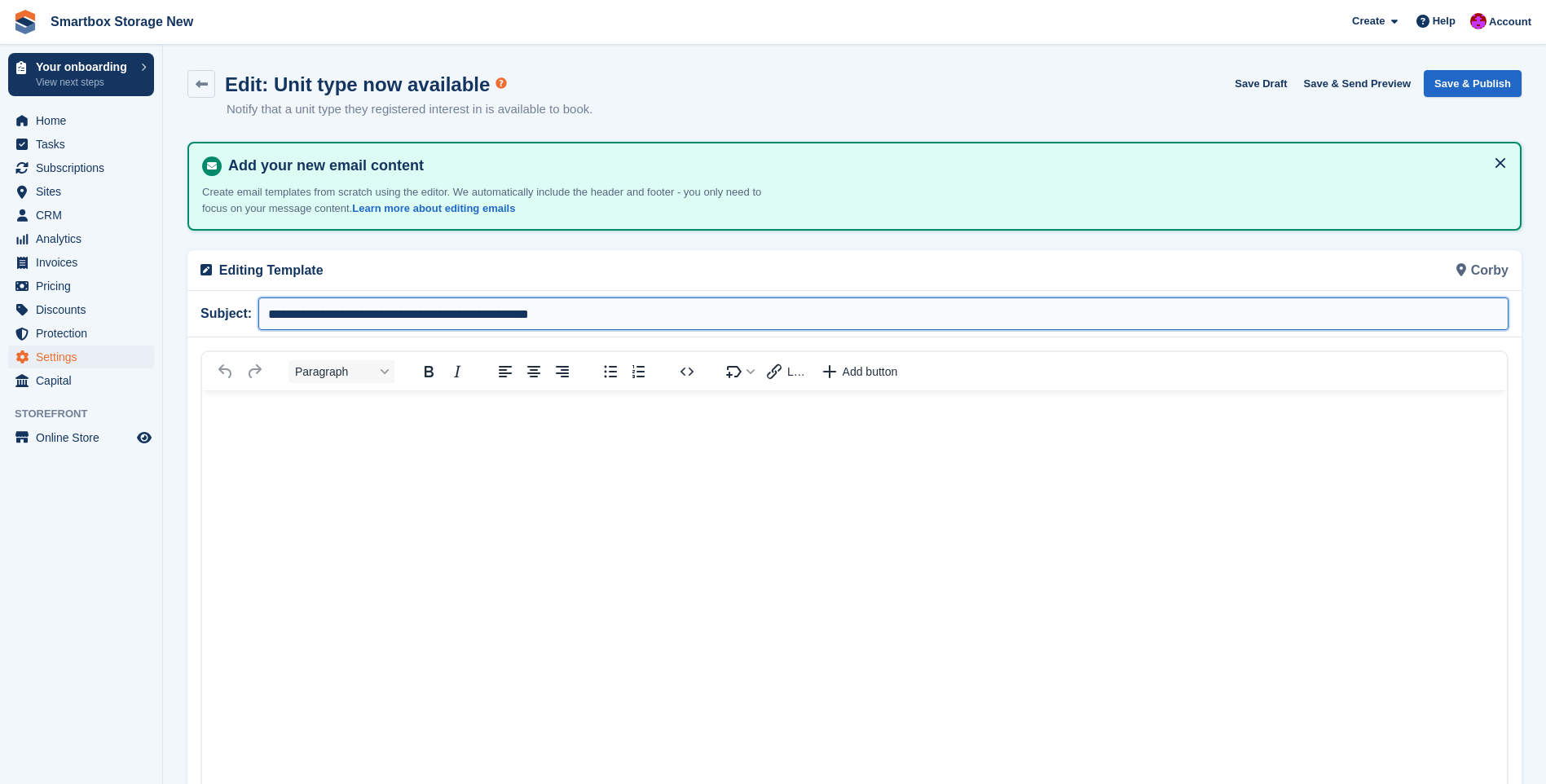 type on "**********" 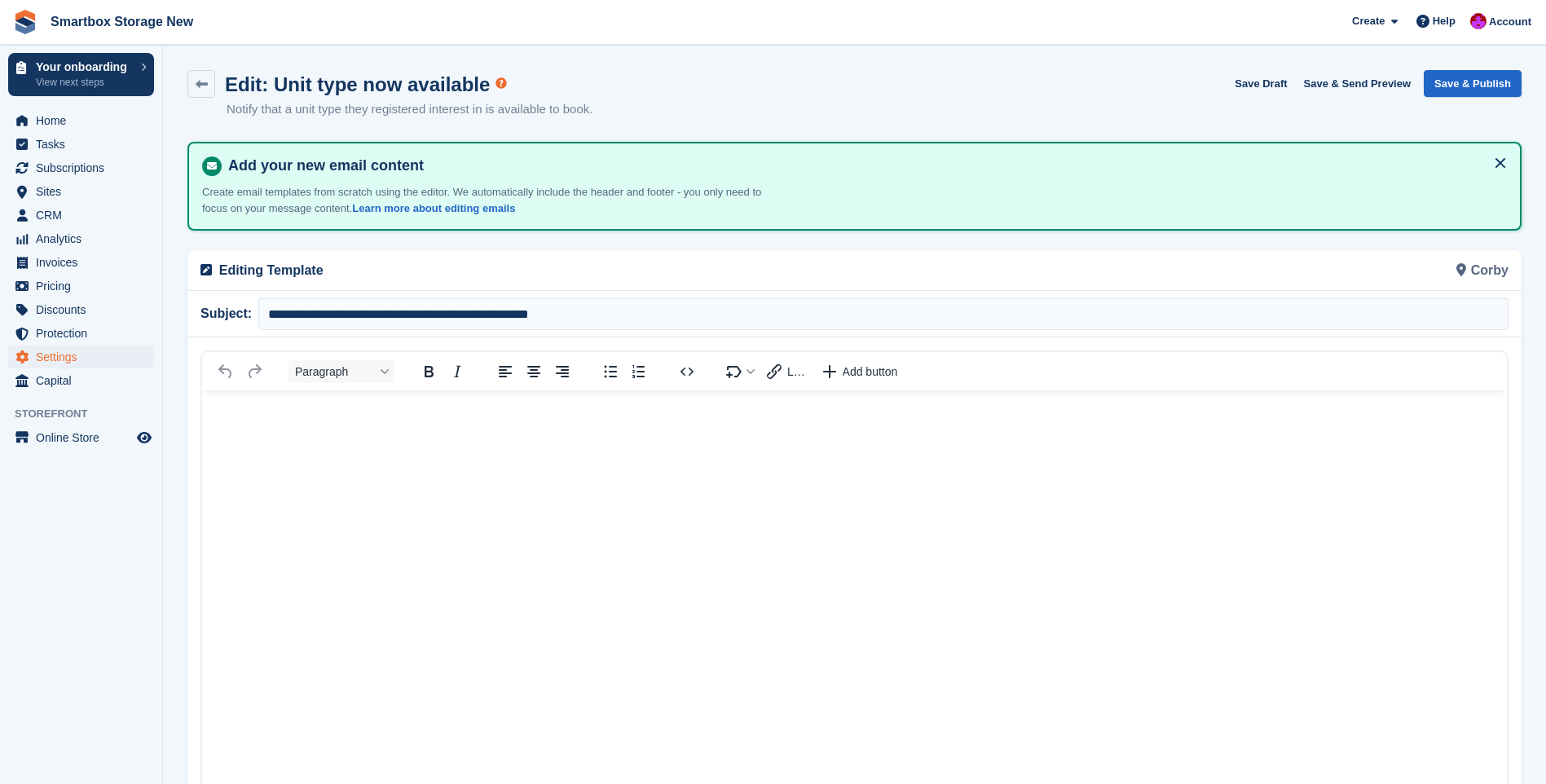 click at bounding box center [854, 685] 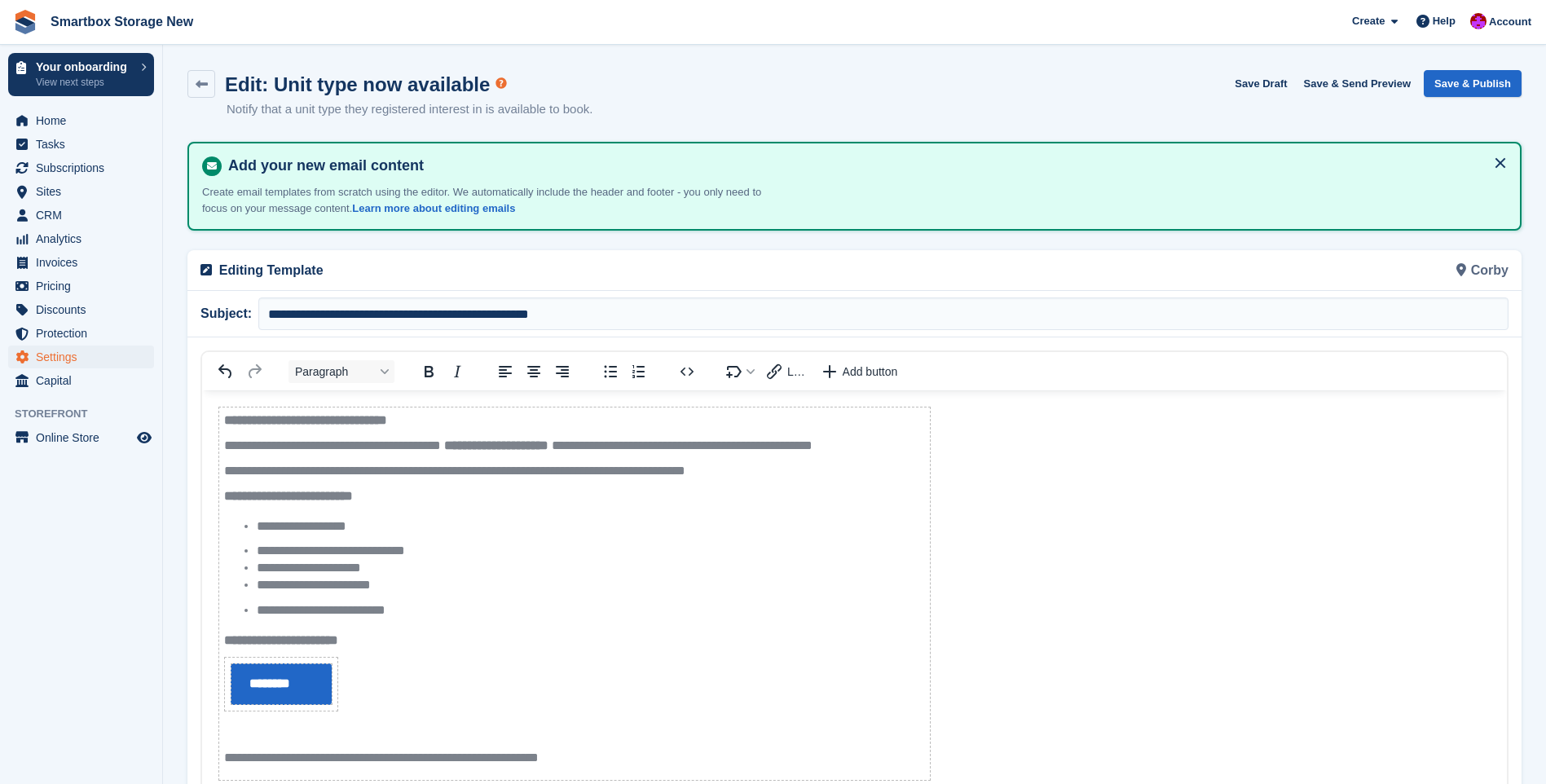 click on "Corby" at bounding box center [1187, 270] 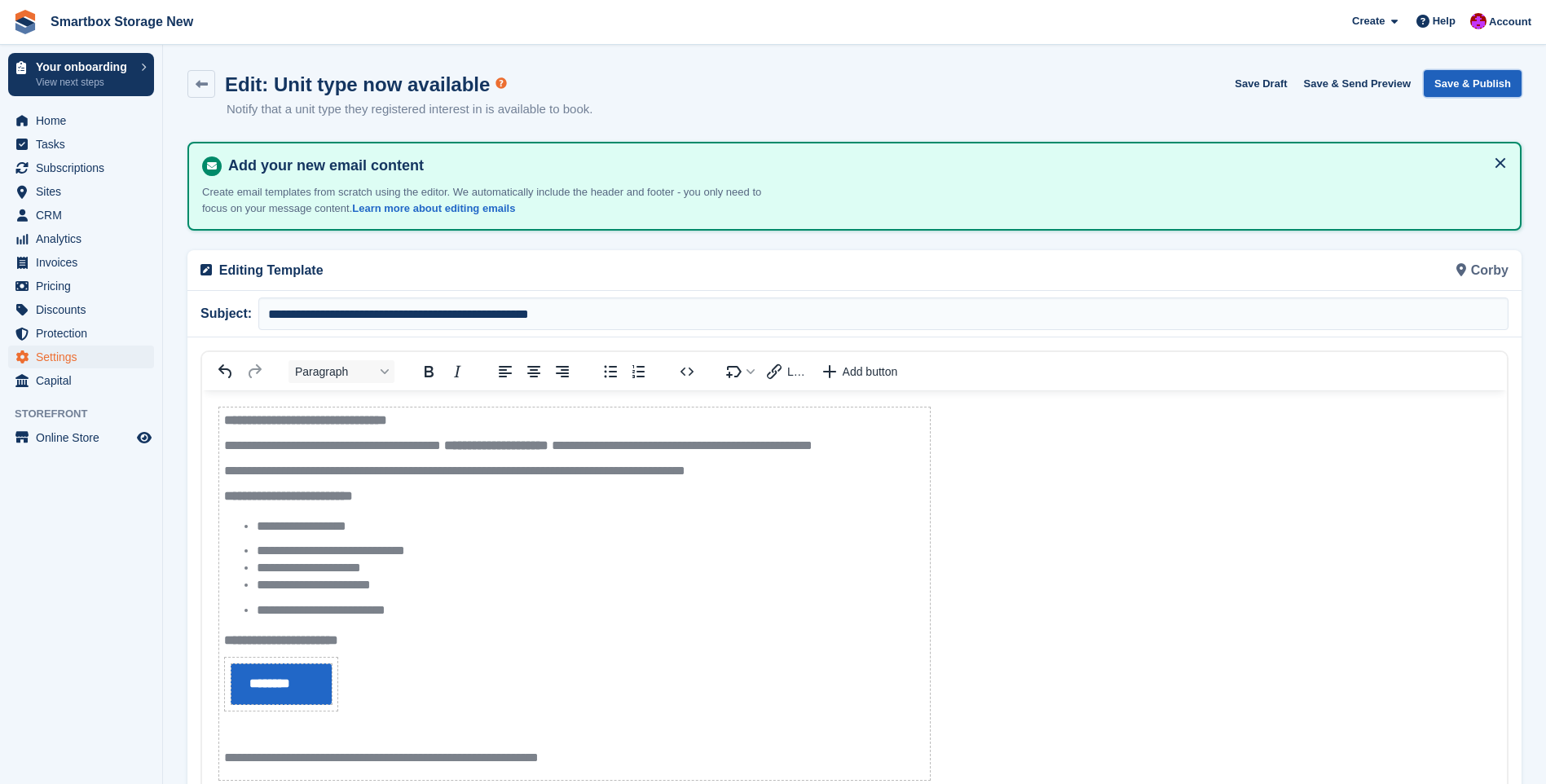 click on "Save & Publish" at bounding box center (1473, 83) 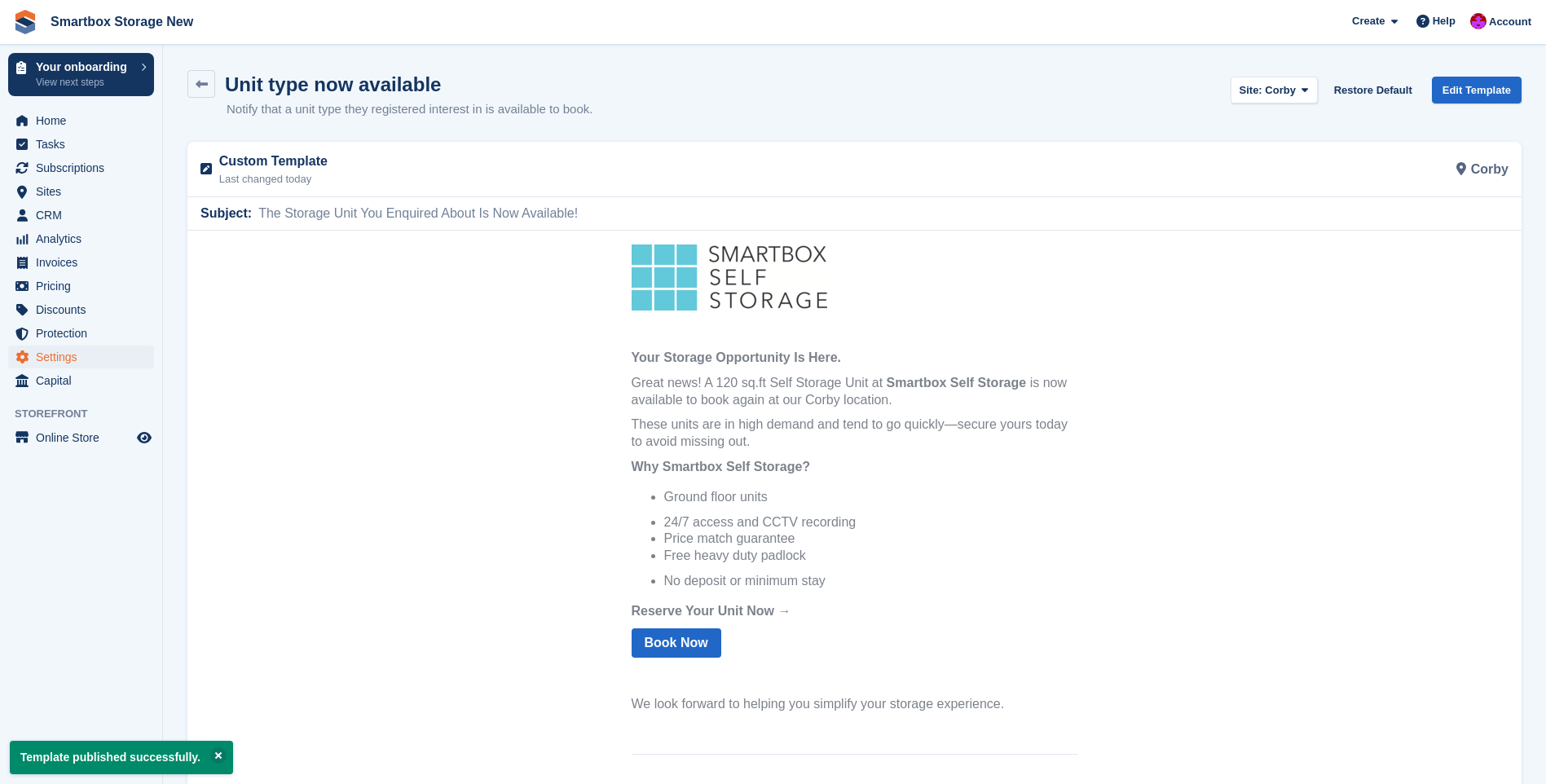 scroll, scrollTop: 0, scrollLeft: 0, axis: both 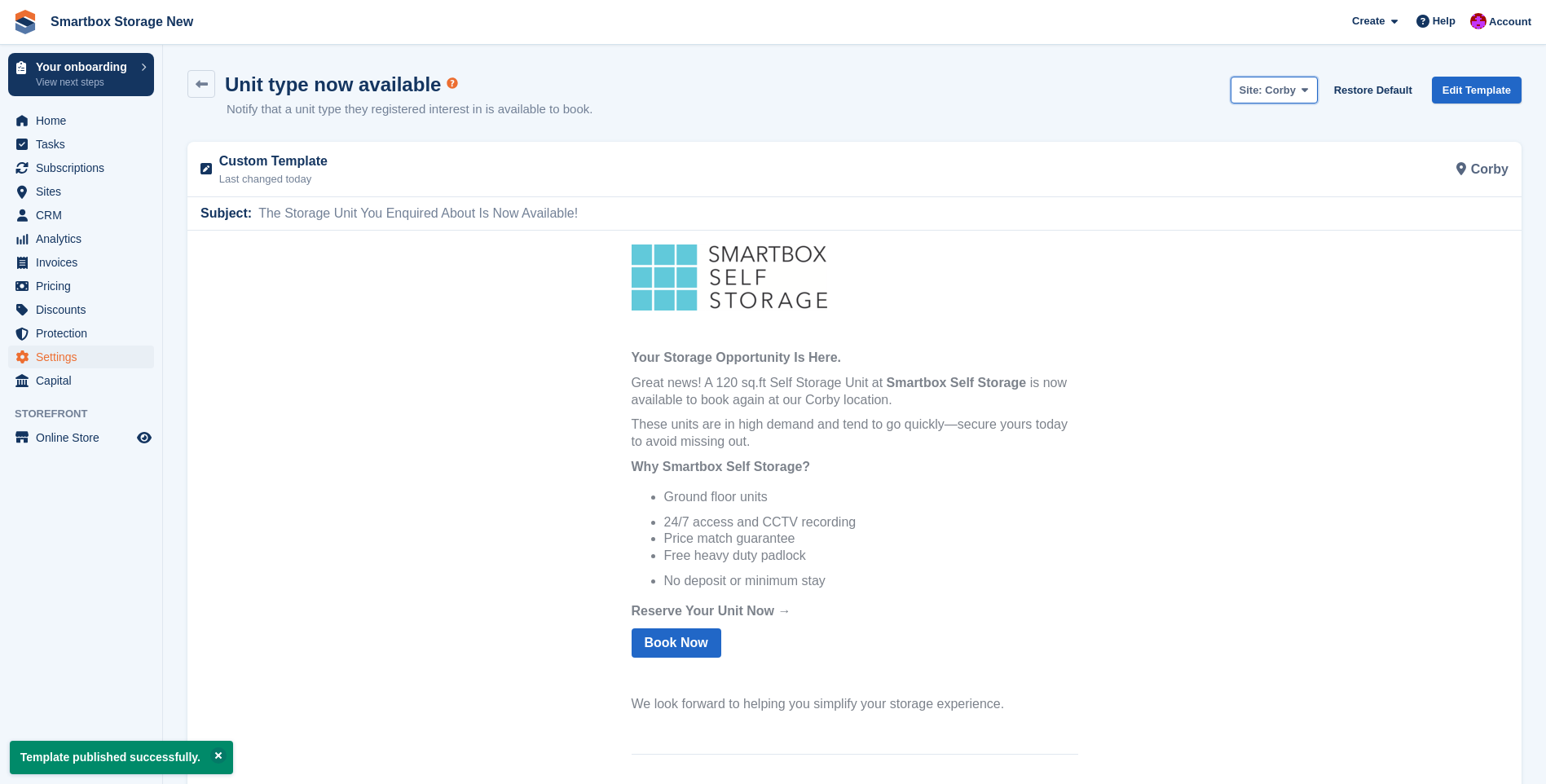 click on "Site:
Corby" at bounding box center [1274, 90] 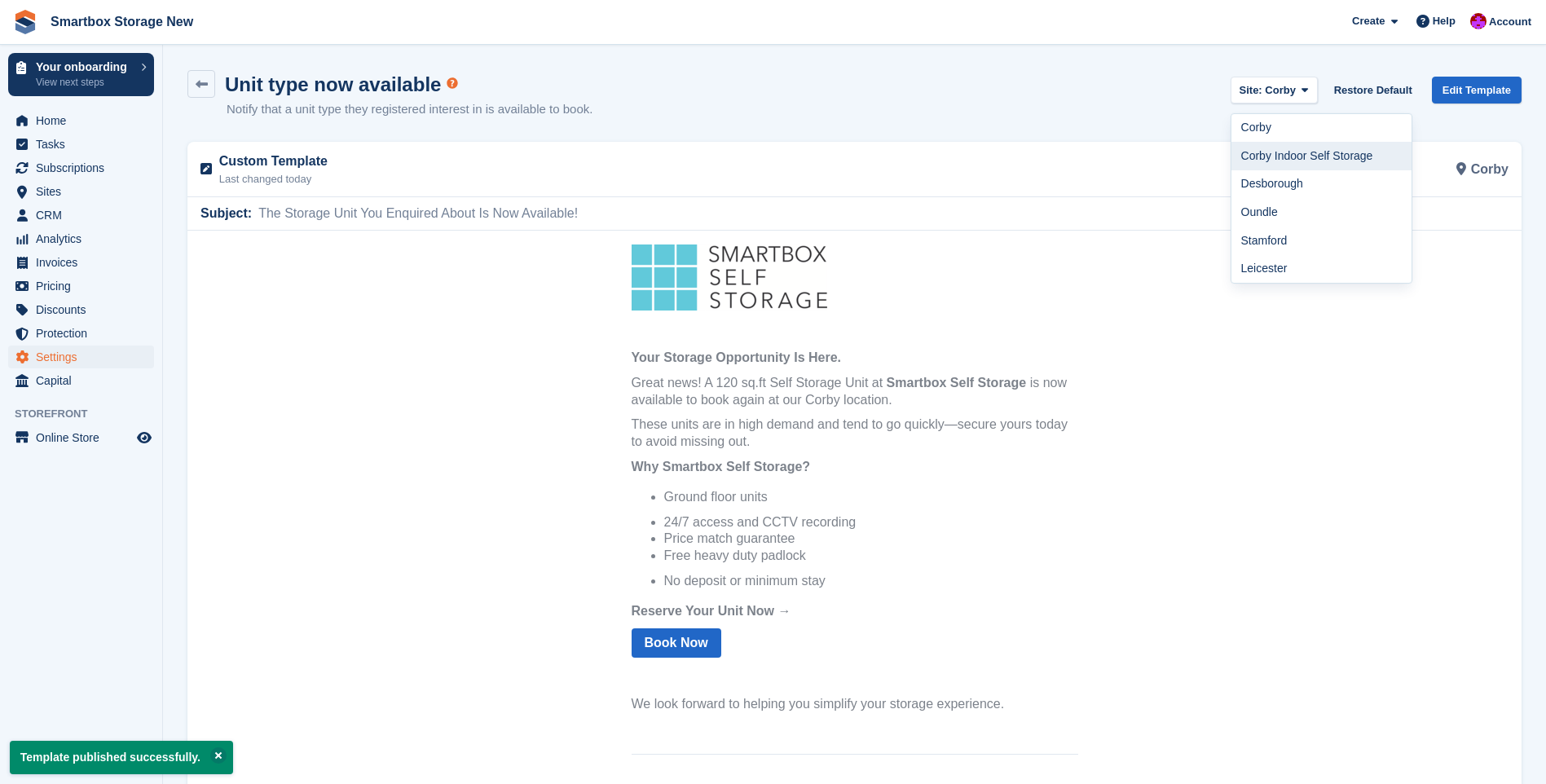 click on "Corby Indoor Self Storage" at bounding box center [1322, 156] 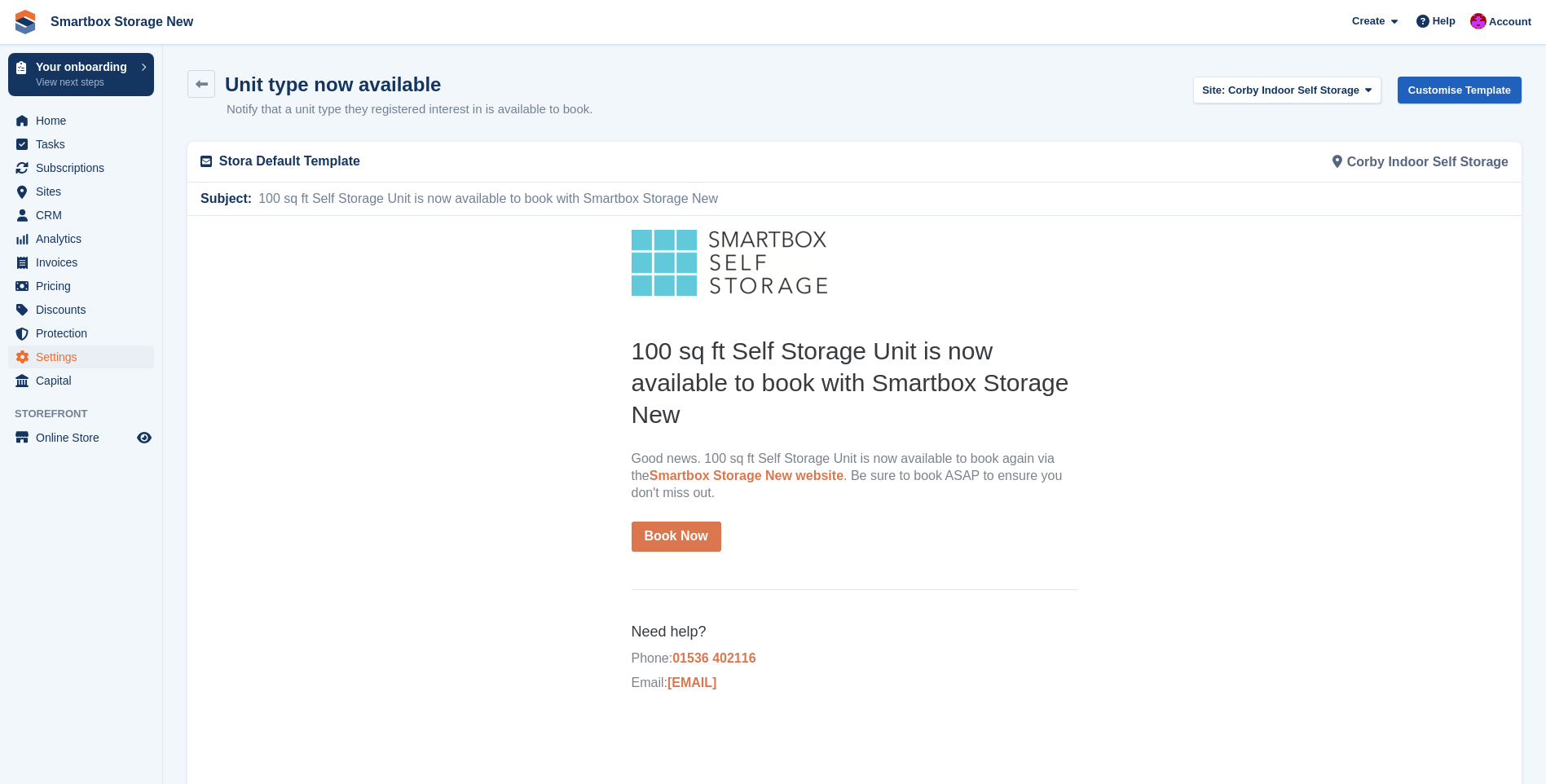 scroll, scrollTop: 0, scrollLeft: 0, axis: both 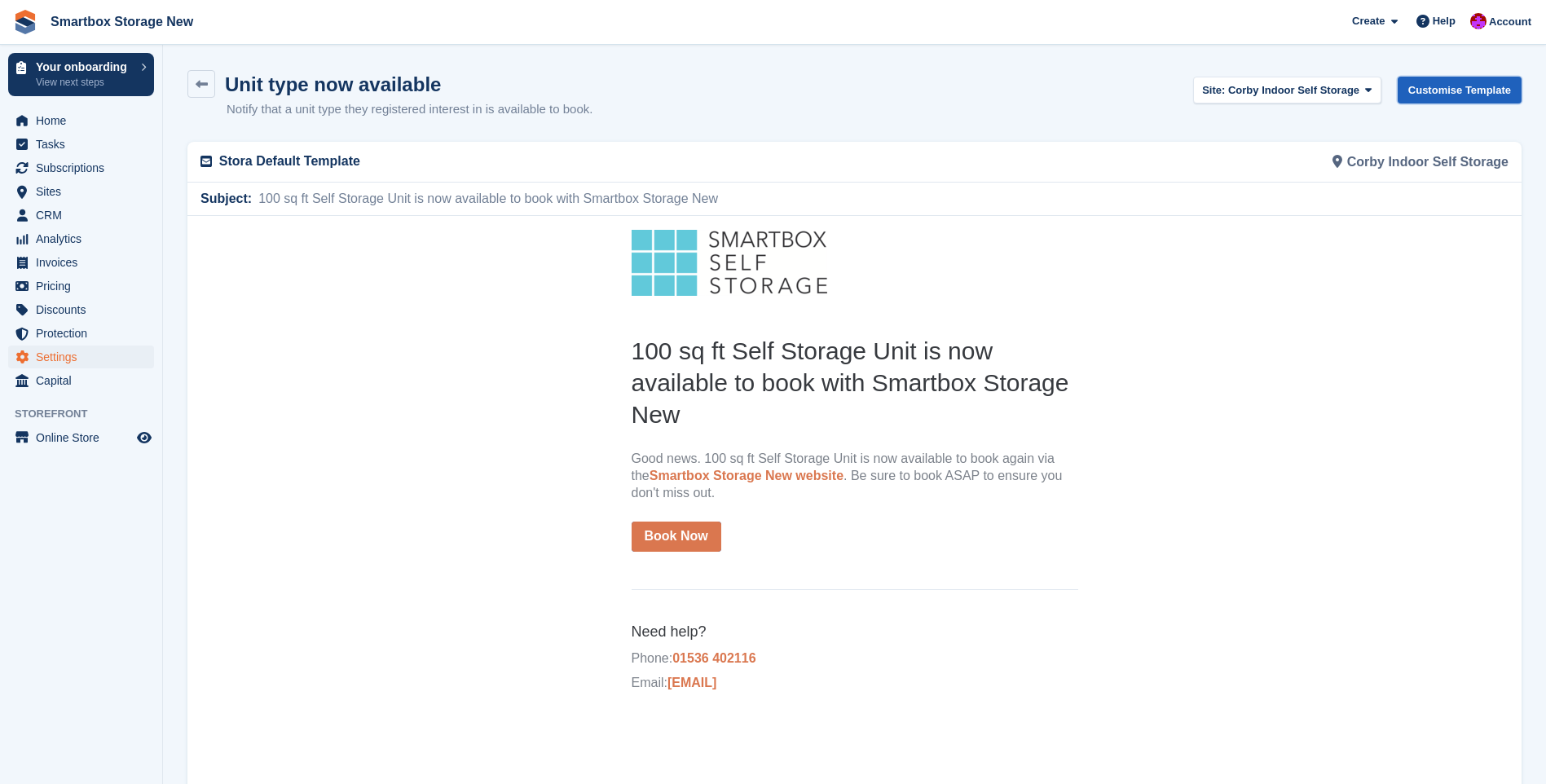 click on "Customise Template" at bounding box center [1460, 90] 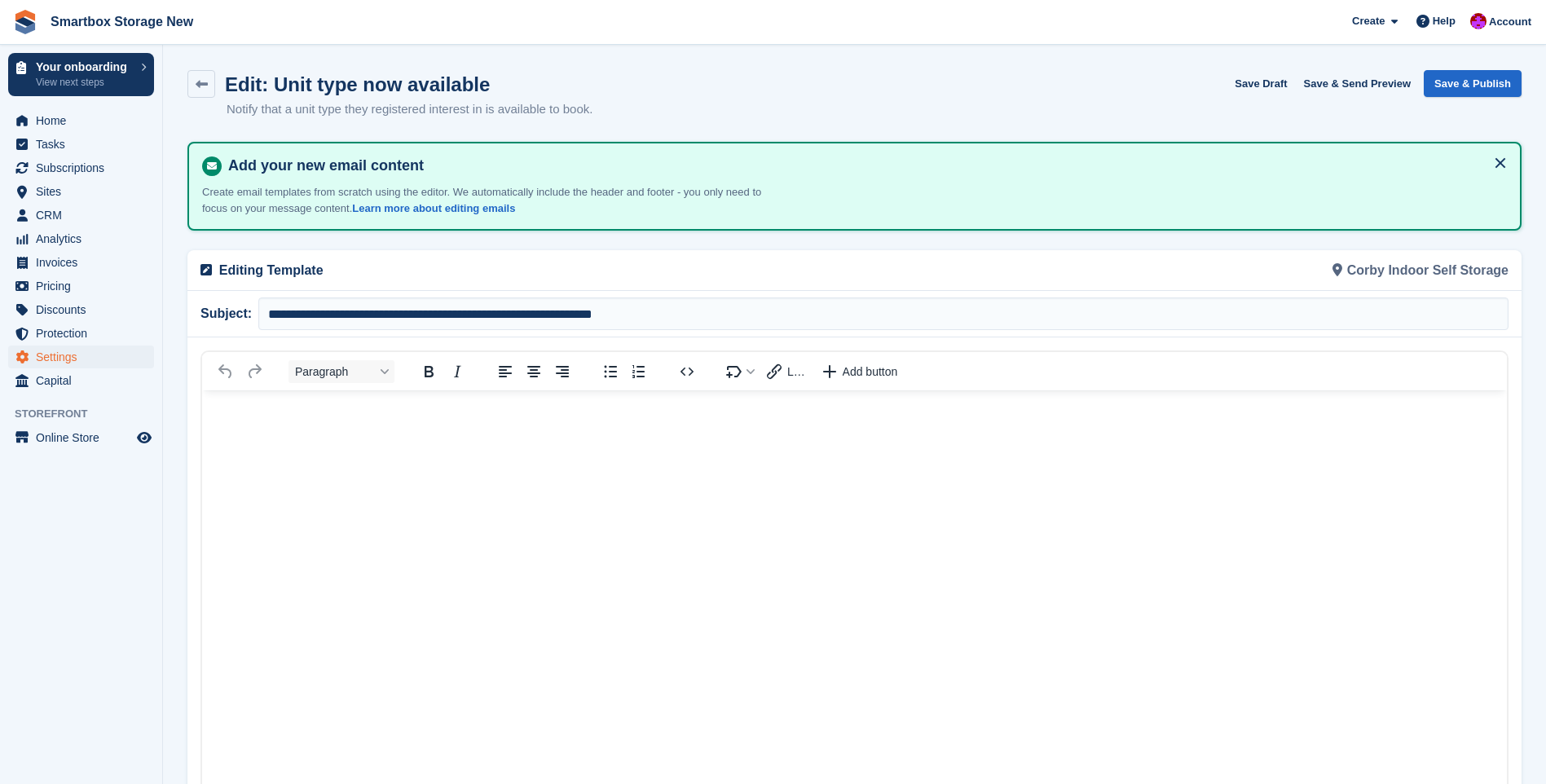 scroll, scrollTop: 0, scrollLeft: 0, axis: both 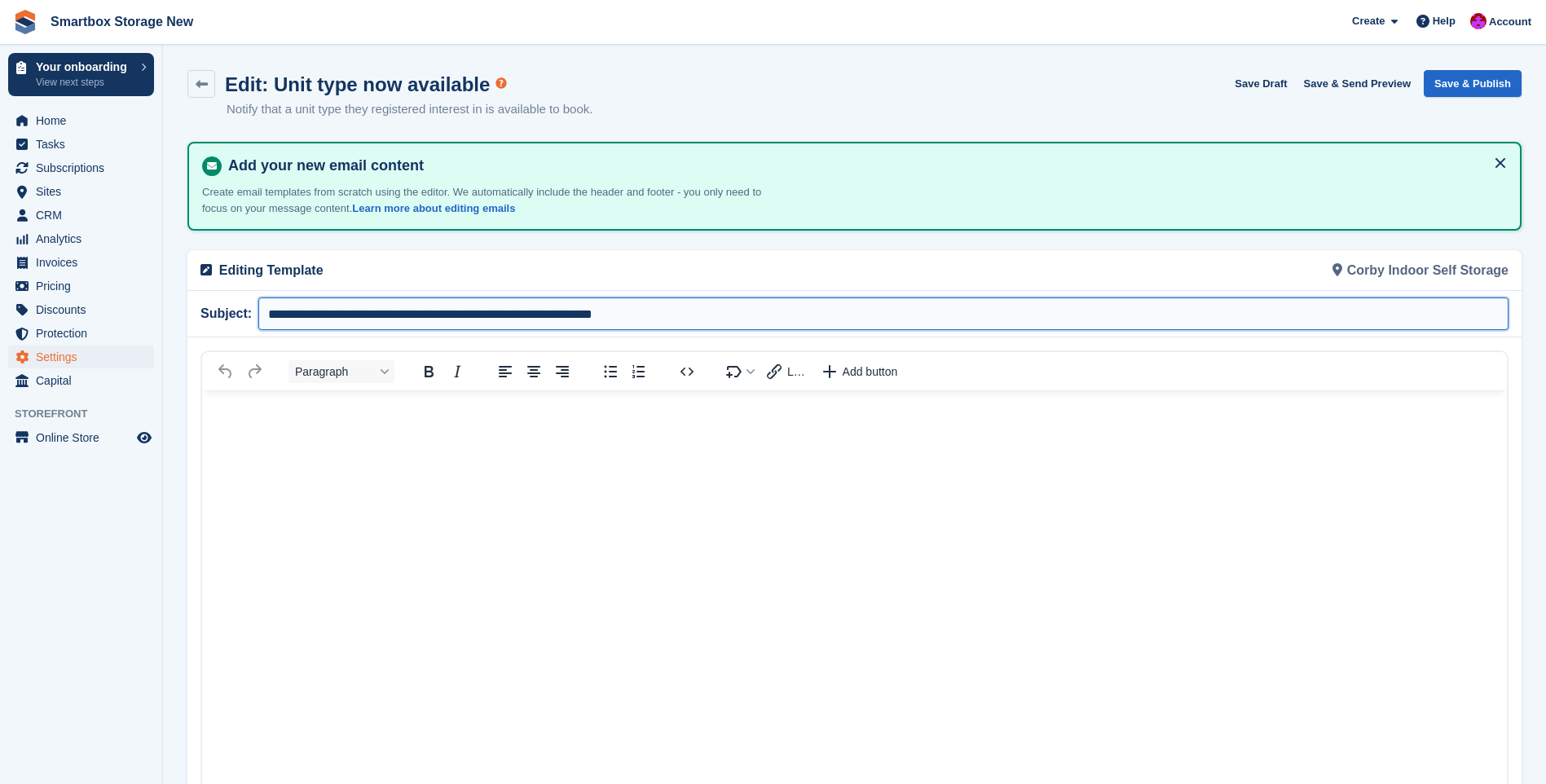 click on "**********" at bounding box center (883, 314) 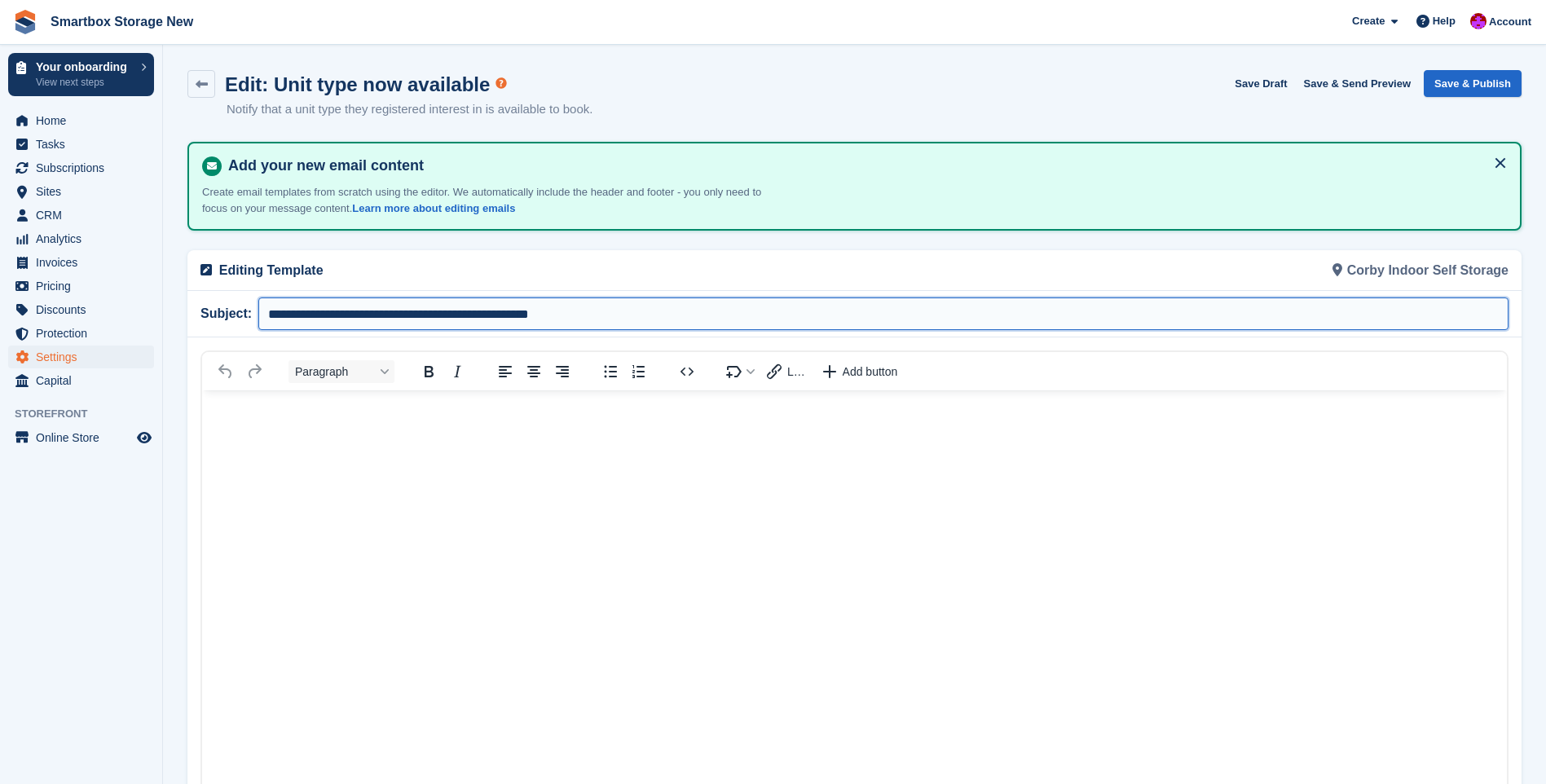 type on "**********" 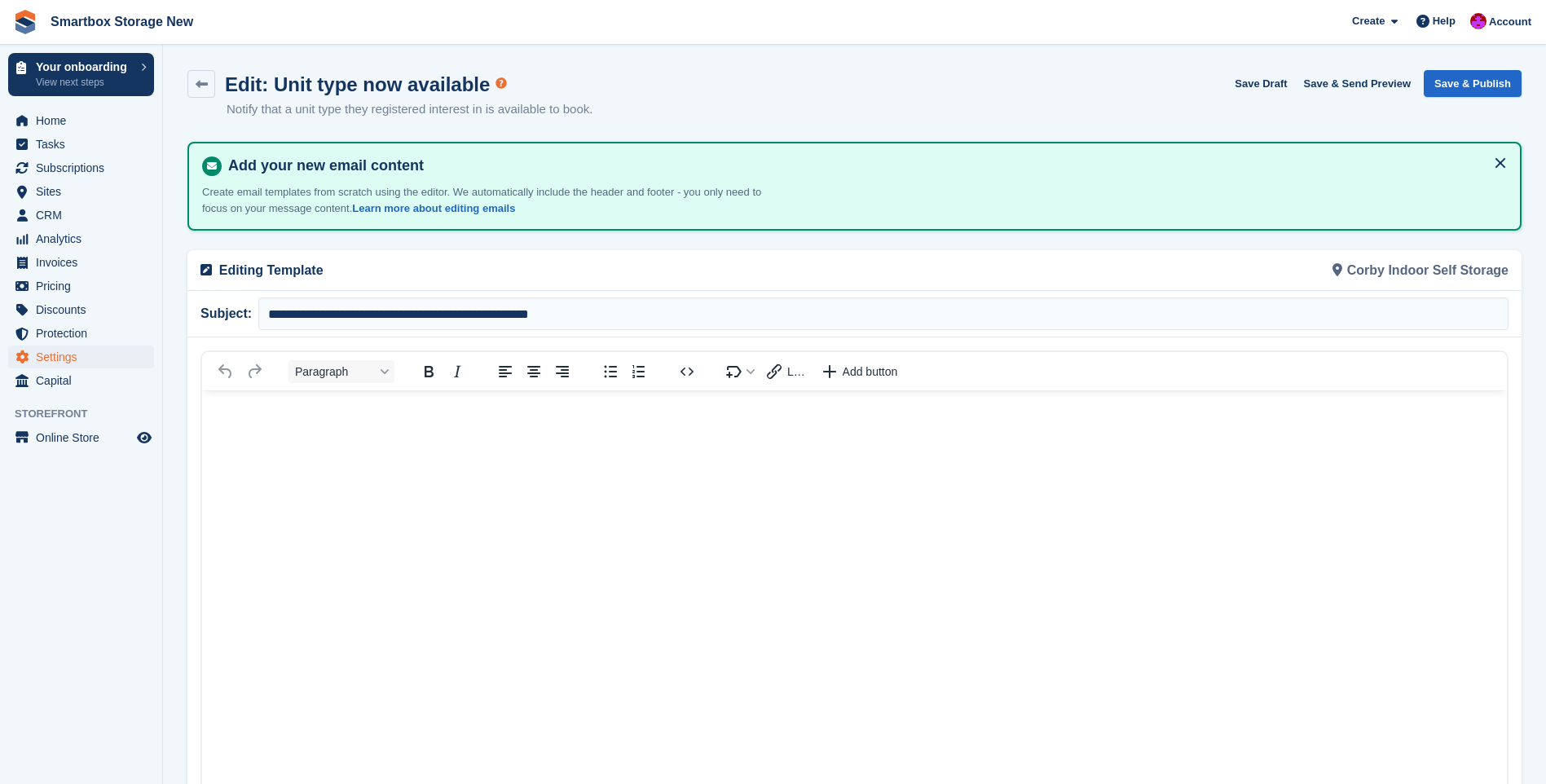 click at bounding box center (854, 685) 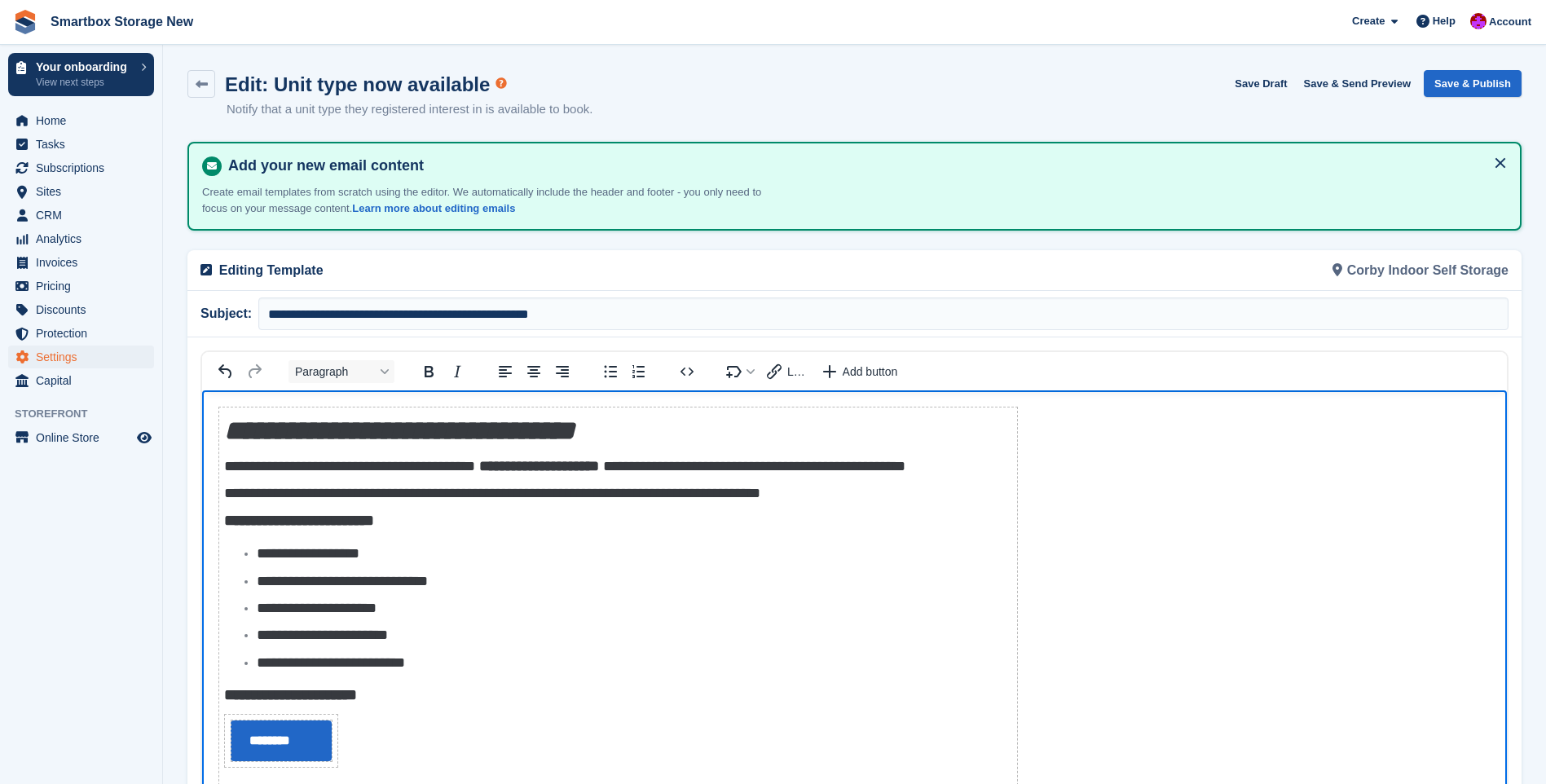 scroll, scrollTop: 27, scrollLeft: 0, axis: vertical 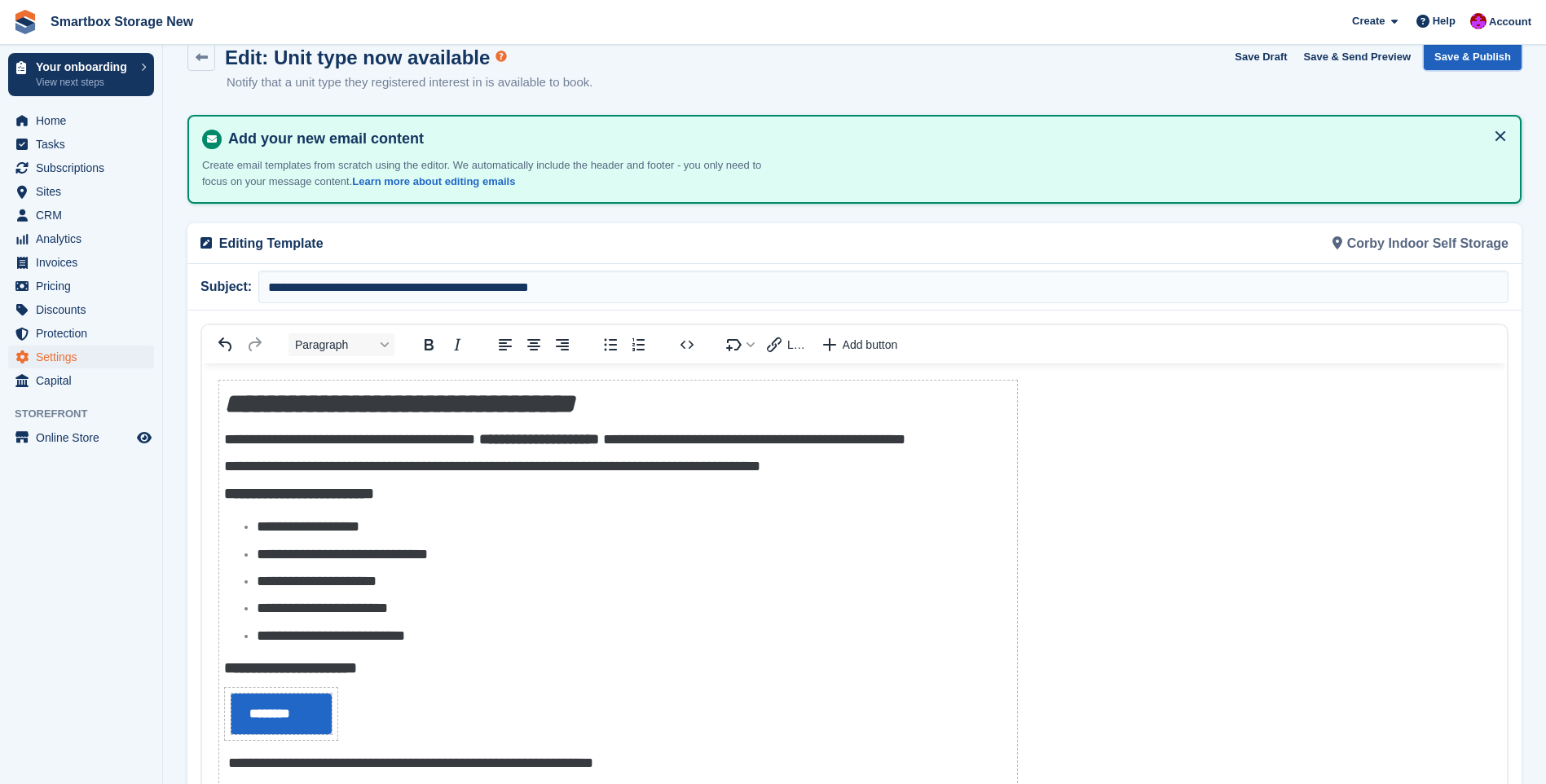 click on "Save & Publish" at bounding box center [1473, 56] 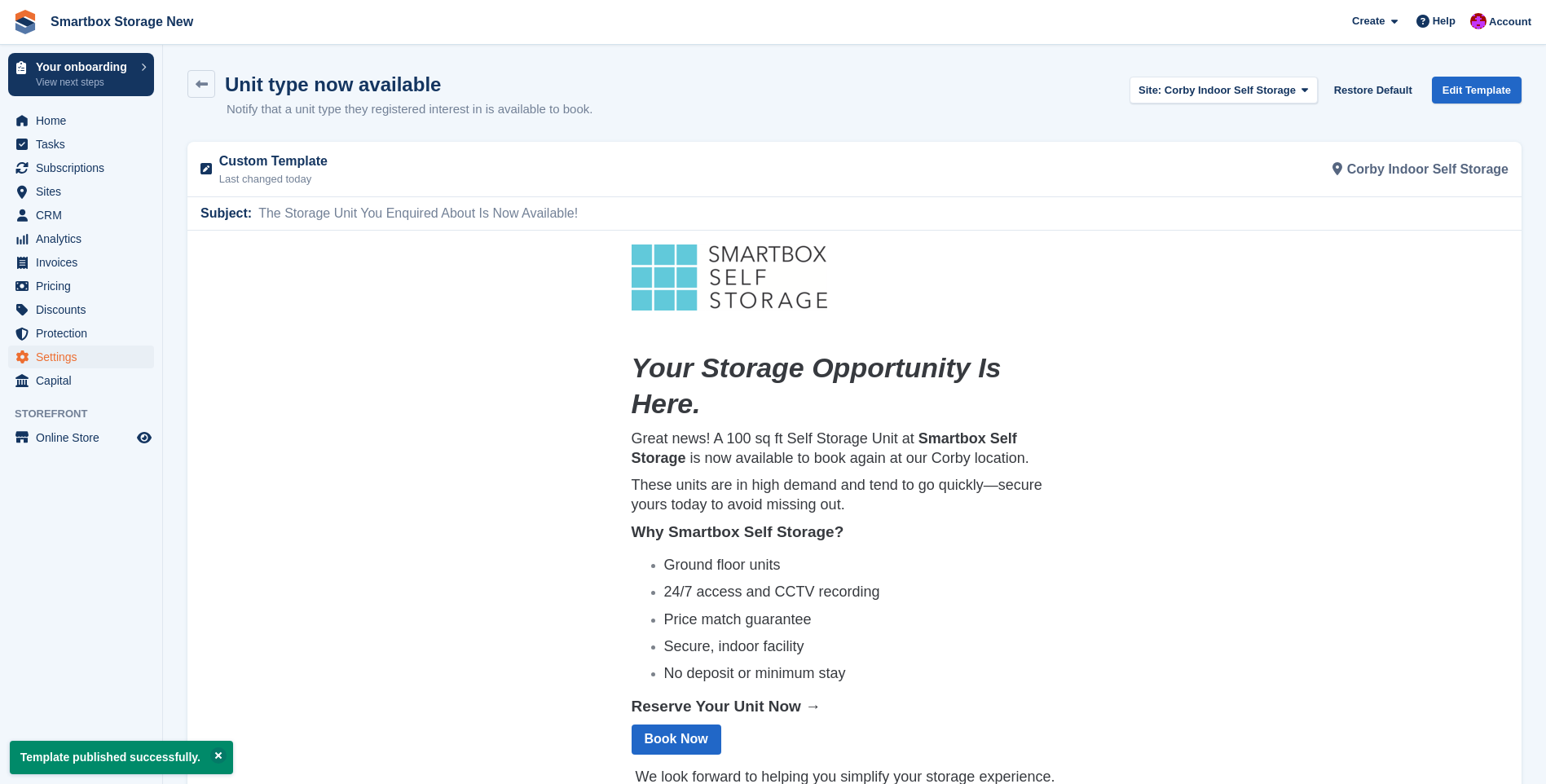 scroll, scrollTop: 0, scrollLeft: 0, axis: both 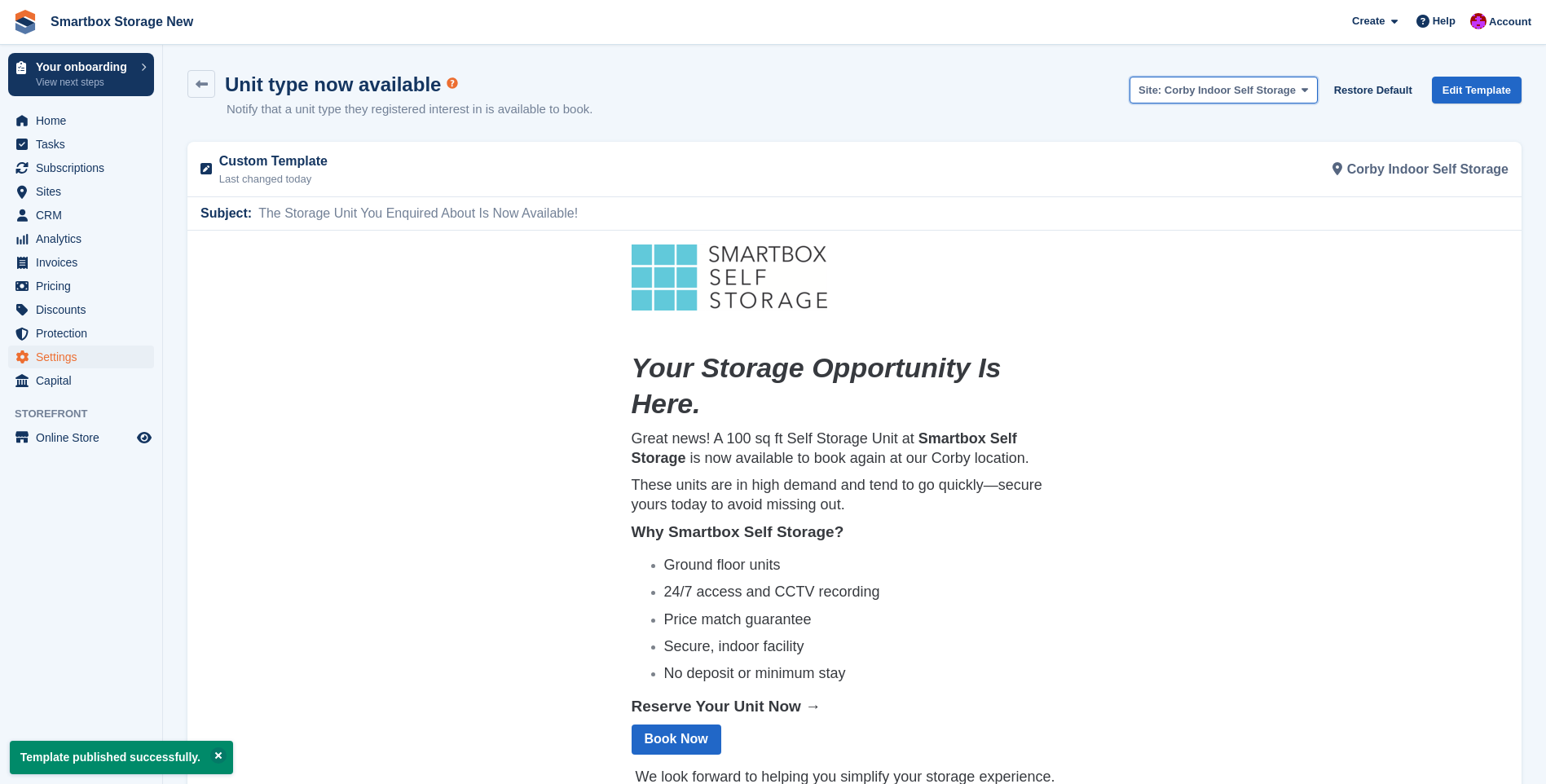 click on "Corby Indoor Self Storage" at bounding box center (1230, 90) 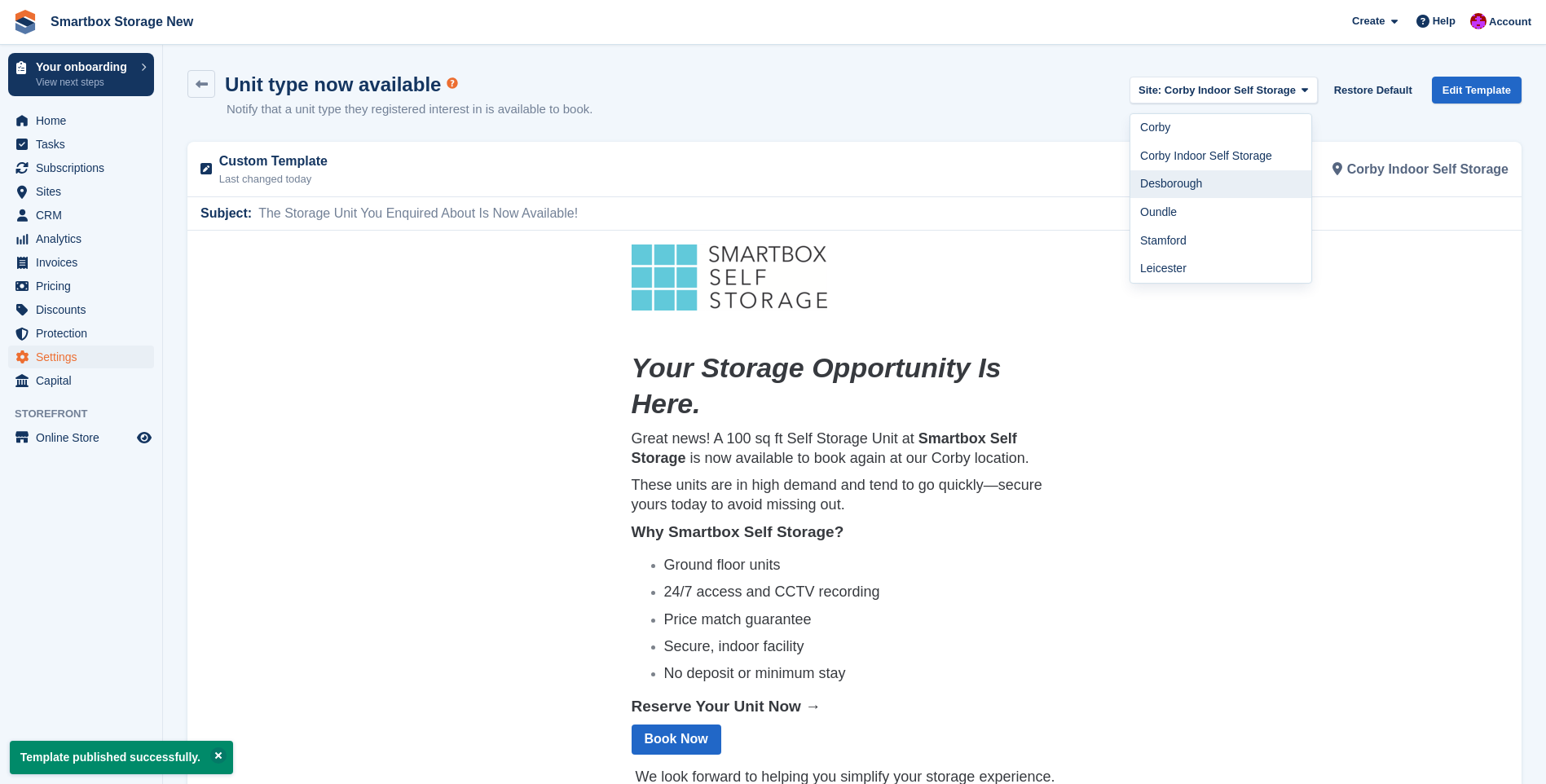 click on "Desborough" at bounding box center [1221, 184] 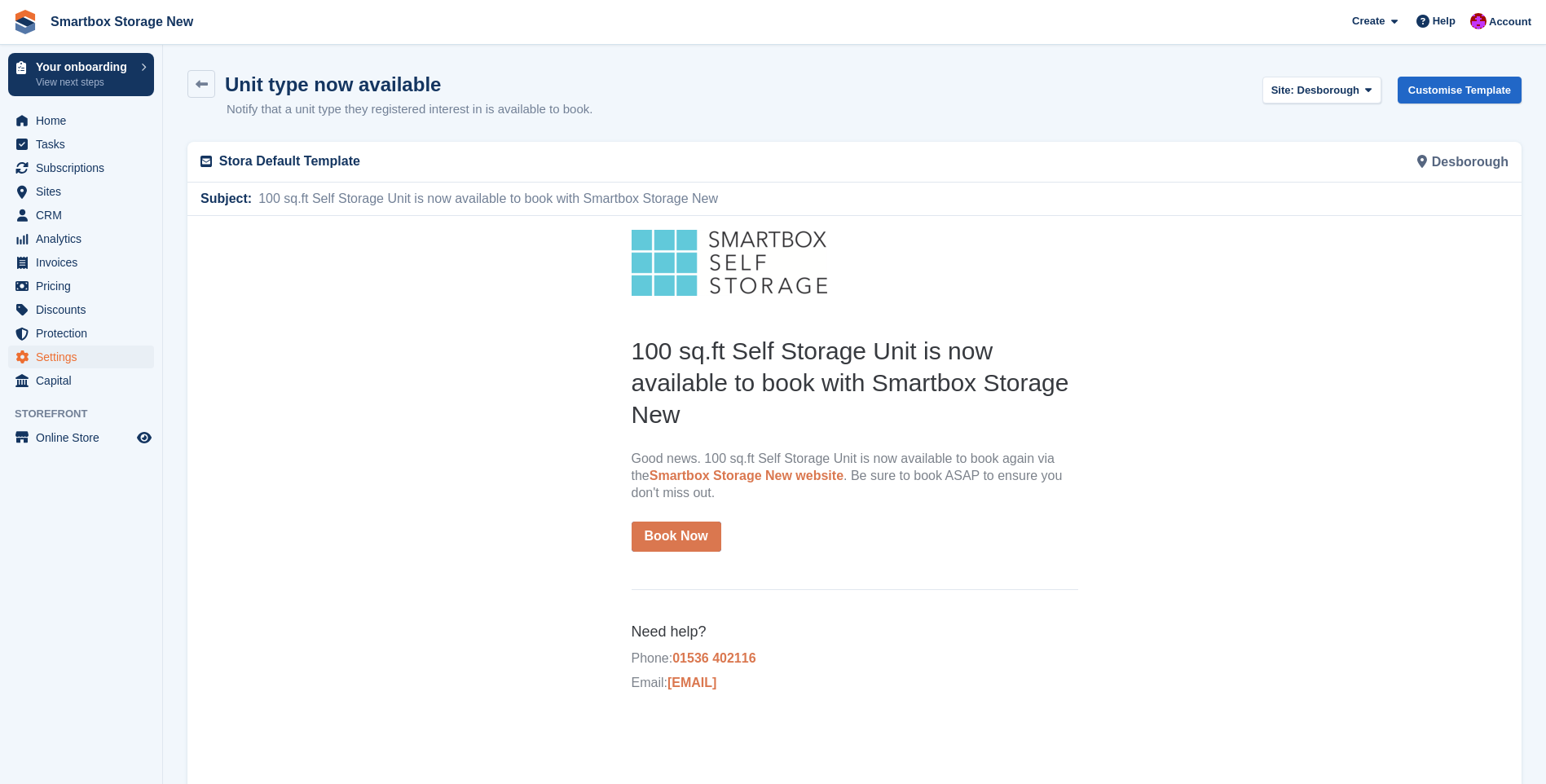 scroll, scrollTop: 0, scrollLeft: 0, axis: both 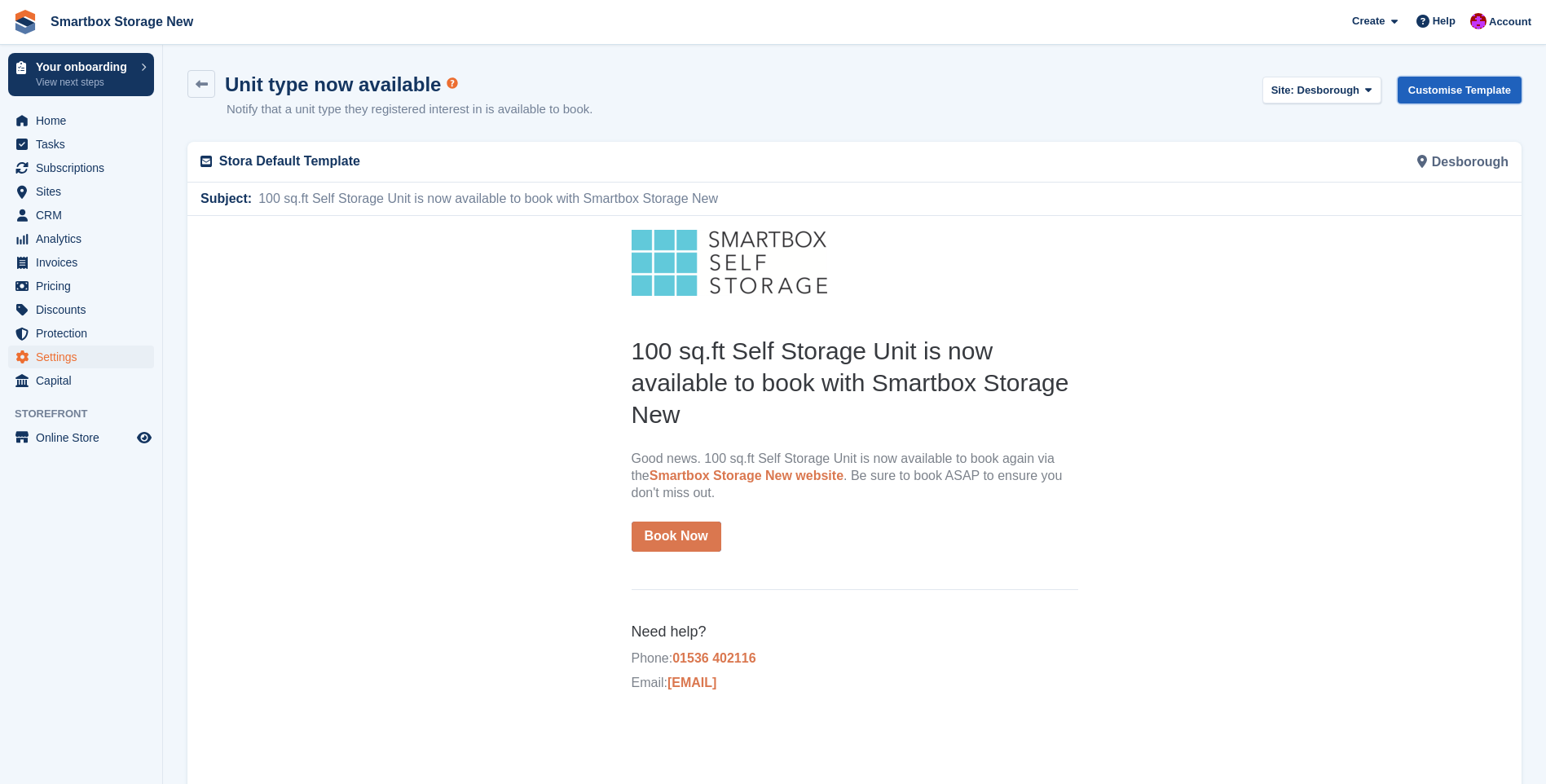 click on "Customise Template" at bounding box center (1460, 90) 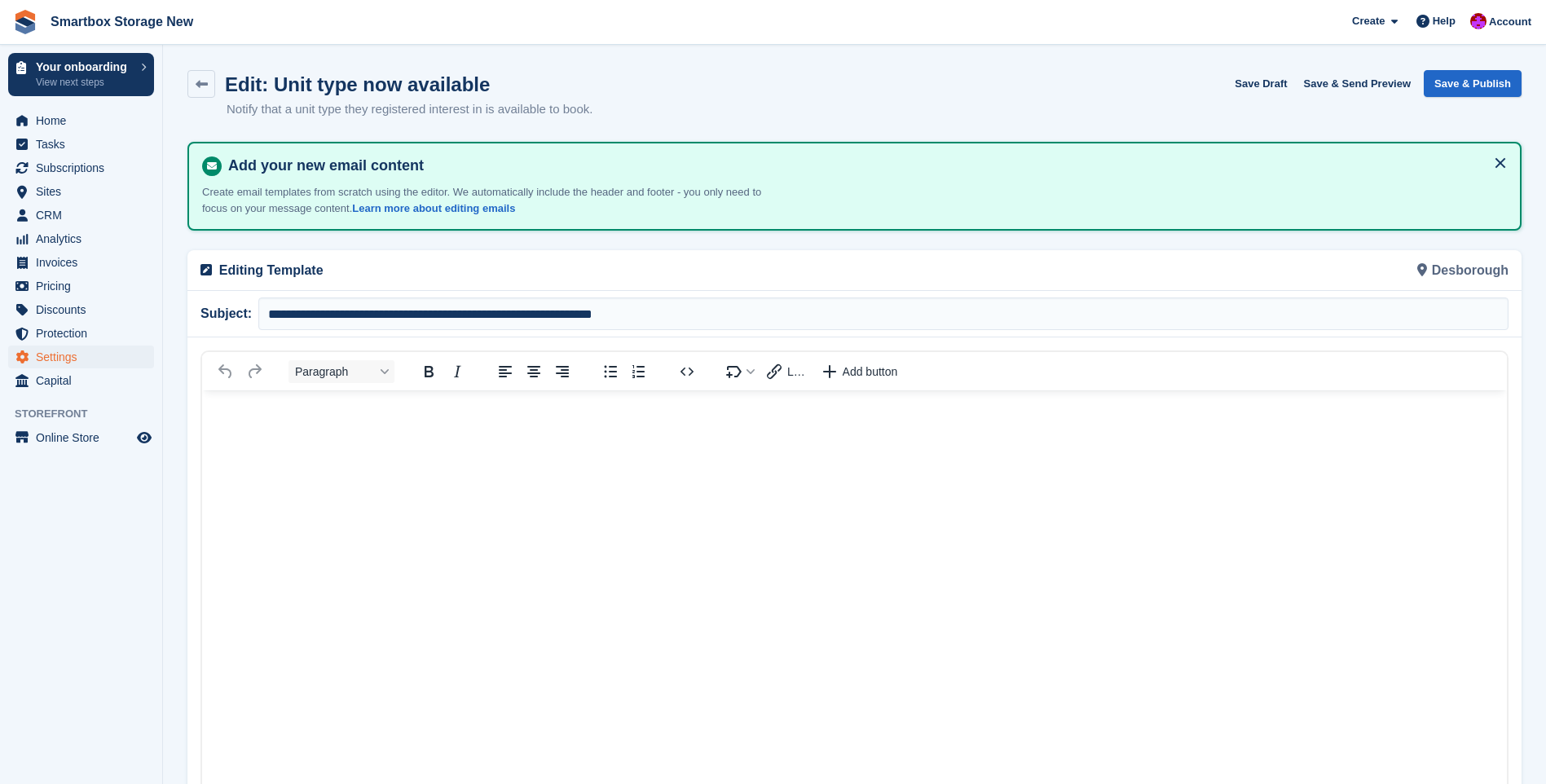 scroll, scrollTop: 0, scrollLeft: 0, axis: both 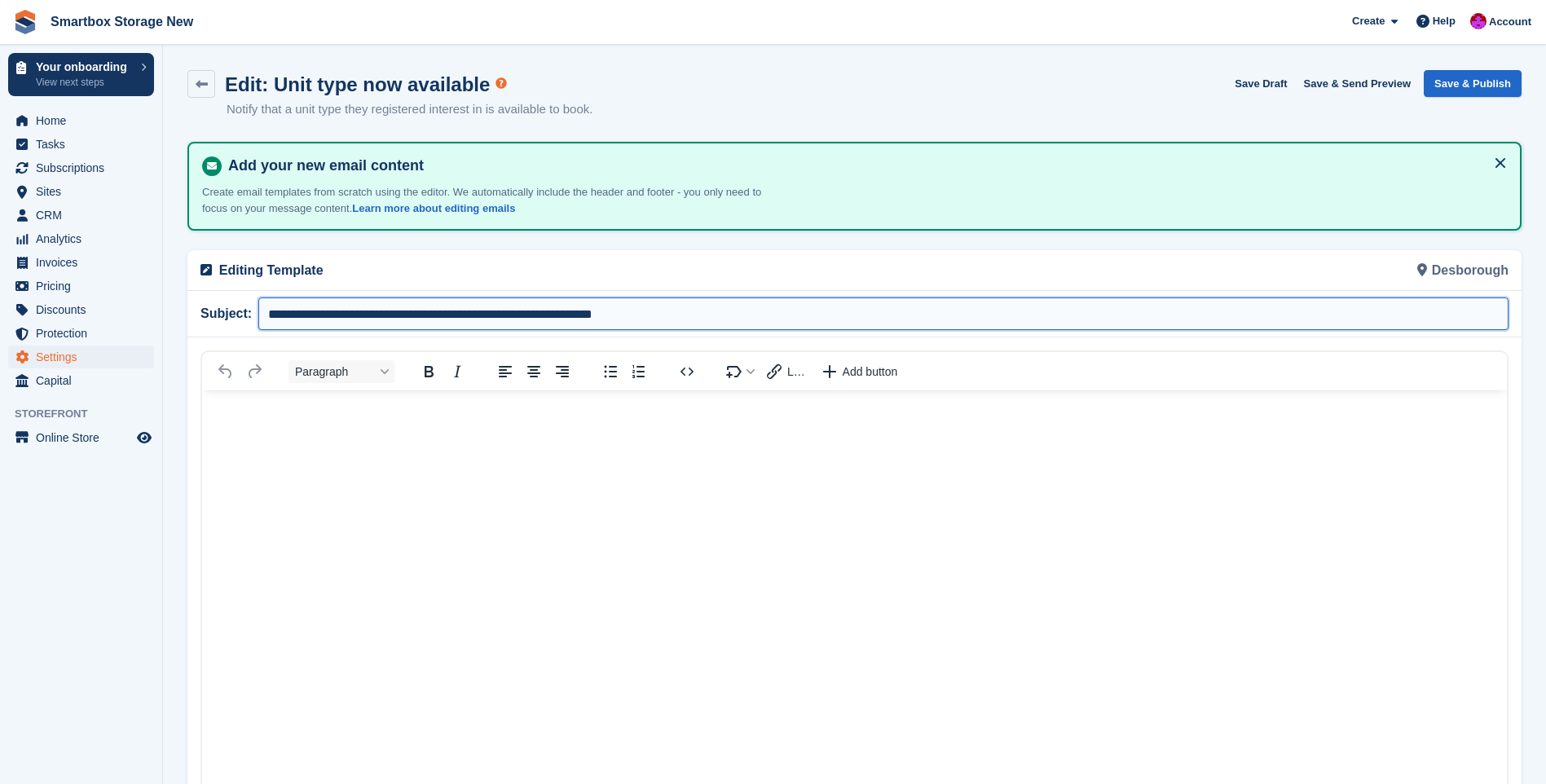 click on "**********" at bounding box center (883, 314) 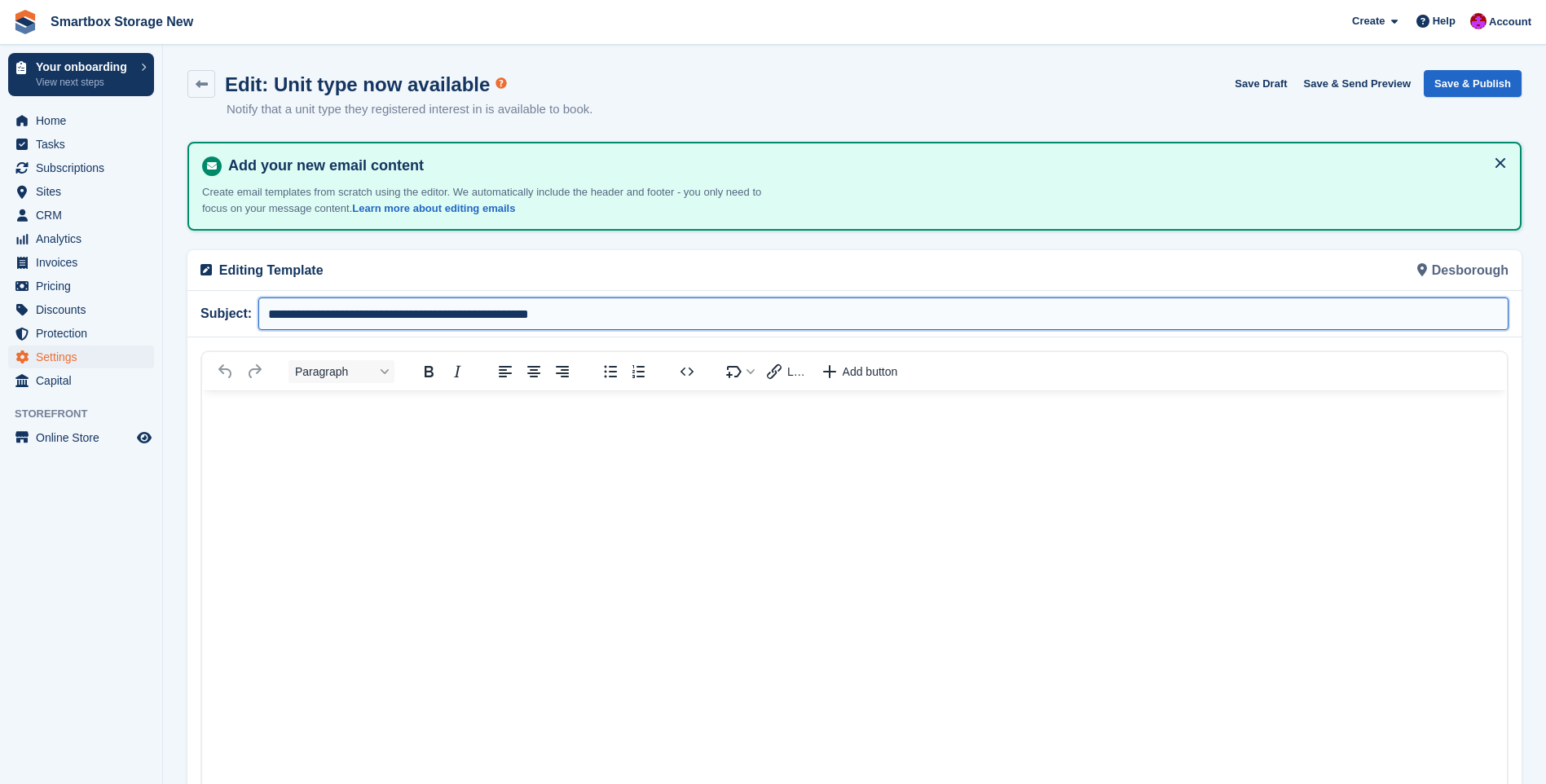 type on "**********" 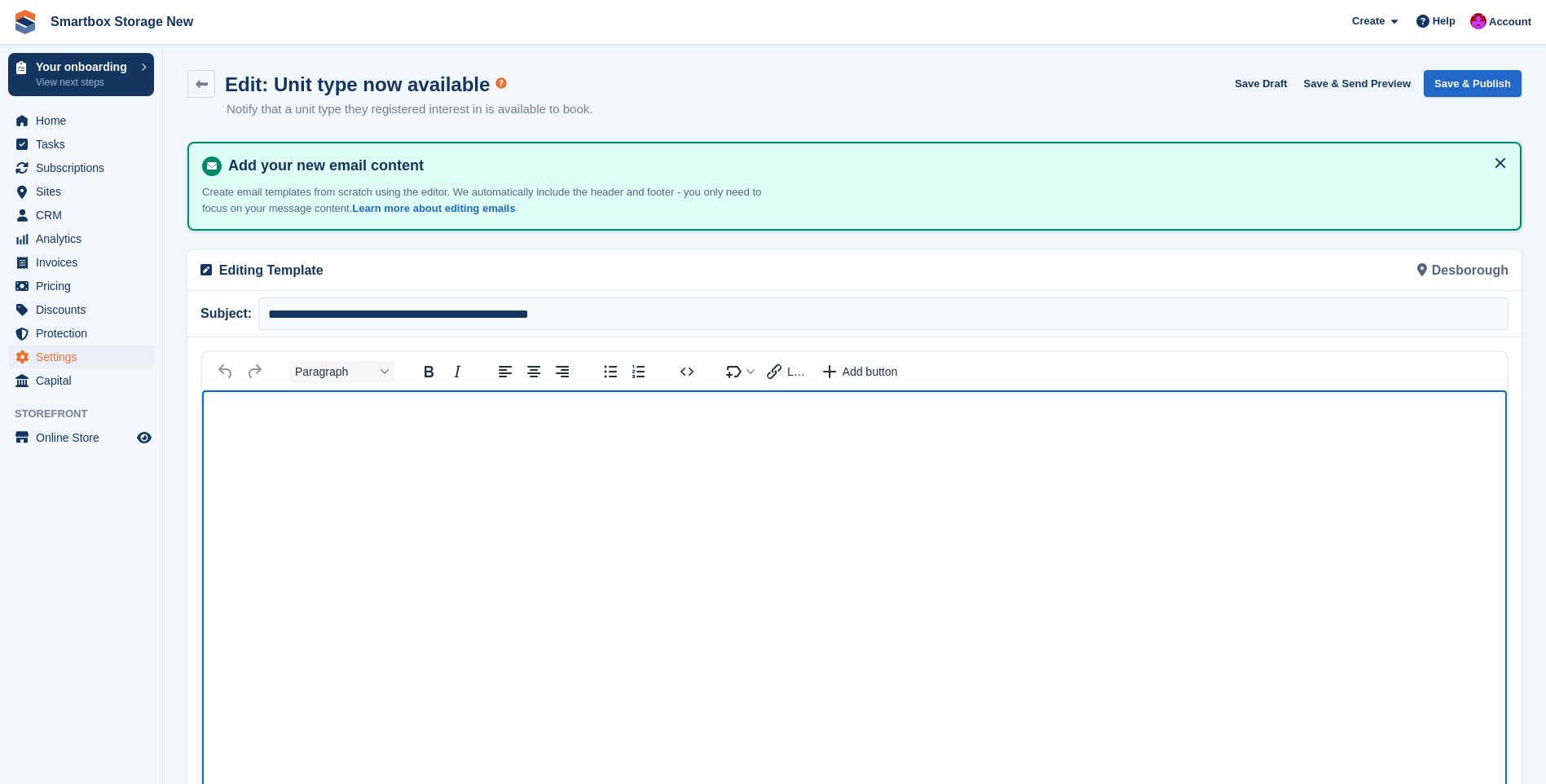 click at bounding box center [854, 685] 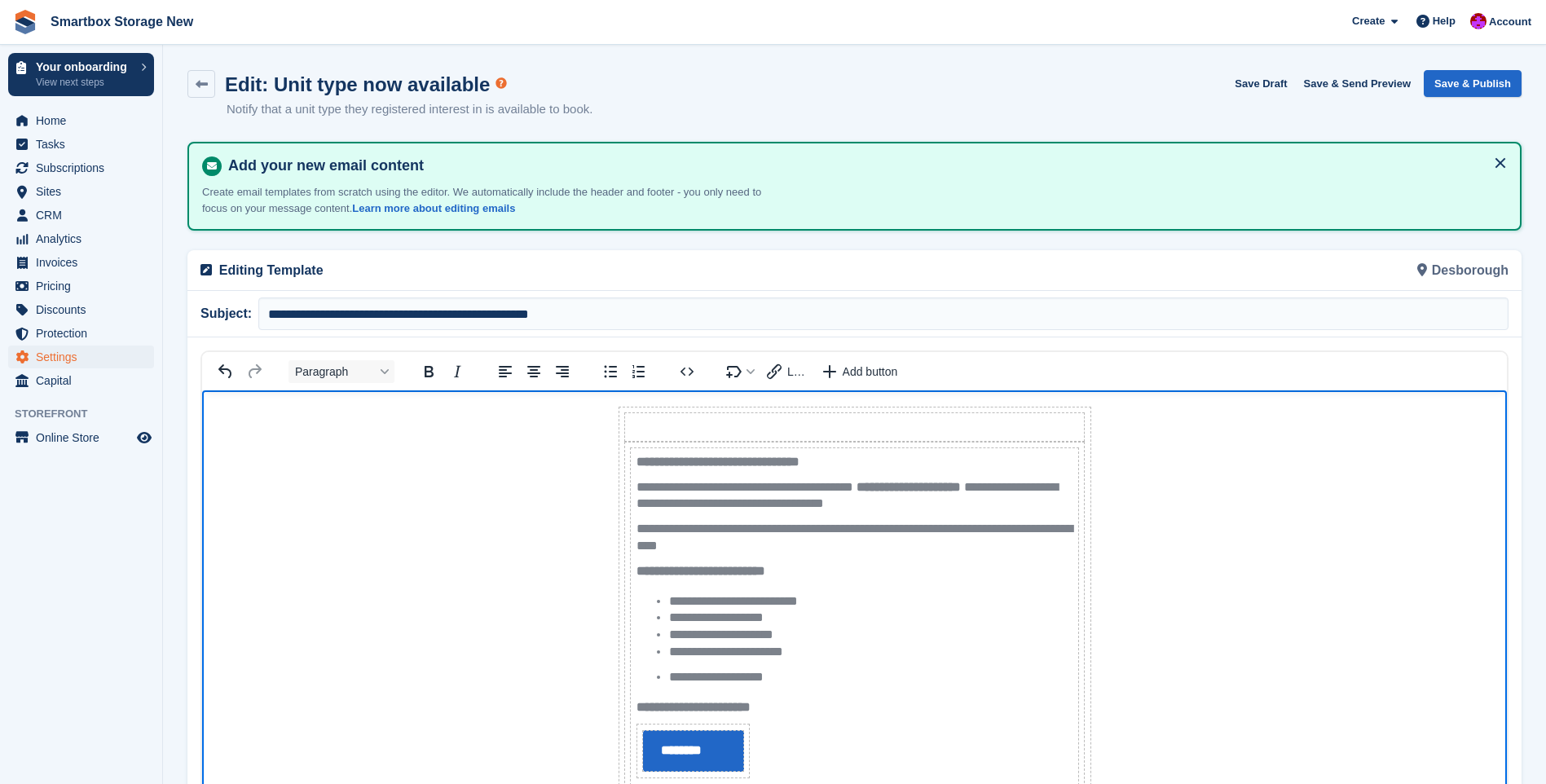 scroll, scrollTop: 42, scrollLeft: 0, axis: vertical 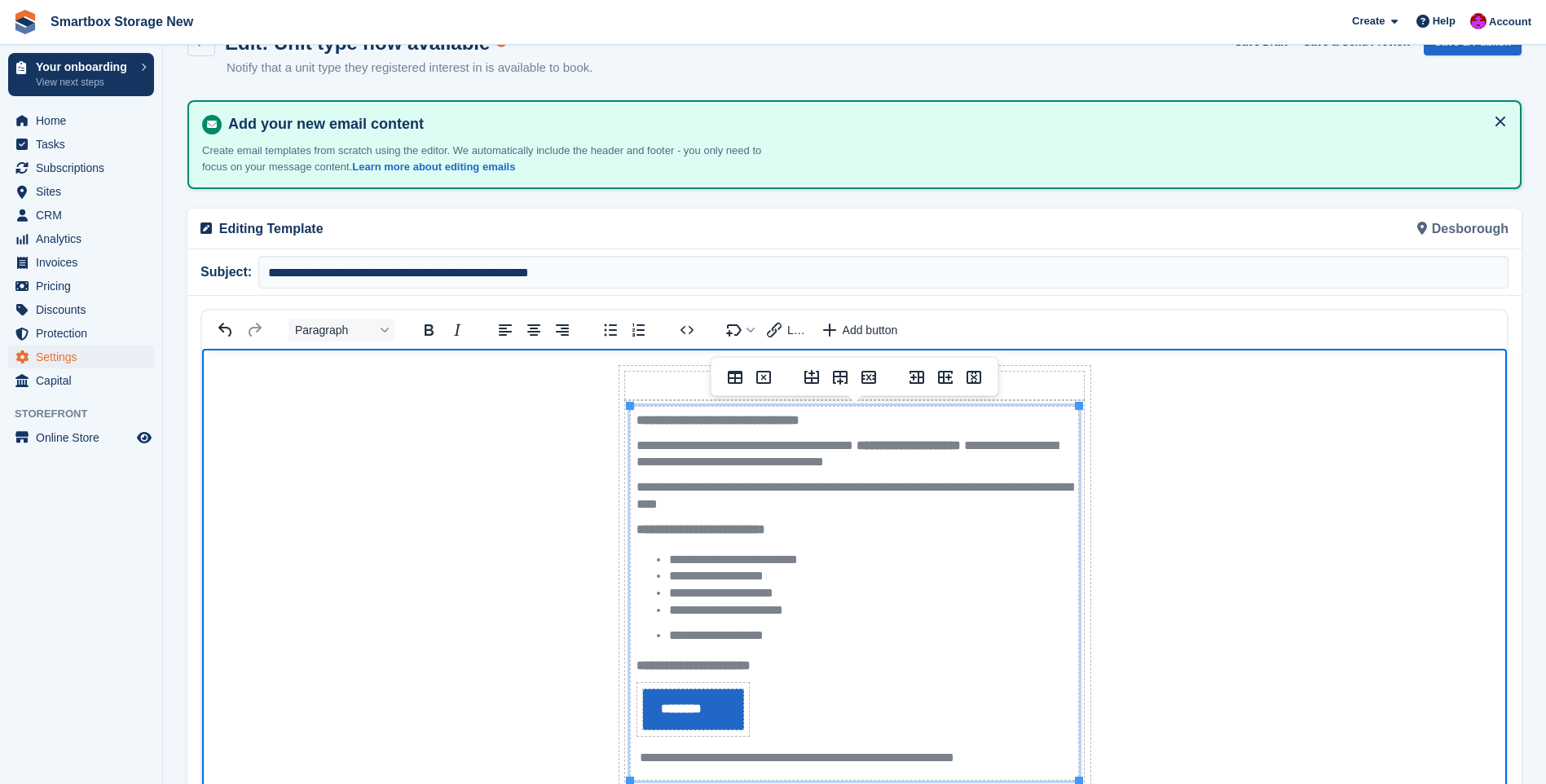 click on "**********" at bounding box center [854, 593] 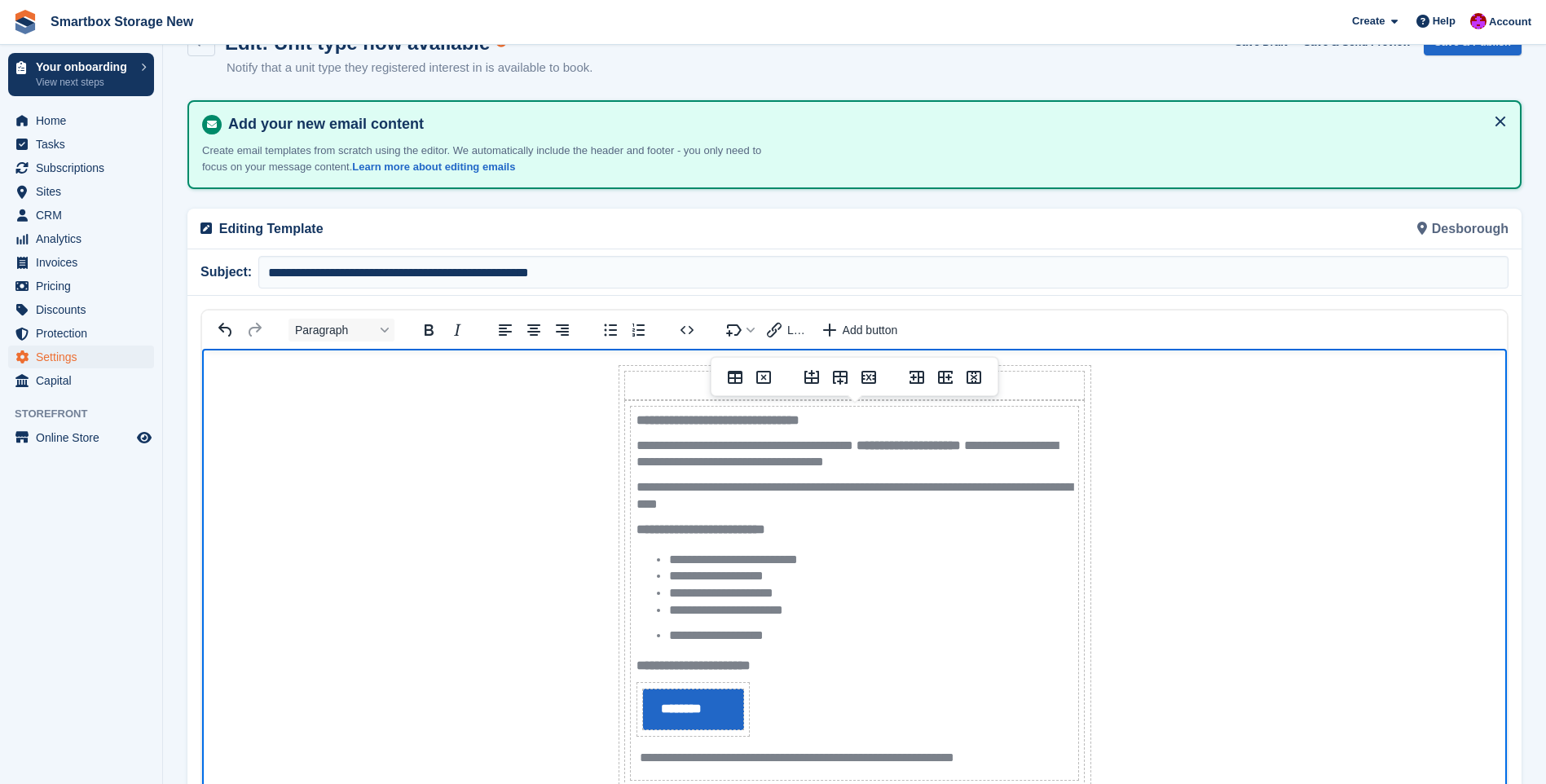 click on "**********" at bounding box center [854, 483] 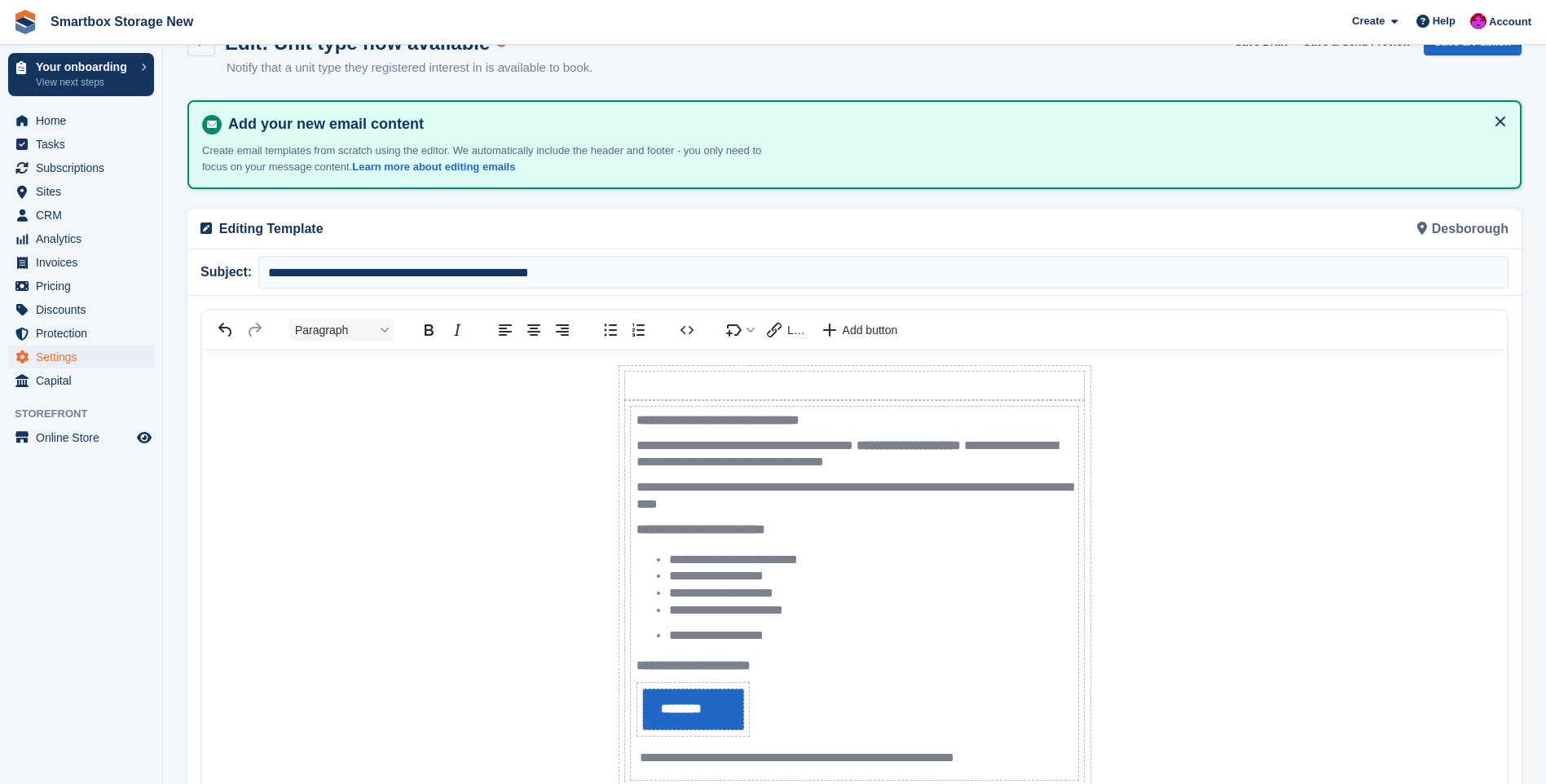 scroll, scrollTop: 0, scrollLeft: 0, axis: both 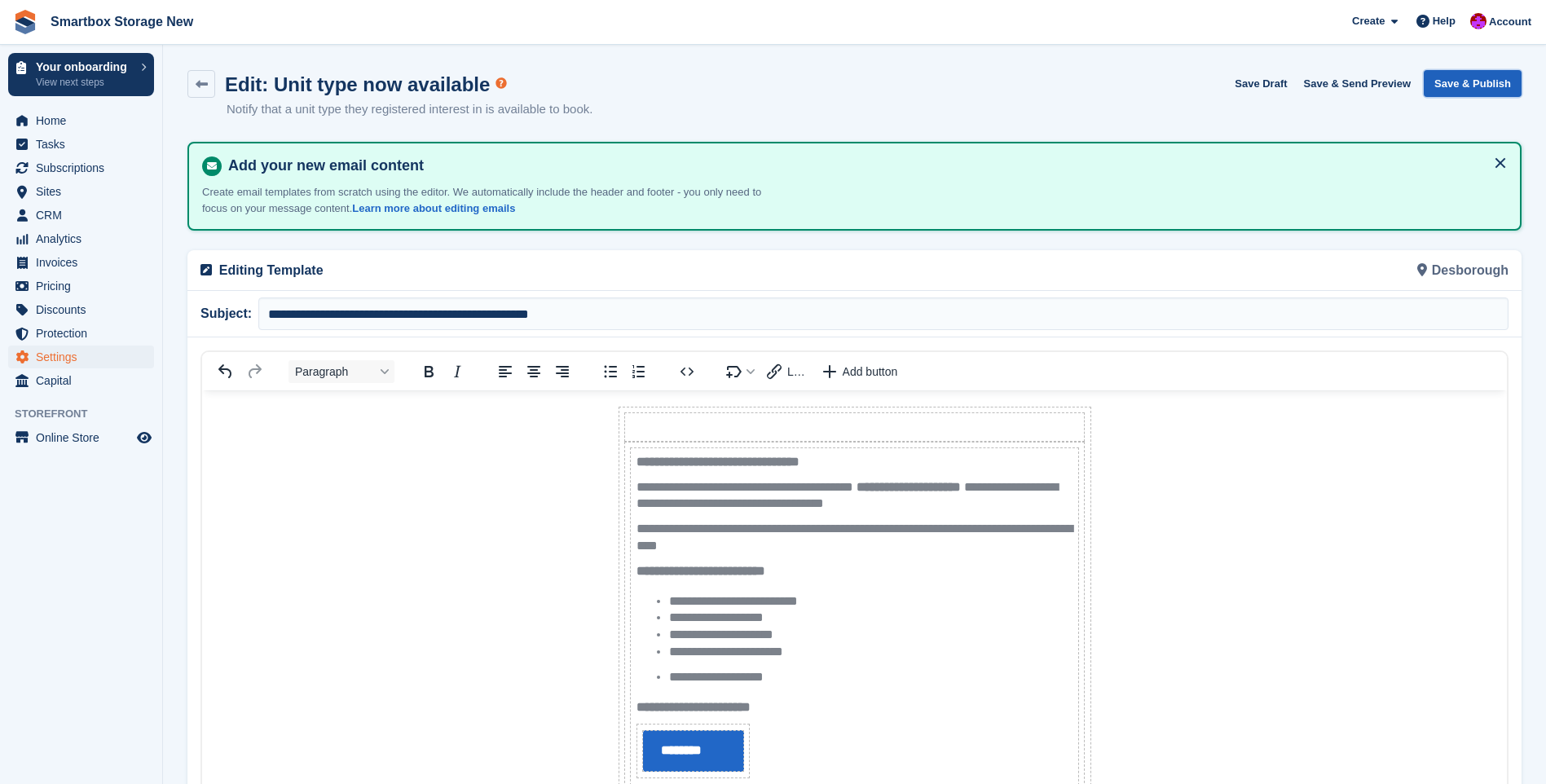 click on "Save & Publish" at bounding box center (1473, 83) 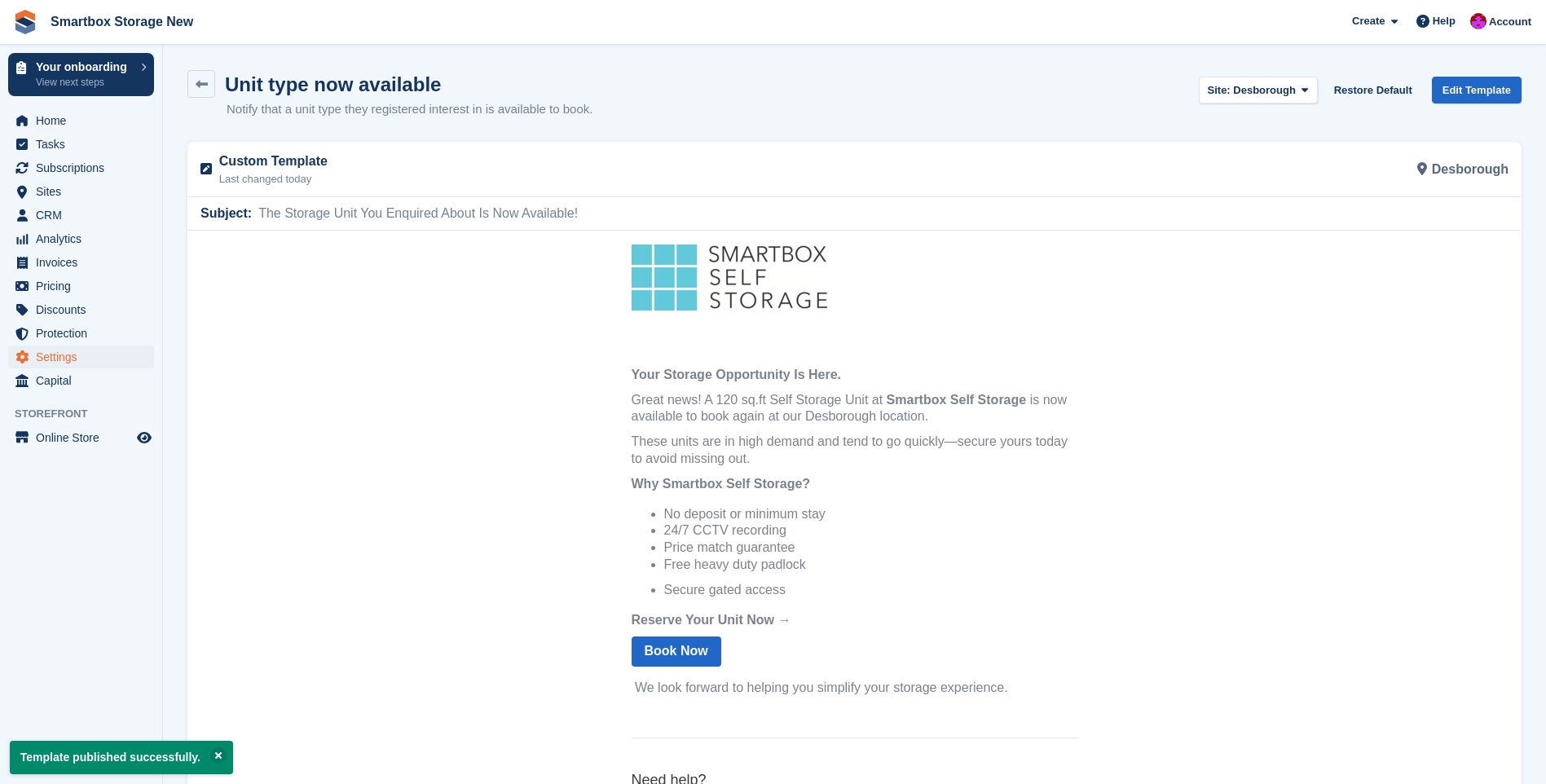 scroll, scrollTop: 0, scrollLeft: 0, axis: both 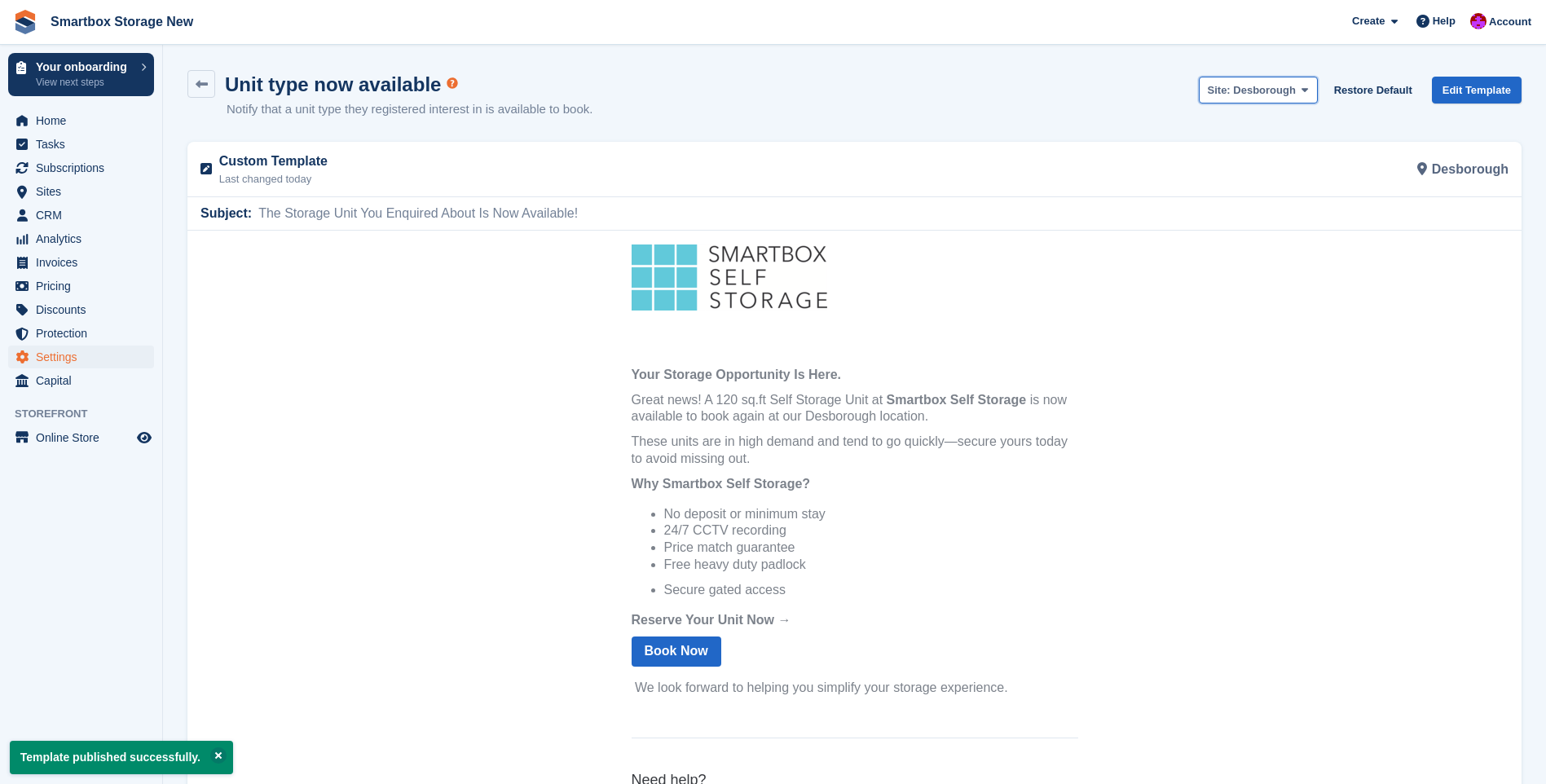 click on "Site:
Desborough" at bounding box center [1258, 90] 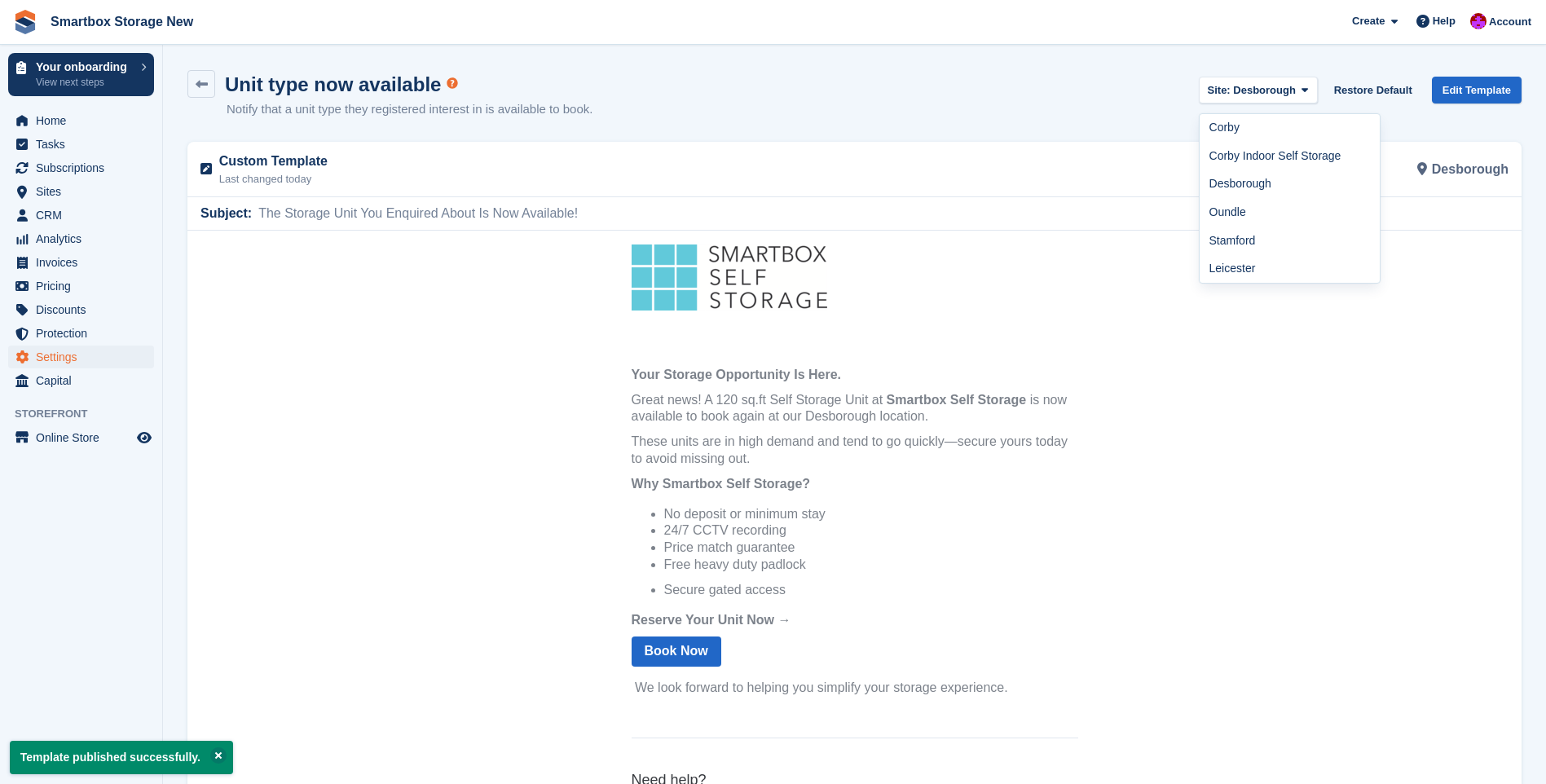 click on "Oundle" at bounding box center (1290, 212) 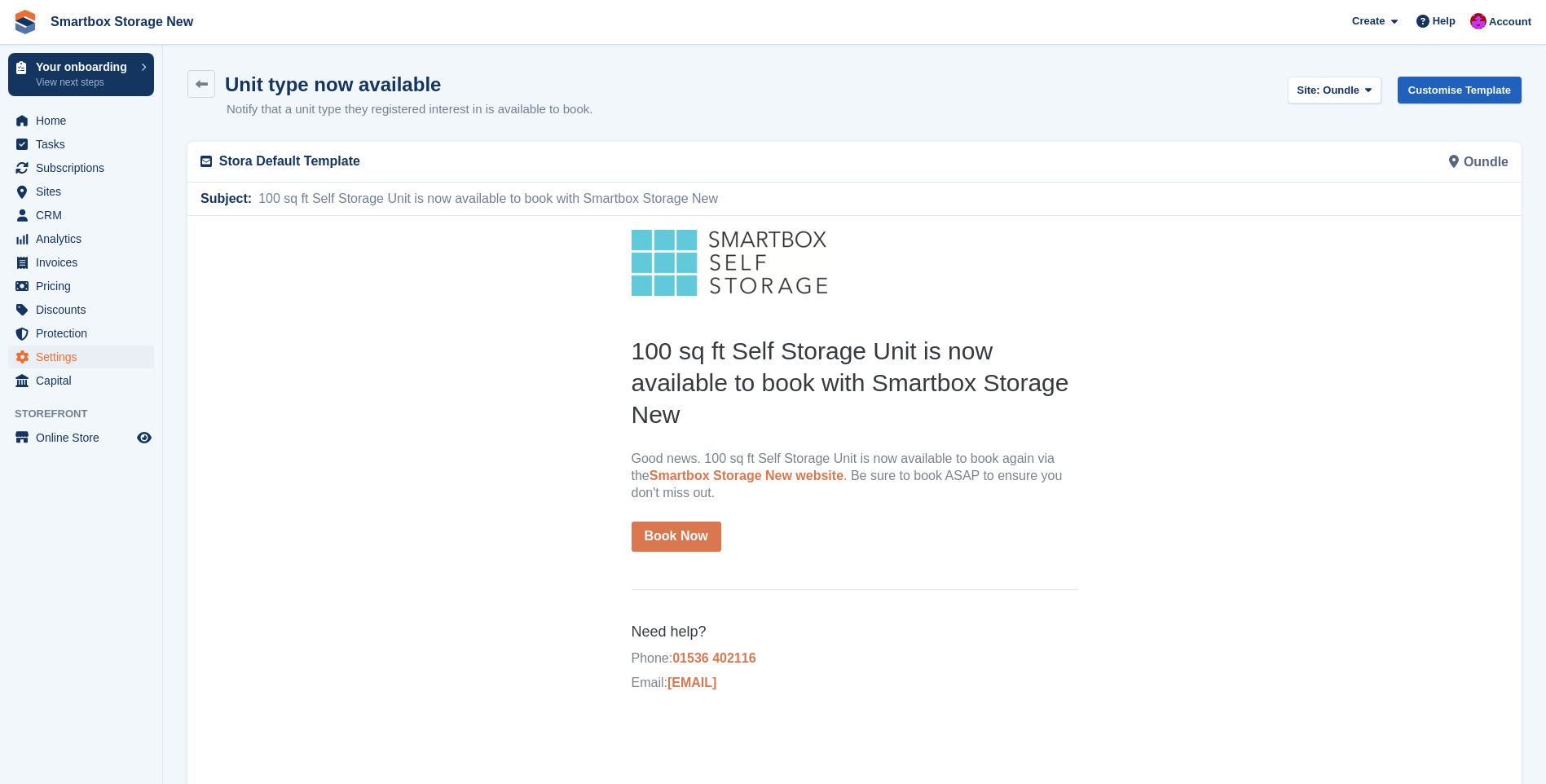 scroll, scrollTop: 0, scrollLeft: 0, axis: both 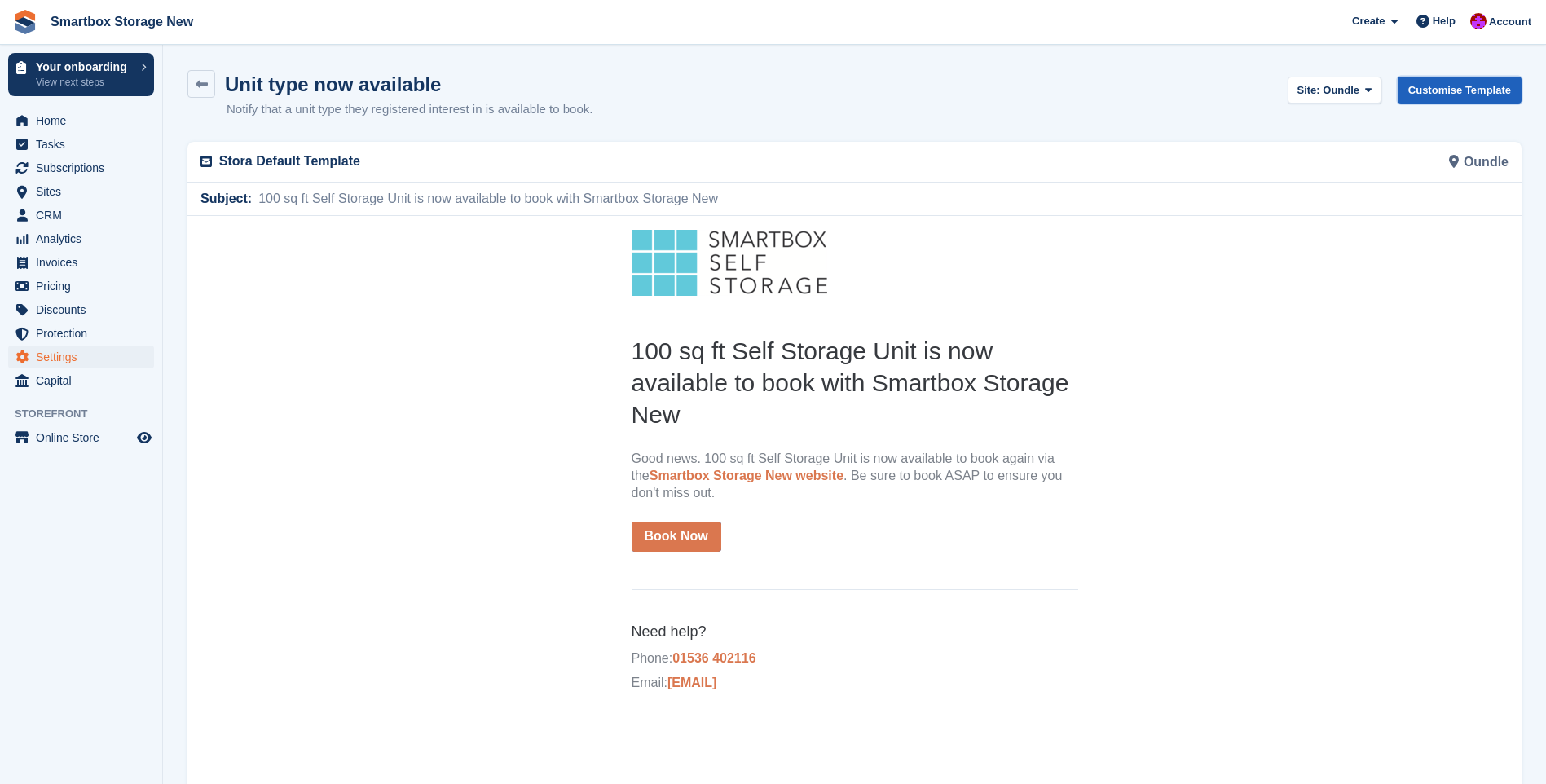 click on "Customise Template" at bounding box center [1460, 90] 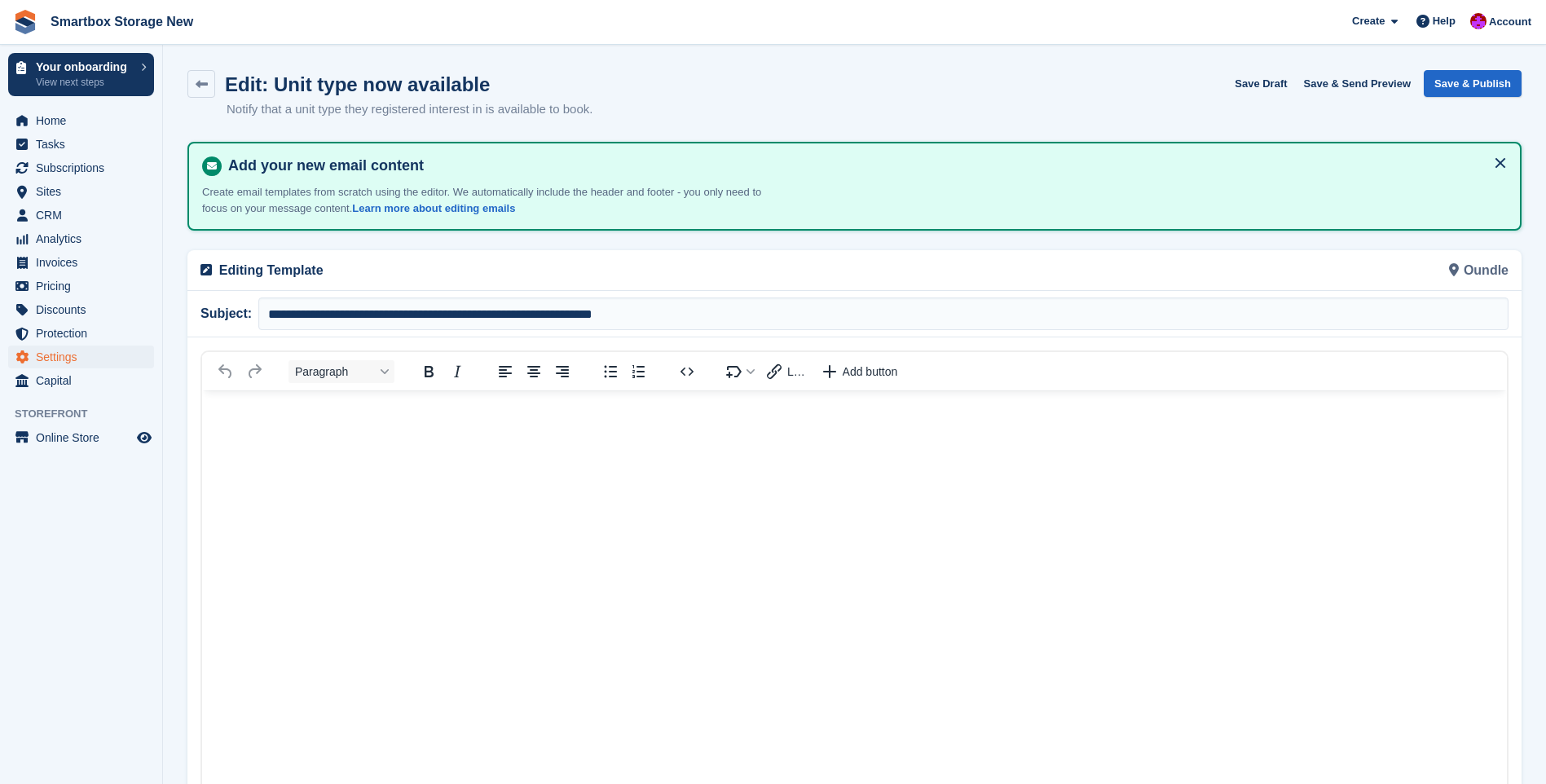 scroll, scrollTop: 0, scrollLeft: 0, axis: both 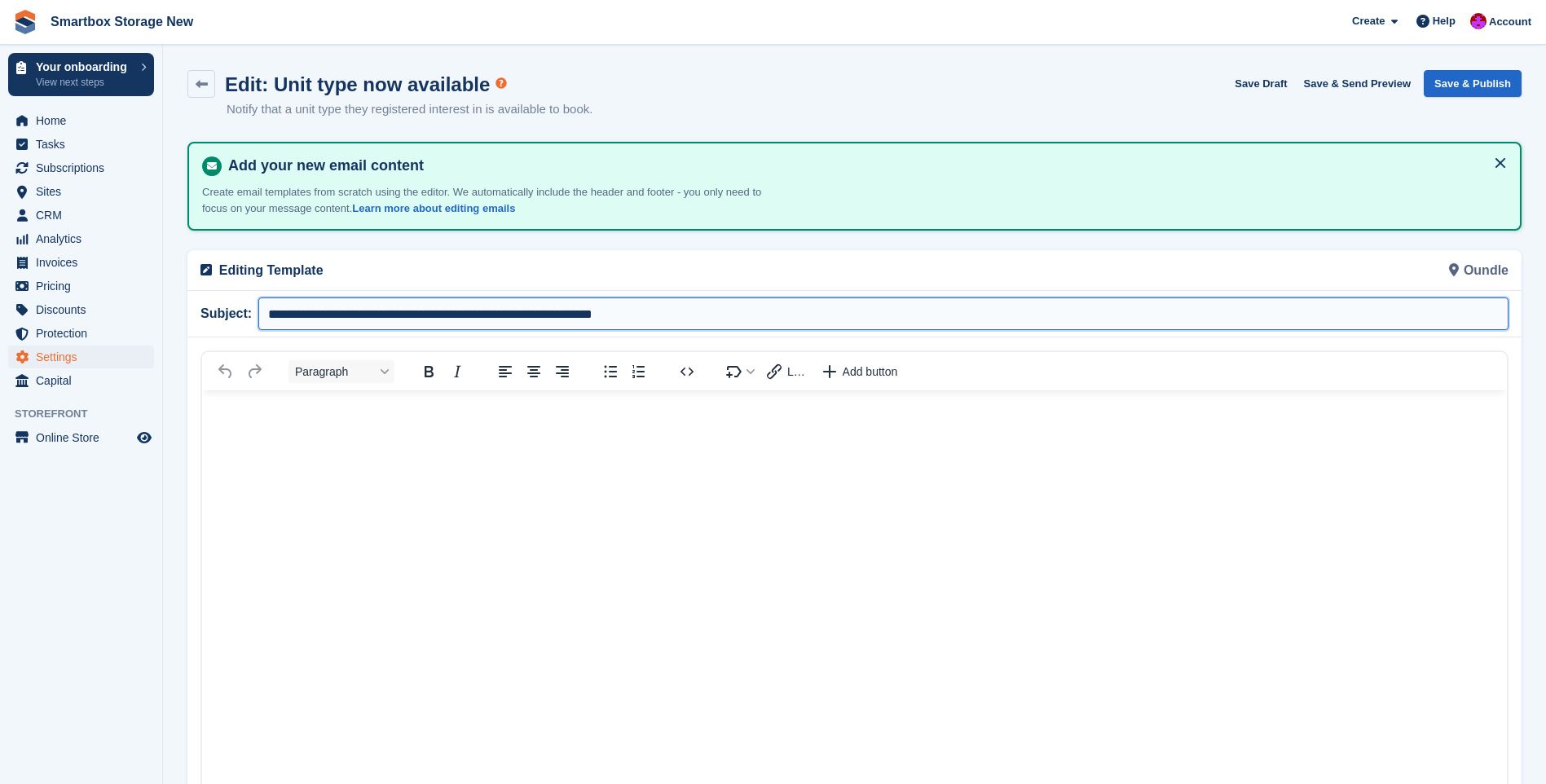 click on "**********" at bounding box center (883, 314) 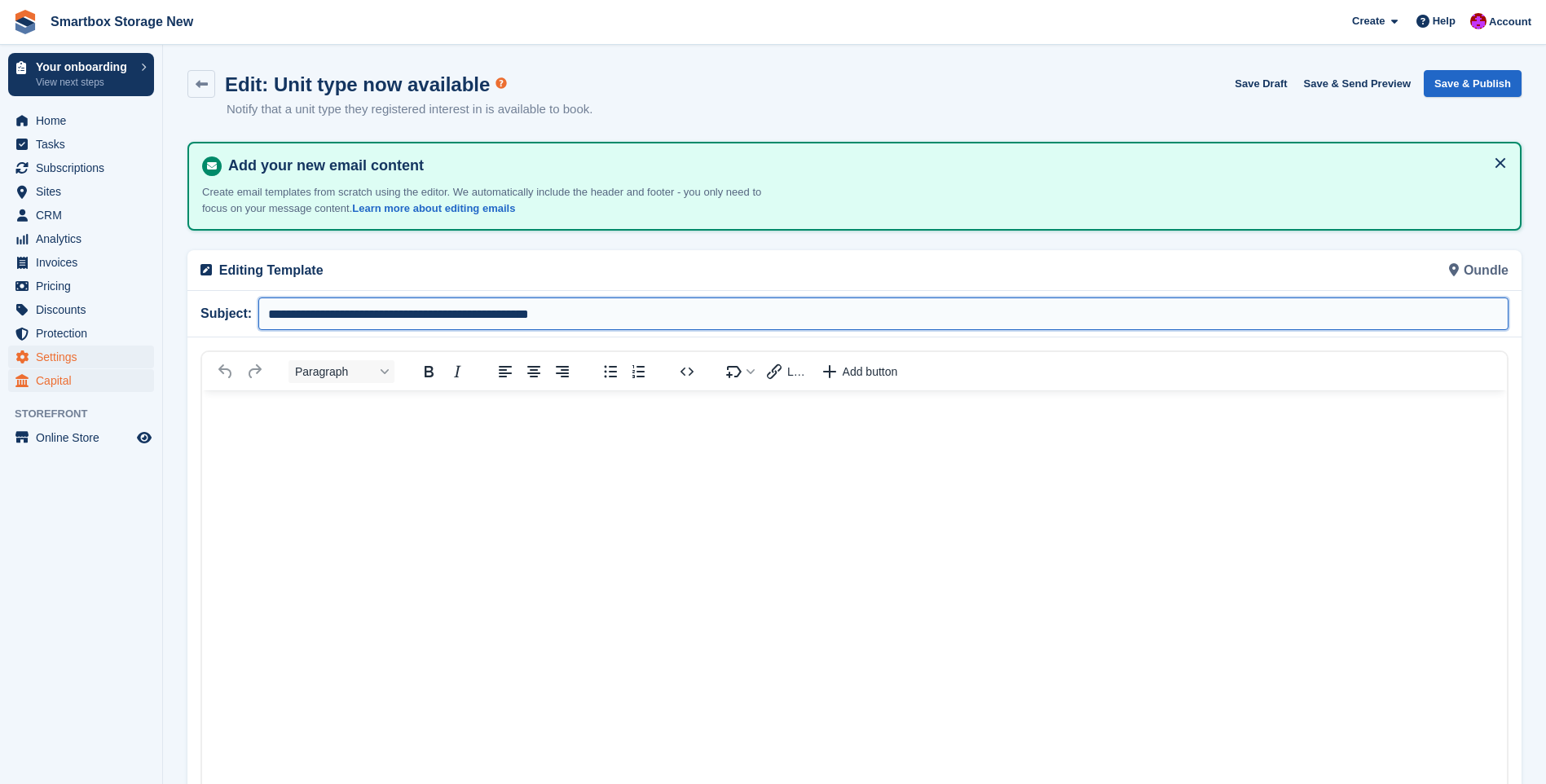 type on "**********" 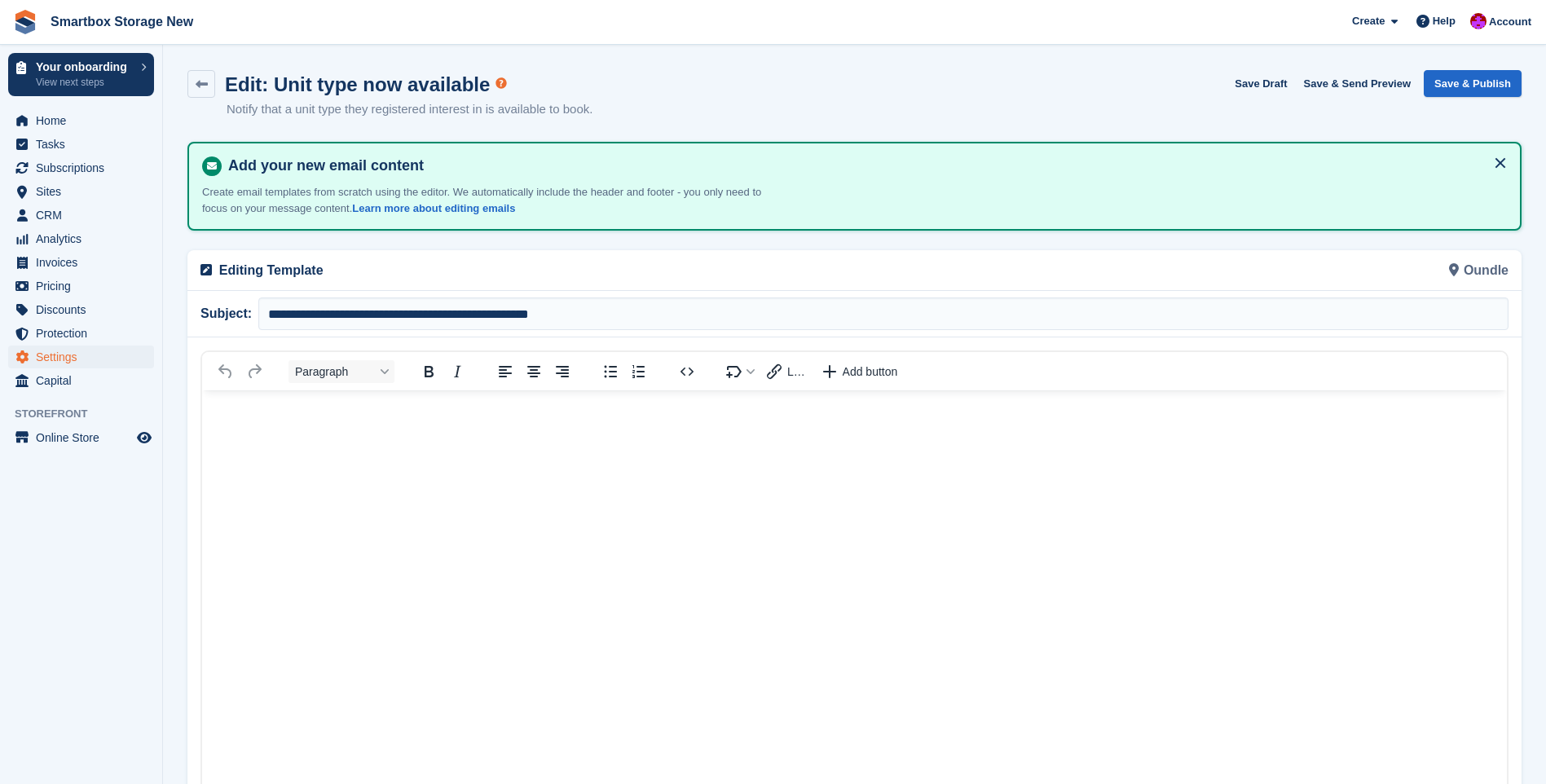 click at bounding box center (854, 685) 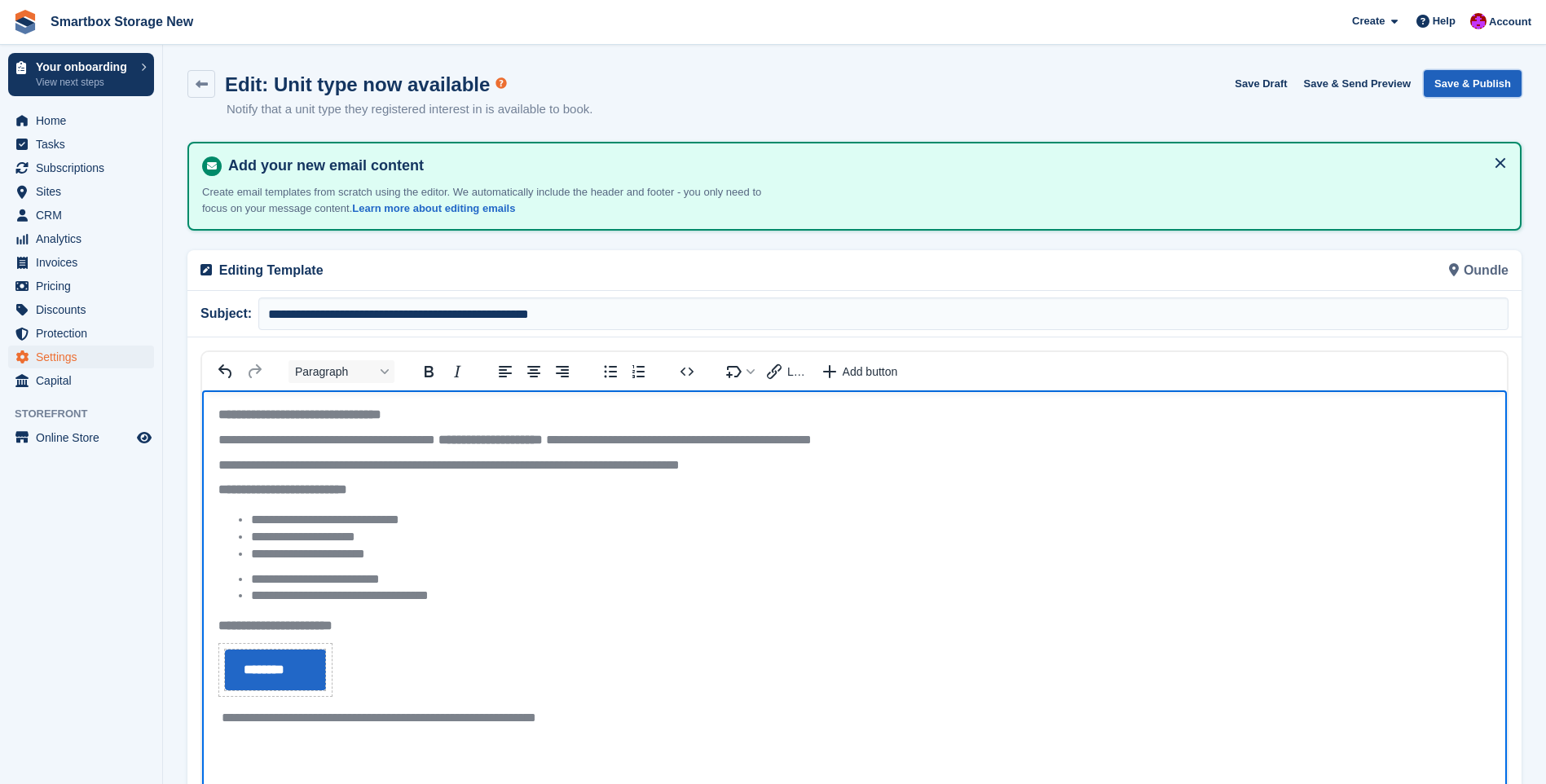 click on "Save & Publish" at bounding box center [1473, 83] 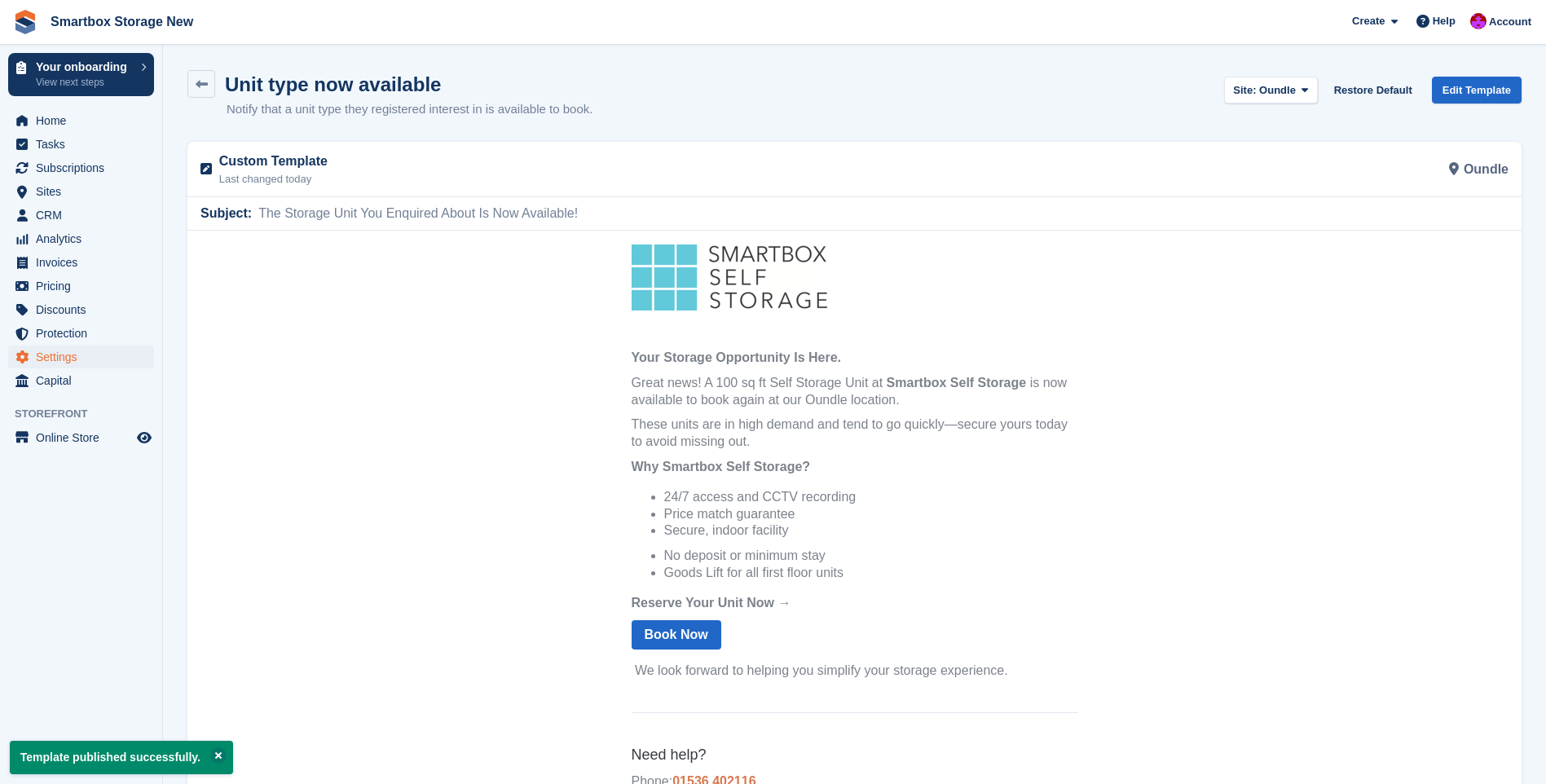 scroll, scrollTop: 0, scrollLeft: 0, axis: both 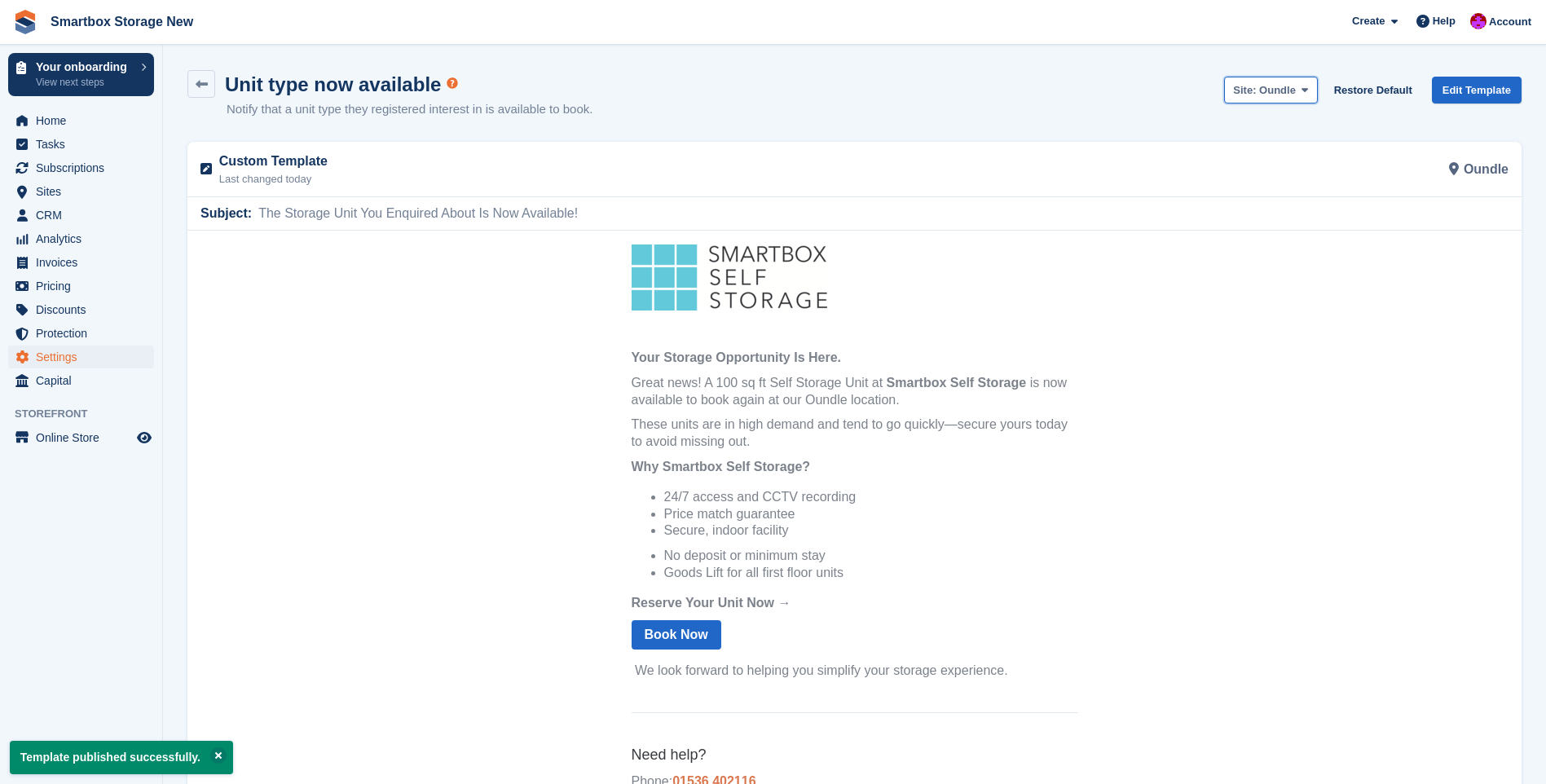 click on "Oundle" at bounding box center [1277, 90] 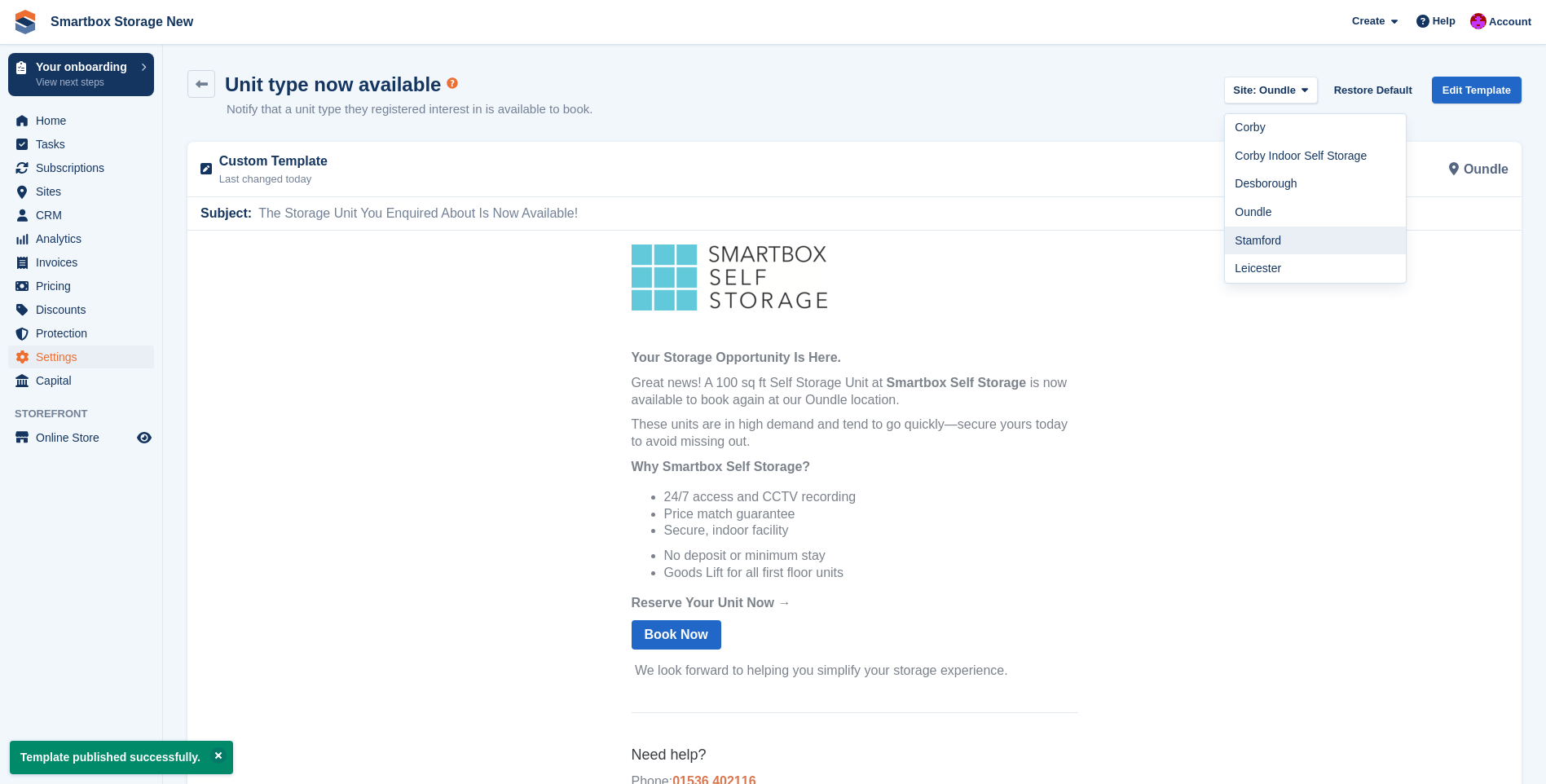 click on "Stamford" at bounding box center (1315, 240) 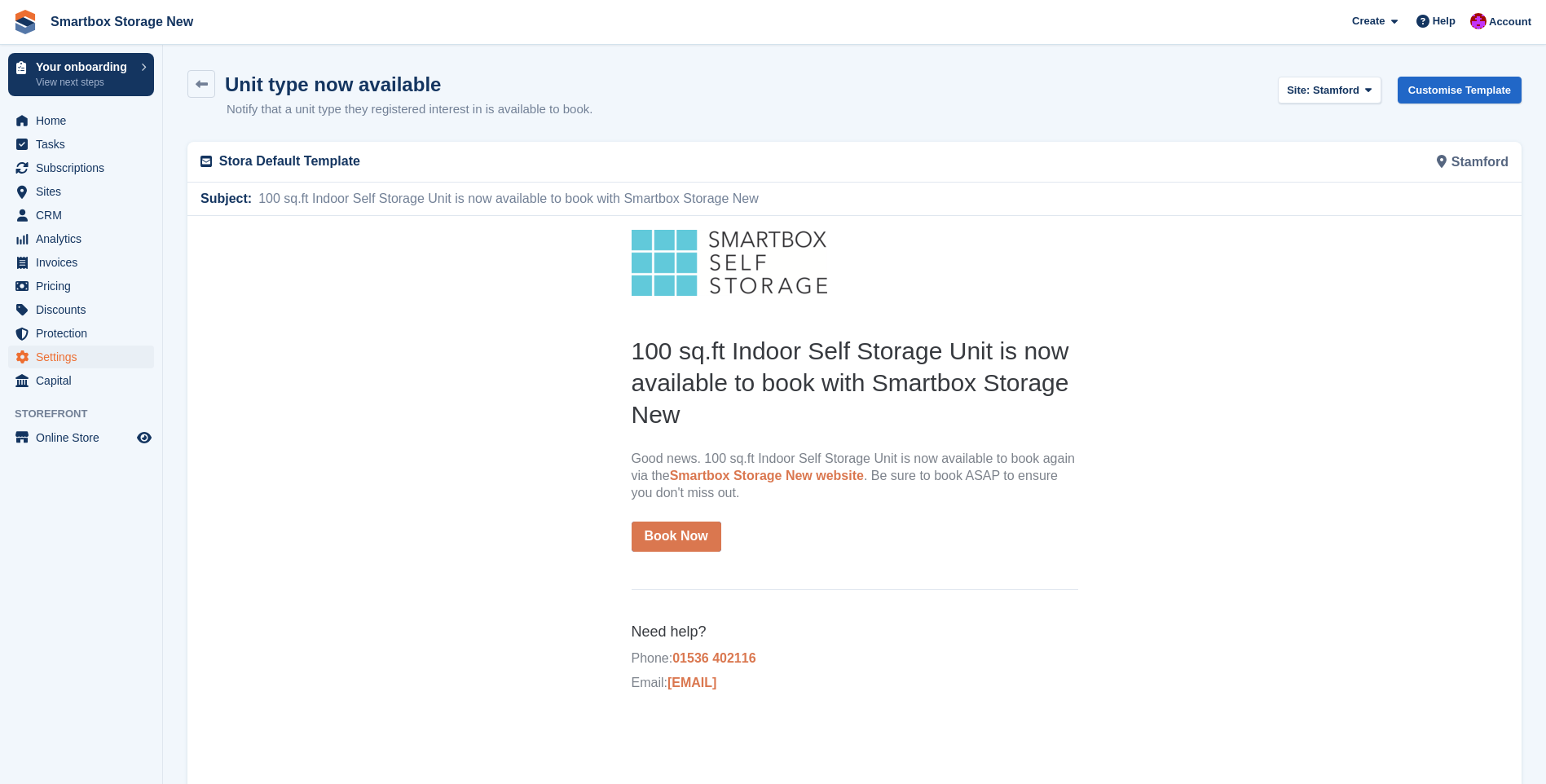 scroll, scrollTop: 0, scrollLeft: 0, axis: both 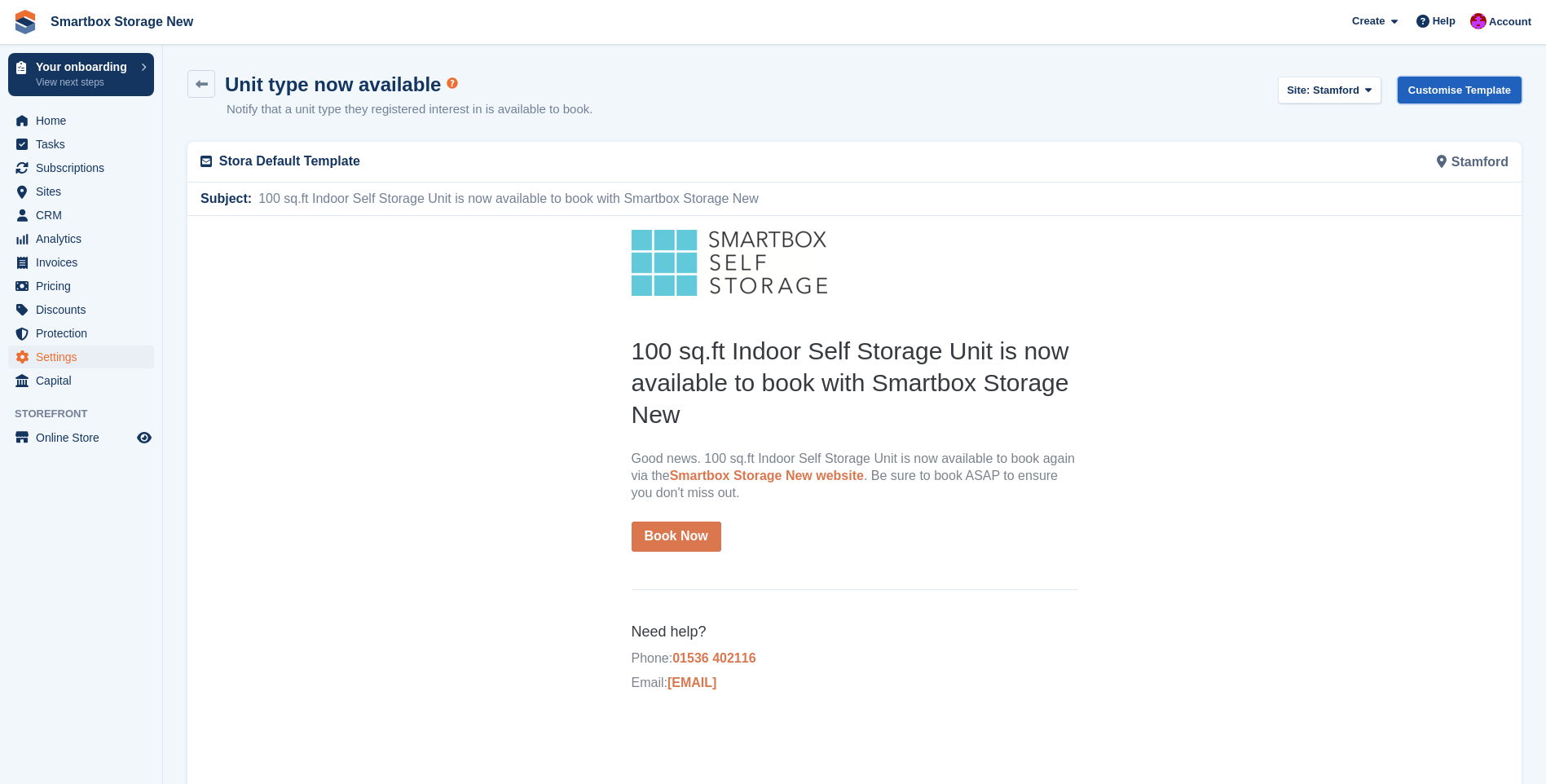 click on "Customise Template" at bounding box center (1460, 90) 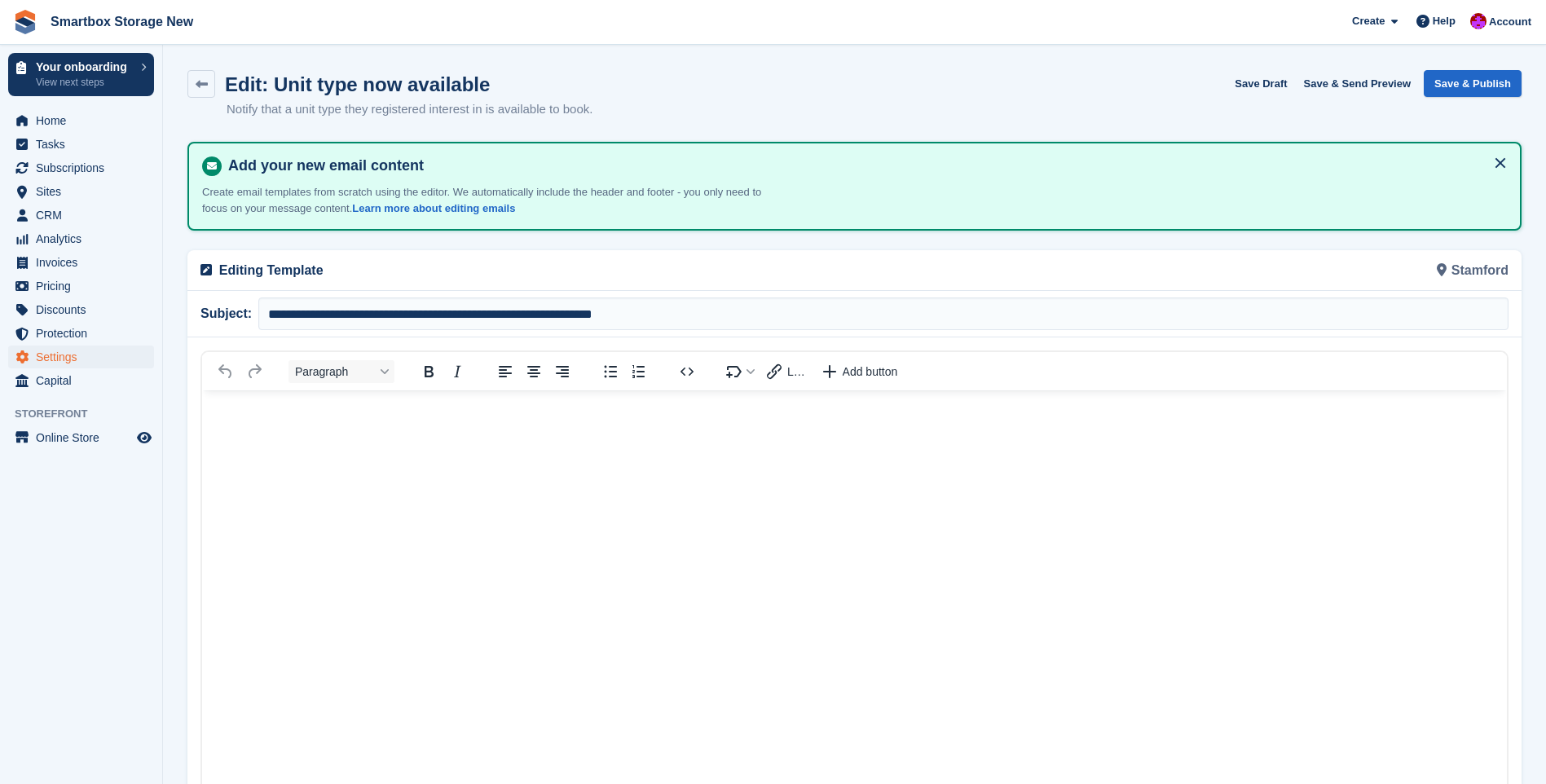 scroll, scrollTop: 0, scrollLeft: 0, axis: both 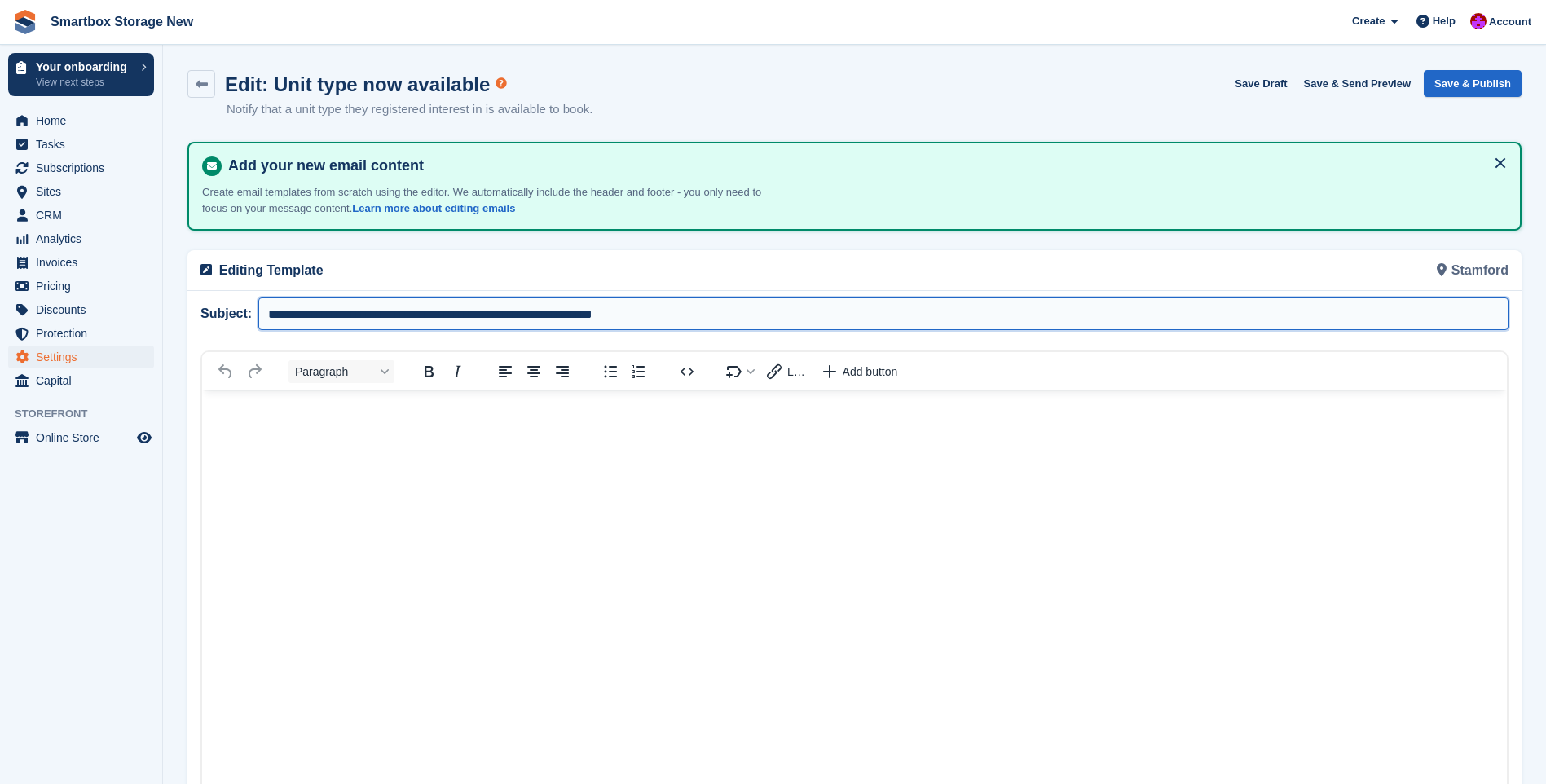 click on "**********" at bounding box center (883, 314) 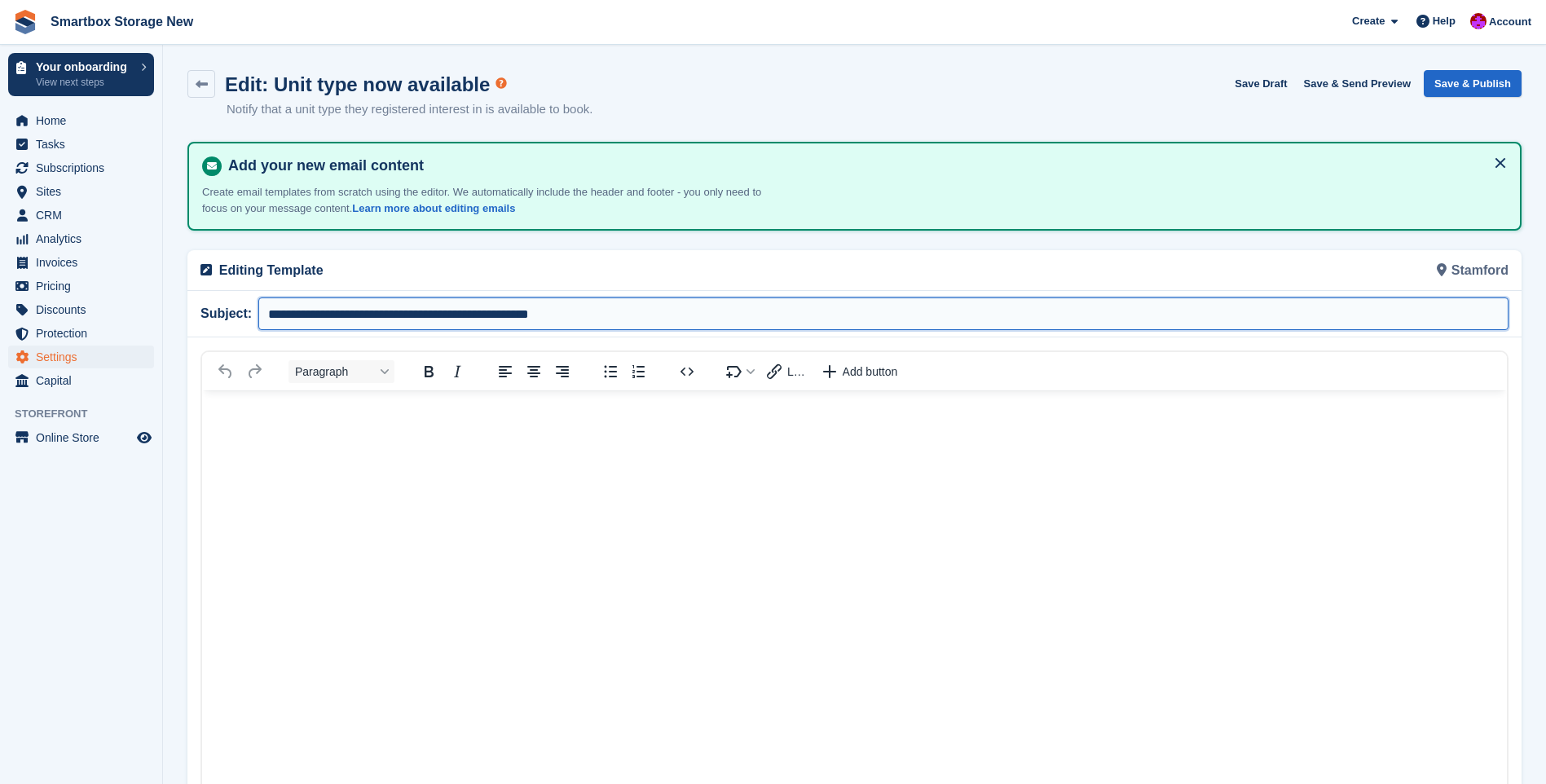 type on "**********" 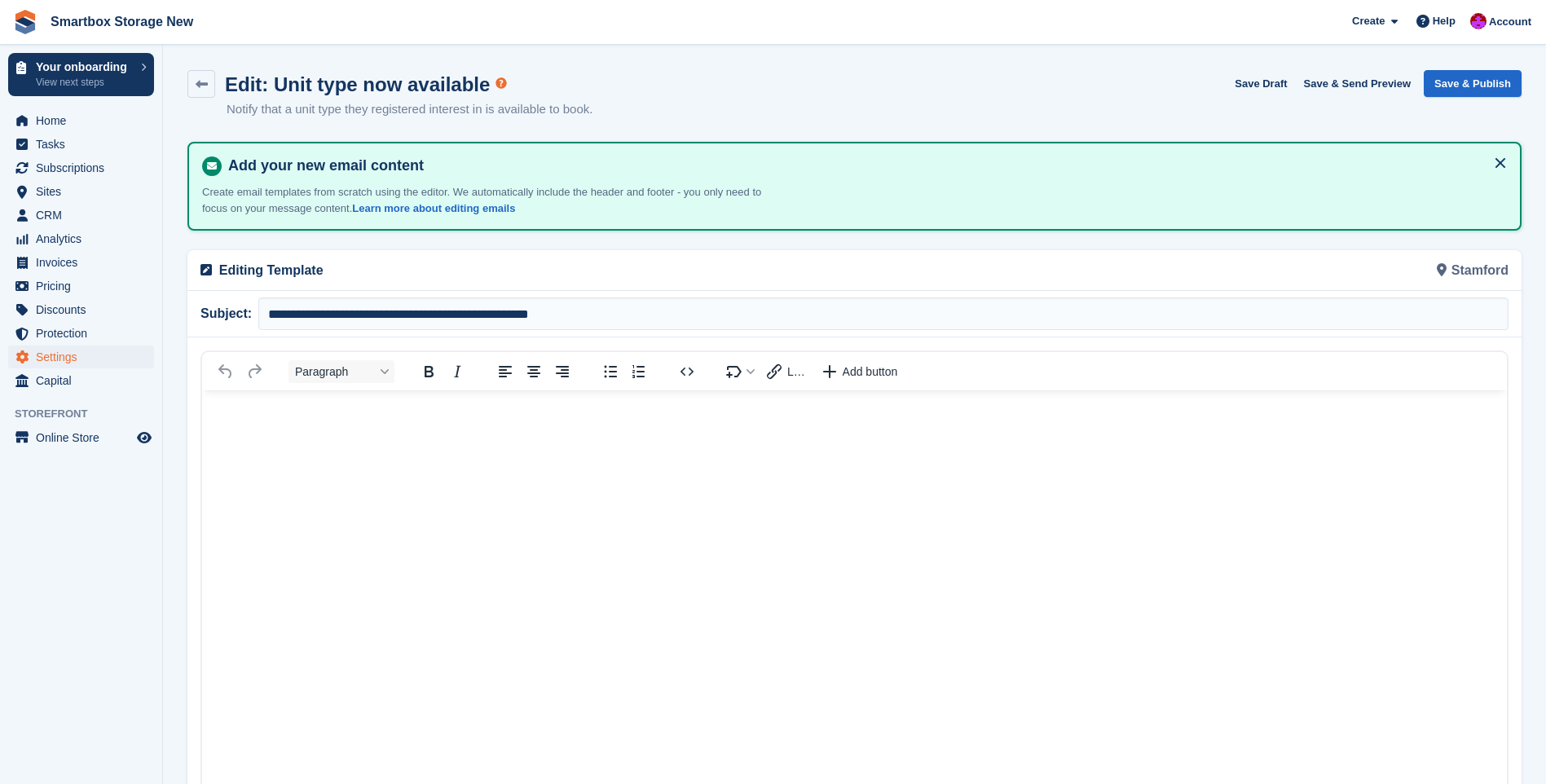 click at bounding box center [854, 685] 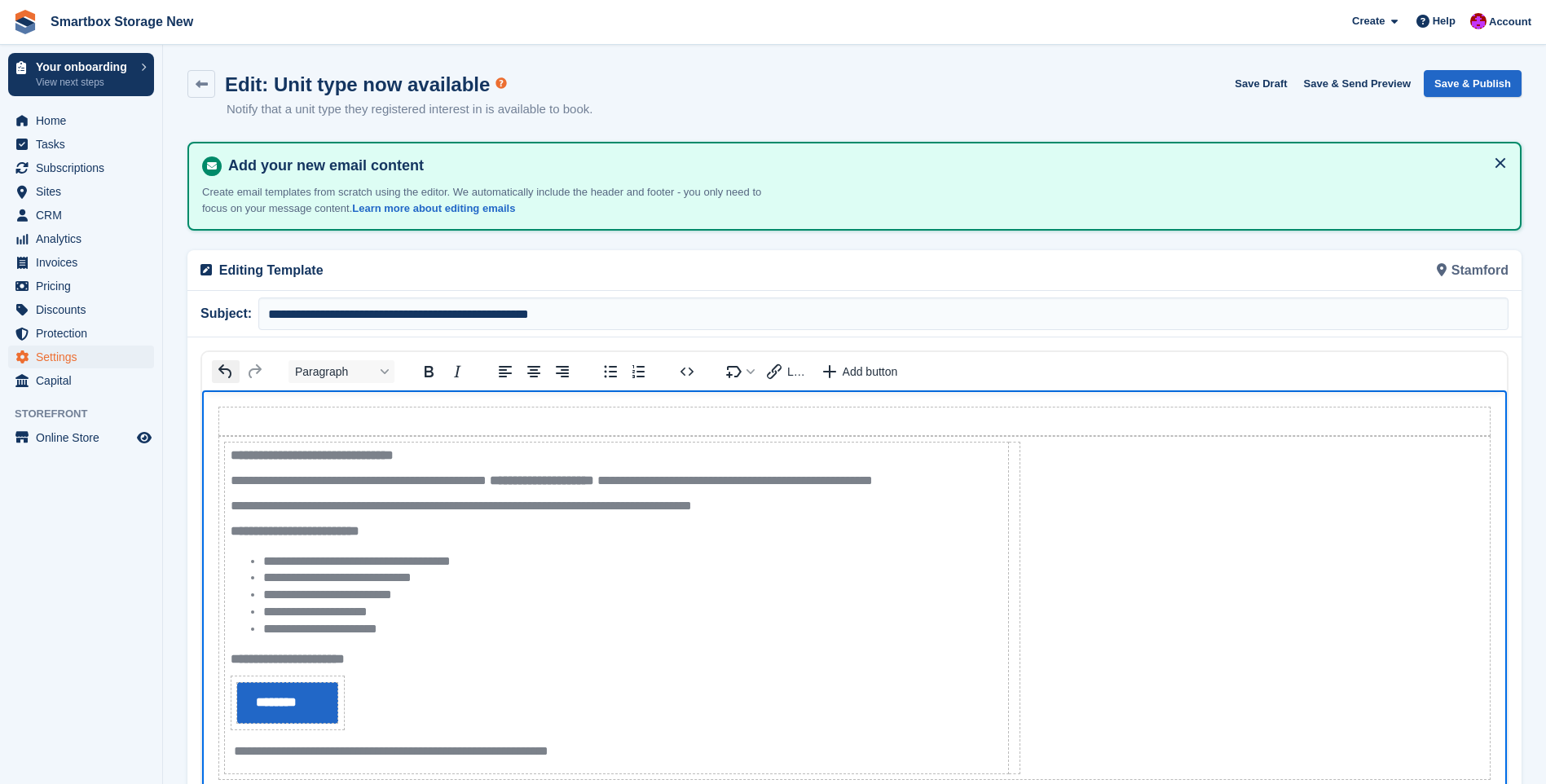 click 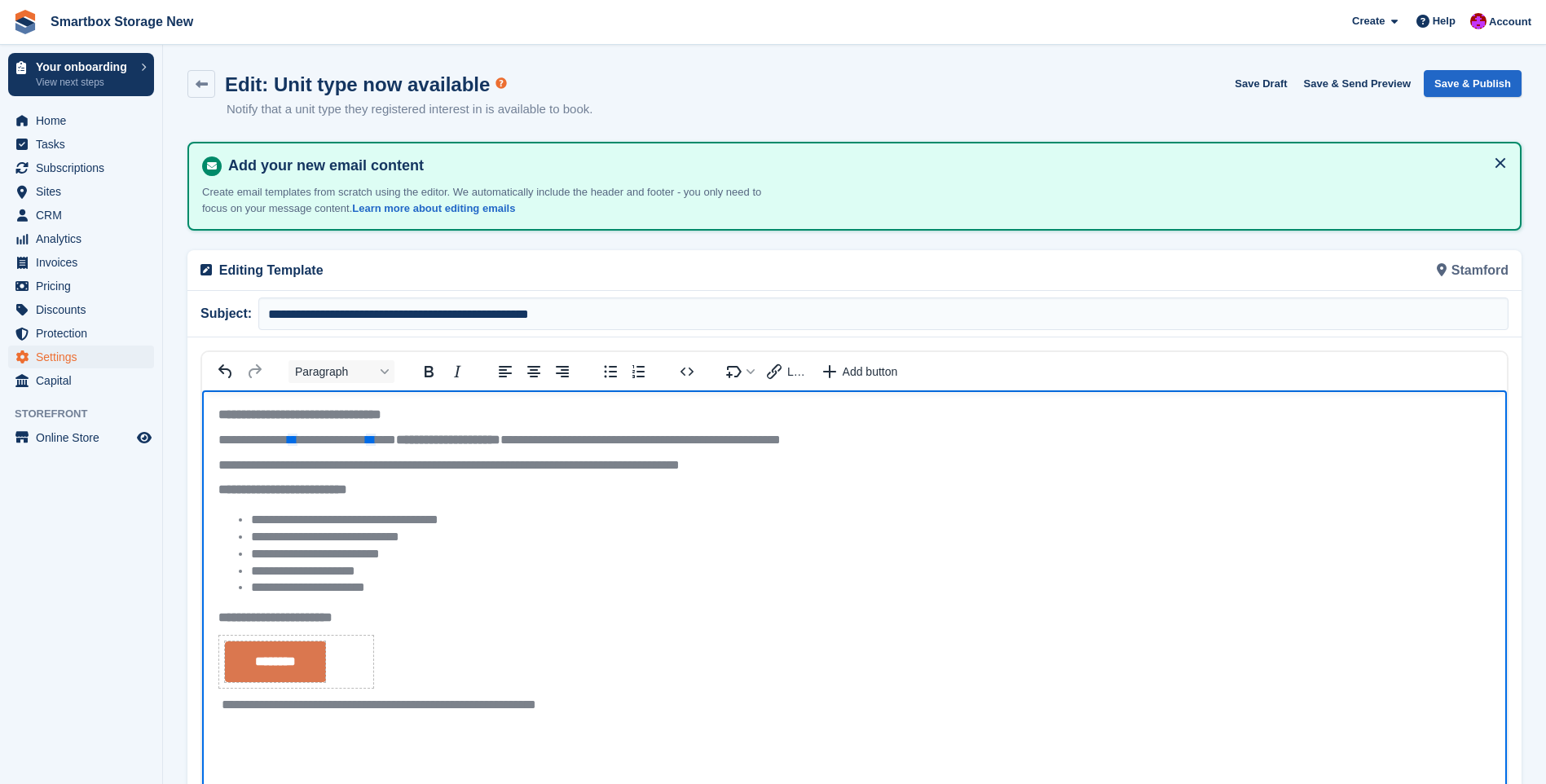 click on "**********" at bounding box center (870, 554) 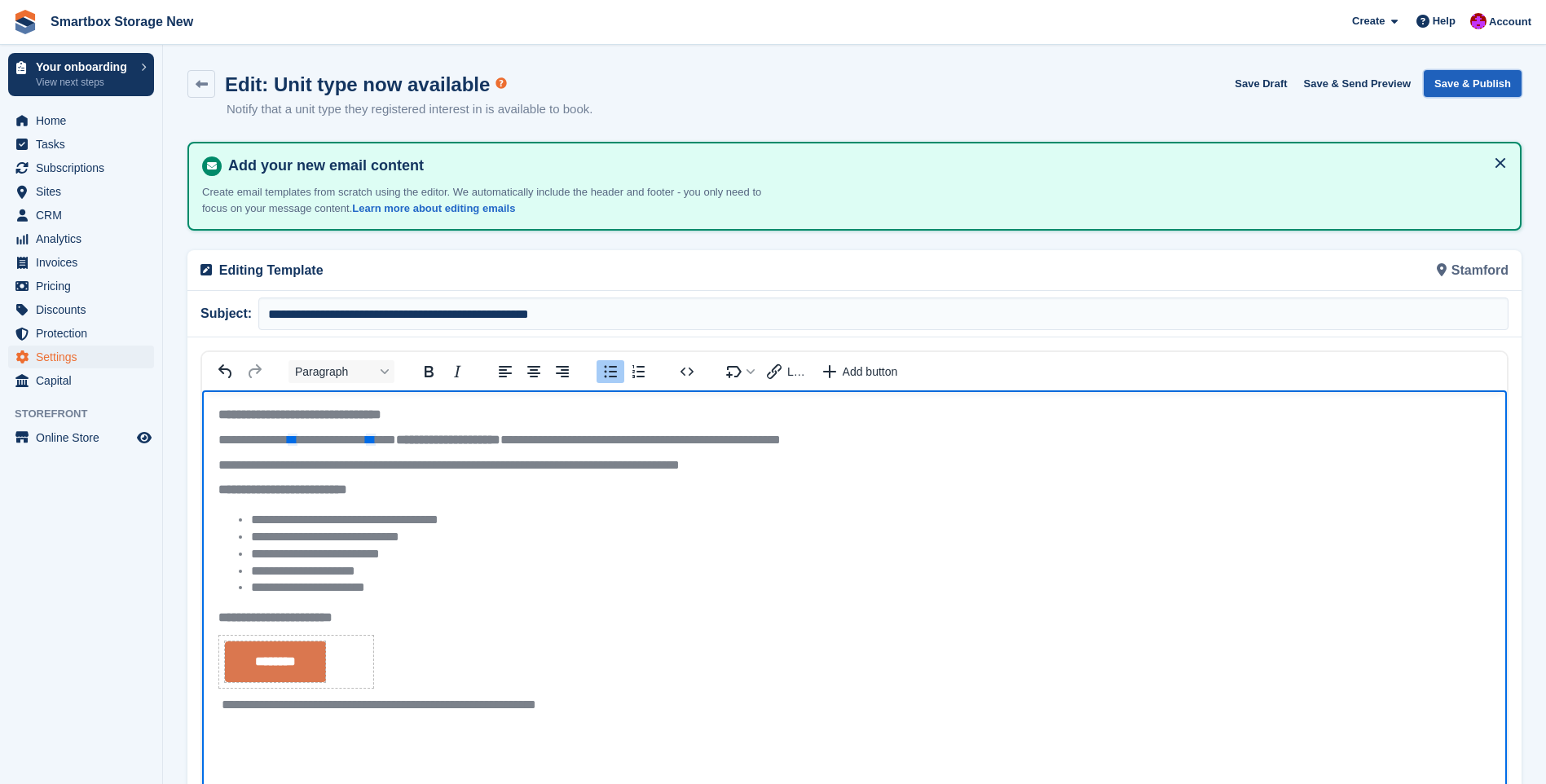 click on "Save & Publish" at bounding box center [1473, 83] 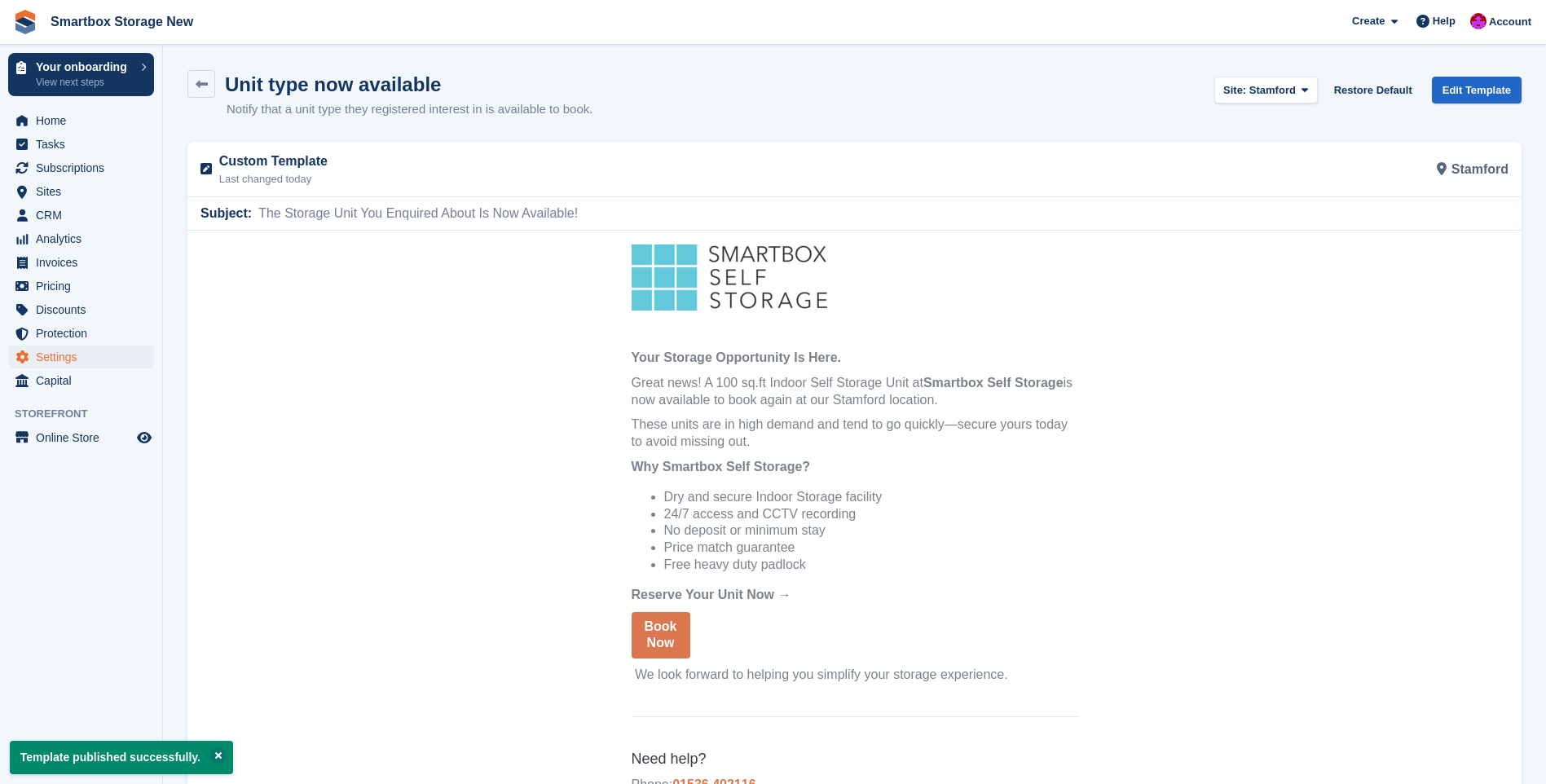 scroll, scrollTop: 0, scrollLeft: 0, axis: both 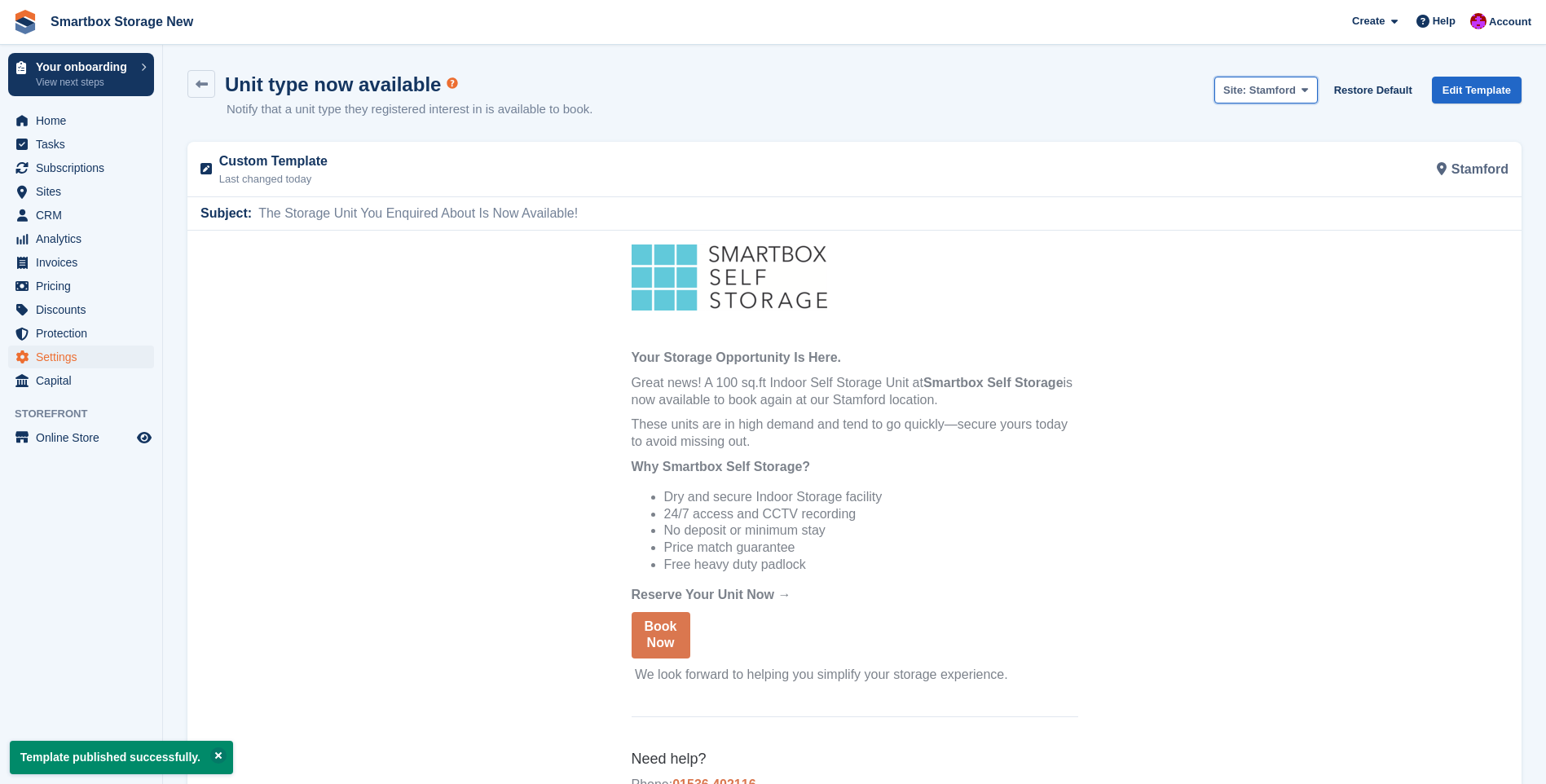 click on "Stamford" at bounding box center (1272, 90) 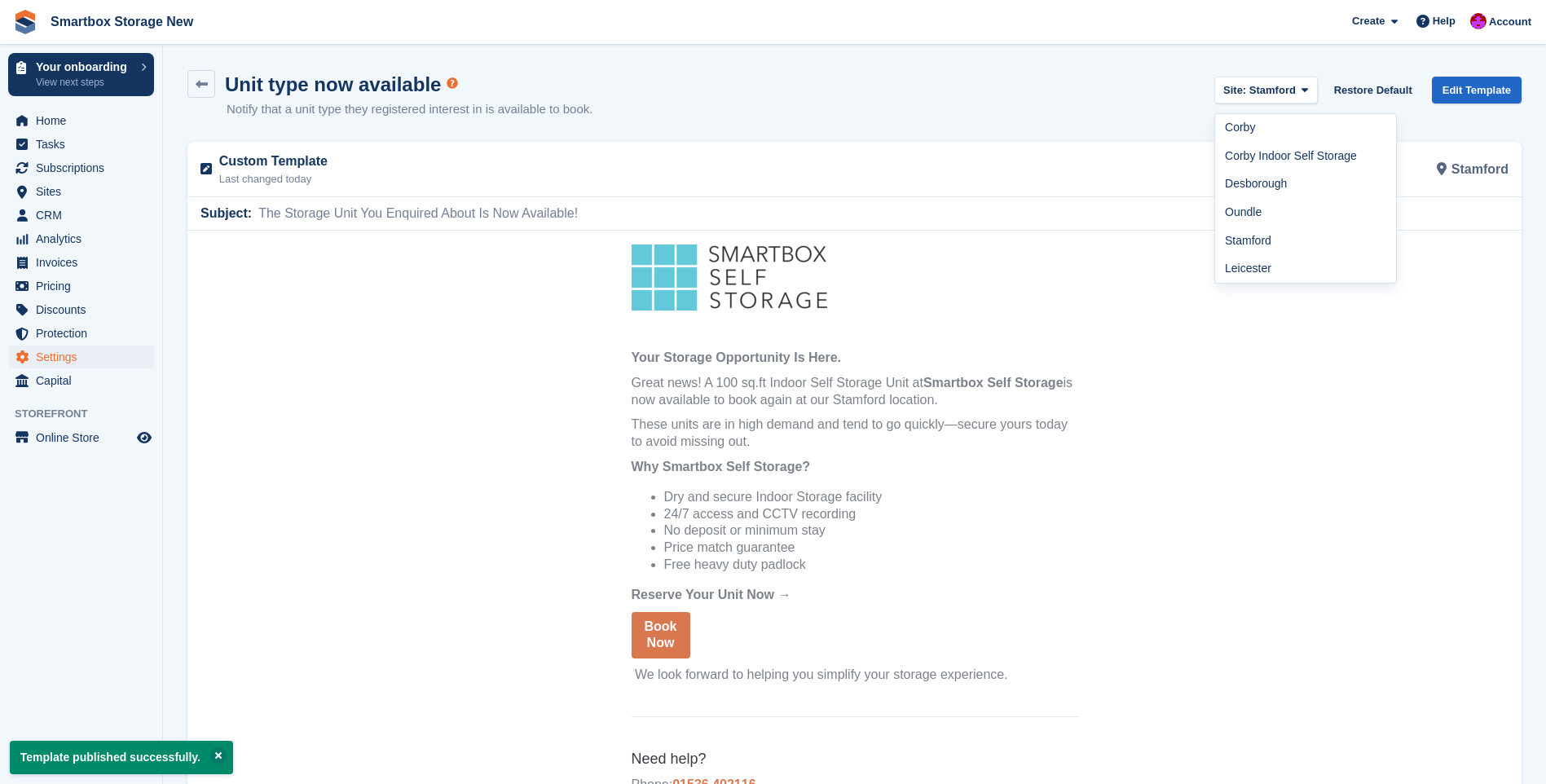 click on "Oundle" at bounding box center (1306, 212) 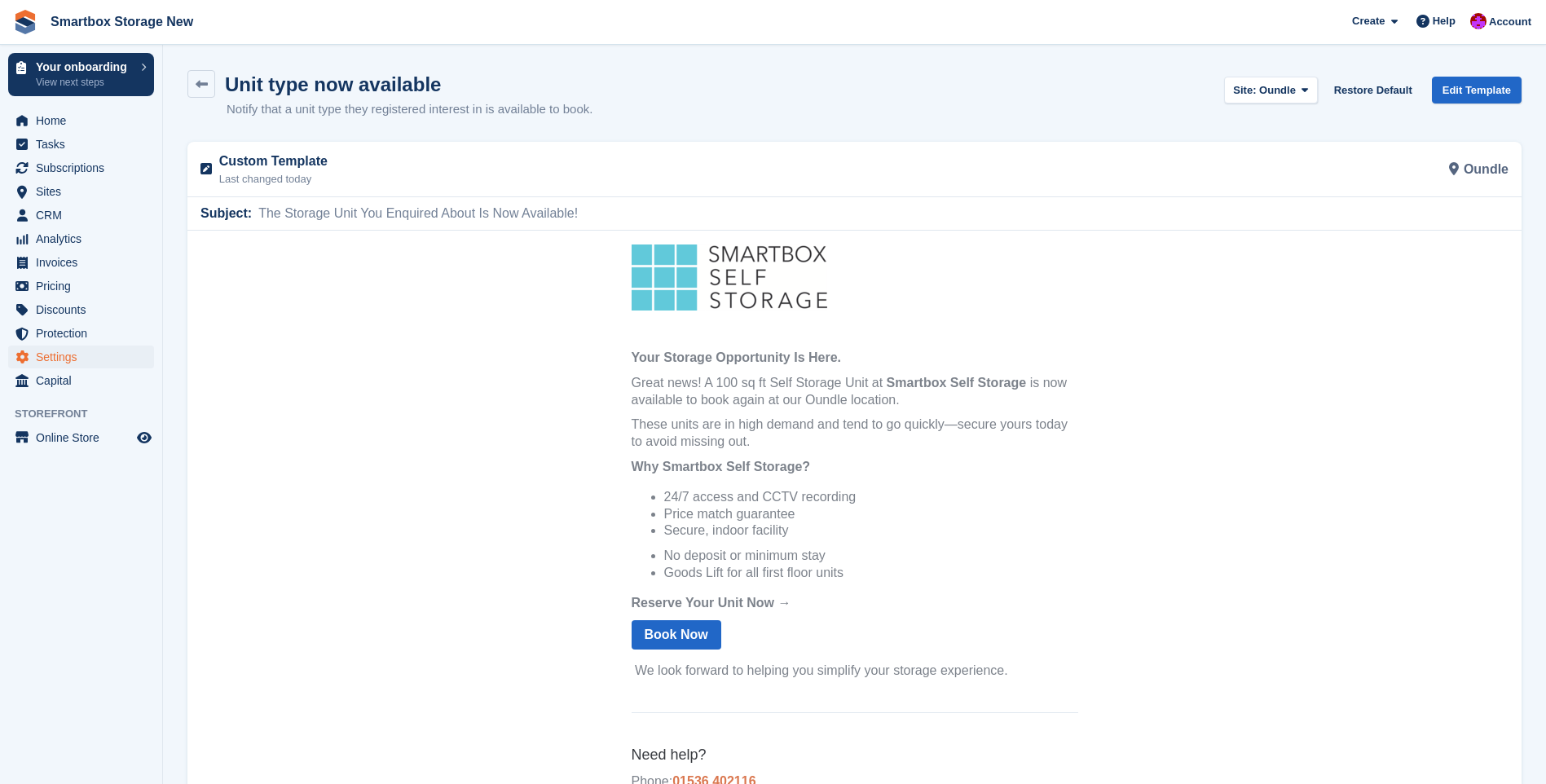scroll, scrollTop: 0, scrollLeft: 0, axis: both 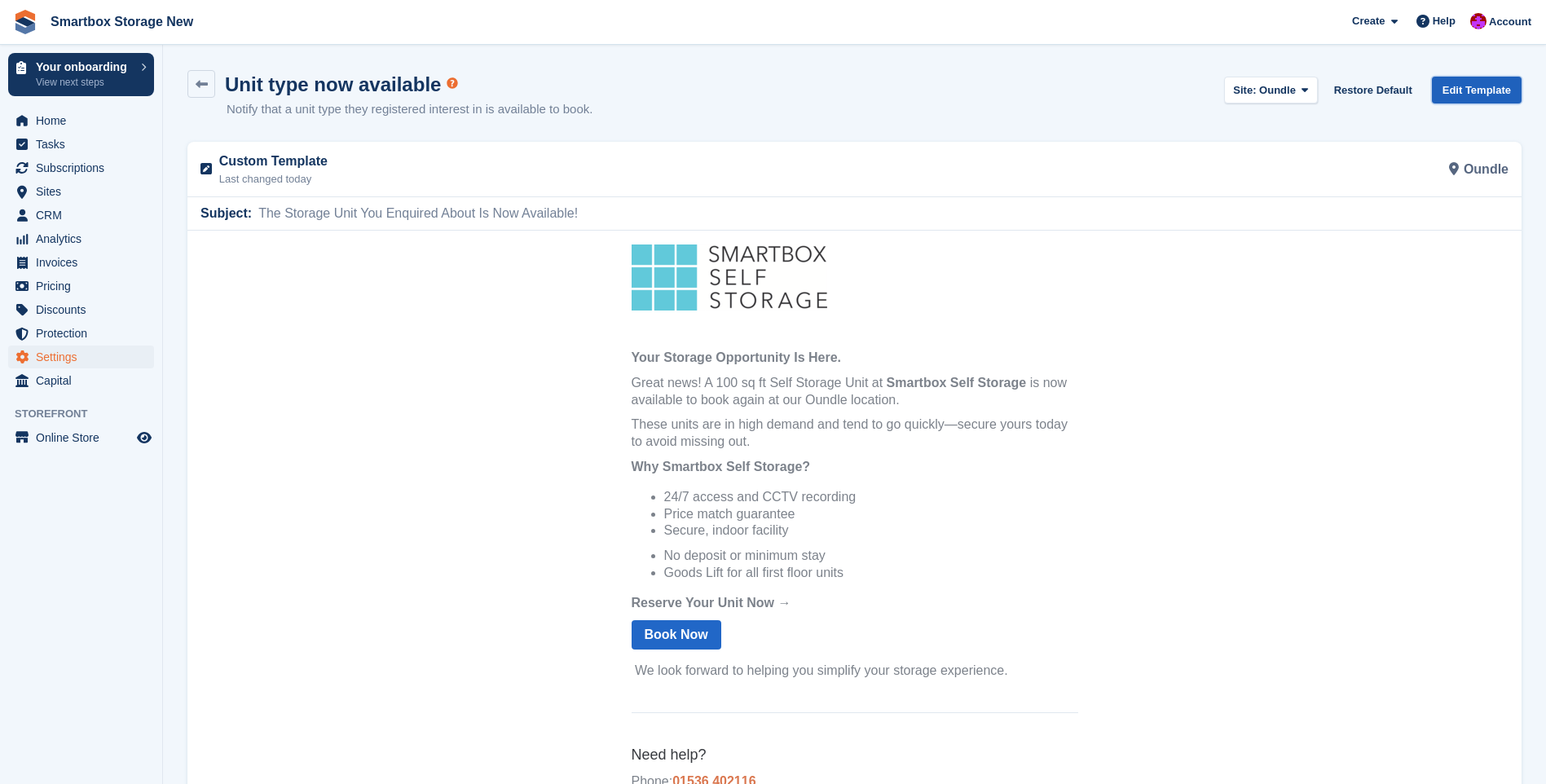 click on "Edit Template" at bounding box center [1477, 90] 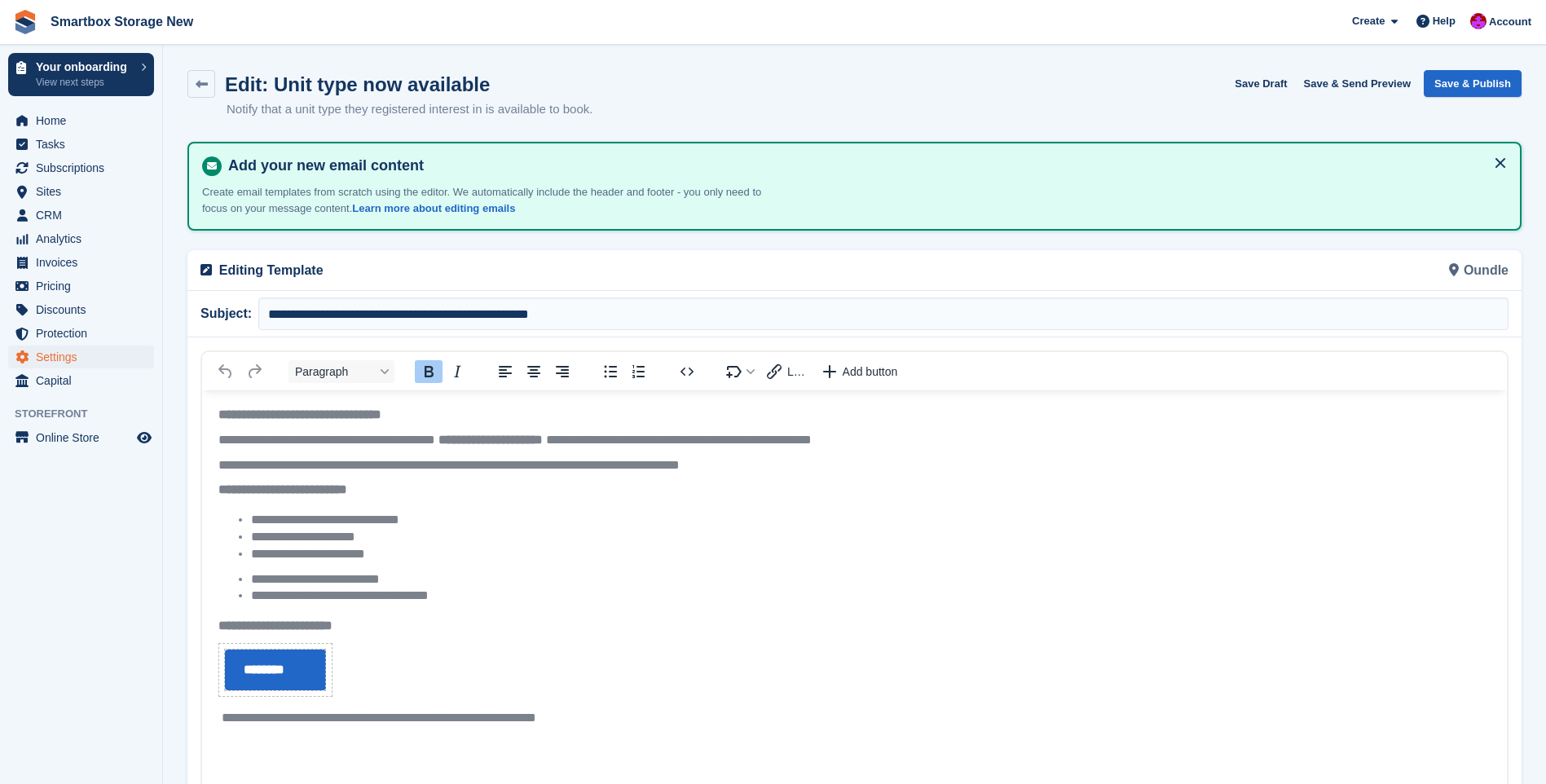 scroll, scrollTop: 0, scrollLeft: 0, axis: both 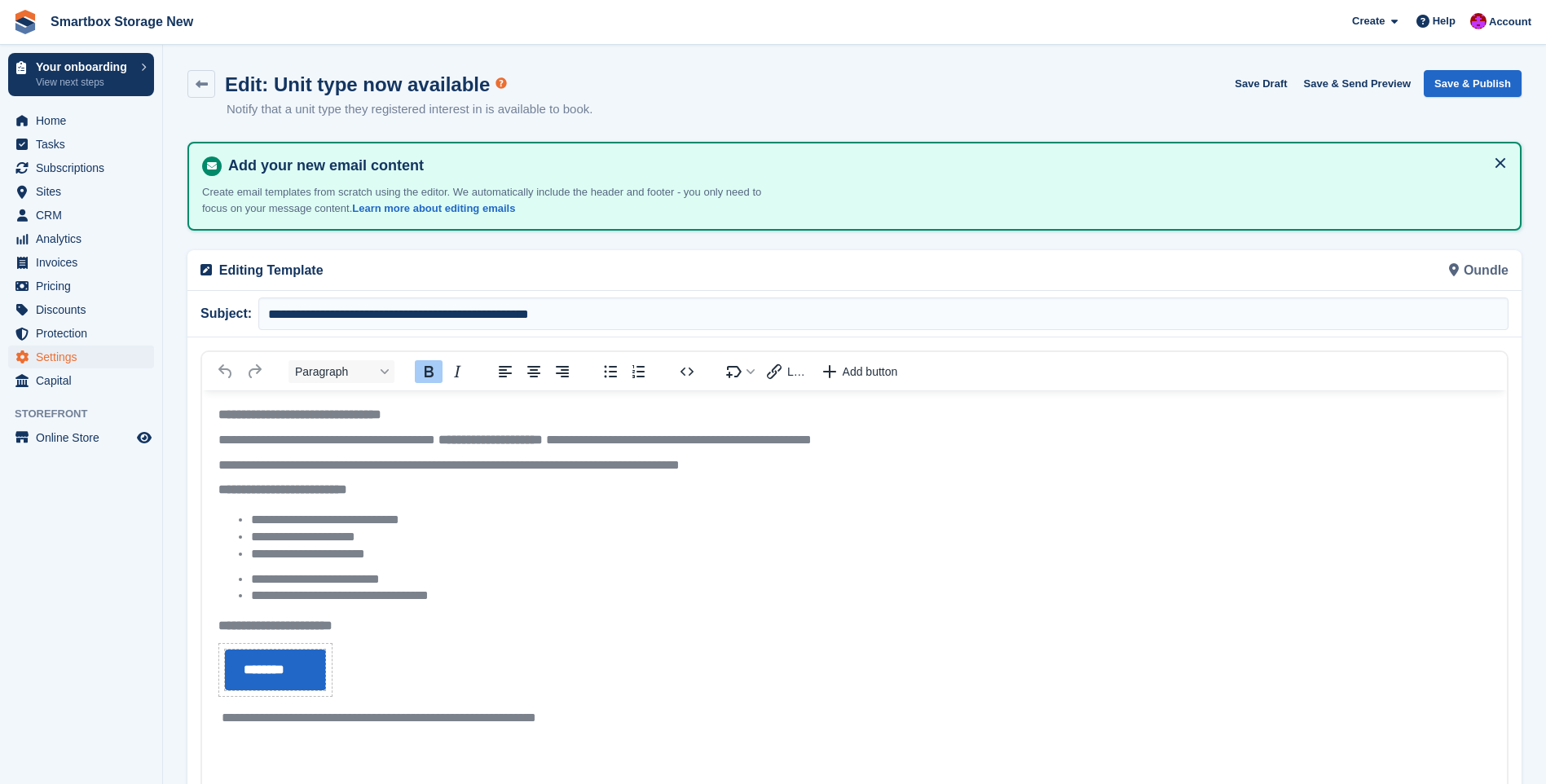 click on "**********" at bounding box center (854, 570) 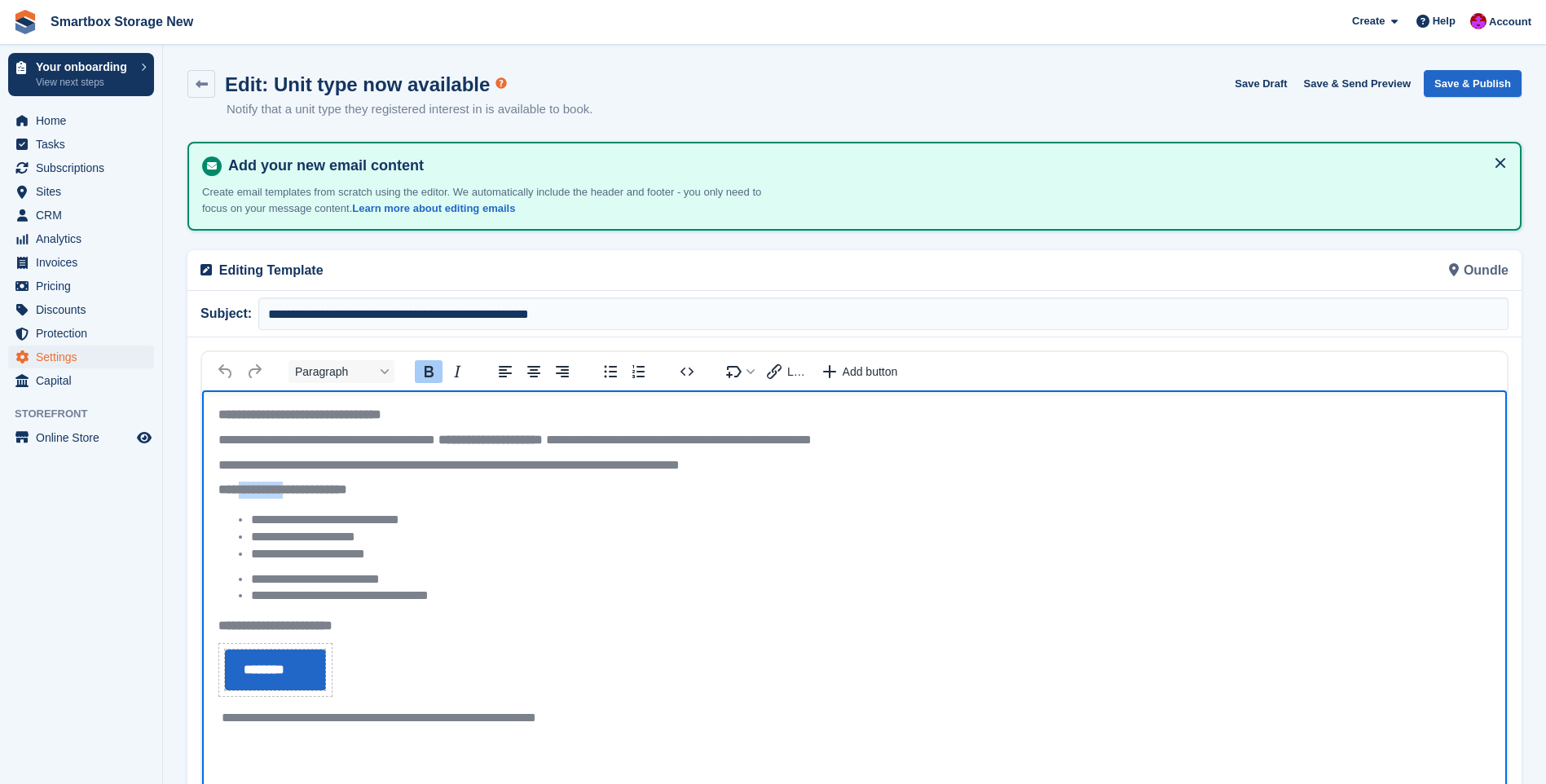 click on "**********" at bounding box center [854, 570] 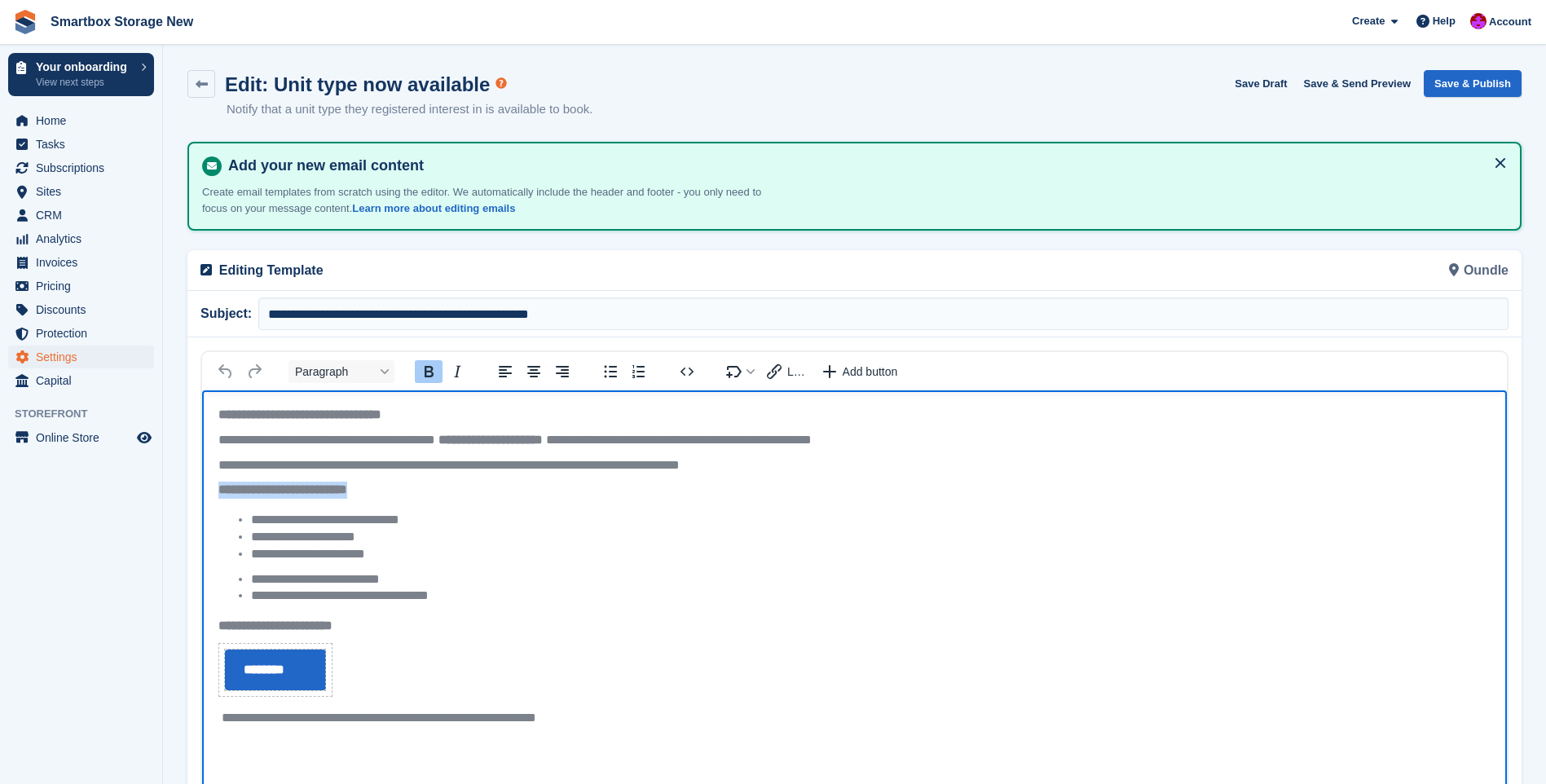 click on "**********" at bounding box center [854, 570] 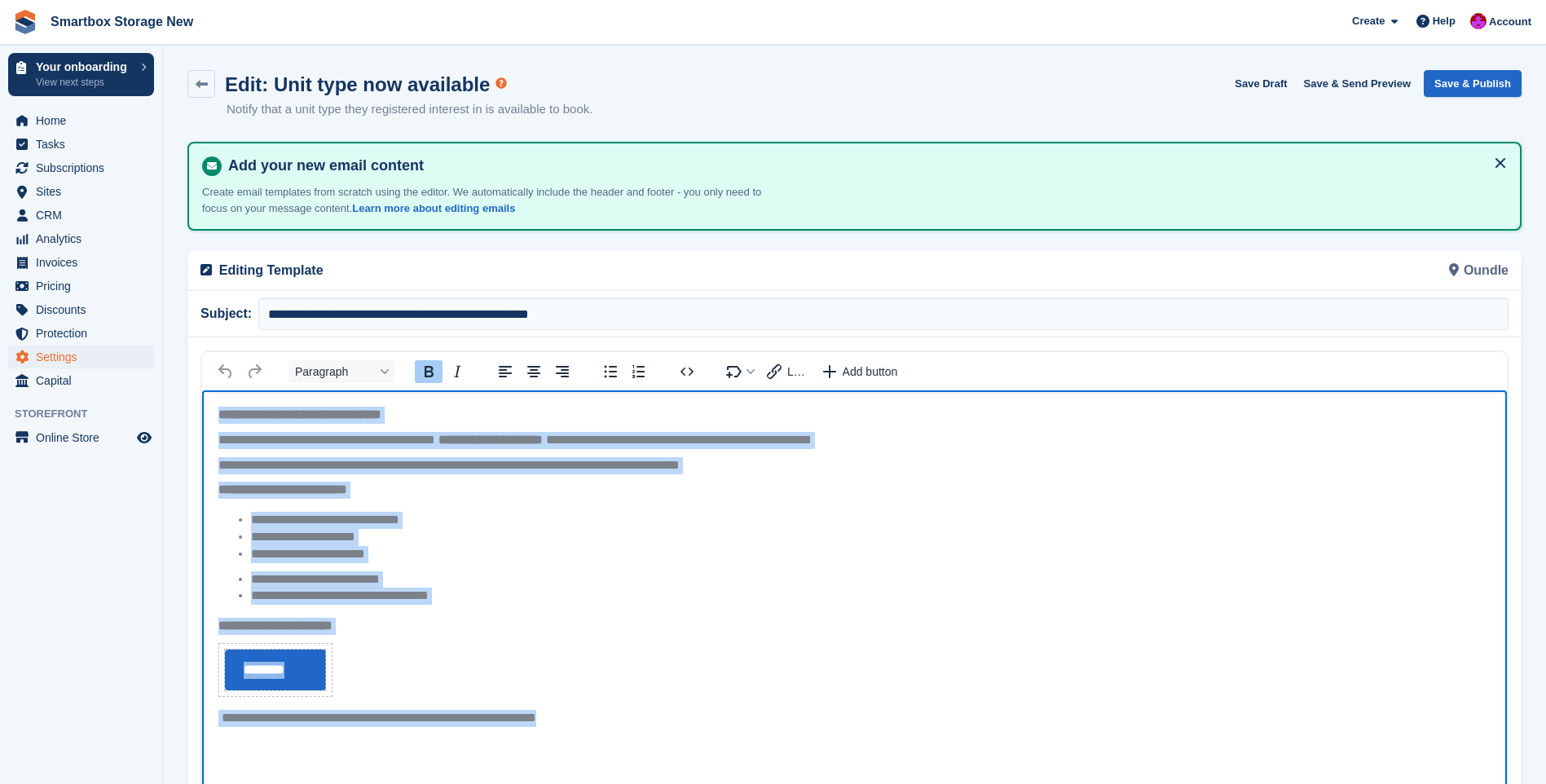 drag, startPoint x: 216, startPoint y: 416, endPoint x: 632, endPoint y: 727, distance: 519.40062 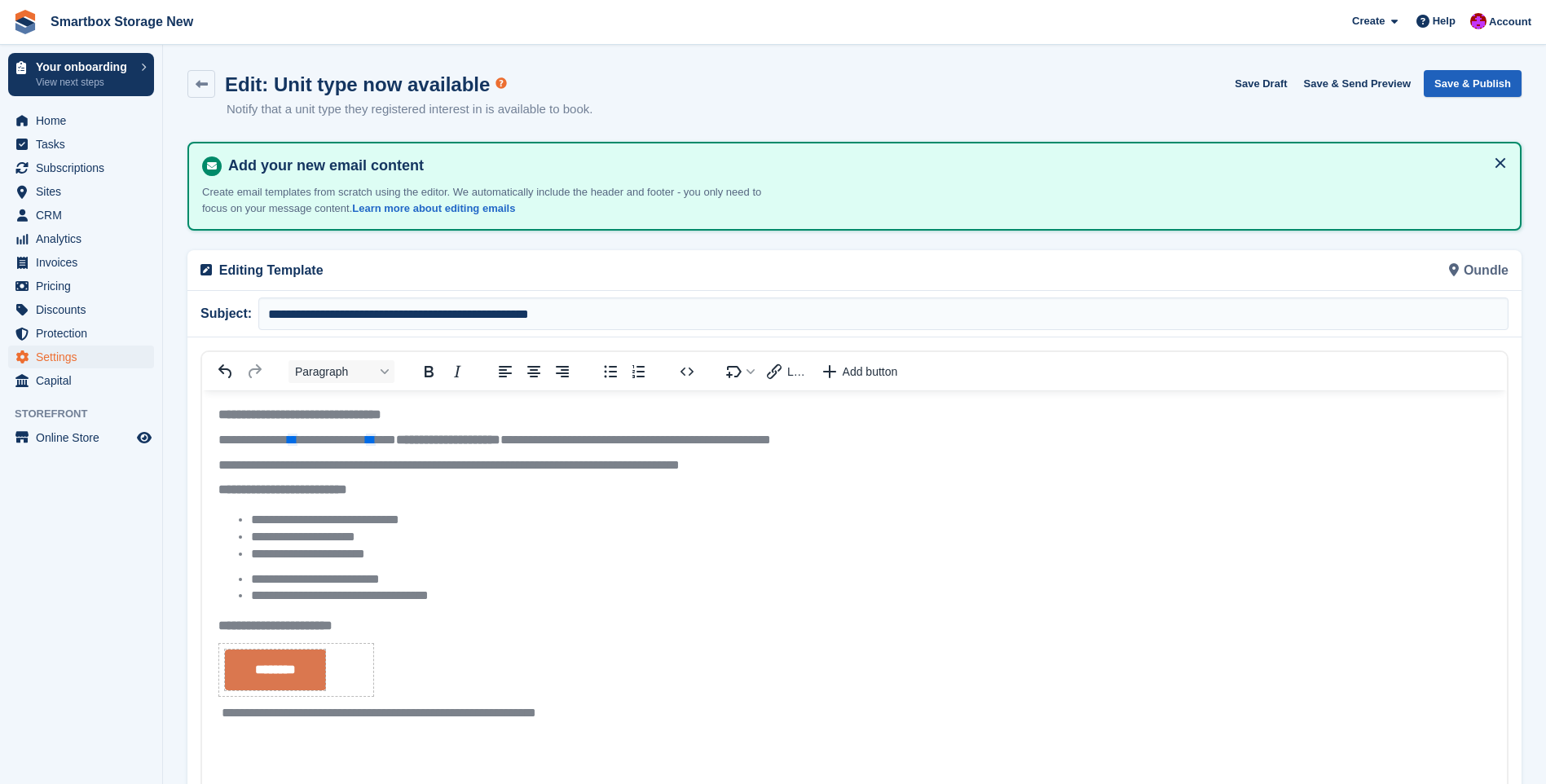 click on "Save & Publish" at bounding box center (1473, 83) 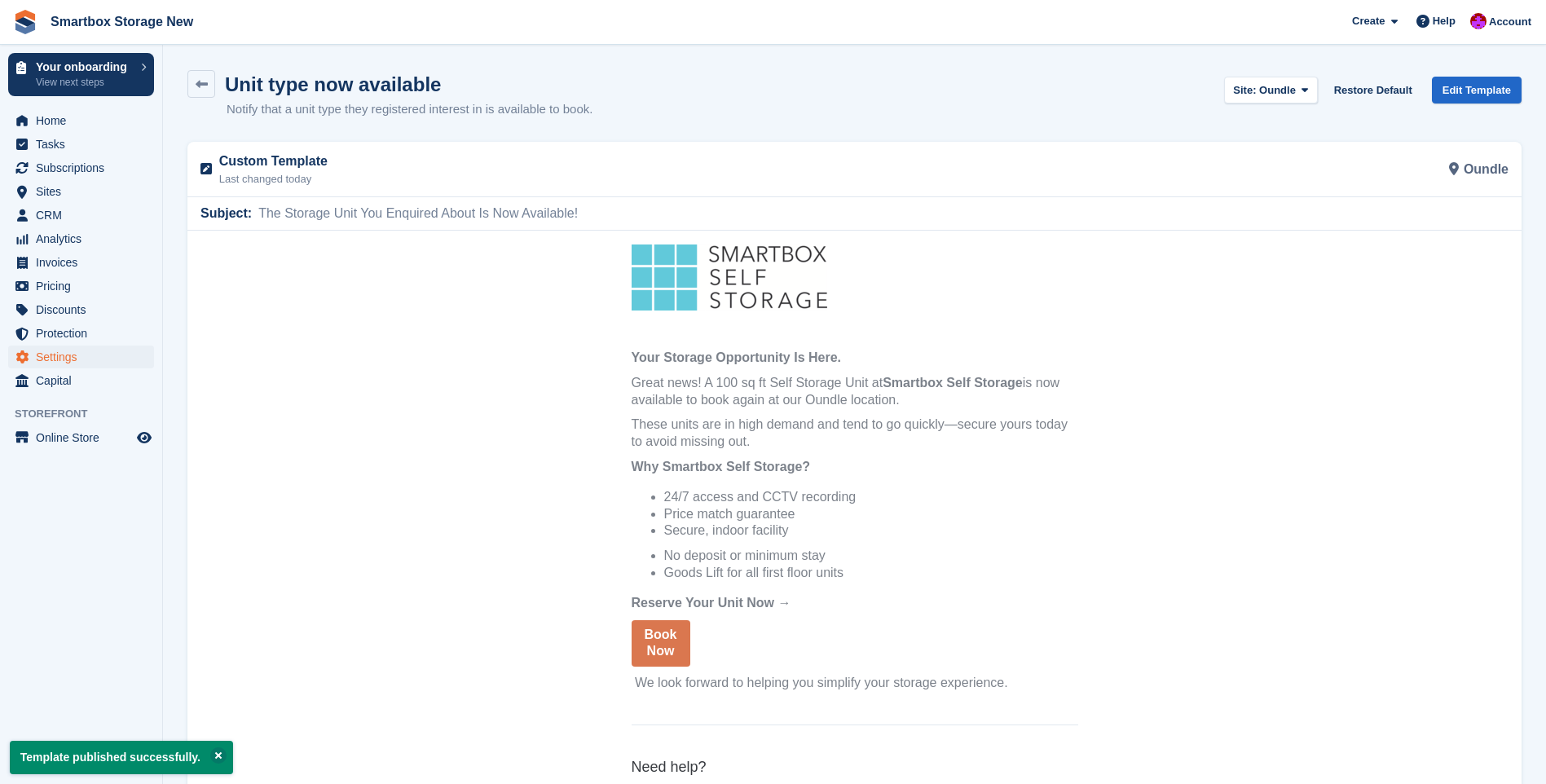 scroll, scrollTop: 0, scrollLeft: 0, axis: both 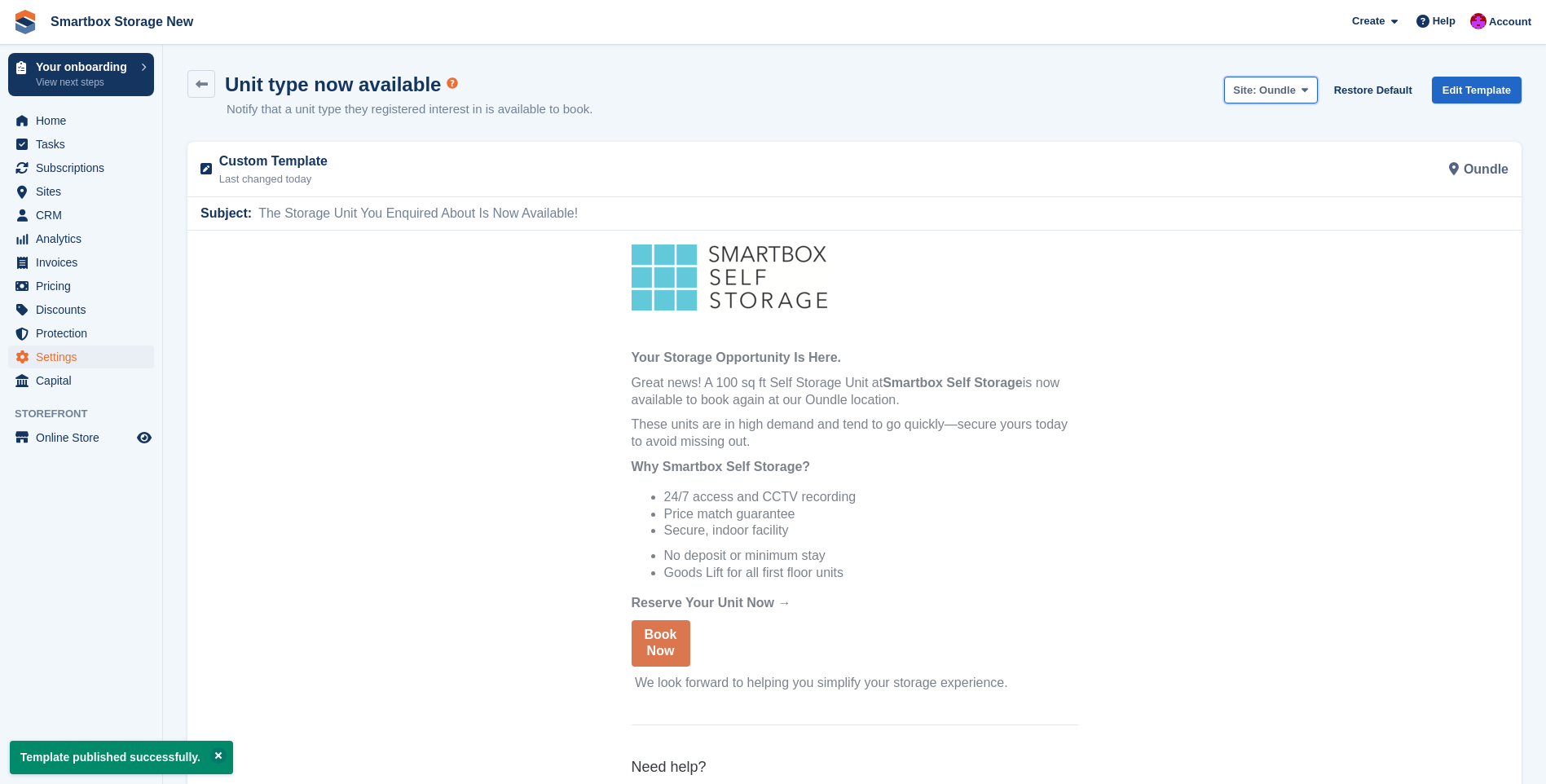 click on "Site:
Oundle" at bounding box center [1271, 90] 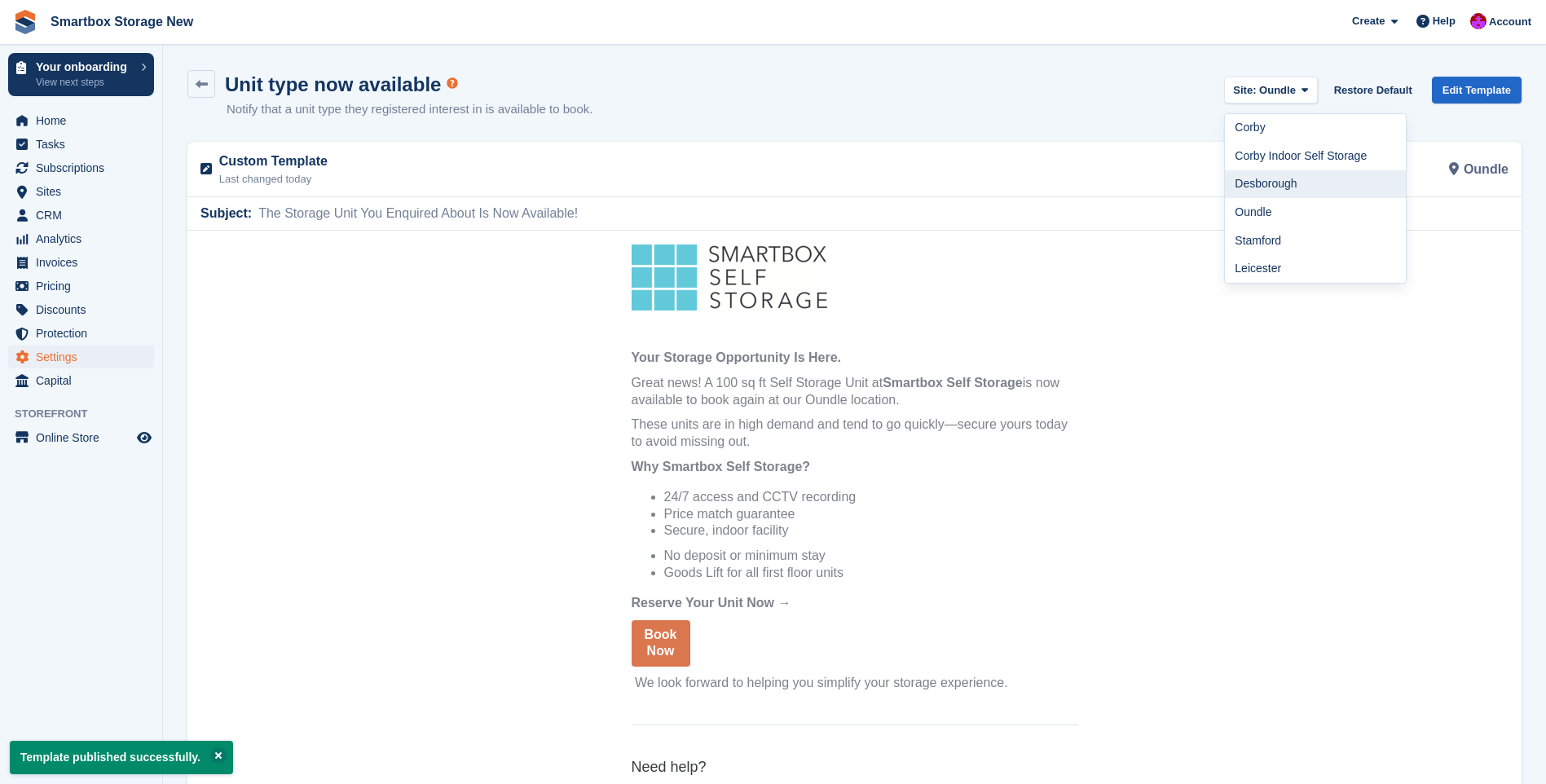 click on "Desborough" at bounding box center (1315, 184) 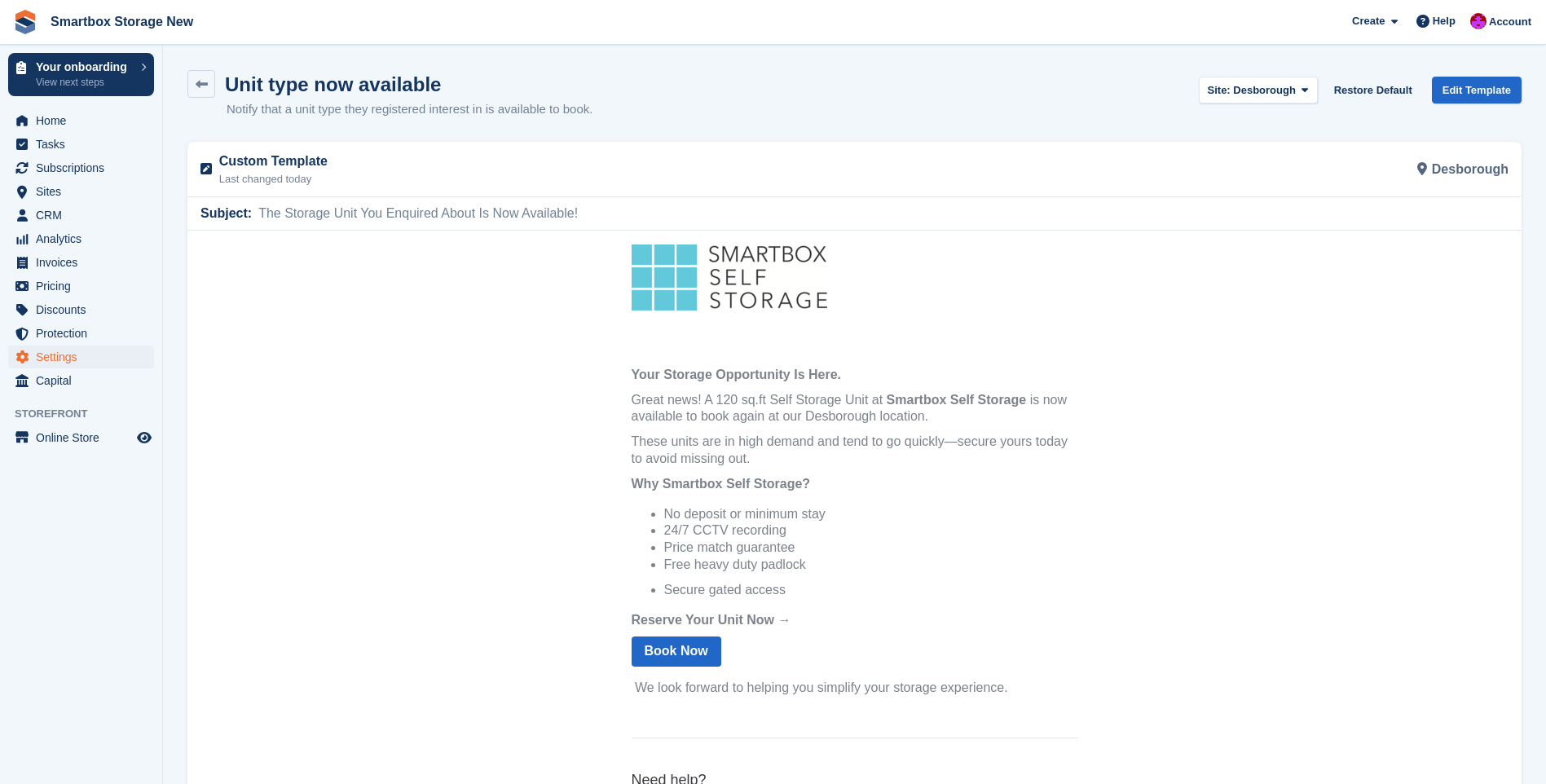 scroll, scrollTop: 0, scrollLeft: 0, axis: both 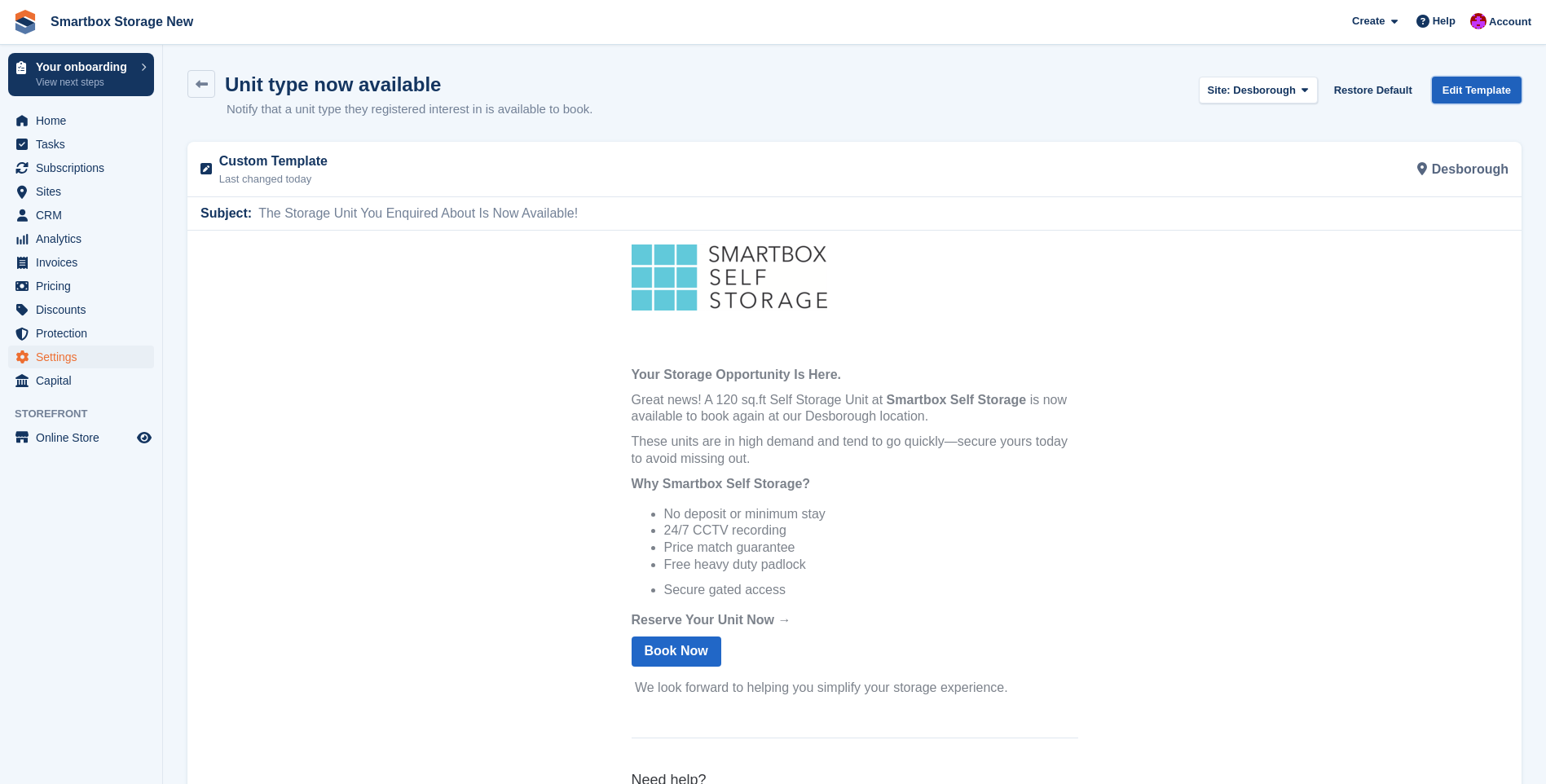 click on "Edit Template" at bounding box center [1477, 90] 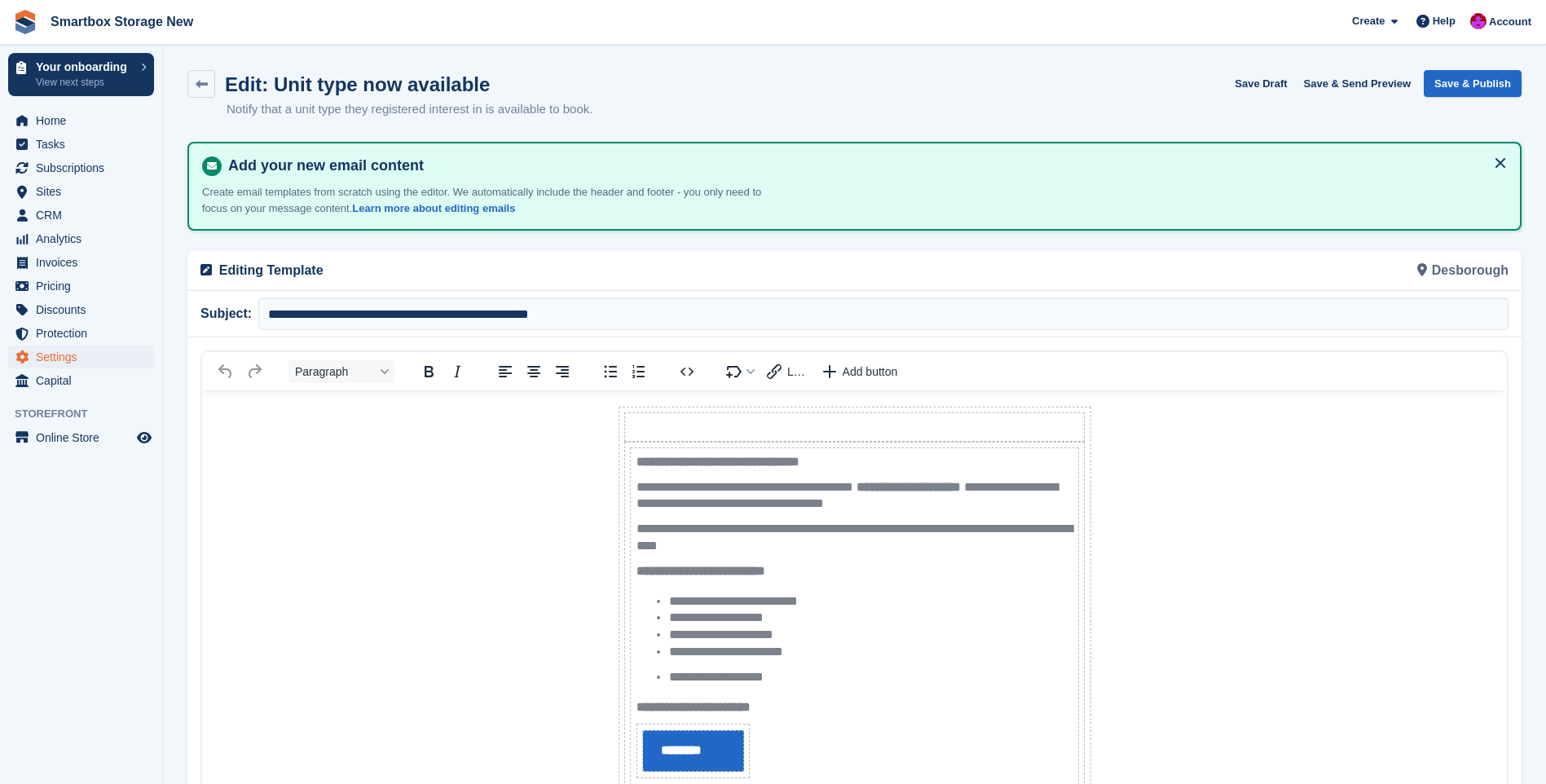scroll, scrollTop: 0, scrollLeft: 0, axis: both 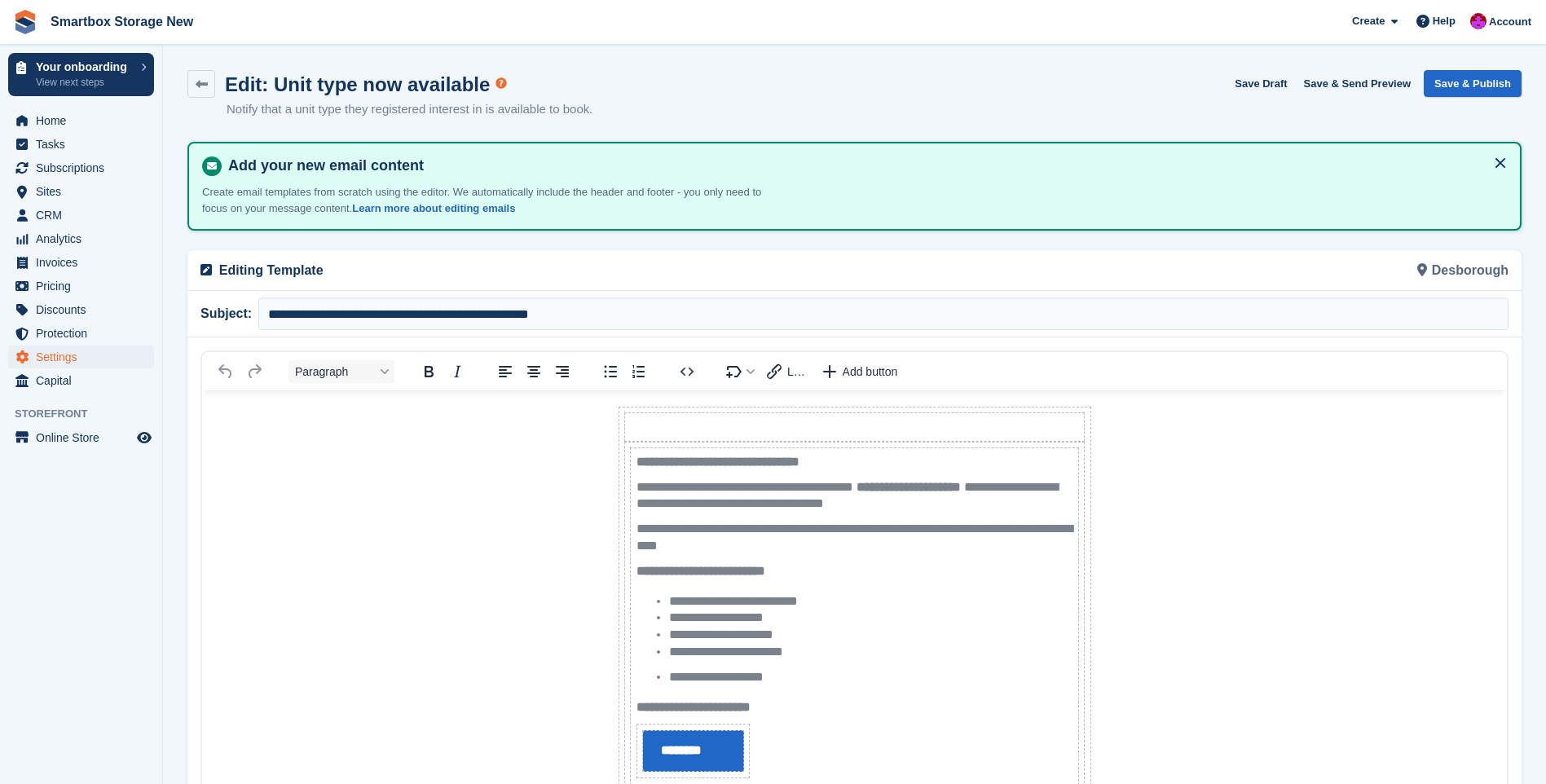 click on "**********" at bounding box center [855, 496] 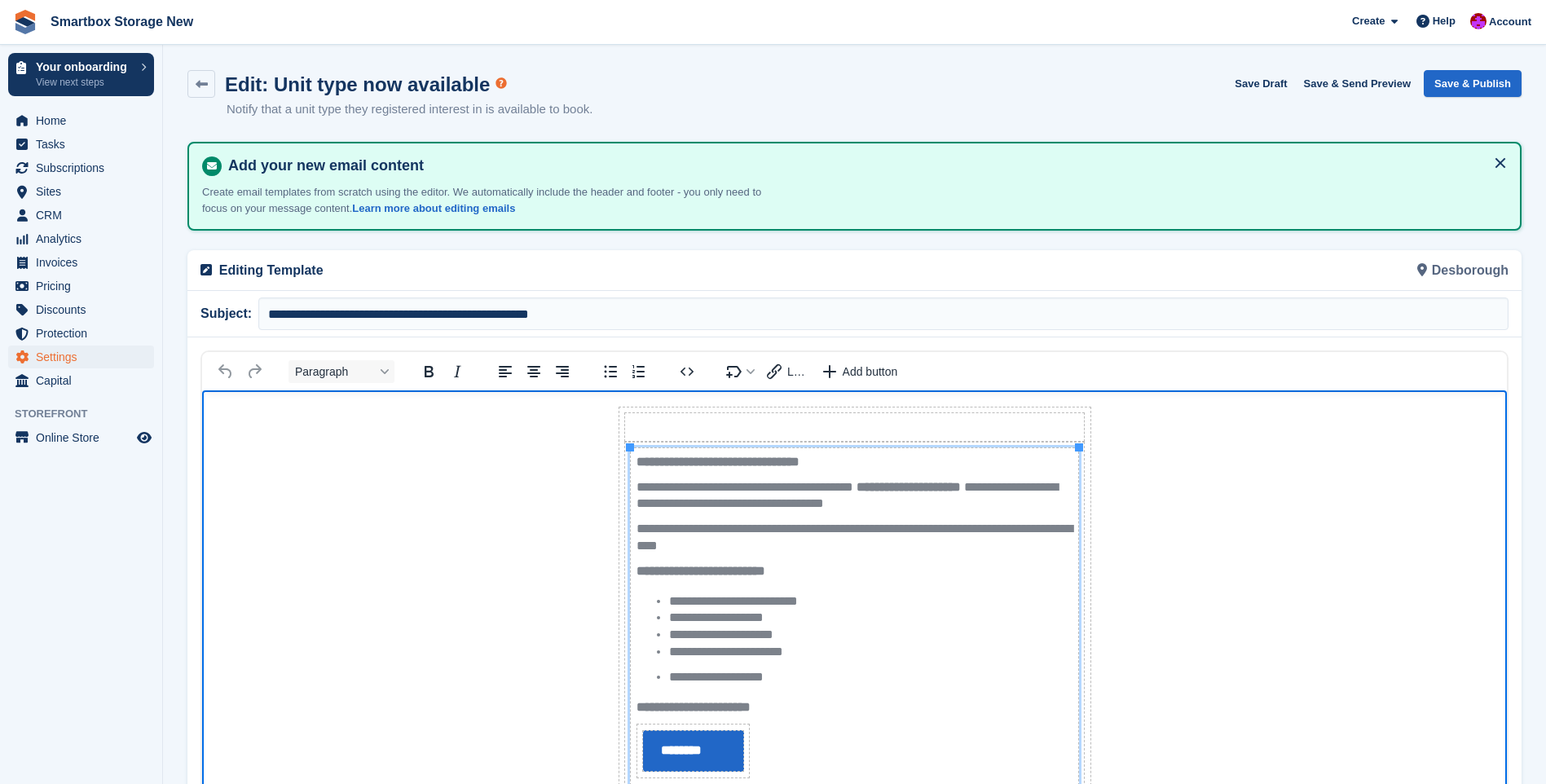 click on "**********" at bounding box center [855, 496] 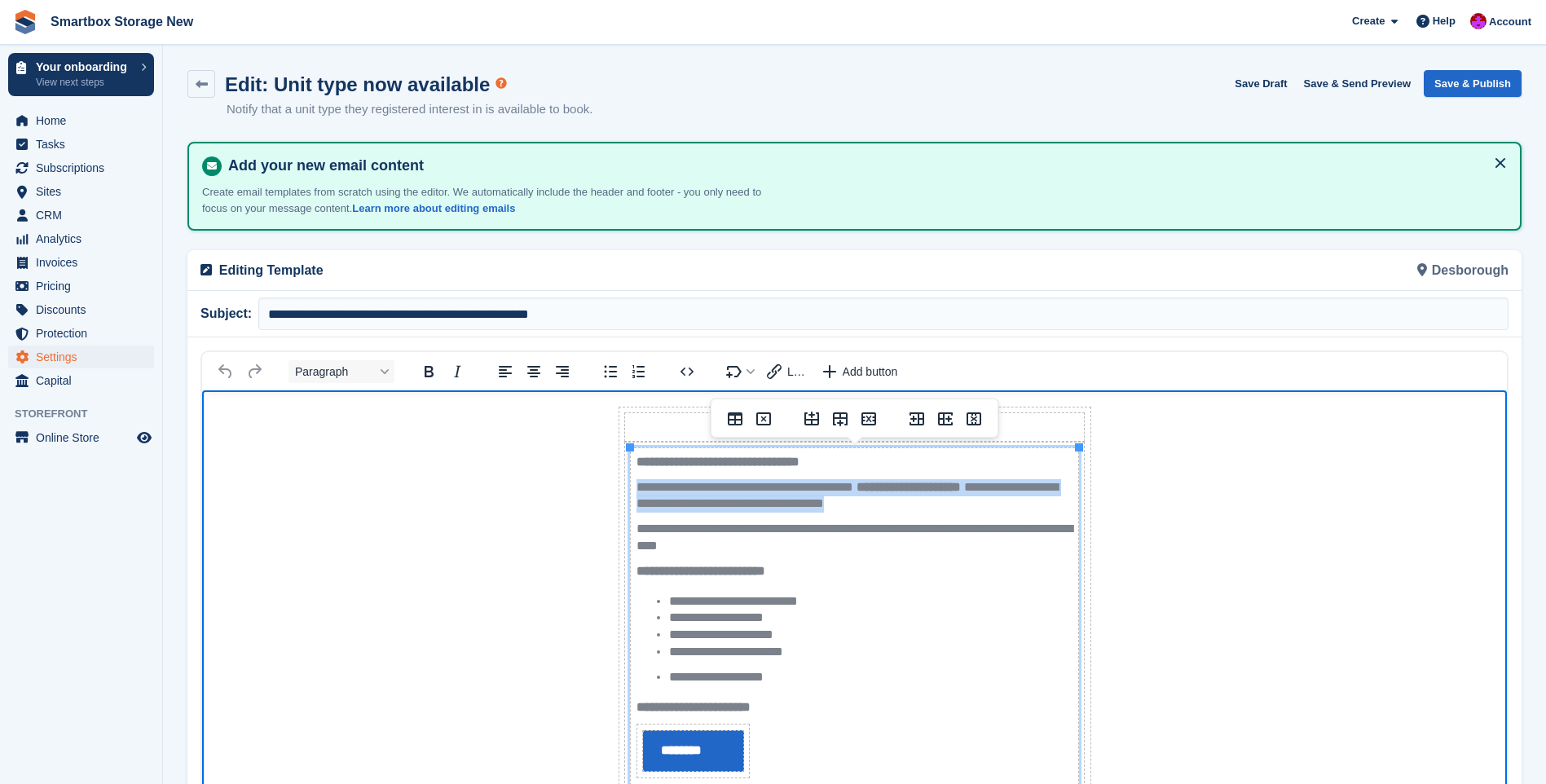 click on "**********" at bounding box center [855, 496] 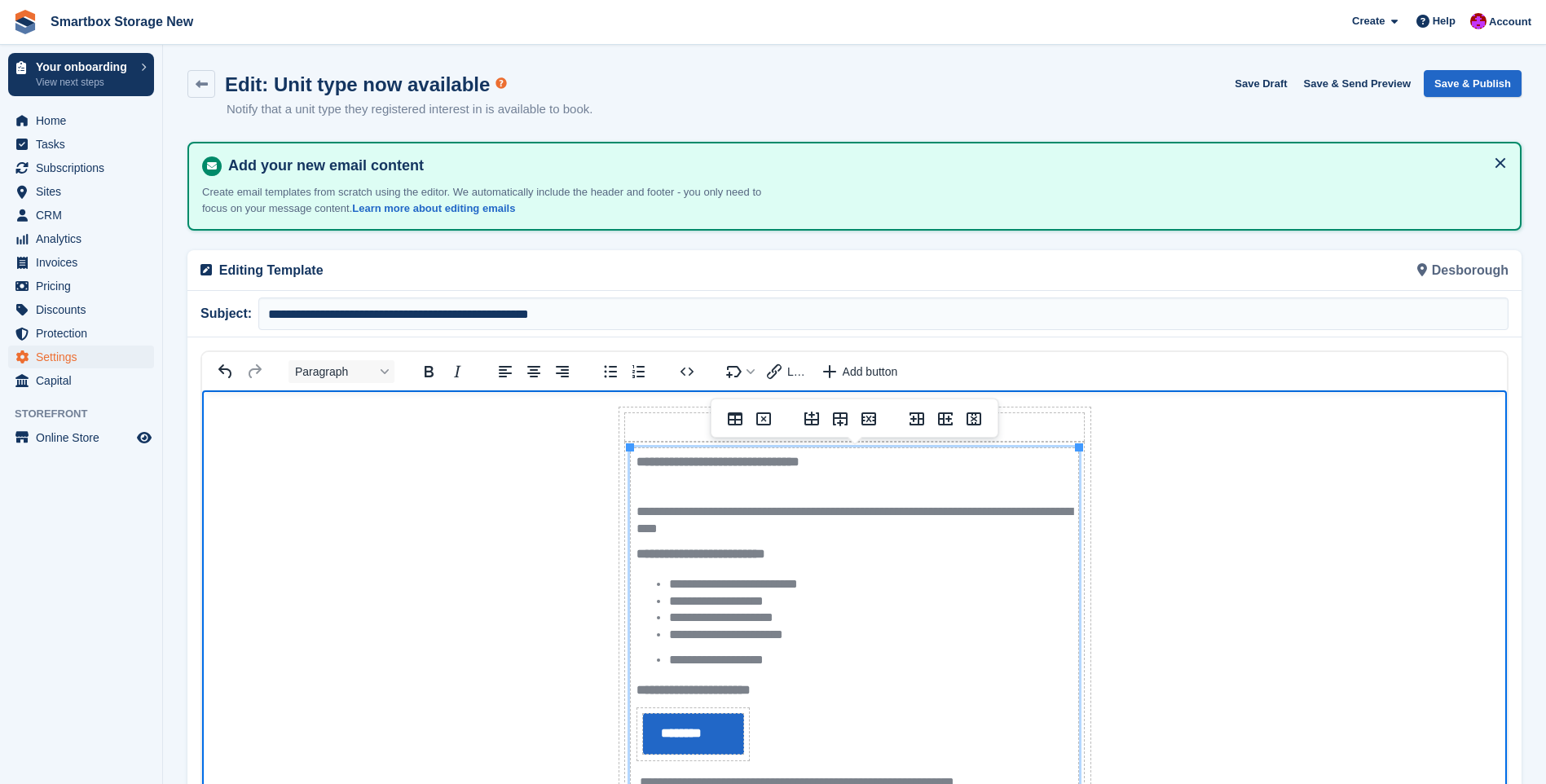 click on "**********" at bounding box center (854, 624) 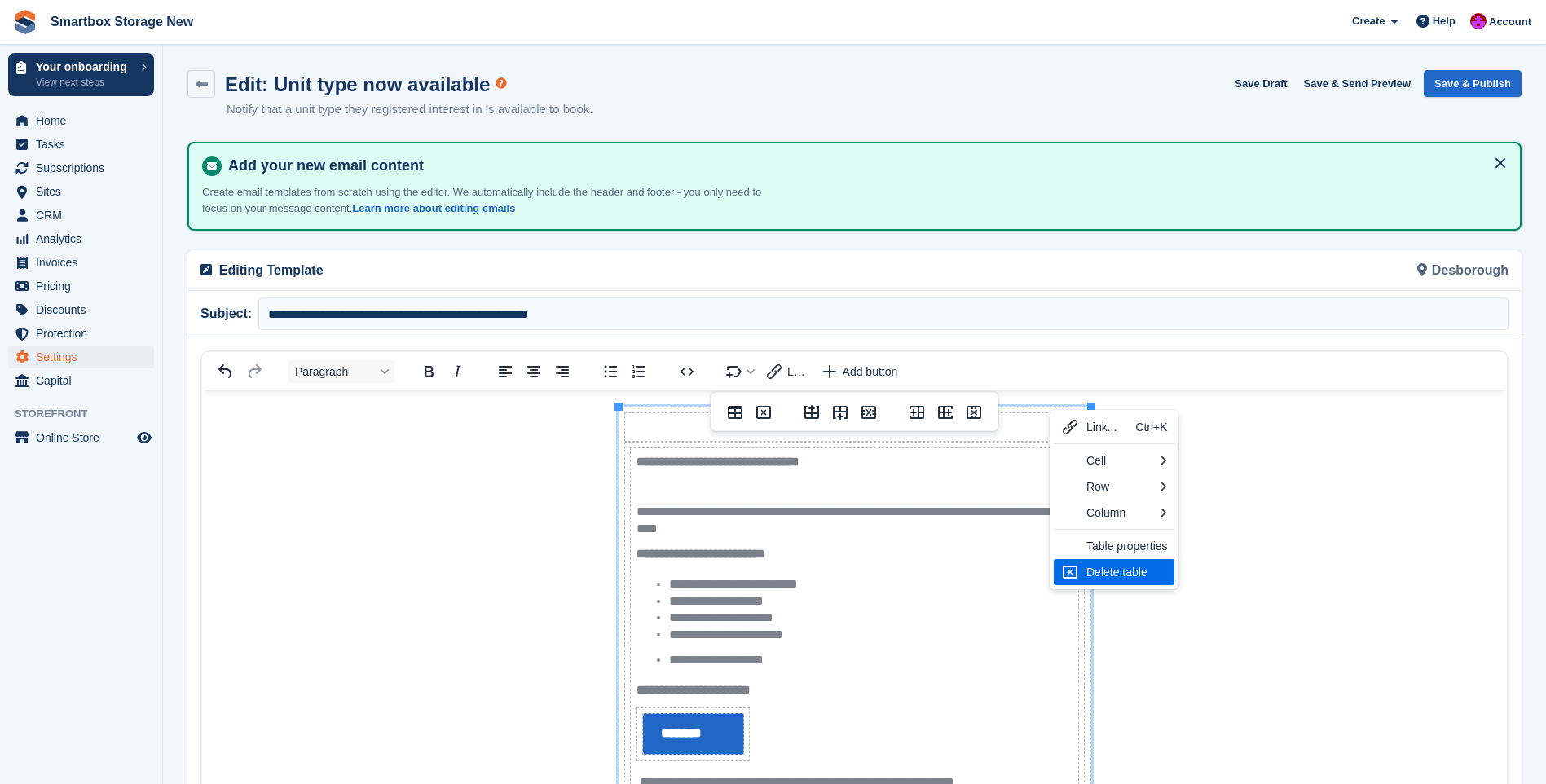 drag, startPoint x: 1106, startPoint y: 568, endPoint x: 901, endPoint y: 177, distance: 441.4816 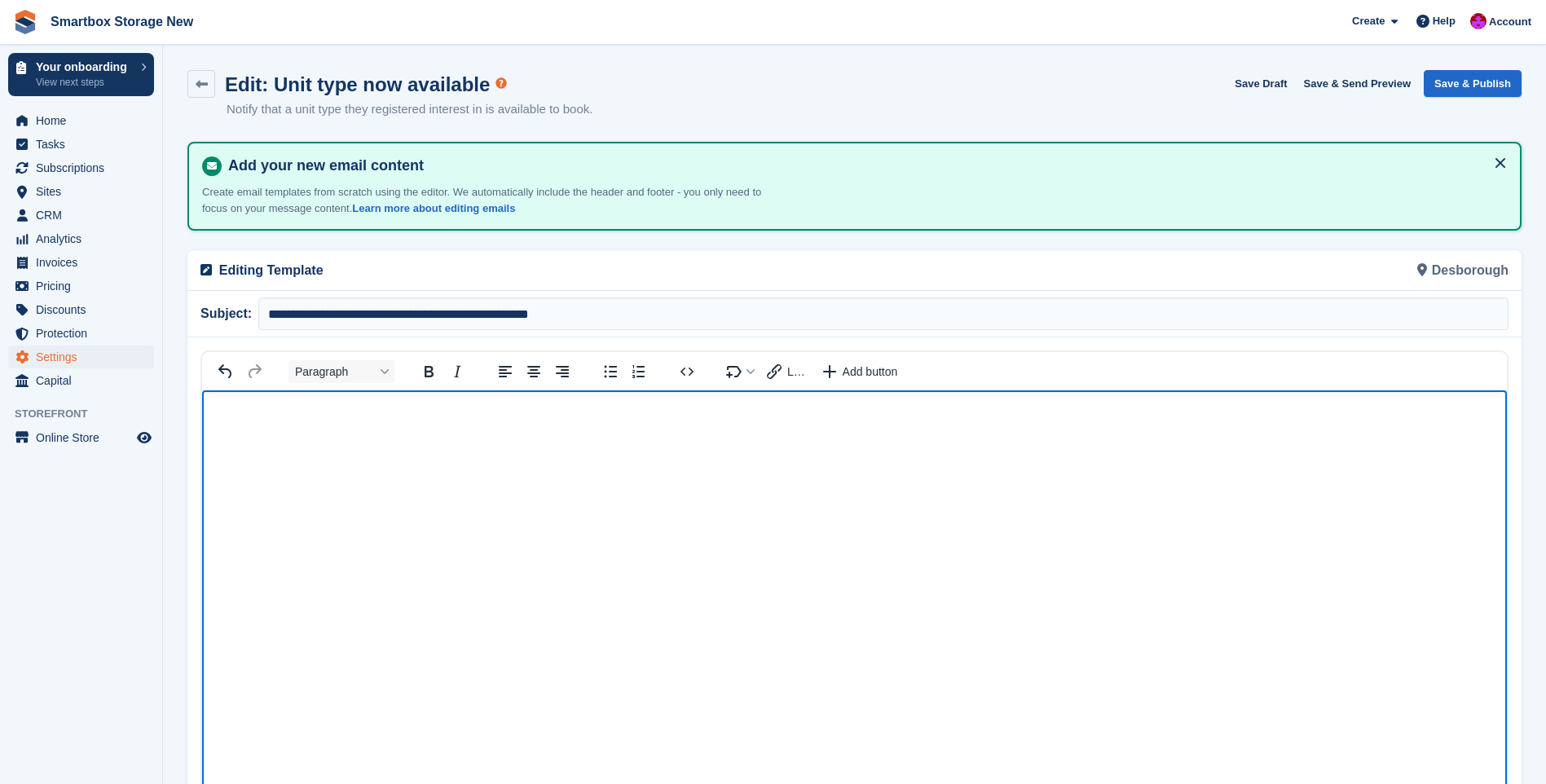 click at bounding box center [854, 685] 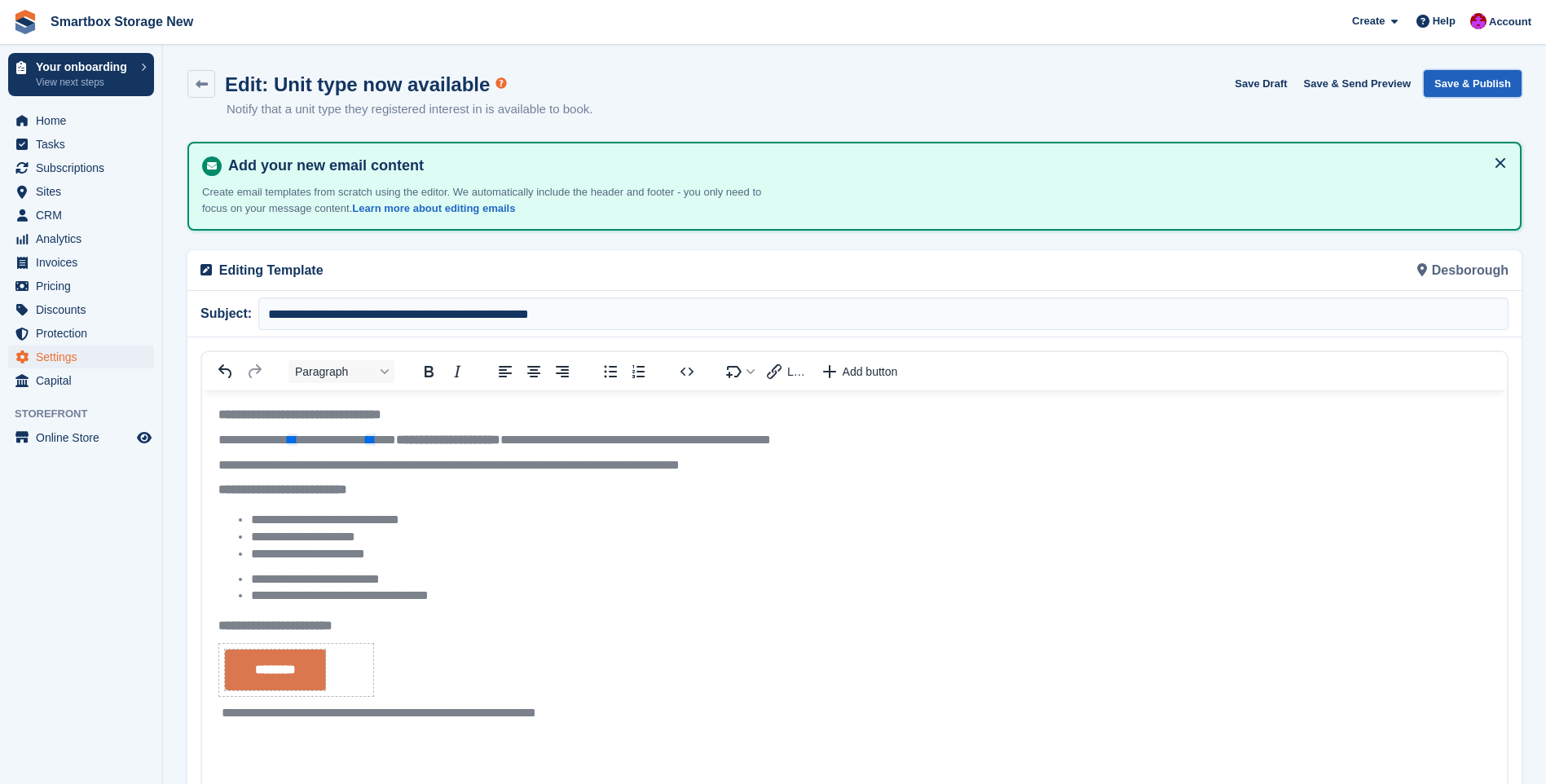 click on "Save & Publish" at bounding box center [1473, 83] 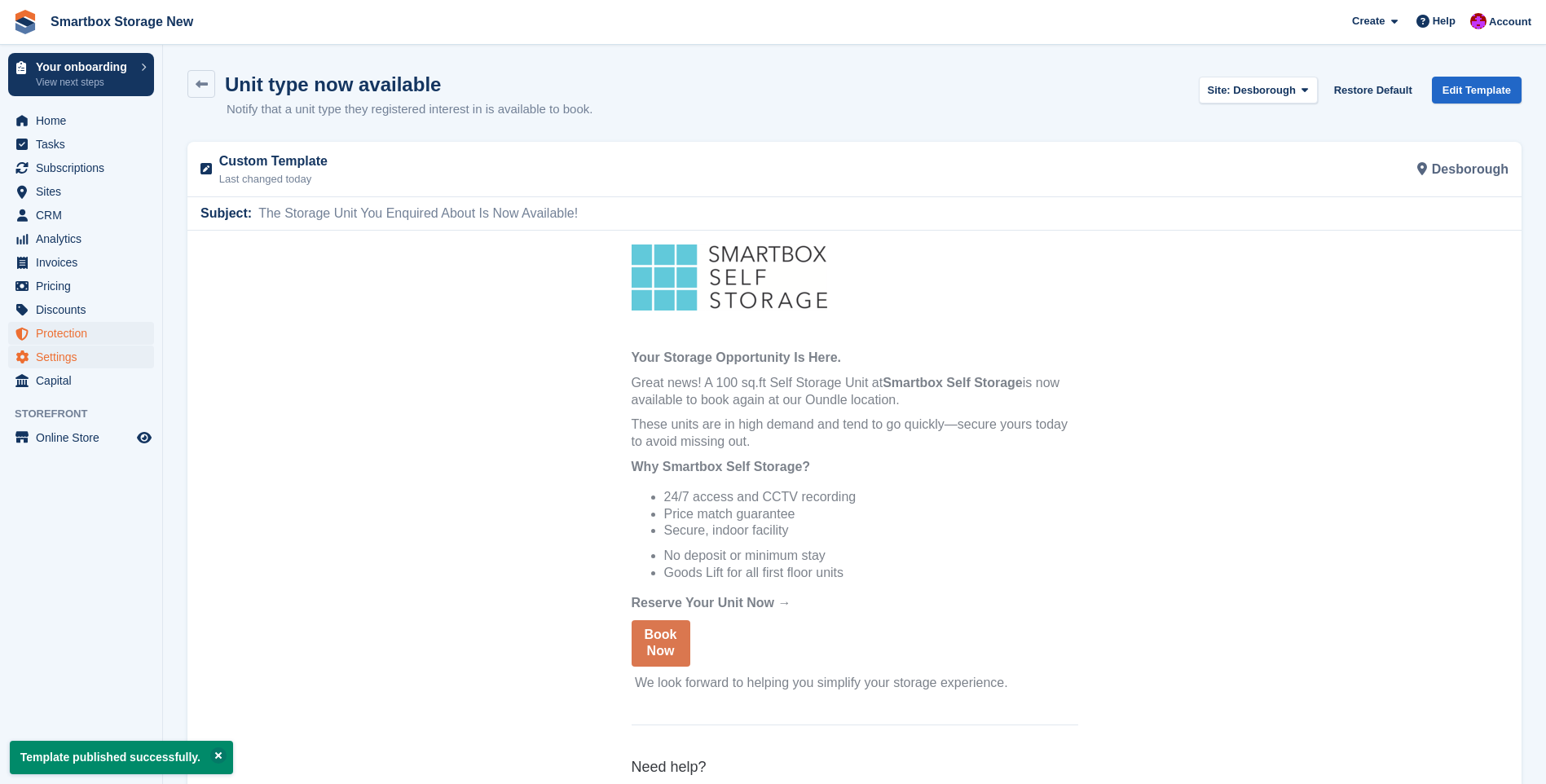 scroll, scrollTop: 0, scrollLeft: 0, axis: both 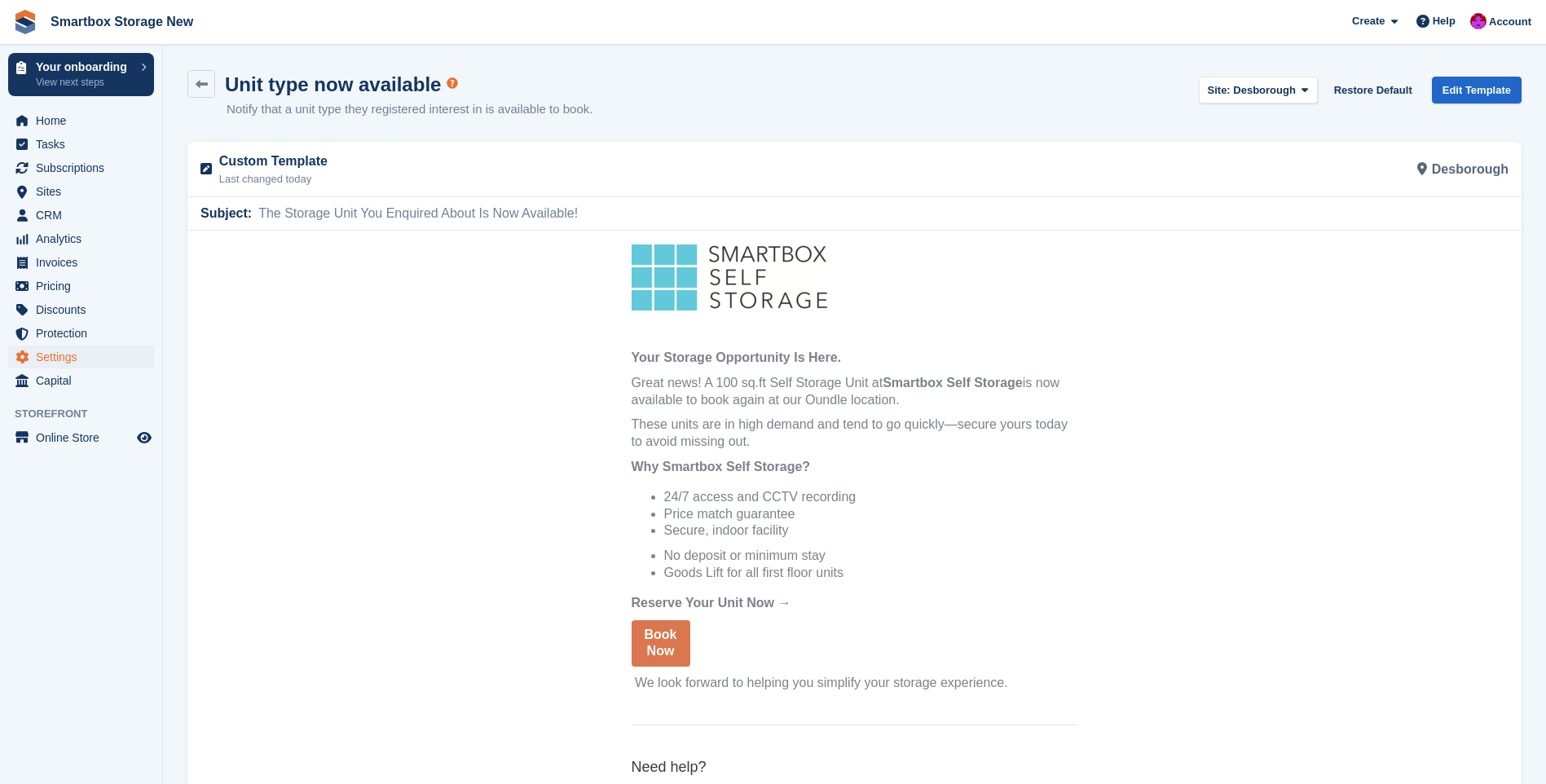 click on "Site:
Desborough
Corby
Corby Indoor Self Storage
Desborough
Oundle
Stamford
Leicester" at bounding box center [1258, 90] 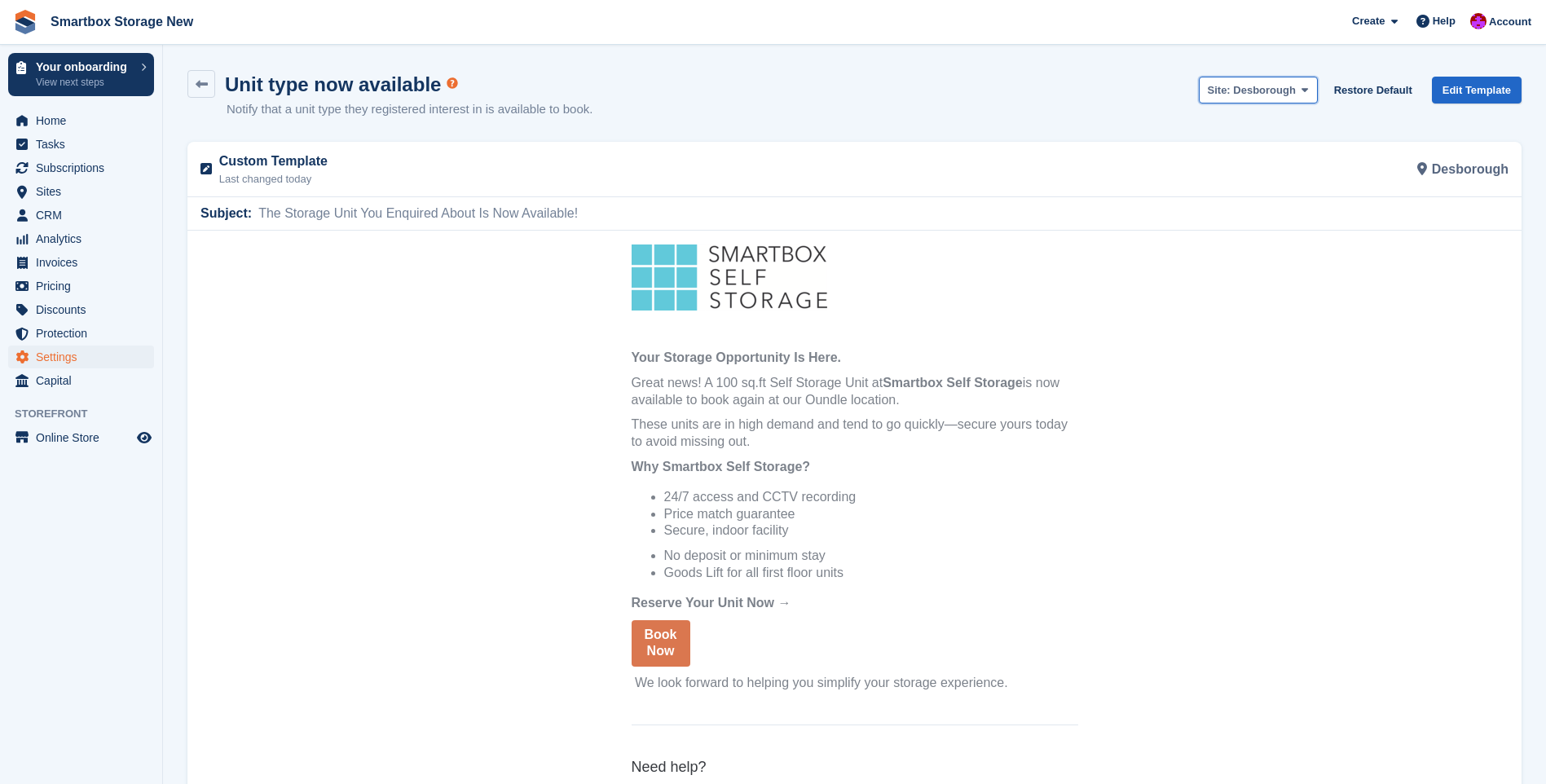 click on "Site:
Desborough" at bounding box center (1258, 90) 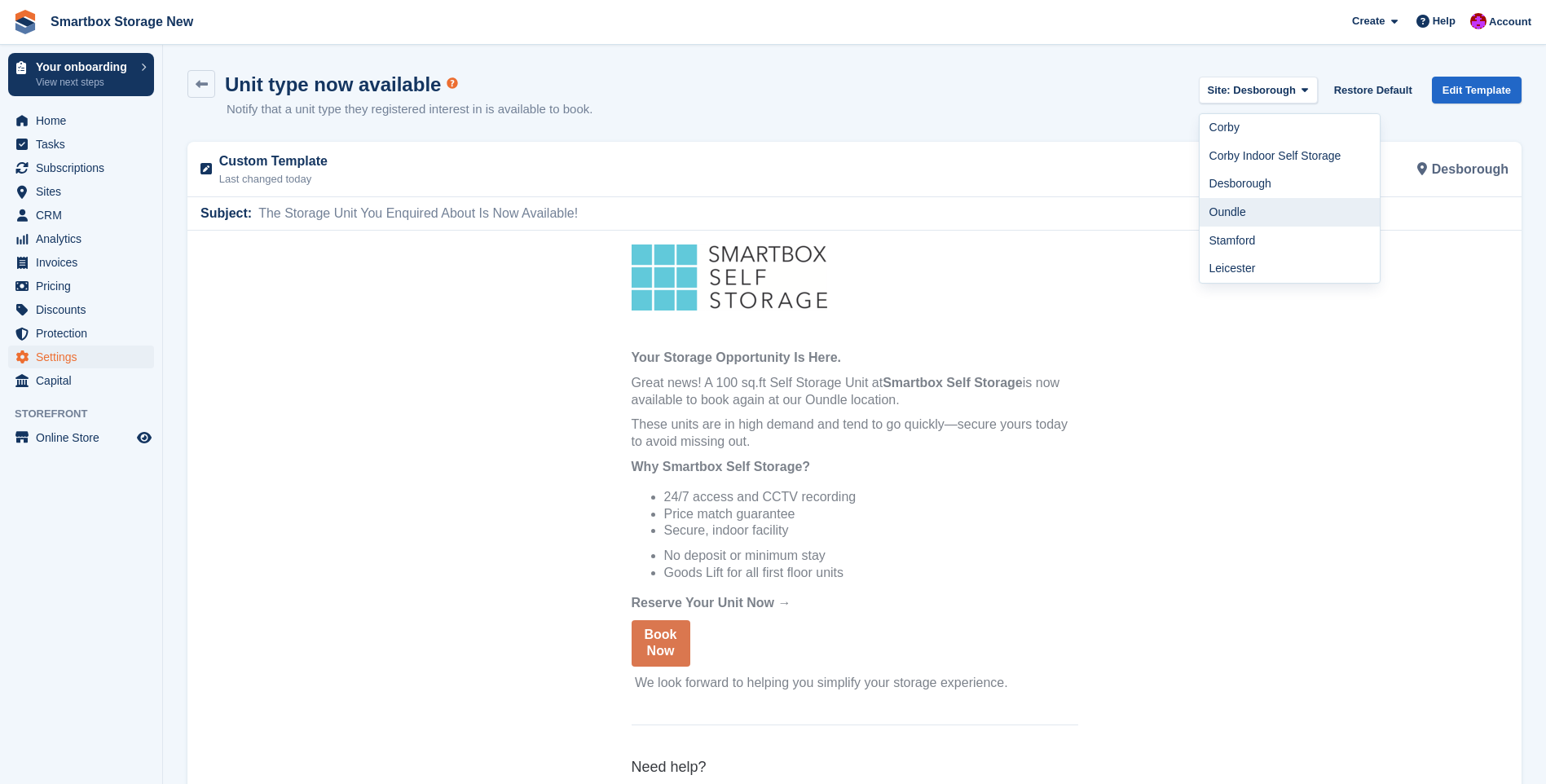 click on "Oundle" at bounding box center (1290, 212) 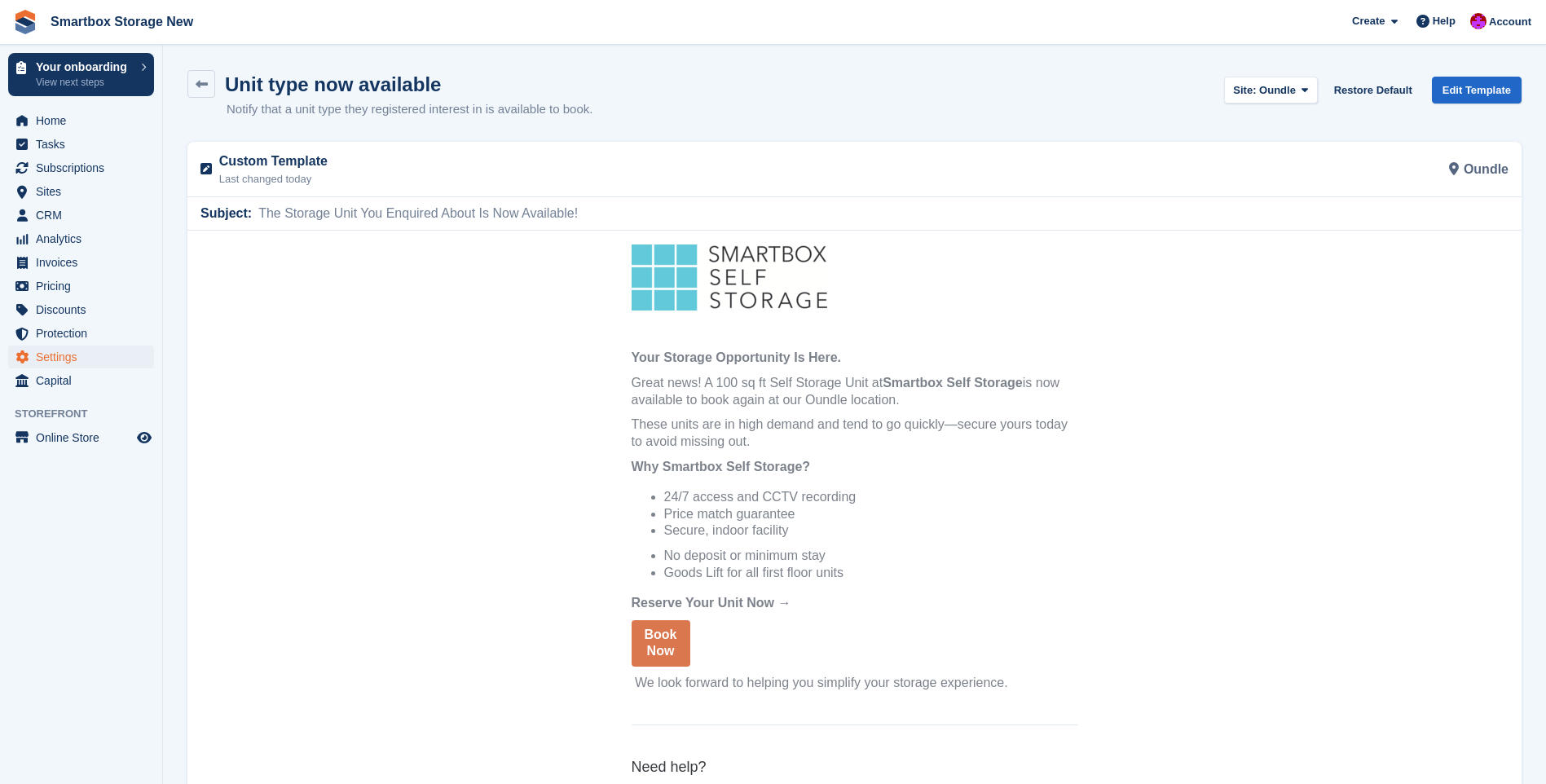 scroll, scrollTop: 0, scrollLeft: 0, axis: both 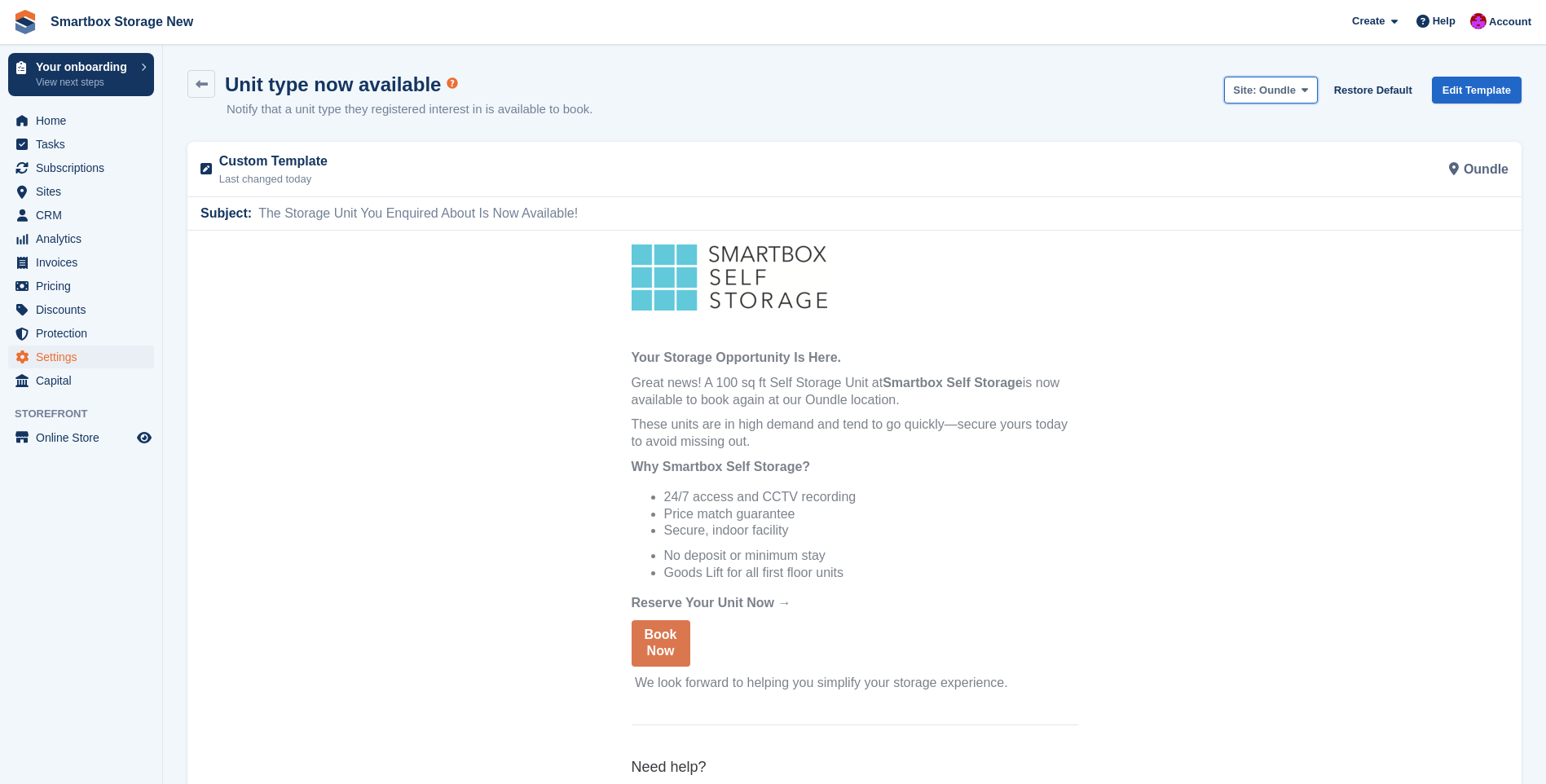 click on "Oundle" at bounding box center (1277, 90) 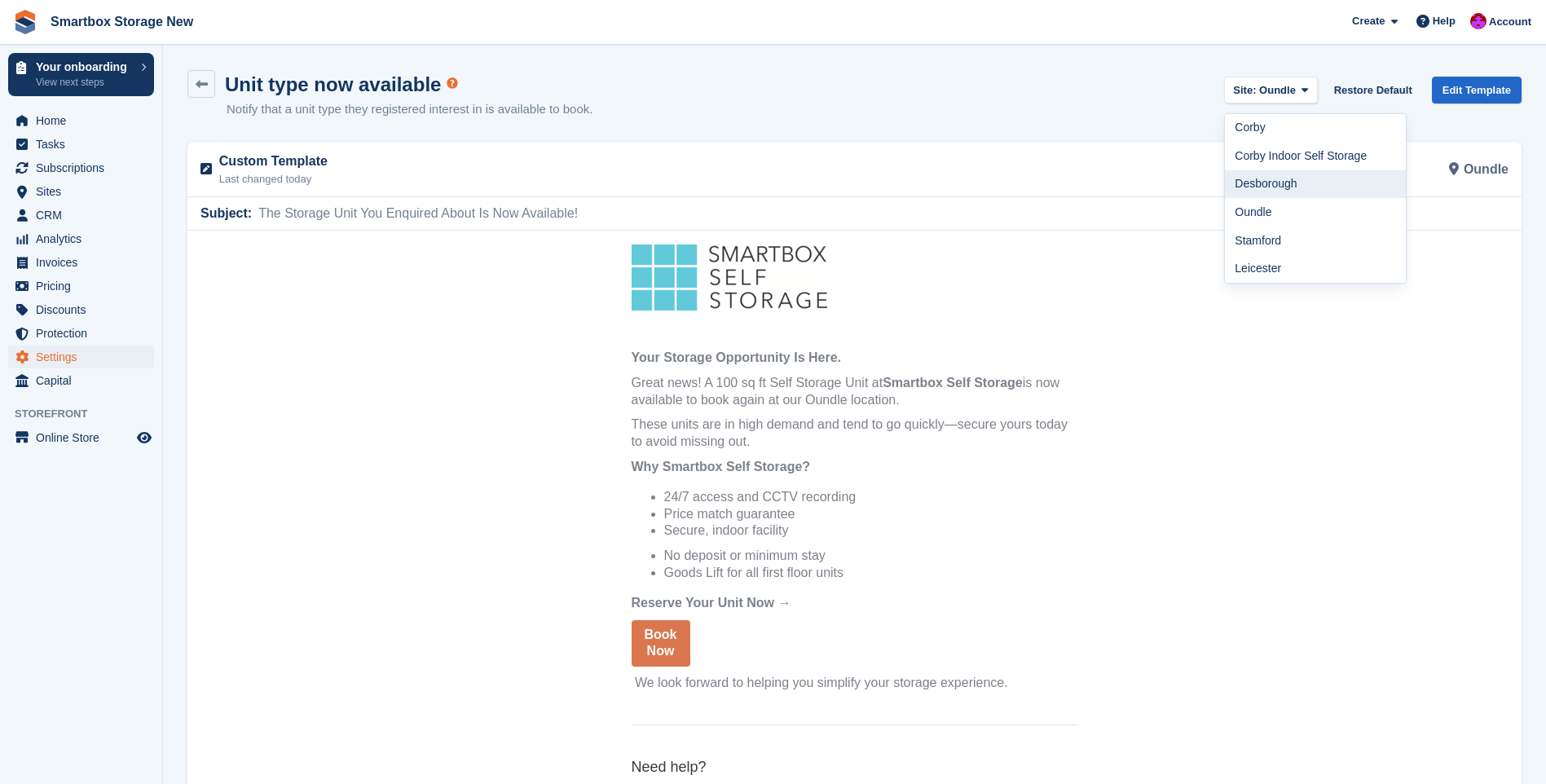 click on "Desborough" at bounding box center [1315, 184] 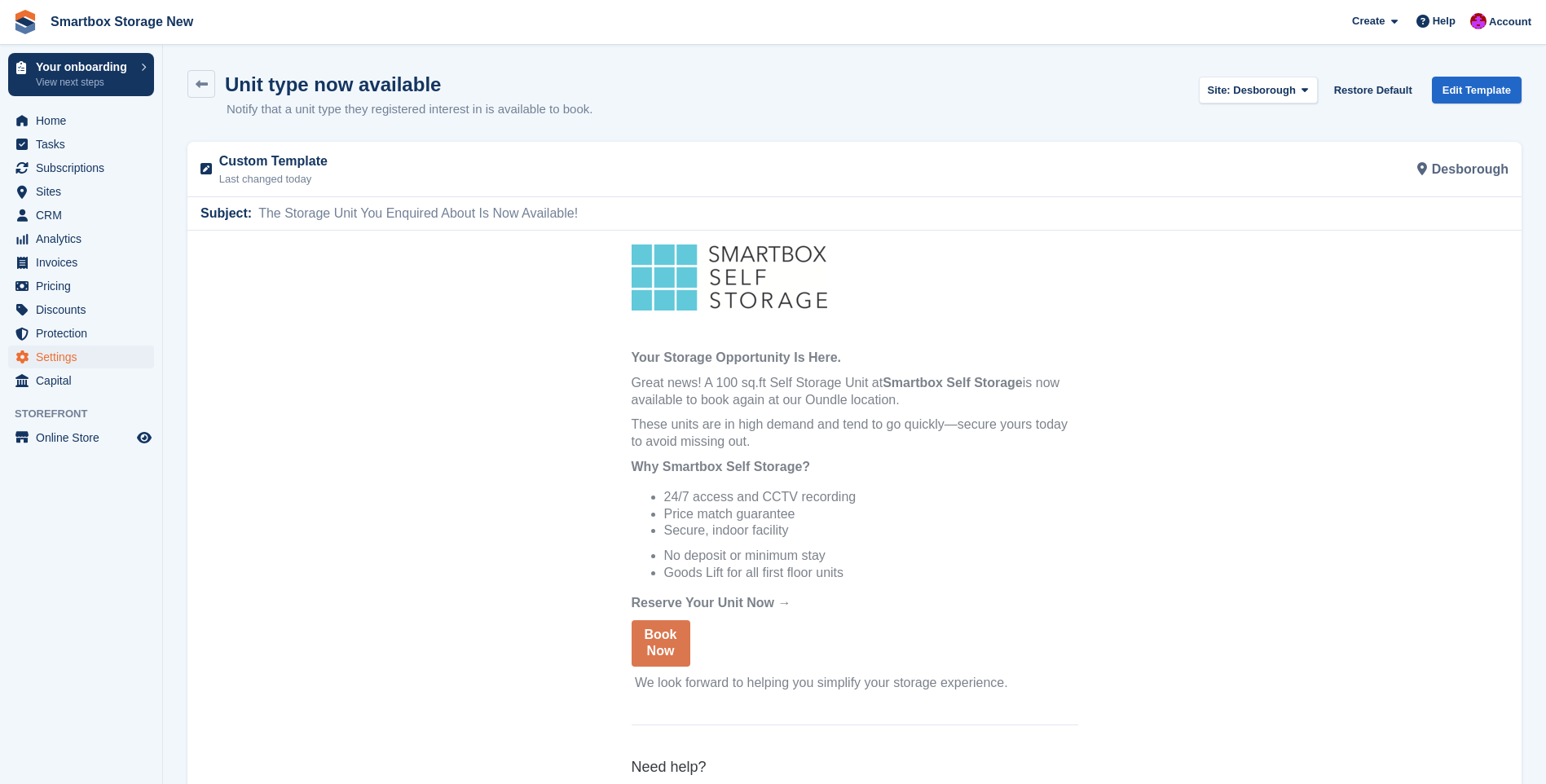 scroll, scrollTop: 0, scrollLeft: 0, axis: both 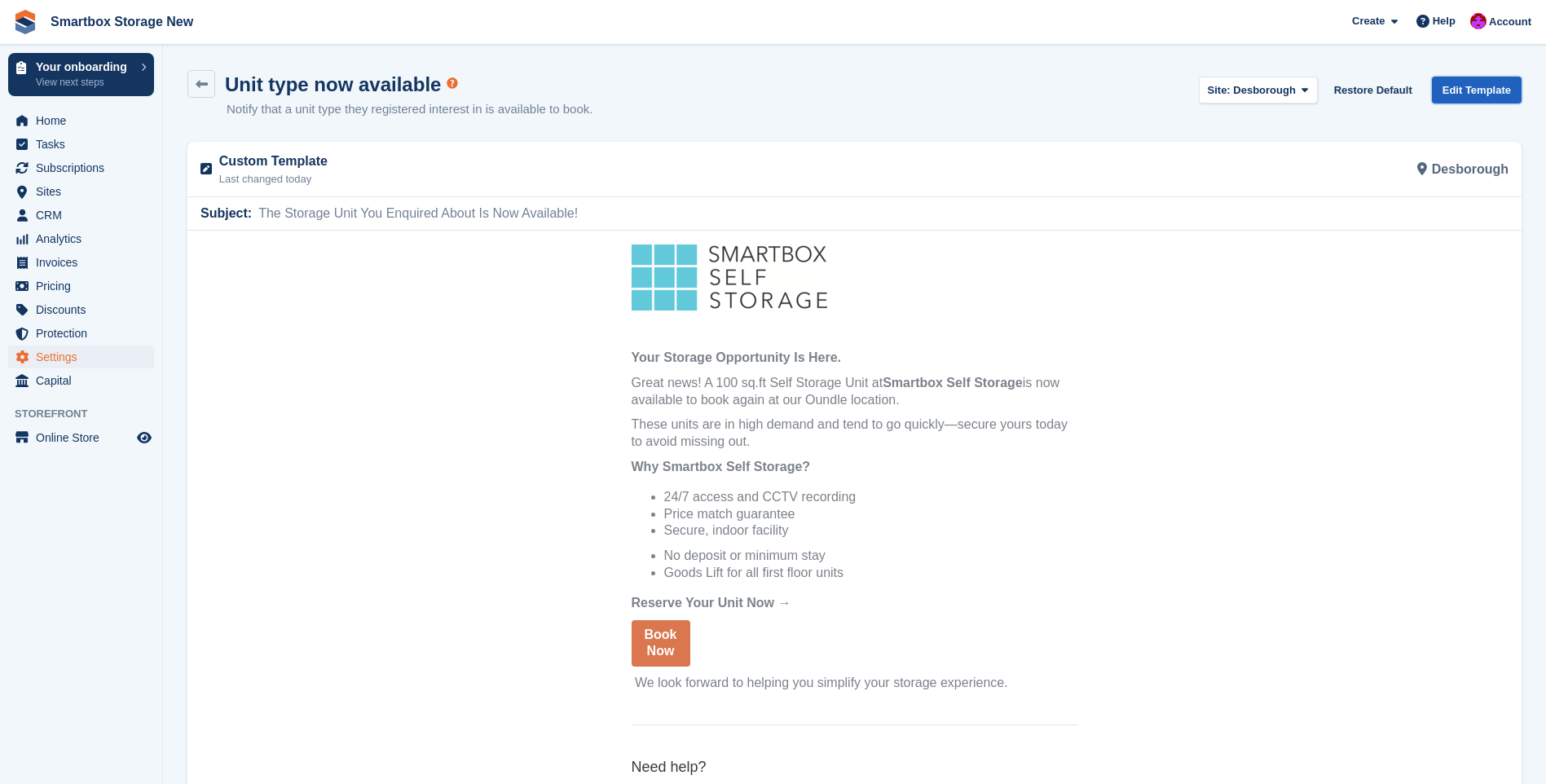 click on "Edit Template" at bounding box center (1477, 90) 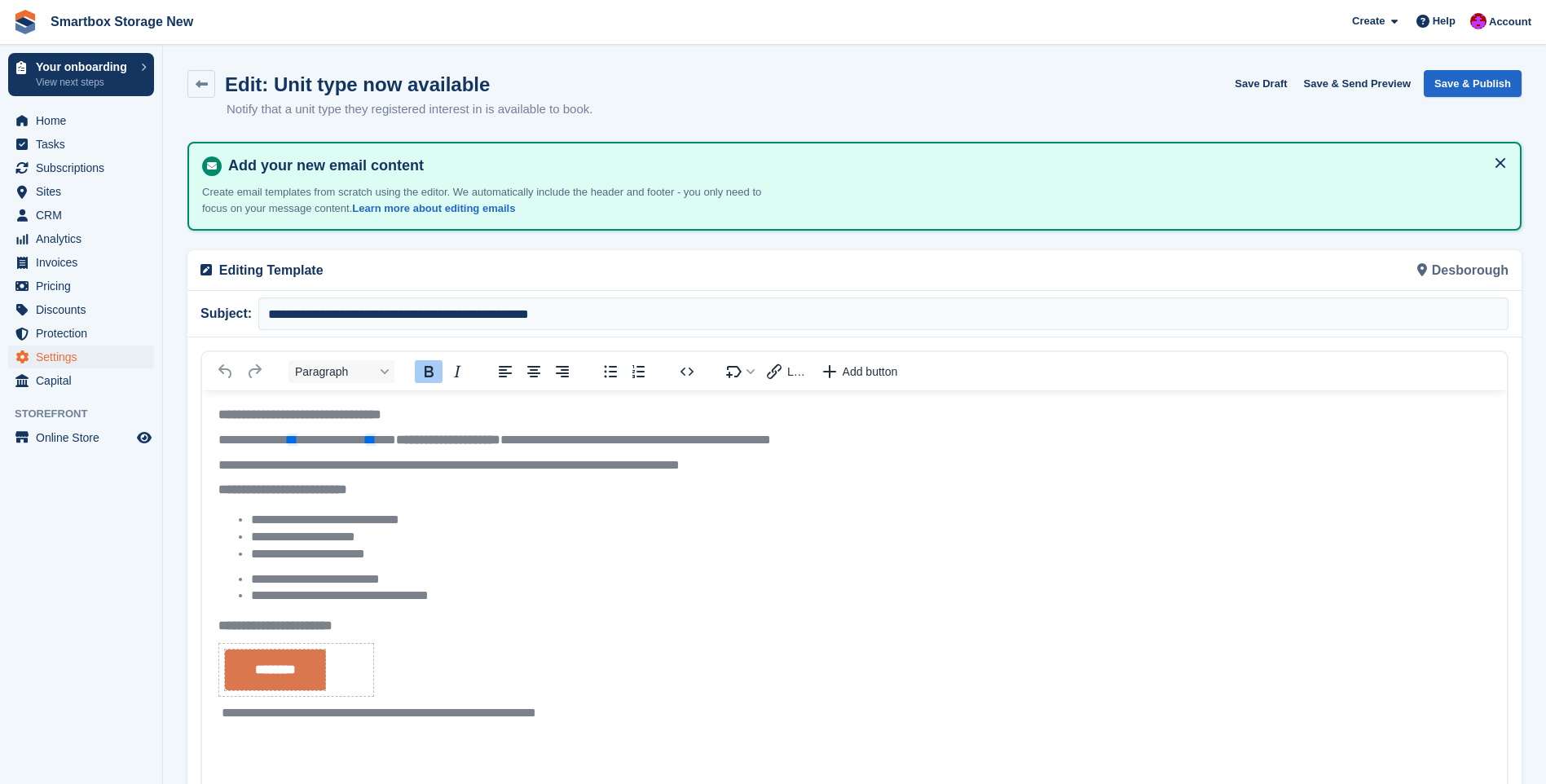scroll, scrollTop: 0, scrollLeft: 0, axis: both 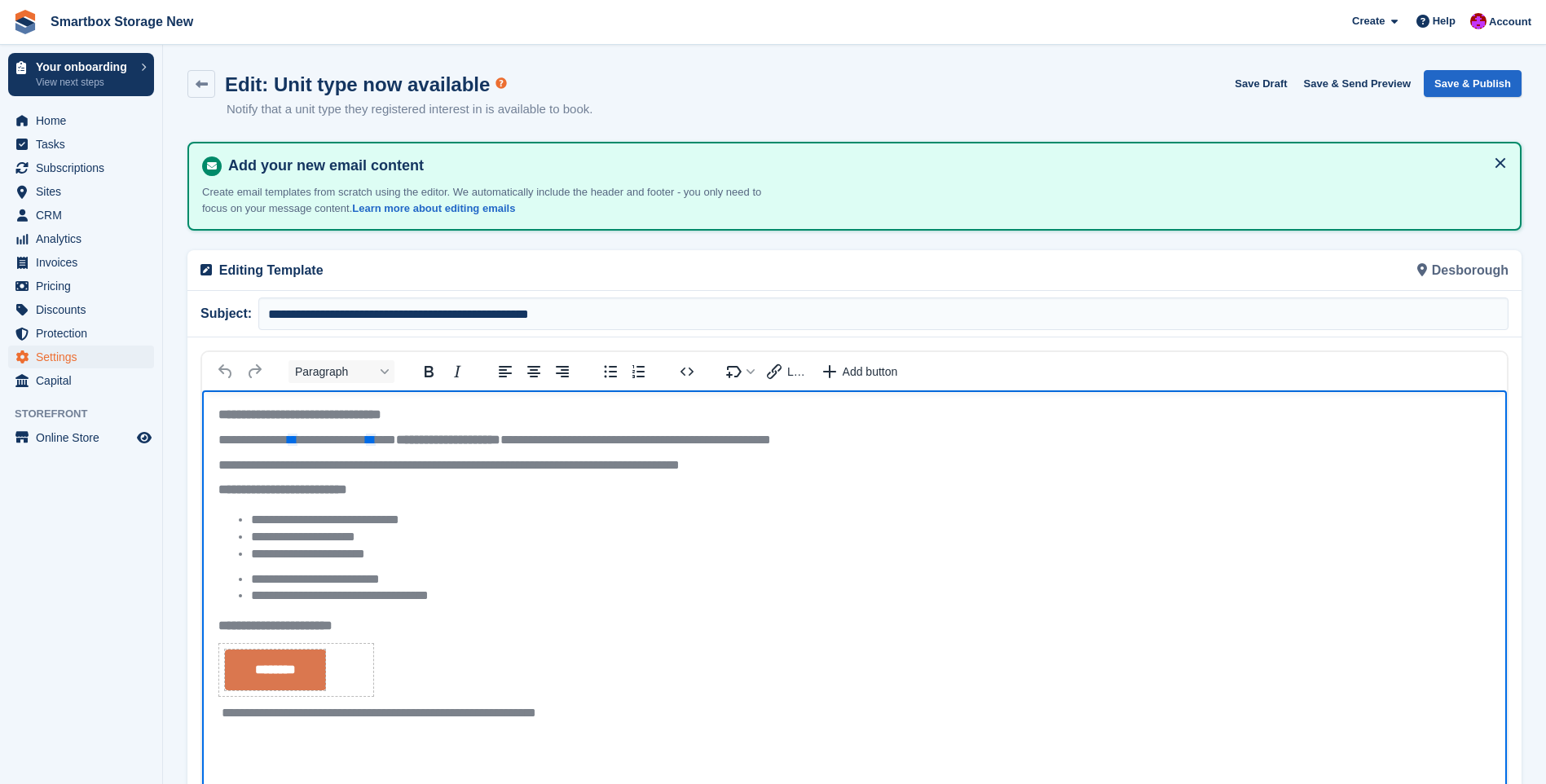 click on "**********" at bounding box center (854, 568) 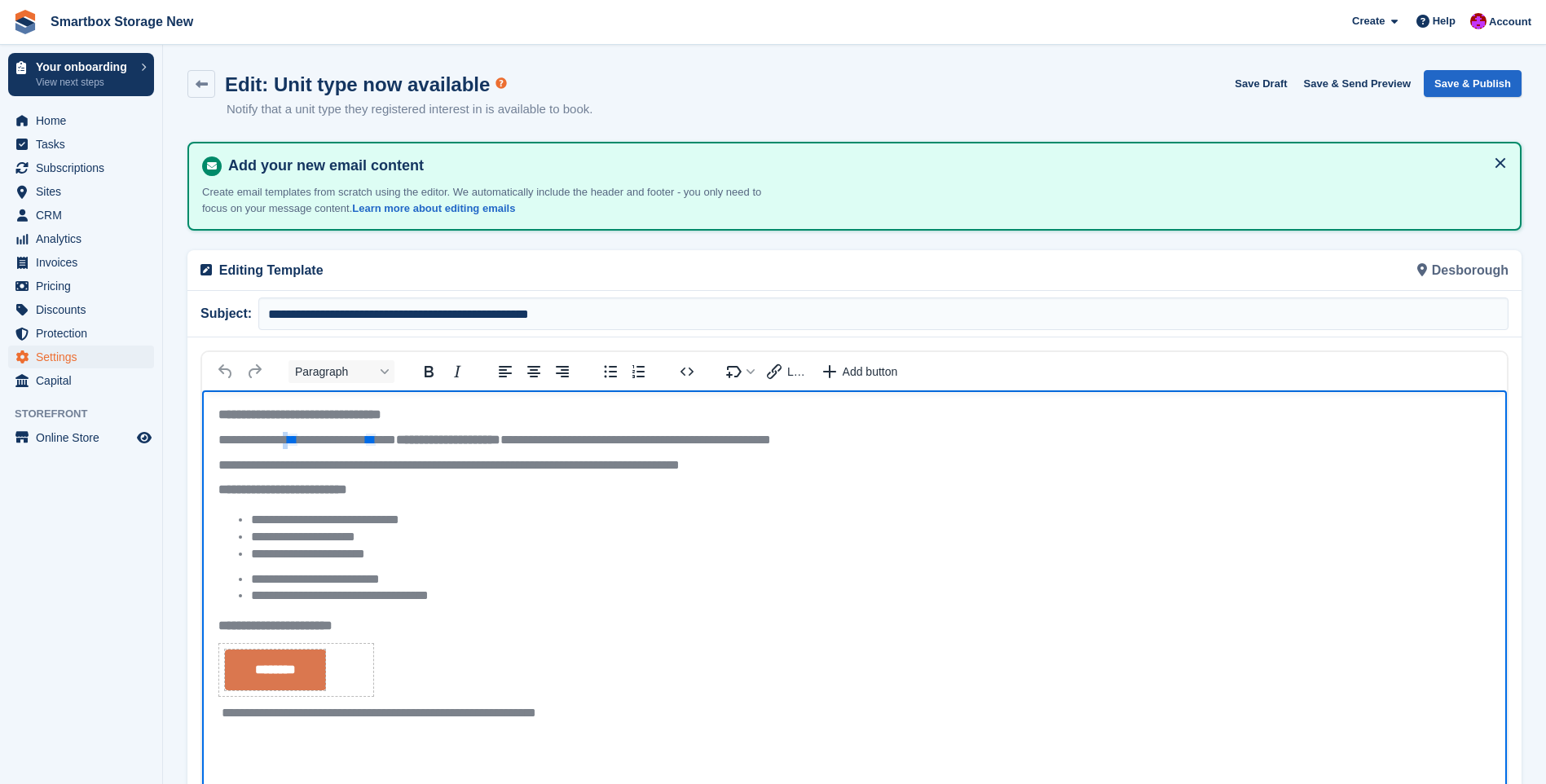 click on "**********" at bounding box center [854, 568] 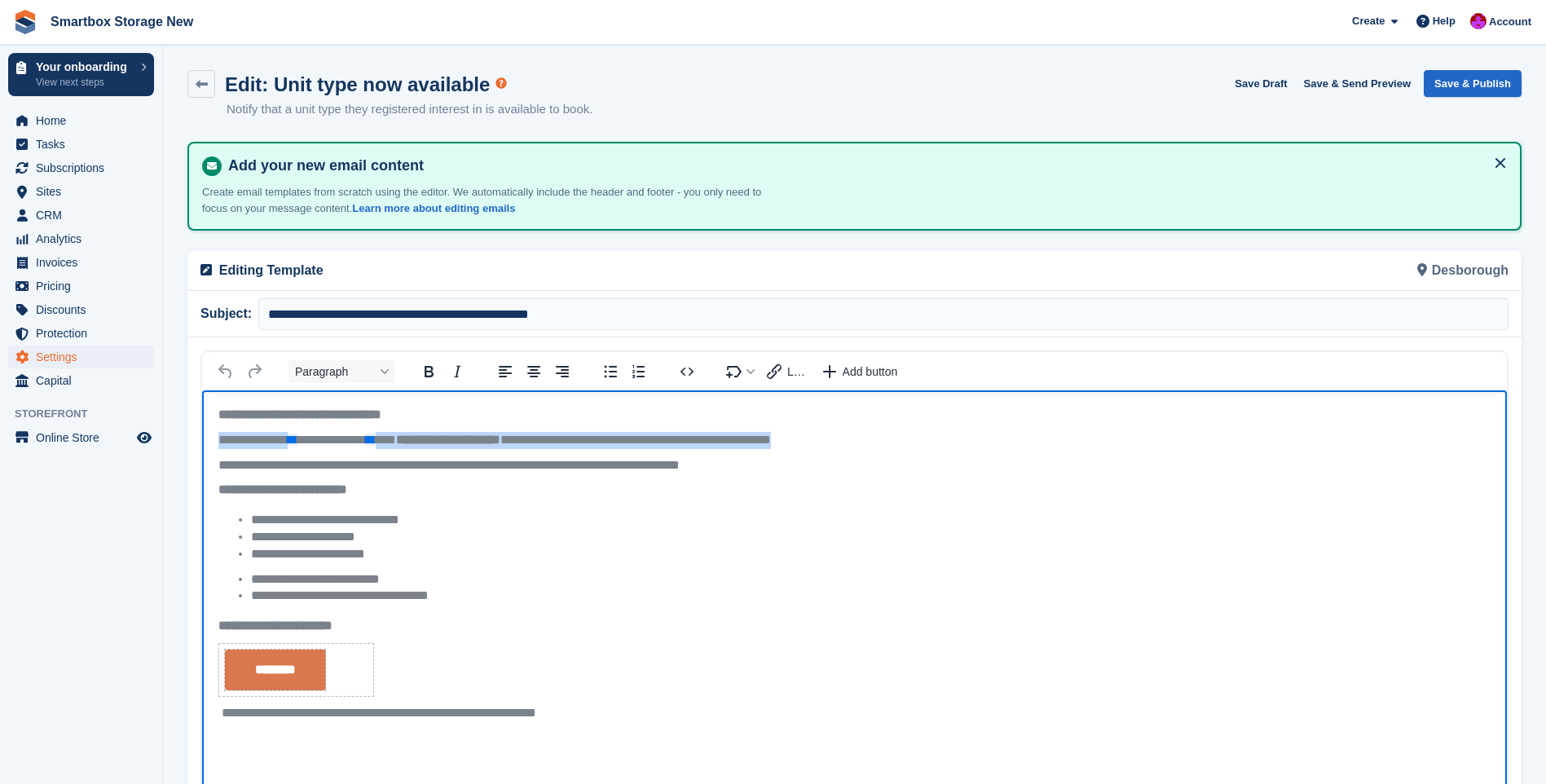 click on "**********" at bounding box center (854, 568) 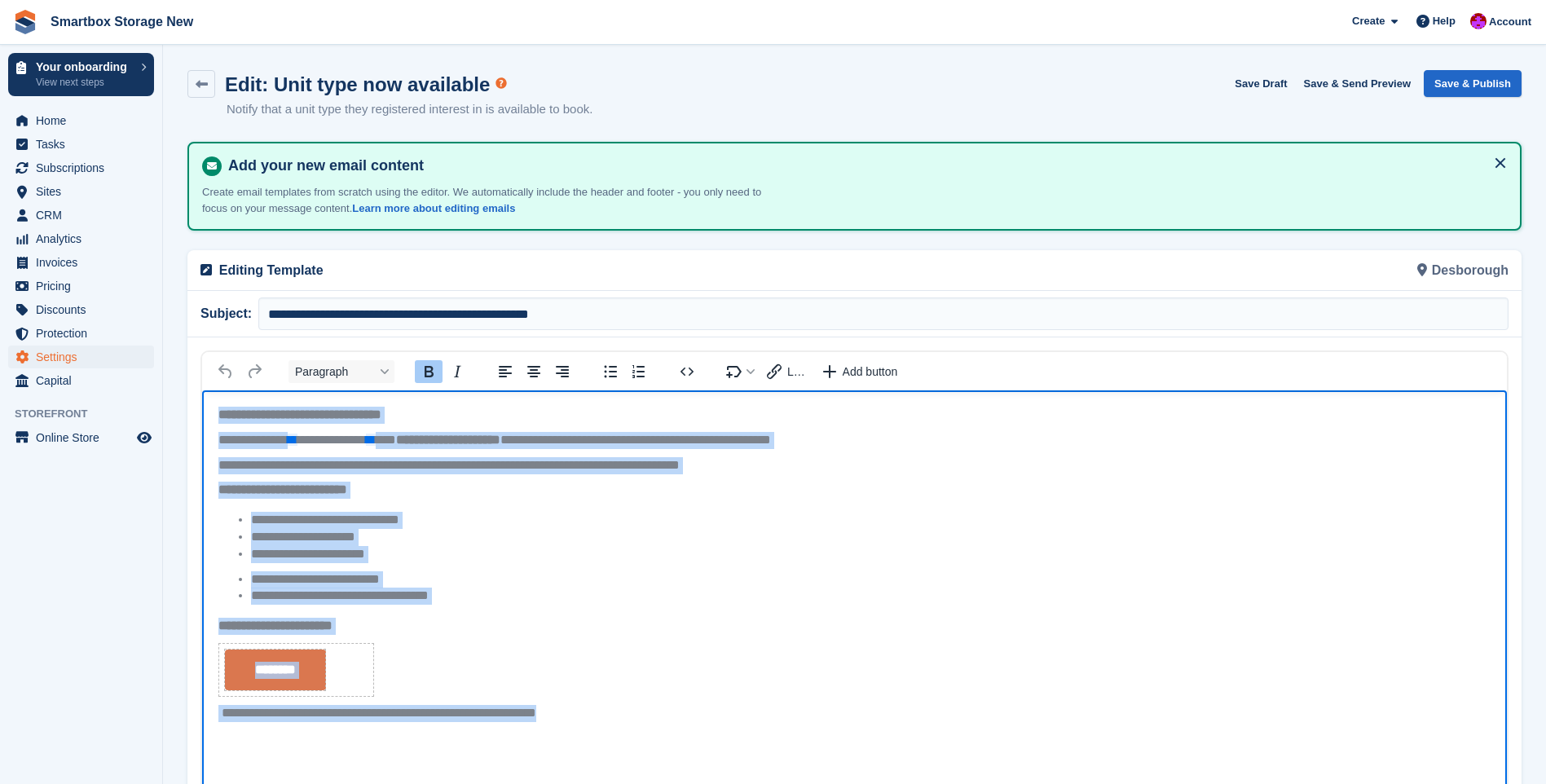 drag, startPoint x: 214, startPoint y: 412, endPoint x: 676, endPoint y: 679, distance: 533.6038 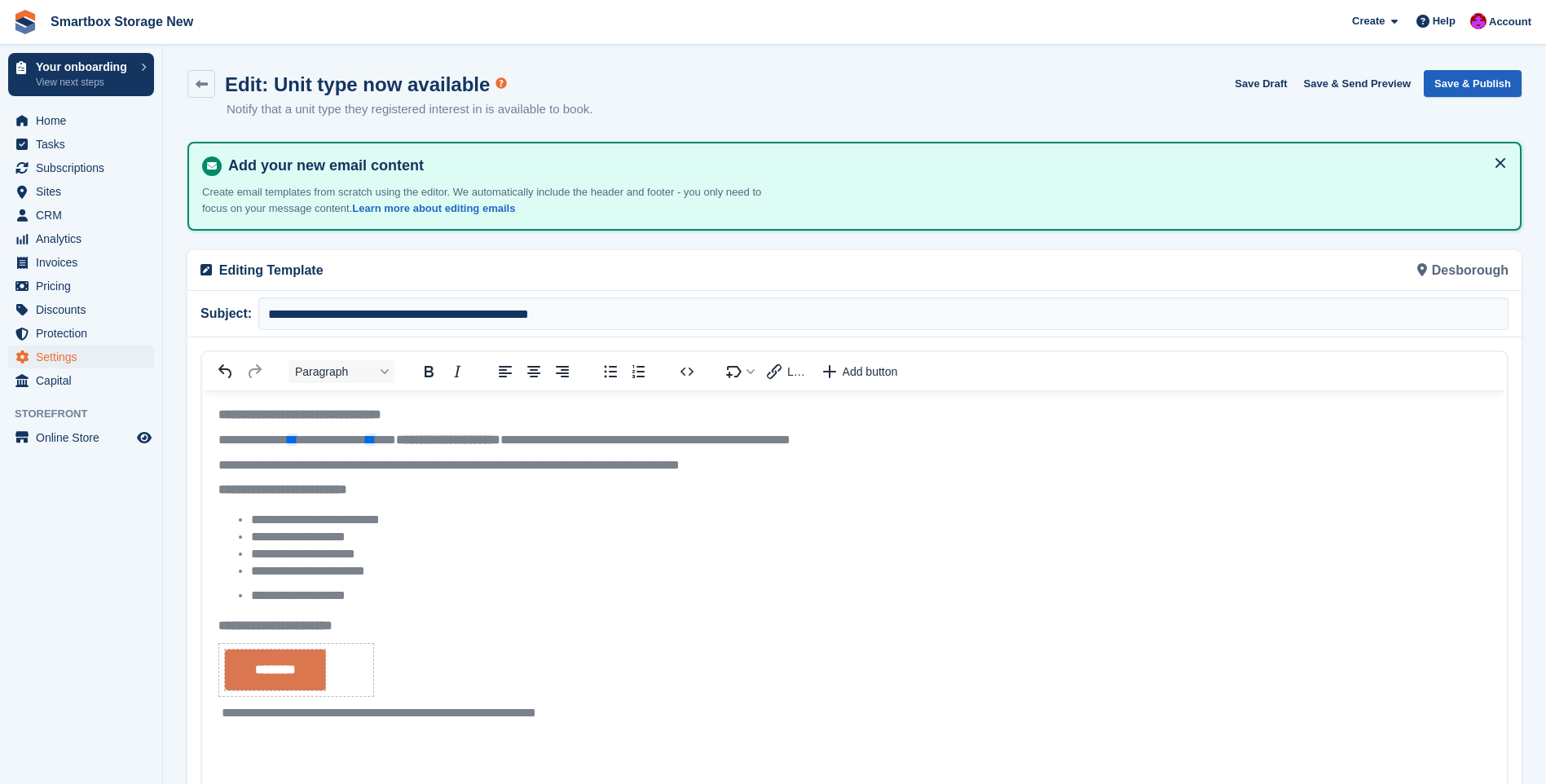 click on "Save & Publish" at bounding box center (1473, 83) 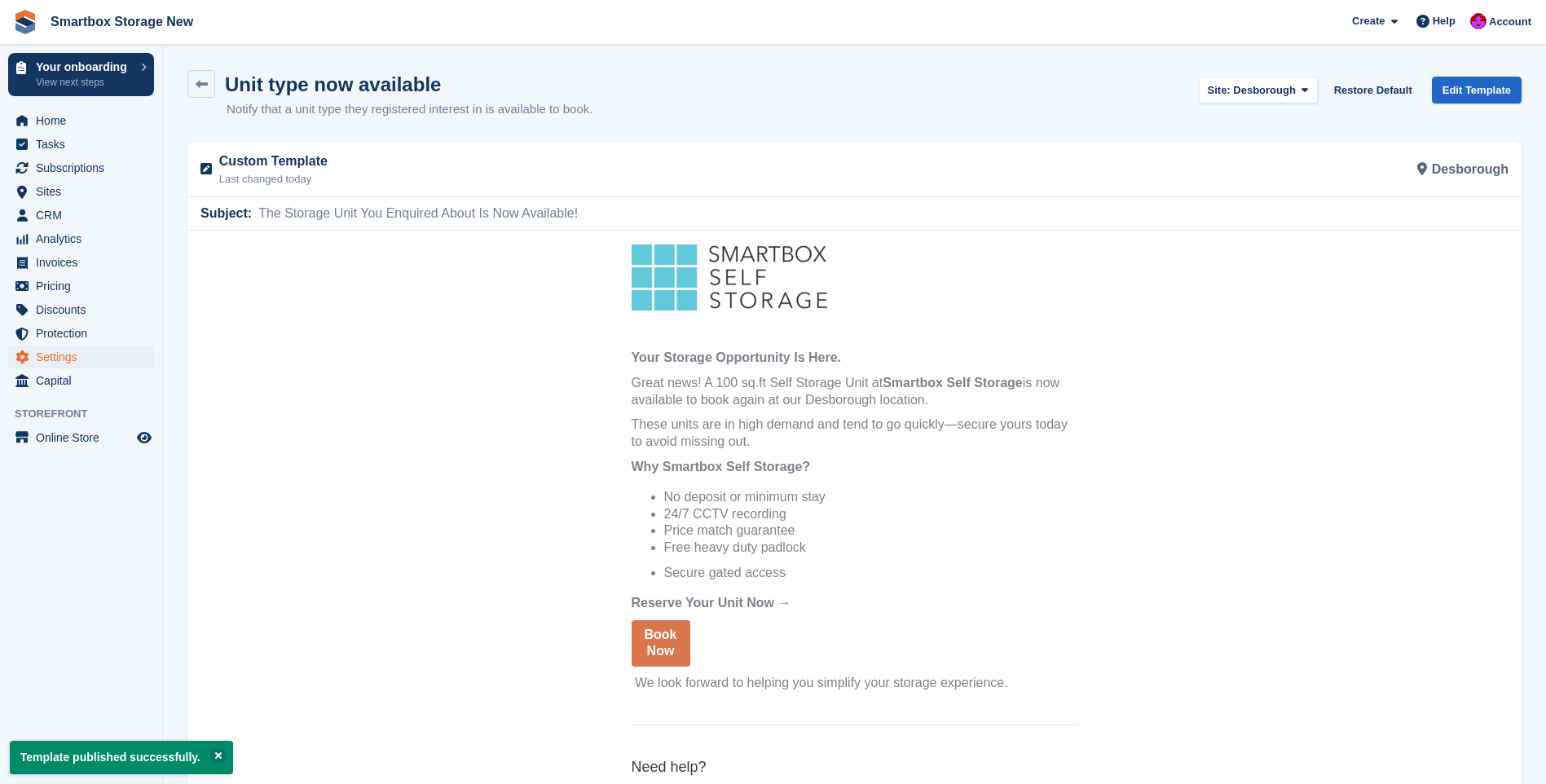 scroll, scrollTop: 0, scrollLeft: 0, axis: both 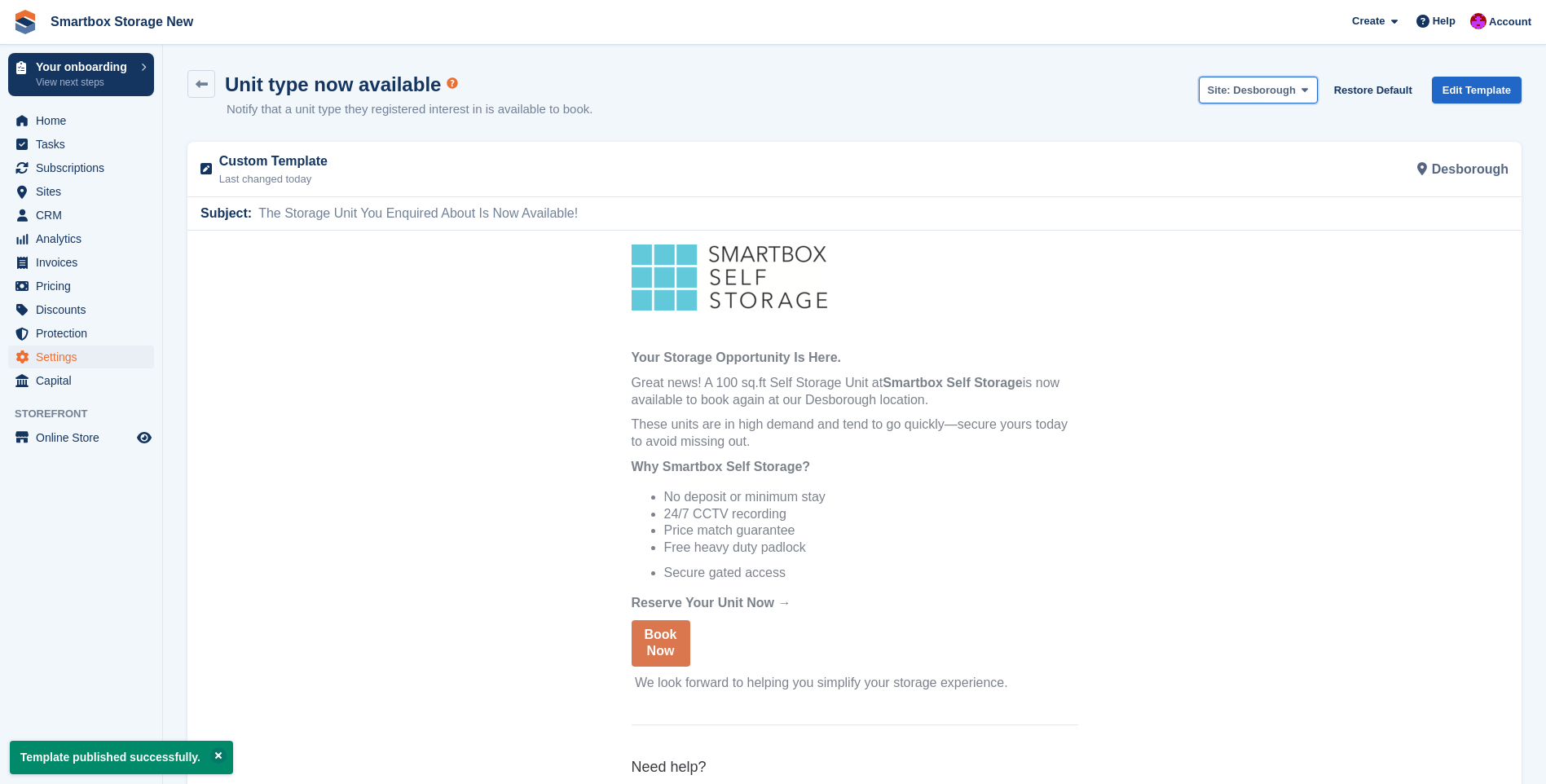 click on "Site:
Desborough" at bounding box center [1258, 90] 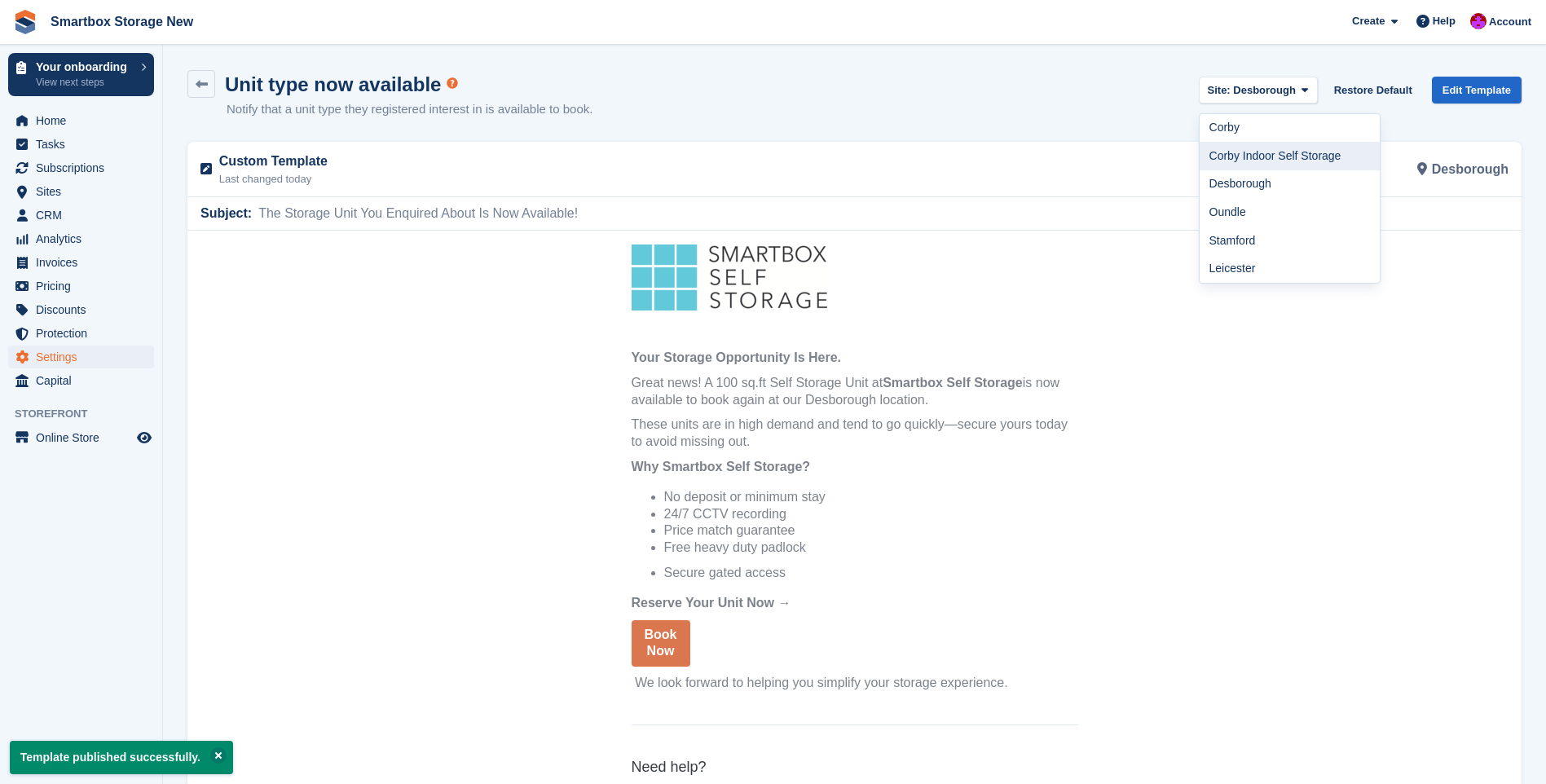 click on "Corby Indoor Self Storage" at bounding box center (1290, 156) 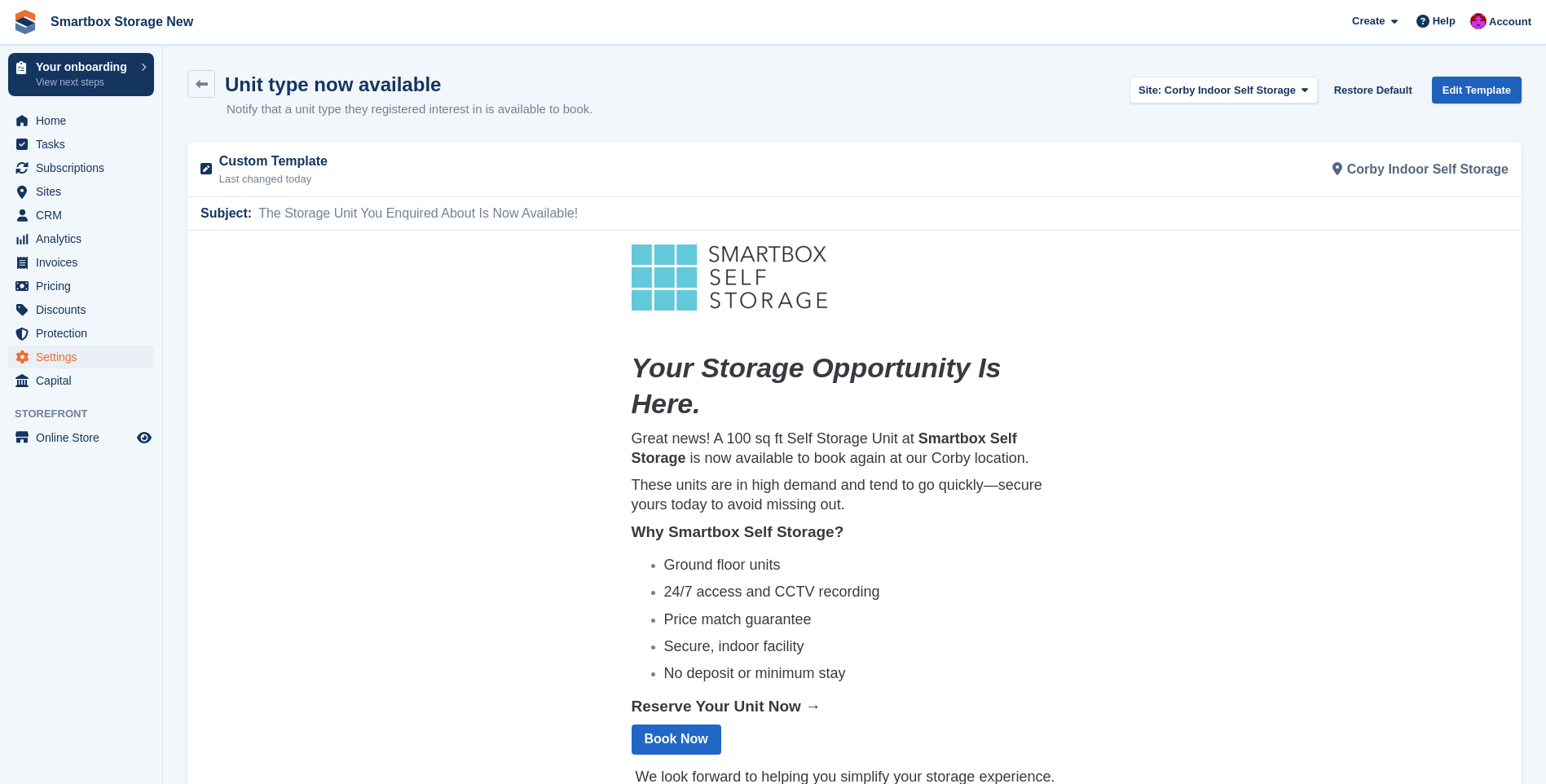 scroll, scrollTop: 0, scrollLeft: 0, axis: both 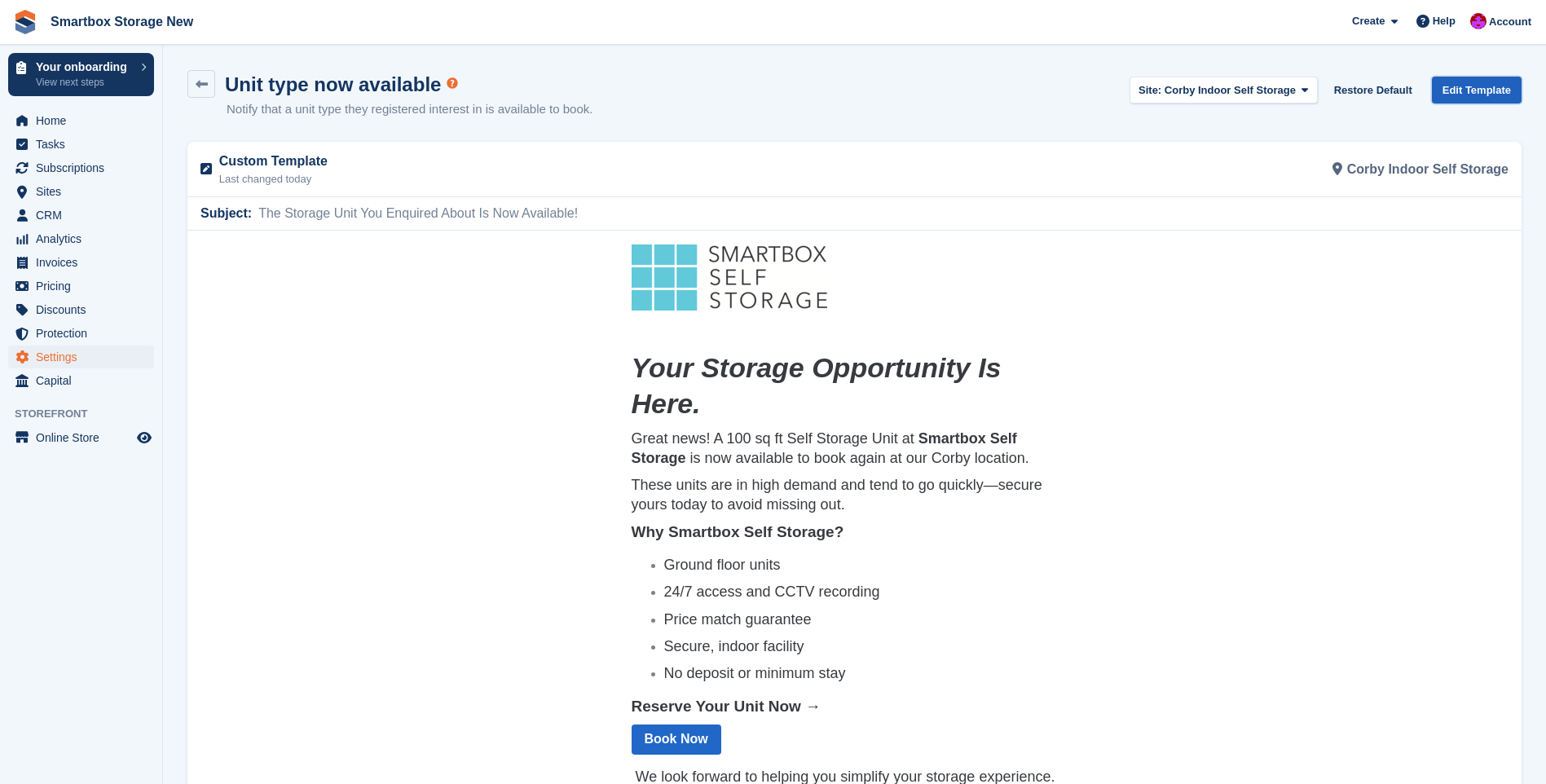 click on "Edit Template" at bounding box center [1477, 90] 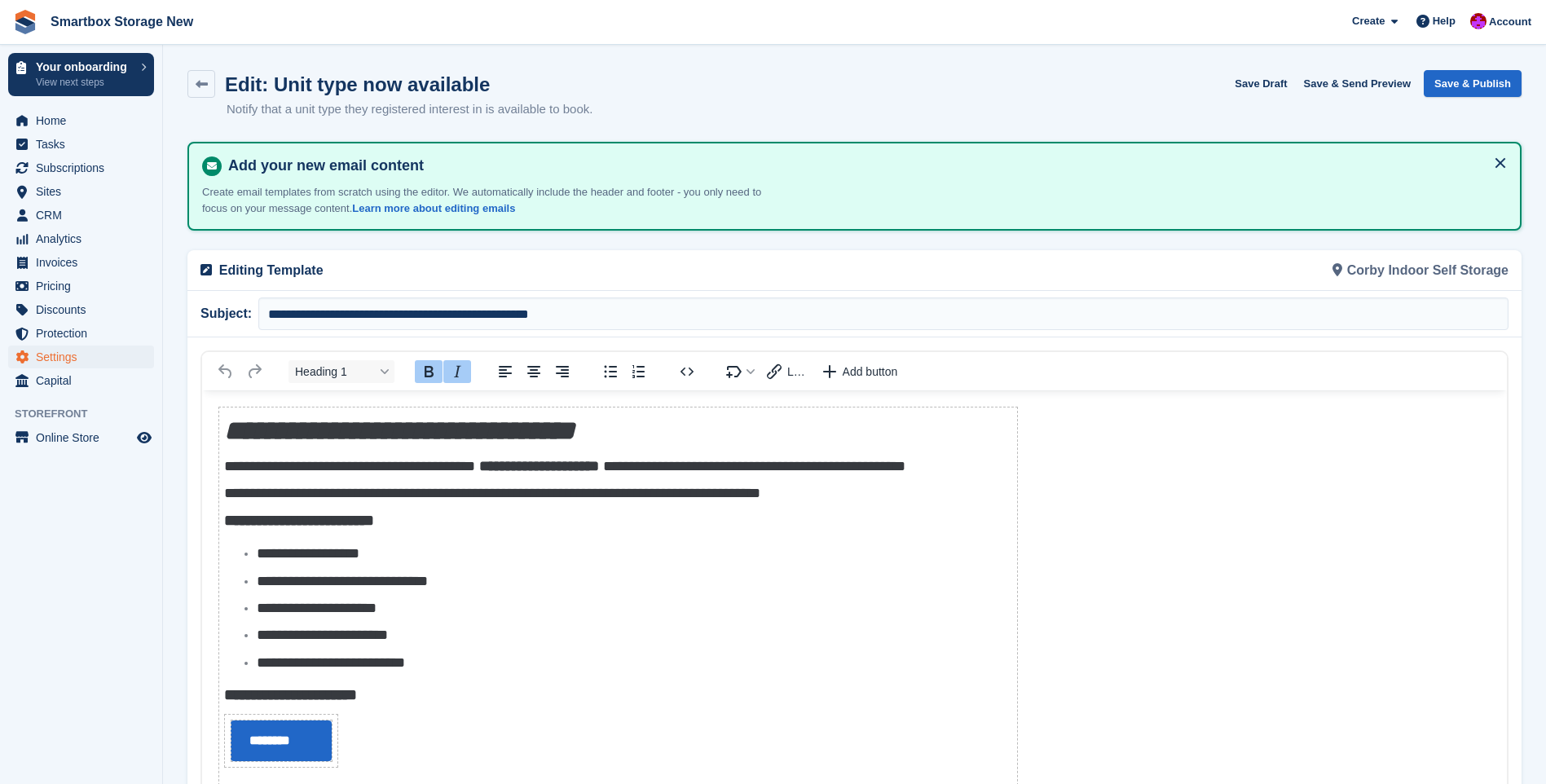 scroll, scrollTop: 0, scrollLeft: 0, axis: both 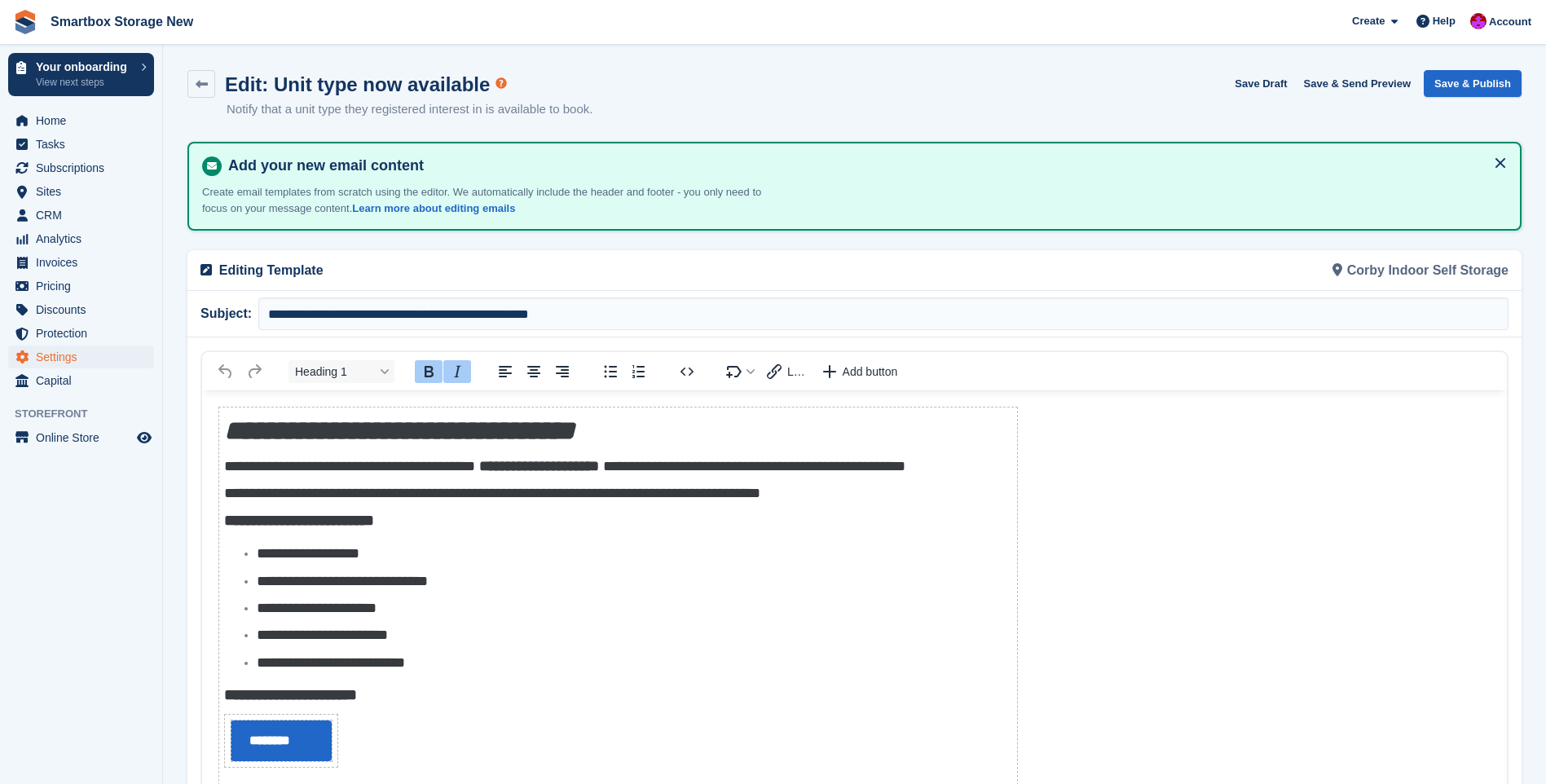 click on "**********" at bounding box center (618, 493) 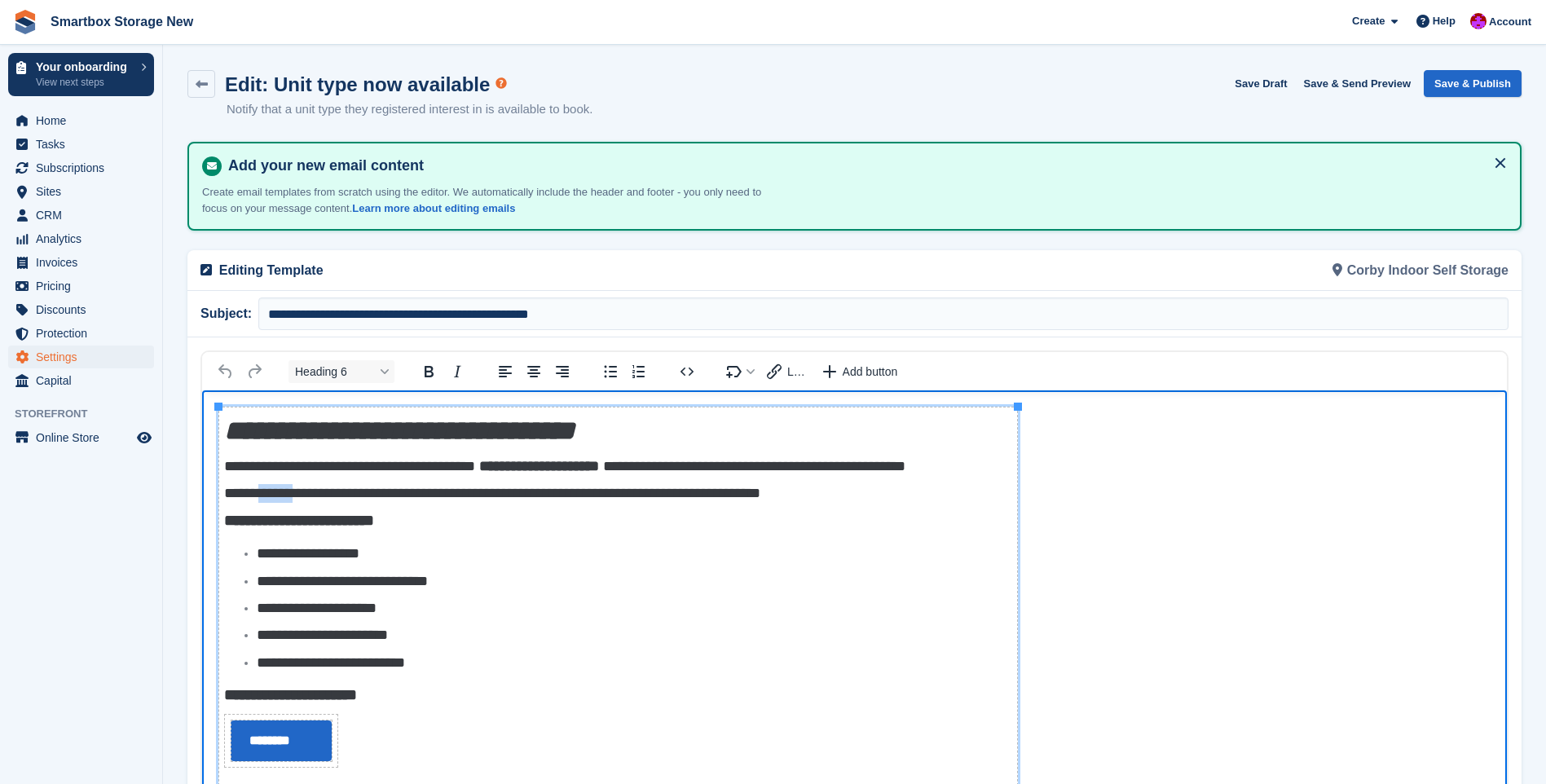 click on "**********" at bounding box center (618, 493) 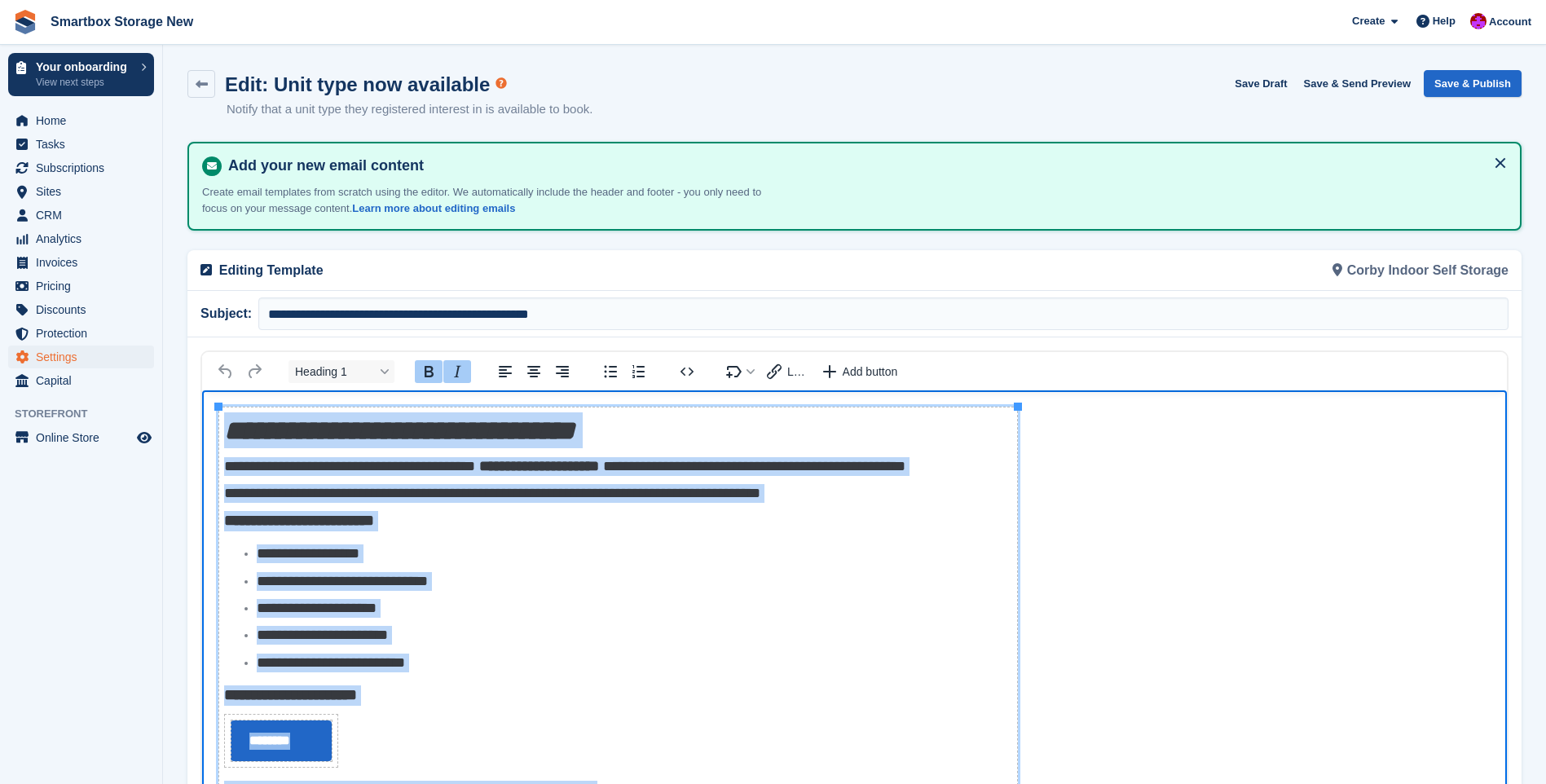 scroll, scrollTop: 265, scrollLeft: 0, axis: vertical 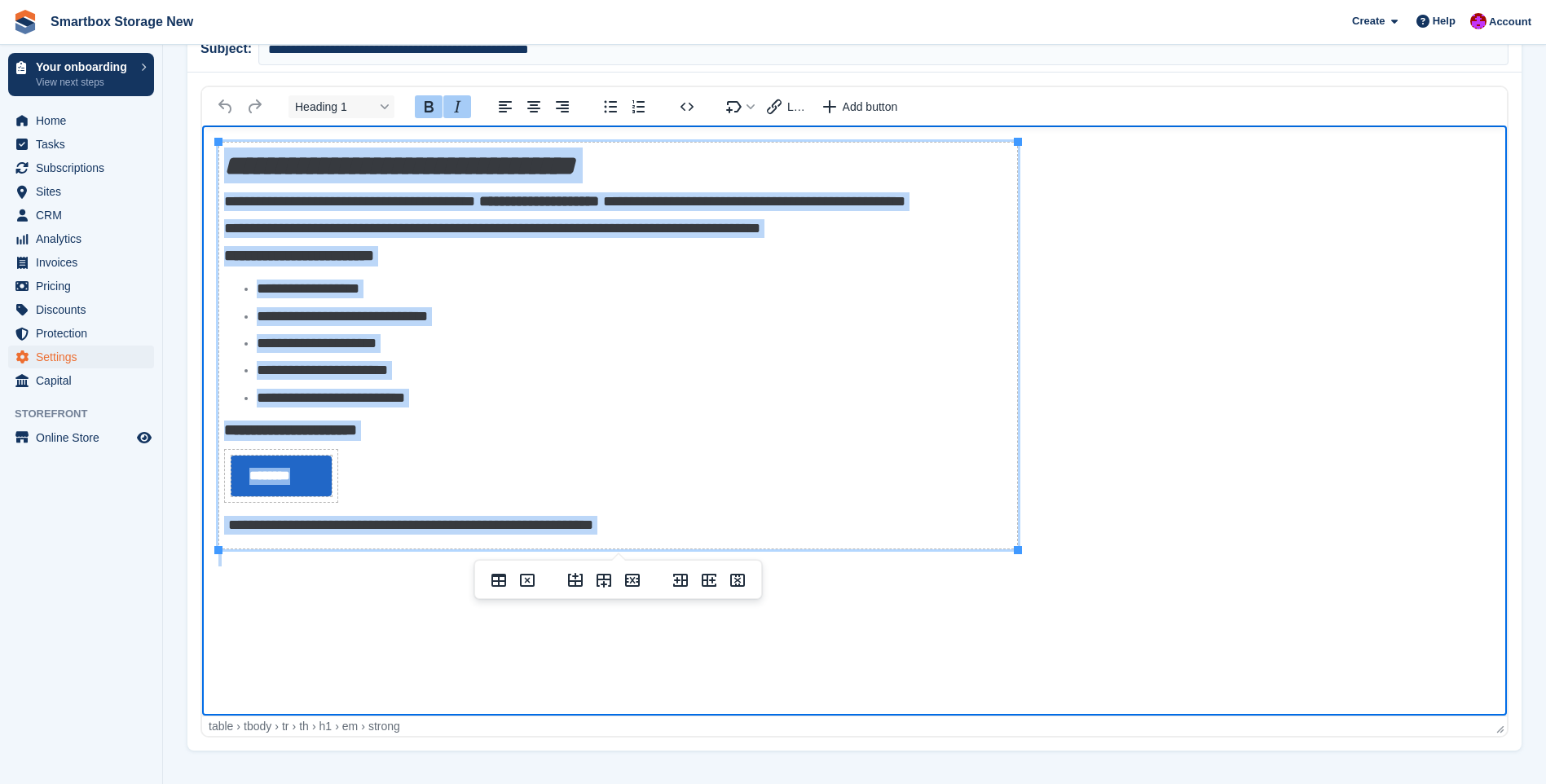 drag, startPoint x: 233, startPoint y: 168, endPoint x: 704, endPoint y: 555, distance: 609.598 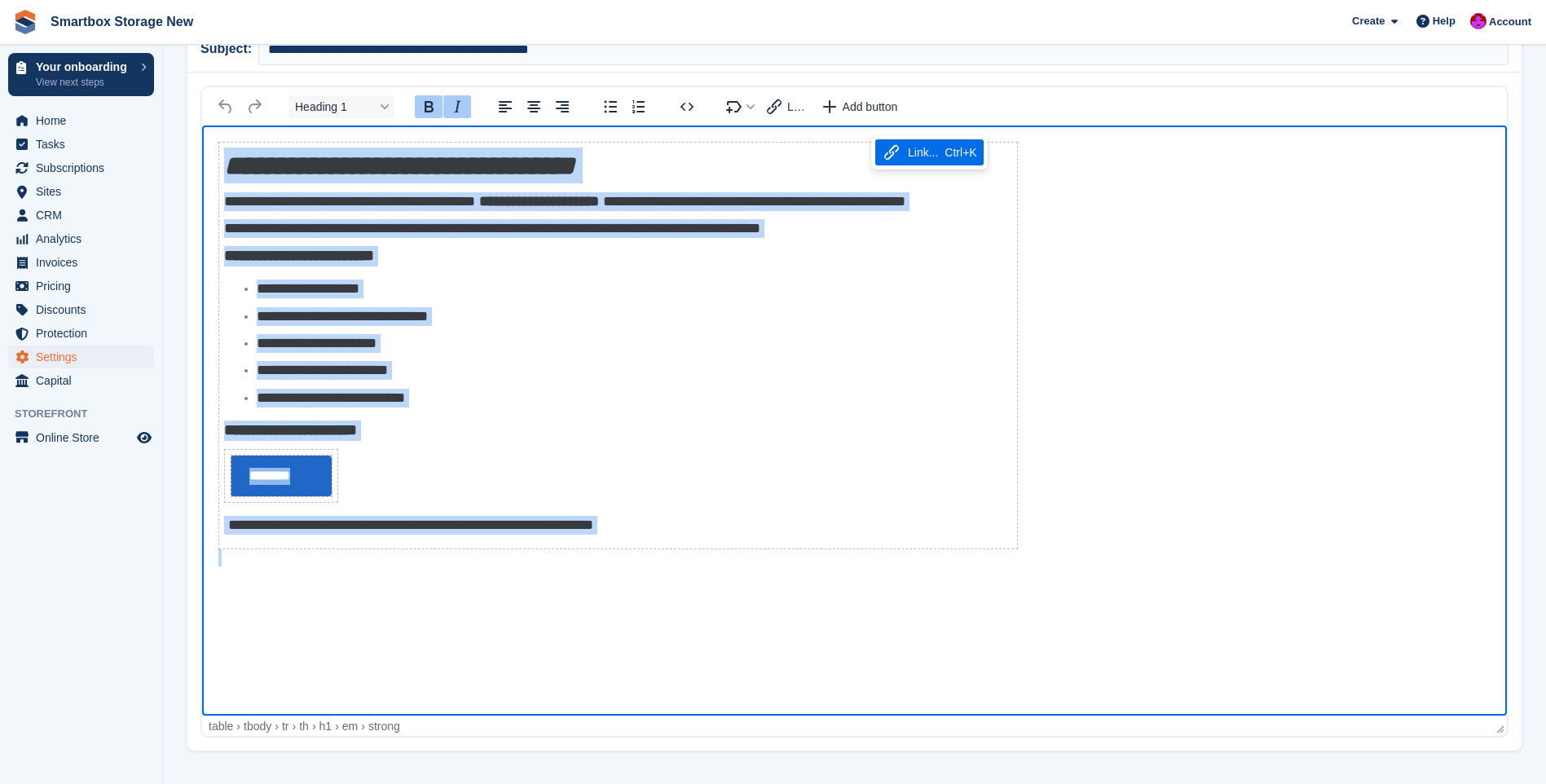 click on "**********" at bounding box center [618, 343] 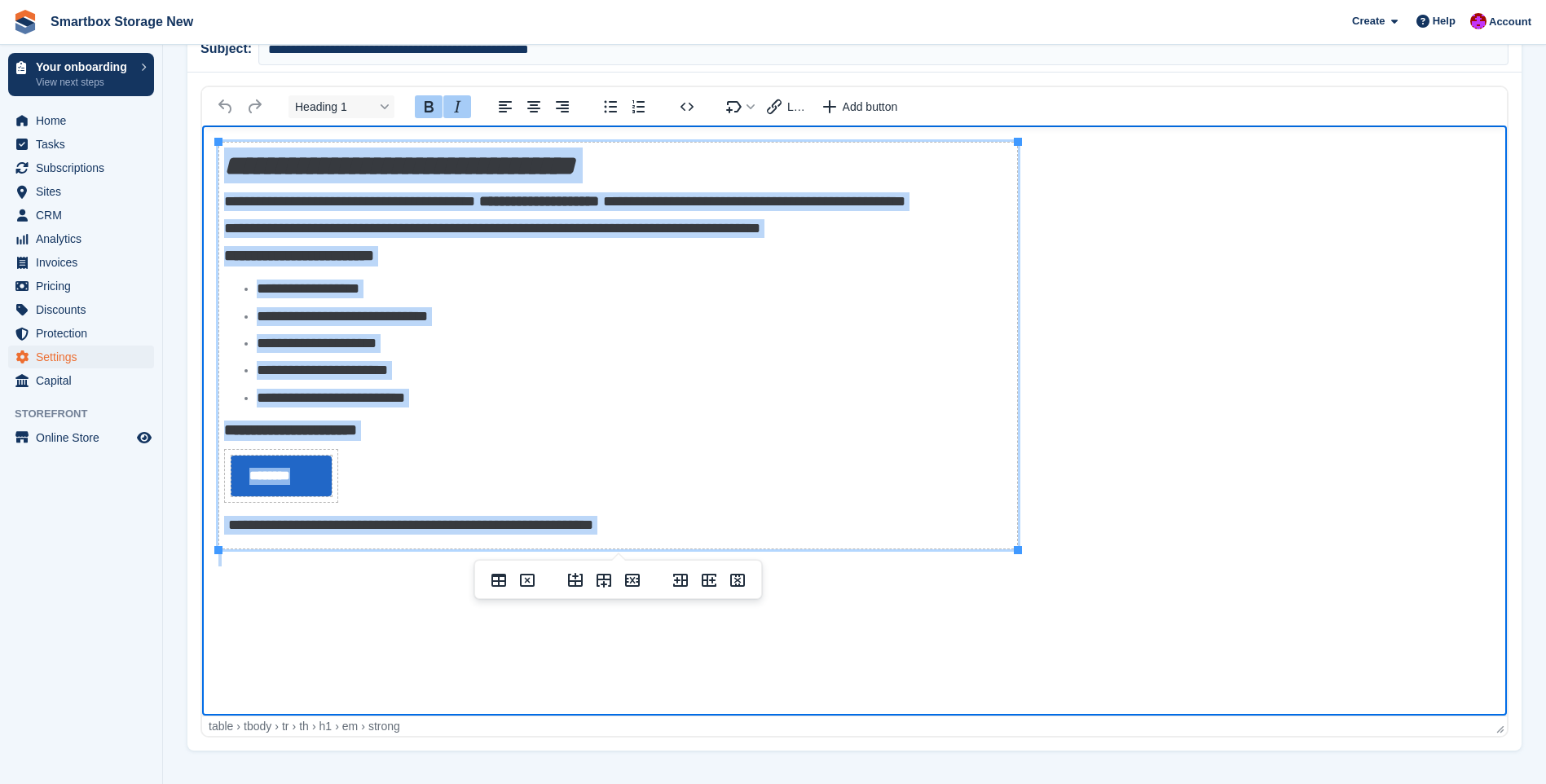 drag, startPoint x: 230, startPoint y: 157, endPoint x: 857, endPoint y: 574, distance: 753.006 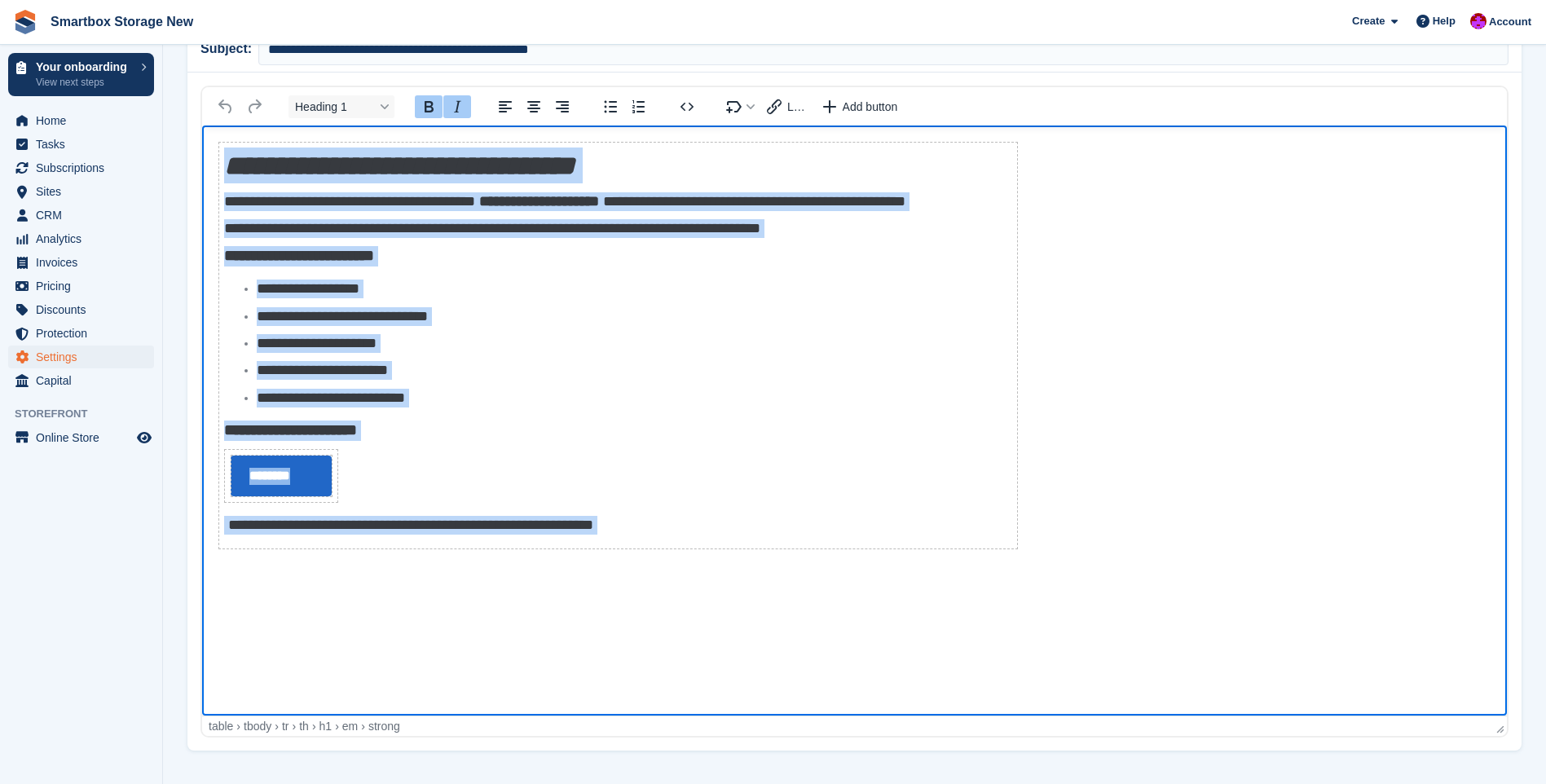 type 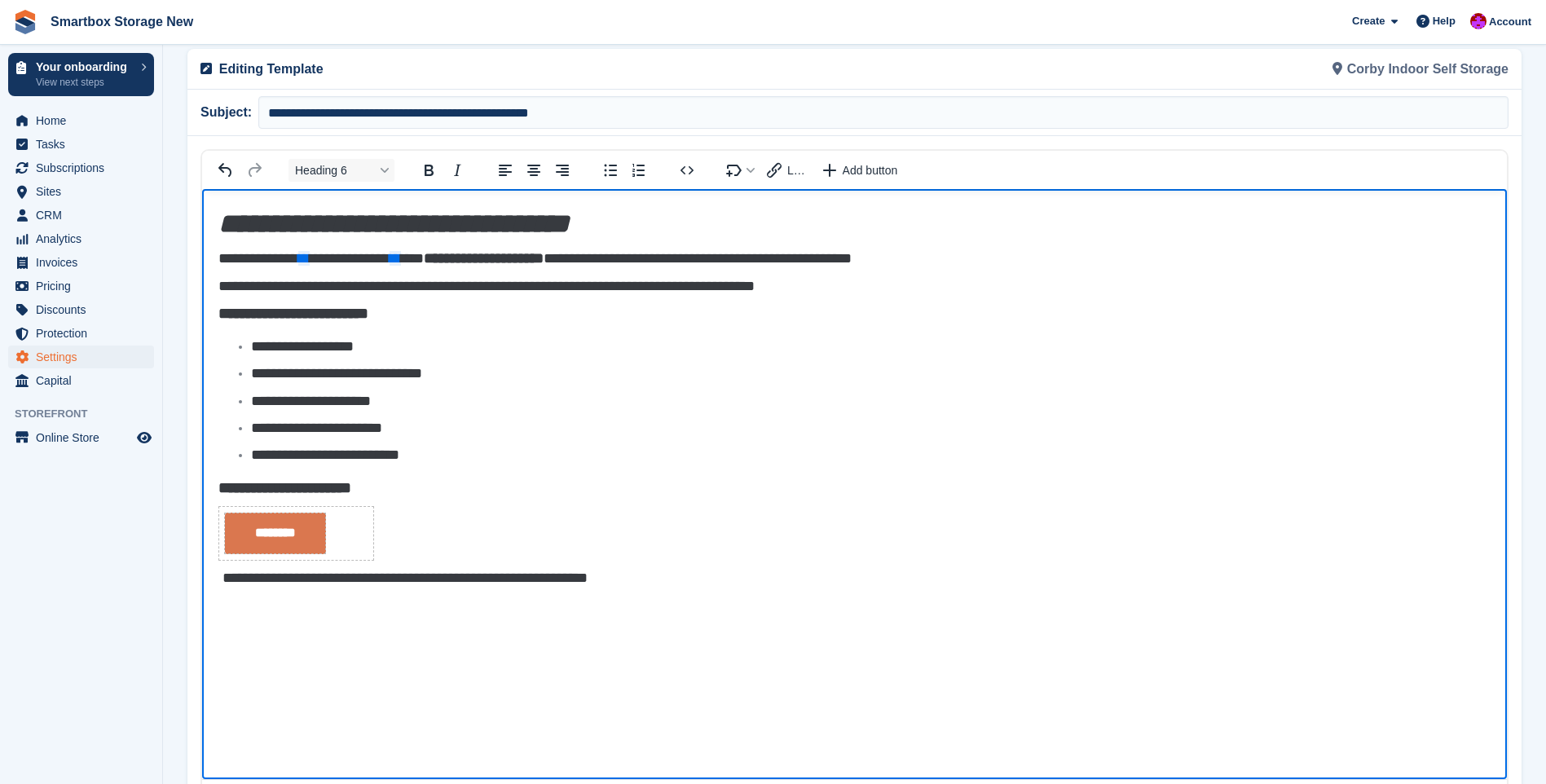 scroll, scrollTop: 0, scrollLeft: 0, axis: both 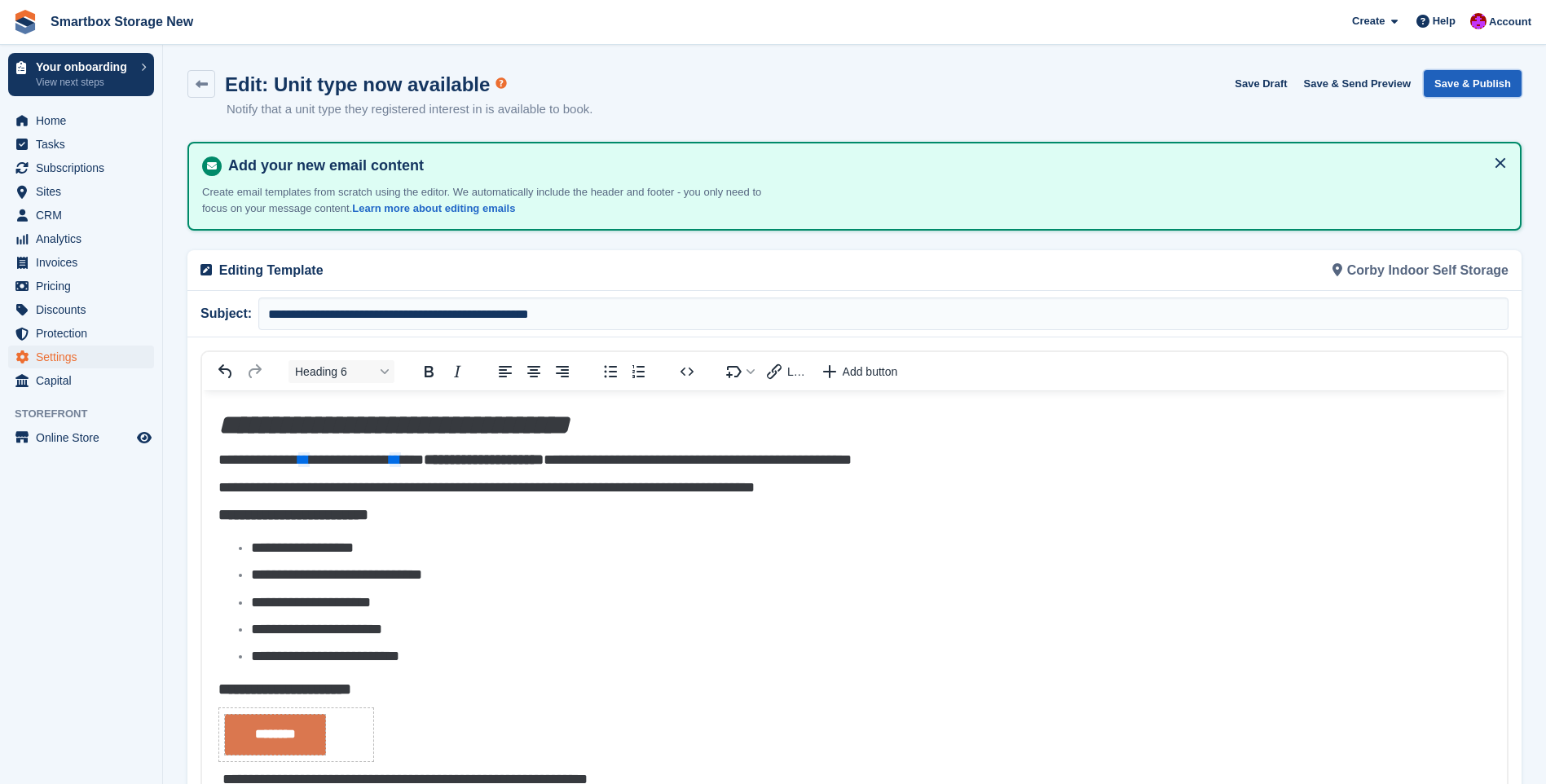 click on "Save & Publish" at bounding box center (1473, 83) 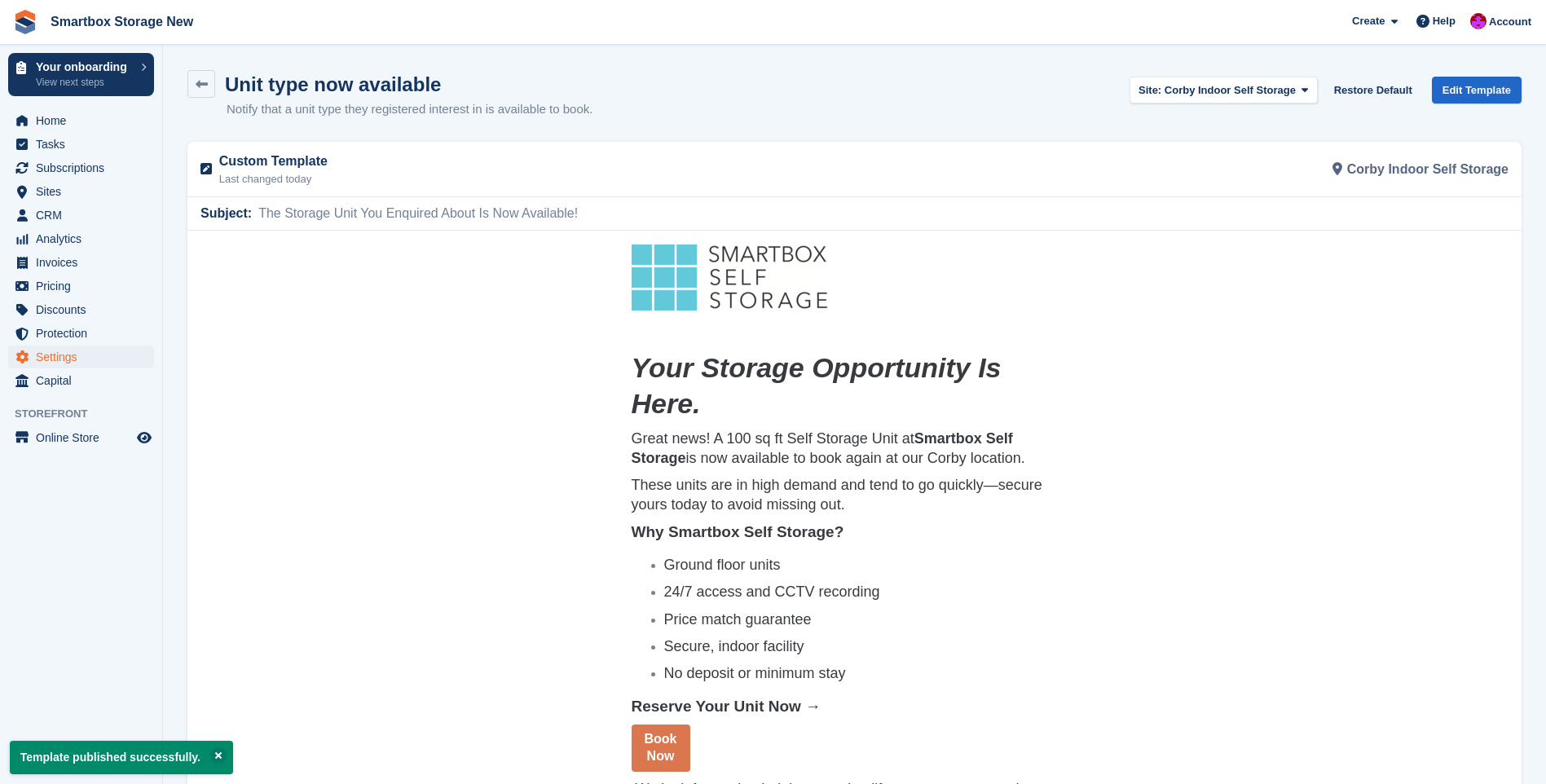 scroll, scrollTop: 0, scrollLeft: 0, axis: both 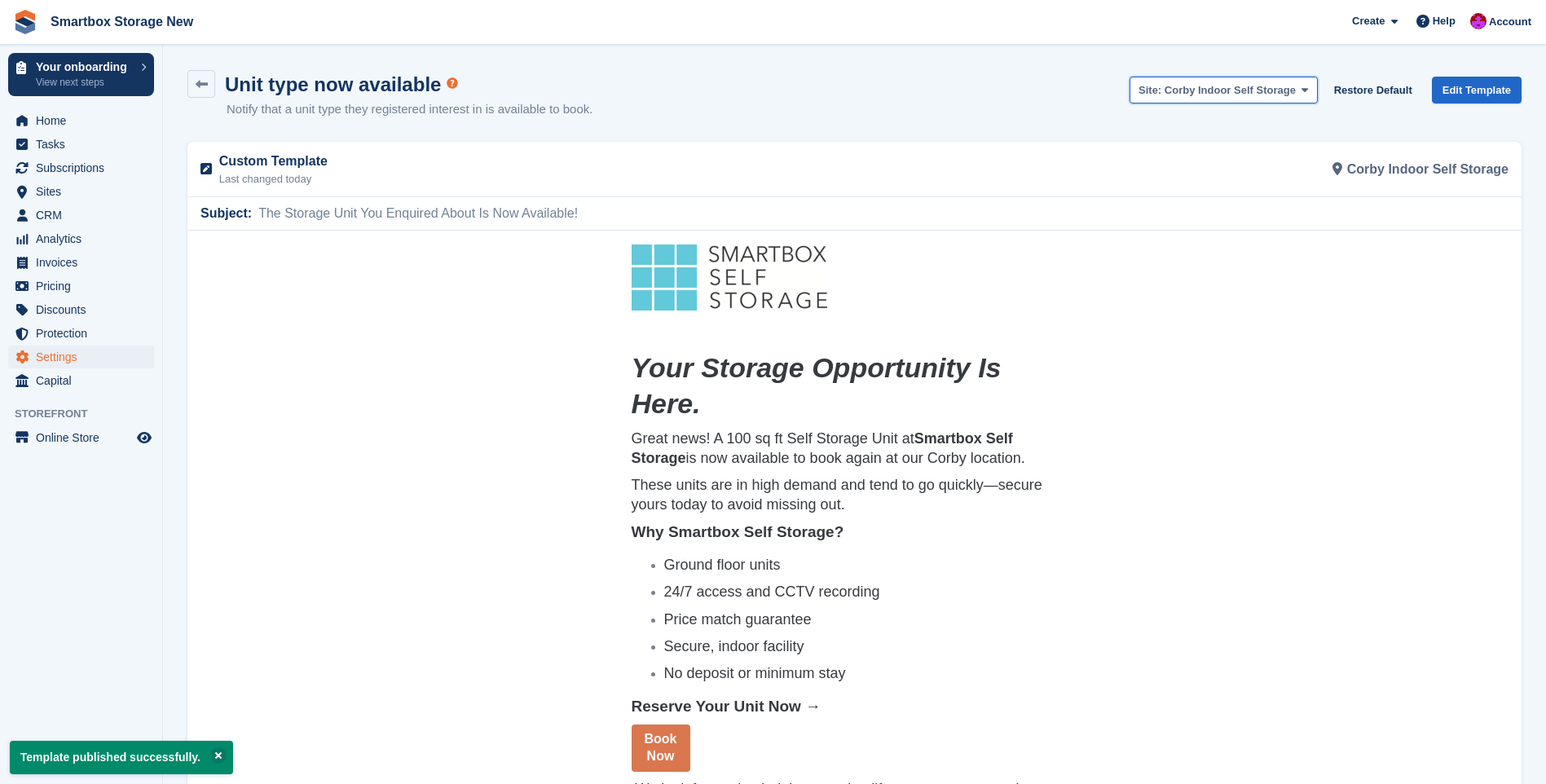 click on "Corby Indoor Self Storage" at bounding box center [1230, 90] 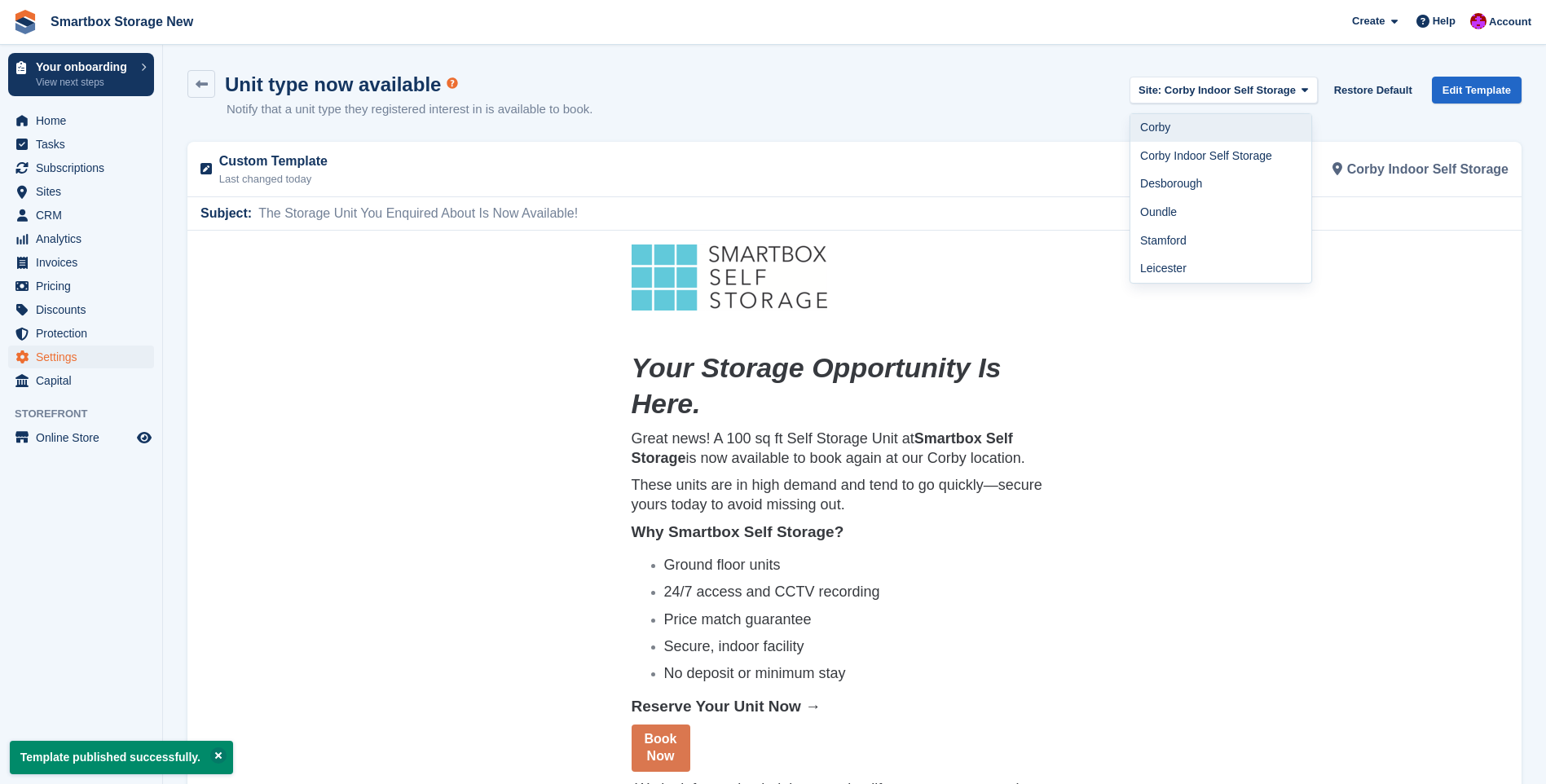 click on "Corby" at bounding box center (1221, 128) 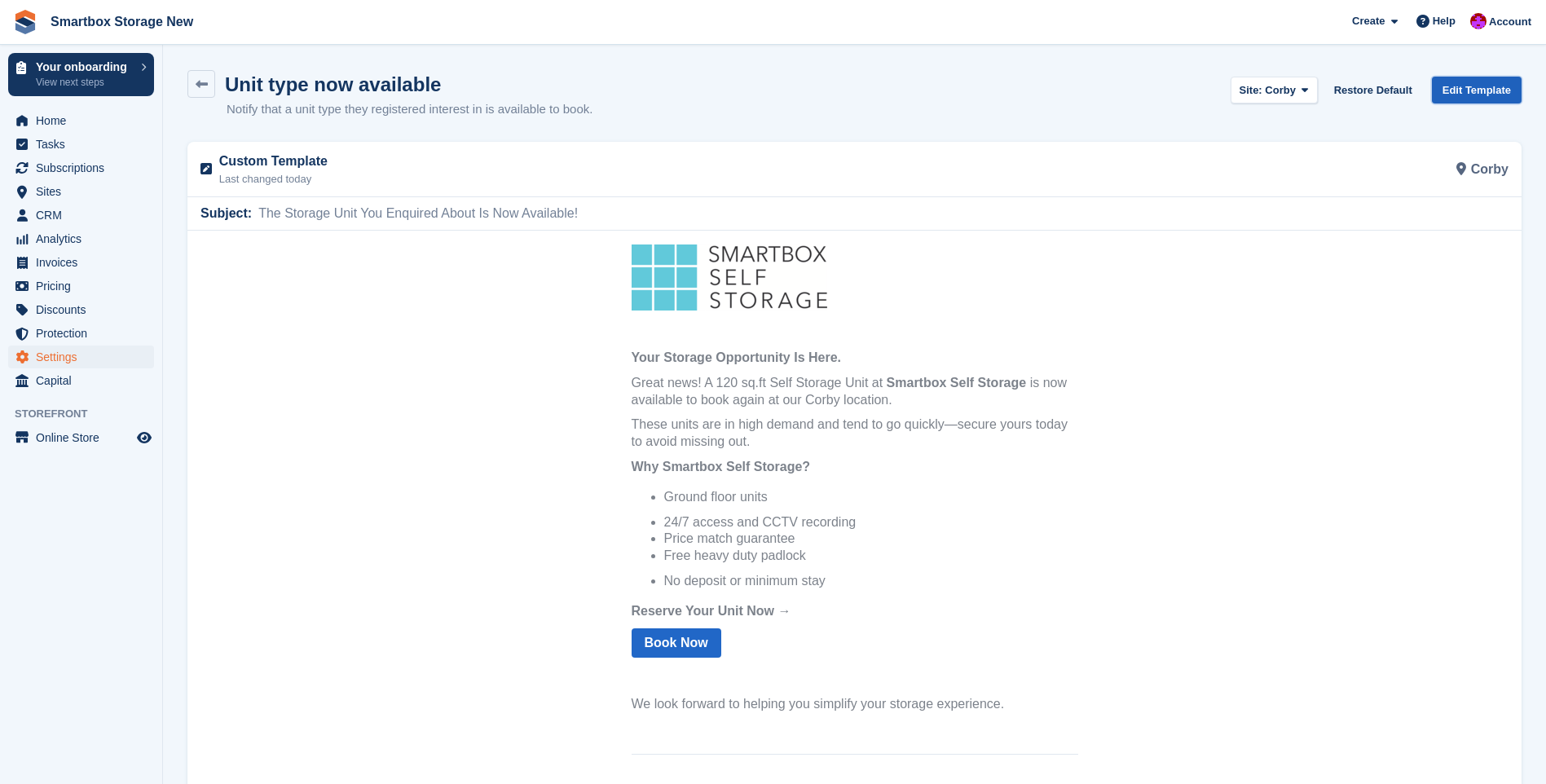 scroll, scrollTop: 0, scrollLeft: 0, axis: both 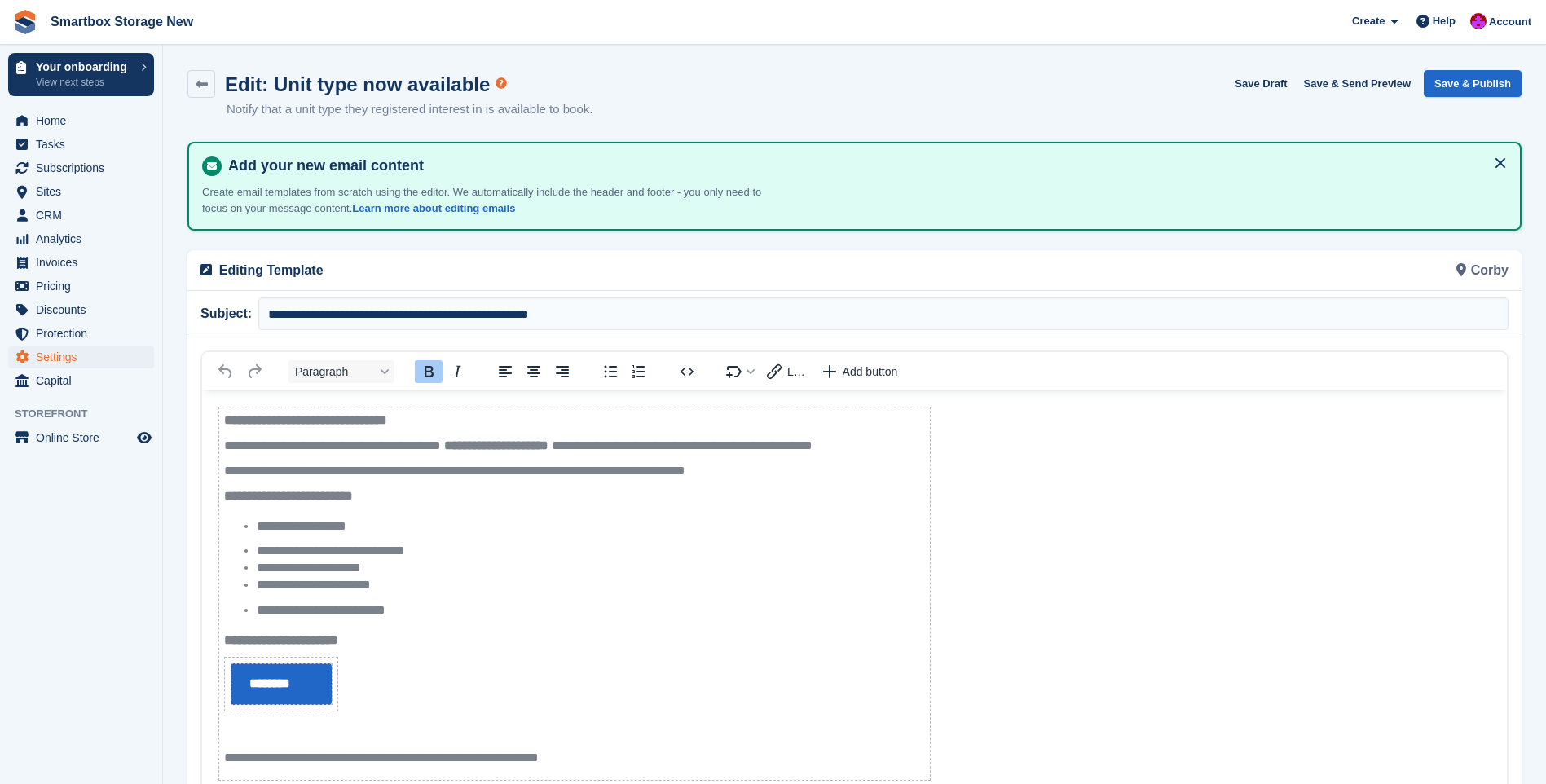 click on "**********" at bounding box center [575, 594] 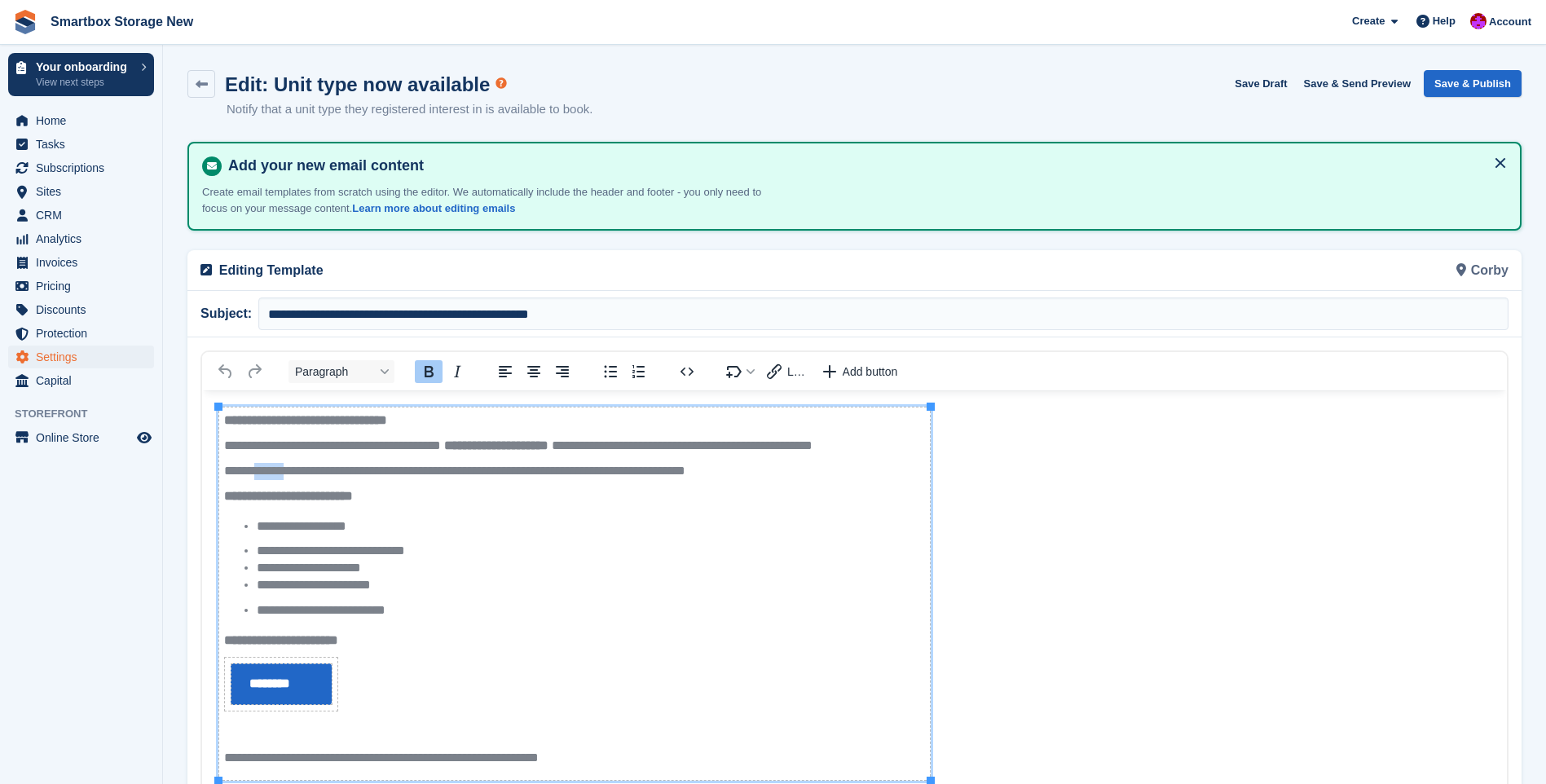 click on "**********" at bounding box center (575, 594) 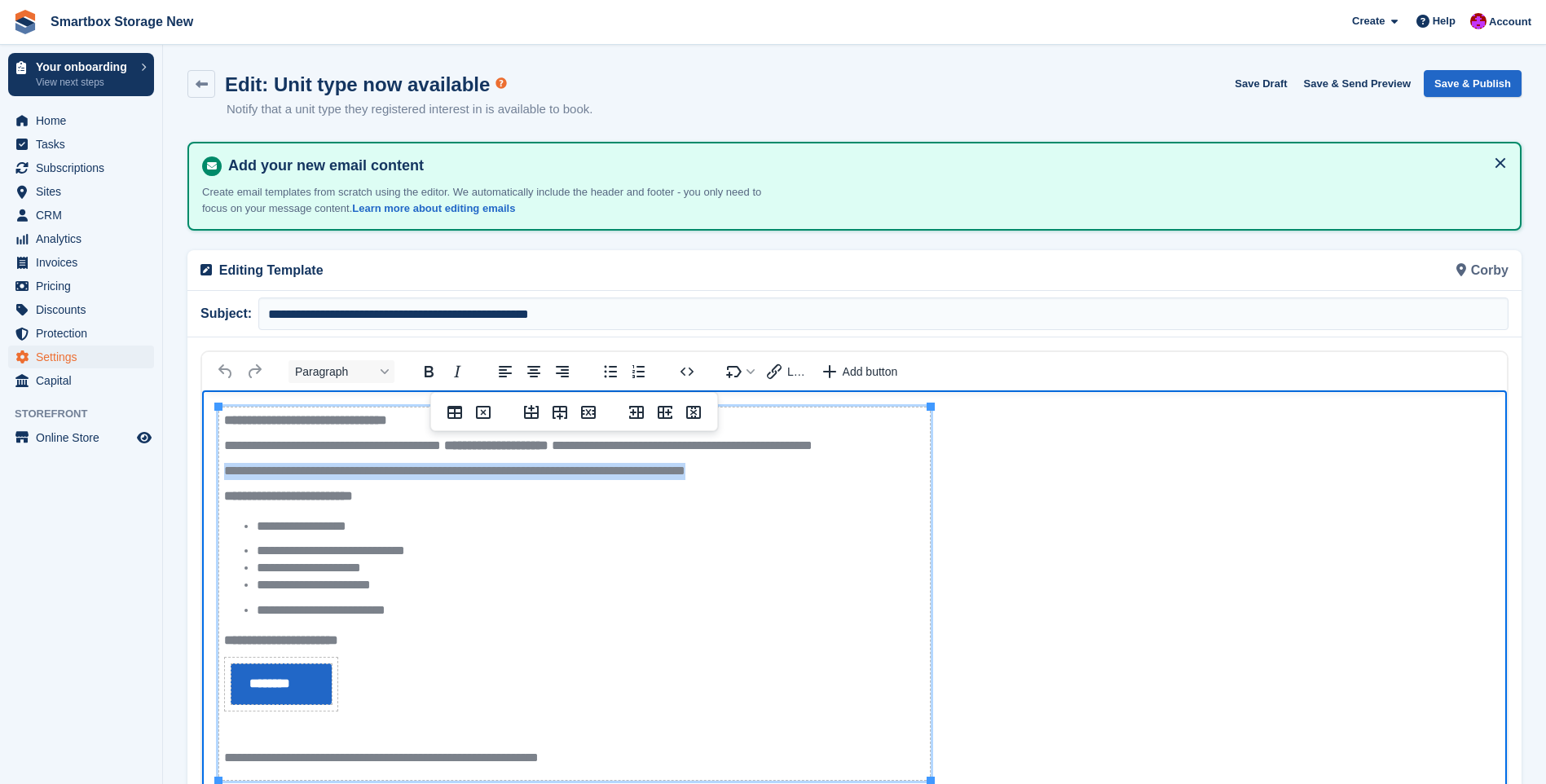 click on "**********" at bounding box center [575, 594] 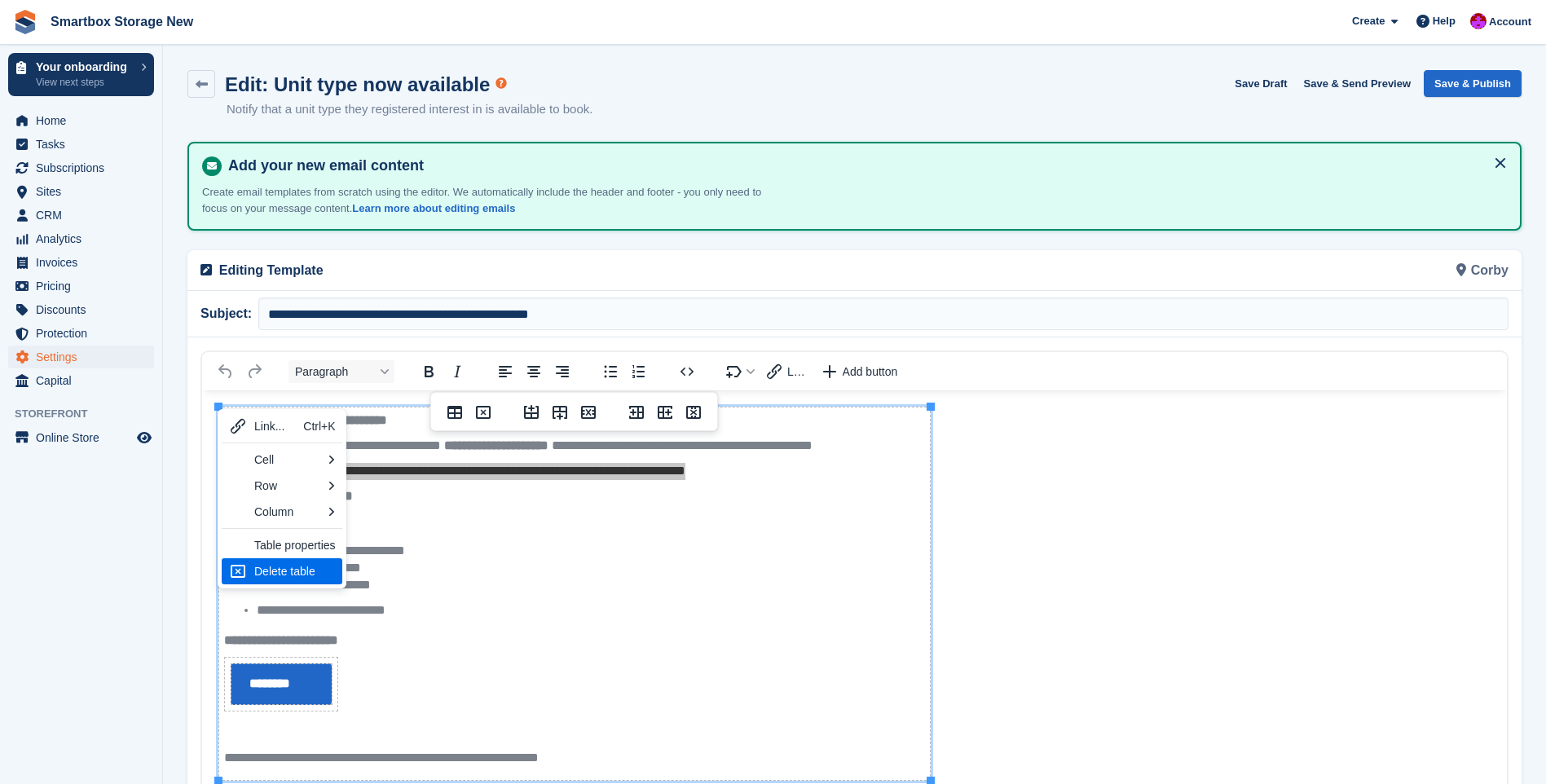 click on "Delete table" at bounding box center [295, 571] 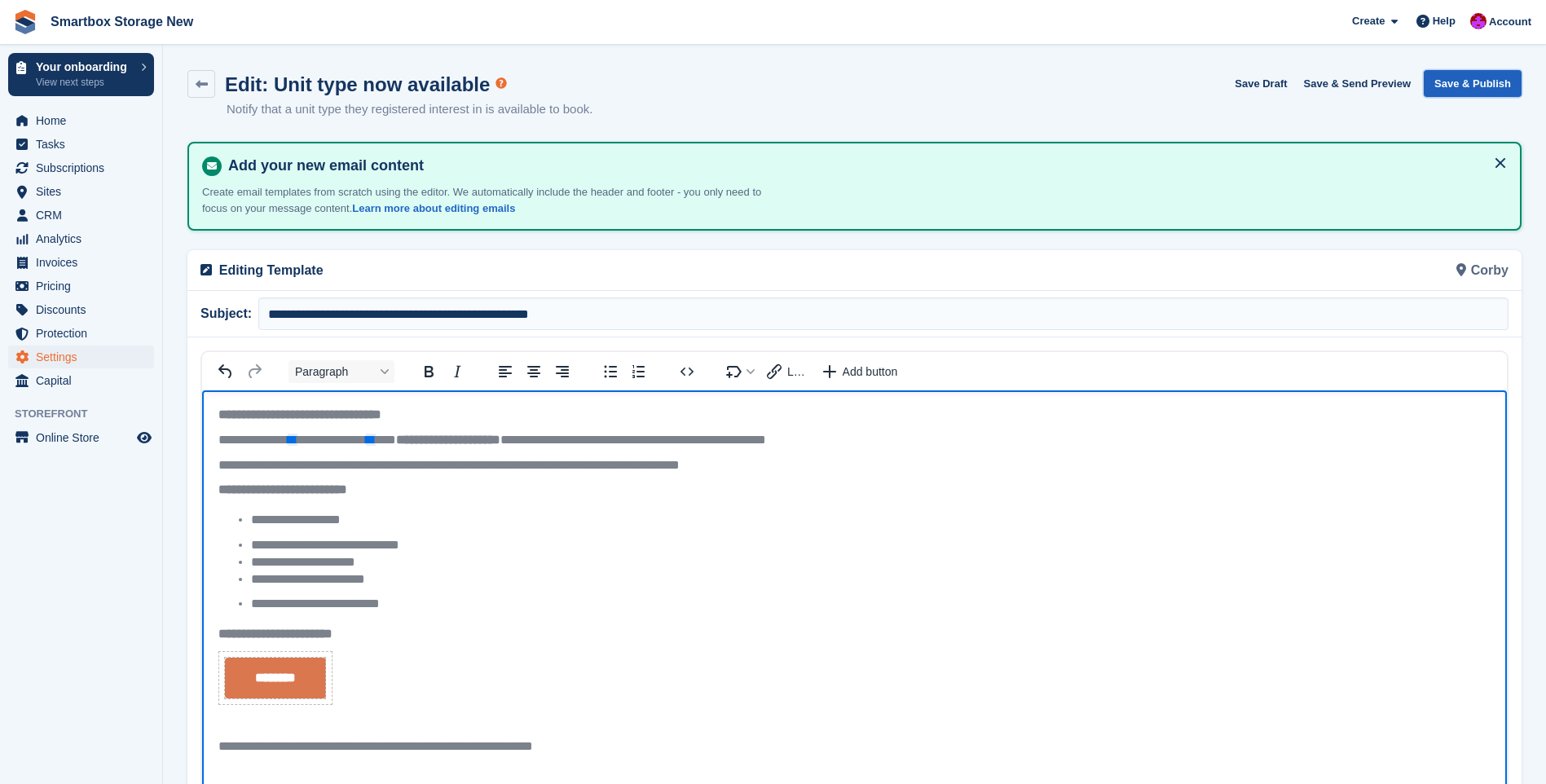 click on "Save & Publish" at bounding box center [1473, 83] 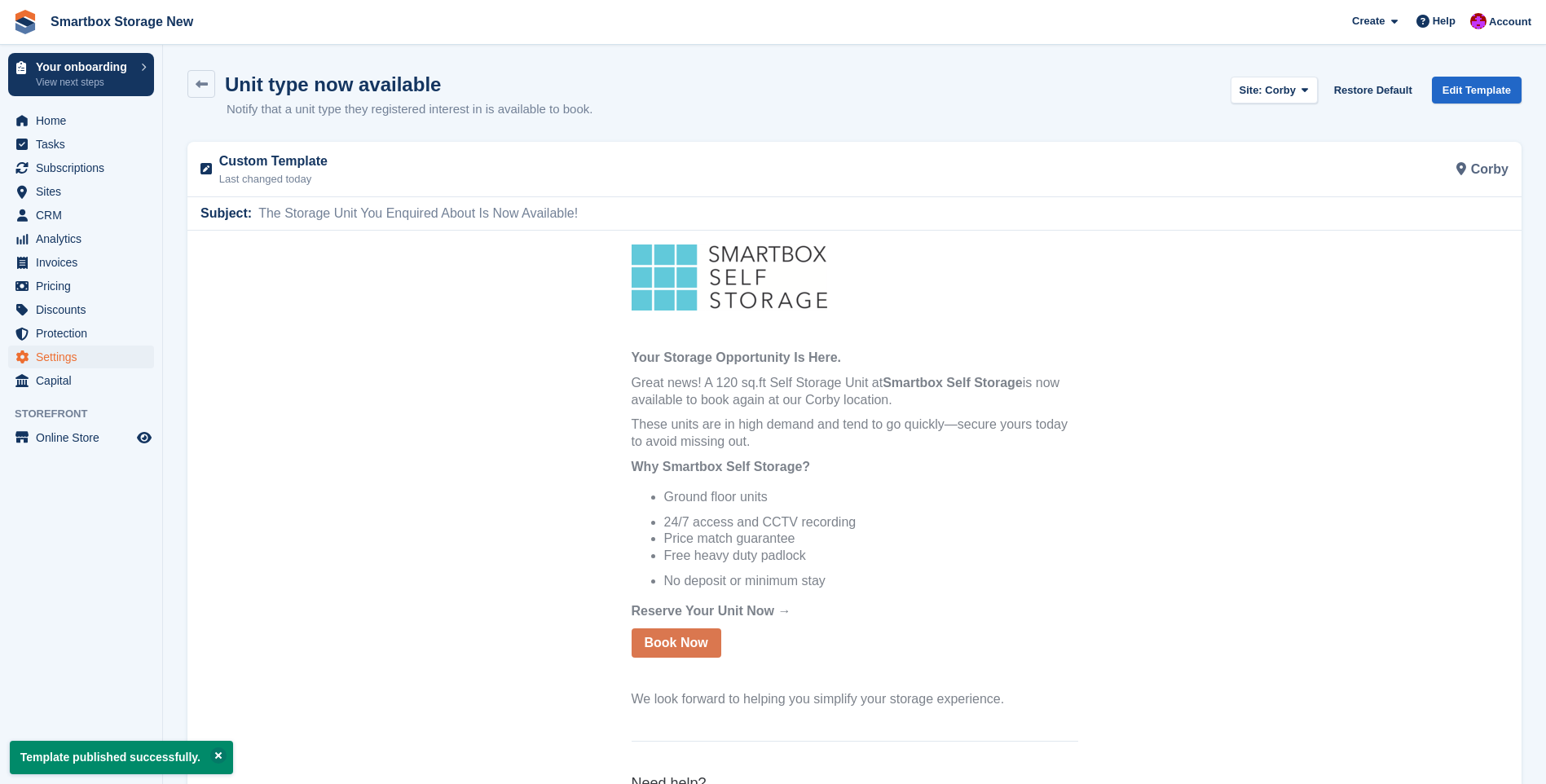 scroll, scrollTop: 0, scrollLeft: 0, axis: both 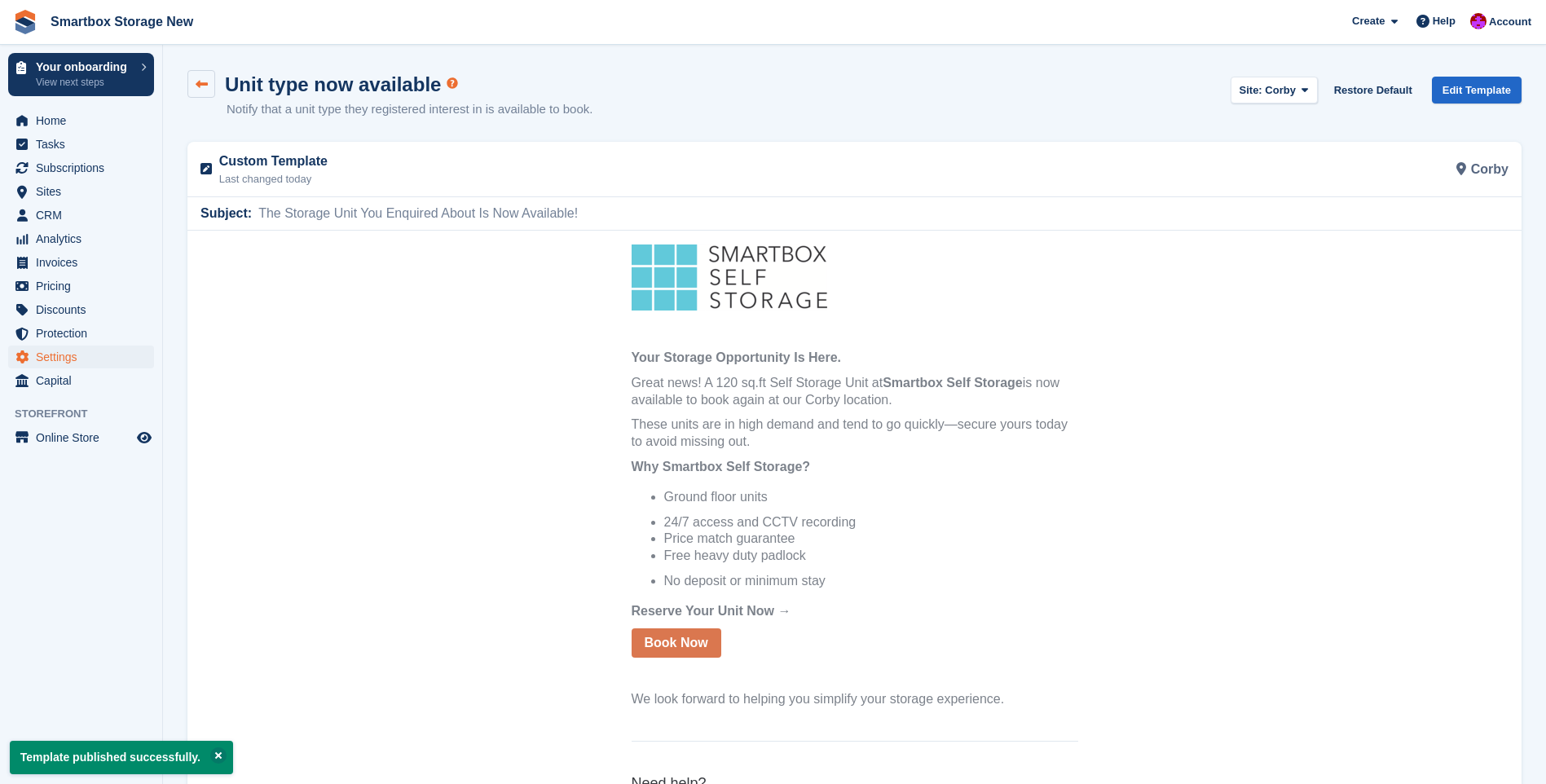 click at bounding box center (201, 84) 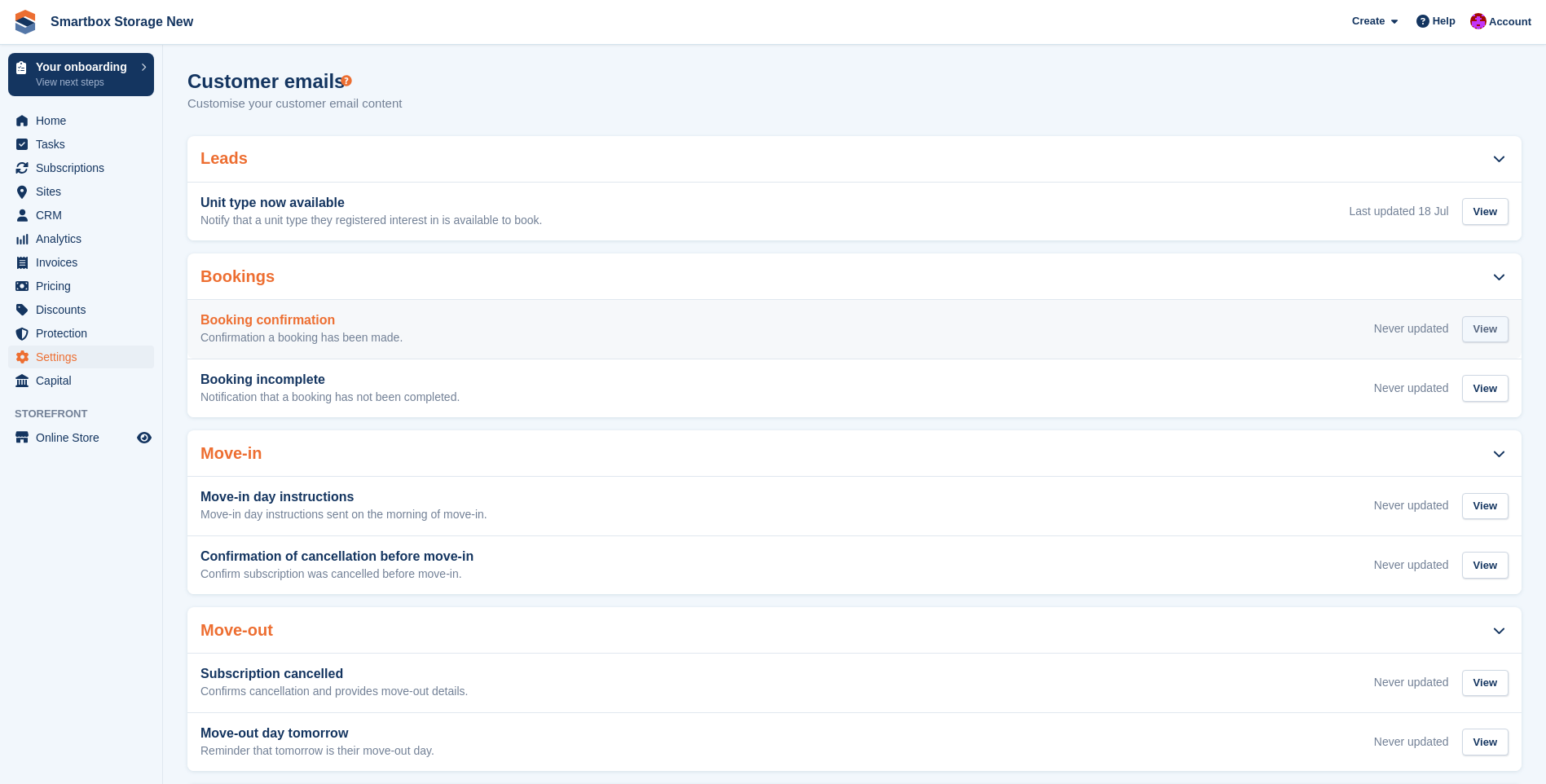 click on "View" at bounding box center (1485, 329) 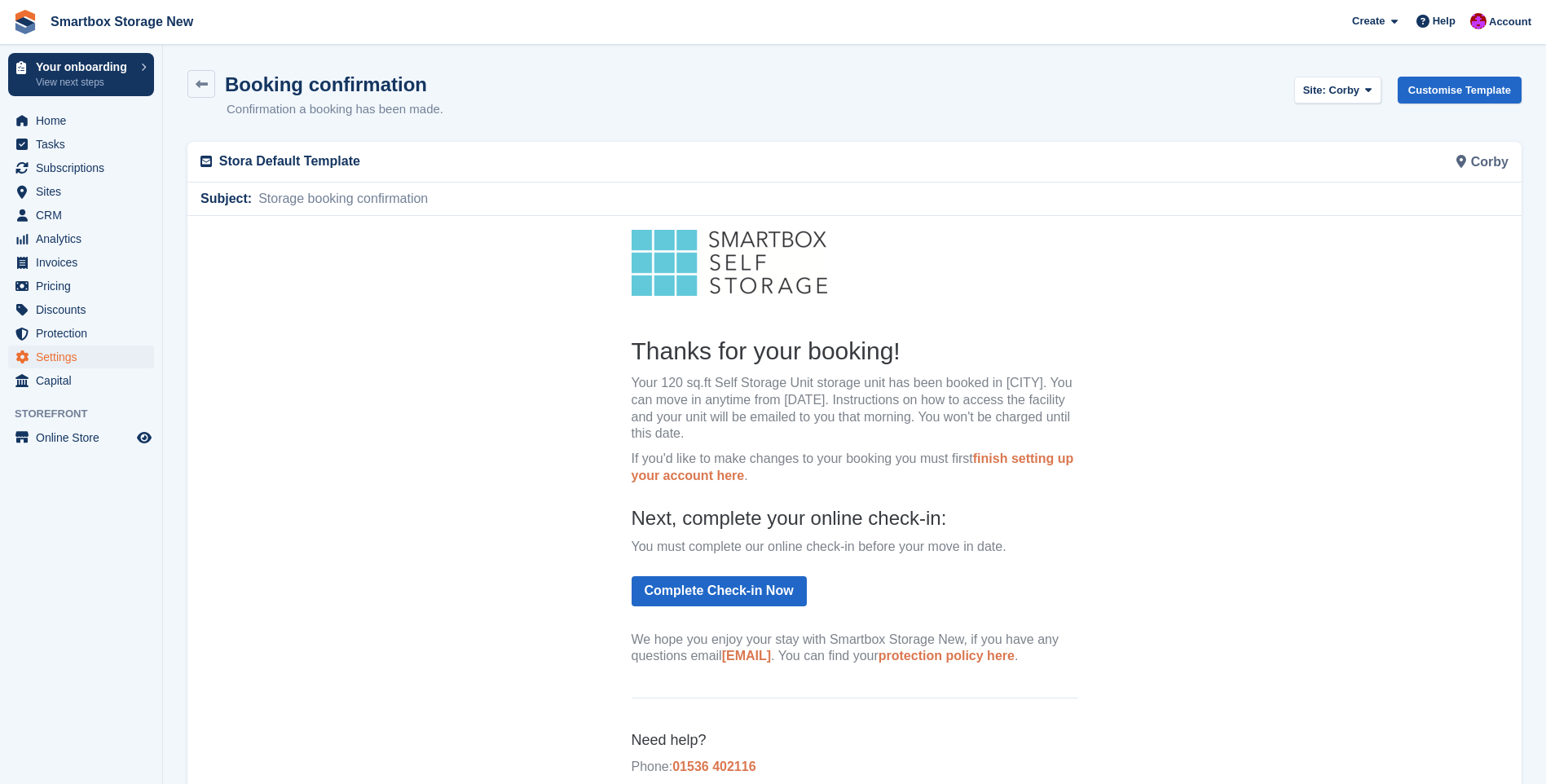 scroll, scrollTop: 0, scrollLeft: 0, axis: both 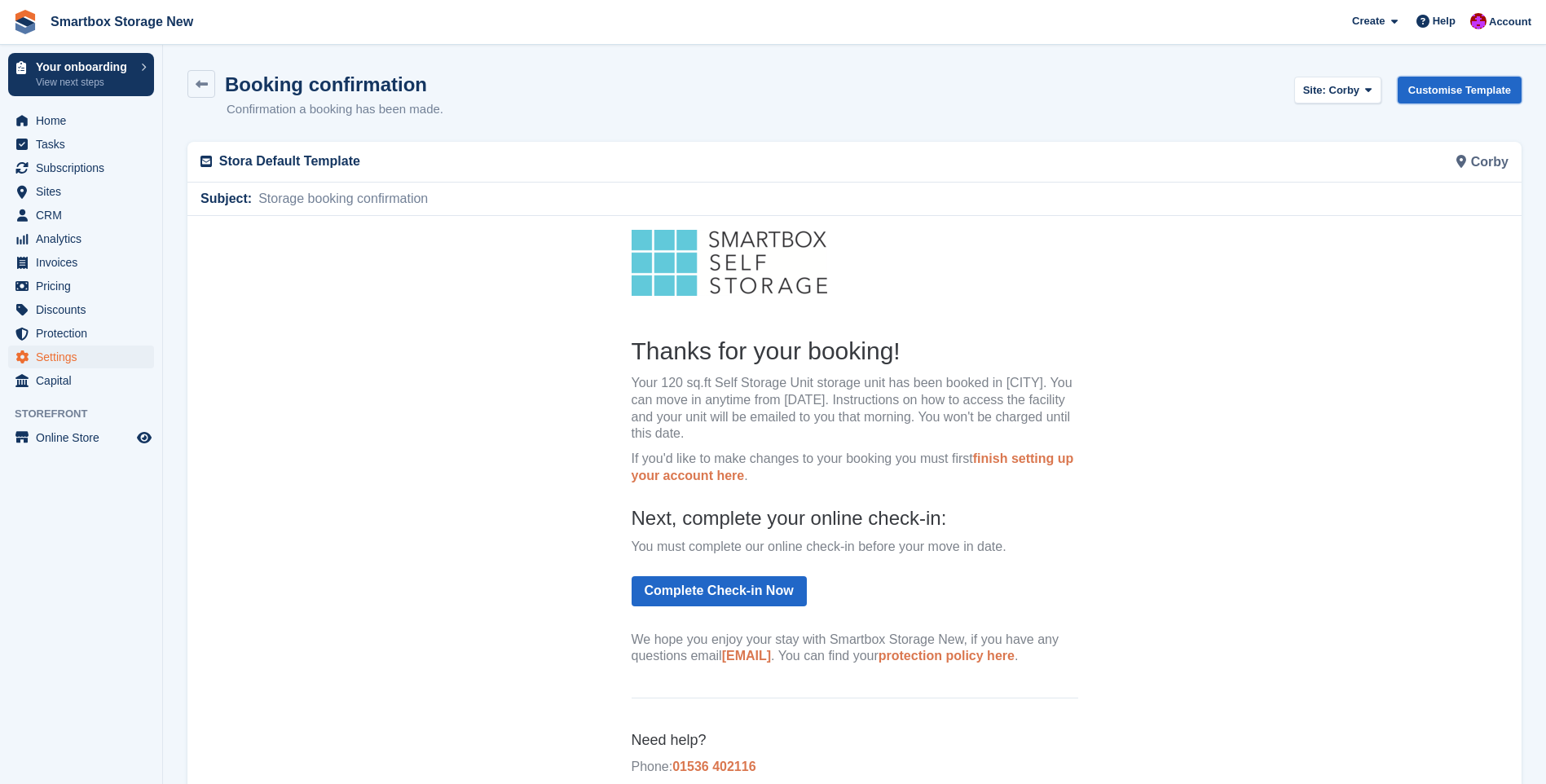 drag, startPoint x: 1465, startPoint y: 94, endPoint x: 1105, endPoint y: 96, distance: 360.0056 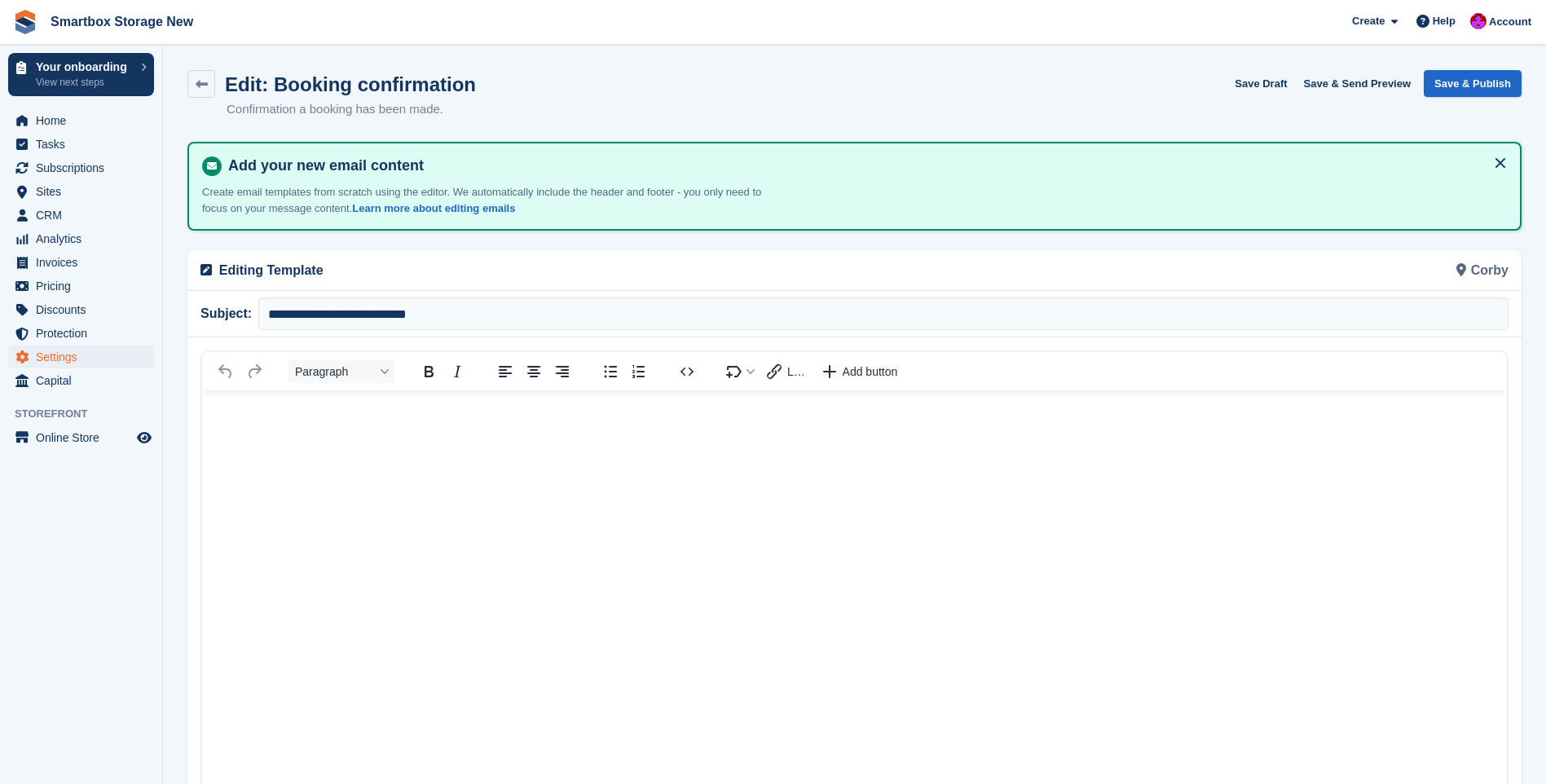 scroll, scrollTop: 0, scrollLeft: 0, axis: both 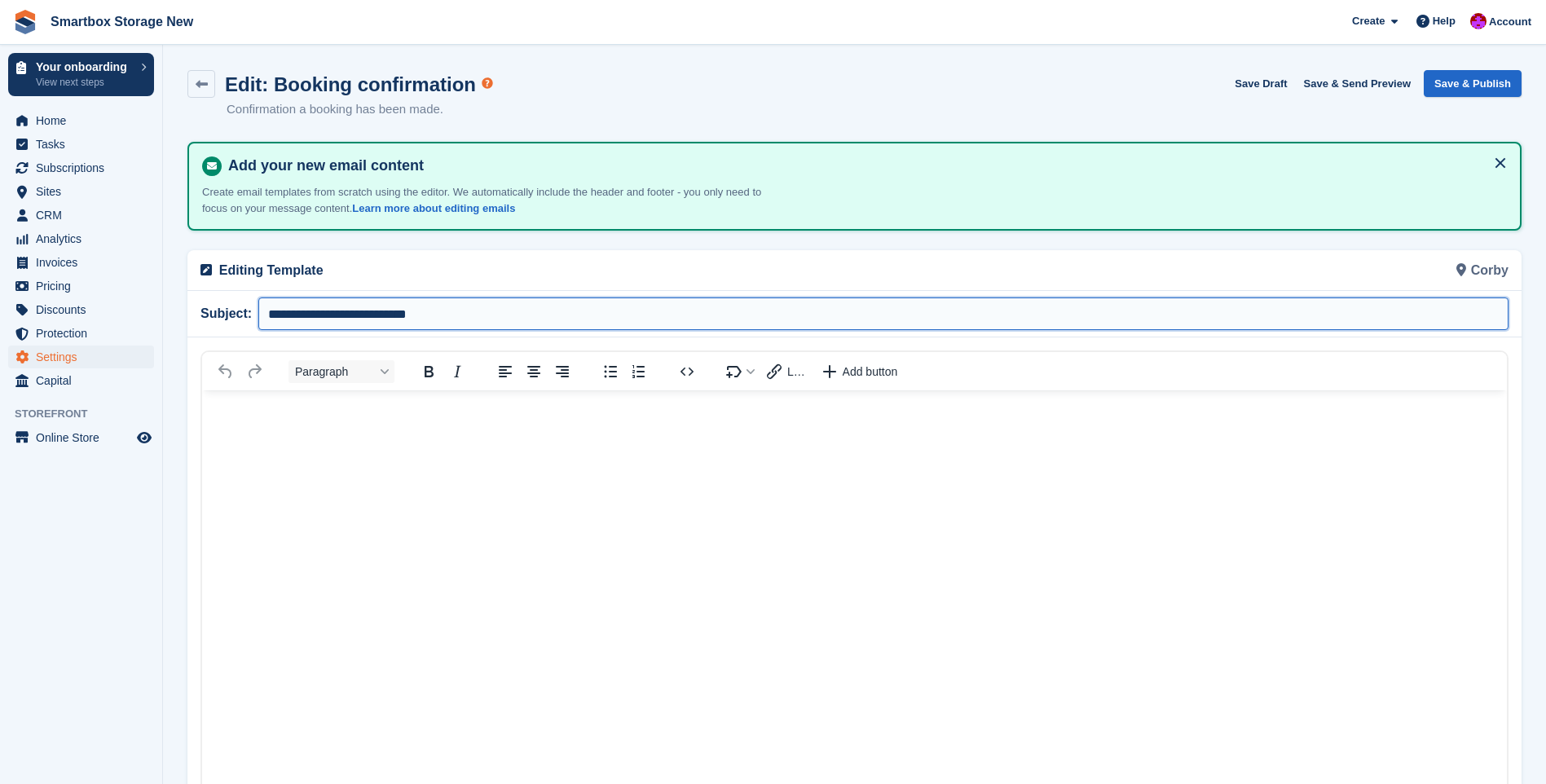 click on "**********" at bounding box center [883, 314] 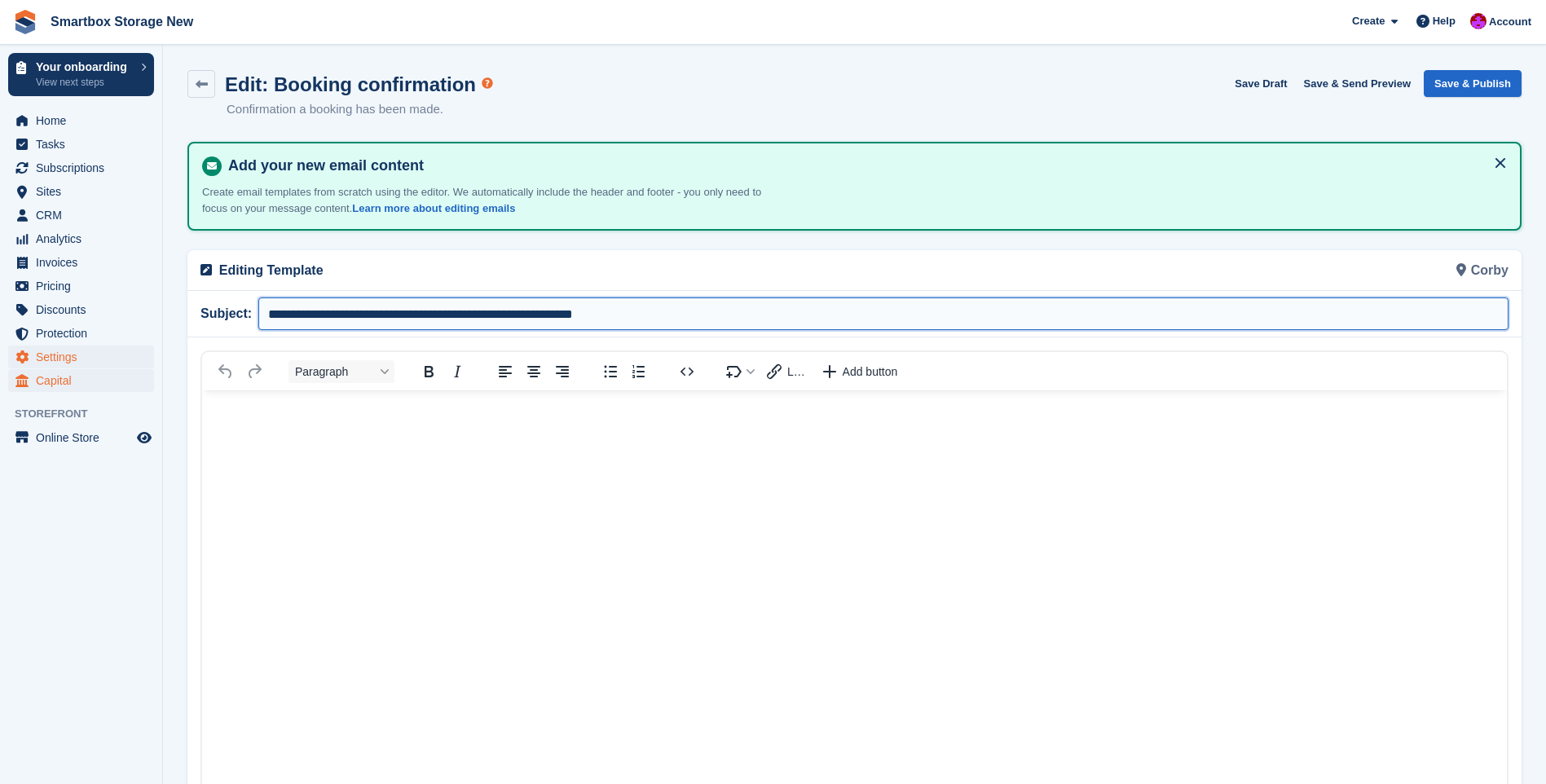 type on "**********" 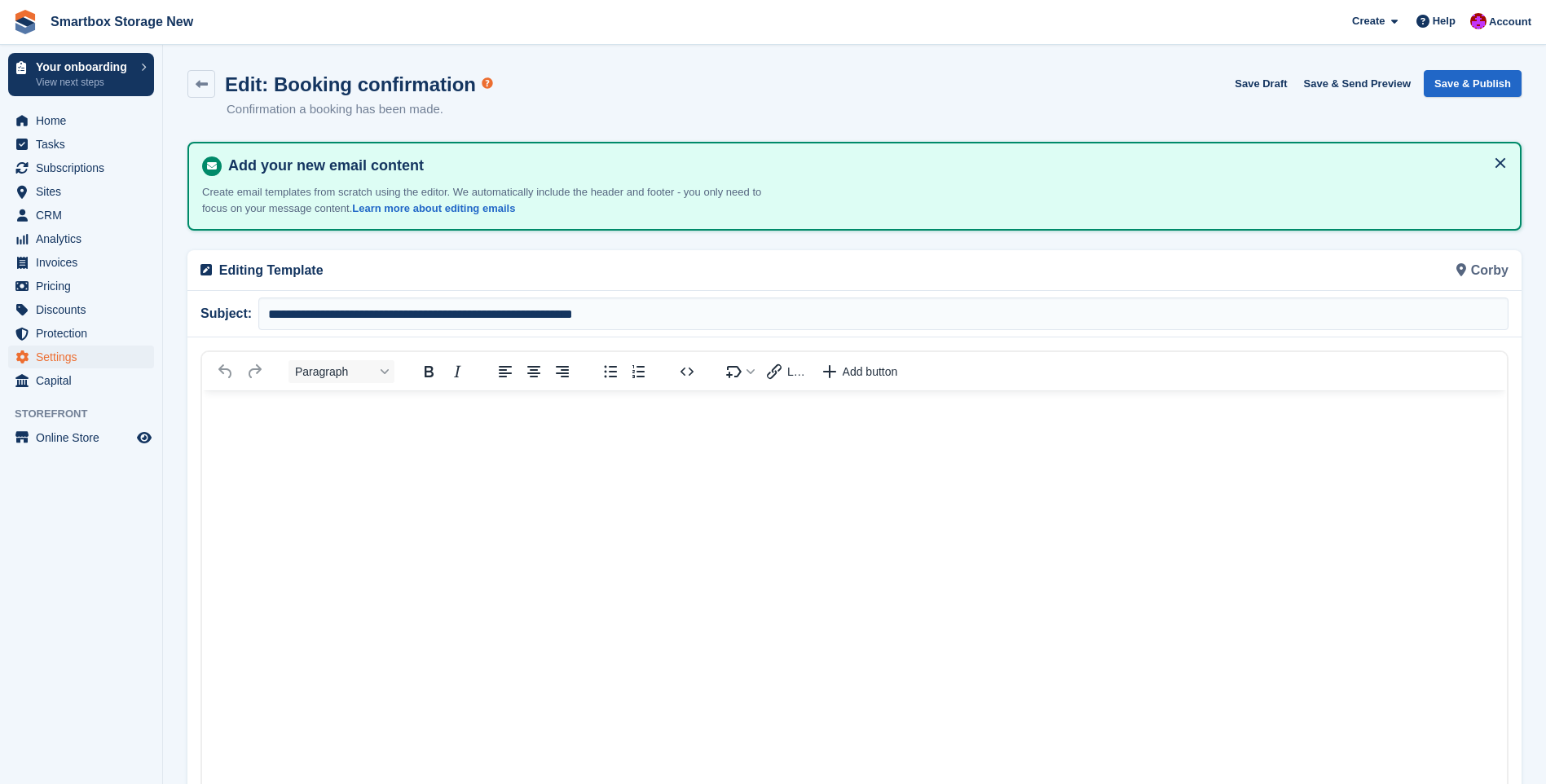click at bounding box center (854, 419) 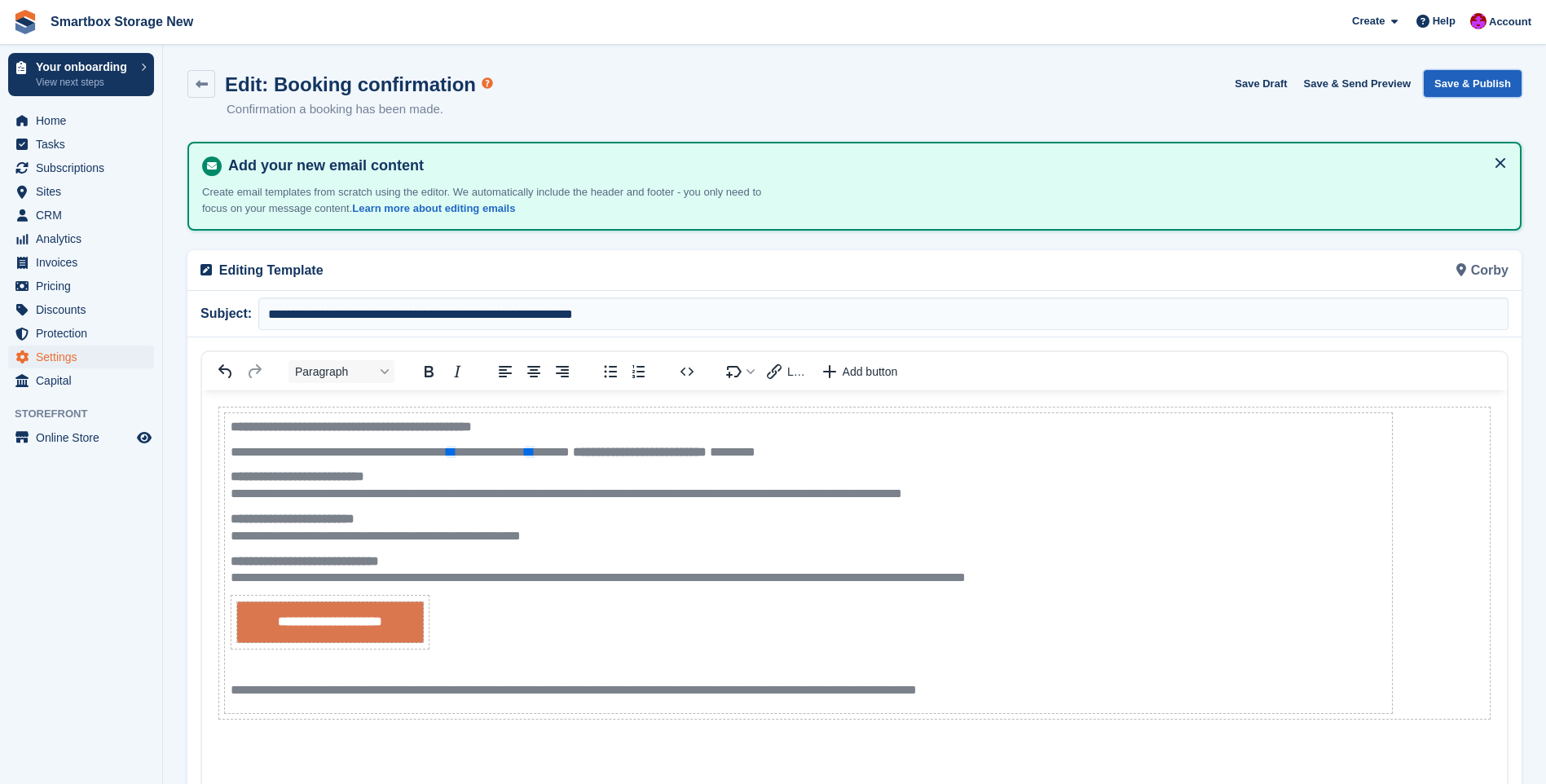click on "Save & Publish" at bounding box center [1473, 83] 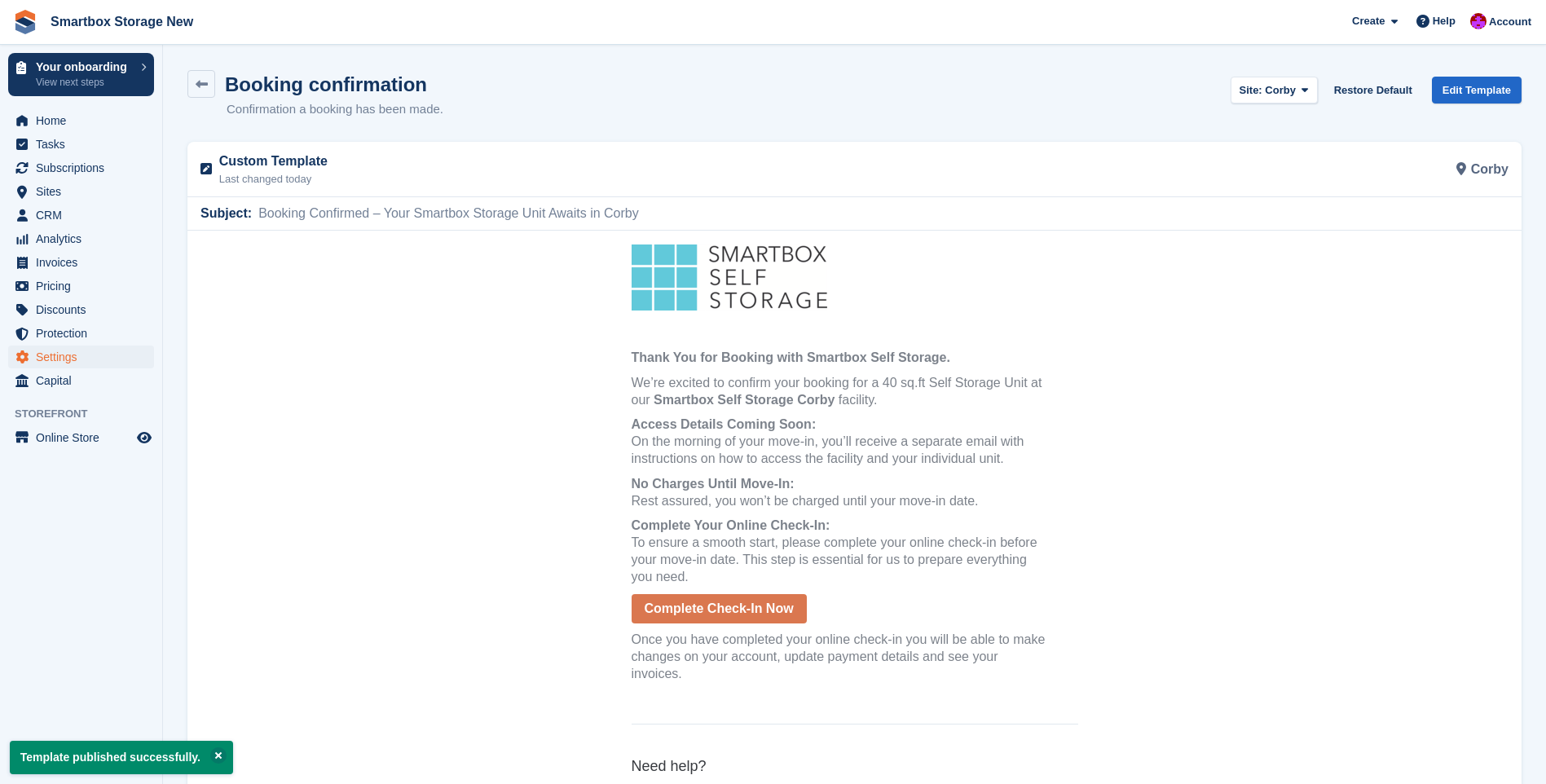 scroll, scrollTop: 0, scrollLeft: 0, axis: both 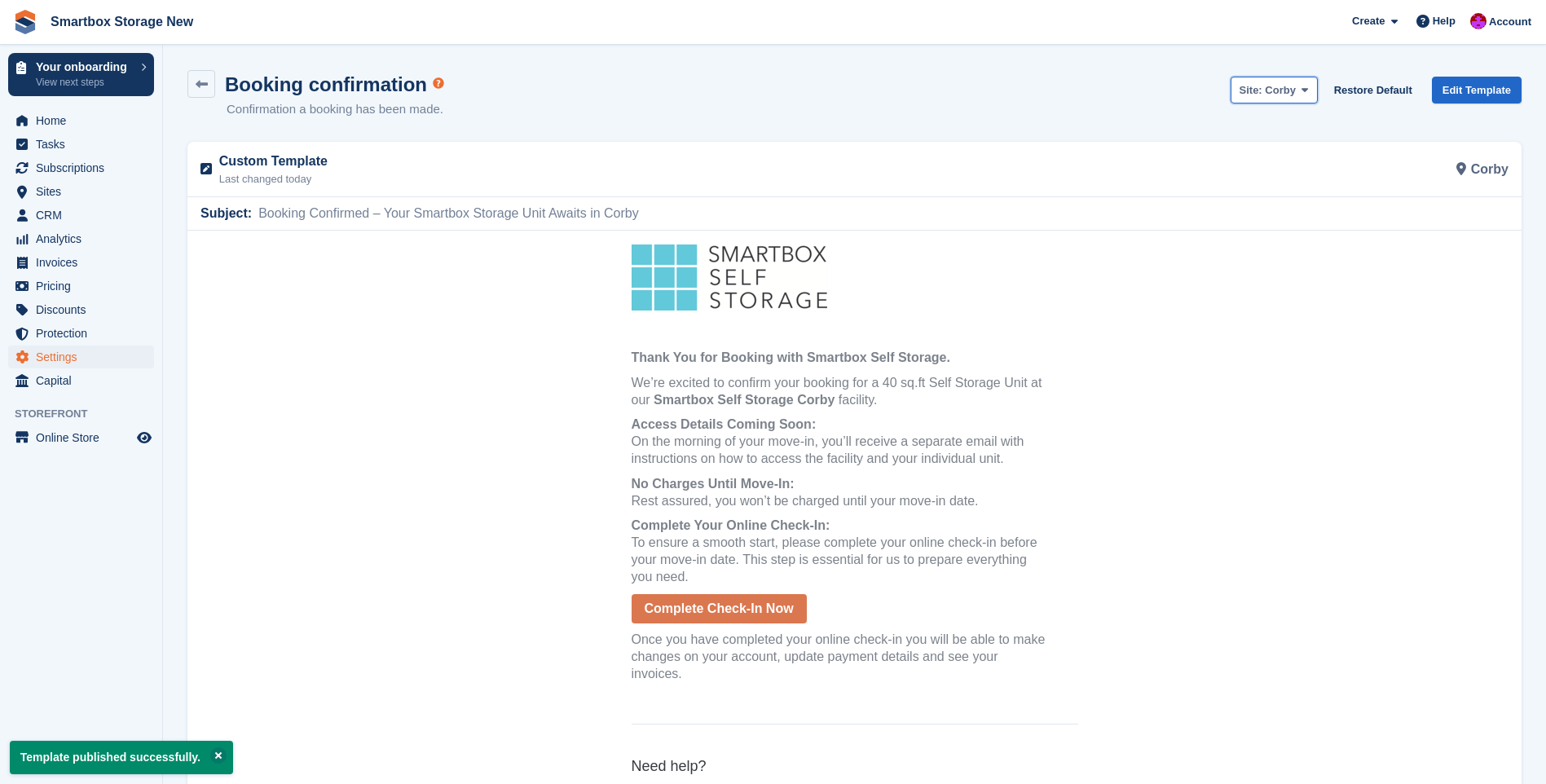 click on "Site:
Corby" at bounding box center [1274, 90] 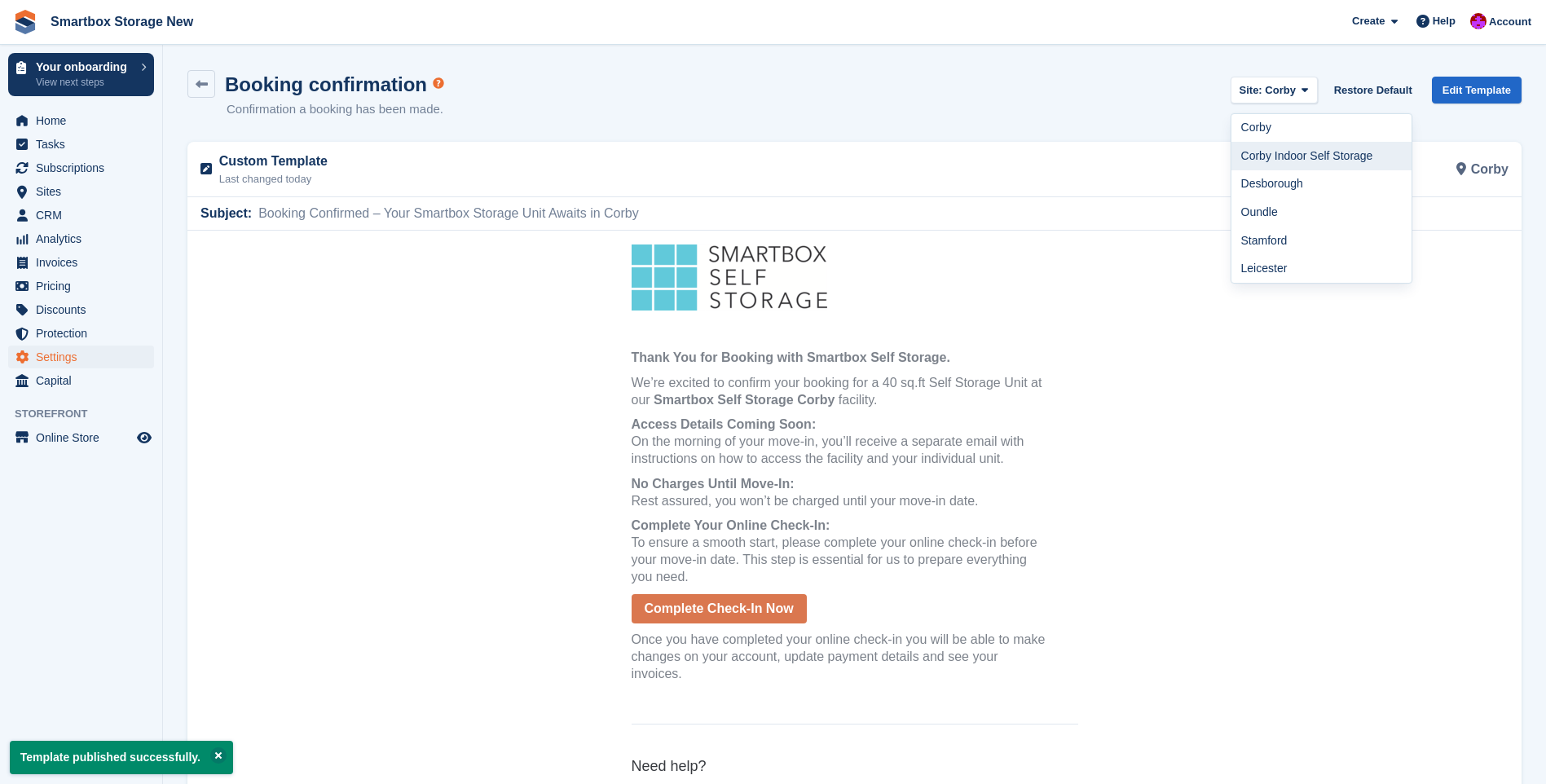 click on "Corby Indoor Self Storage" at bounding box center (1322, 156) 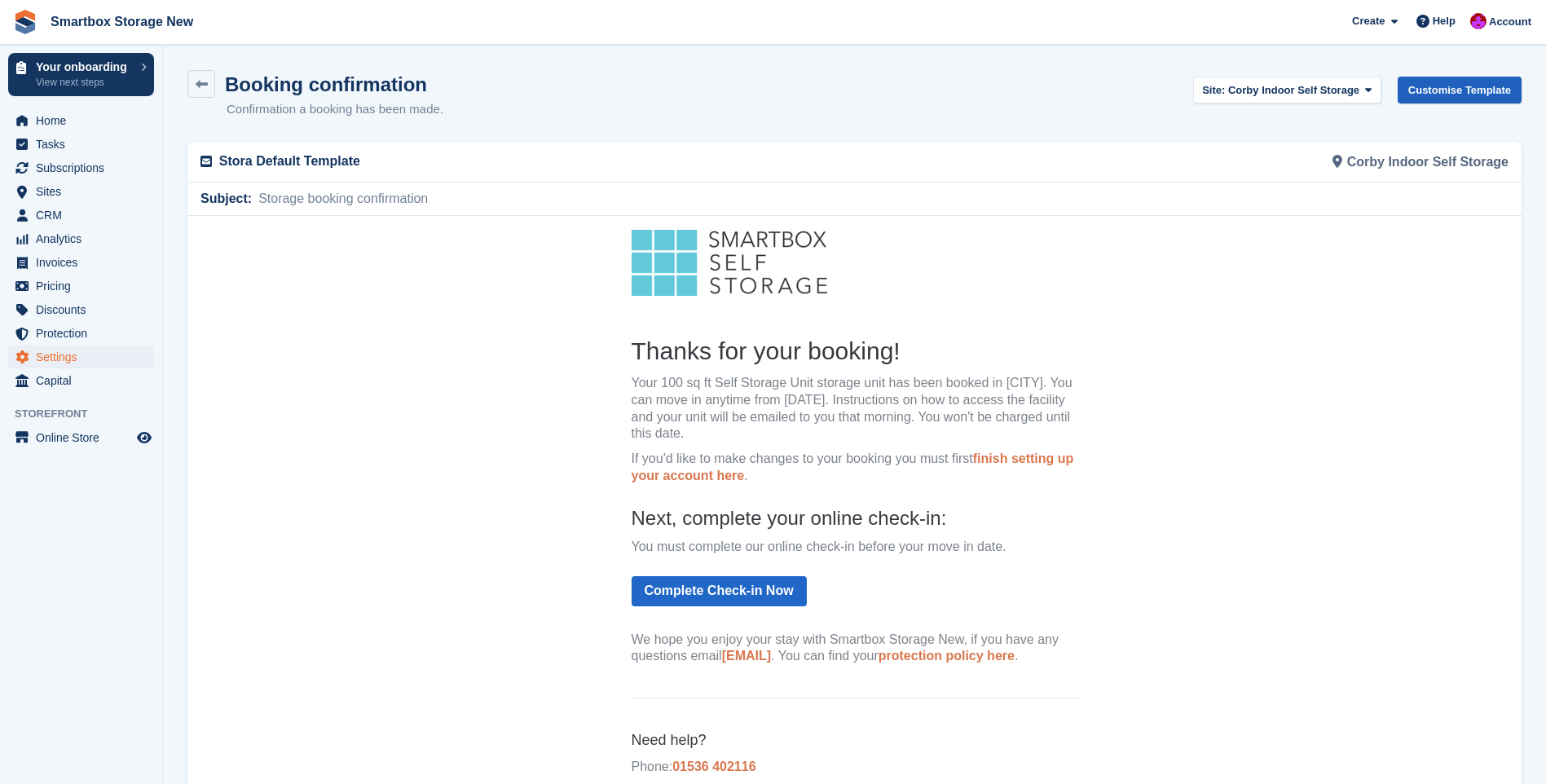 scroll, scrollTop: 0, scrollLeft: 0, axis: both 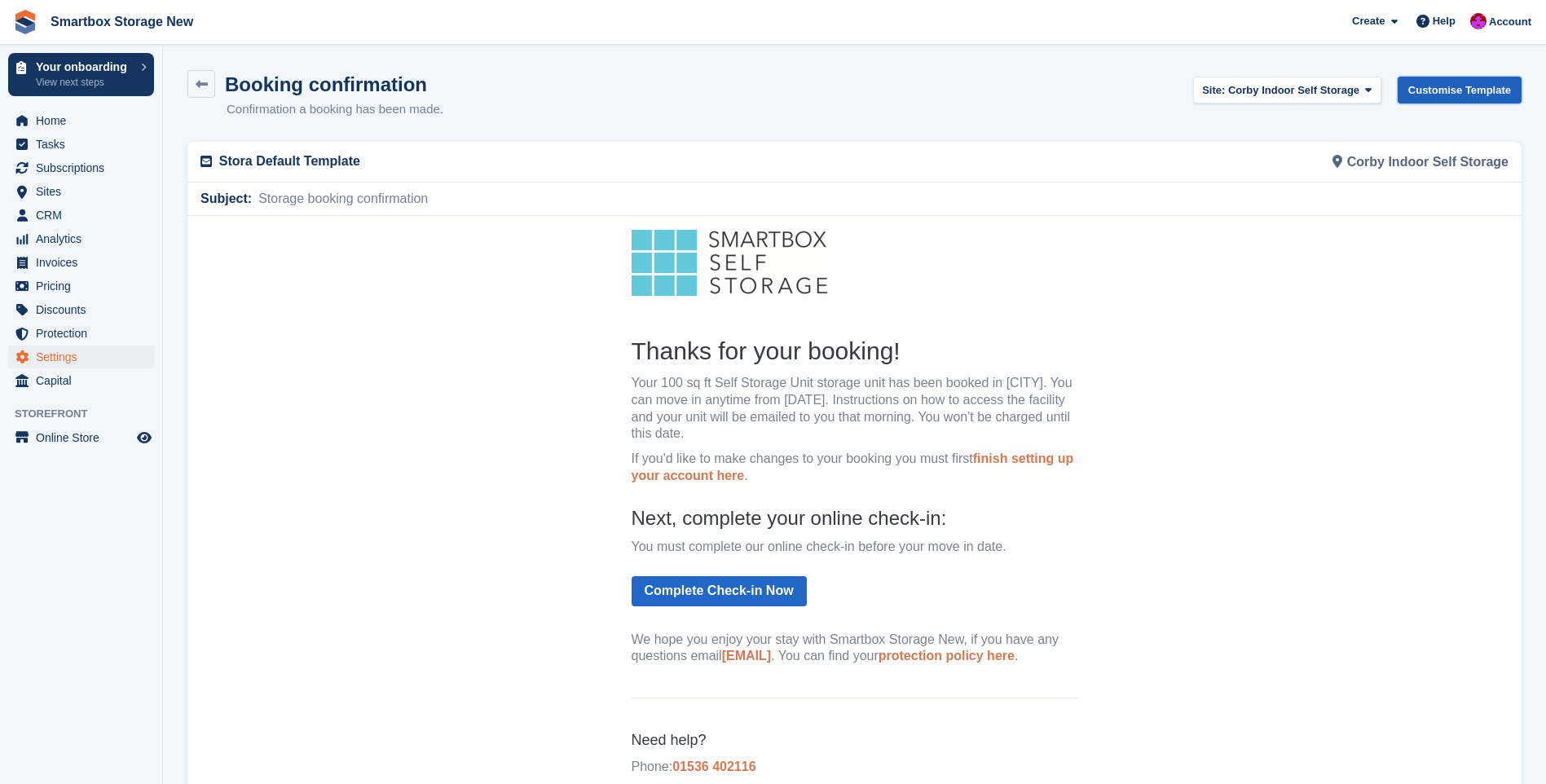 click on "Customise Template" at bounding box center (1460, 90) 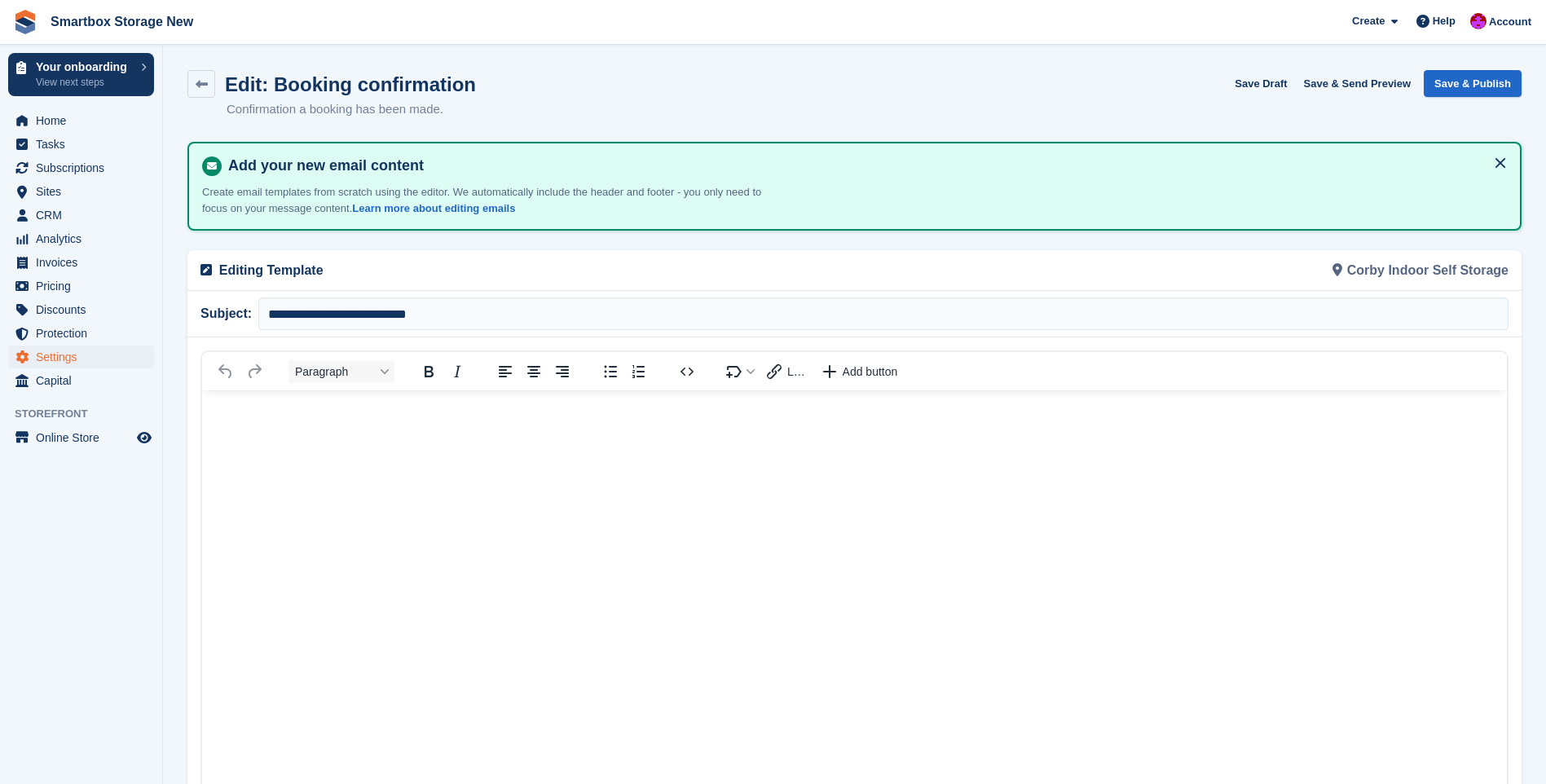 scroll, scrollTop: 0, scrollLeft: 0, axis: both 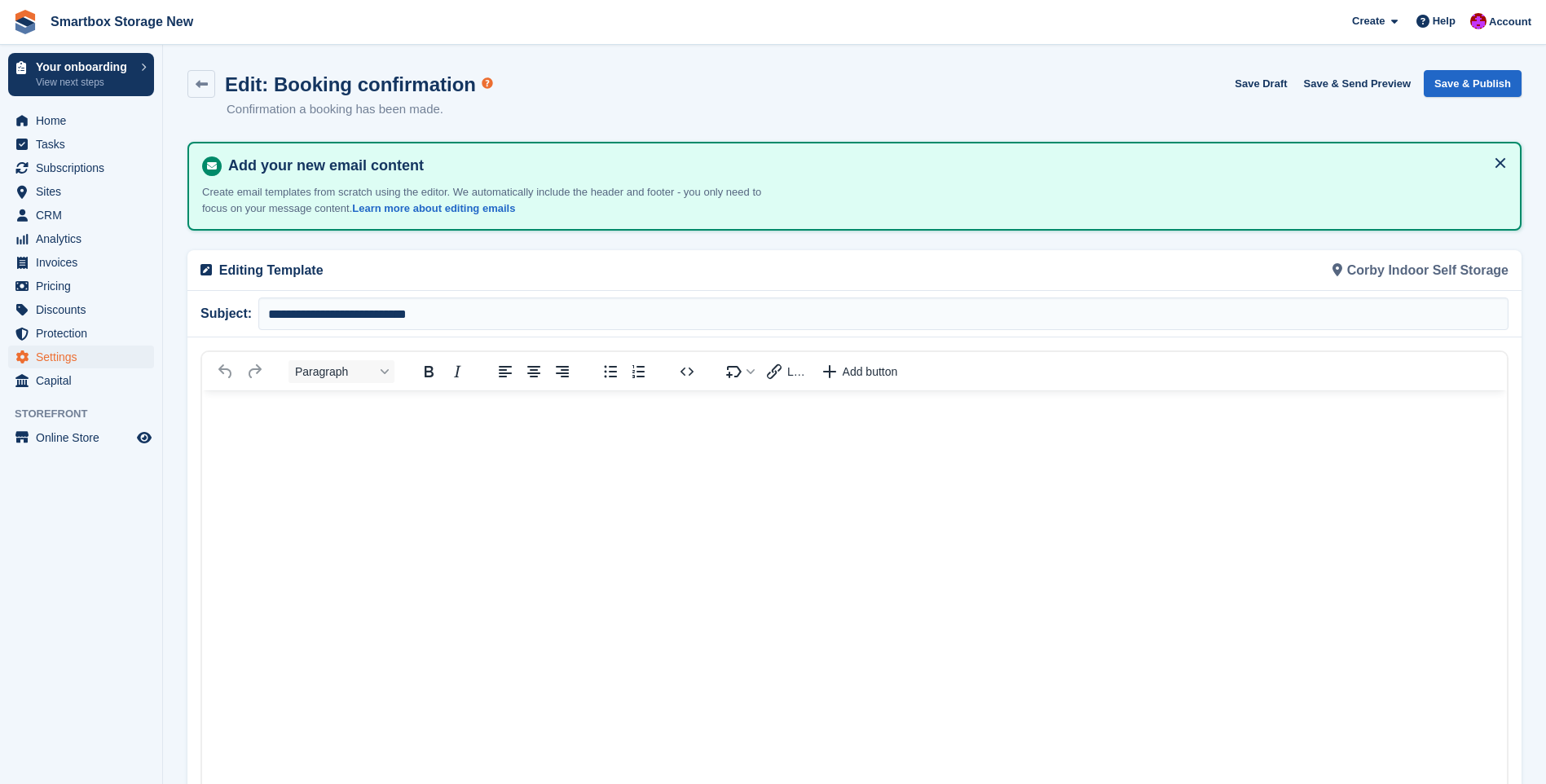 click at bounding box center [854, 419] 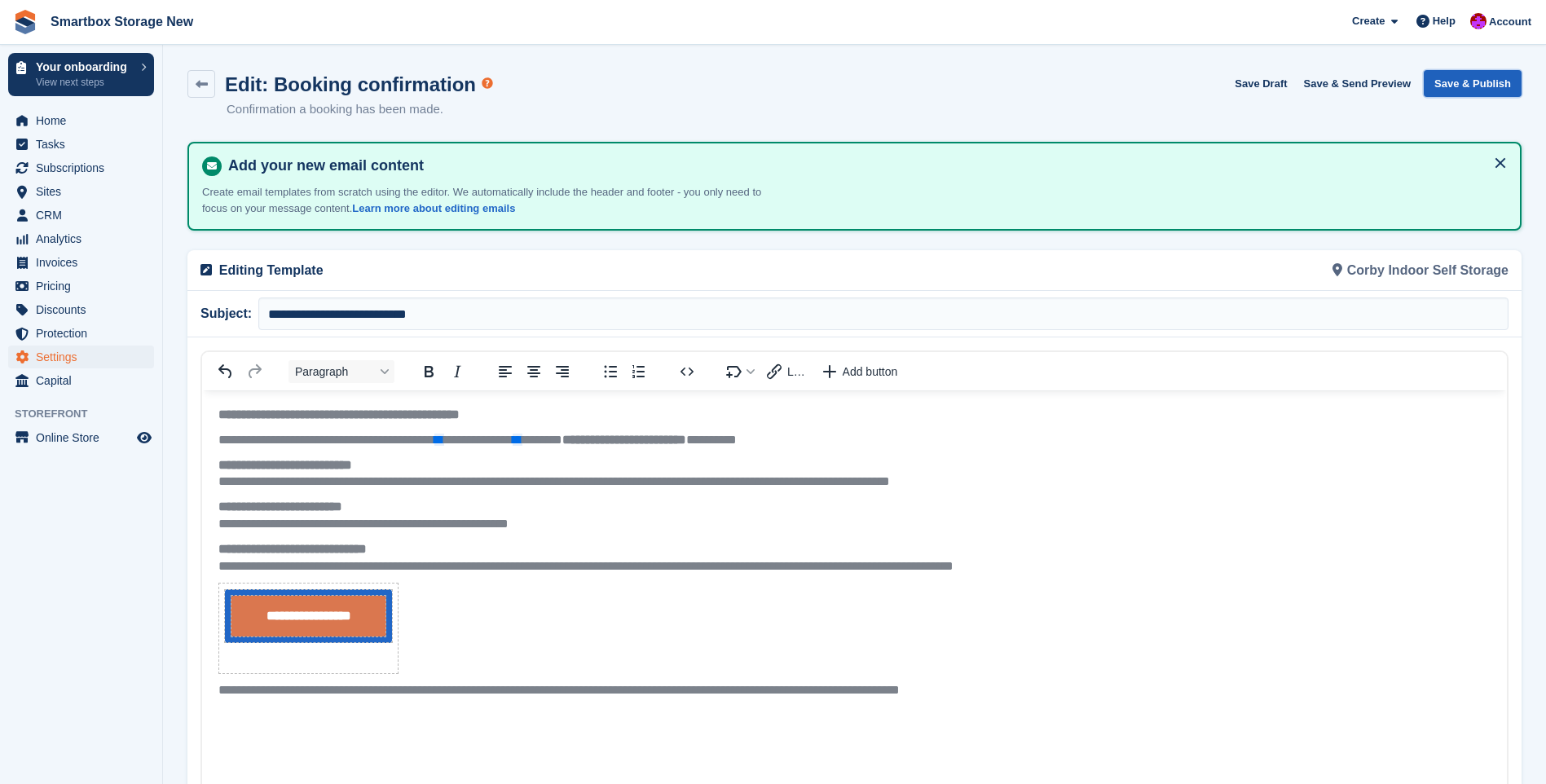 click on "Save & Publish" at bounding box center [1473, 83] 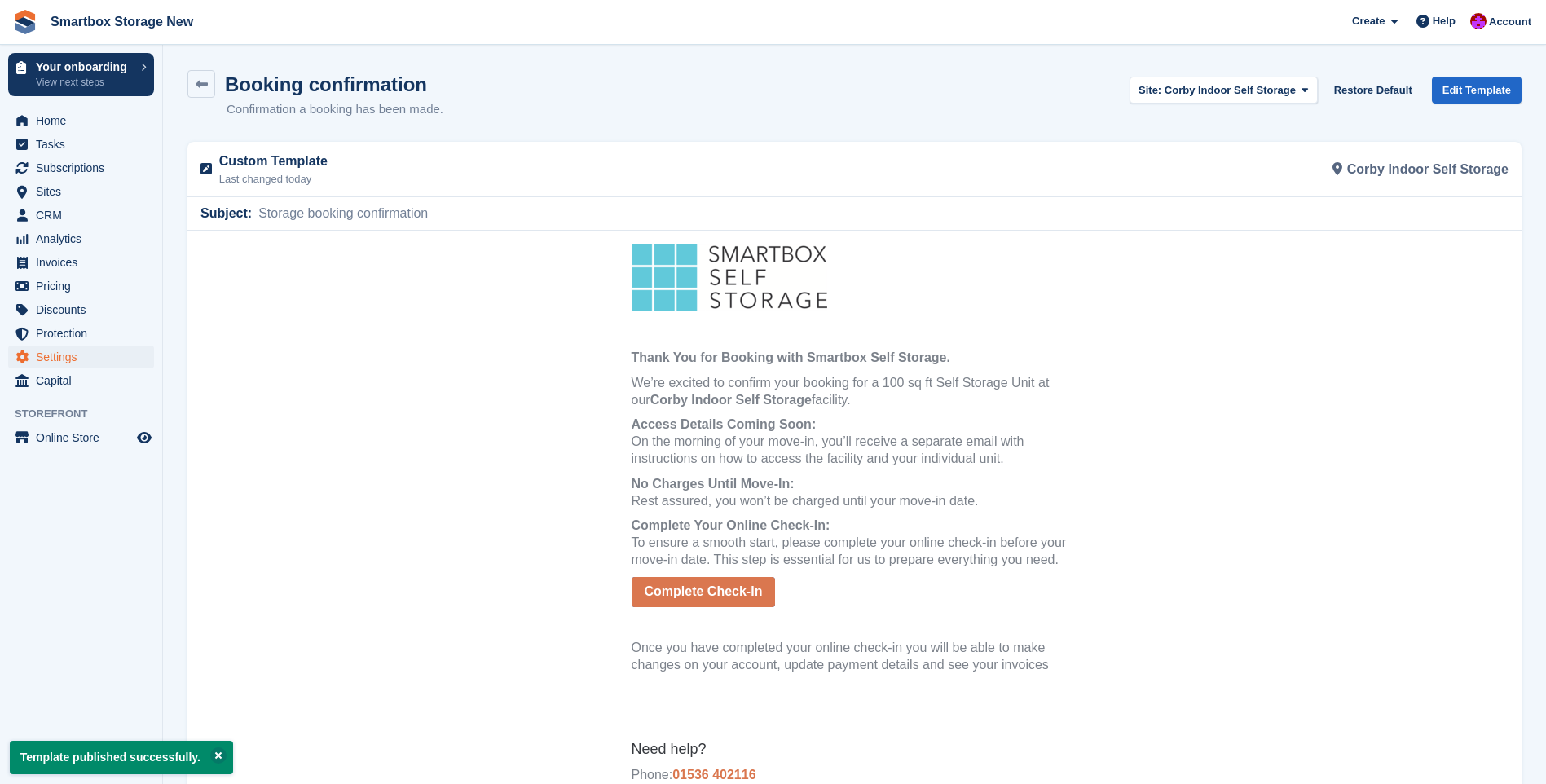 scroll, scrollTop: 0, scrollLeft: 0, axis: both 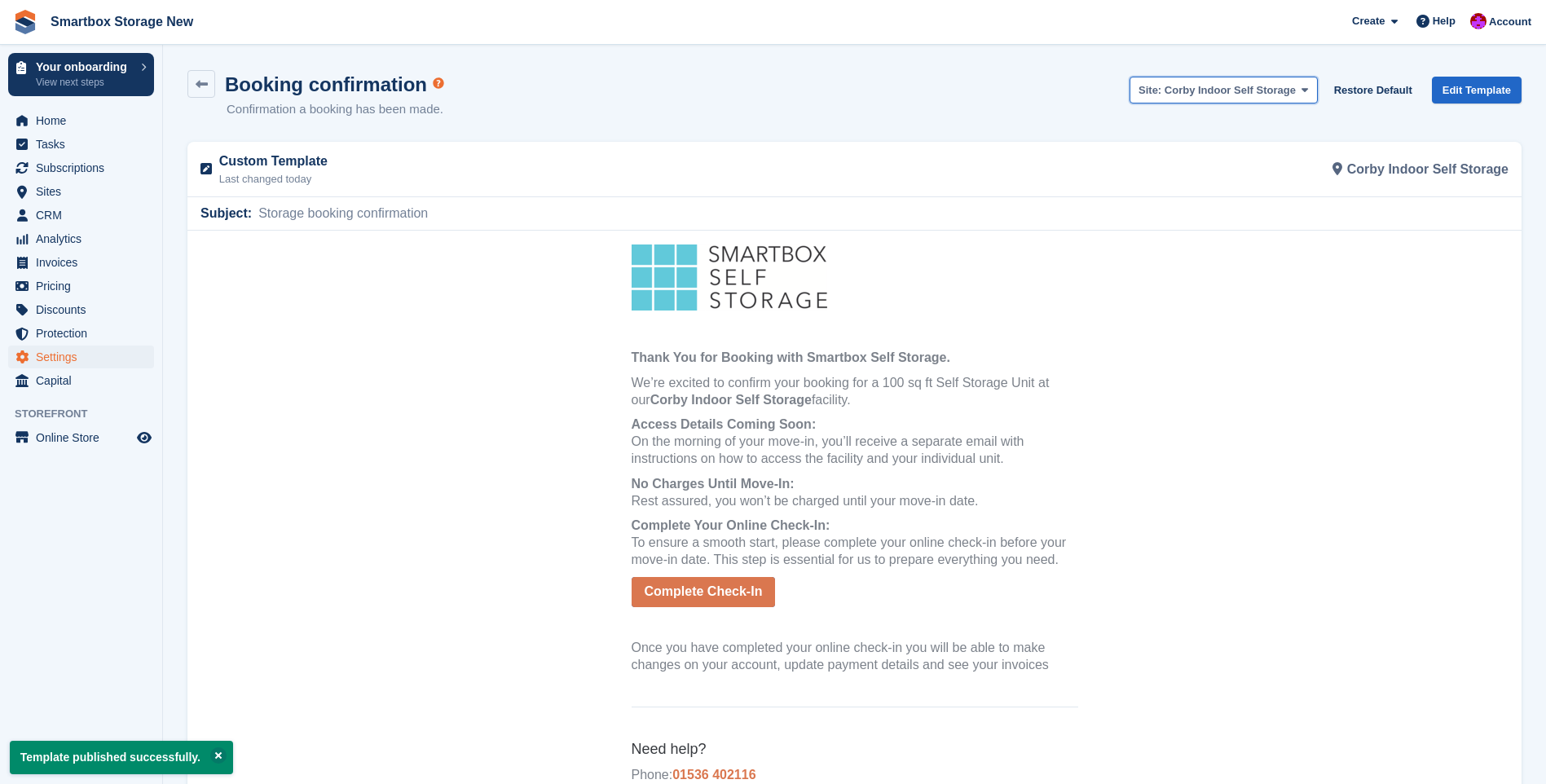 drag, startPoint x: 1279, startPoint y: 81, endPoint x: 1267, endPoint y: 88, distance: 13.892444 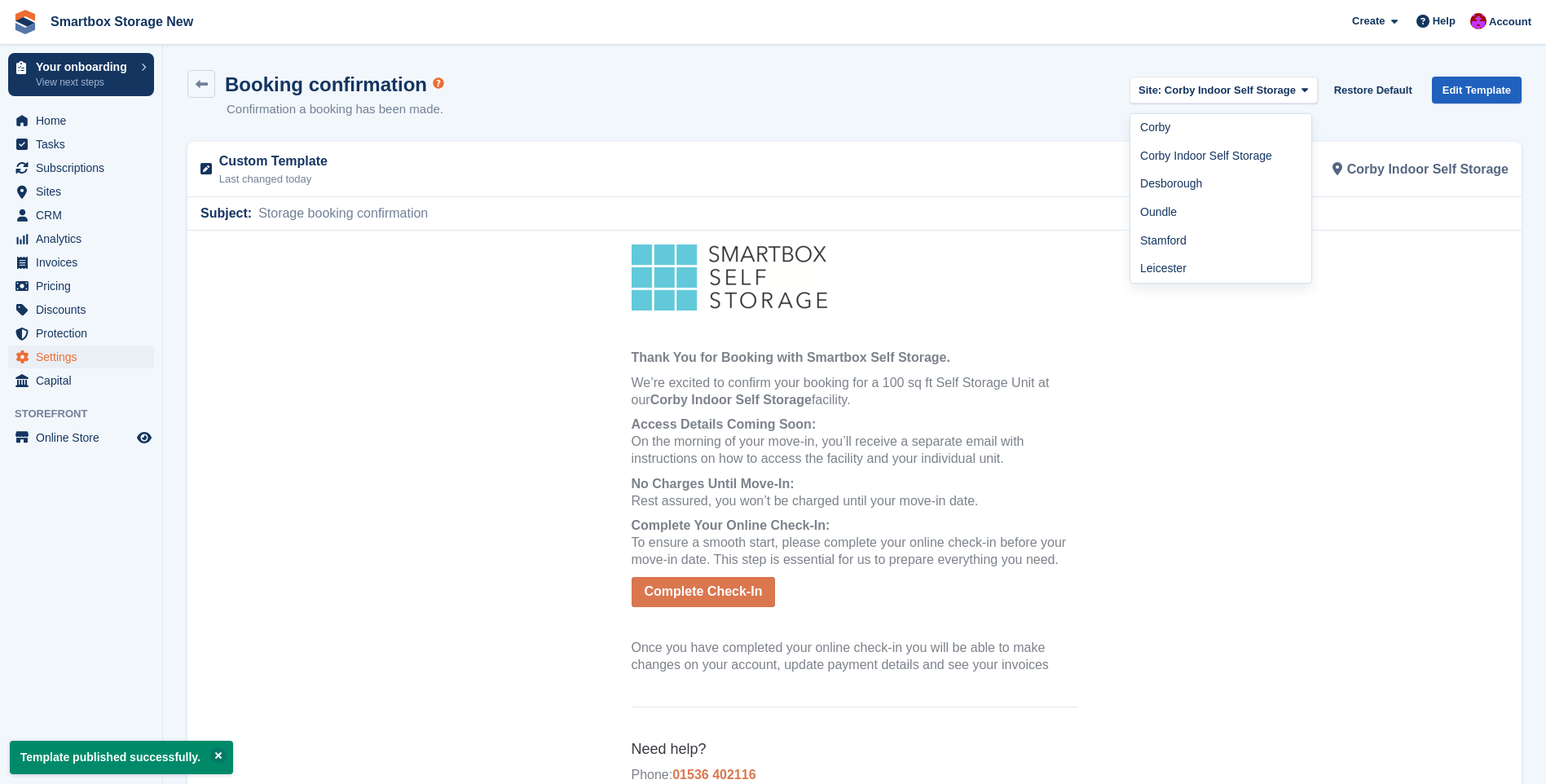 drag, startPoint x: 1219, startPoint y: 178, endPoint x: 1487, endPoint y: 95, distance: 280.5584 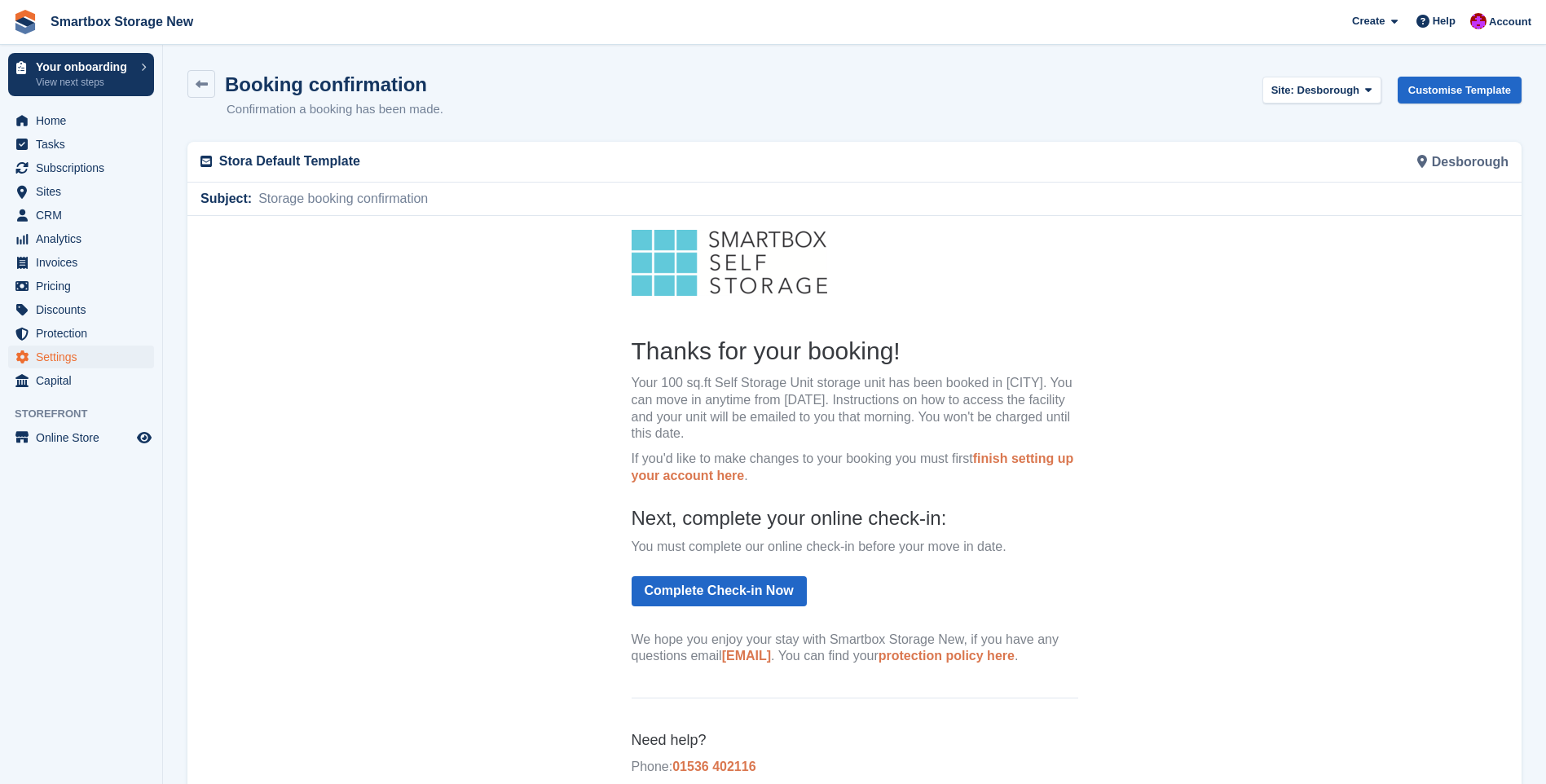scroll, scrollTop: 0, scrollLeft: 0, axis: both 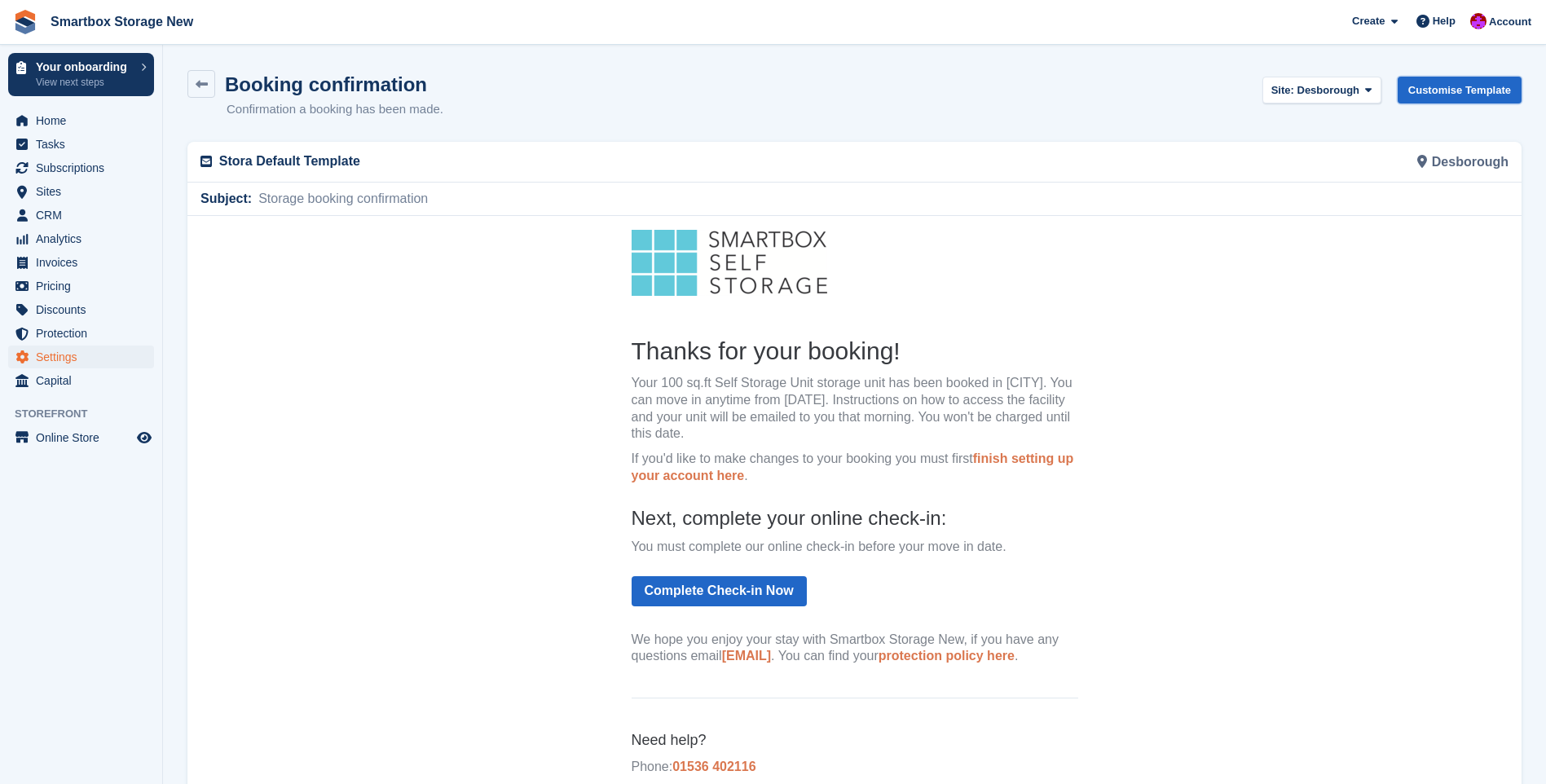 click on "Customise Template" at bounding box center (1460, 90) 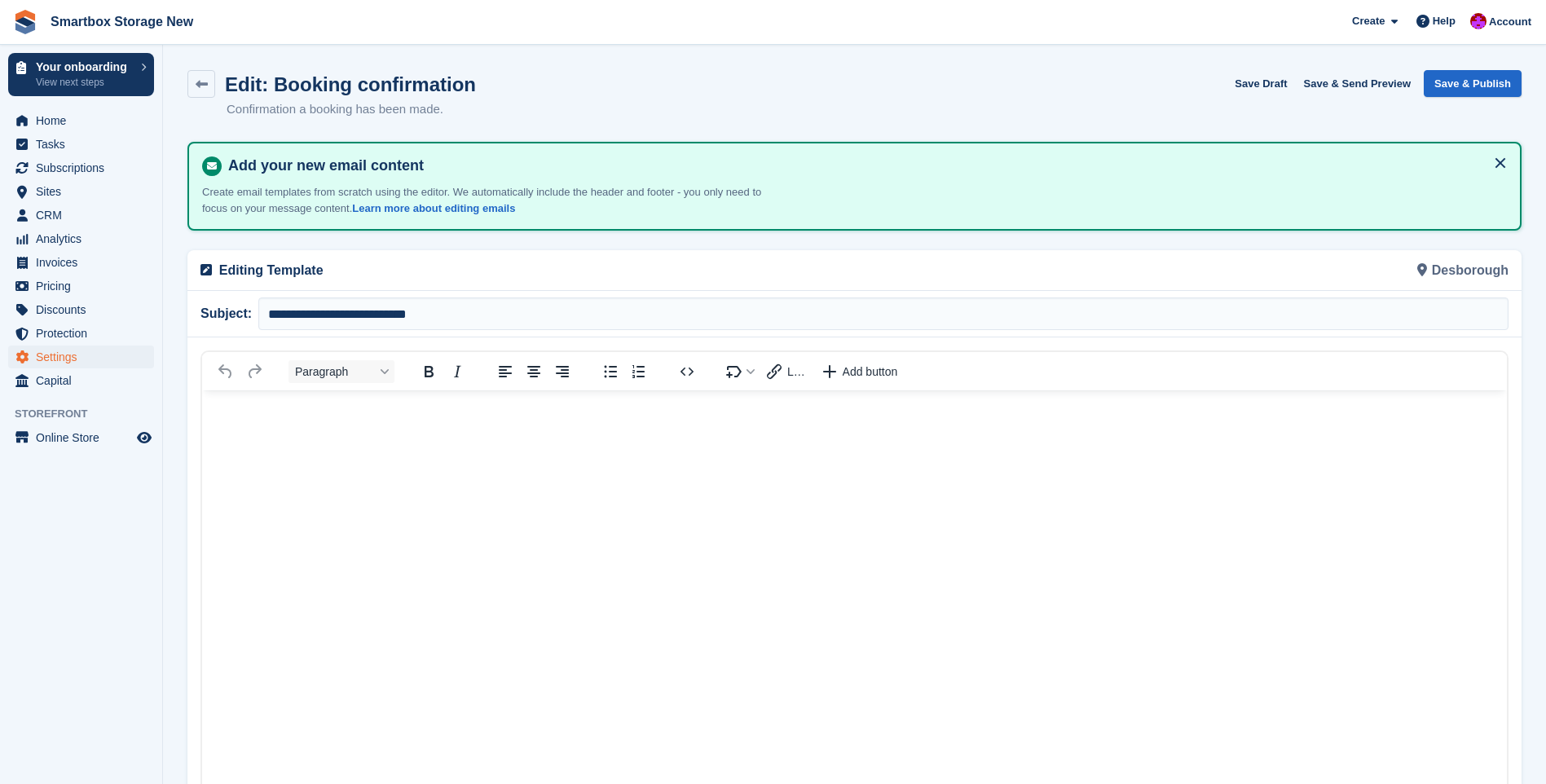 scroll, scrollTop: 0, scrollLeft: 0, axis: both 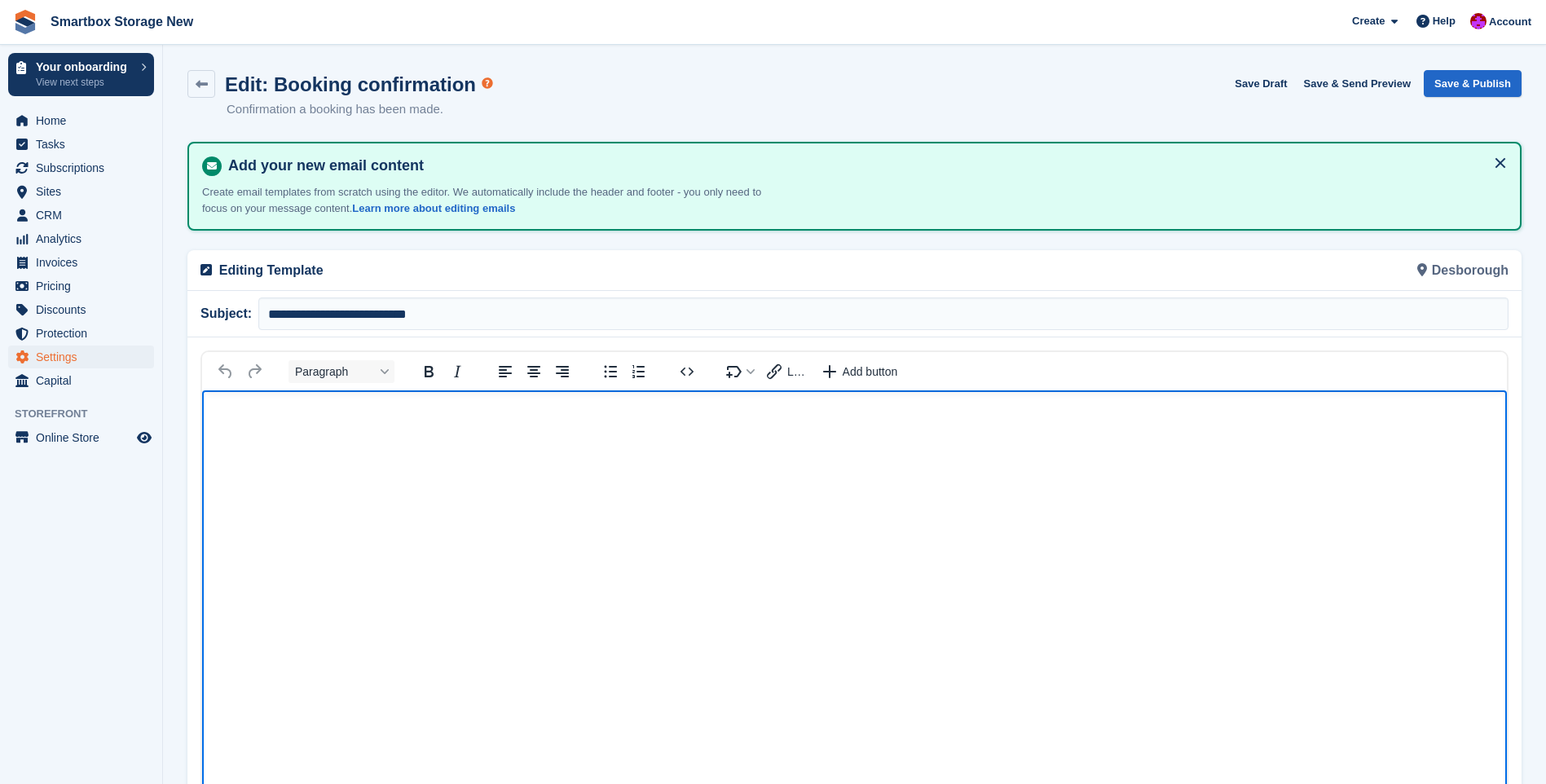 click at bounding box center [854, 685] 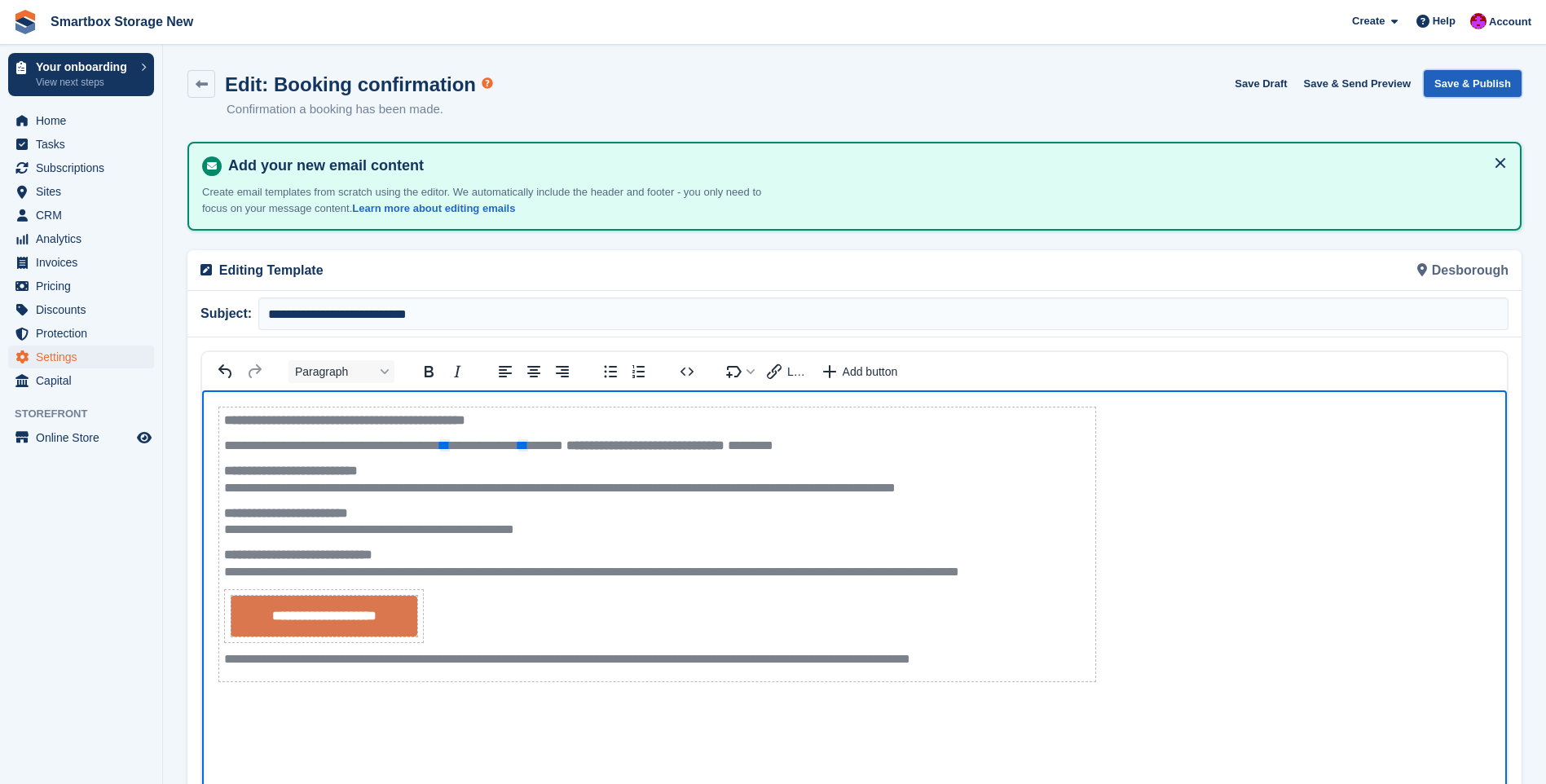 click on "Save & Publish" at bounding box center (1473, 83) 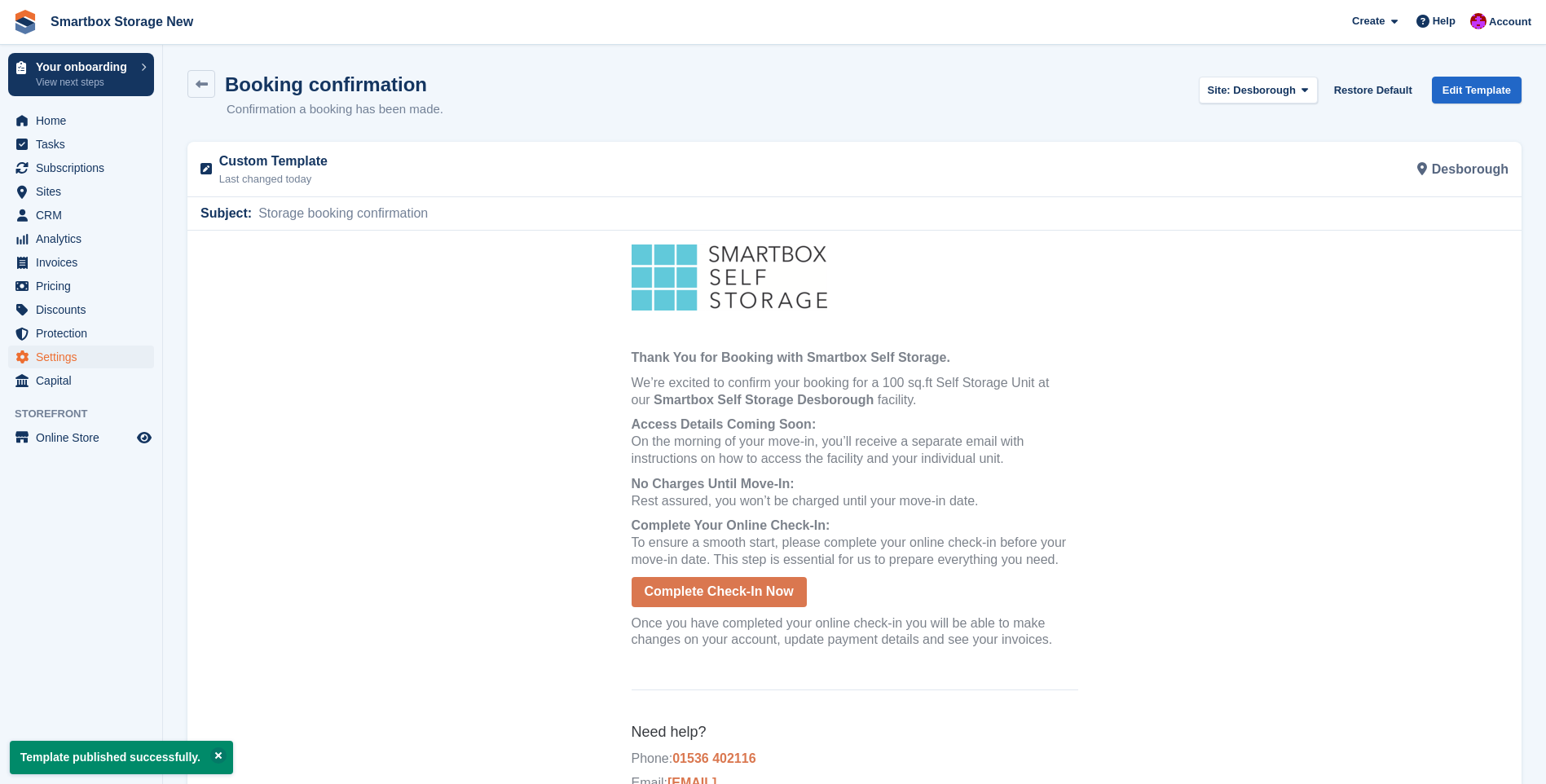 scroll, scrollTop: 0, scrollLeft: 0, axis: both 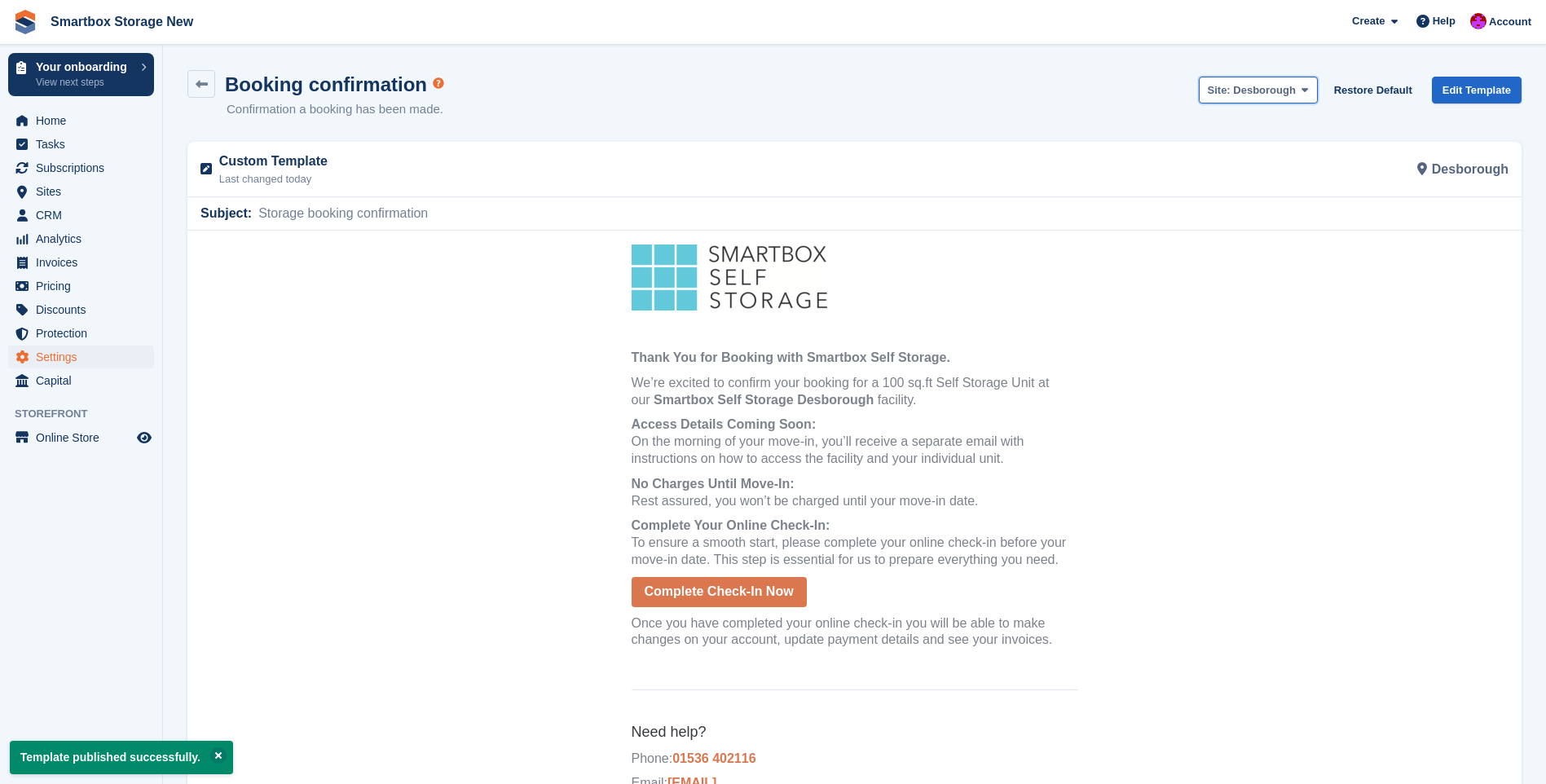 click on "Desborough" at bounding box center (1264, 90) 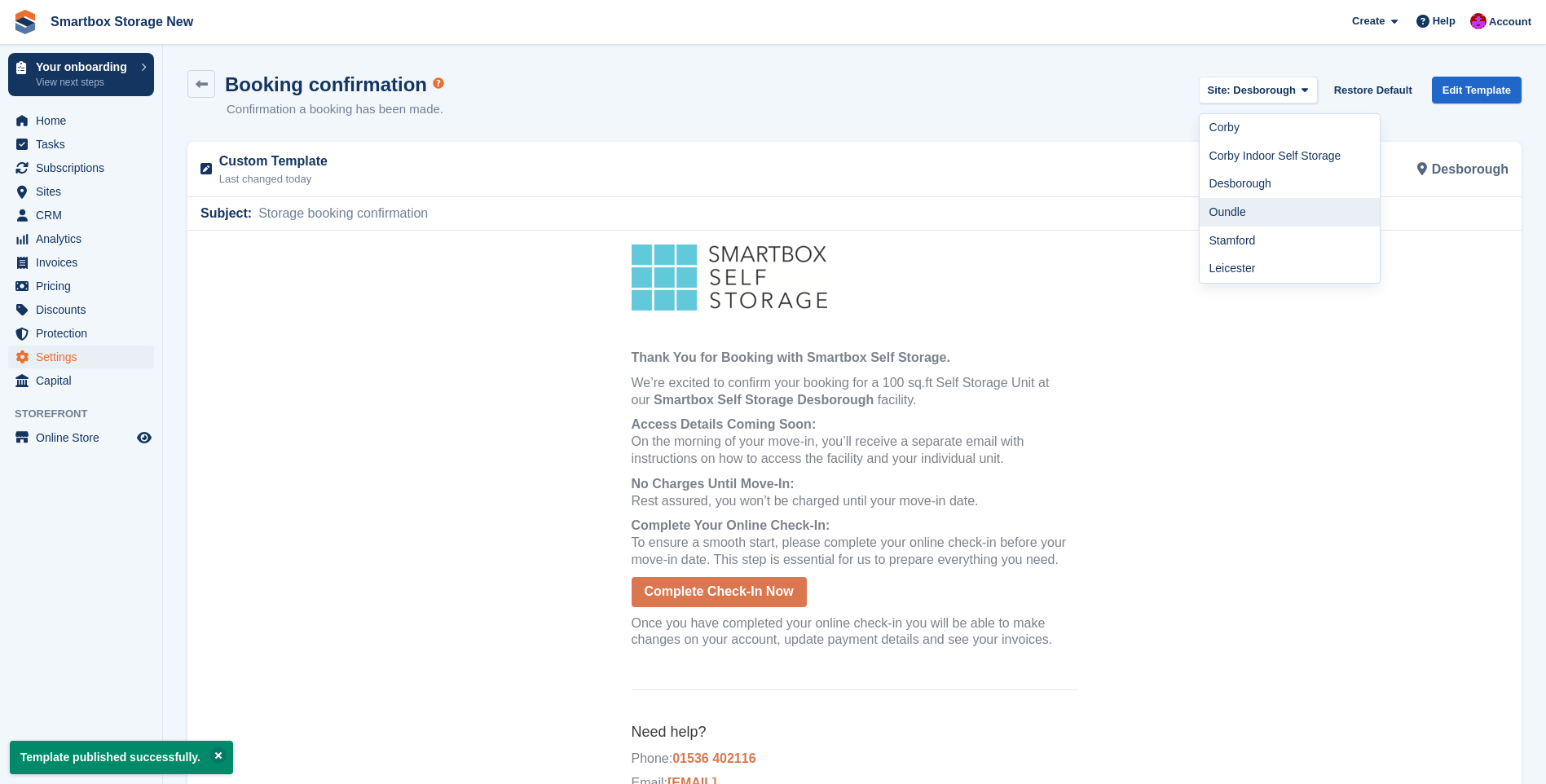 click on "Oundle" at bounding box center (1290, 212) 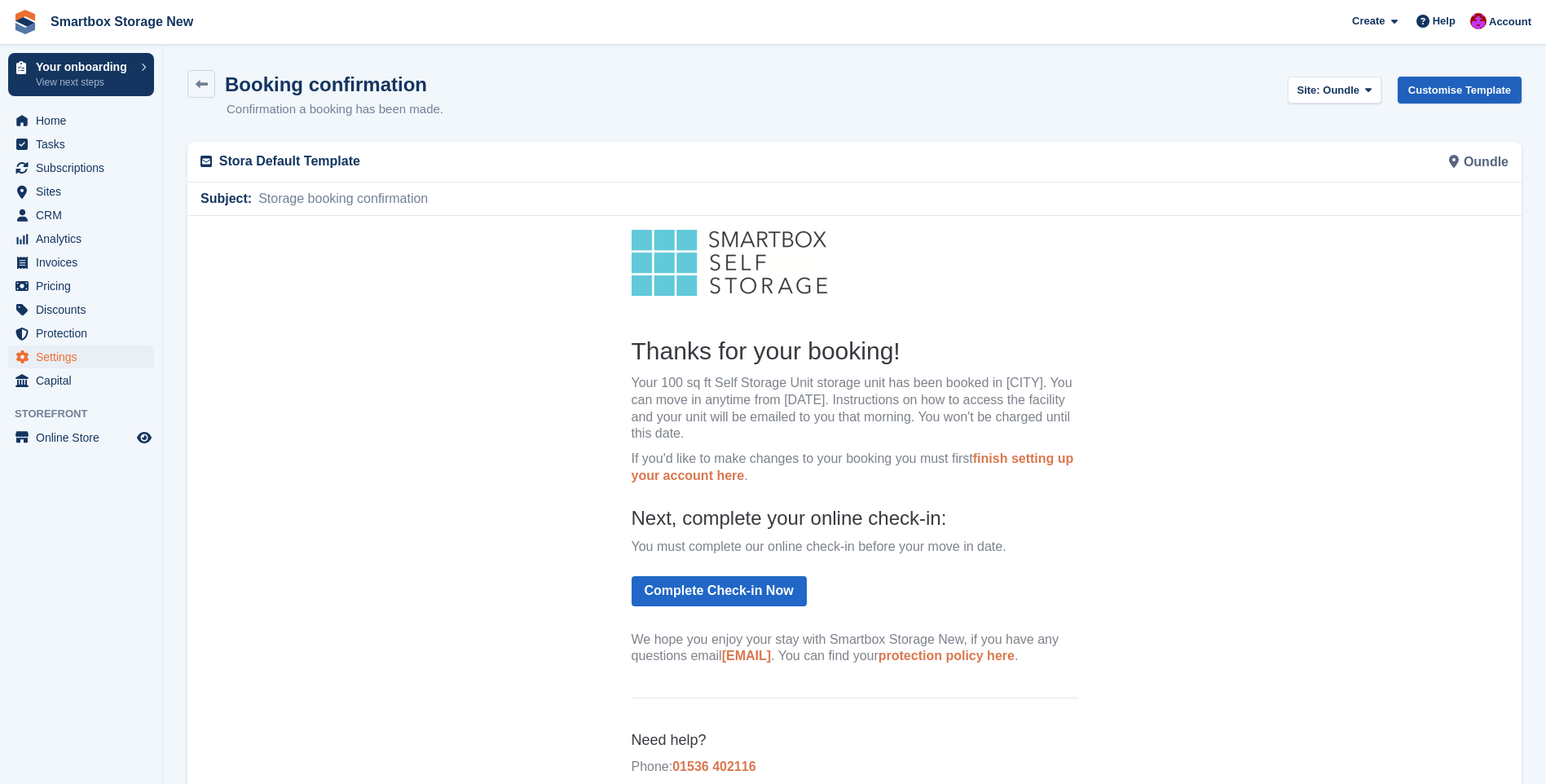 scroll, scrollTop: 0, scrollLeft: 0, axis: both 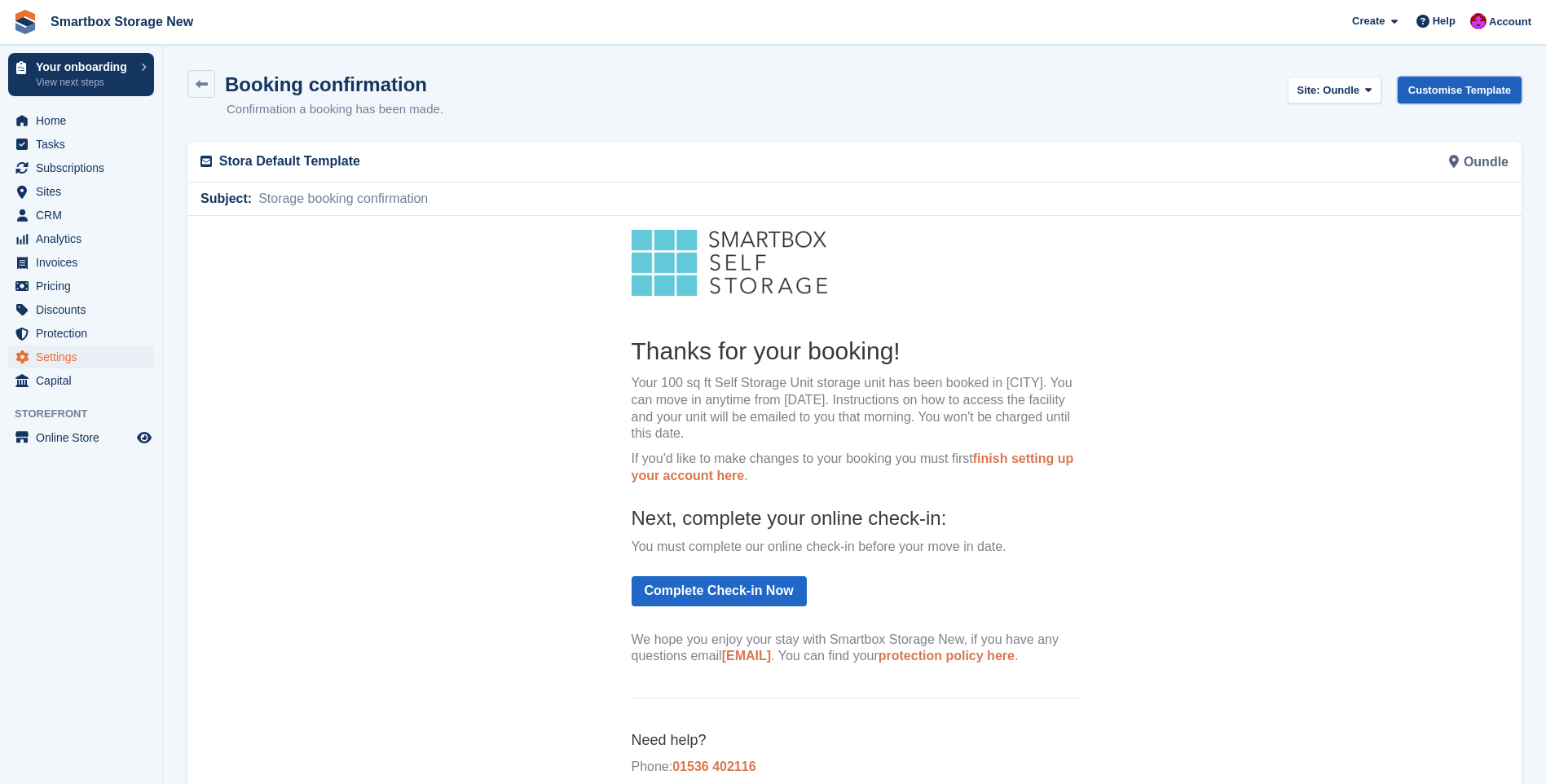 click on "Customise Template" at bounding box center [1460, 90] 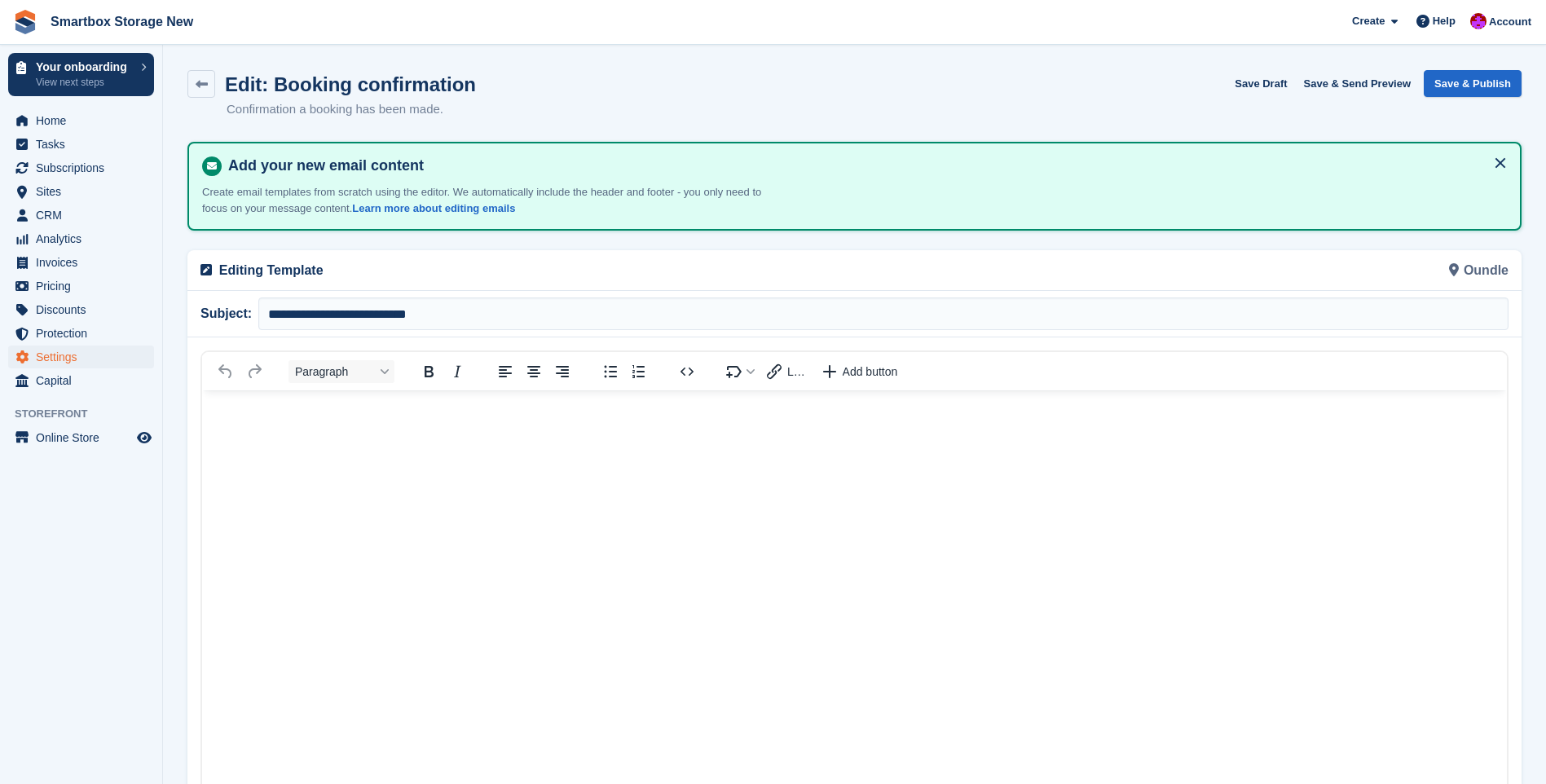 scroll, scrollTop: 0, scrollLeft: 0, axis: both 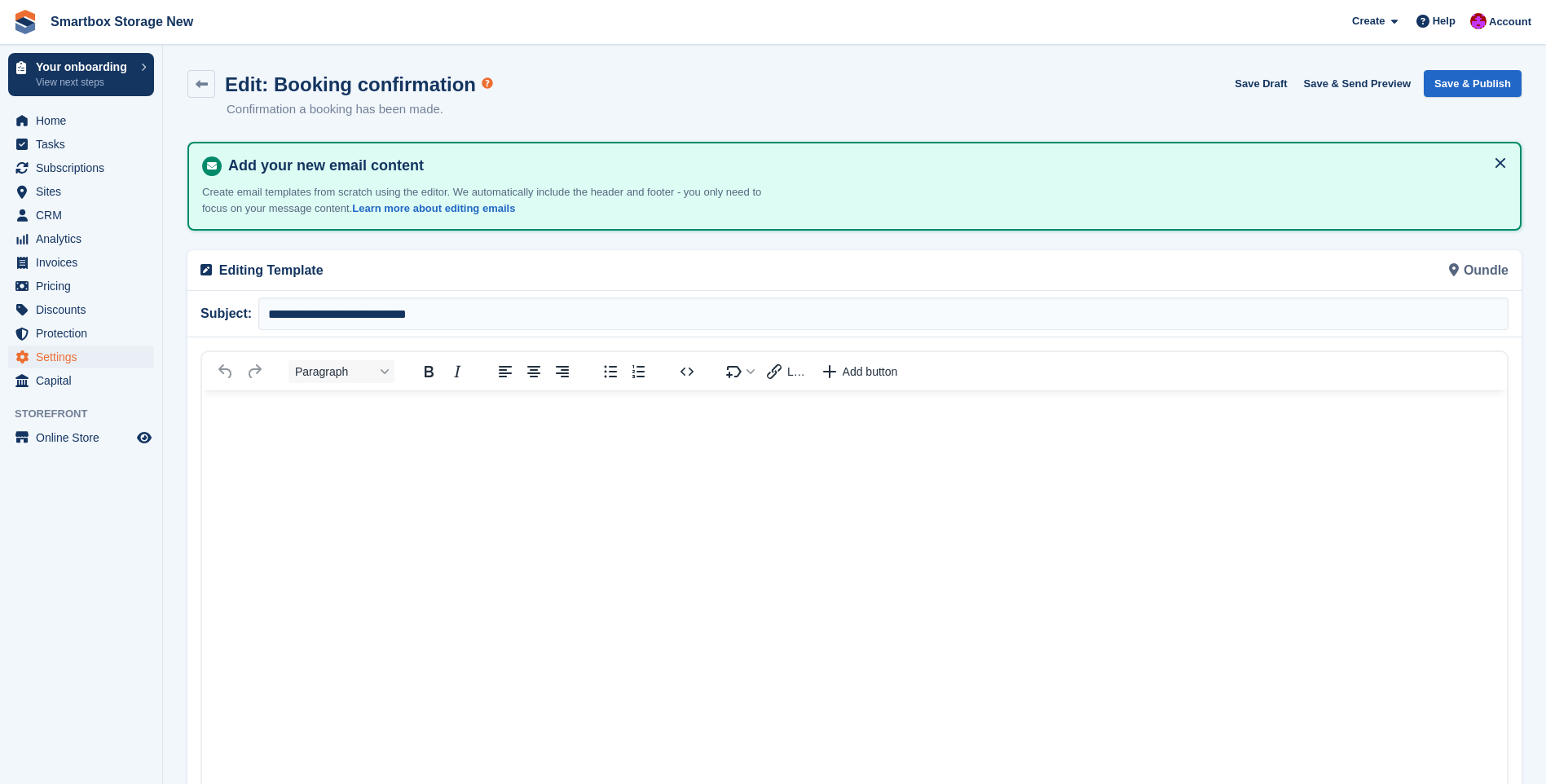 click at bounding box center (854, 685) 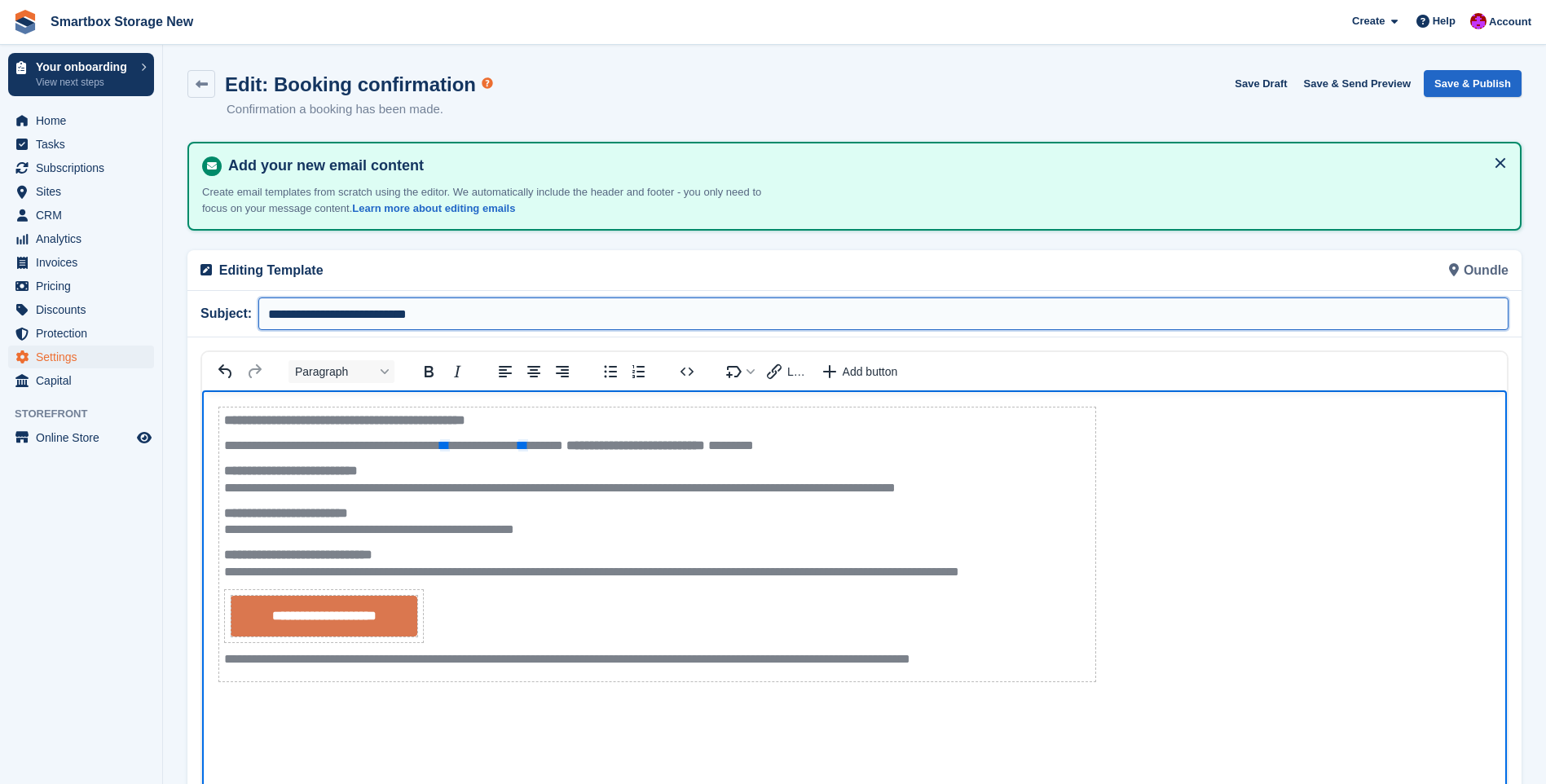 click on "**********" at bounding box center [883, 314] 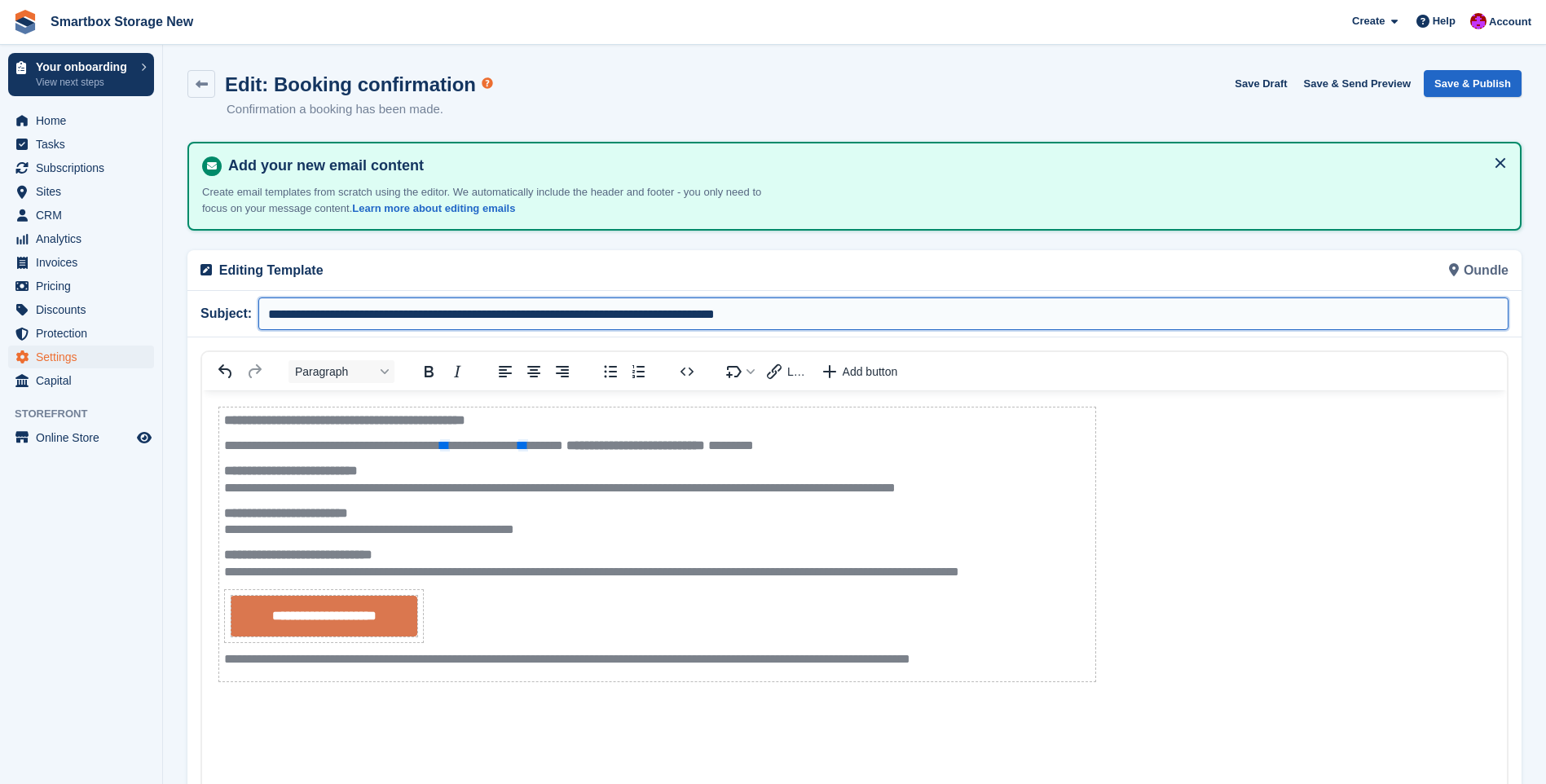 drag, startPoint x: 899, startPoint y: 315, endPoint x: 172, endPoint y: 306, distance: 727.056 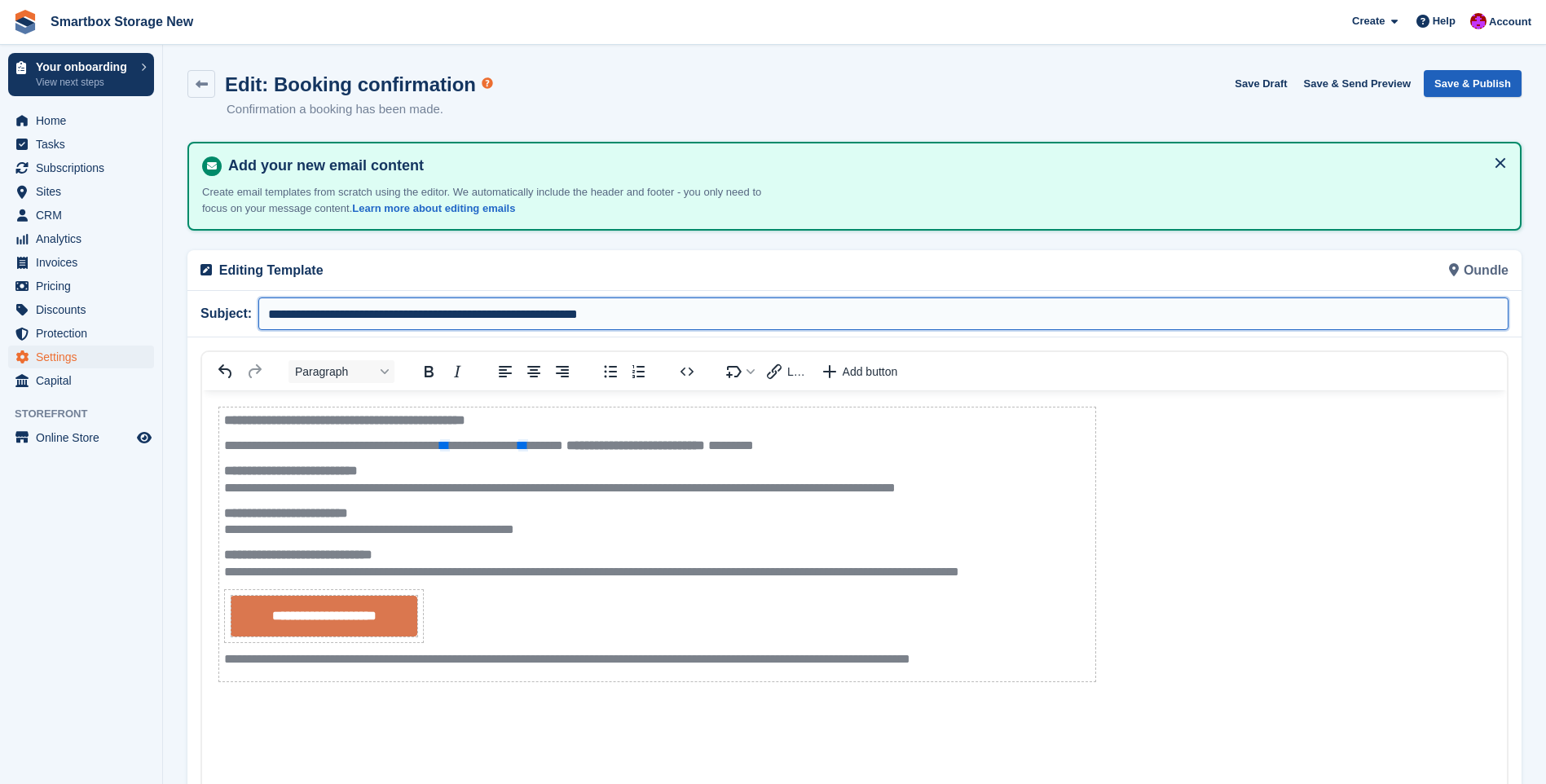type on "**********" 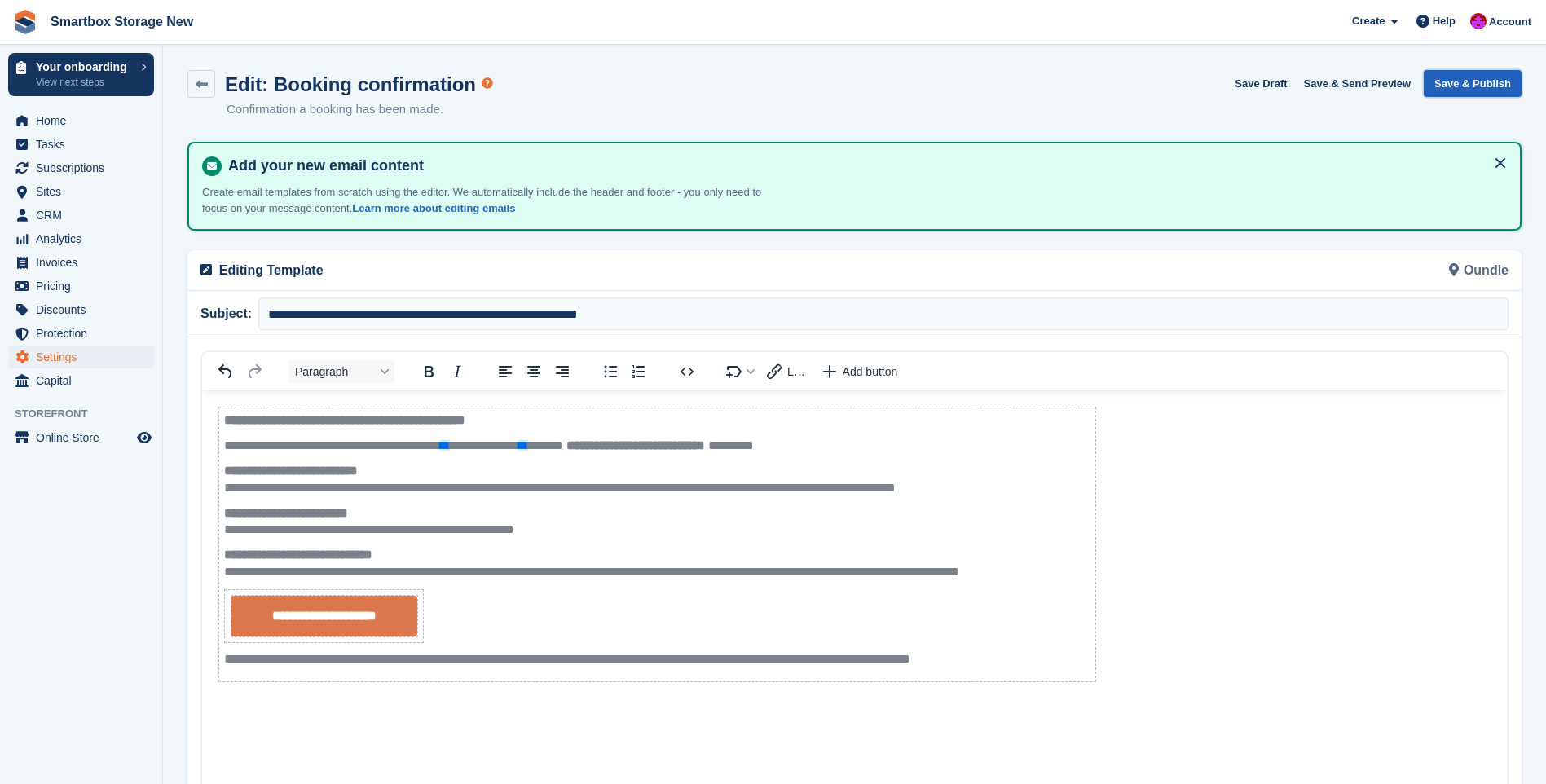 click on "Save & Publish" at bounding box center (1473, 83) 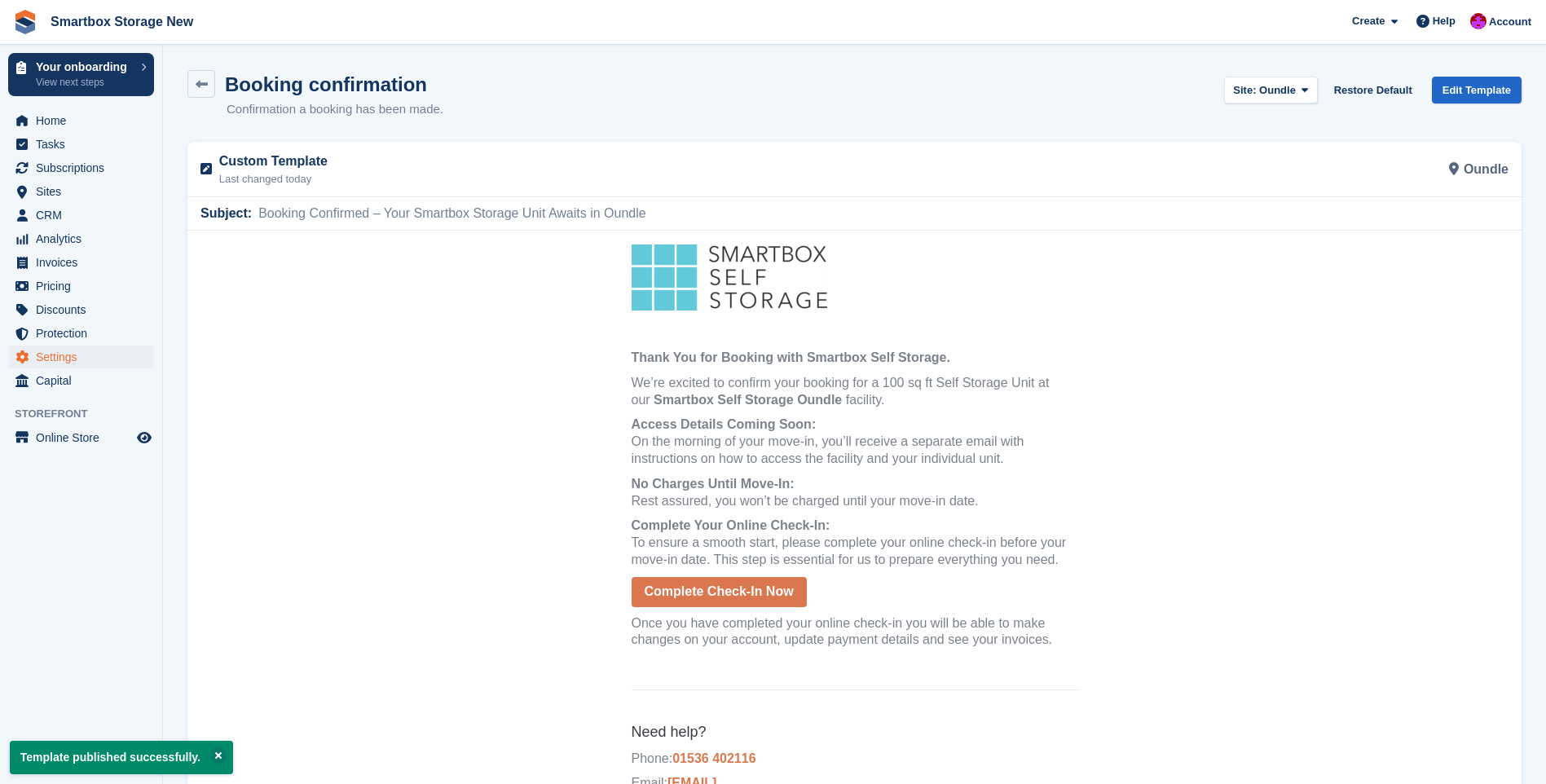 scroll, scrollTop: 0, scrollLeft: 0, axis: both 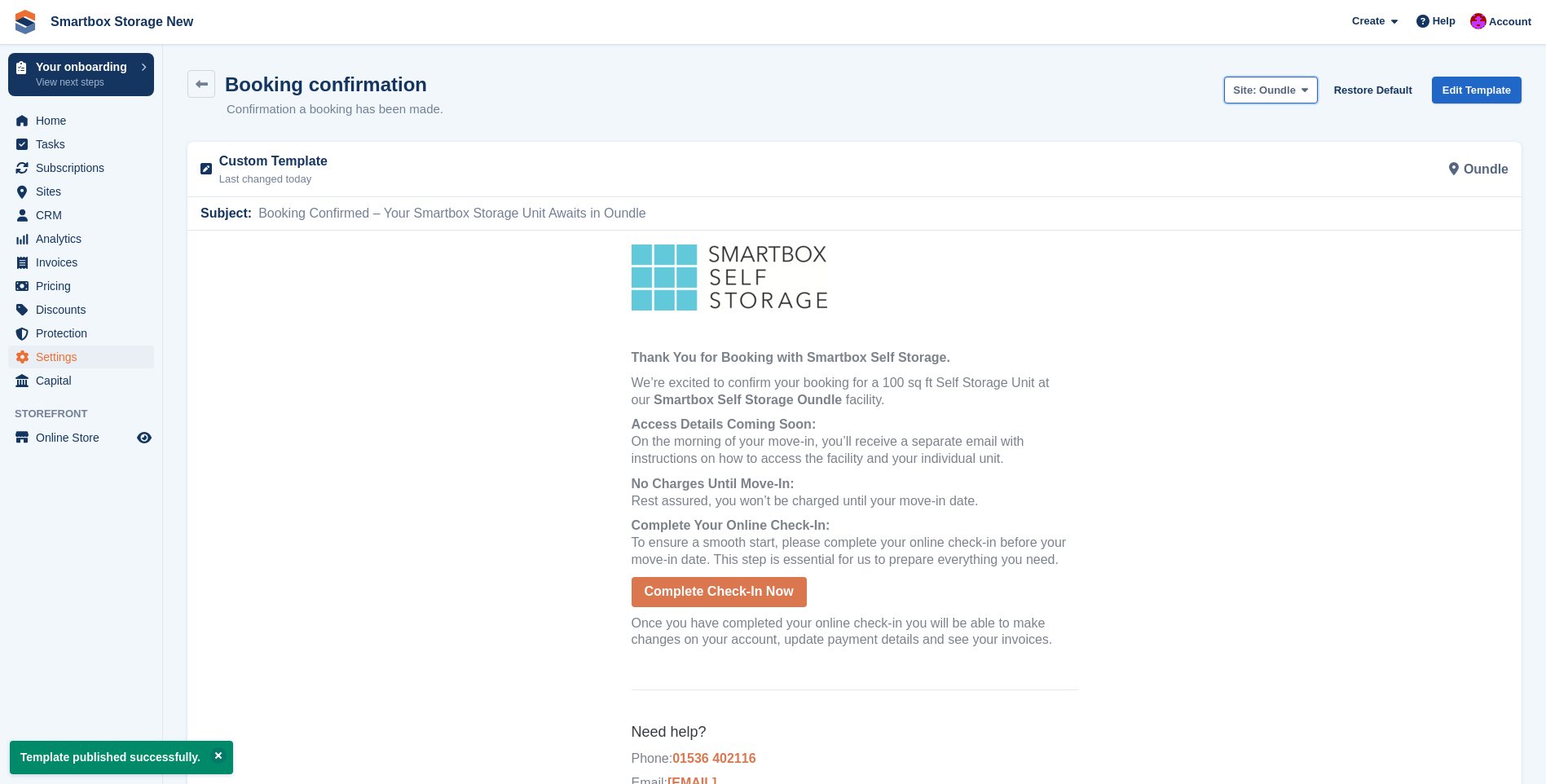 click on "Site:
Oundle" at bounding box center (1271, 90) 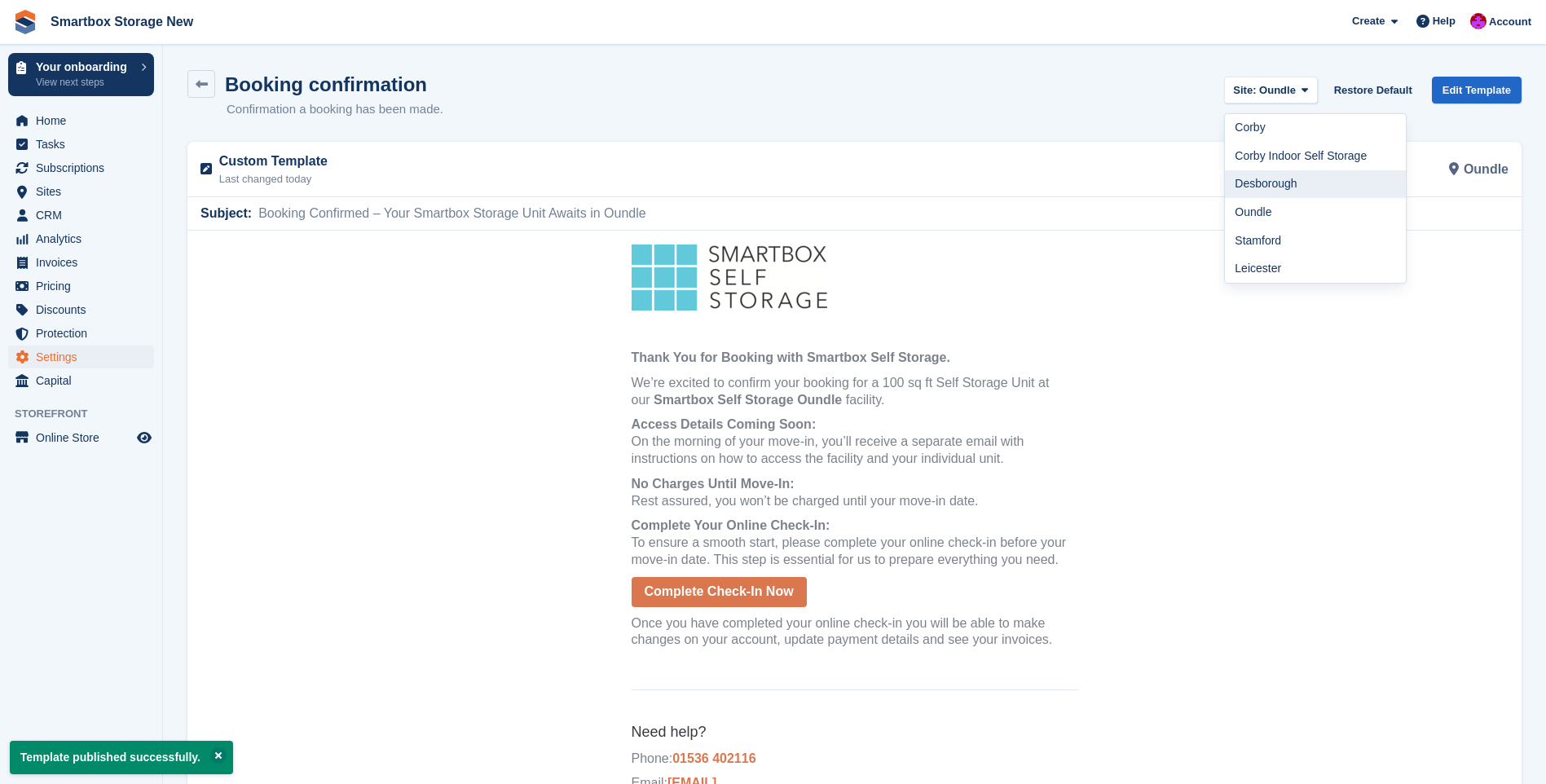click on "Desborough" at bounding box center [1315, 184] 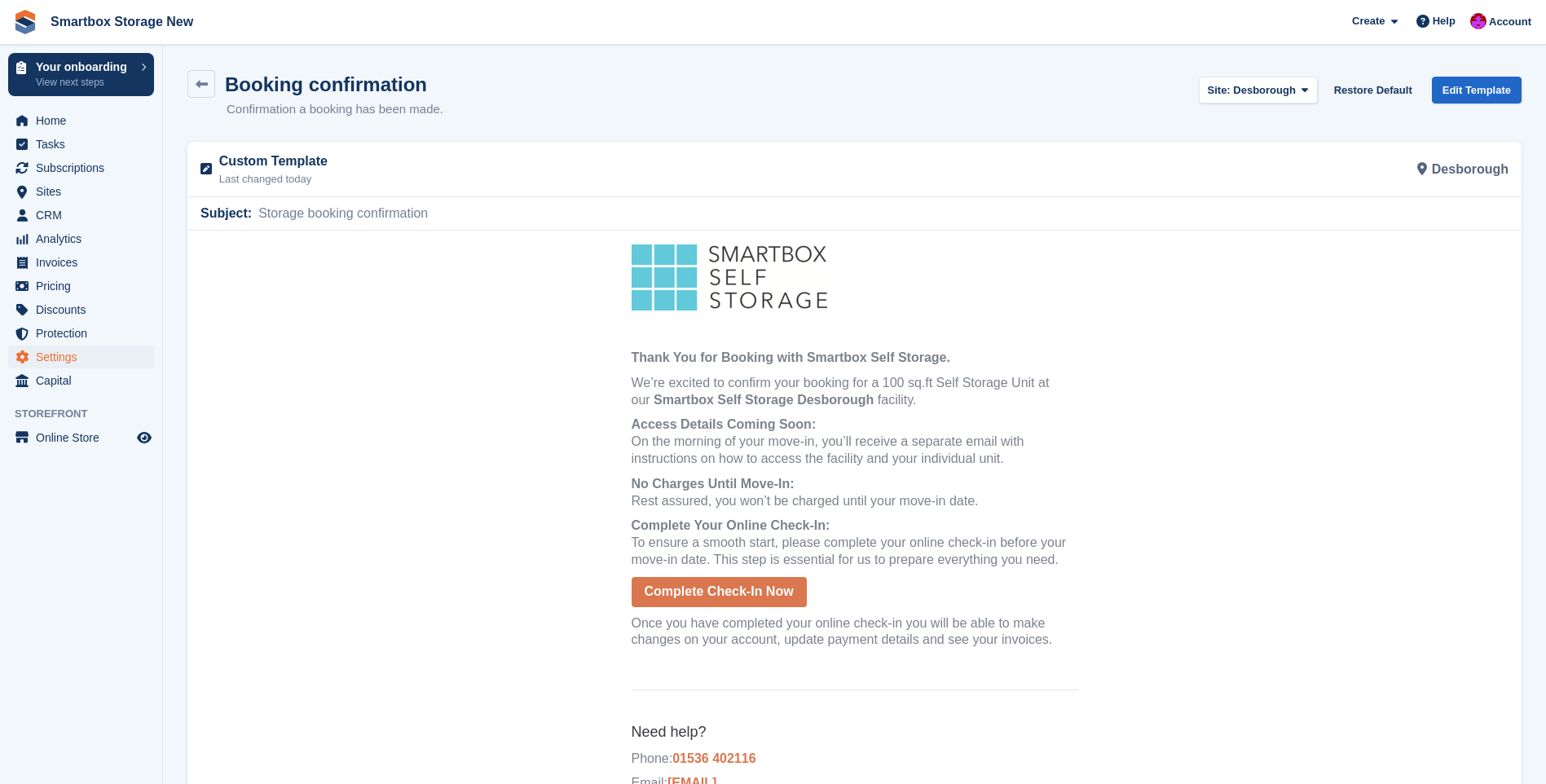 scroll, scrollTop: 0, scrollLeft: 0, axis: both 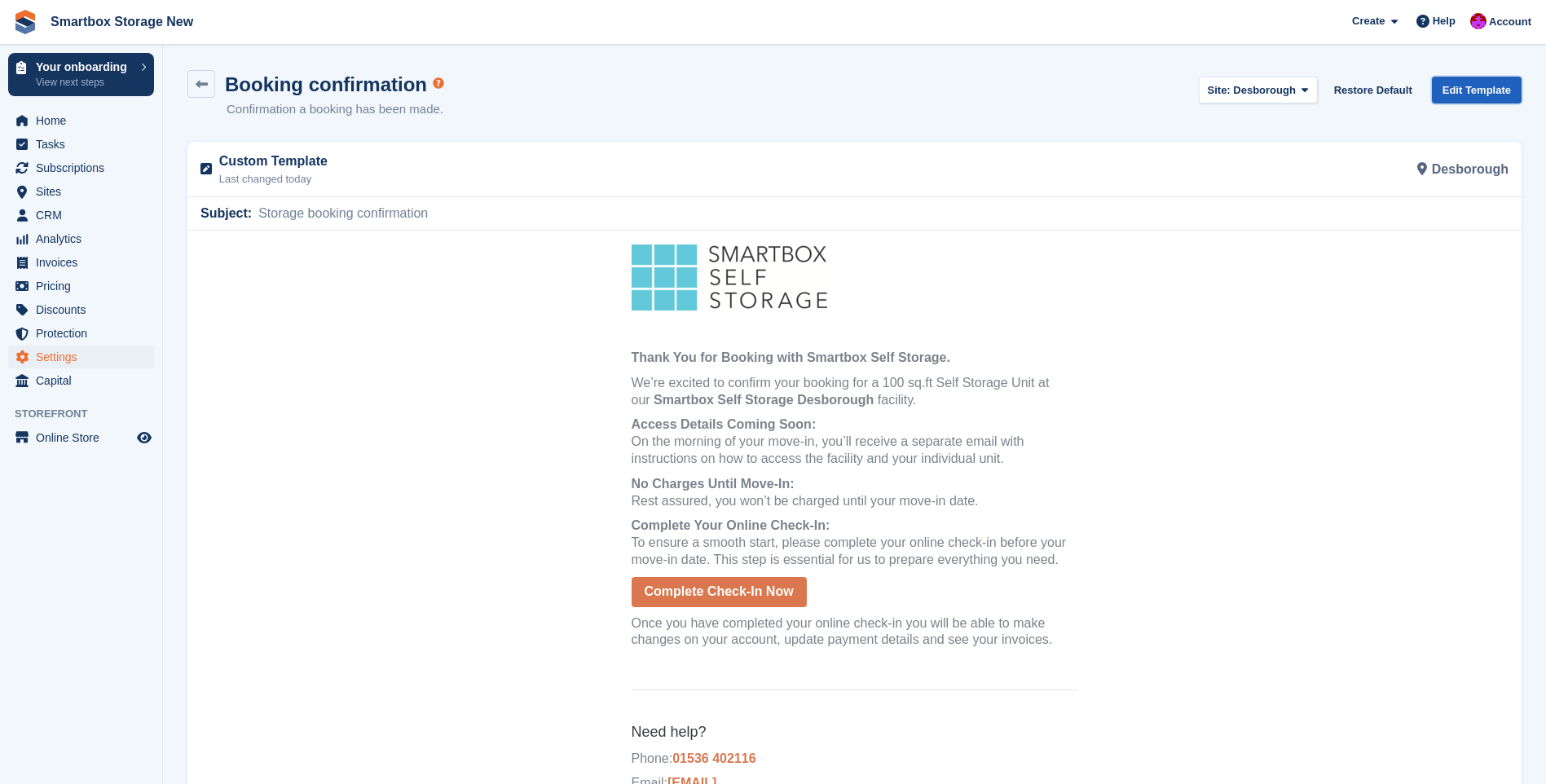 click on "Edit Template" at bounding box center [1477, 90] 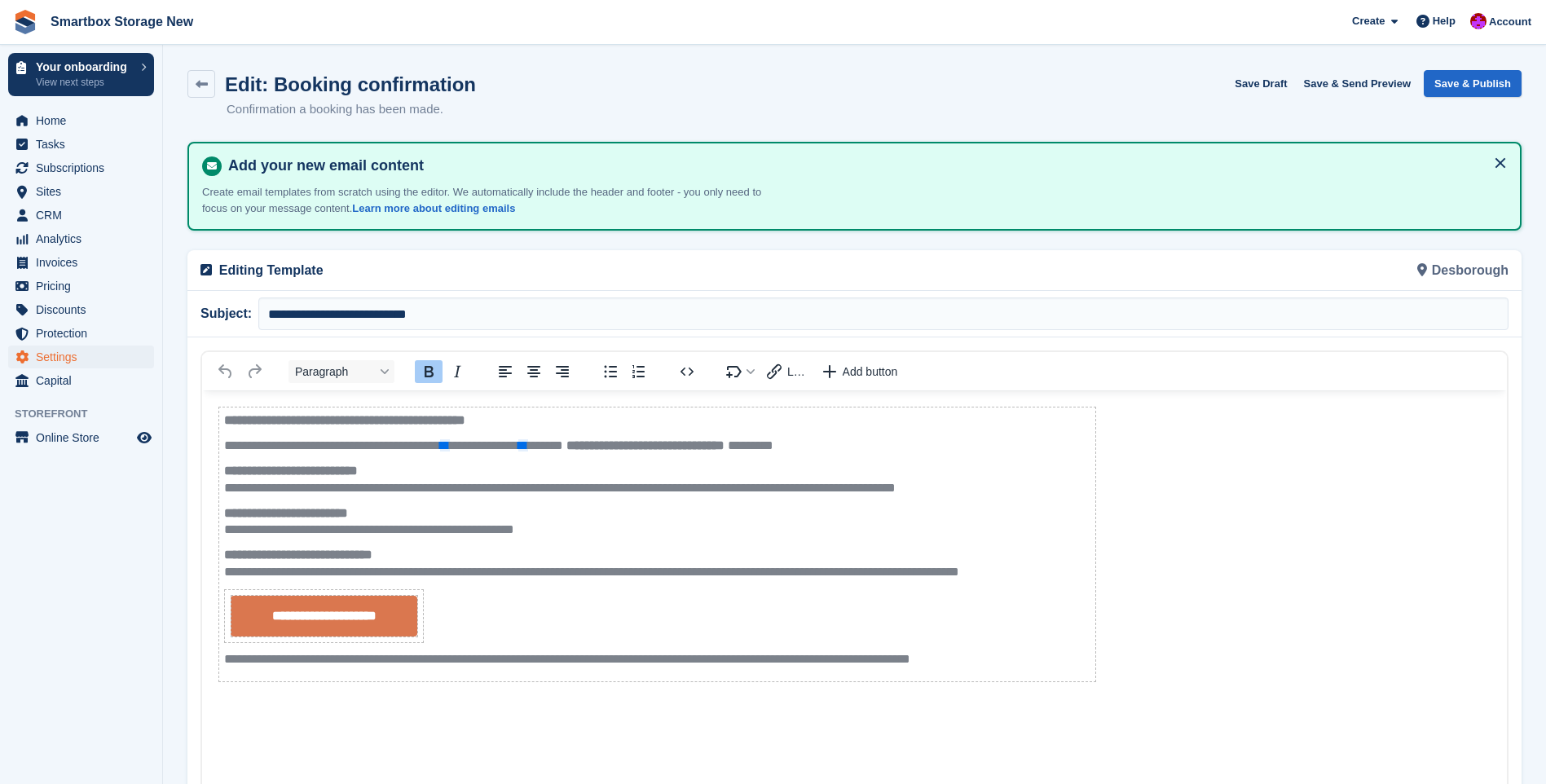 scroll, scrollTop: 0, scrollLeft: 0, axis: both 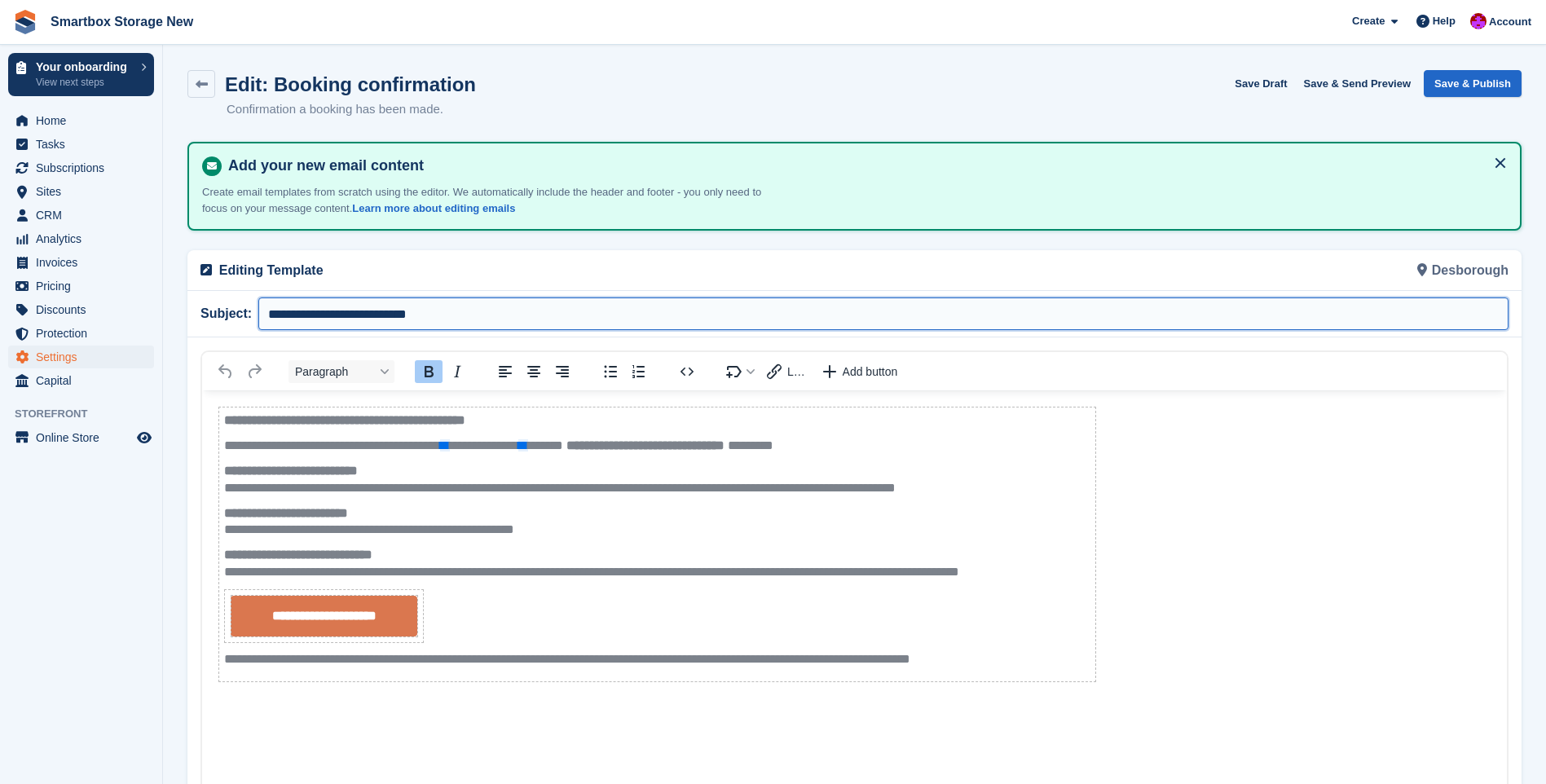 drag, startPoint x: 443, startPoint y: 298, endPoint x: 430, endPoint y: 305, distance: 14.764823 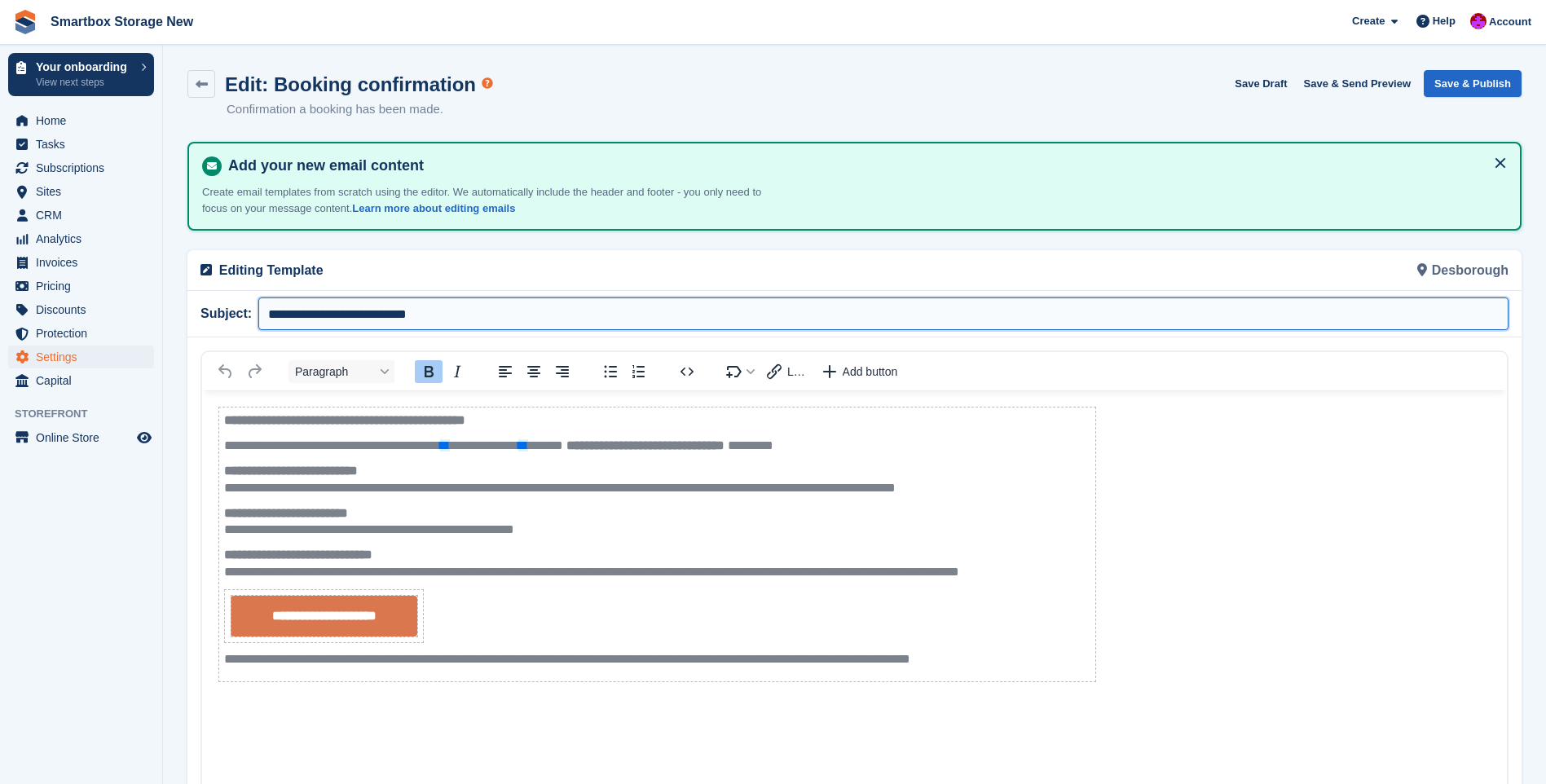 click on "**********" at bounding box center (883, 314) 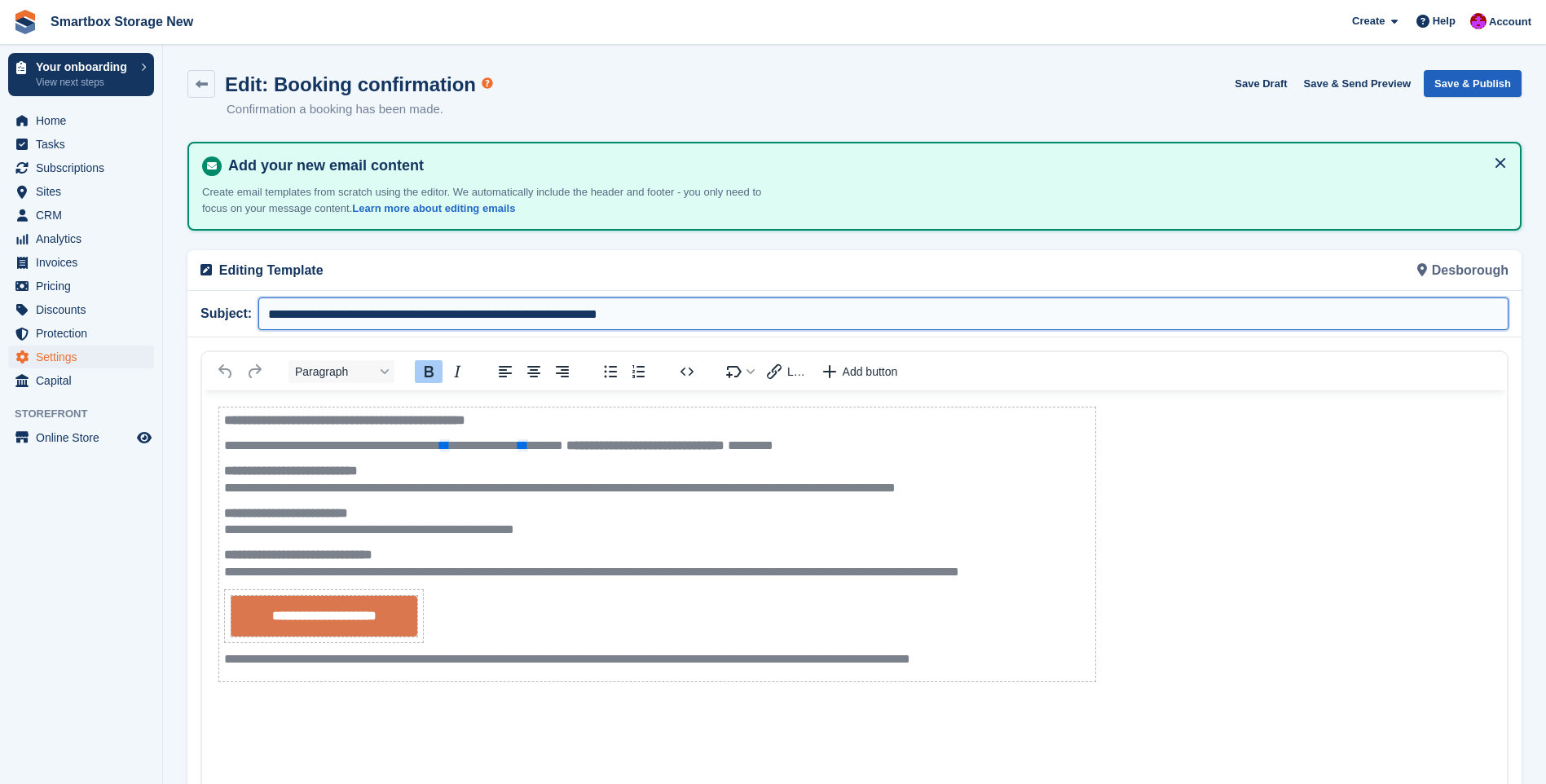 type on "**********" 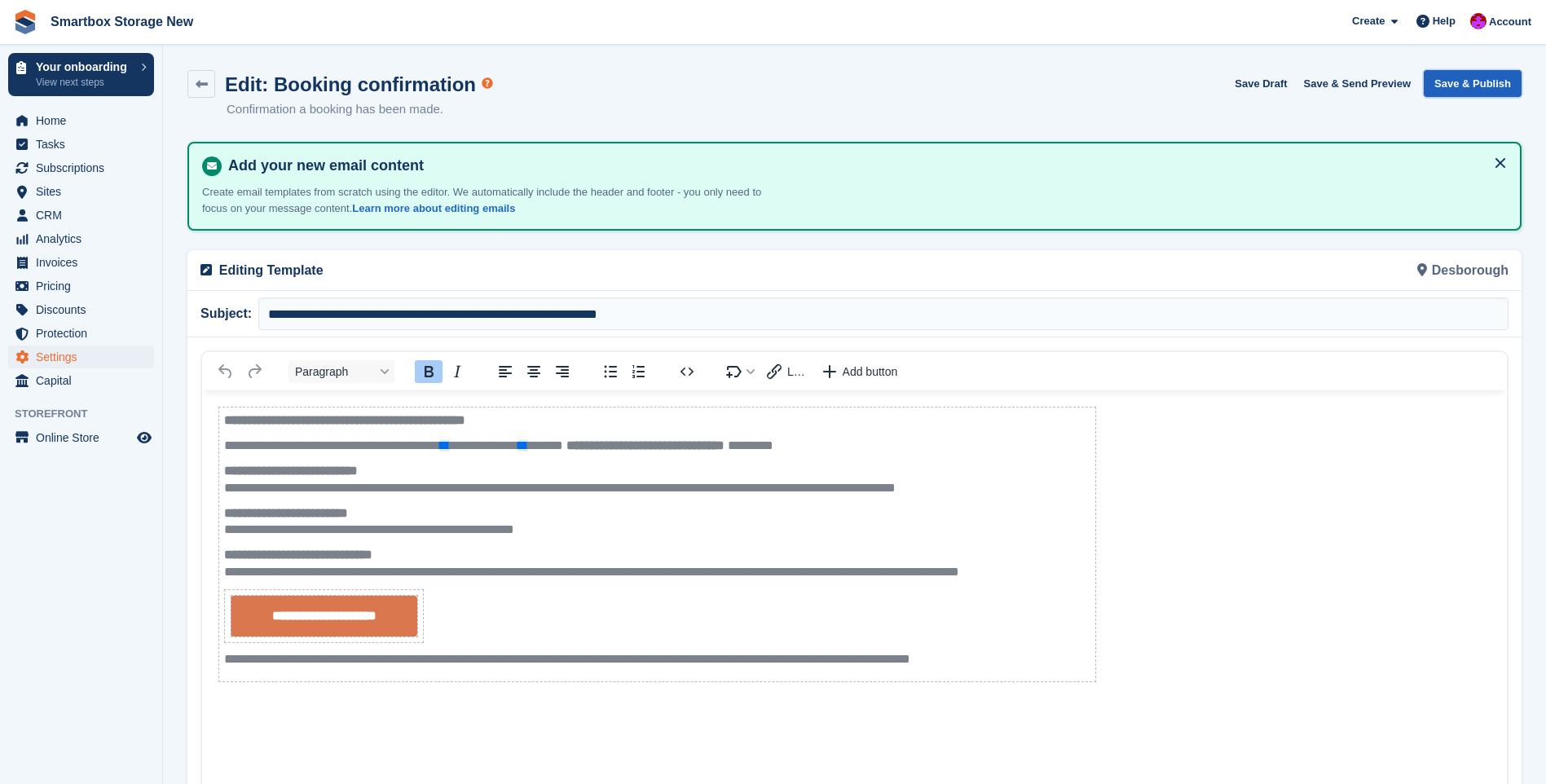 click on "Save & Publish" at bounding box center [1473, 83] 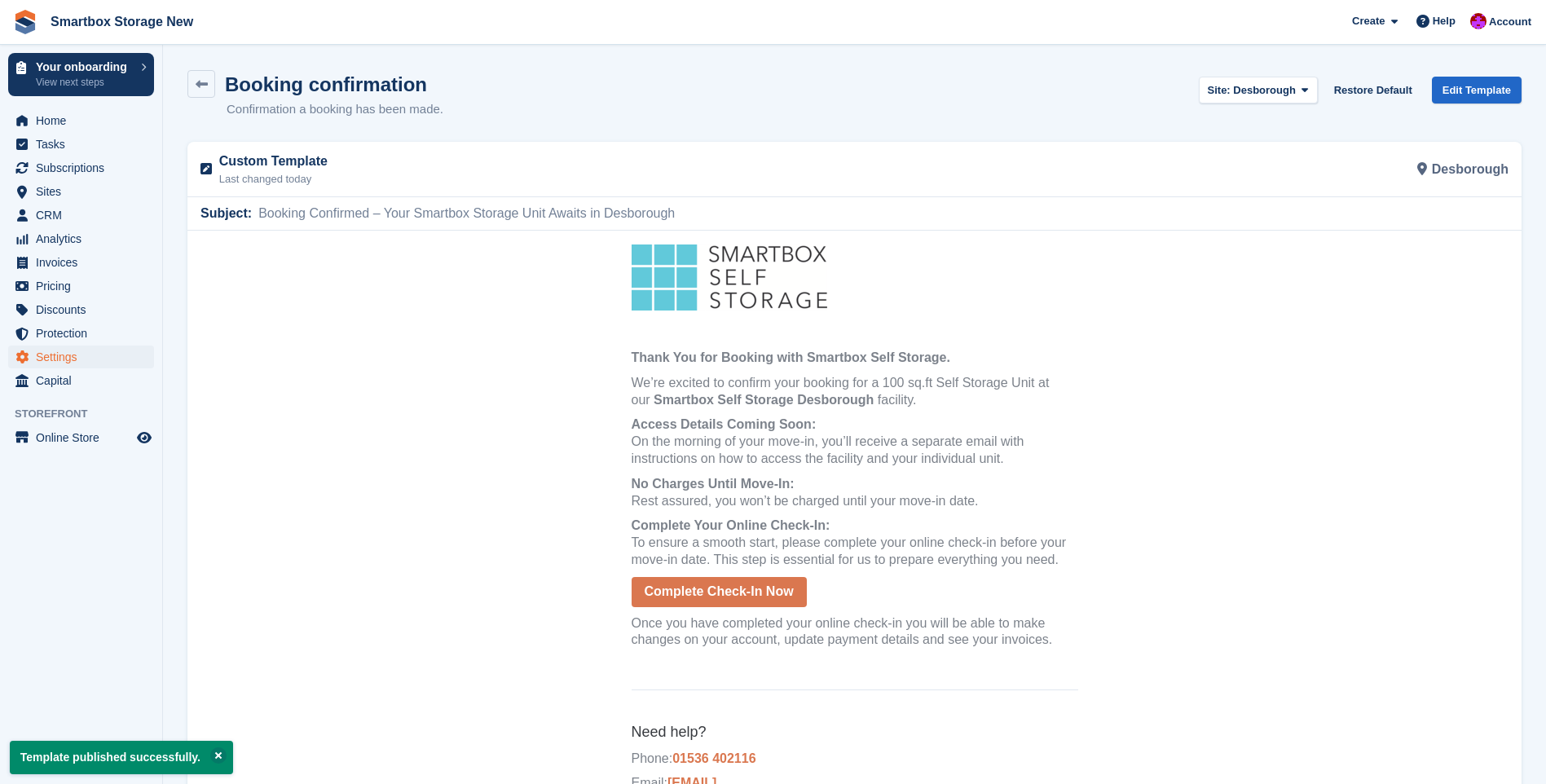 scroll, scrollTop: 0, scrollLeft: 0, axis: both 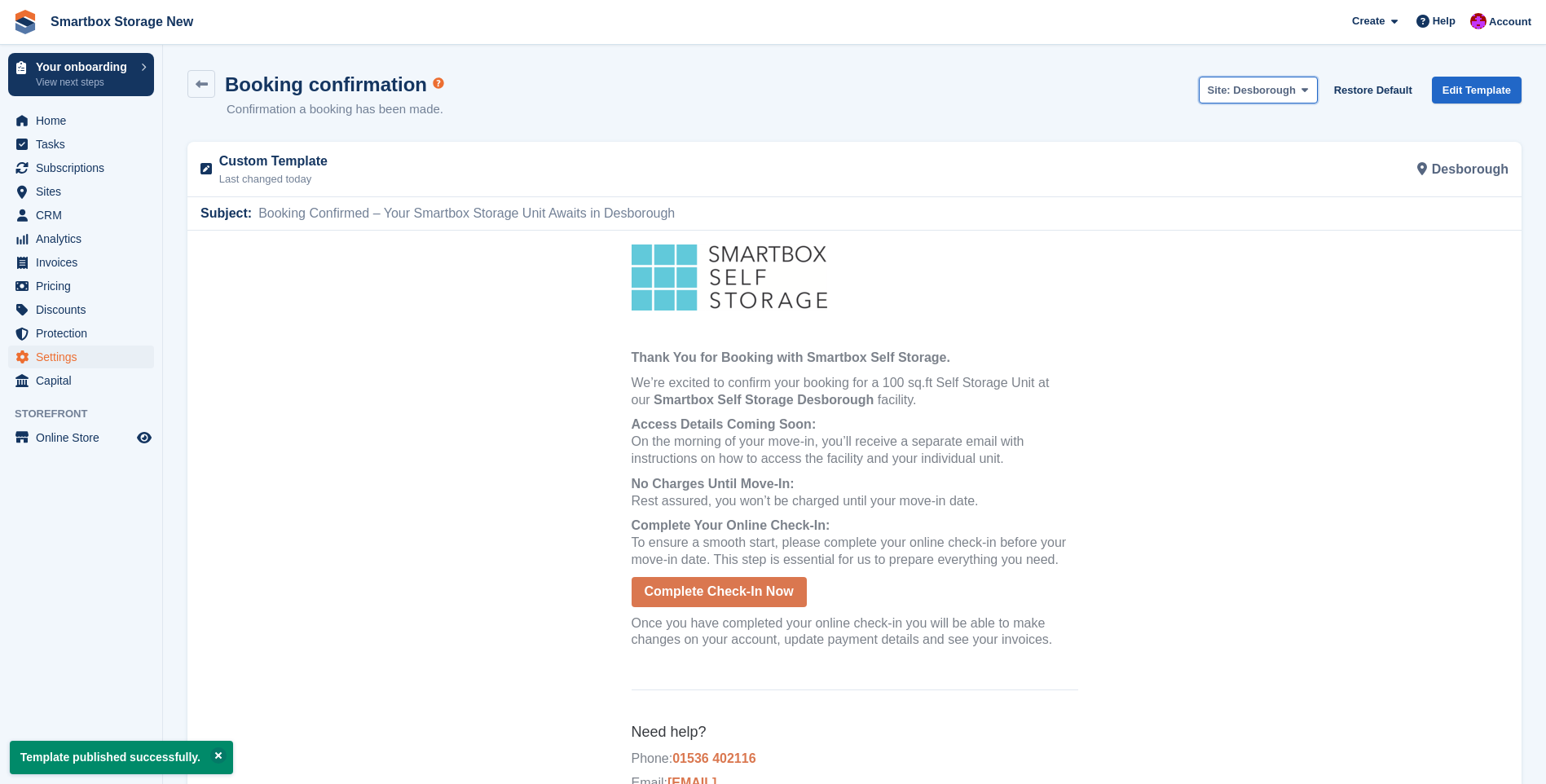 click at bounding box center [1305, 90] 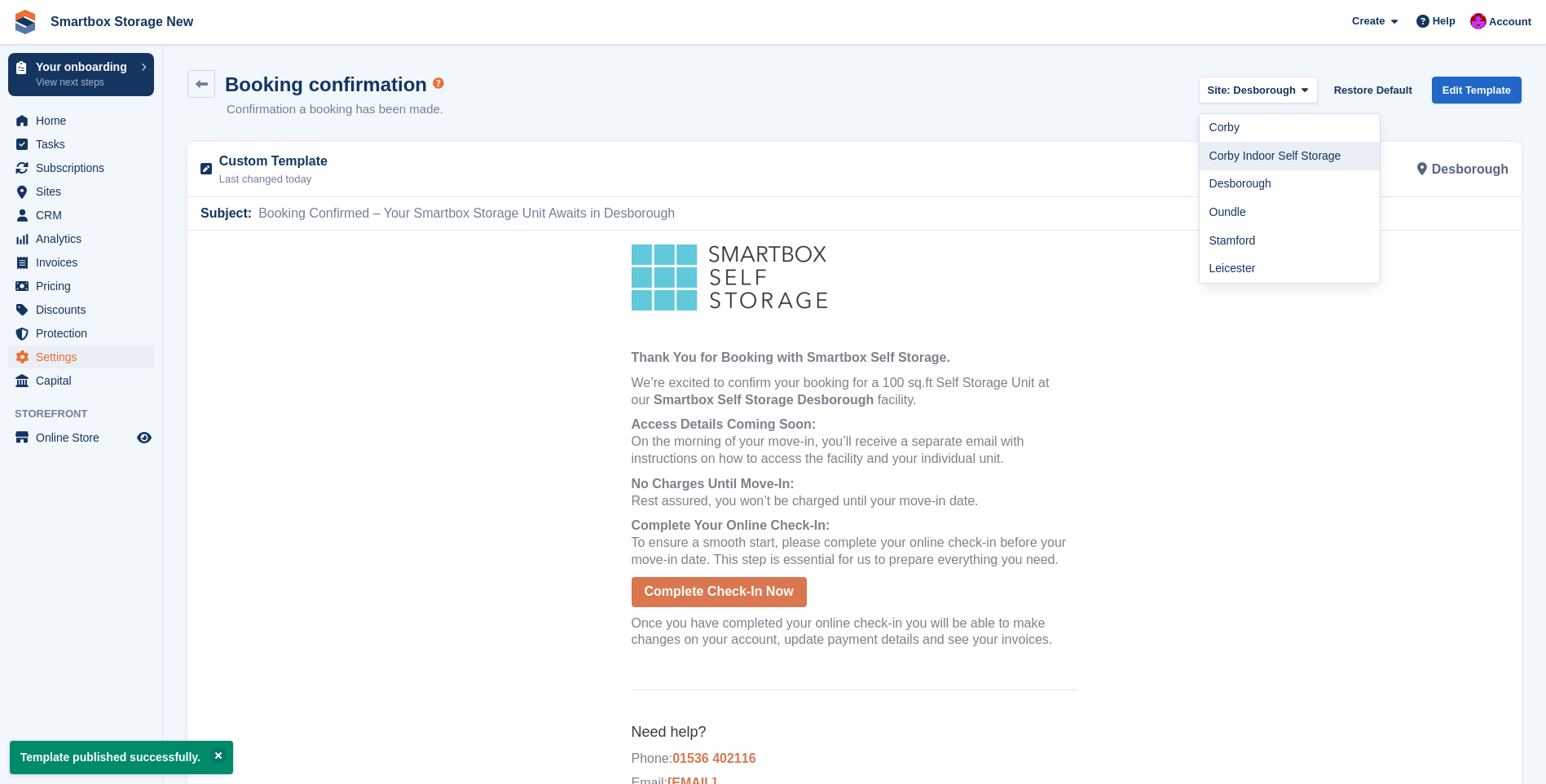 click on "Corby Indoor Self Storage" at bounding box center (1290, 156) 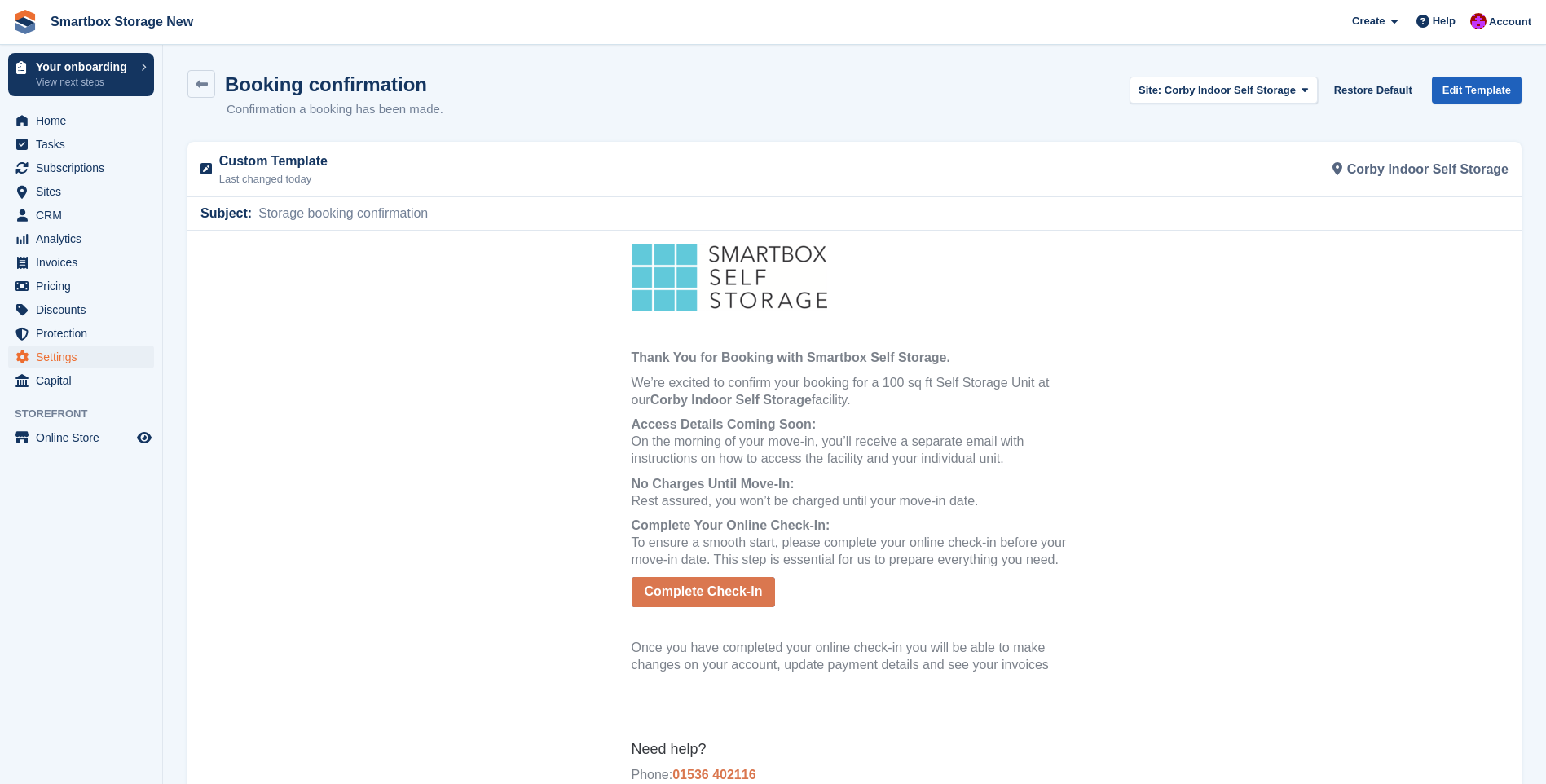 scroll, scrollTop: 0, scrollLeft: 0, axis: both 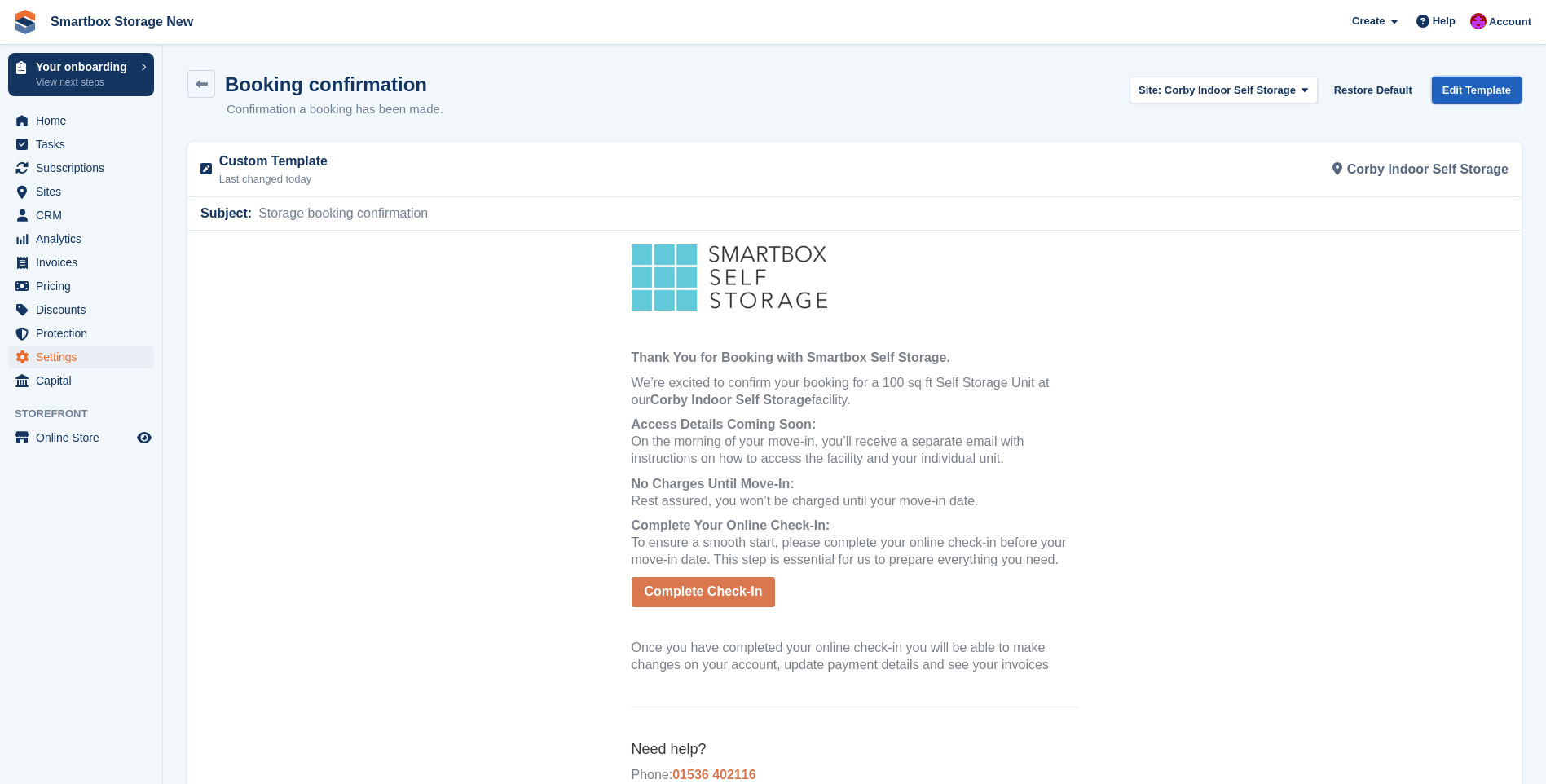 click on "Edit Template" at bounding box center (1477, 90) 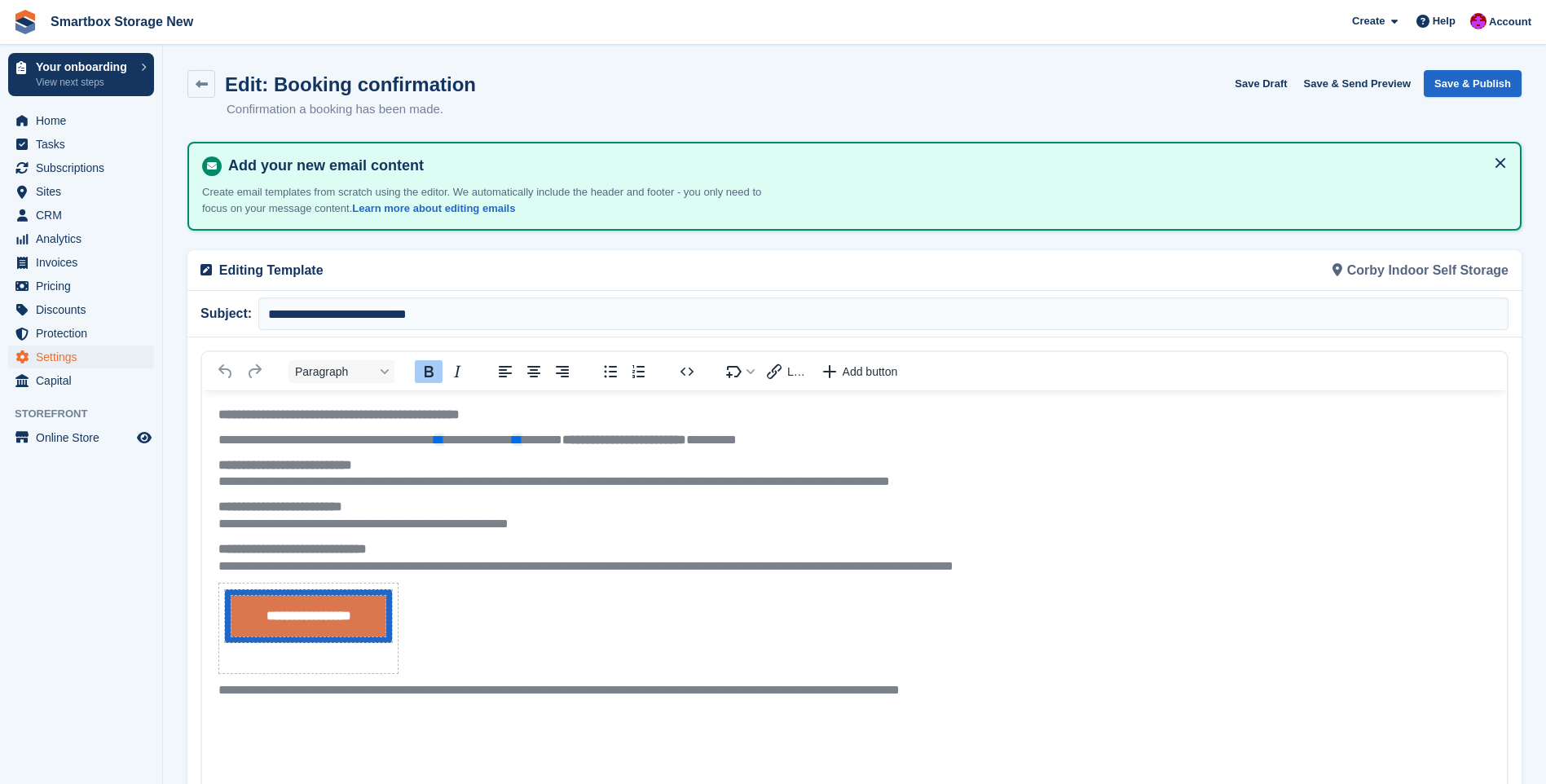 scroll, scrollTop: 0, scrollLeft: 0, axis: both 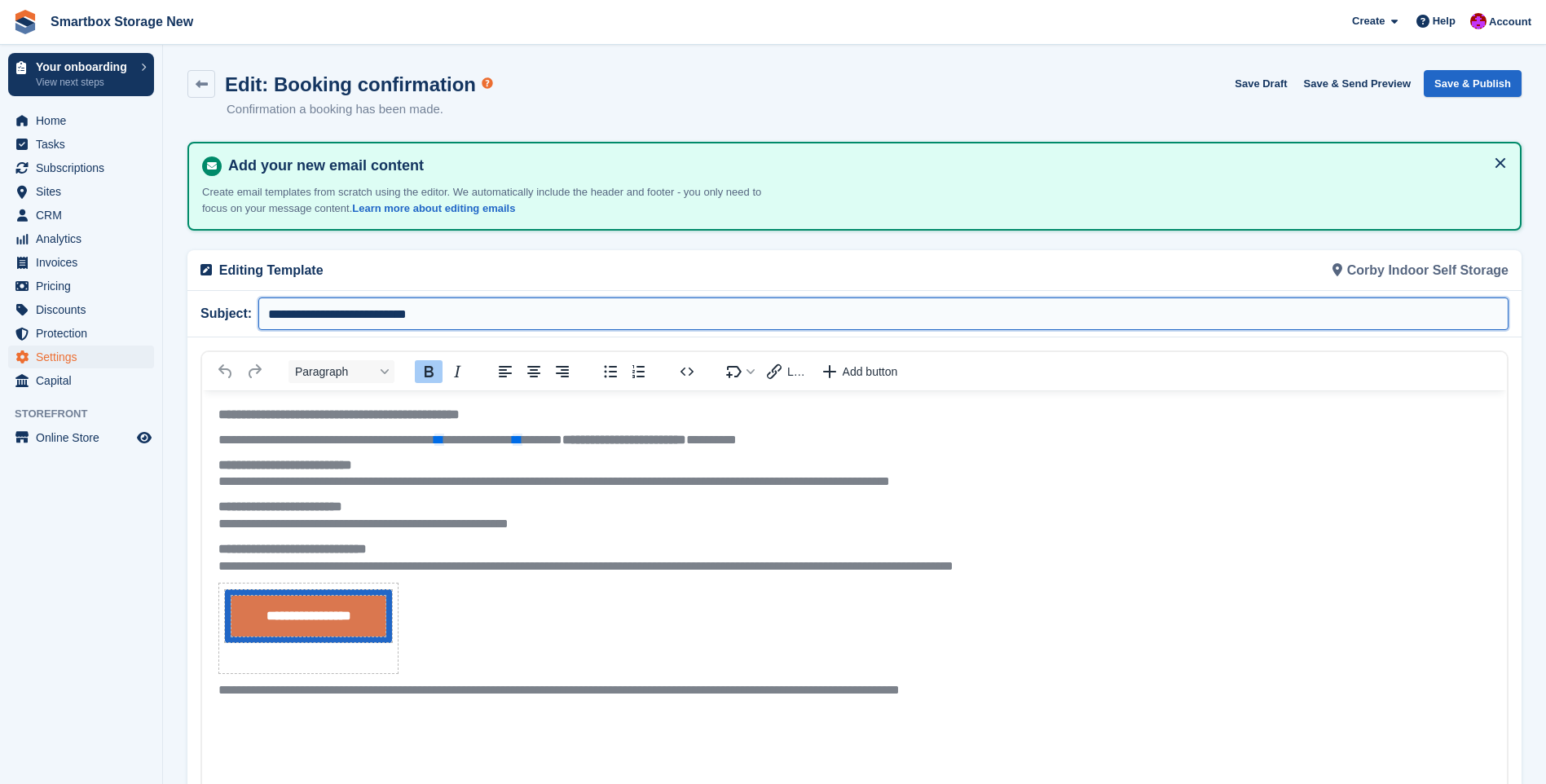 click on "**********" at bounding box center (883, 314) 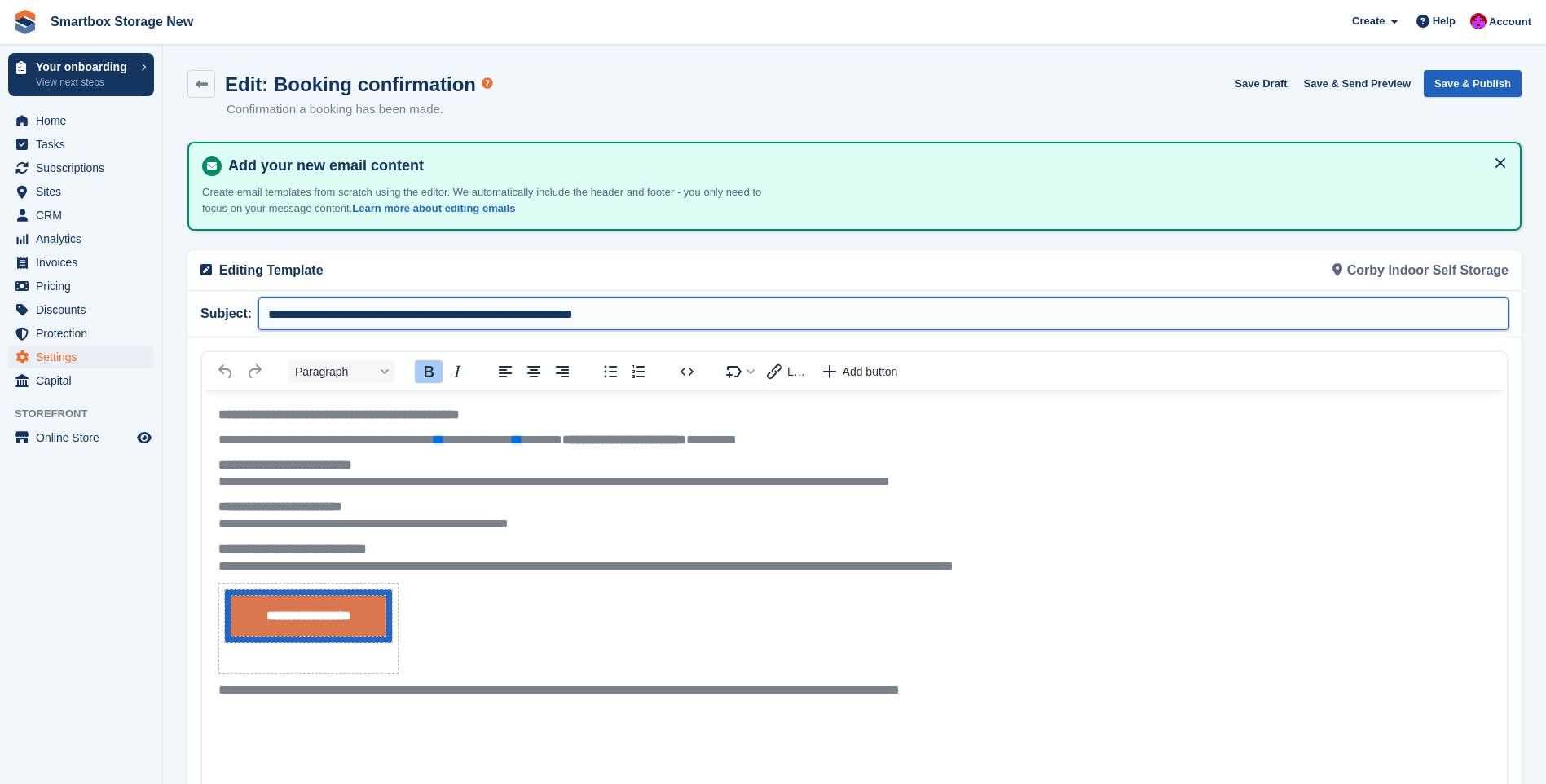 type on "**********" 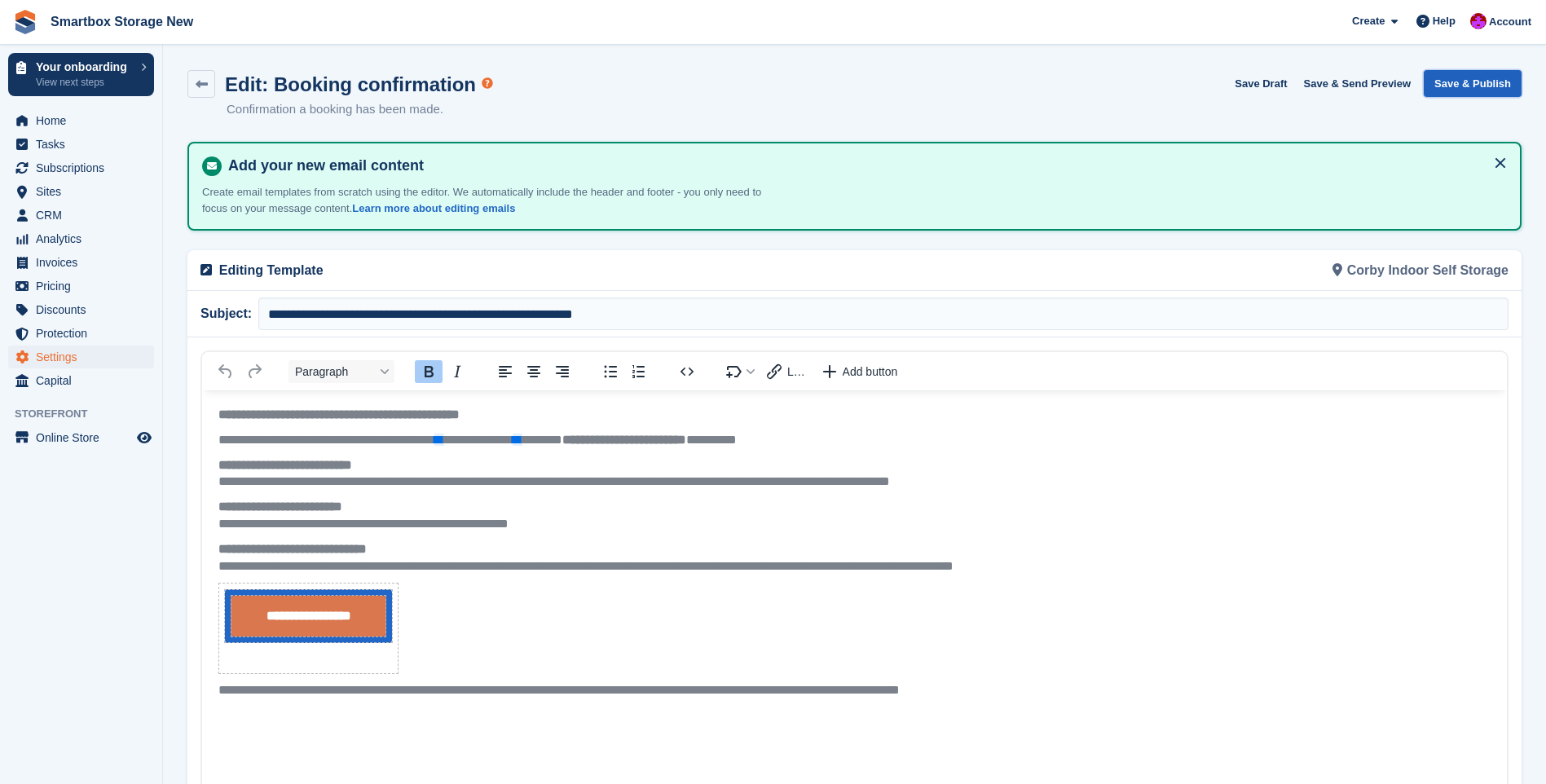 click on "Save & Publish" at bounding box center [1473, 83] 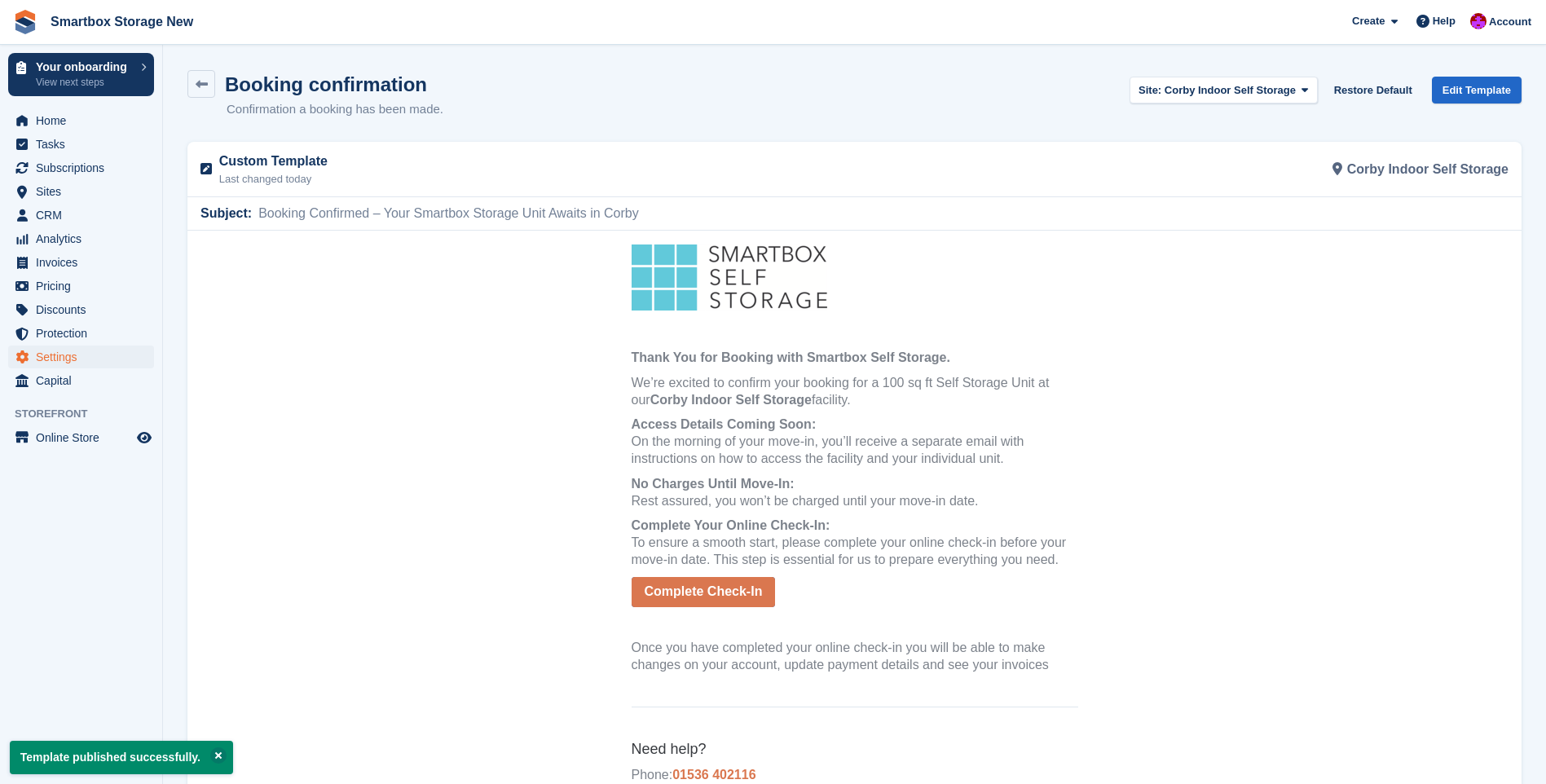 scroll, scrollTop: 0, scrollLeft: 0, axis: both 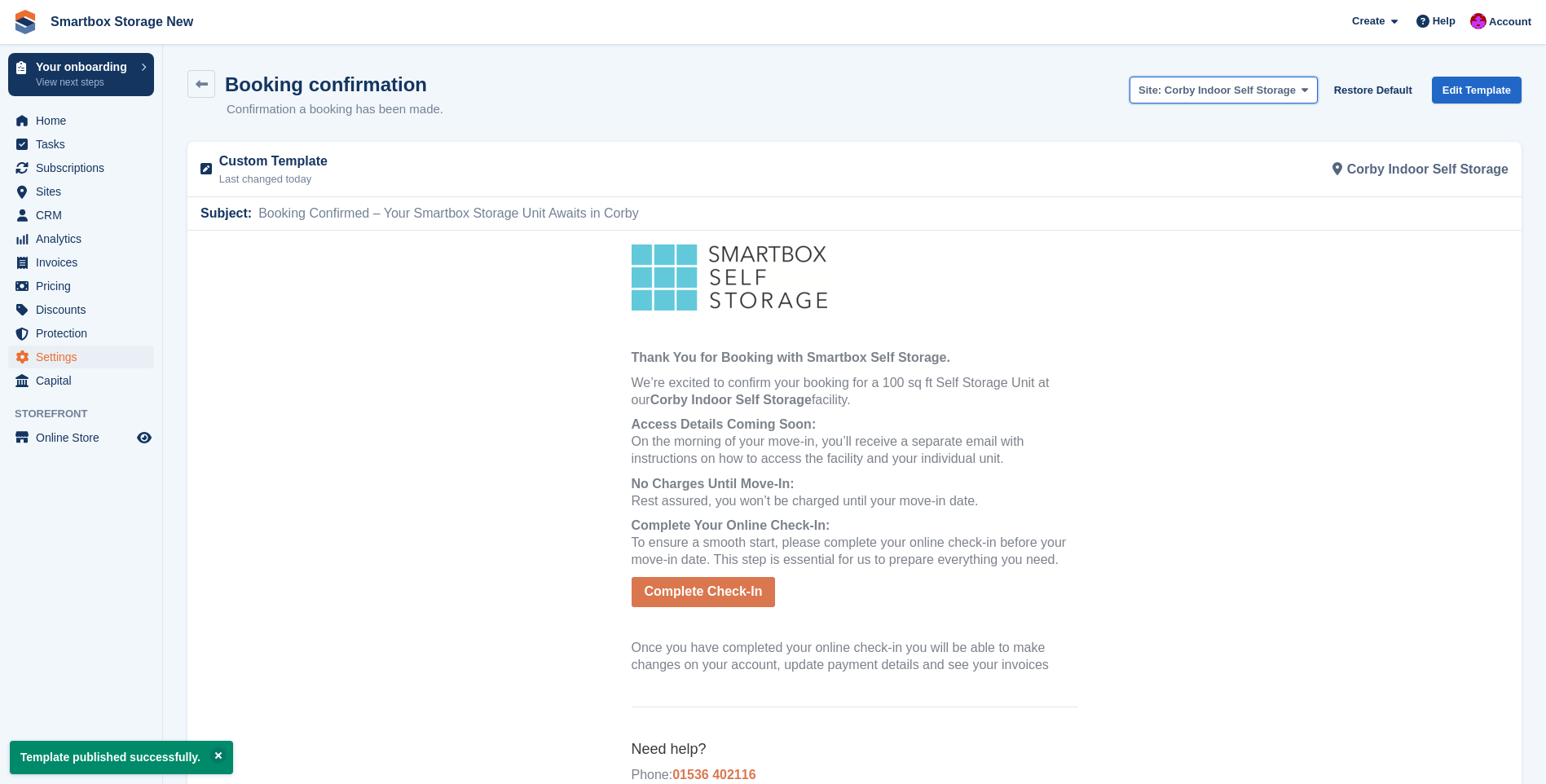click on "Site:
Corby Indoor Self Storage" at bounding box center (1223, 90) 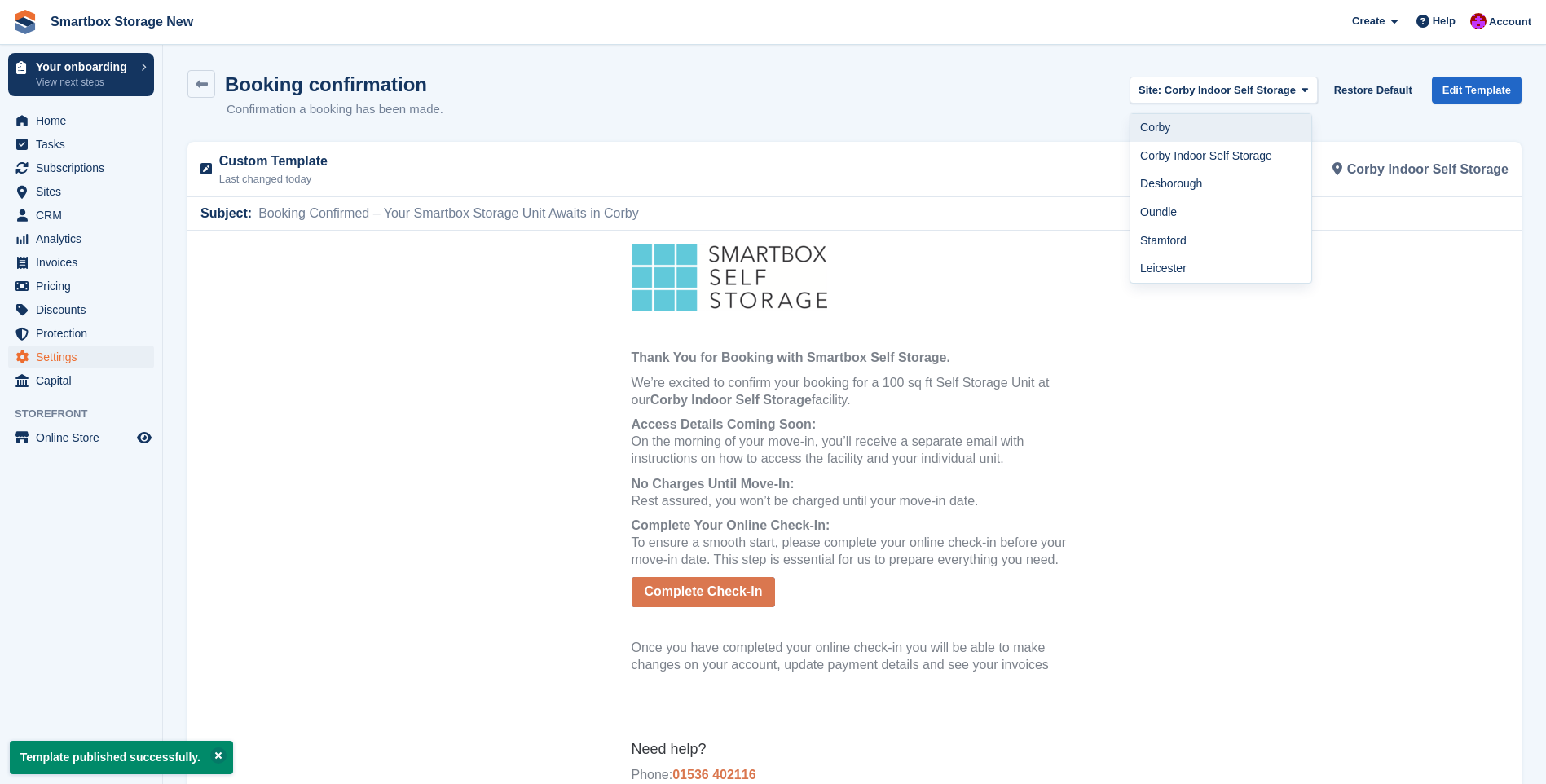 click on "Corby" at bounding box center [1221, 128] 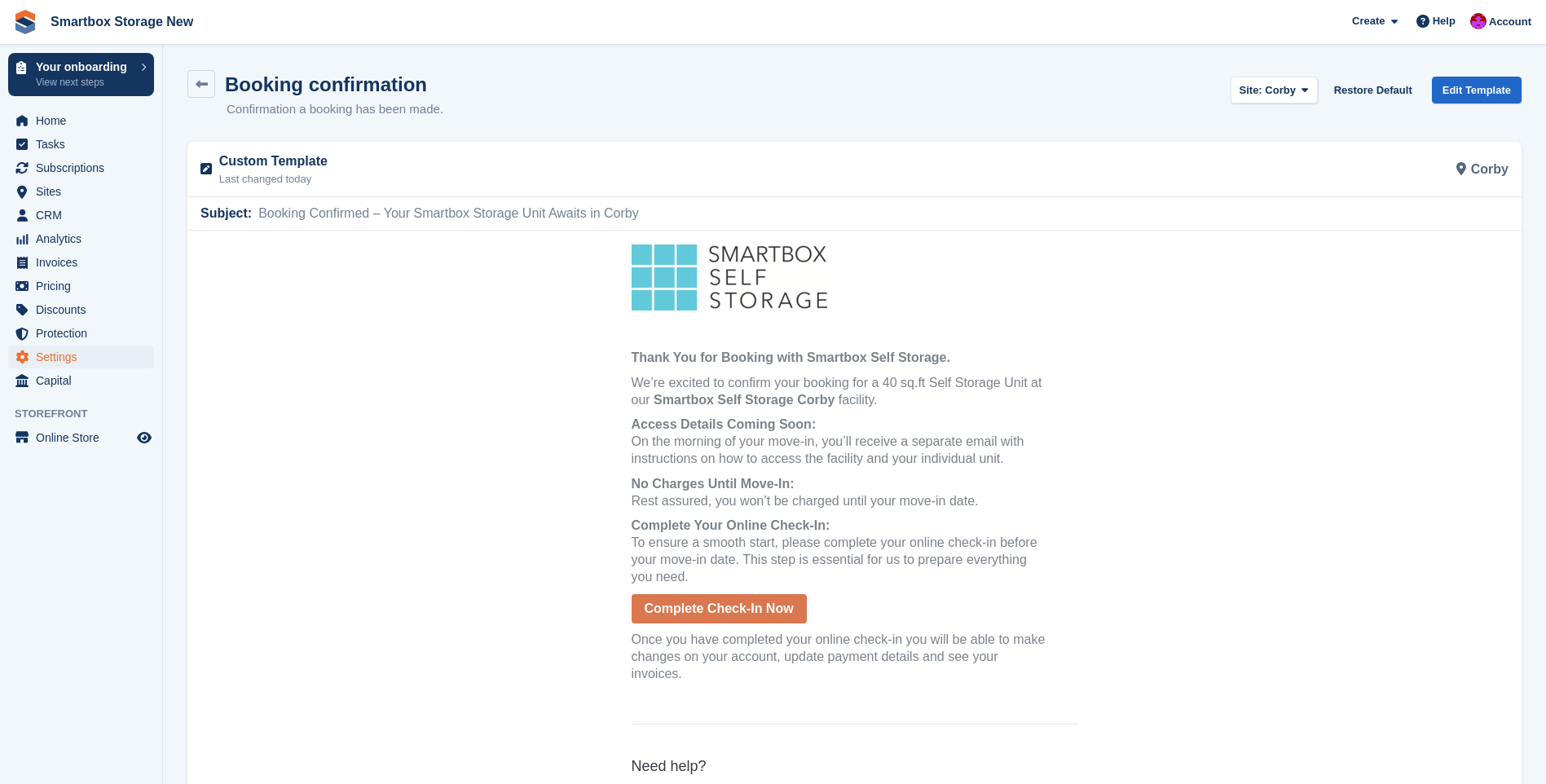 scroll, scrollTop: 0, scrollLeft: 0, axis: both 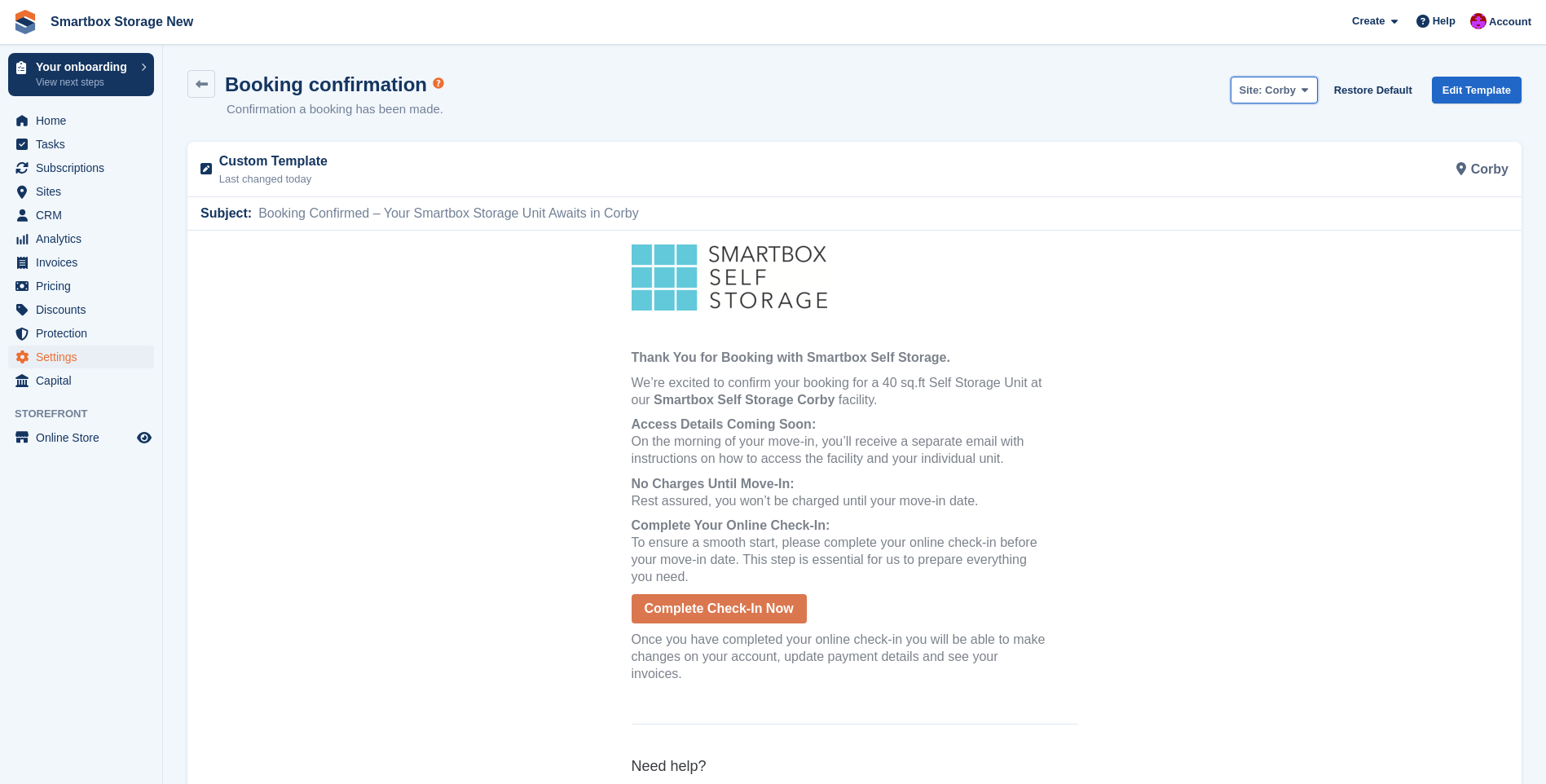 click on "Site:
Corby" at bounding box center (1274, 90) 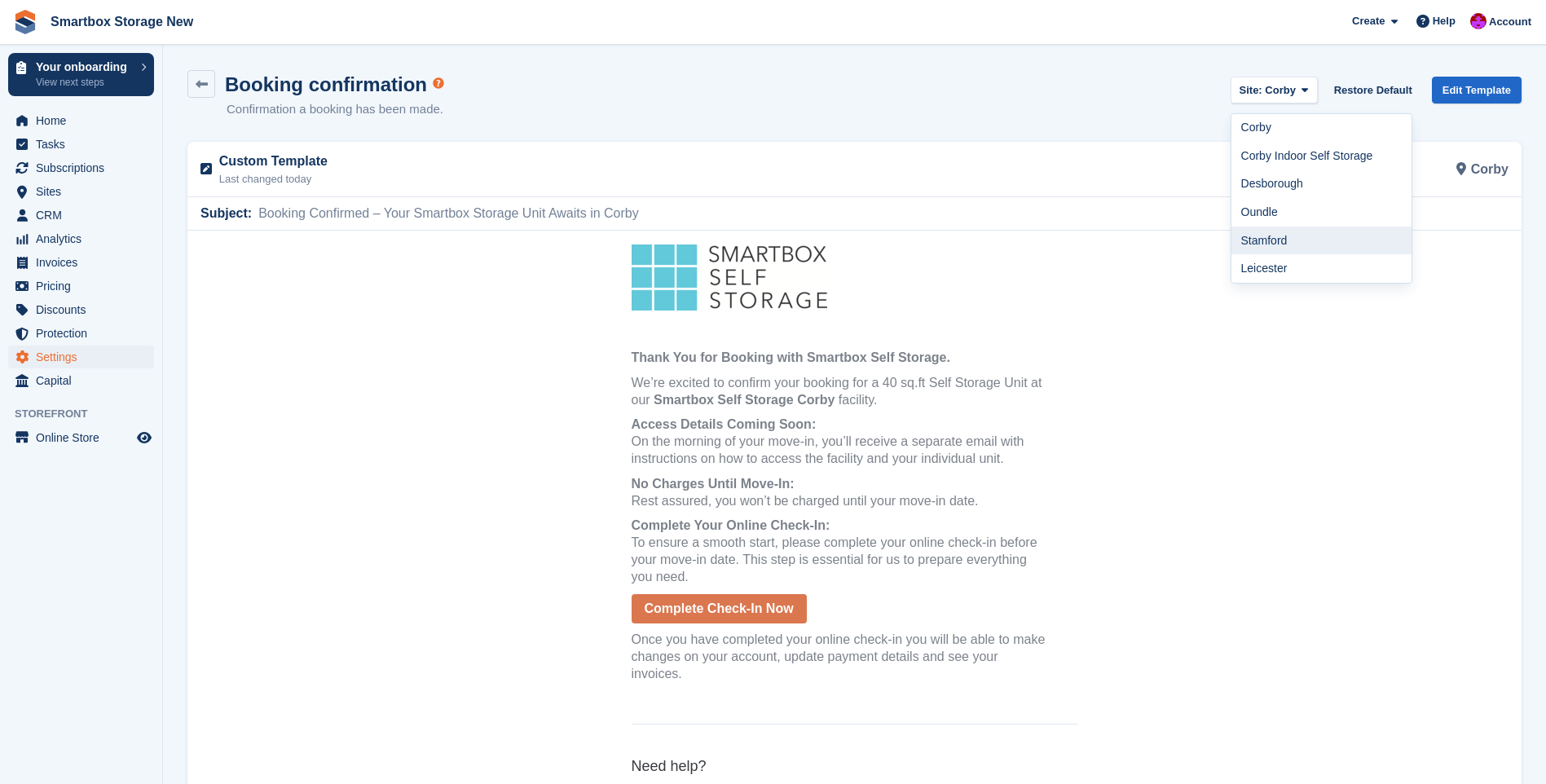 click on "Stamford" at bounding box center [1322, 240] 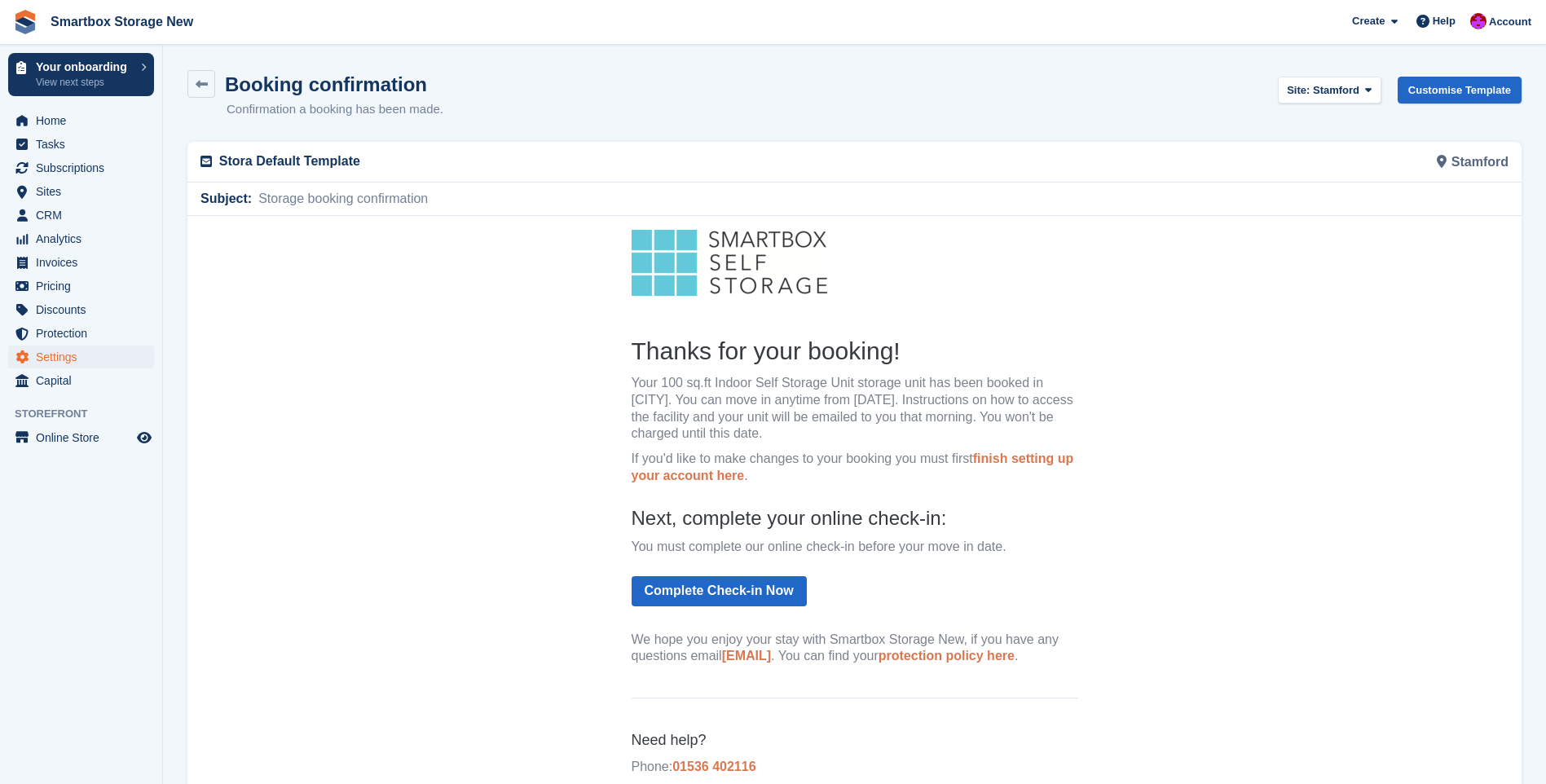 scroll, scrollTop: 0, scrollLeft: 0, axis: both 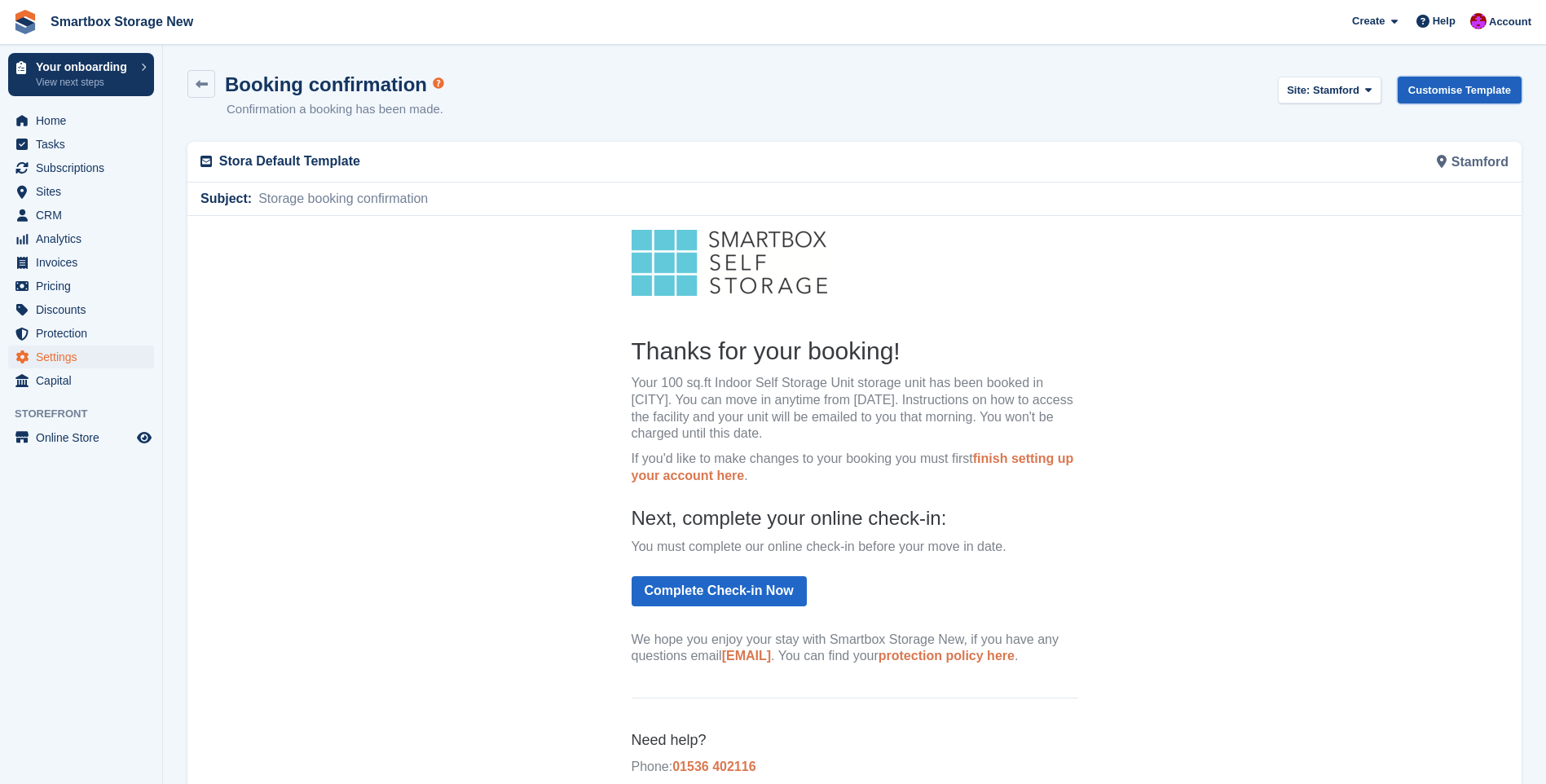 click on "Customise Template" at bounding box center [1460, 90] 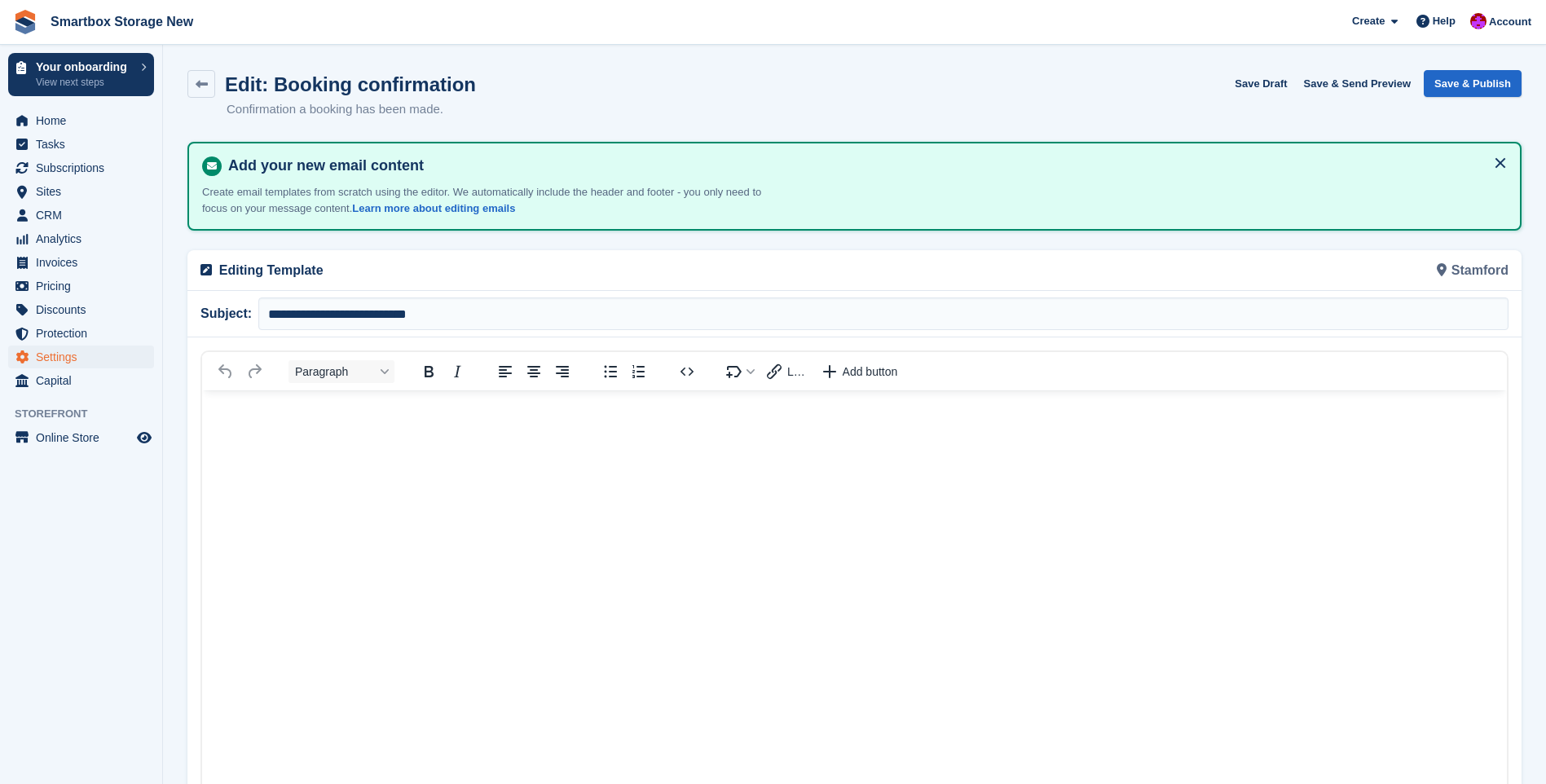 scroll, scrollTop: 0, scrollLeft: 0, axis: both 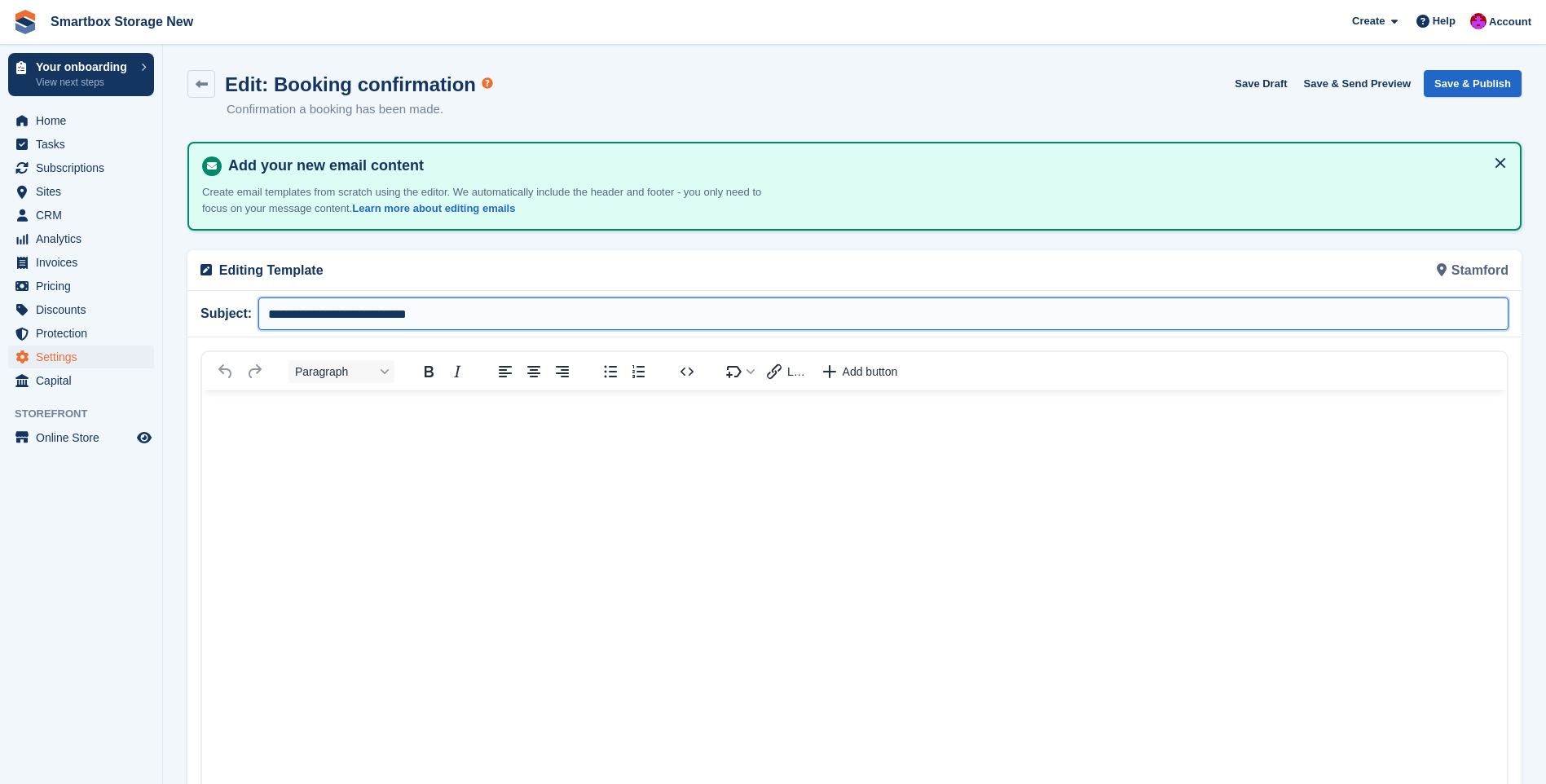 click on "**********" at bounding box center (883, 314) 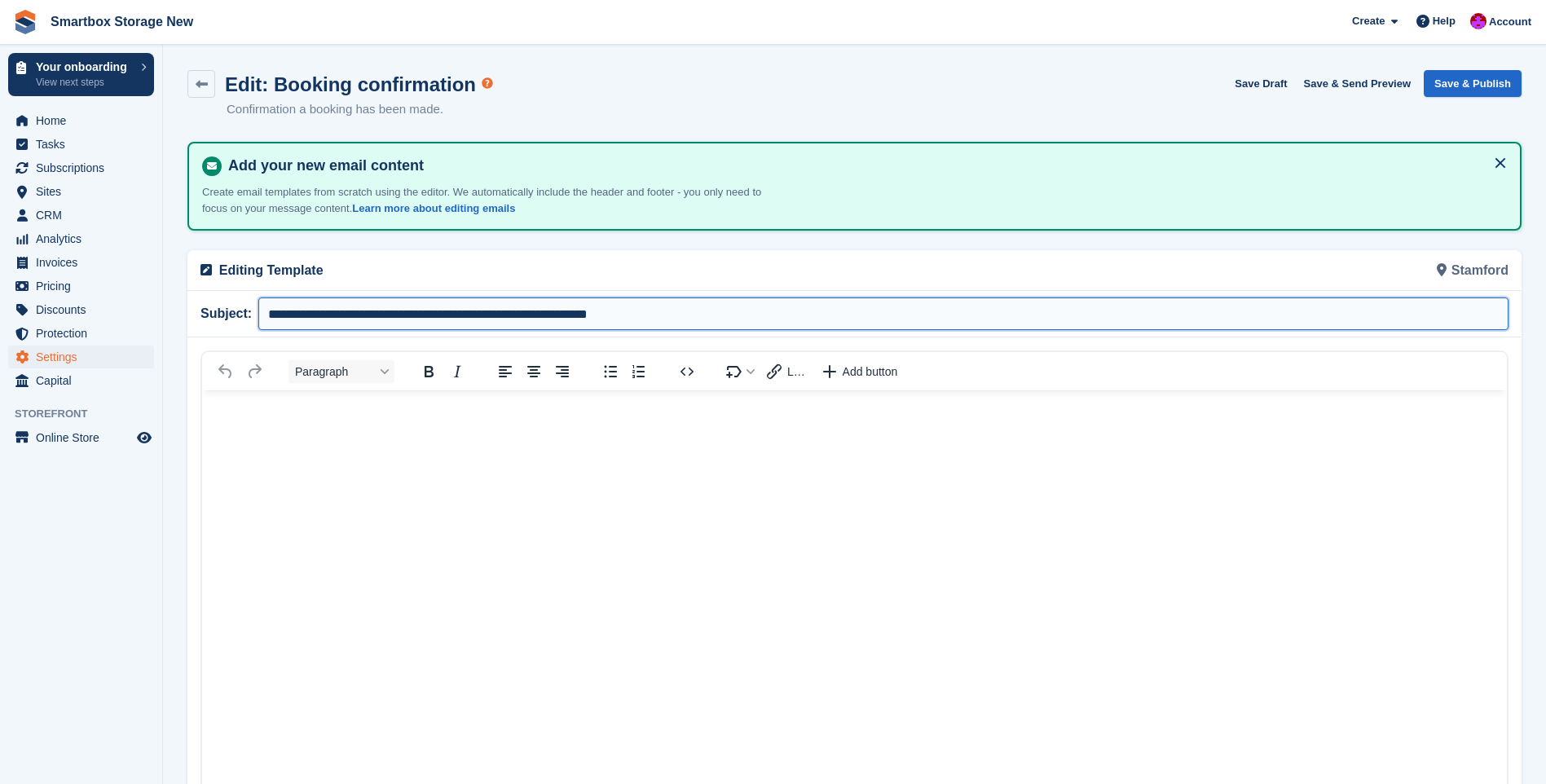 type on "**********" 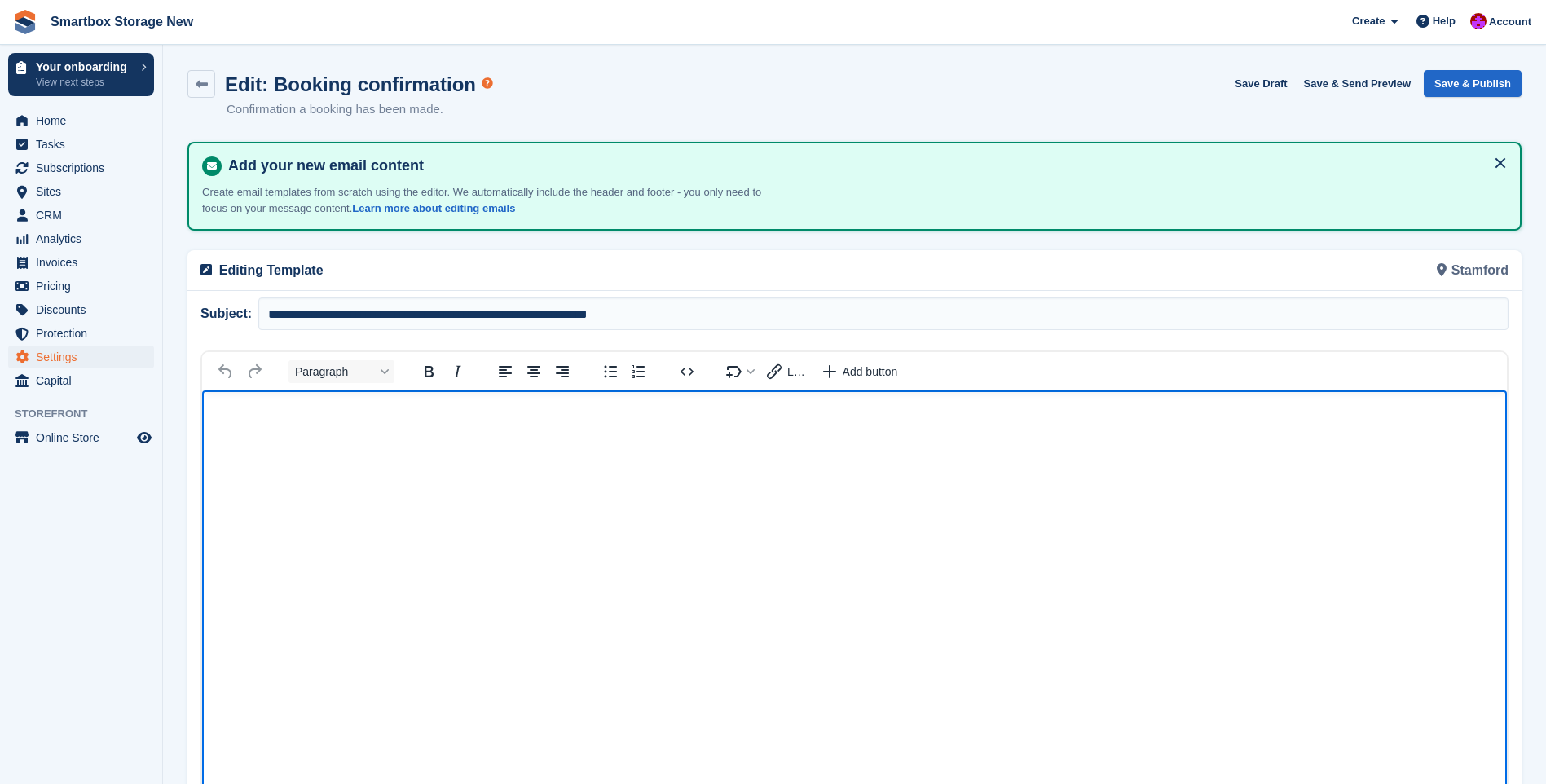 click at bounding box center [854, 419] 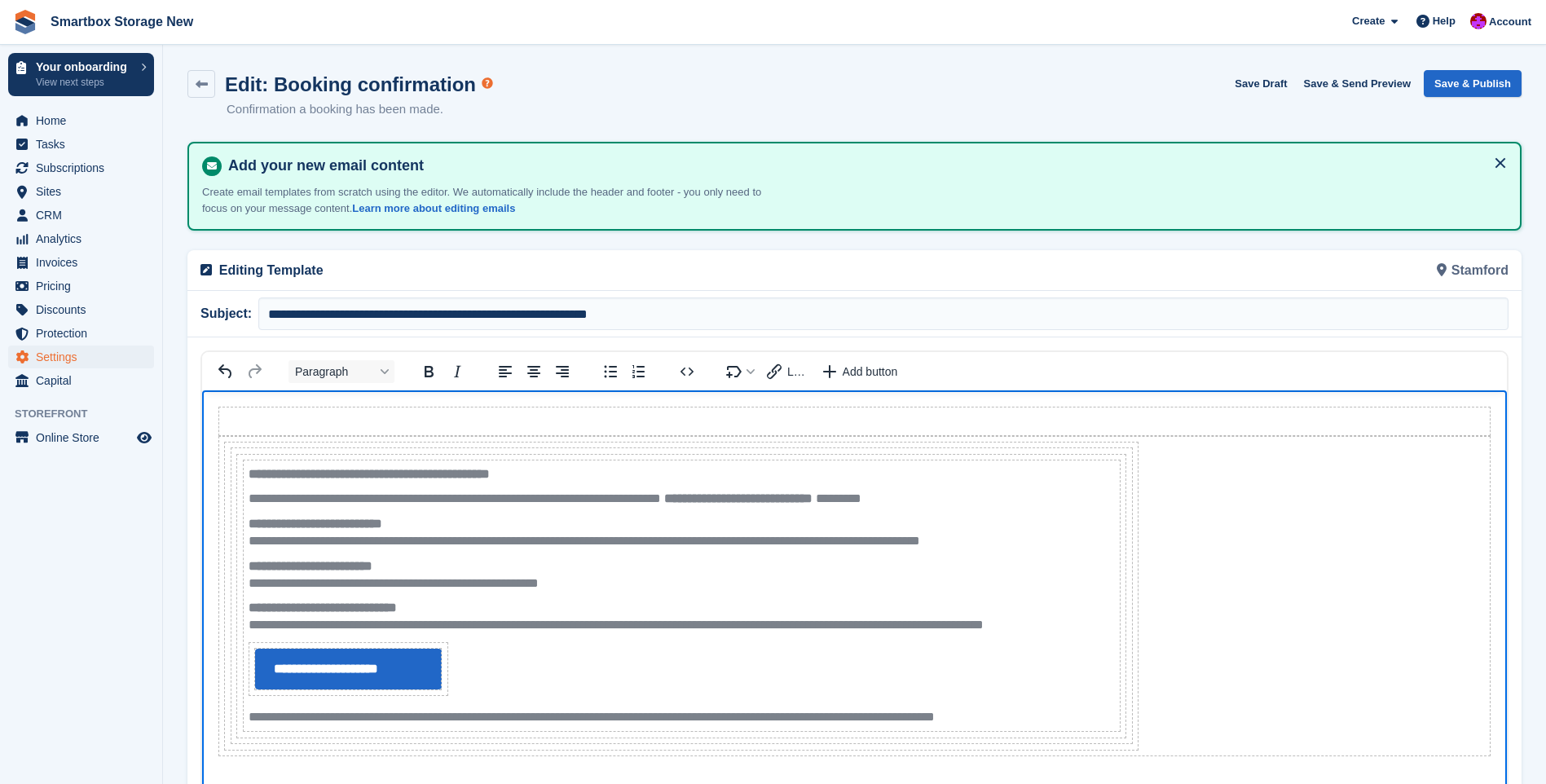 click on "**********" at bounding box center [855, 596] 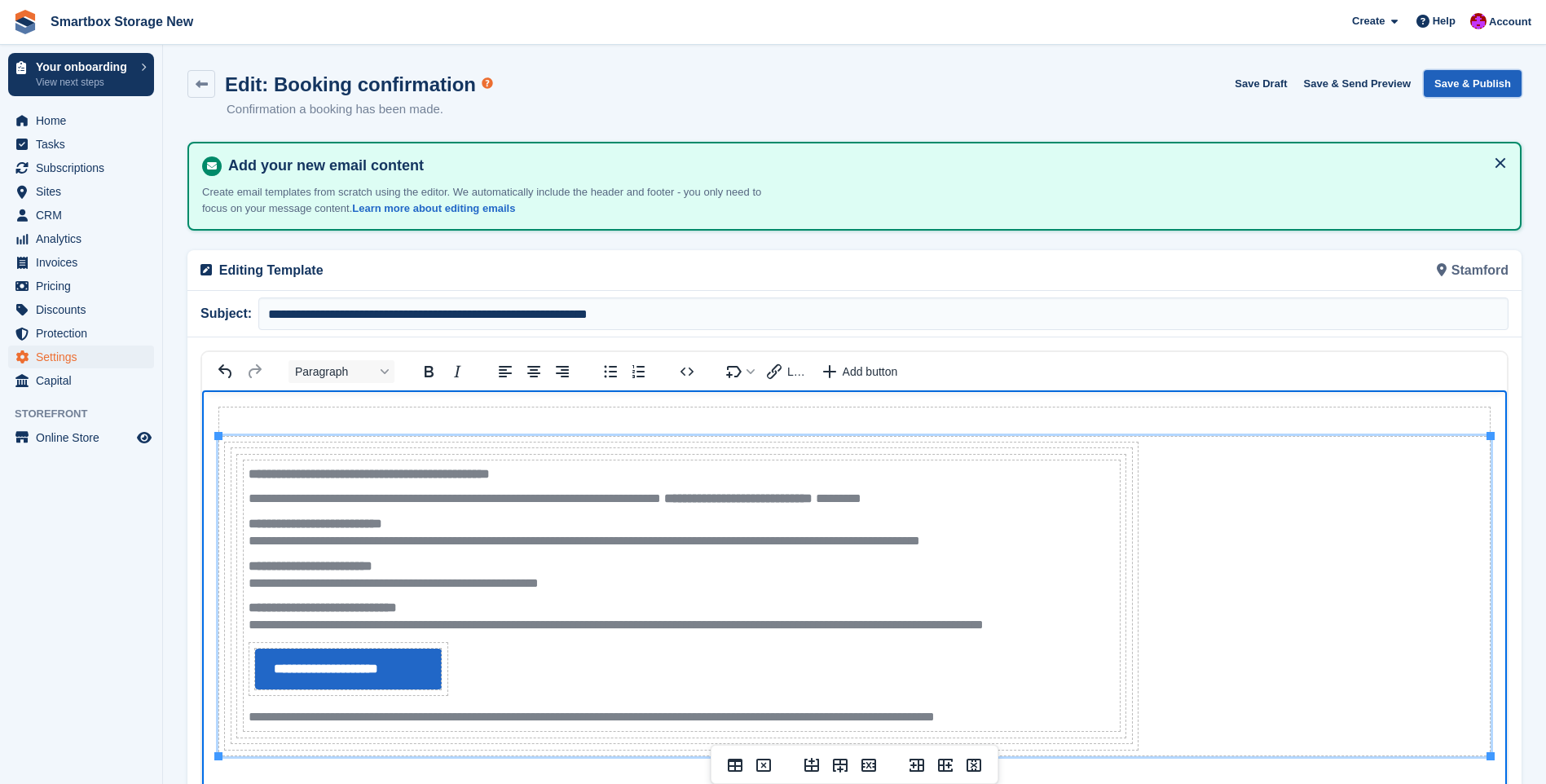 click on "Save & Publish" at bounding box center (1473, 83) 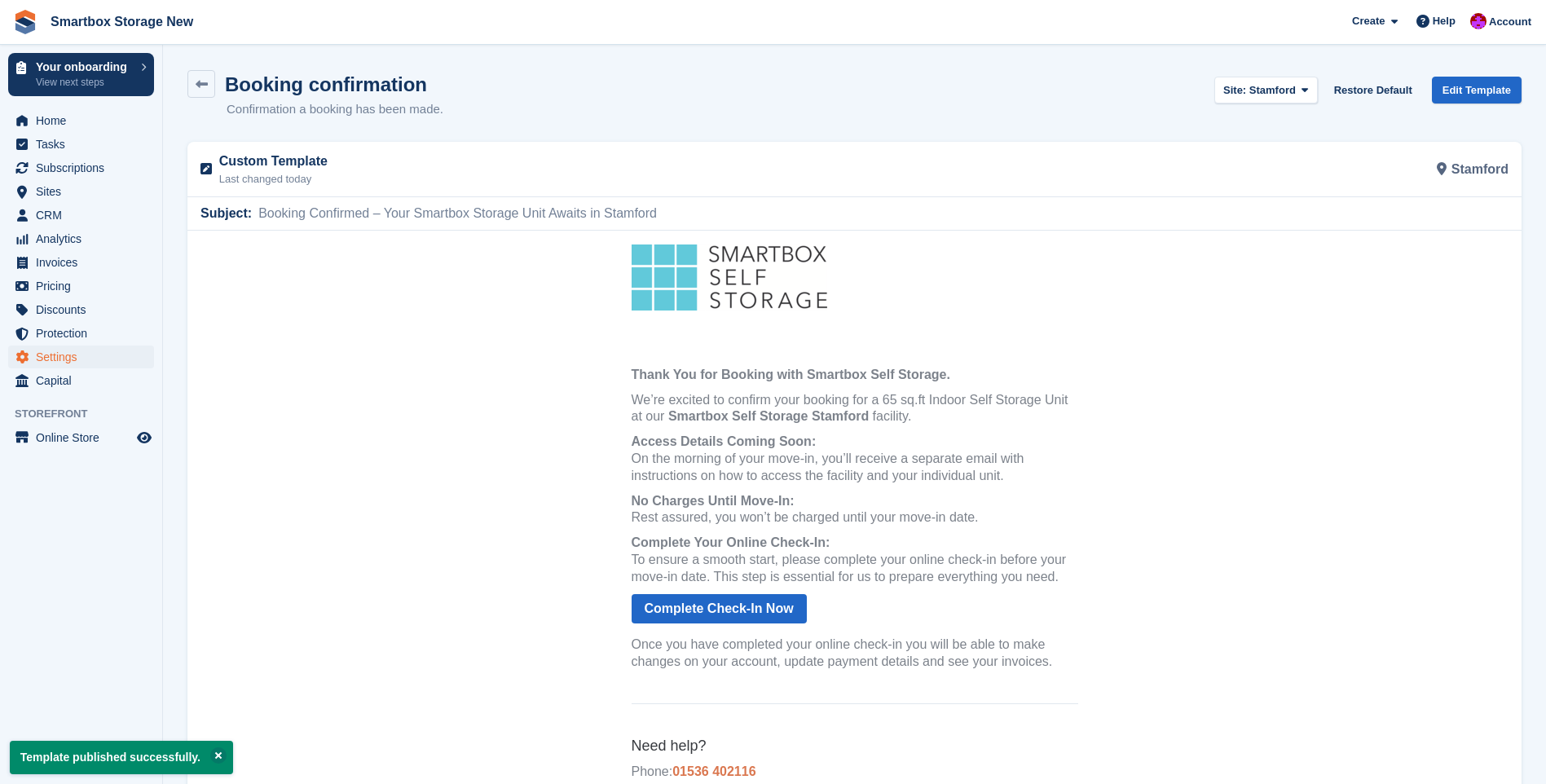 scroll, scrollTop: 0, scrollLeft: 0, axis: both 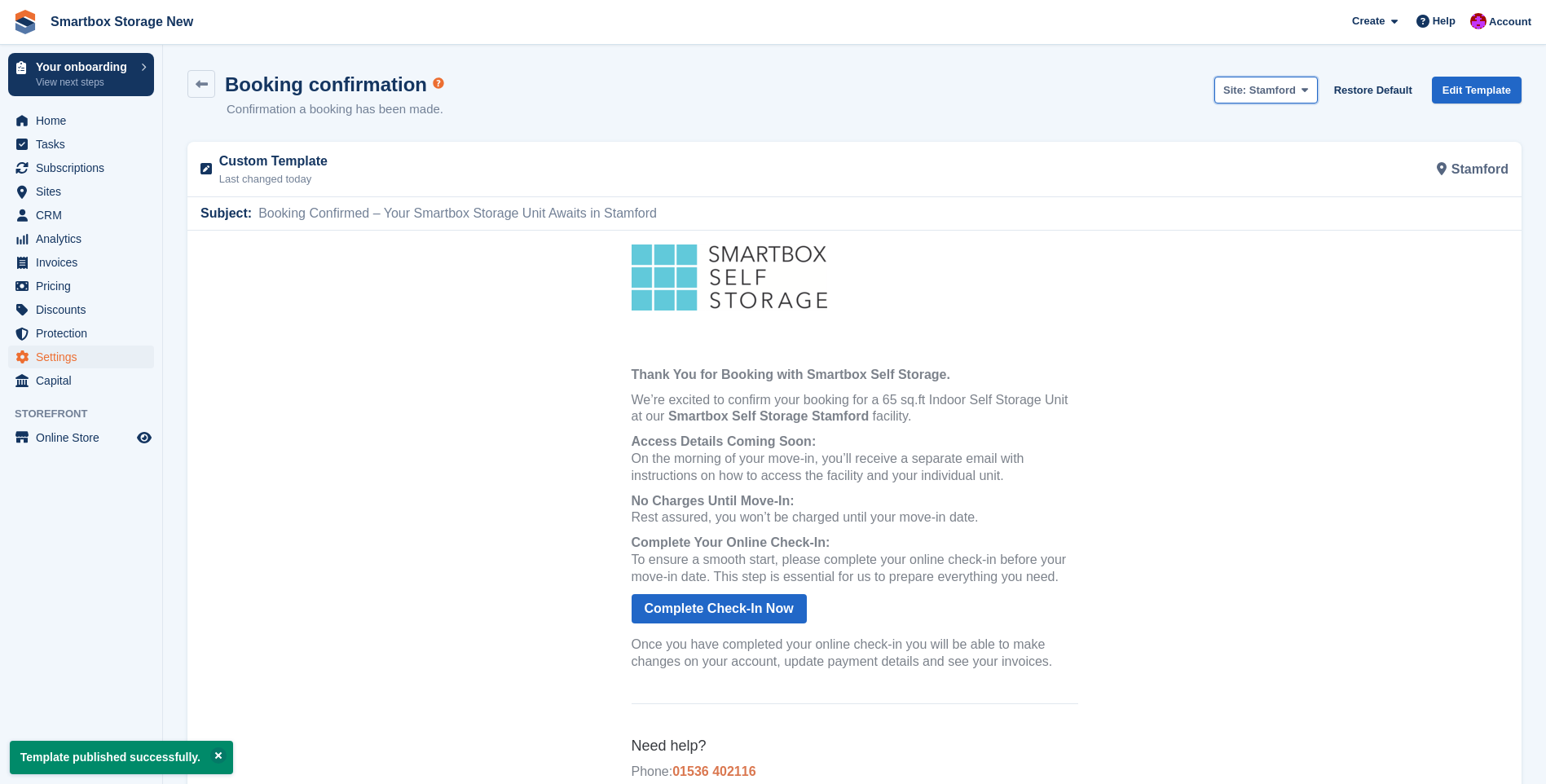 click on "Site:
Stamford" at bounding box center (1266, 90) 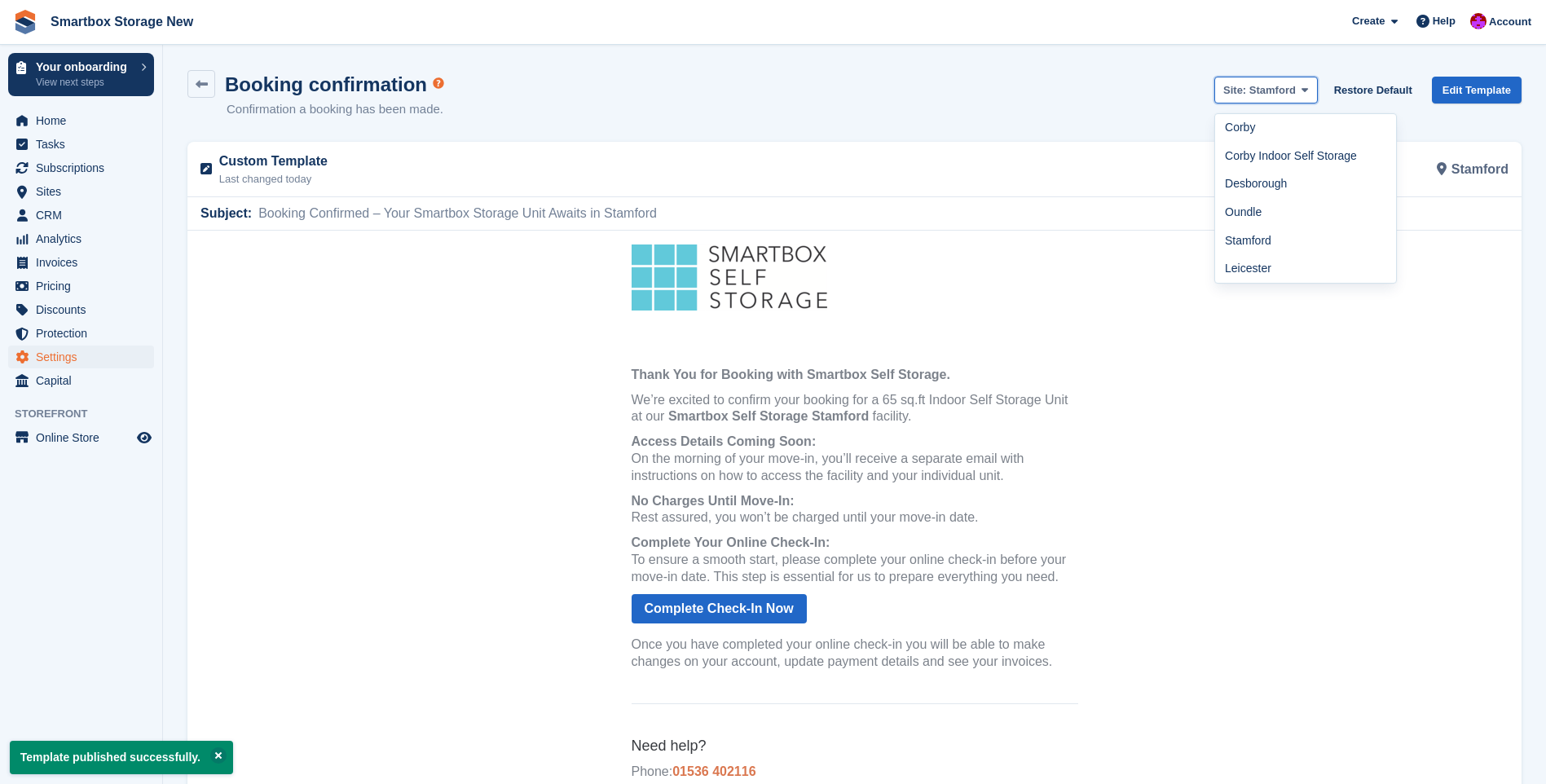 click on "Site:
Stamford" at bounding box center (1266, 90) 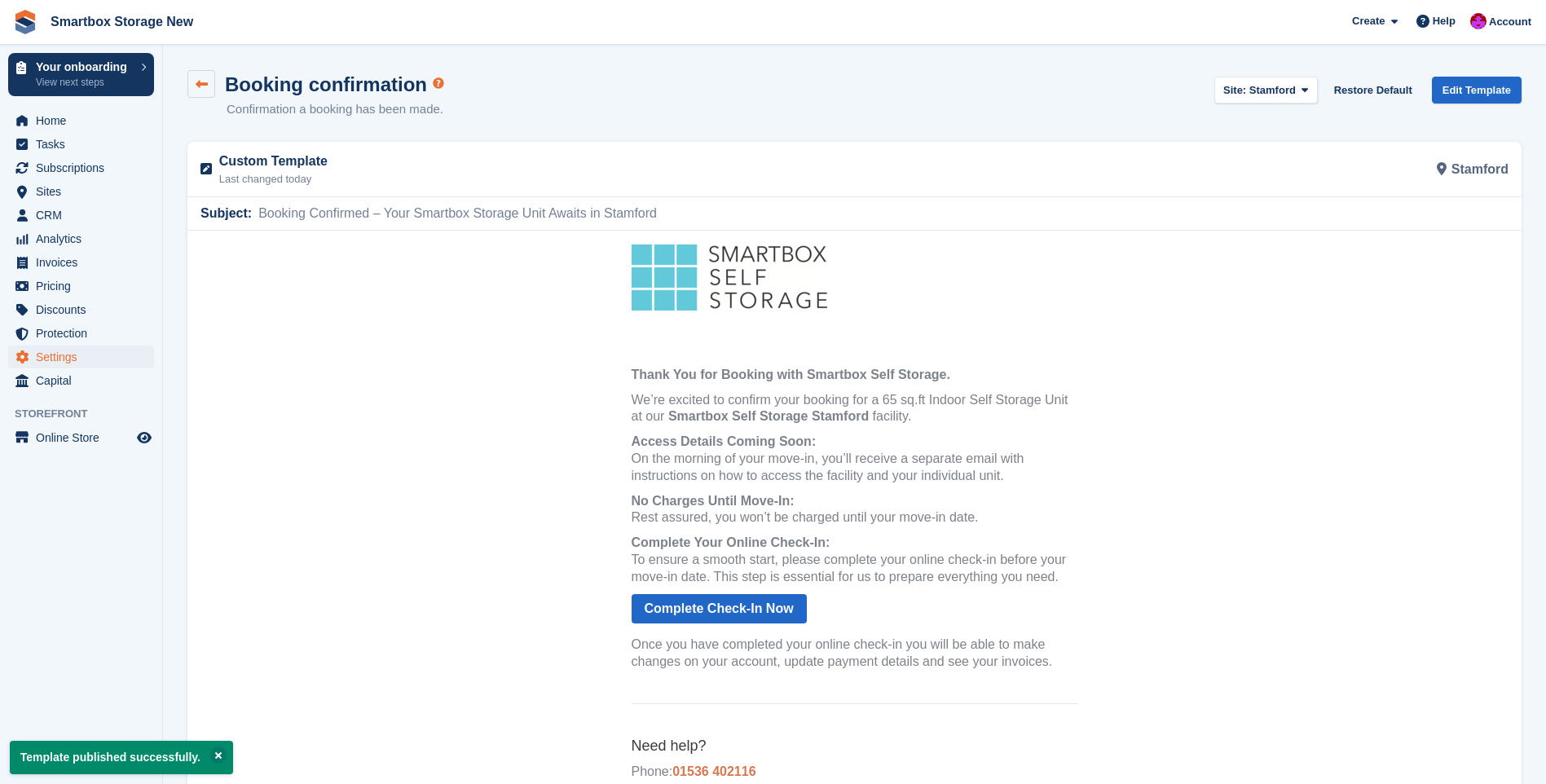 click at bounding box center [201, 84] 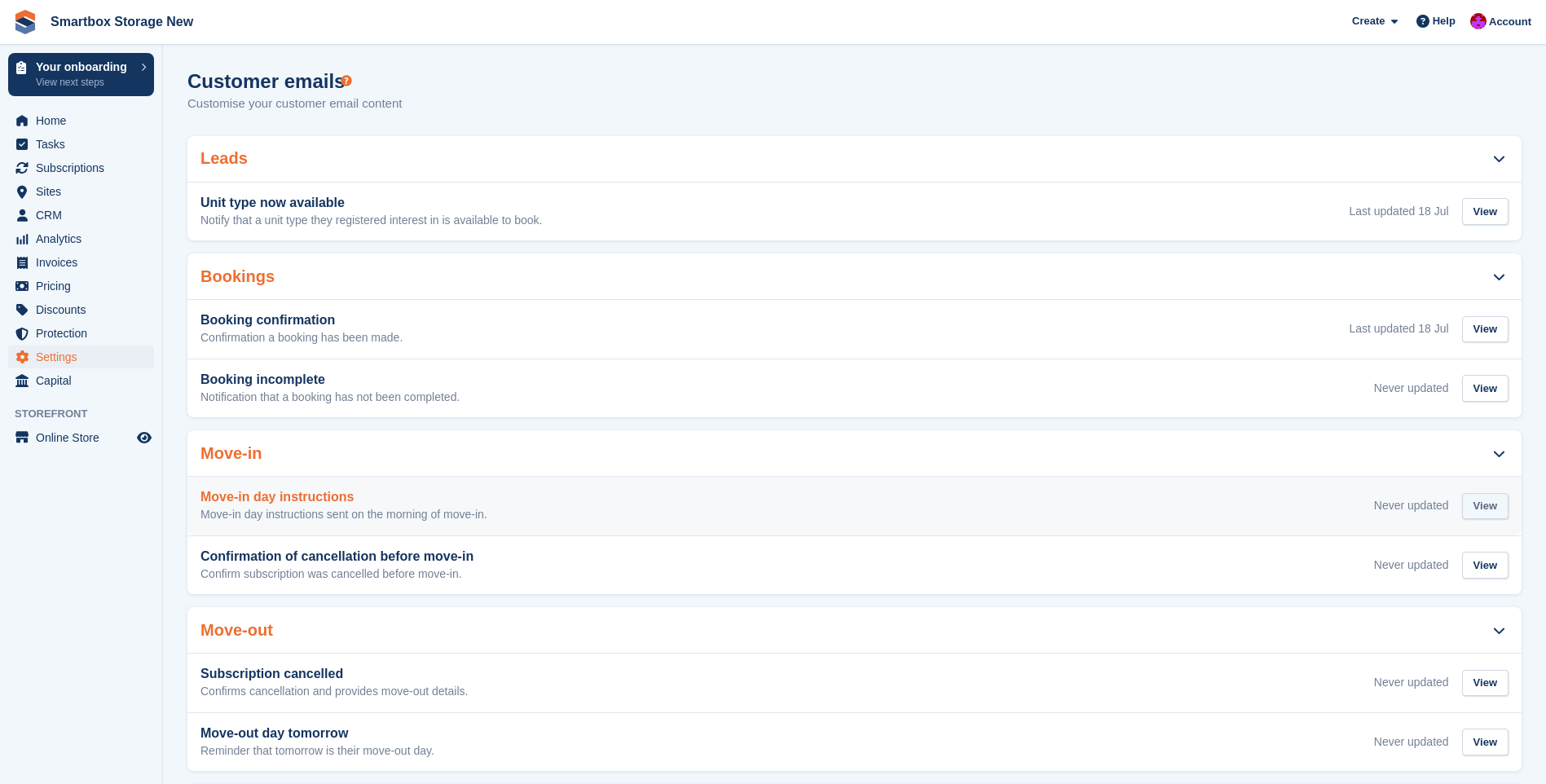 drag, startPoint x: 1480, startPoint y: 512, endPoint x: 1484, endPoint y: 502, distance: 11 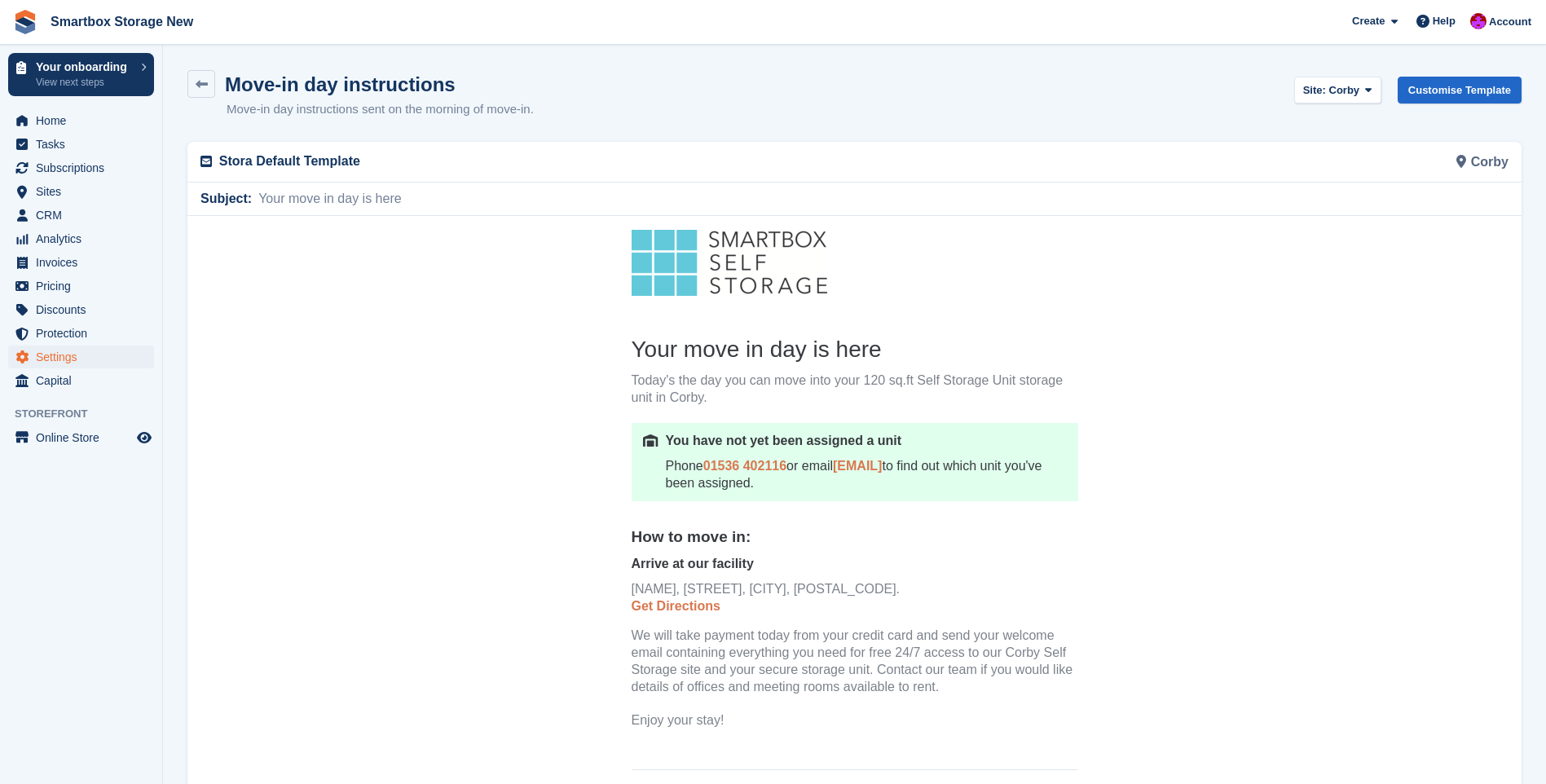 scroll, scrollTop: 0, scrollLeft: 0, axis: both 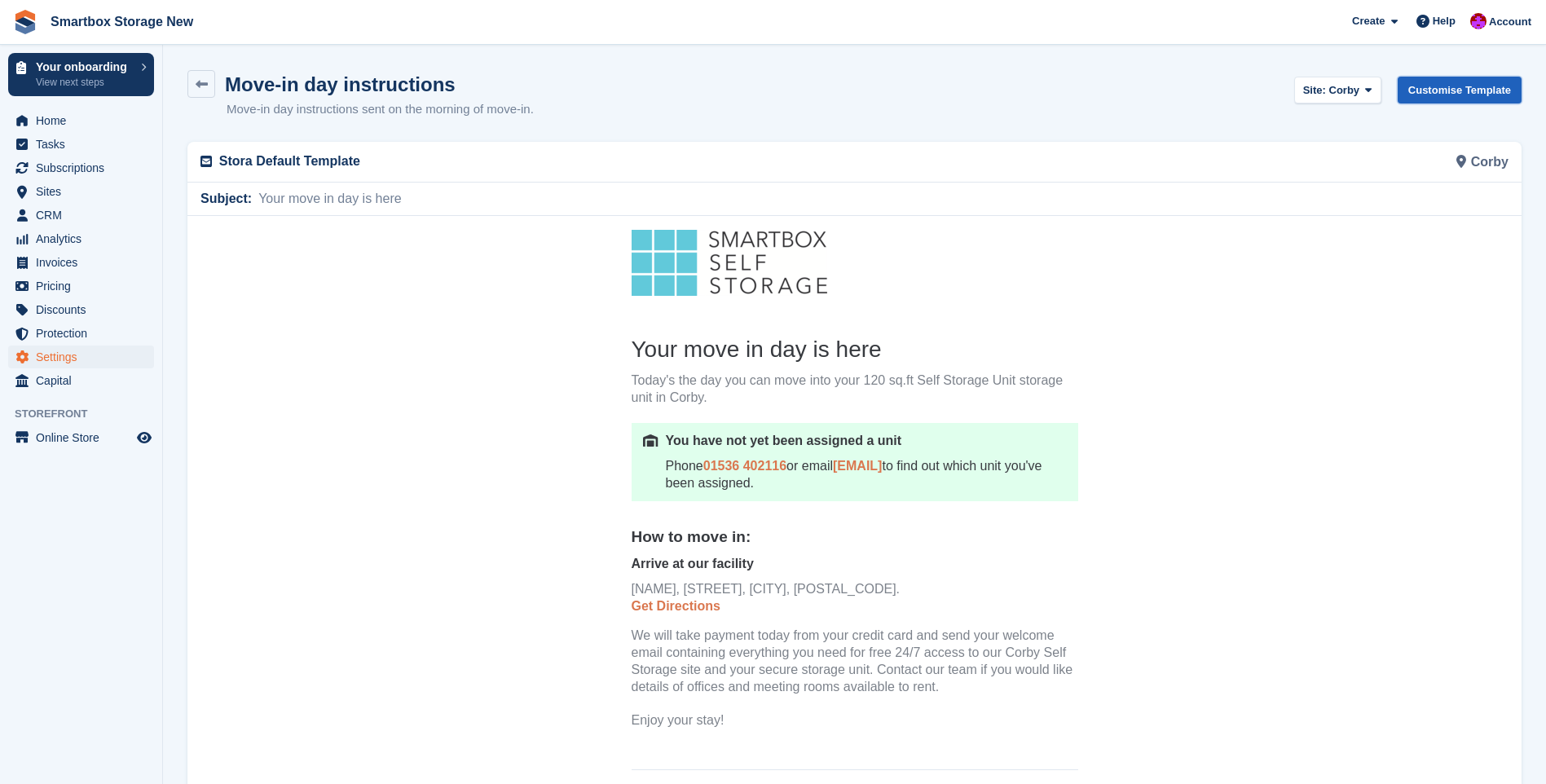 click on "Customise Template" at bounding box center [1460, 90] 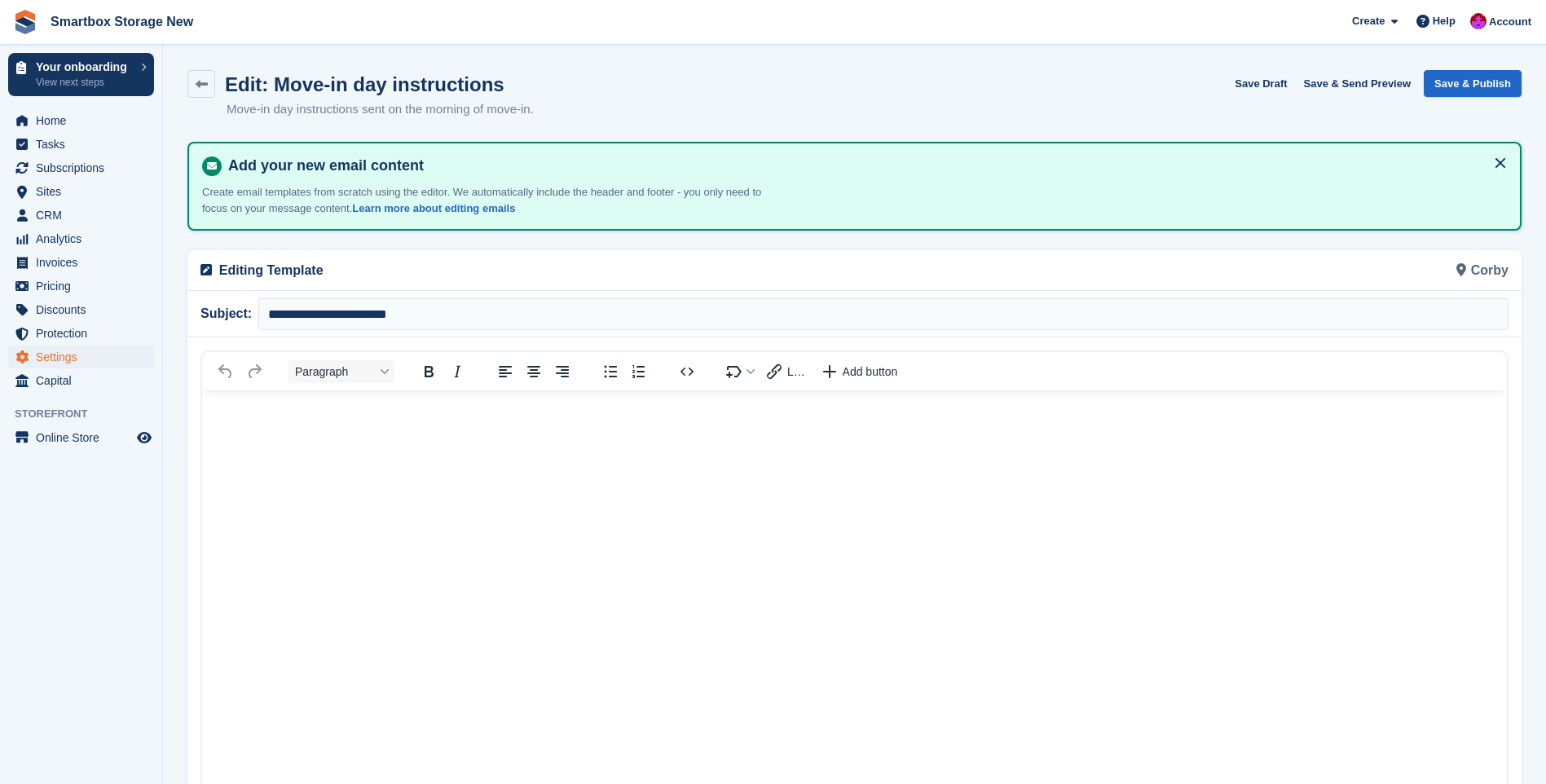 scroll, scrollTop: 0, scrollLeft: 0, axis: both 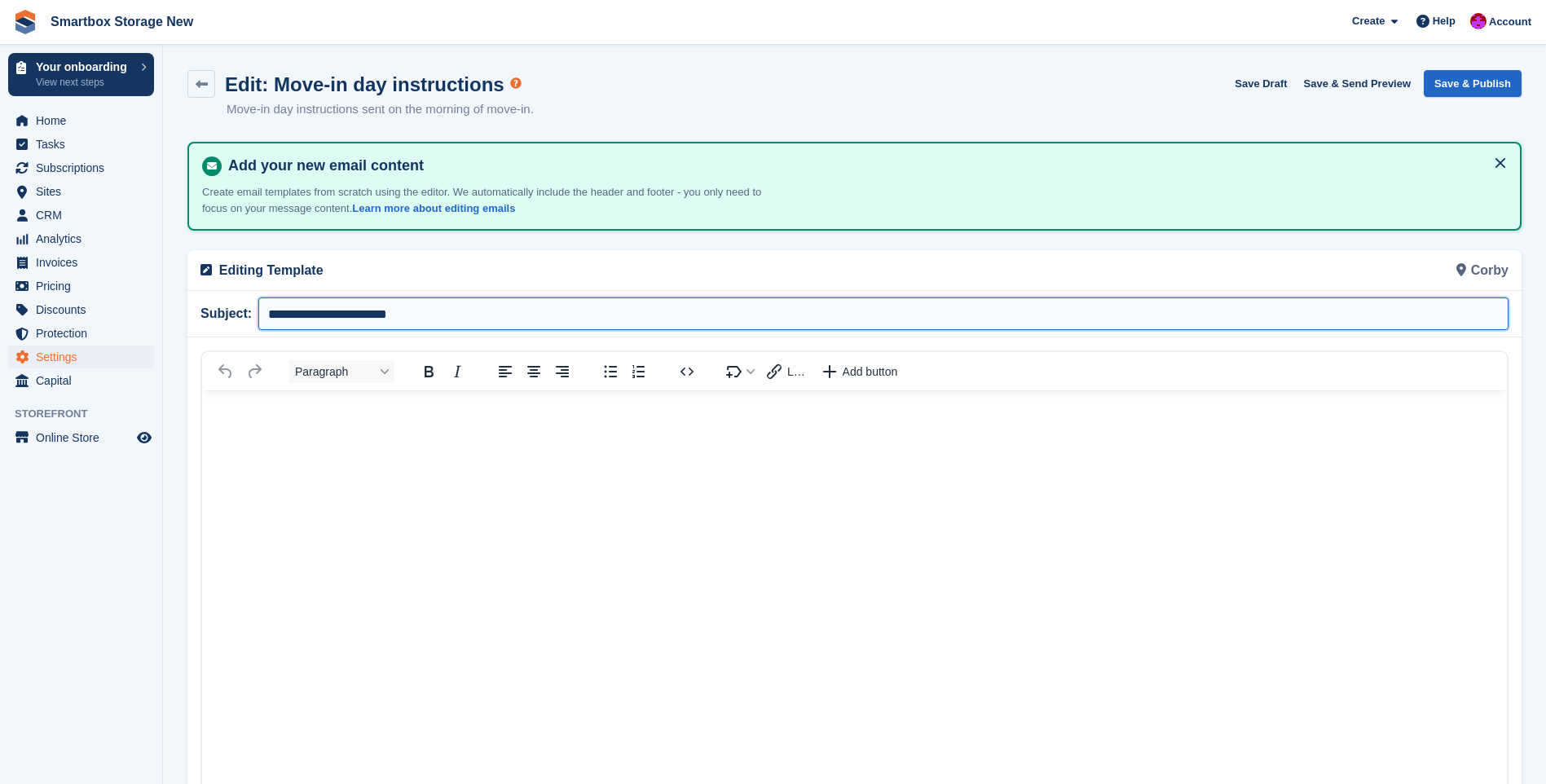 click on "**********" at bounding box center (883, 314) 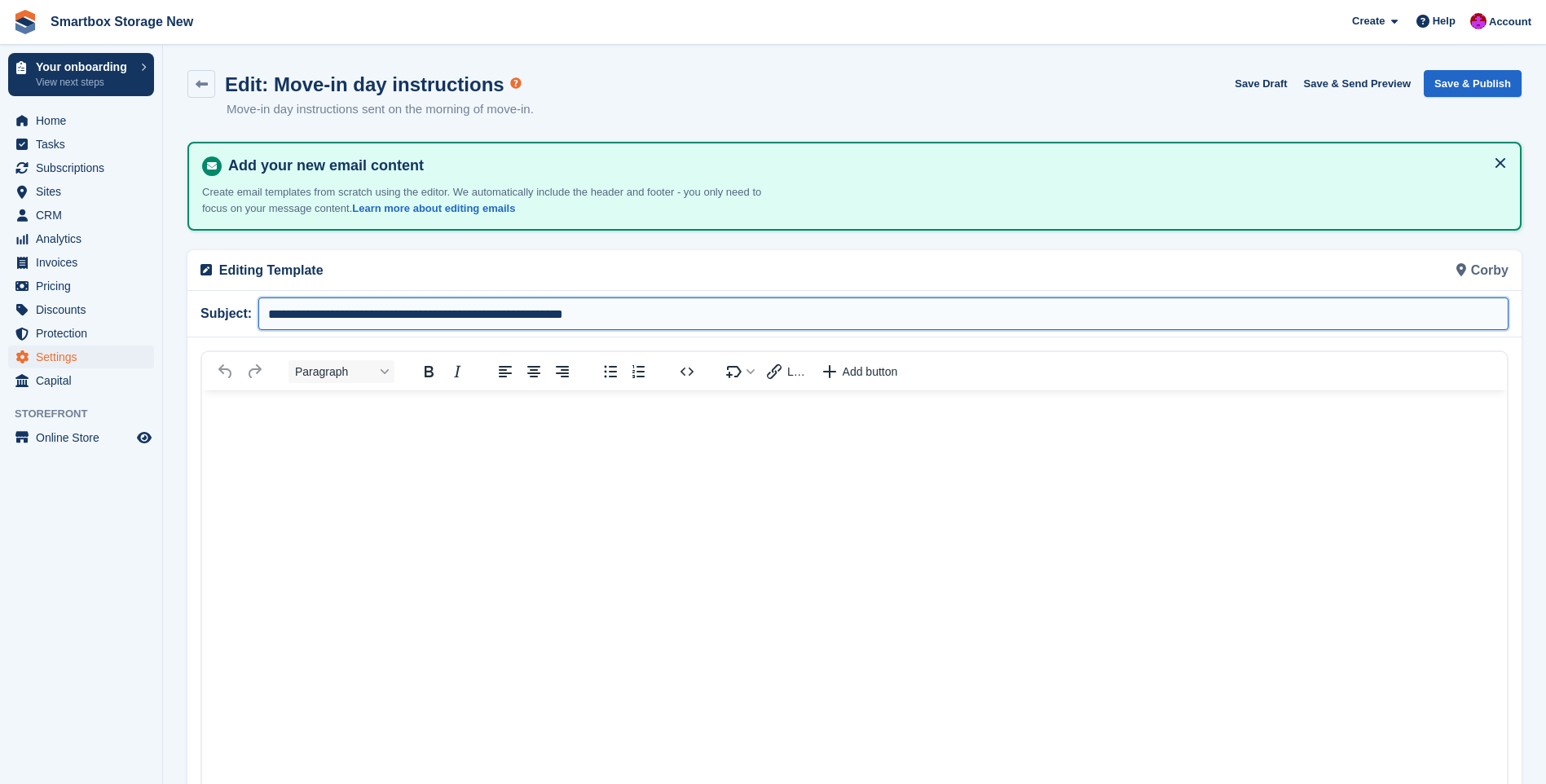 type on "**********" 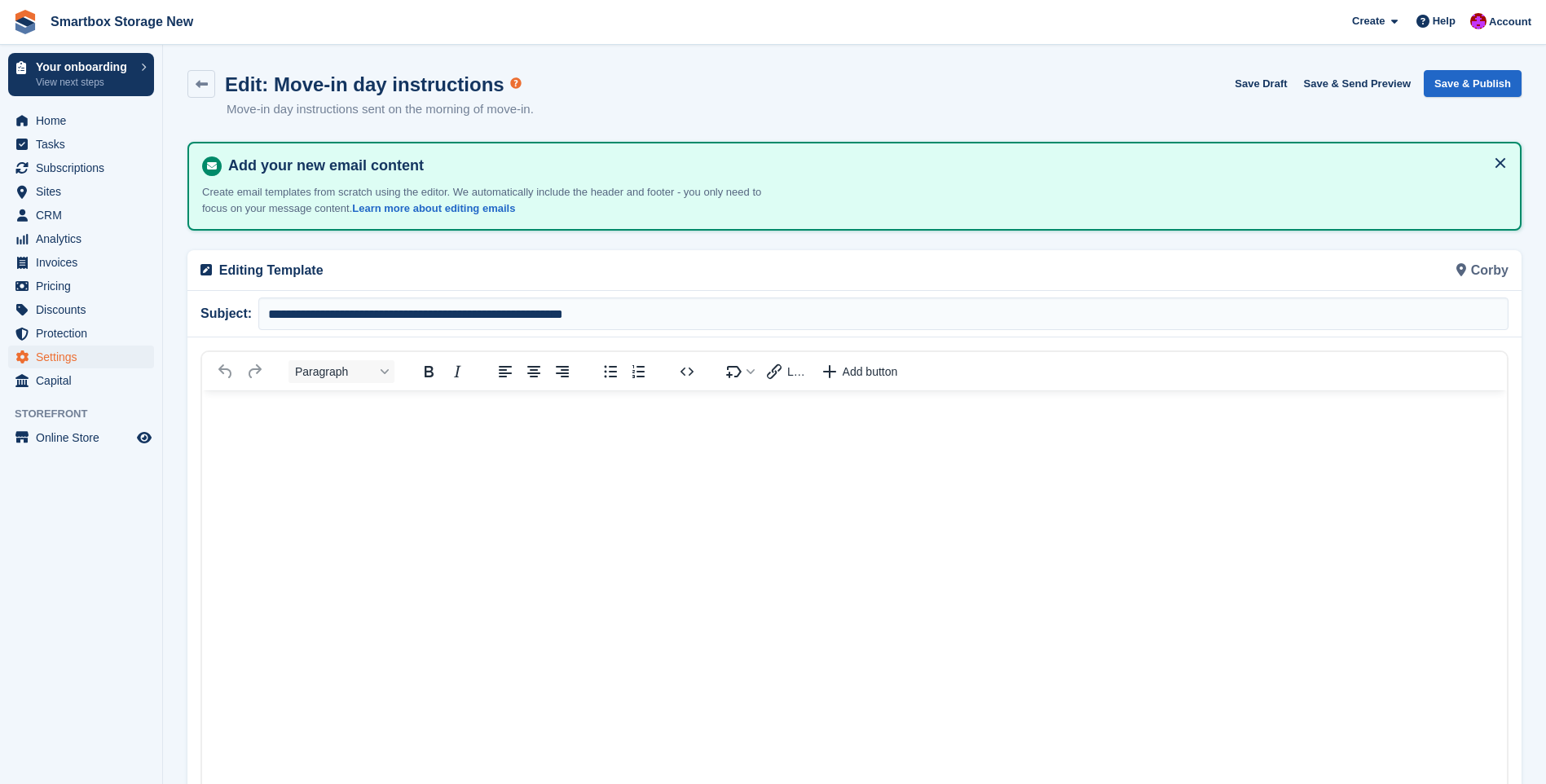 click at bounding box center (854, 685) 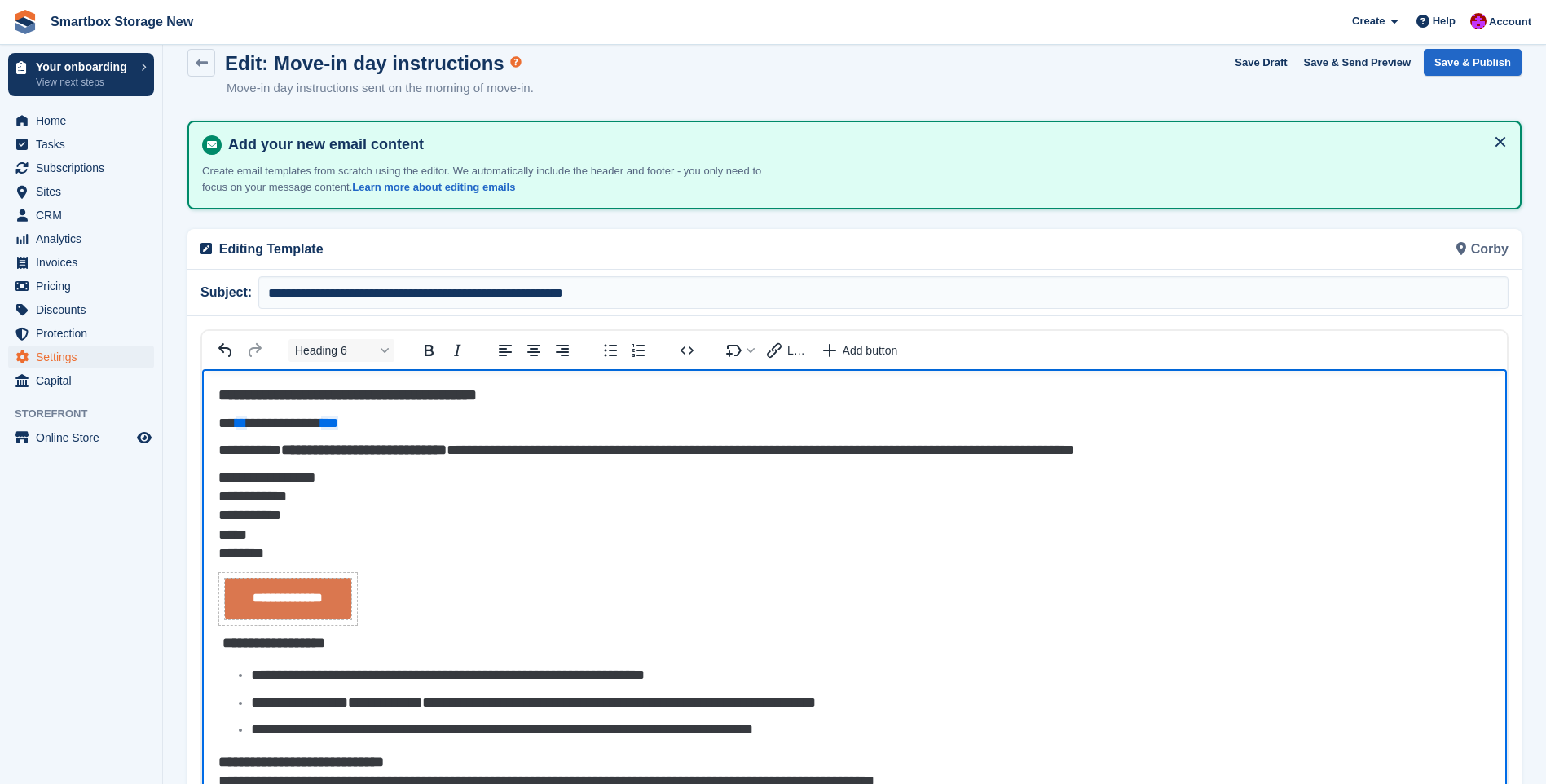 scroll, scrollTop: 0, scrollLeft: 0, axis: both 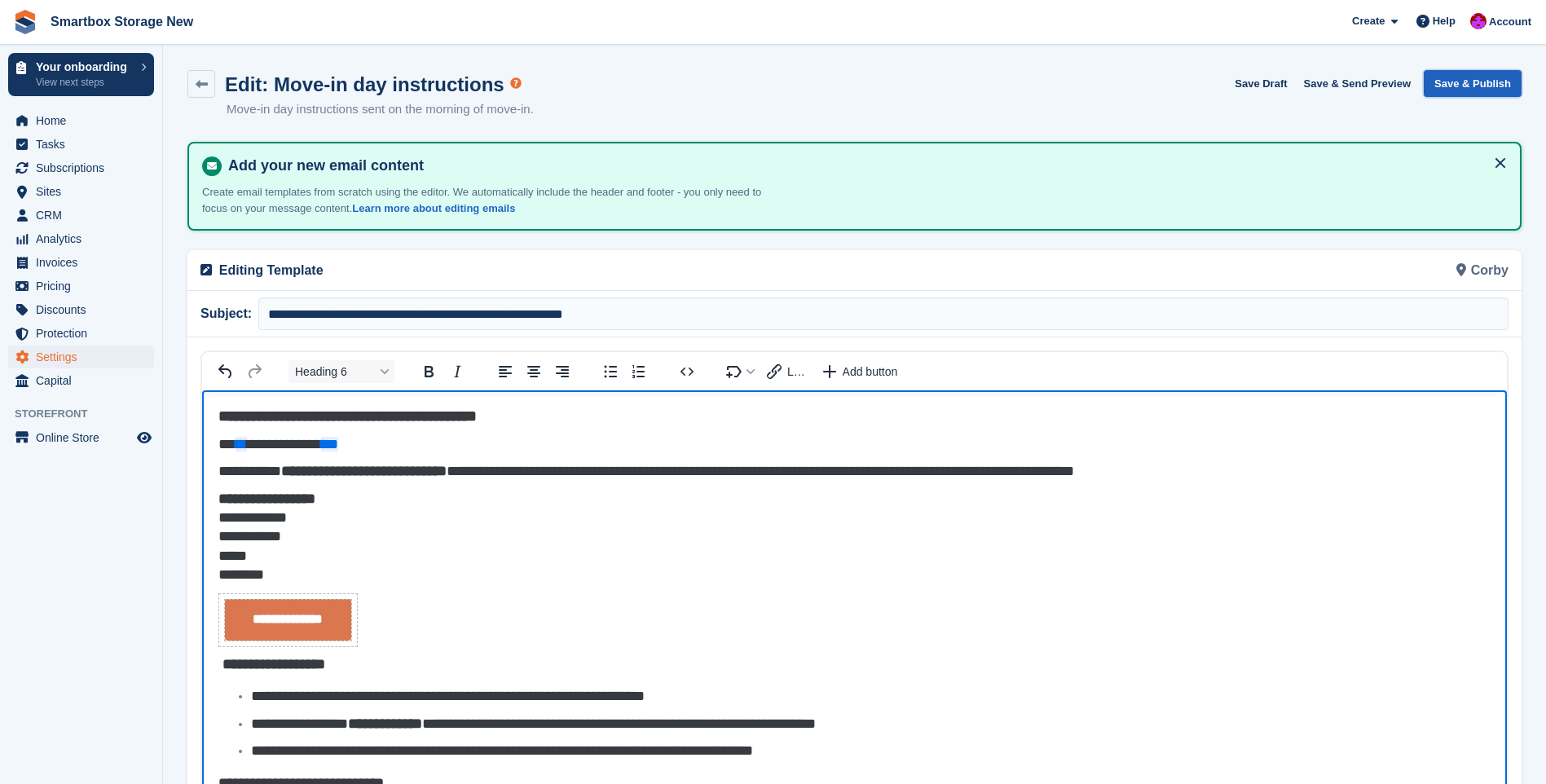 click on "Save & Publish" at bounding box center (1473, 83) 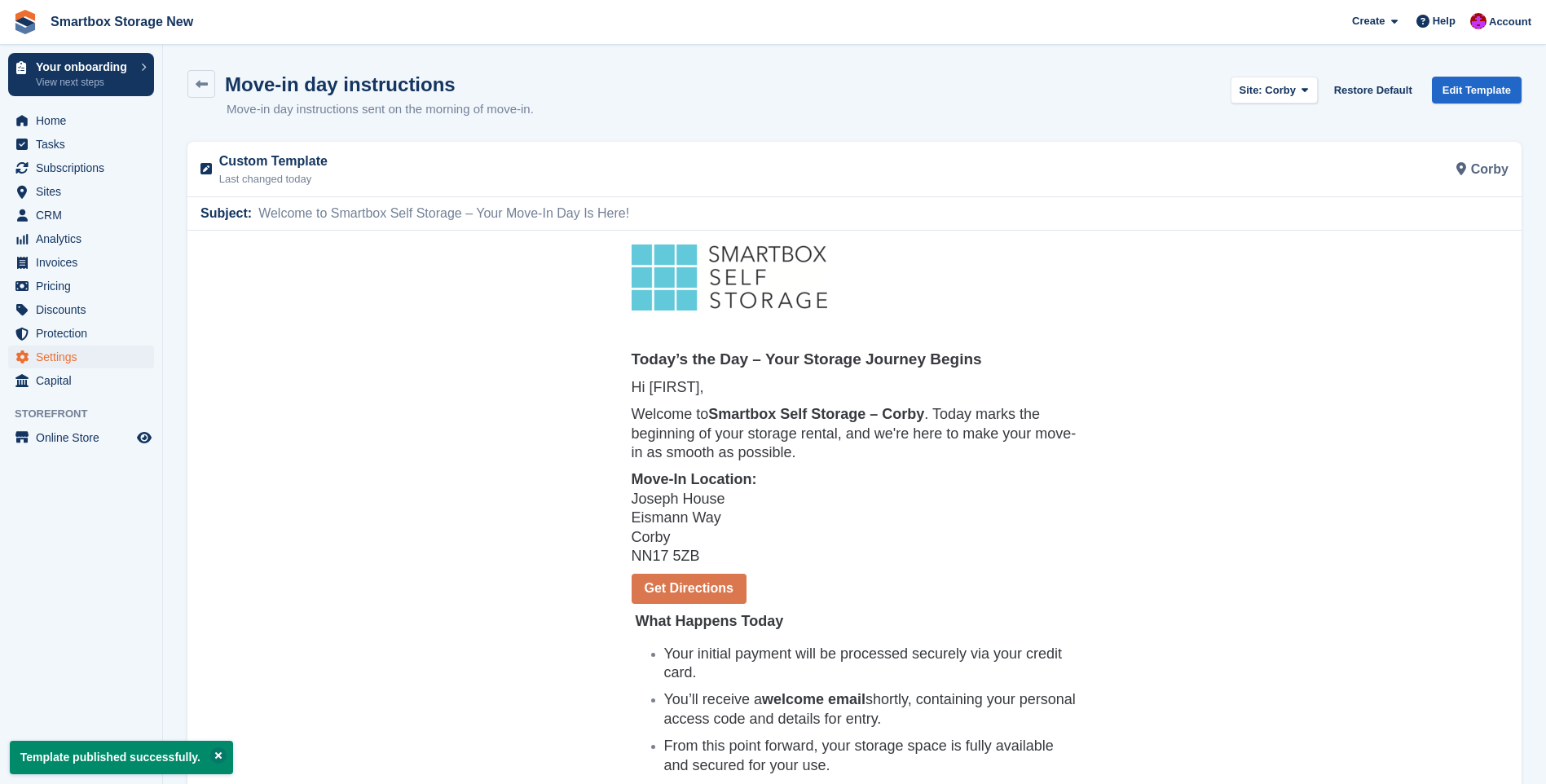 scroll, scrollTop: 0, scrollLeft: 0, axis: both 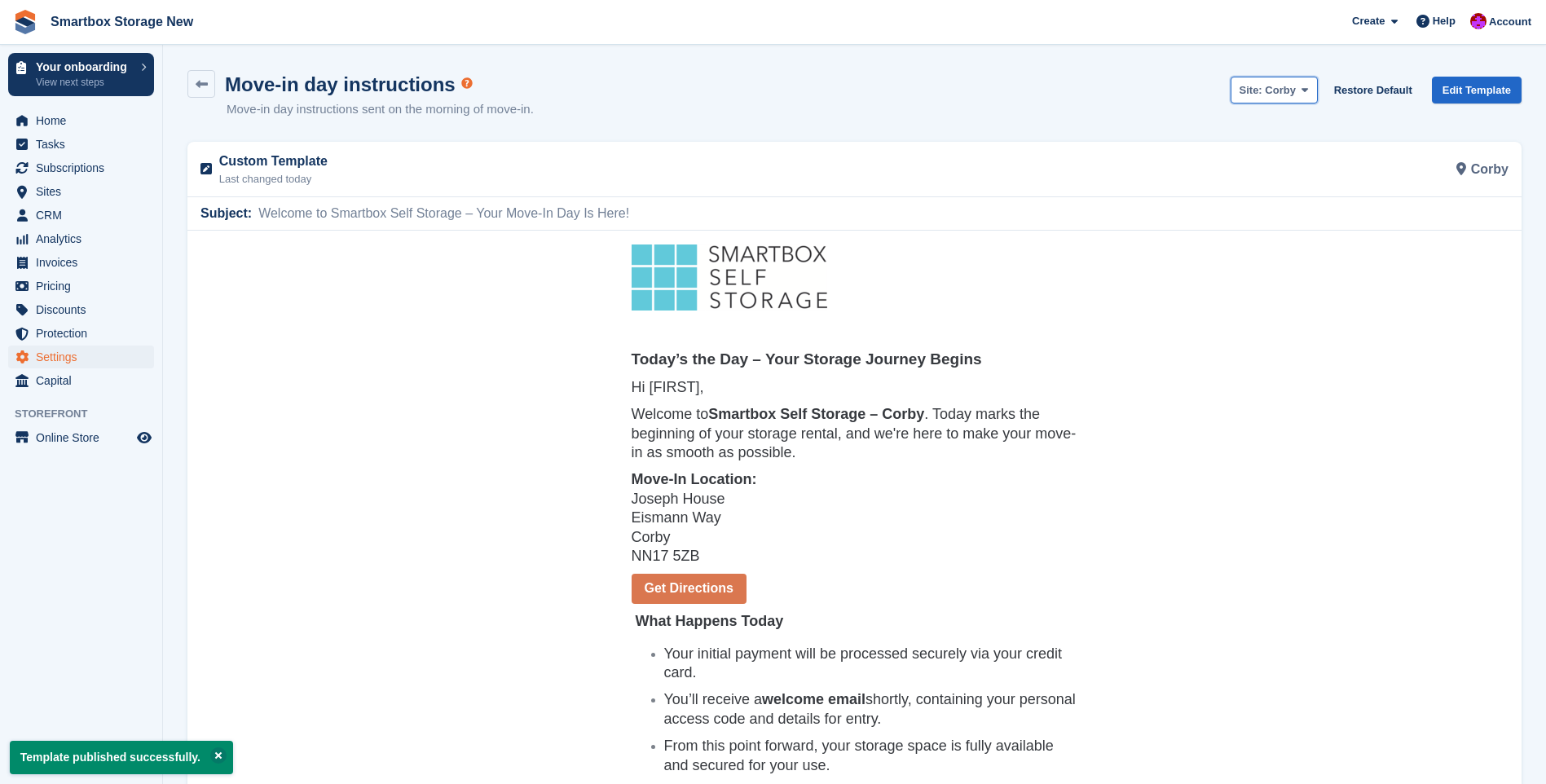 click on "Site:
Corby" at bounding box center (1274, 90) 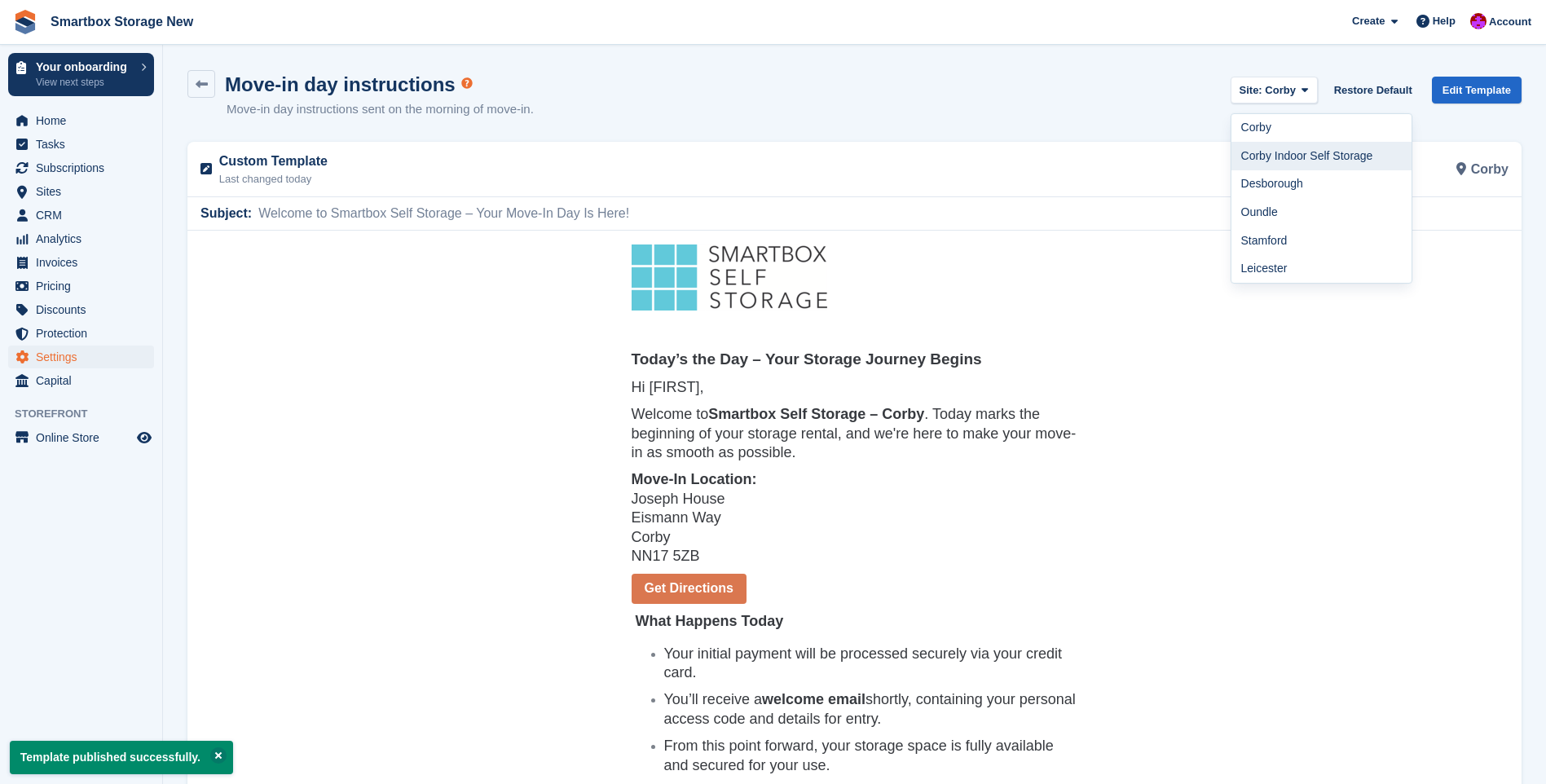 click on "Corby Indoor Self Storage" at bounding box center (1322, 156) 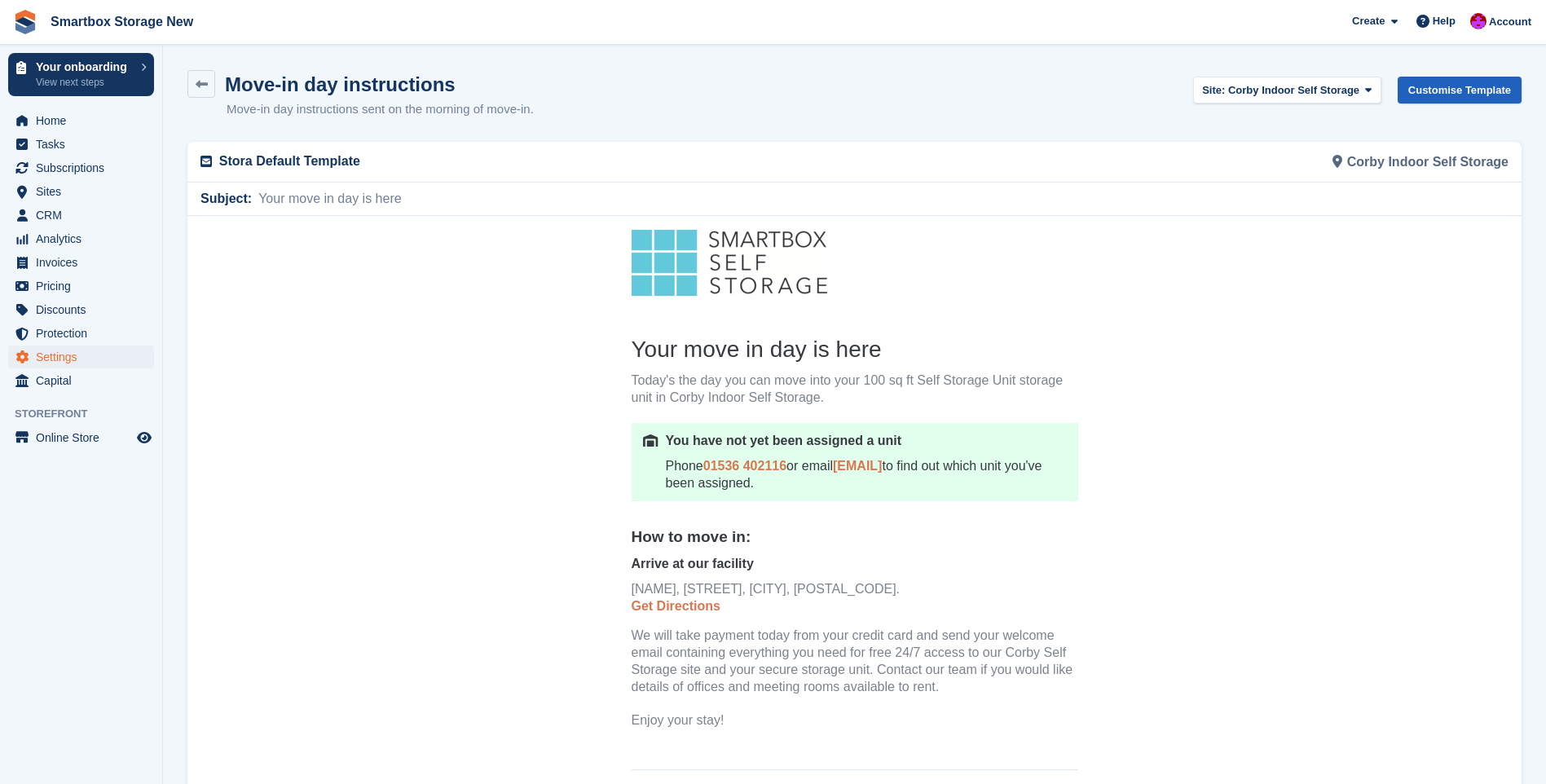 scroll, scrollTop: 0, scrollLeft: 0, axis: both 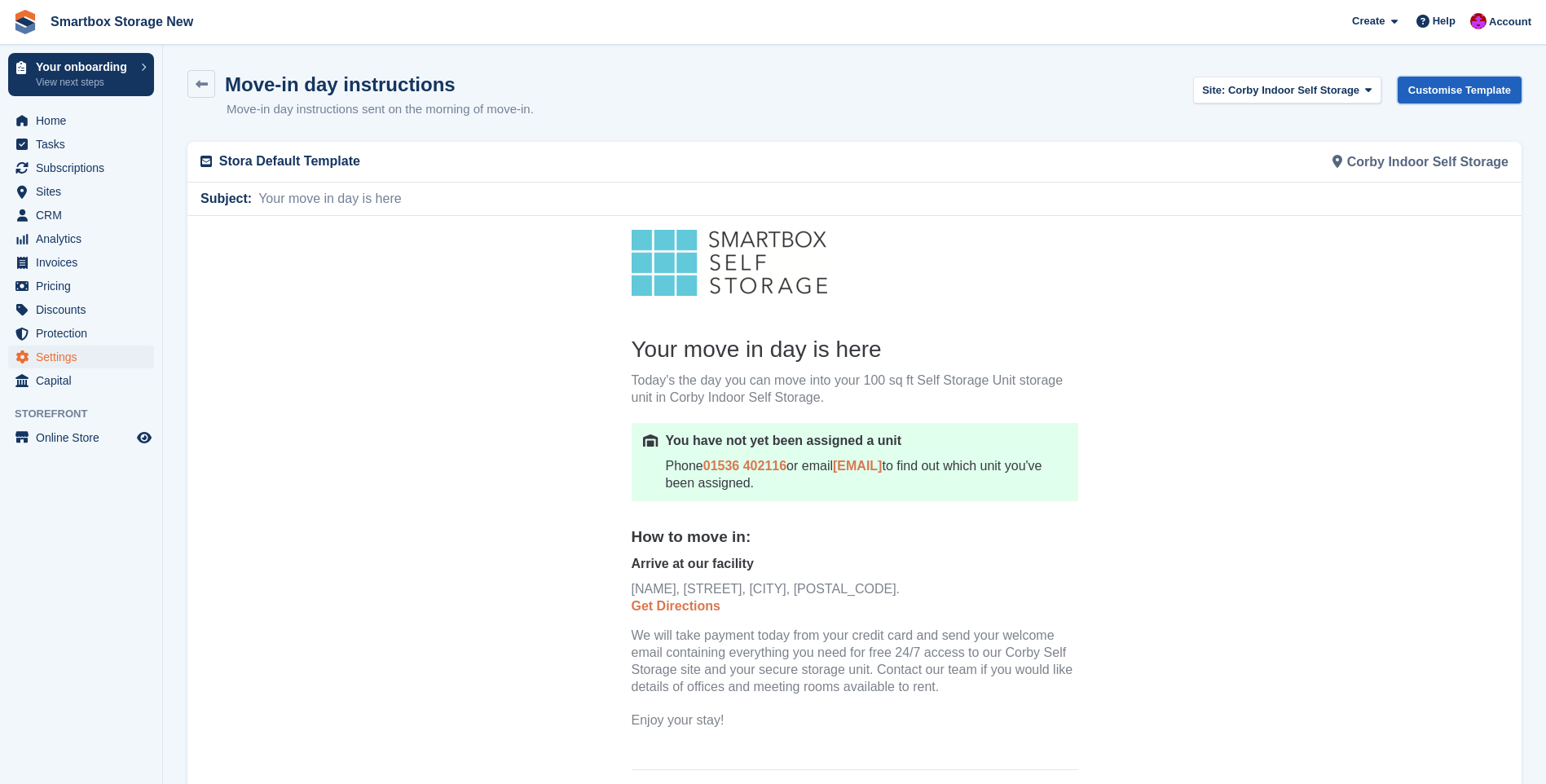 click on "Customise Template" at bounding box center [1460, 90] 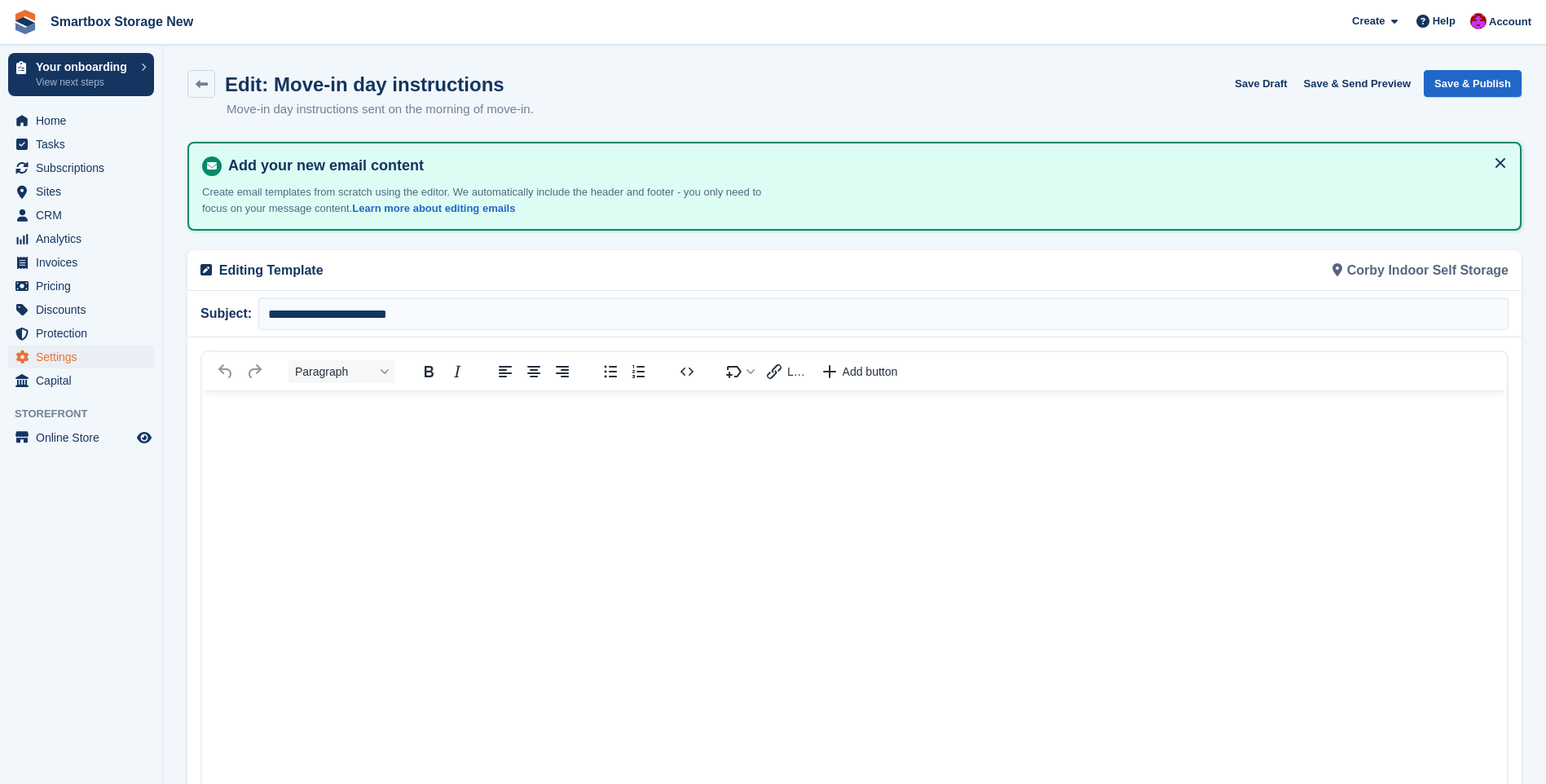 scroll, scrollTop: 0, scrollLeft: 0, axis: both 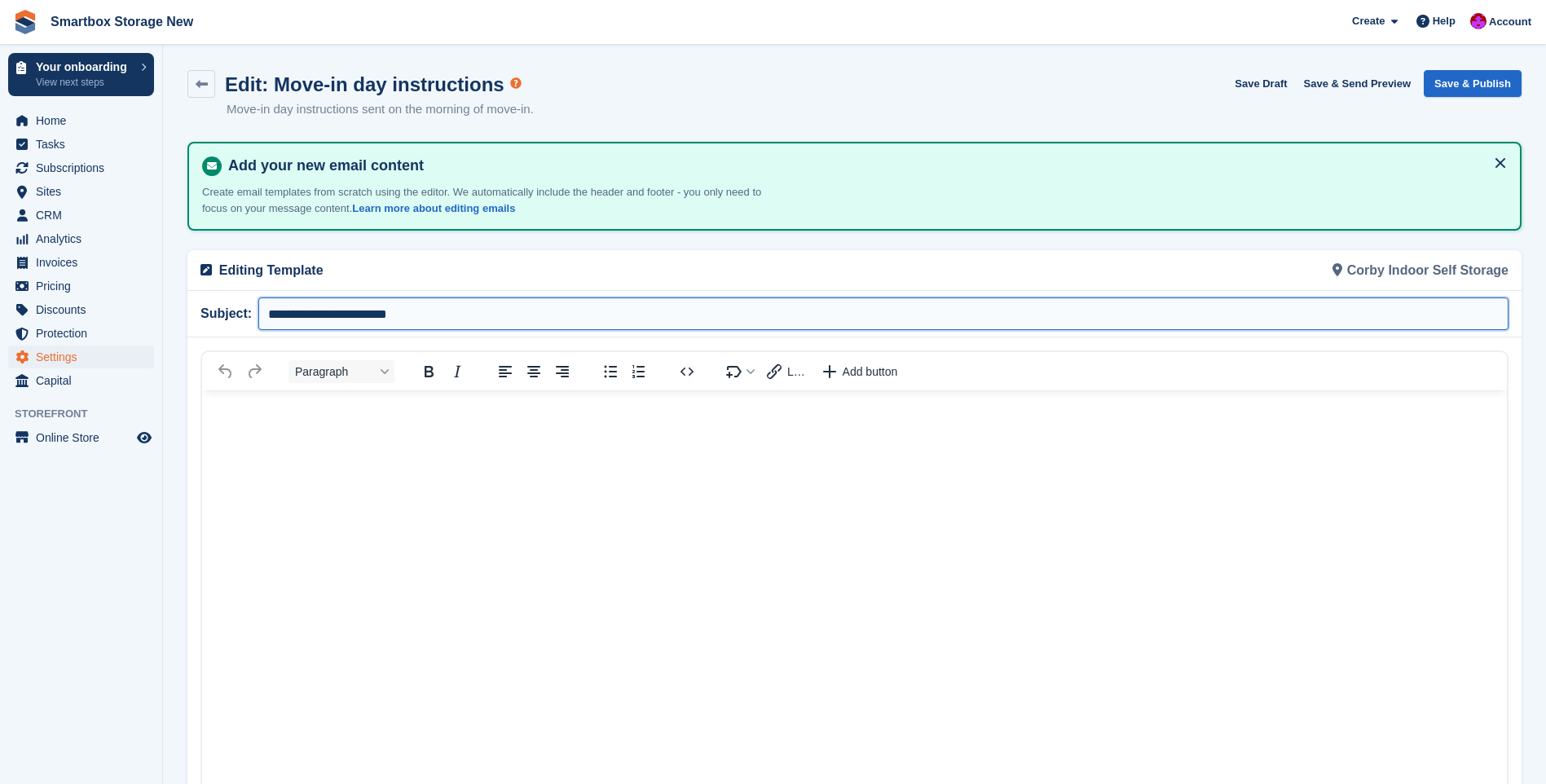 click on "**********" at bounding box center [883, 314] 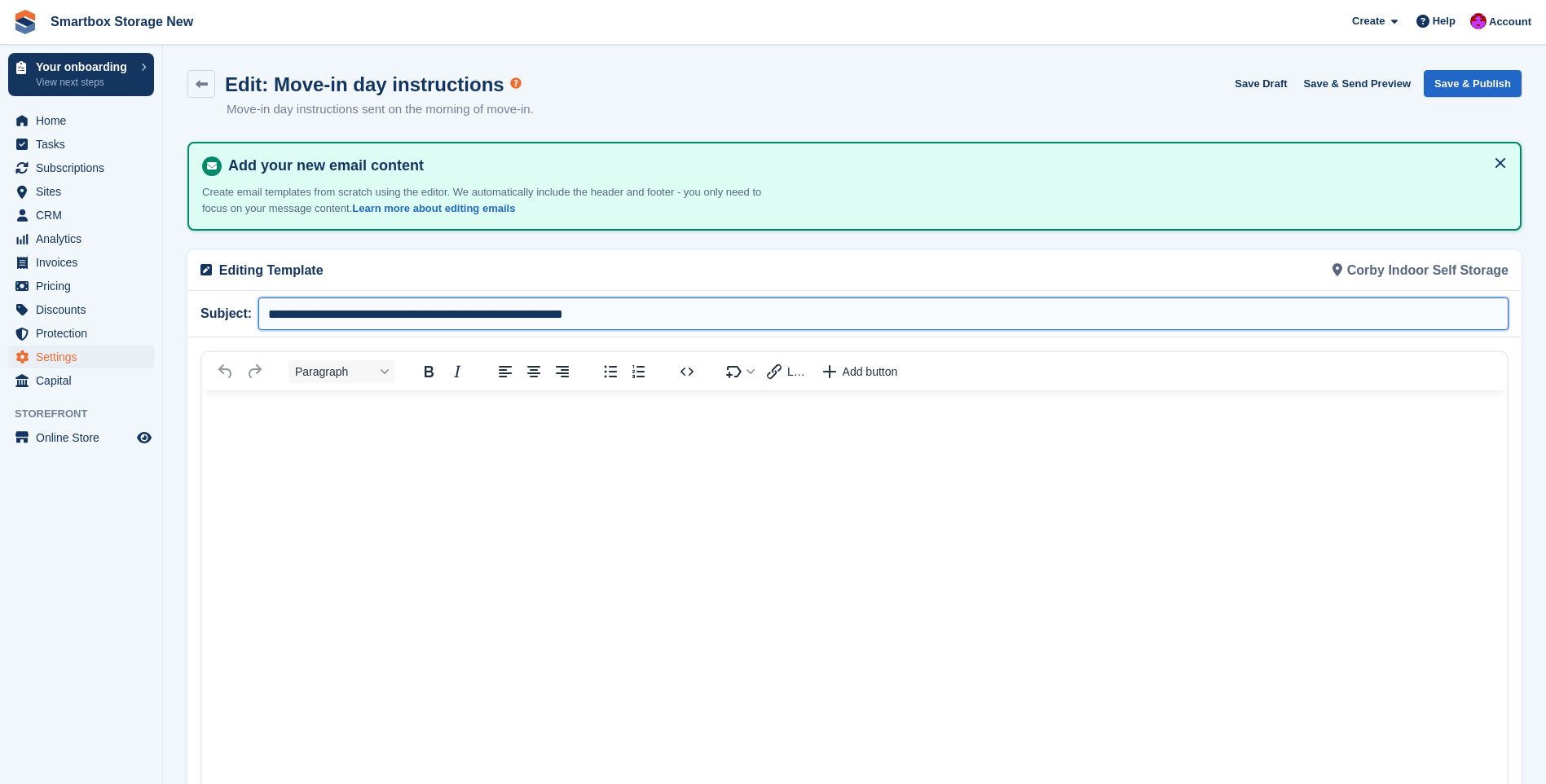 type on "**********" 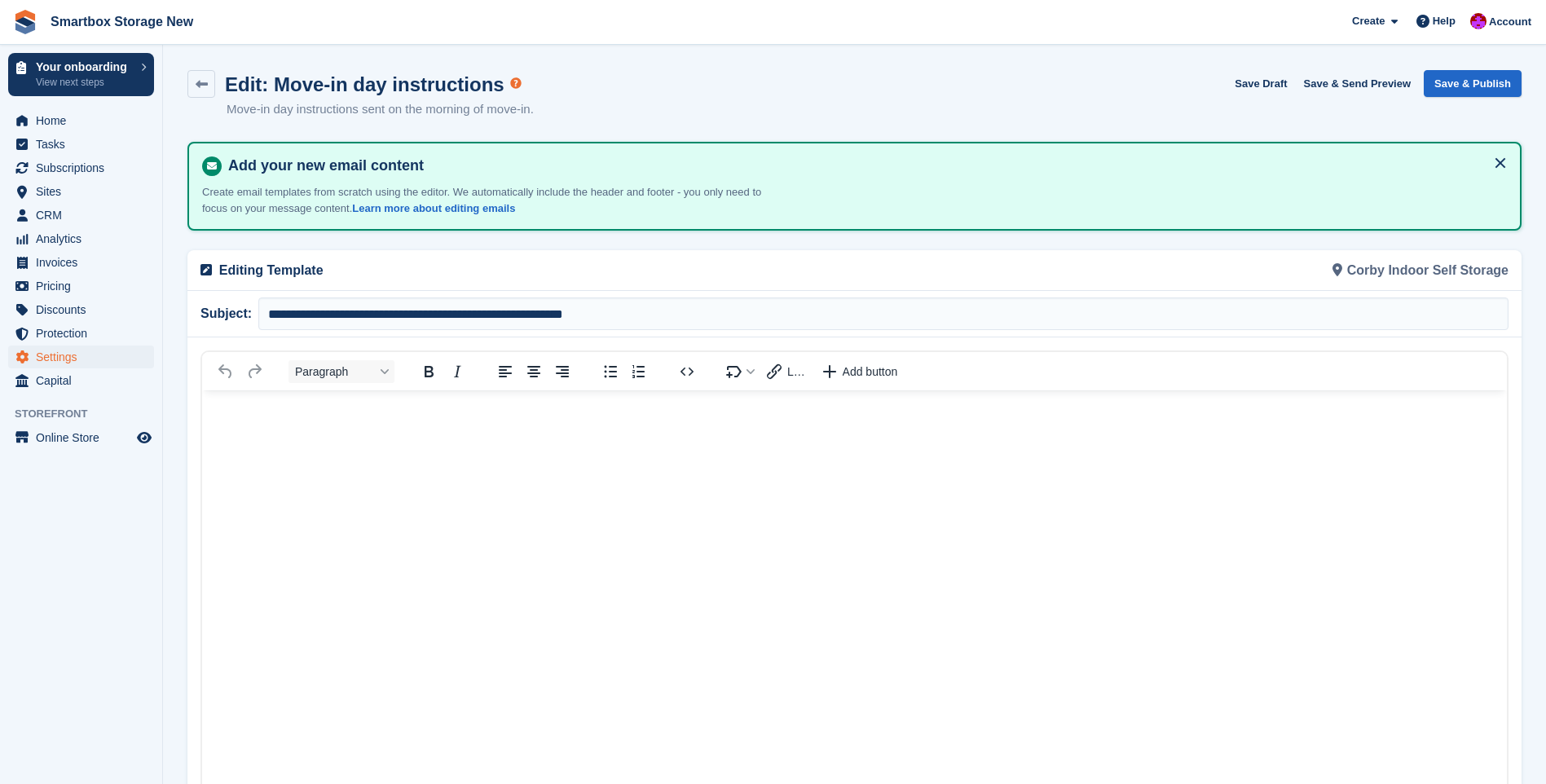 click at bounding box center (854, 685) 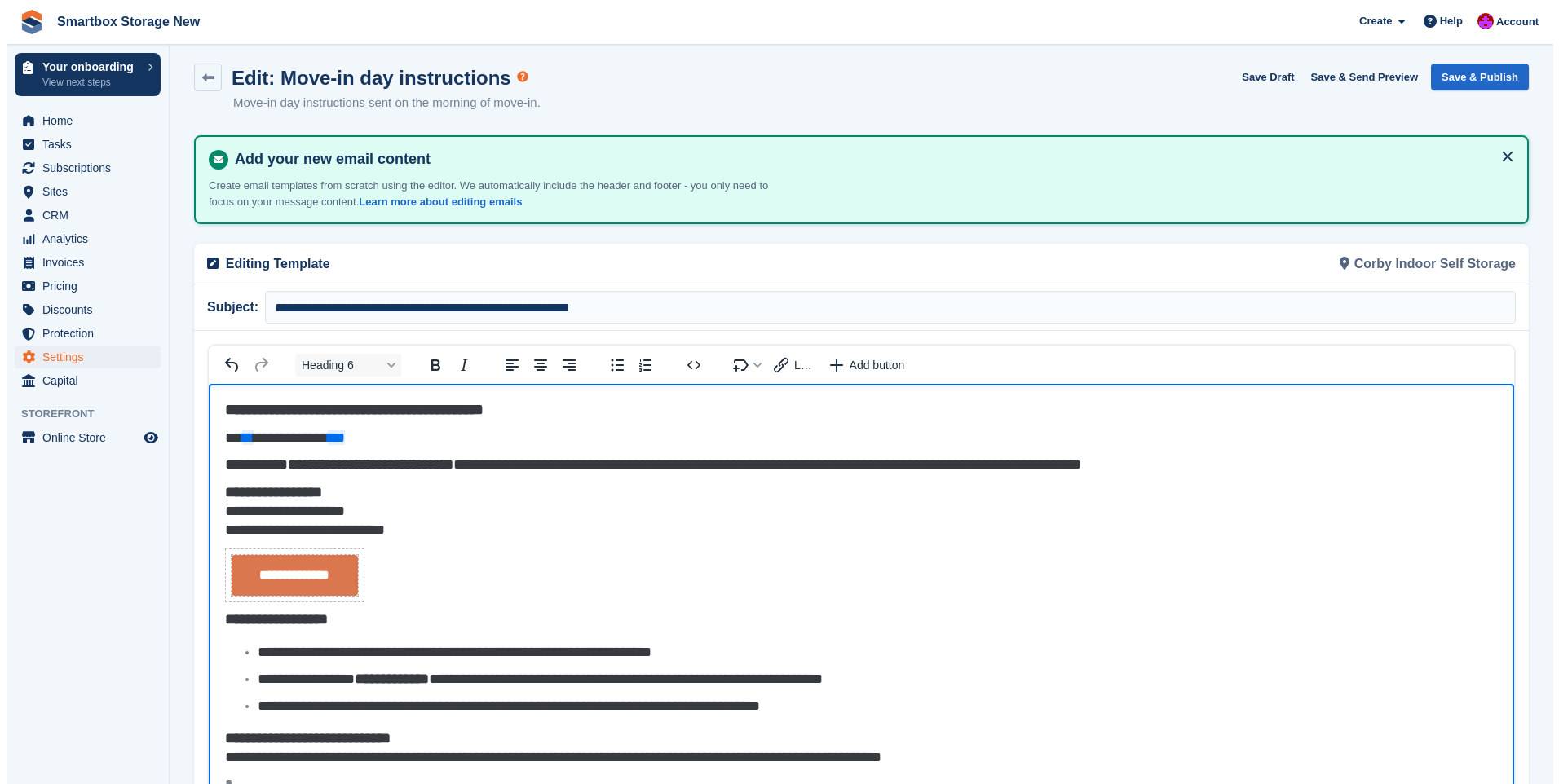 scroll, scrollTop: 0, scrollLeft: 0, axis: both 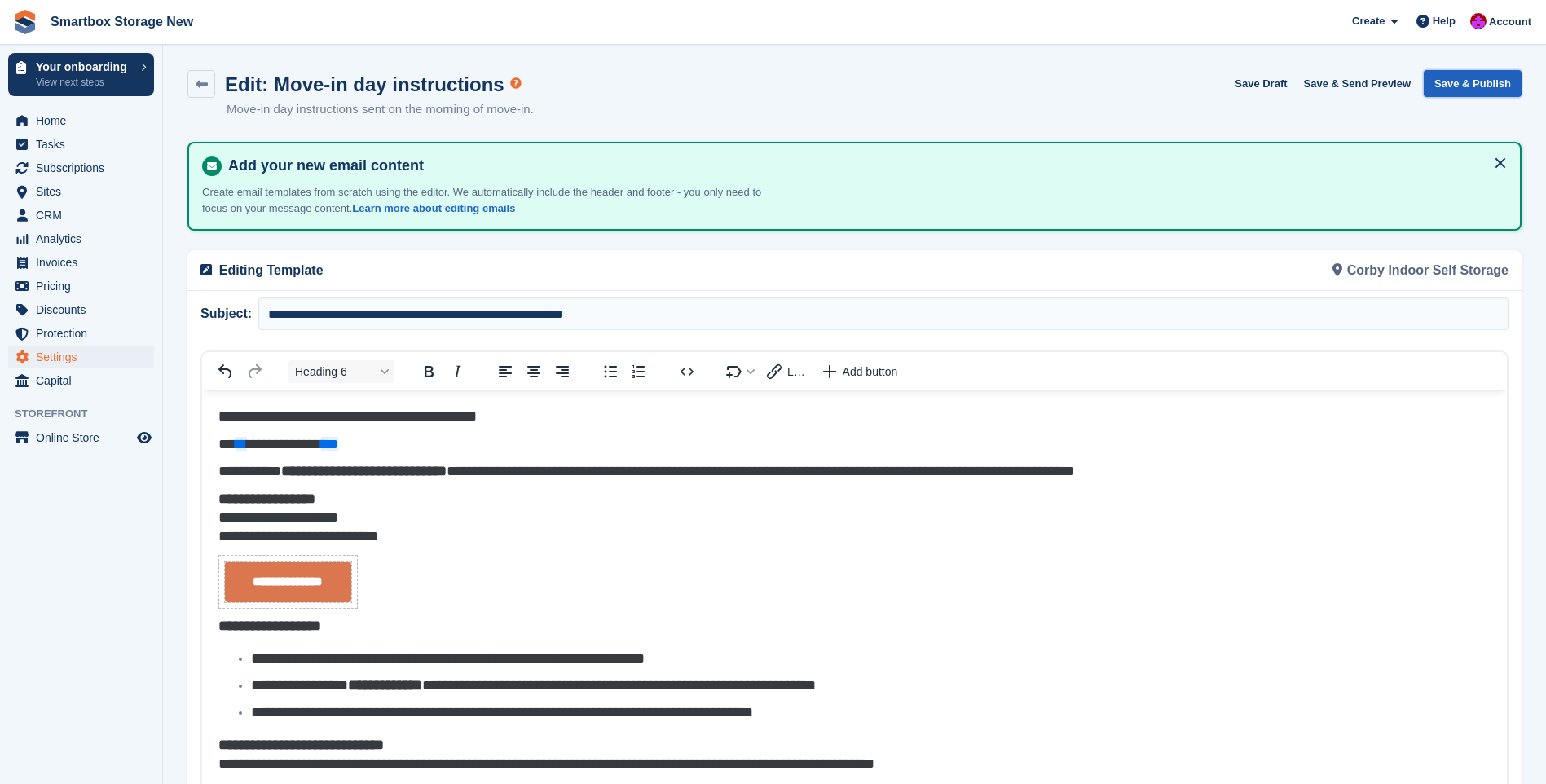 click on "Save & Publish" at bounding box center [1473, 83] 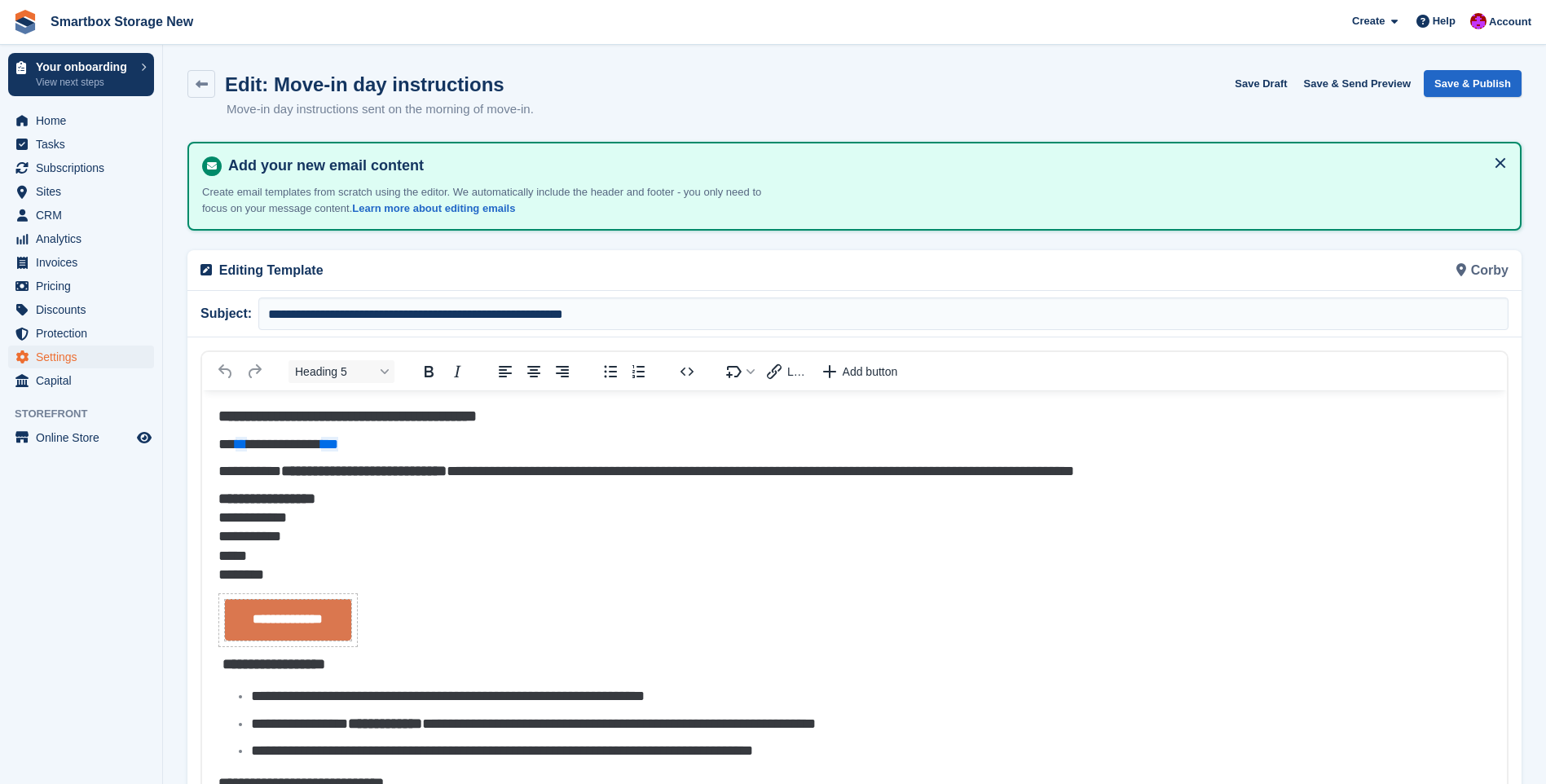 scroll, scrollTop: 0, scrollLeft: 0, axis: both 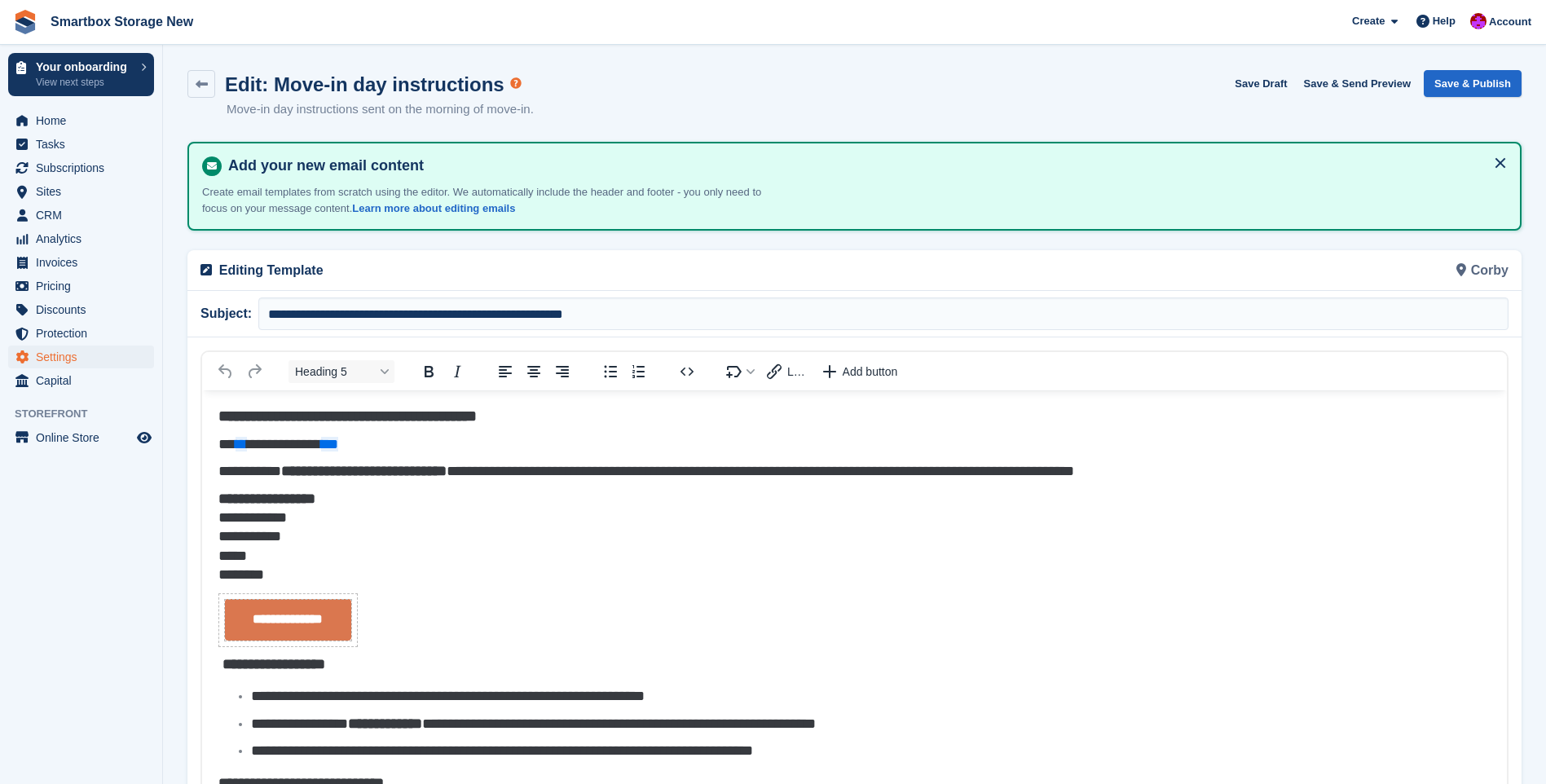 click on "Save Draft
Save & Send Preview
Save & Publish" at bounding box center (1375, 86) 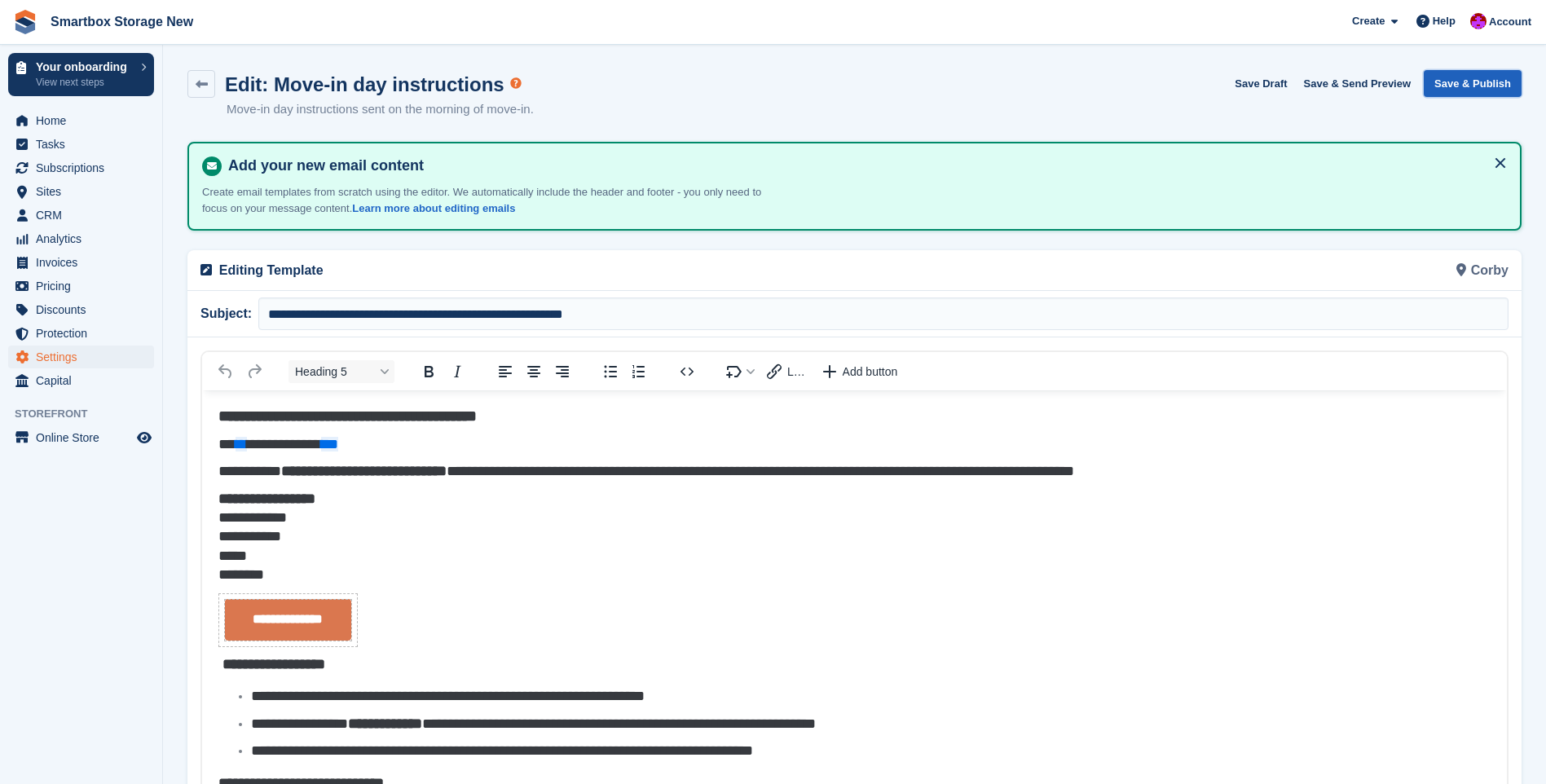 click on "Save & Publish" at bounding box center (1473, 83) 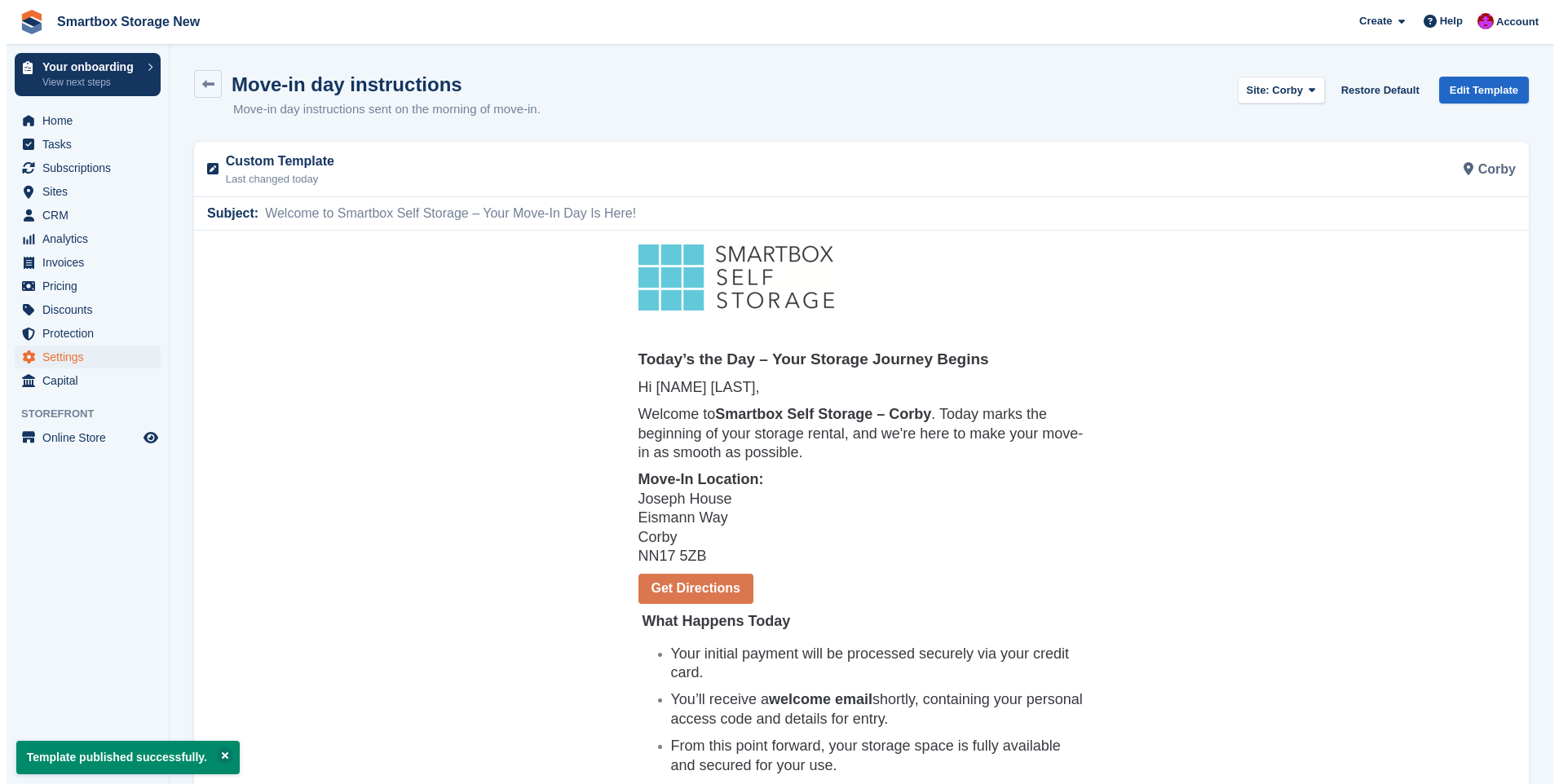 scroll, scrollTop: 0, scrollLeft: 0, axis: both 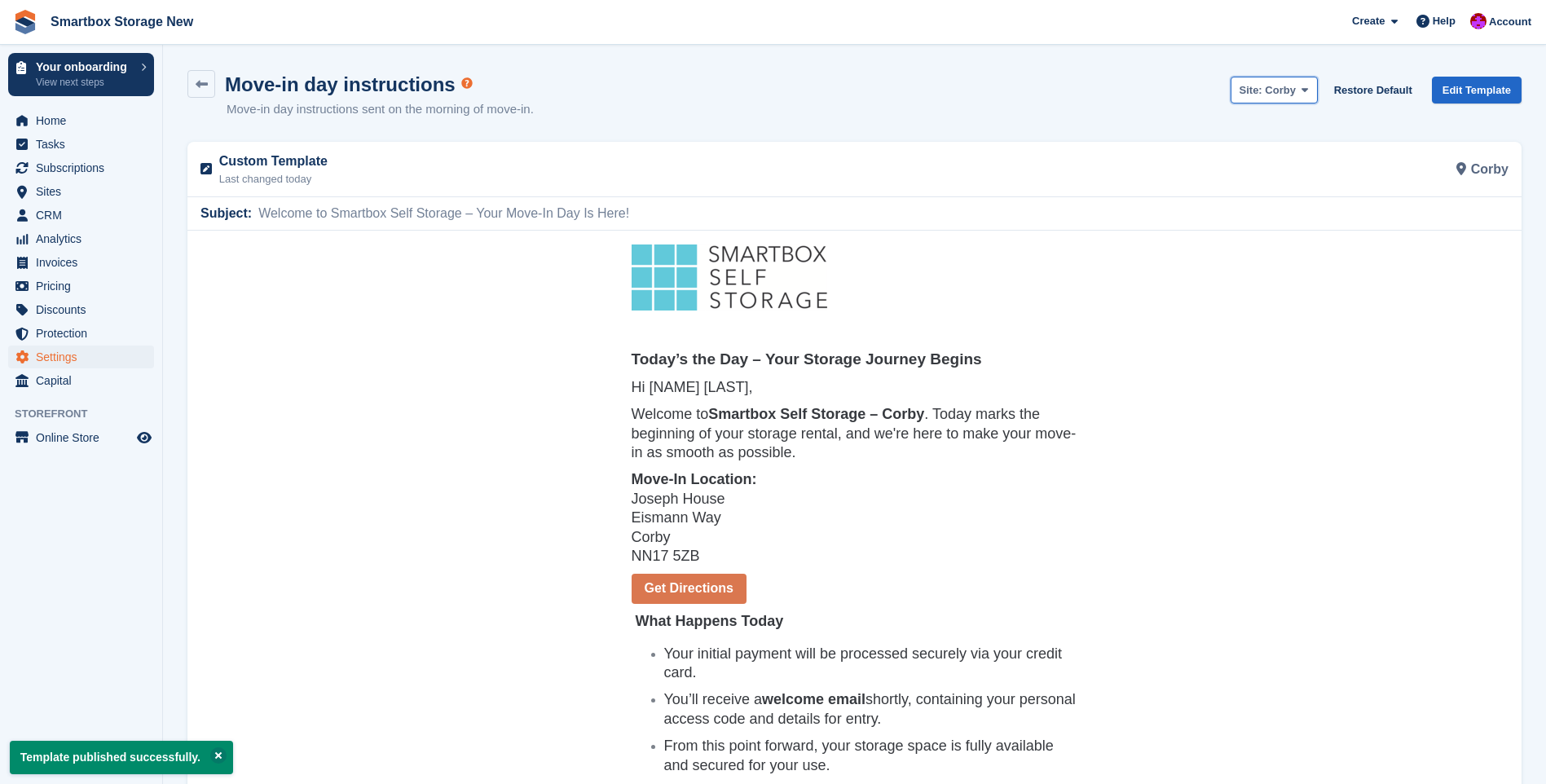 click on "Site:" at bounding box center [1251, 90] 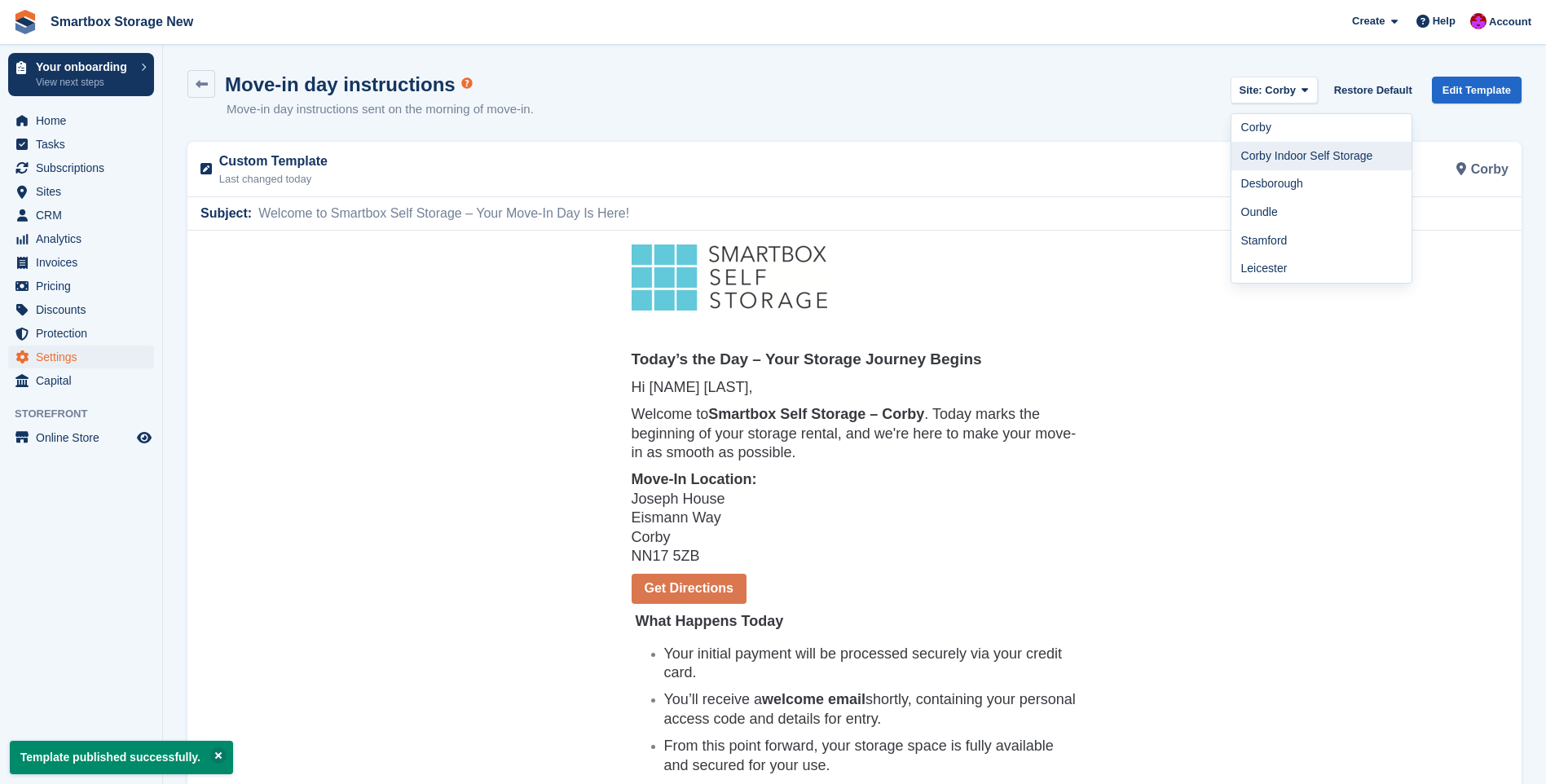 click on "Corby Indoor Self Storage" at bounding box center [1322, 156] 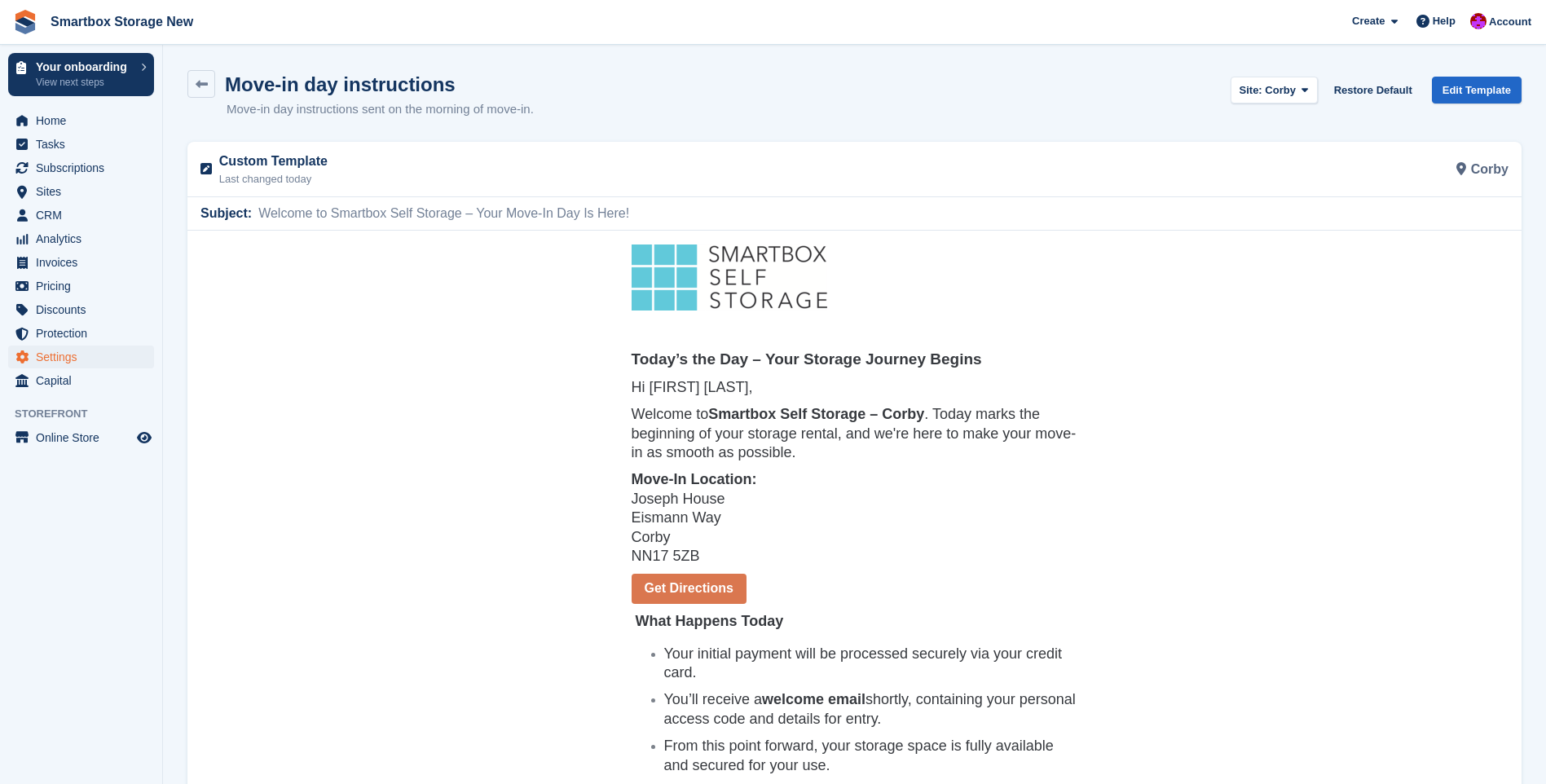 scroll, scrollTop: 0, scrollLeft: 0, axis: both 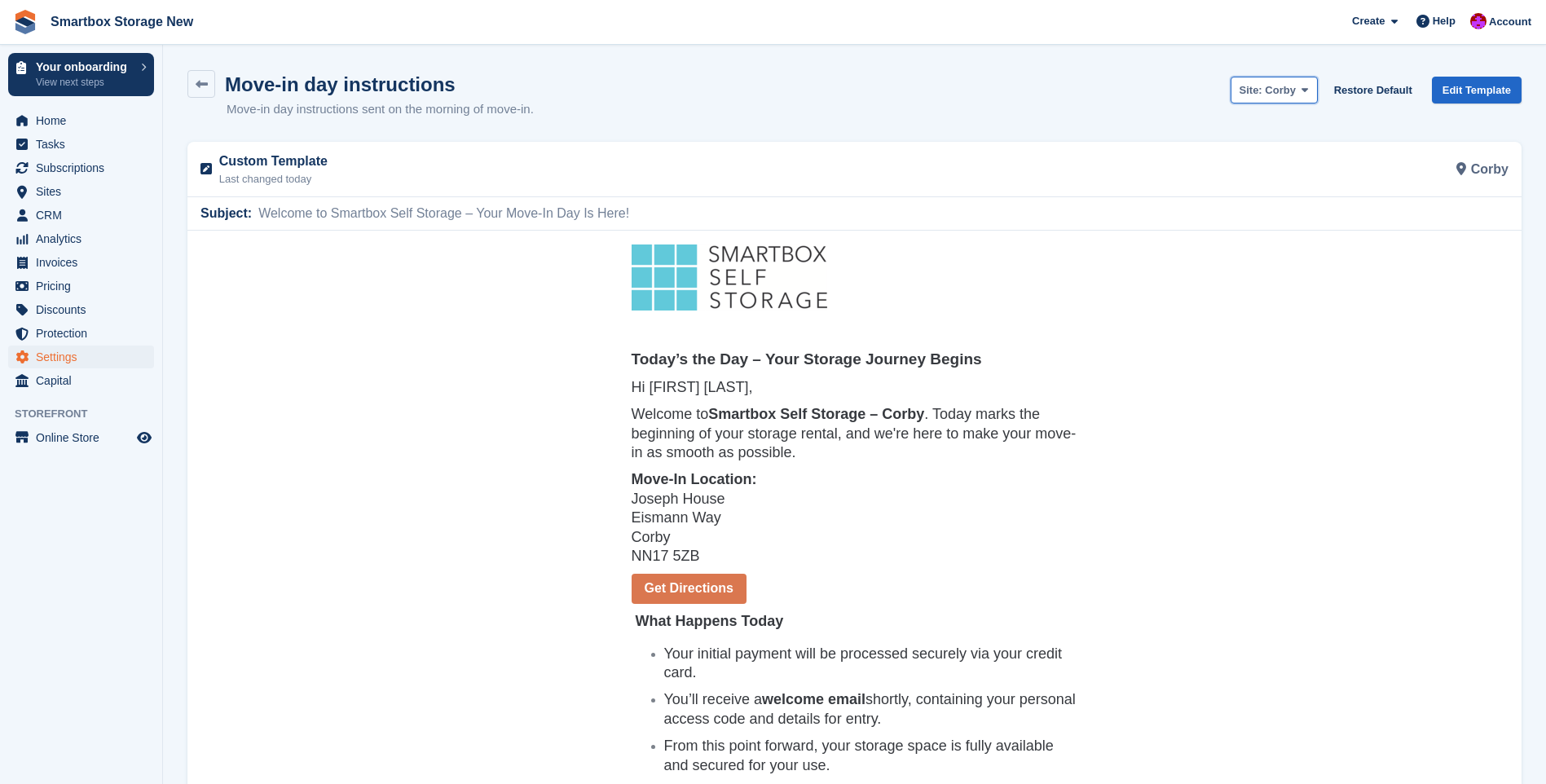 click on "Site:
Corby" at bounding box center (1267, 90) 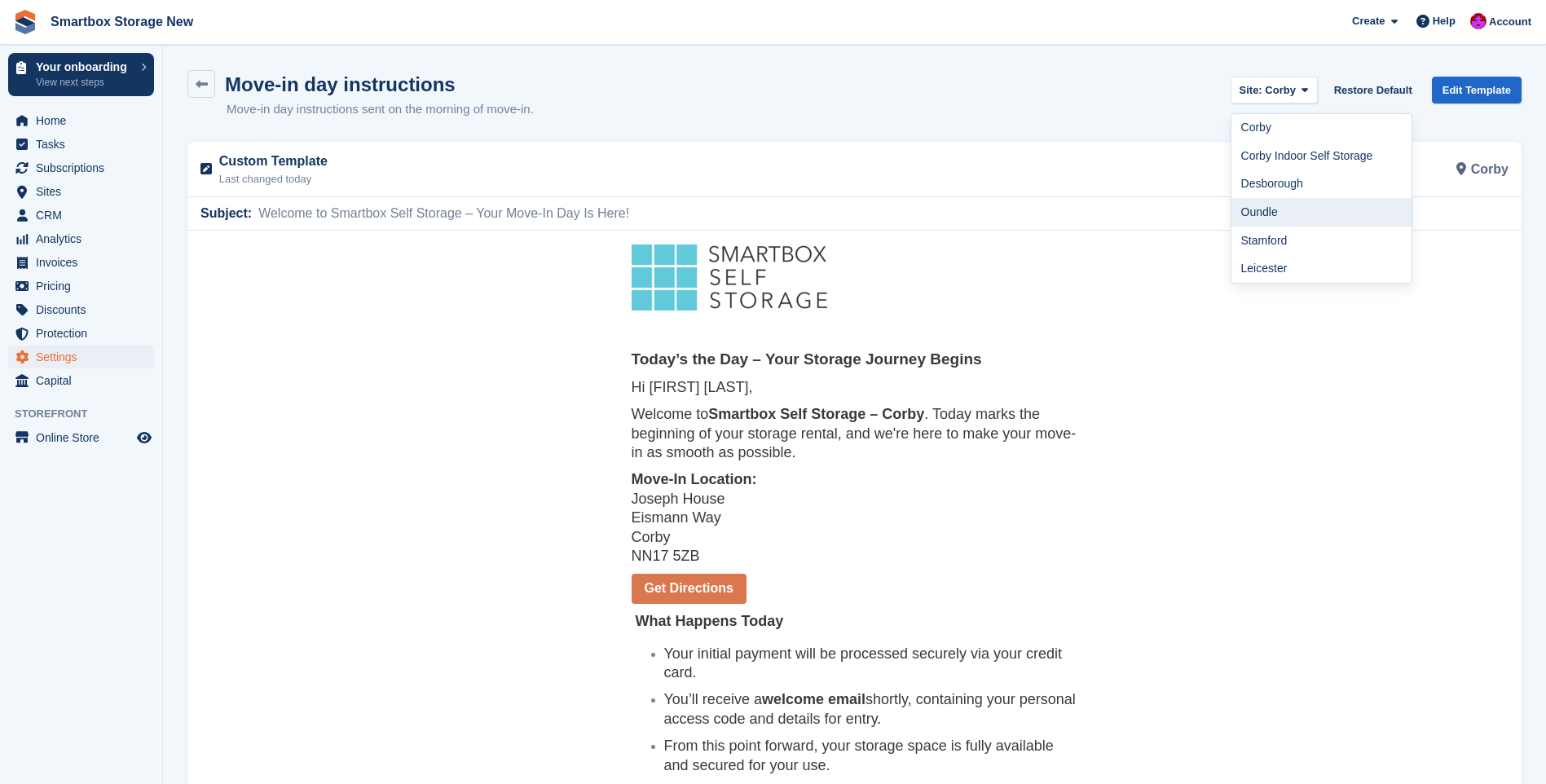 click on "Oundle" at bounding box center (1322, 212) 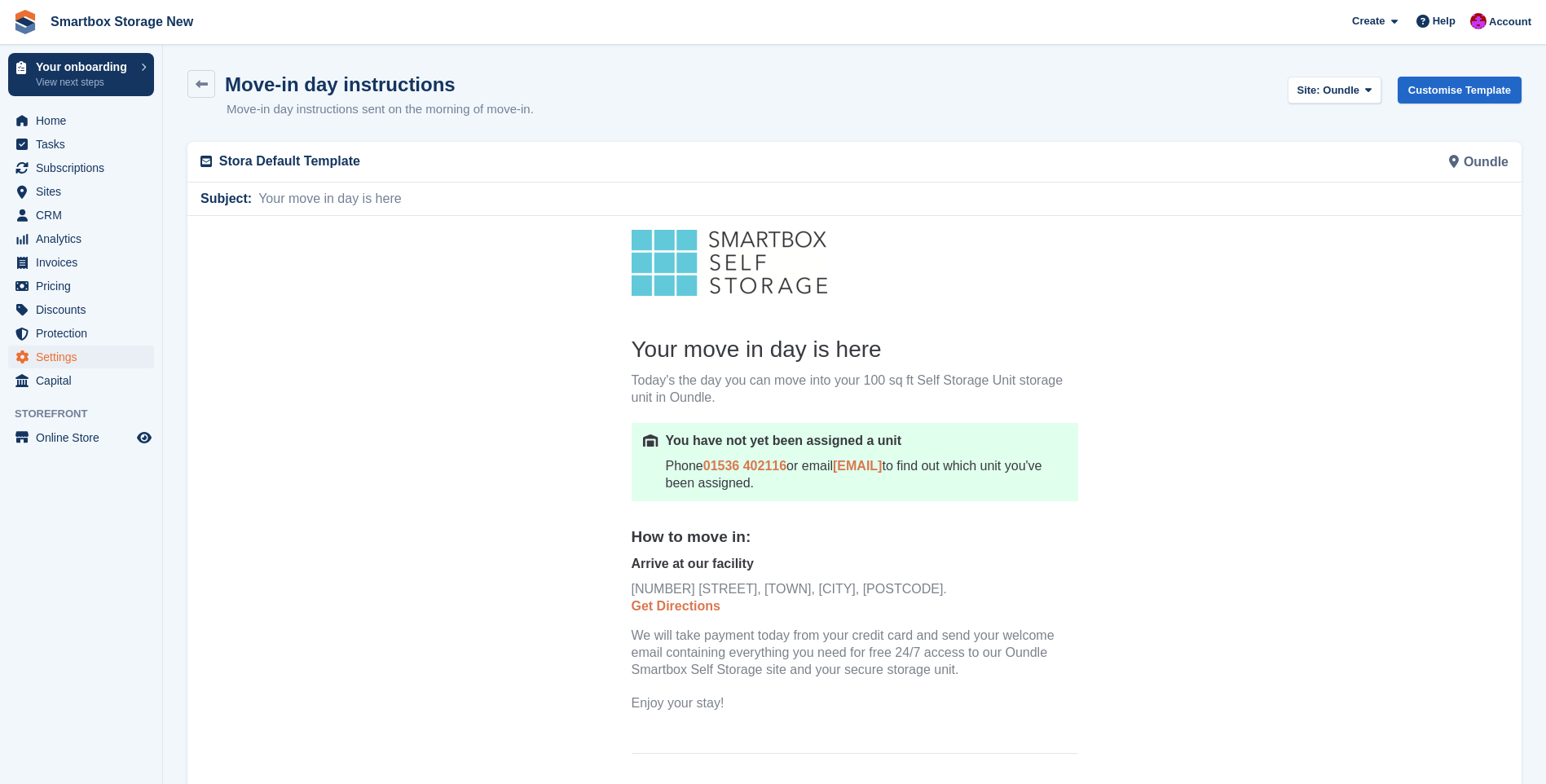 scroll, scrollTop: 0, scrollLeft: 0, axis: both 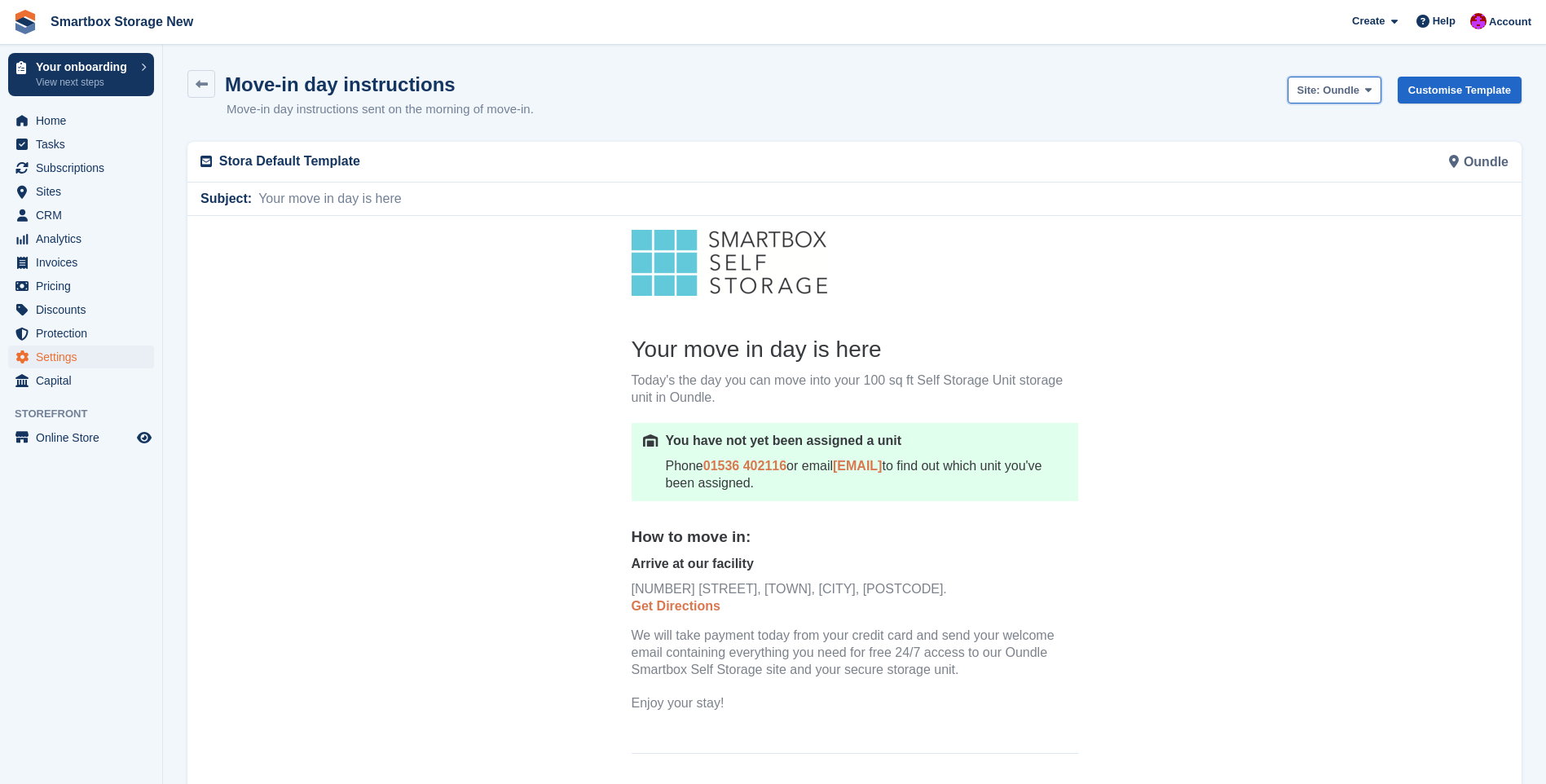 click on "Site:
Oundle" at bounding box center (1328, 90) 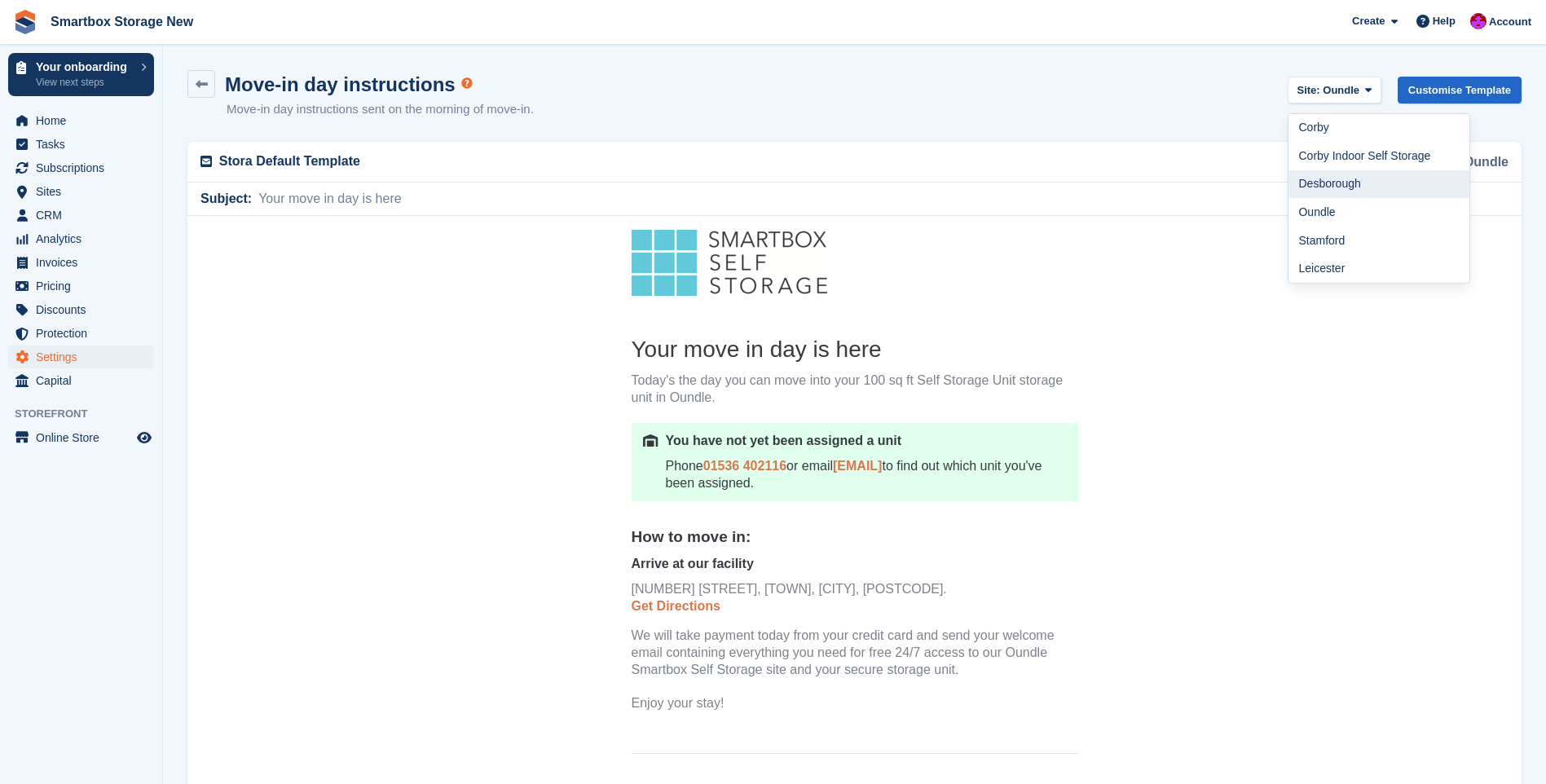 click on "Desborough" at bounding box center (1379, 184) 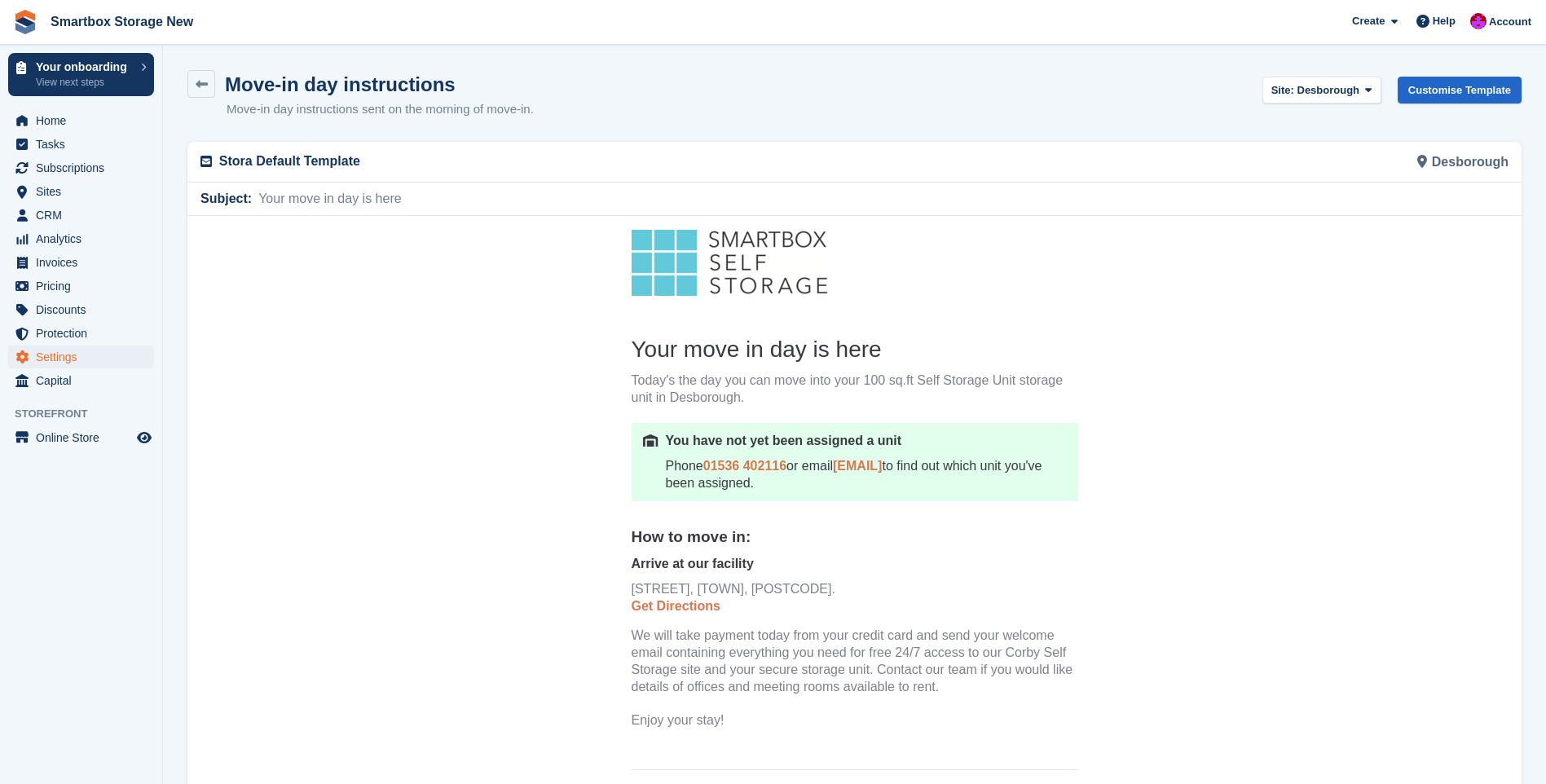 scroll, scrollTop: 0, scrollLeft: 0, axis: both 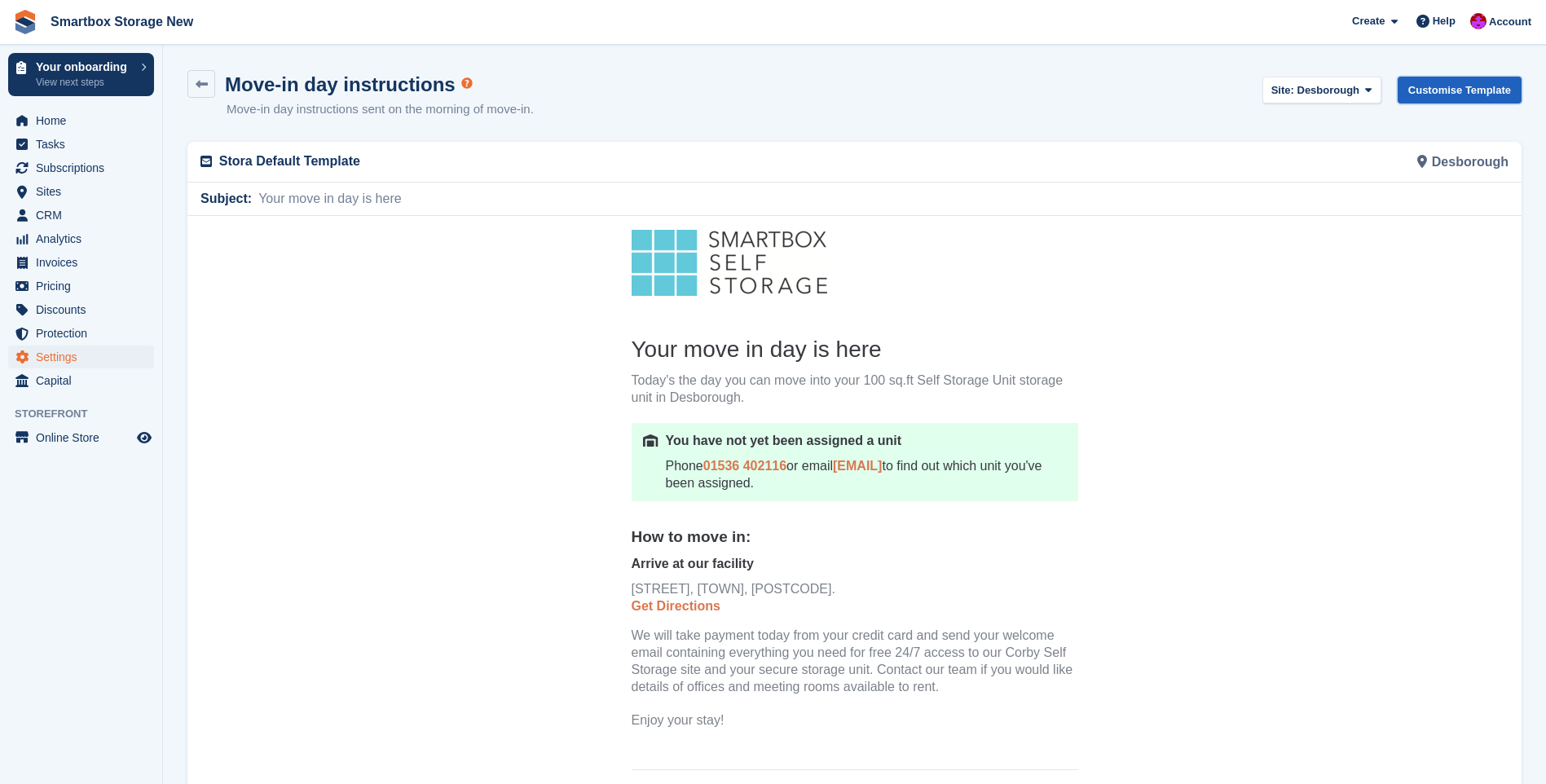 click on "Customise Template" at bounding box center (1460, 90) 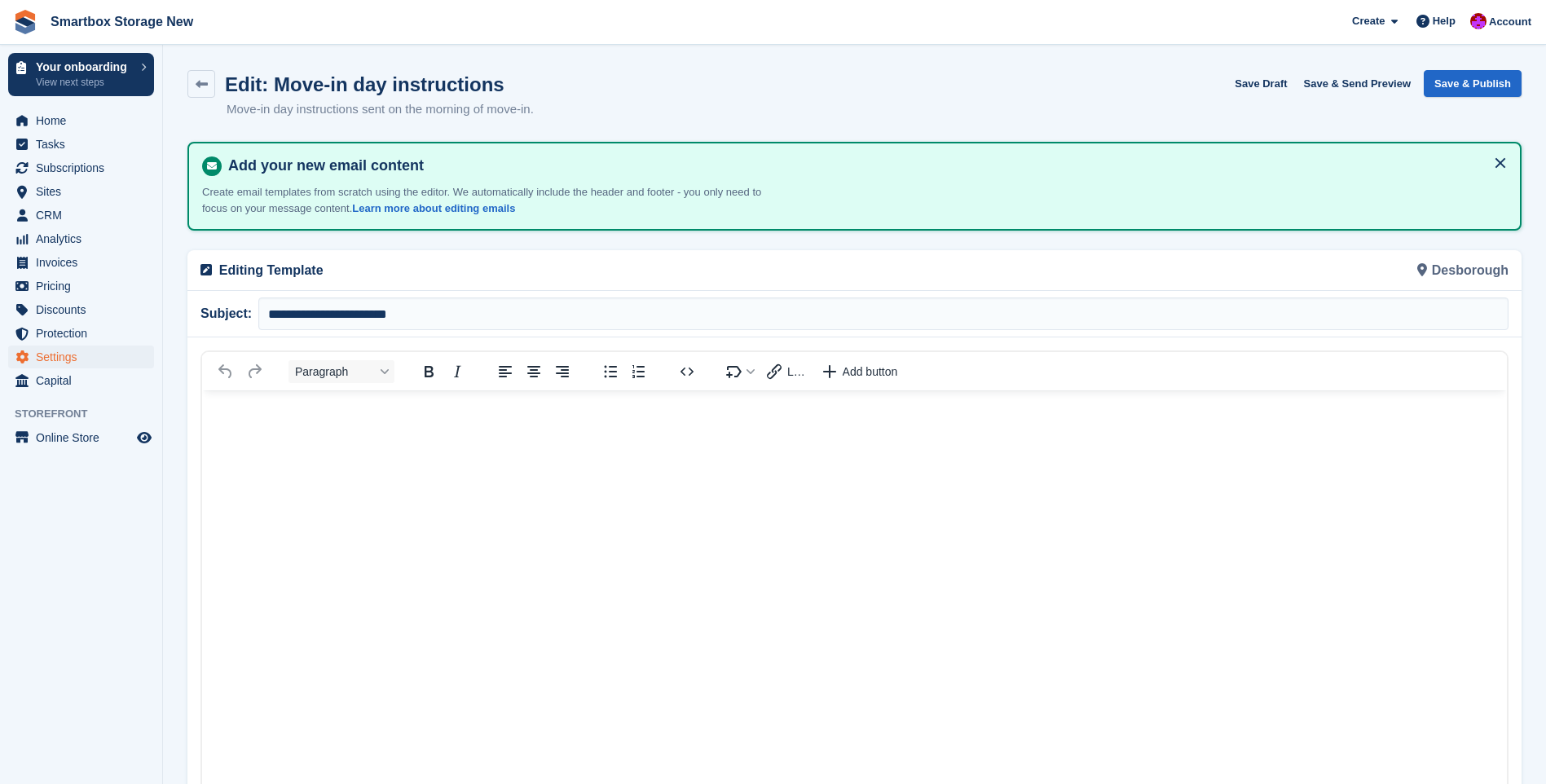 scroll, scrollTop: 0, scrollLeft: 0, axis: both 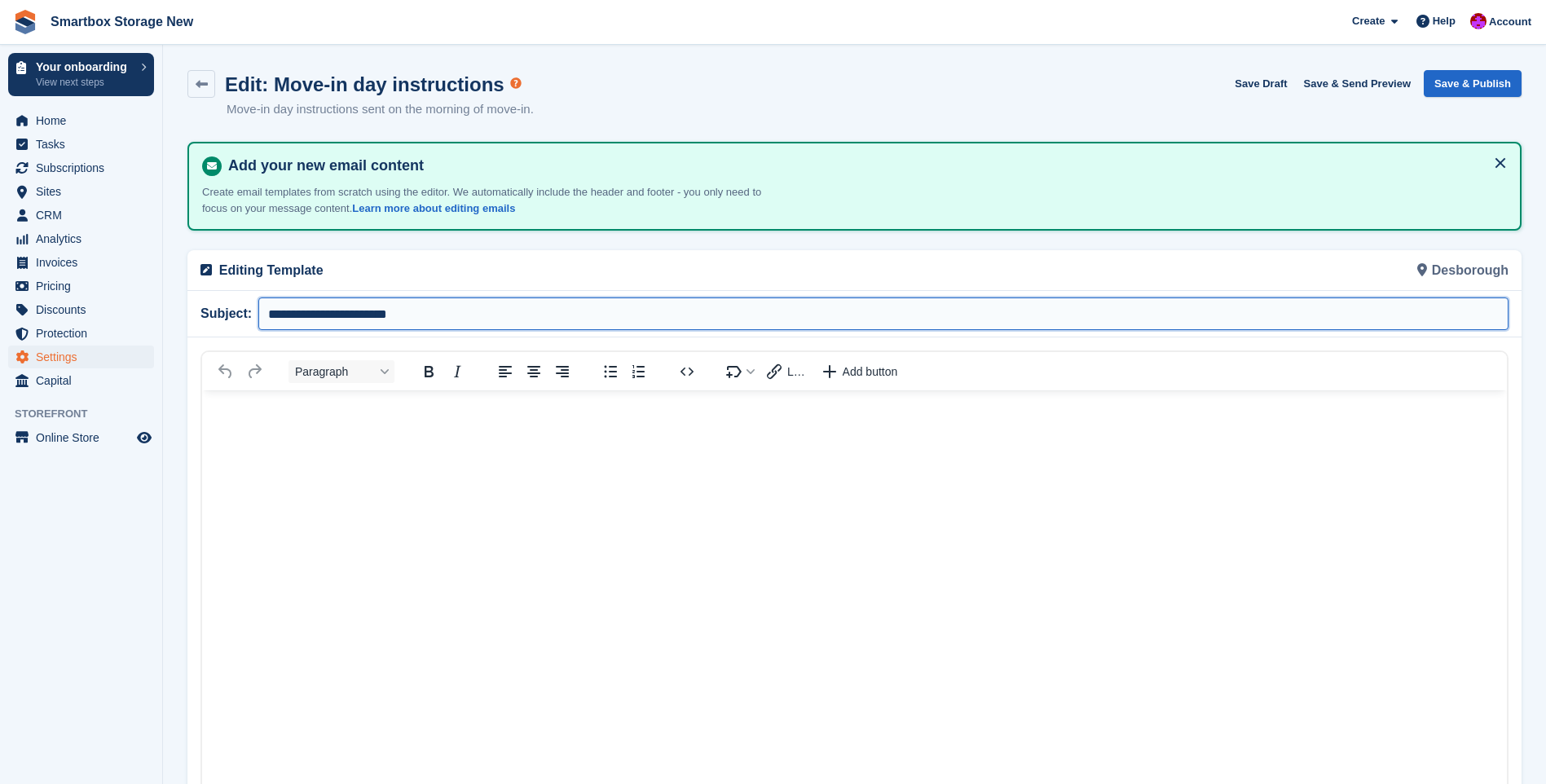 click on "**********" at bounding box center [883, 314] 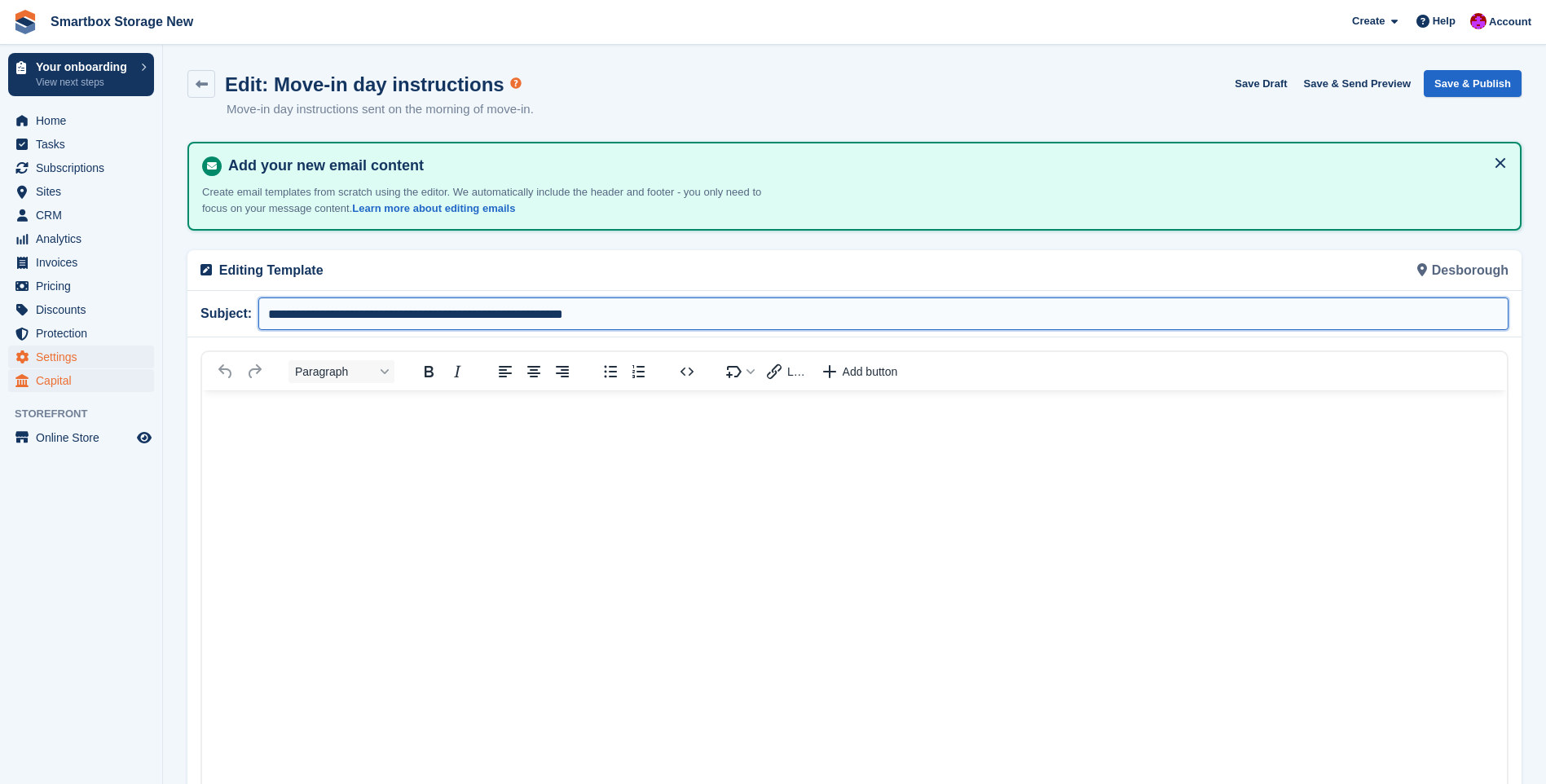 type on "**********" 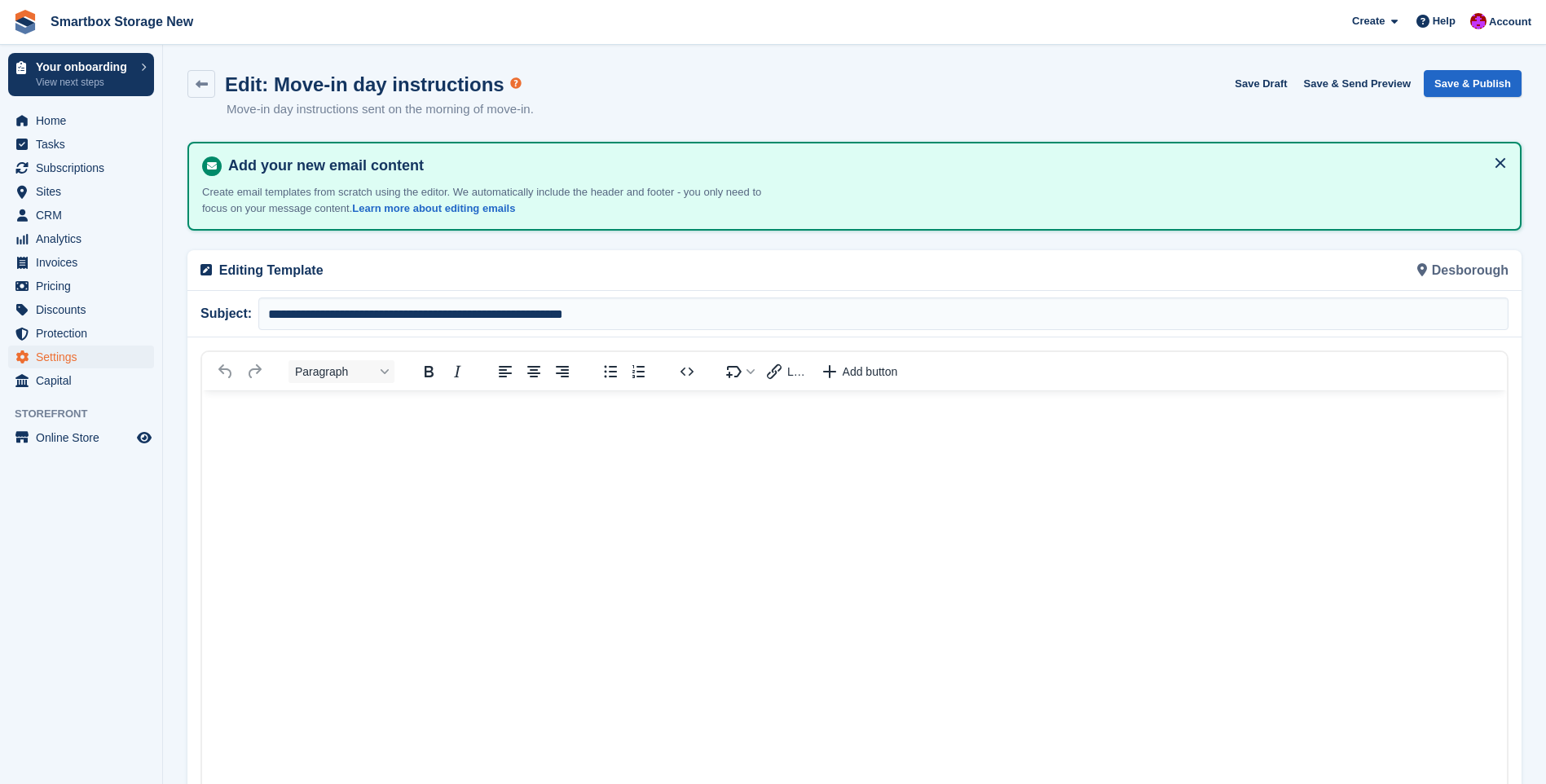 click at bounding box center [854, 419] 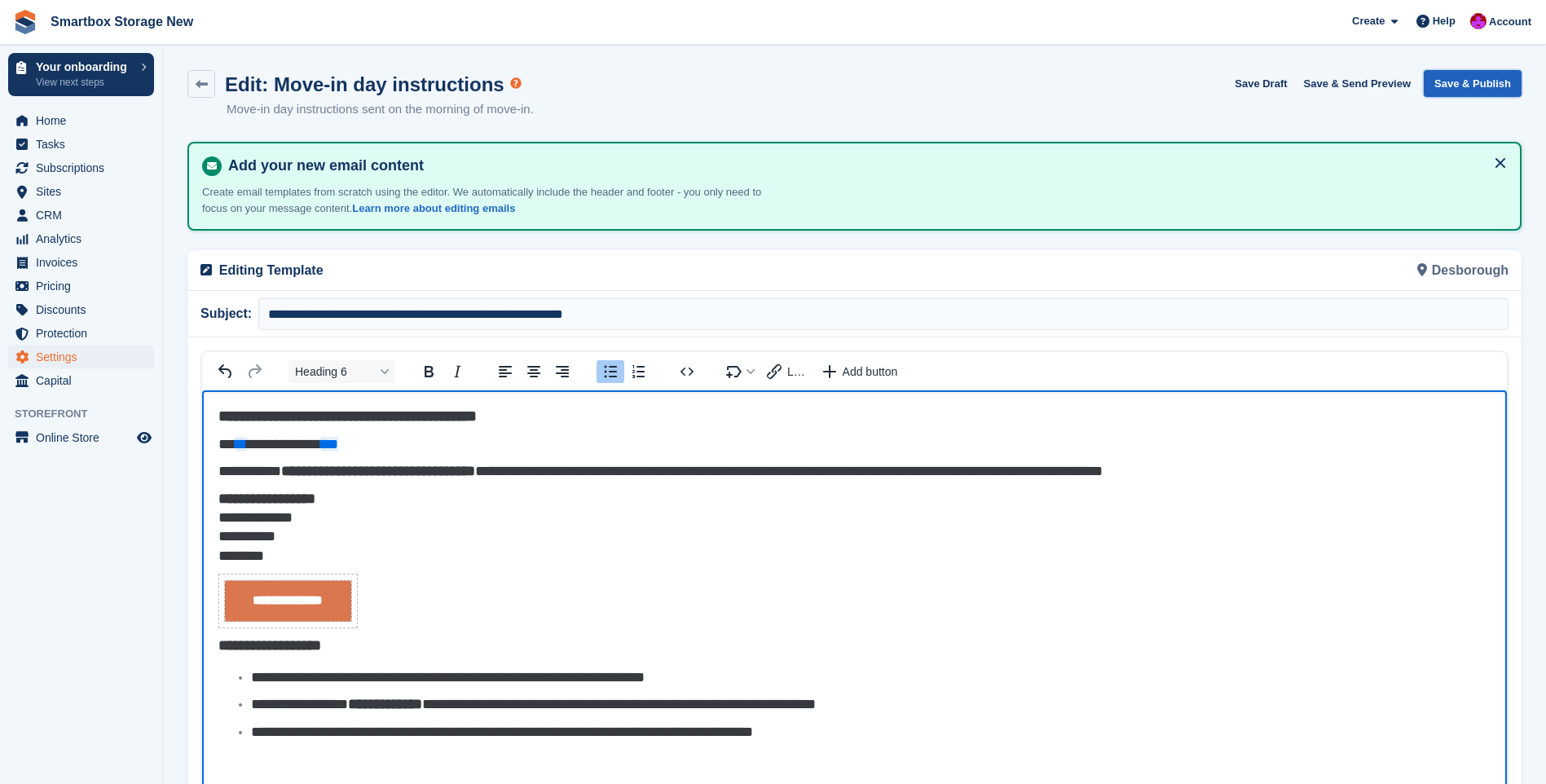 click on "Save & Publish" at bounding box center [1473, 83] 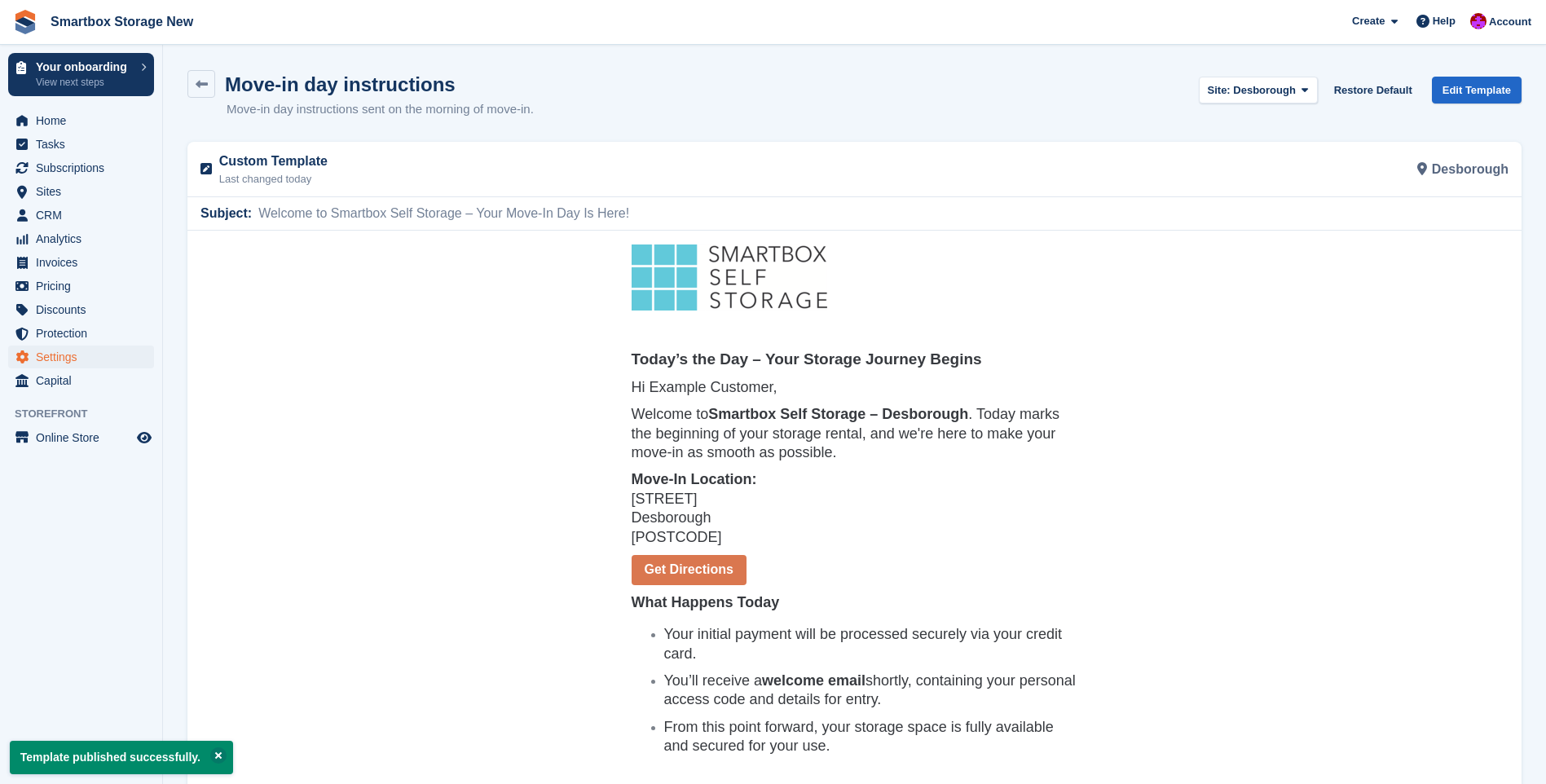 scroll, scrollTop: 0, scrollLeft: 0, axis: both 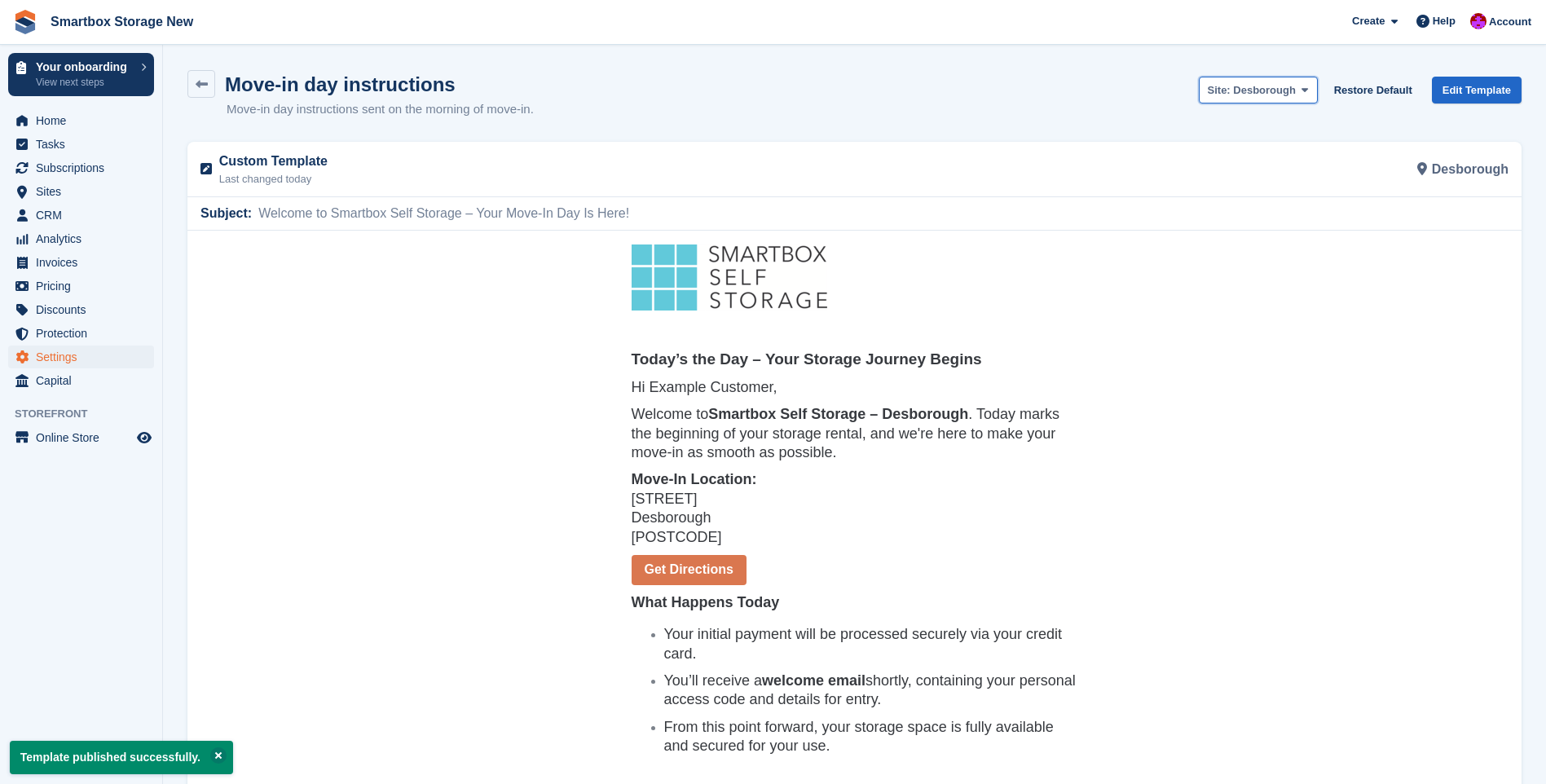click on "Desborough" at bounding box center [1264, 90] 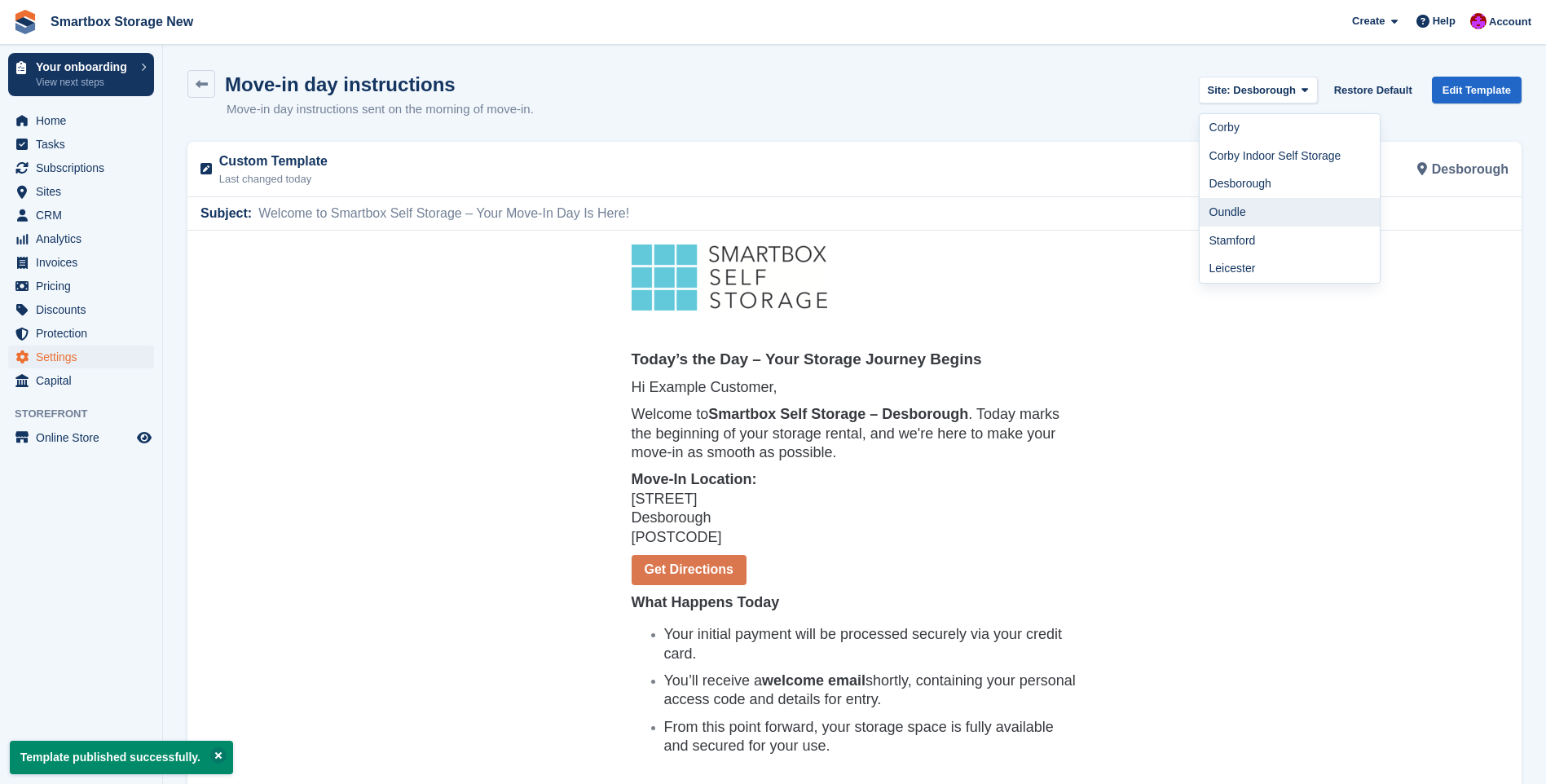 click on "Oundle" at bounding box center [1290, 212] 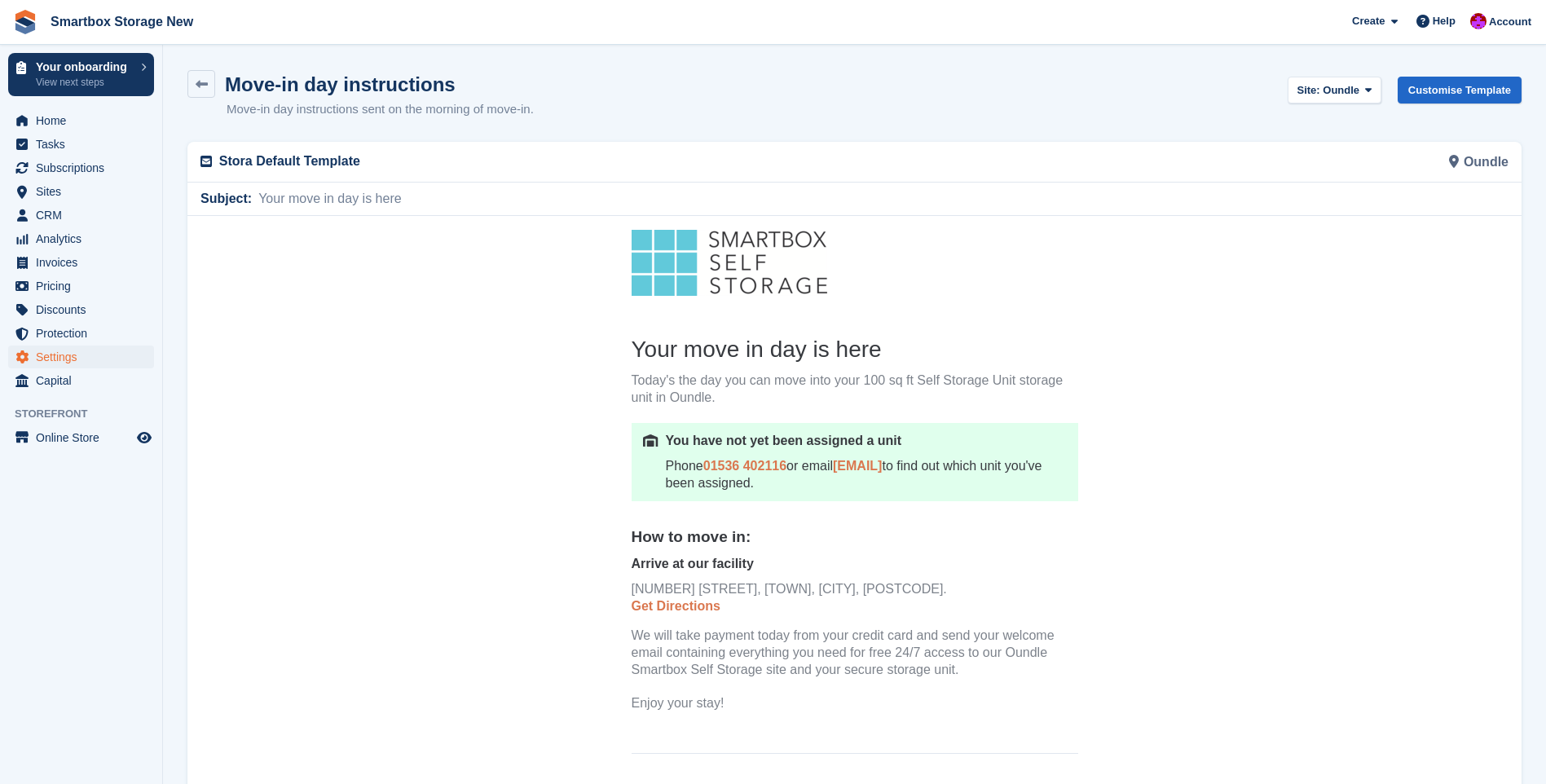 scroll, scrollTop: 0, scrollLeft: 0, axis: both 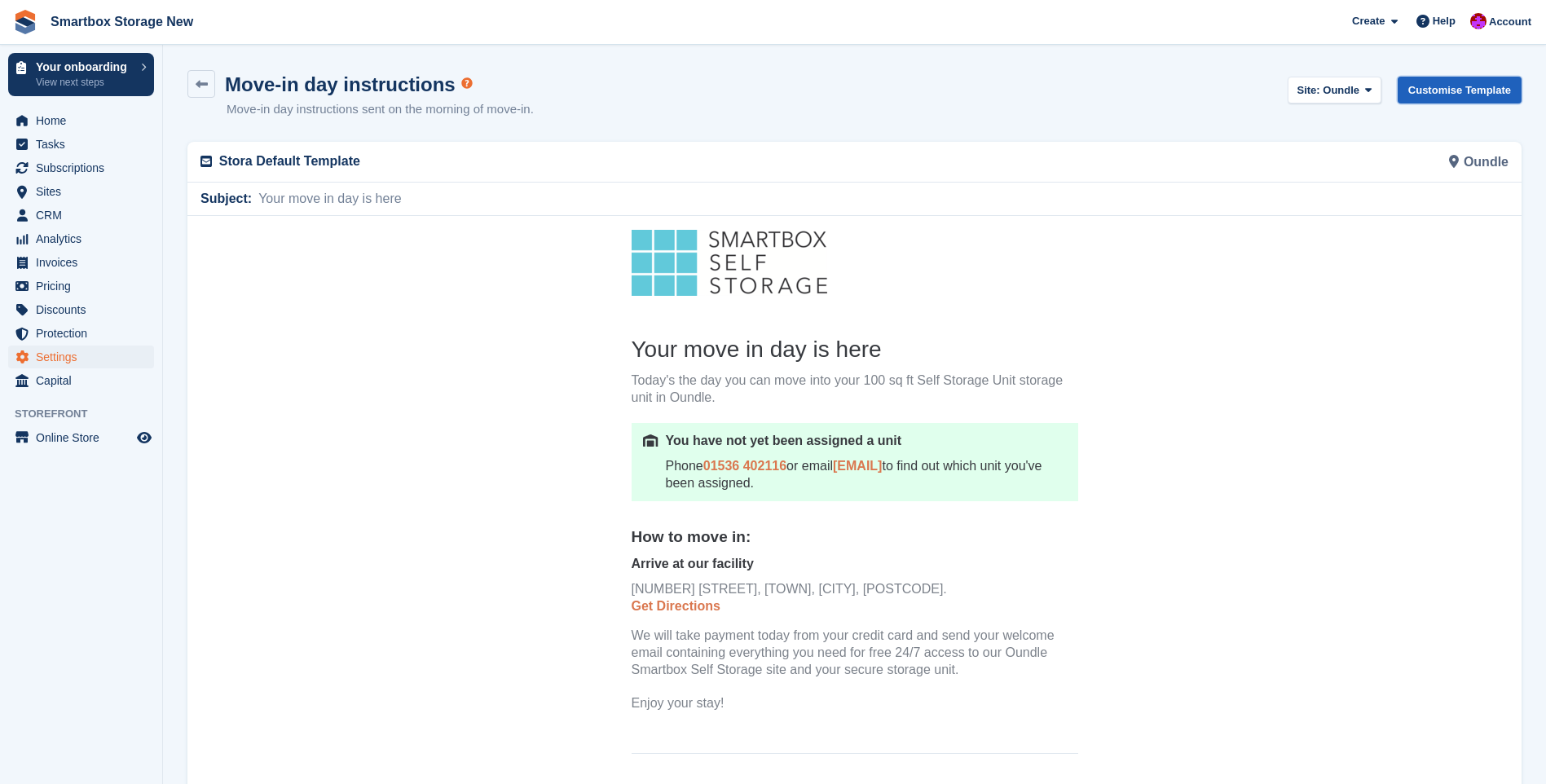 click on "Customise Template" at bounding box center (1460, 90) 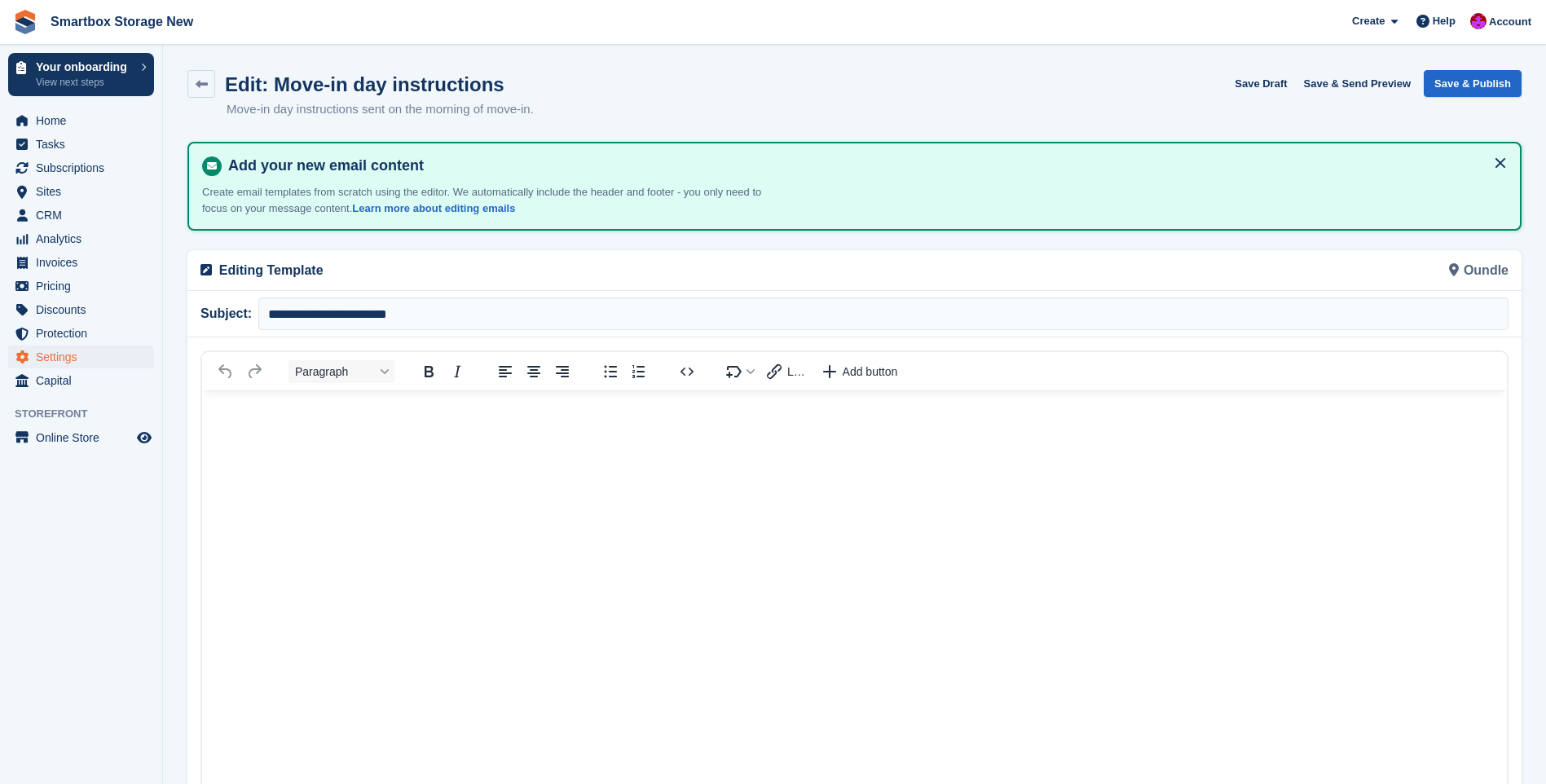 scroll, scrollTop: 0, scrollLeft: 0, axis: both 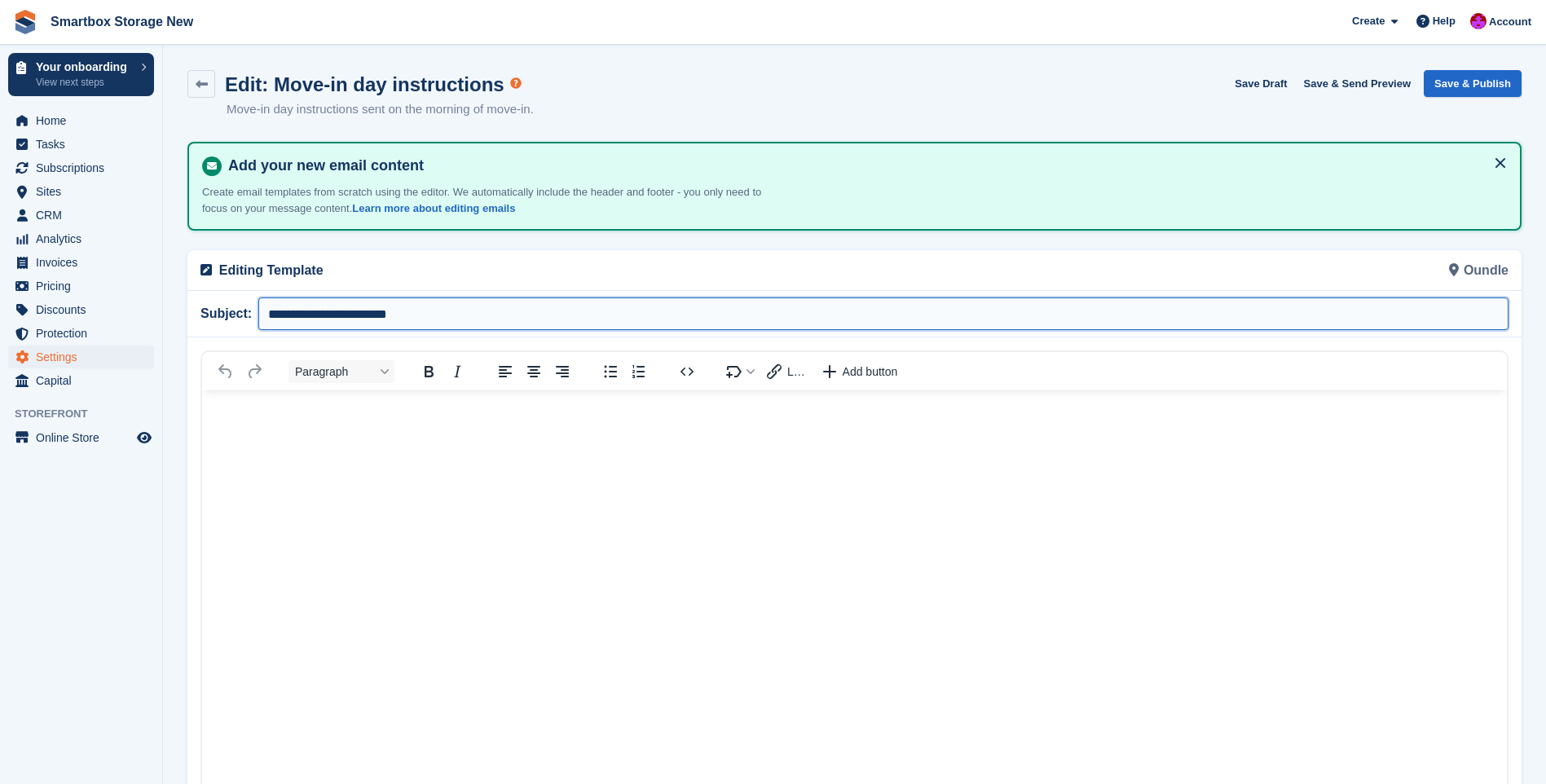 click on "**********" at bounding box center [883, 314] 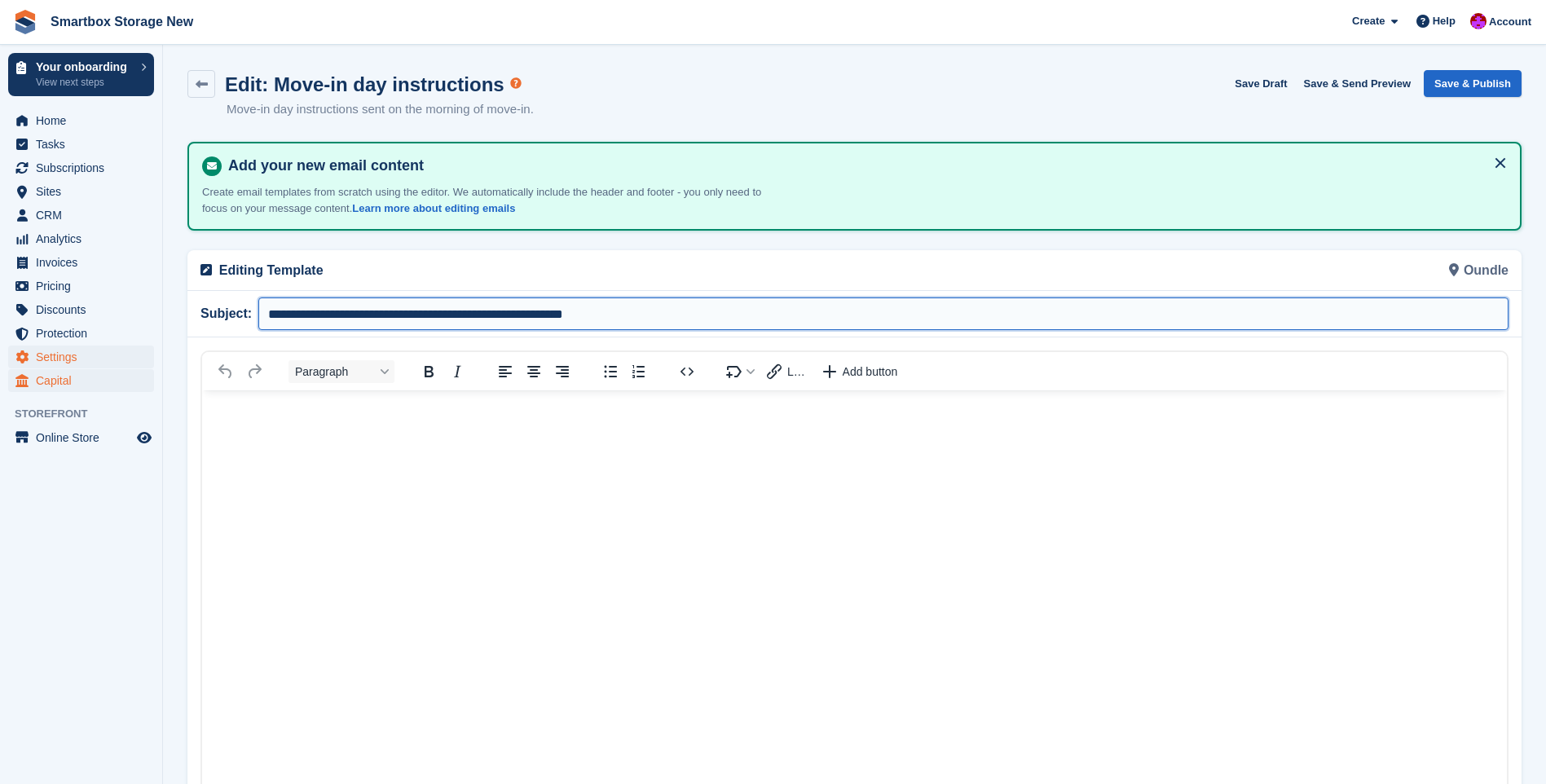 type on "**********" 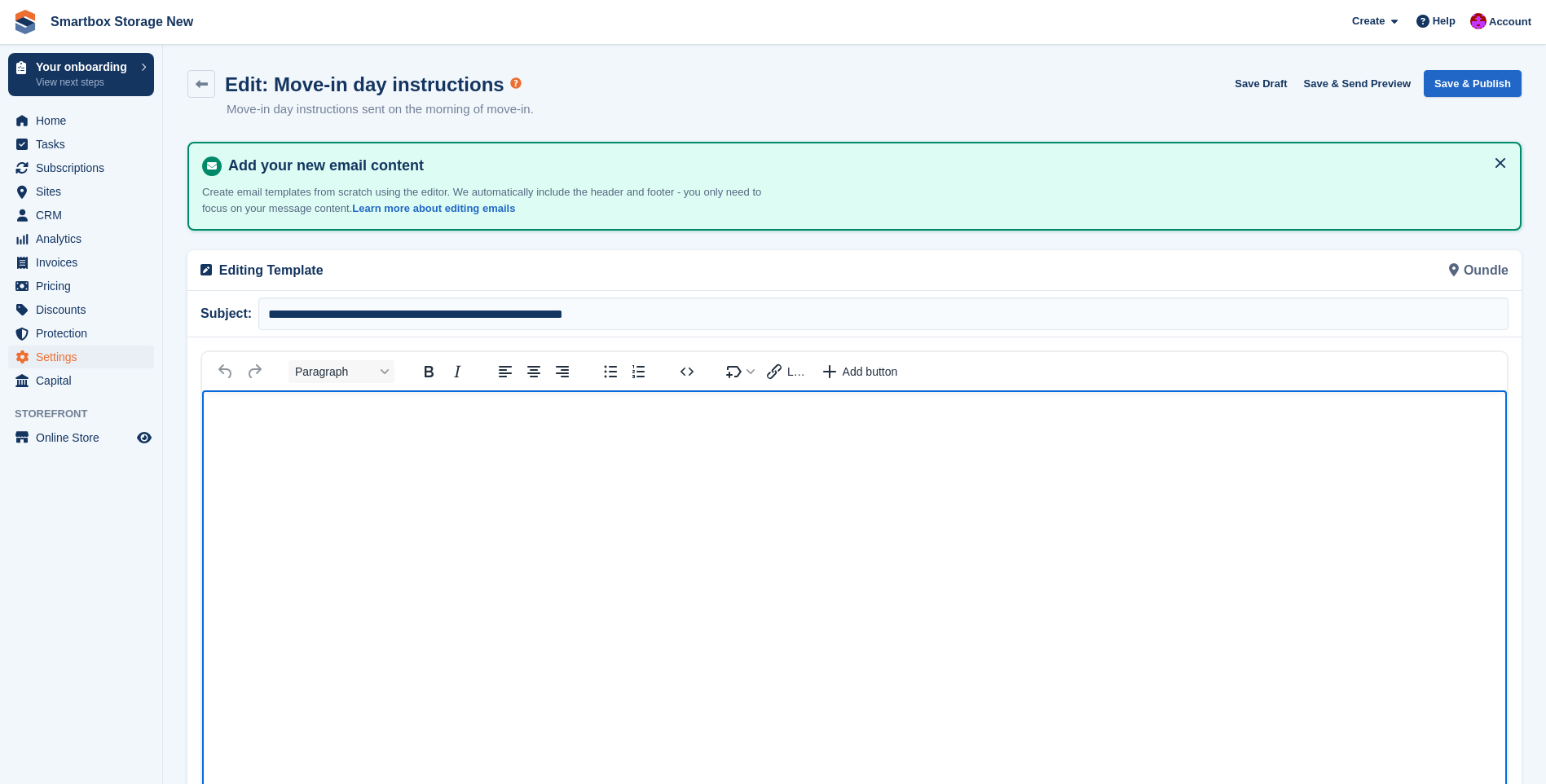click at bounding box center [854, 685] 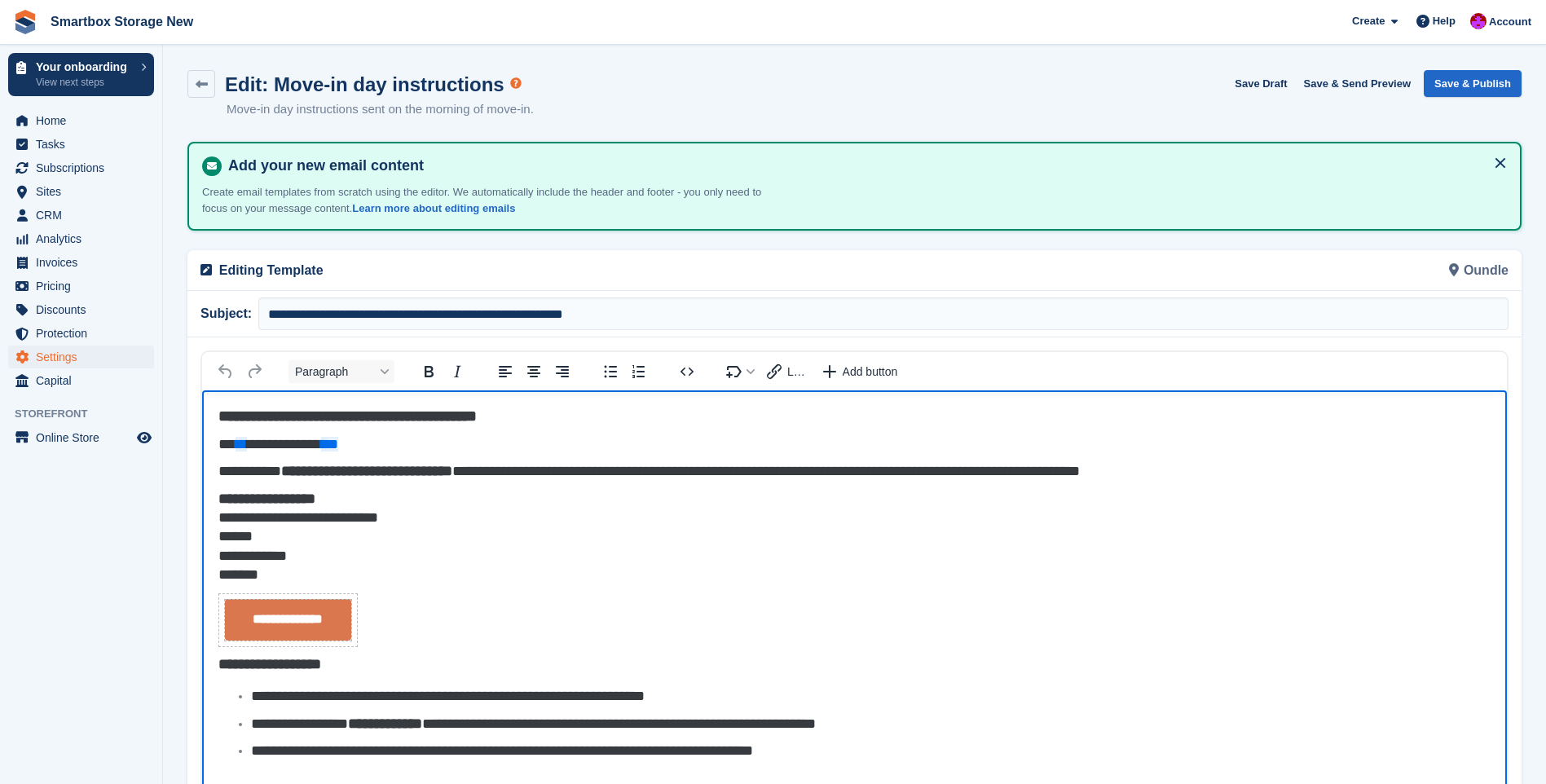 scroll, scrollTop: 32, scrollLeft: 0, axis: vertical 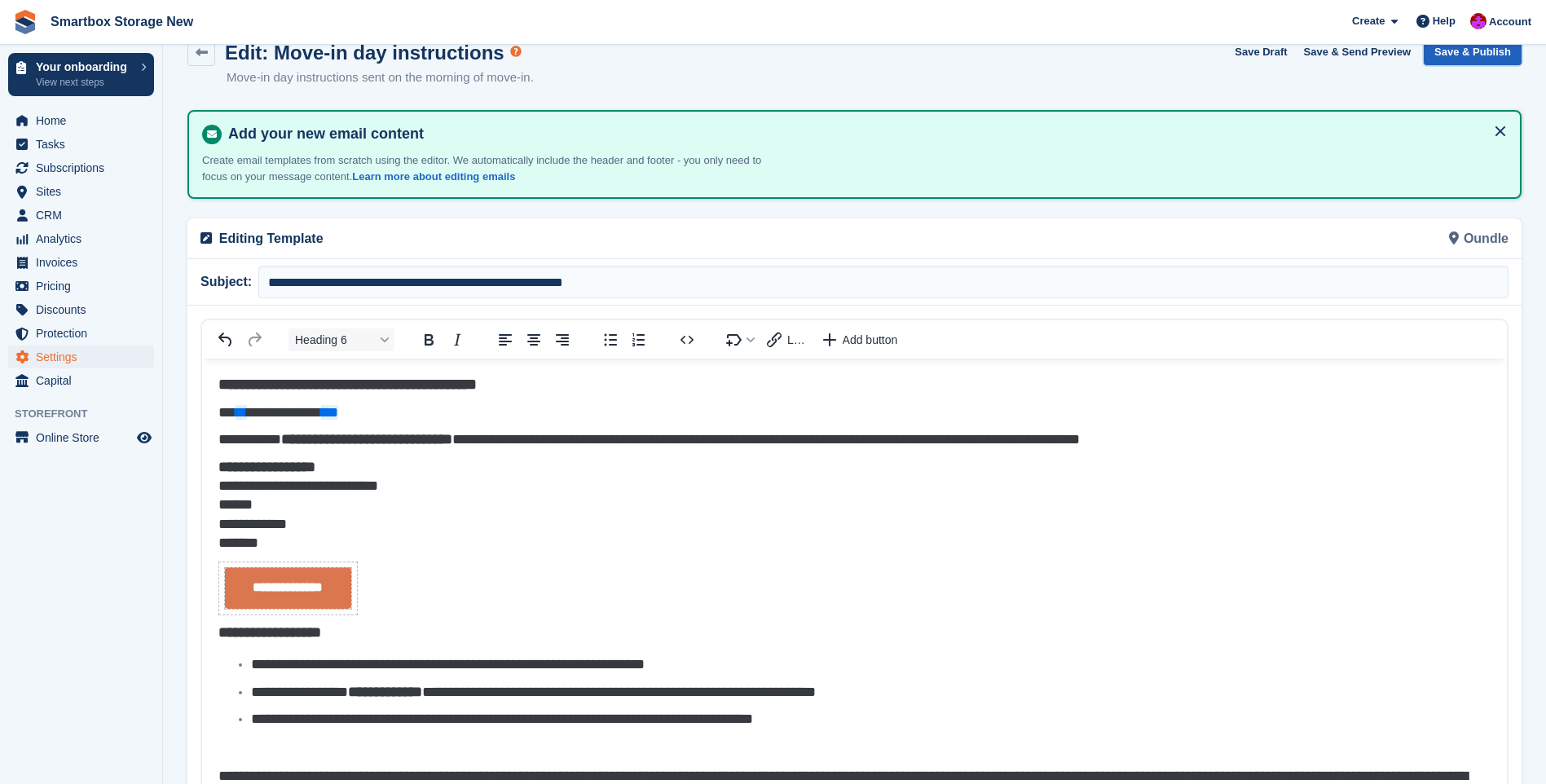 click on "Save & Publish" at bounding box center (1473, 51) 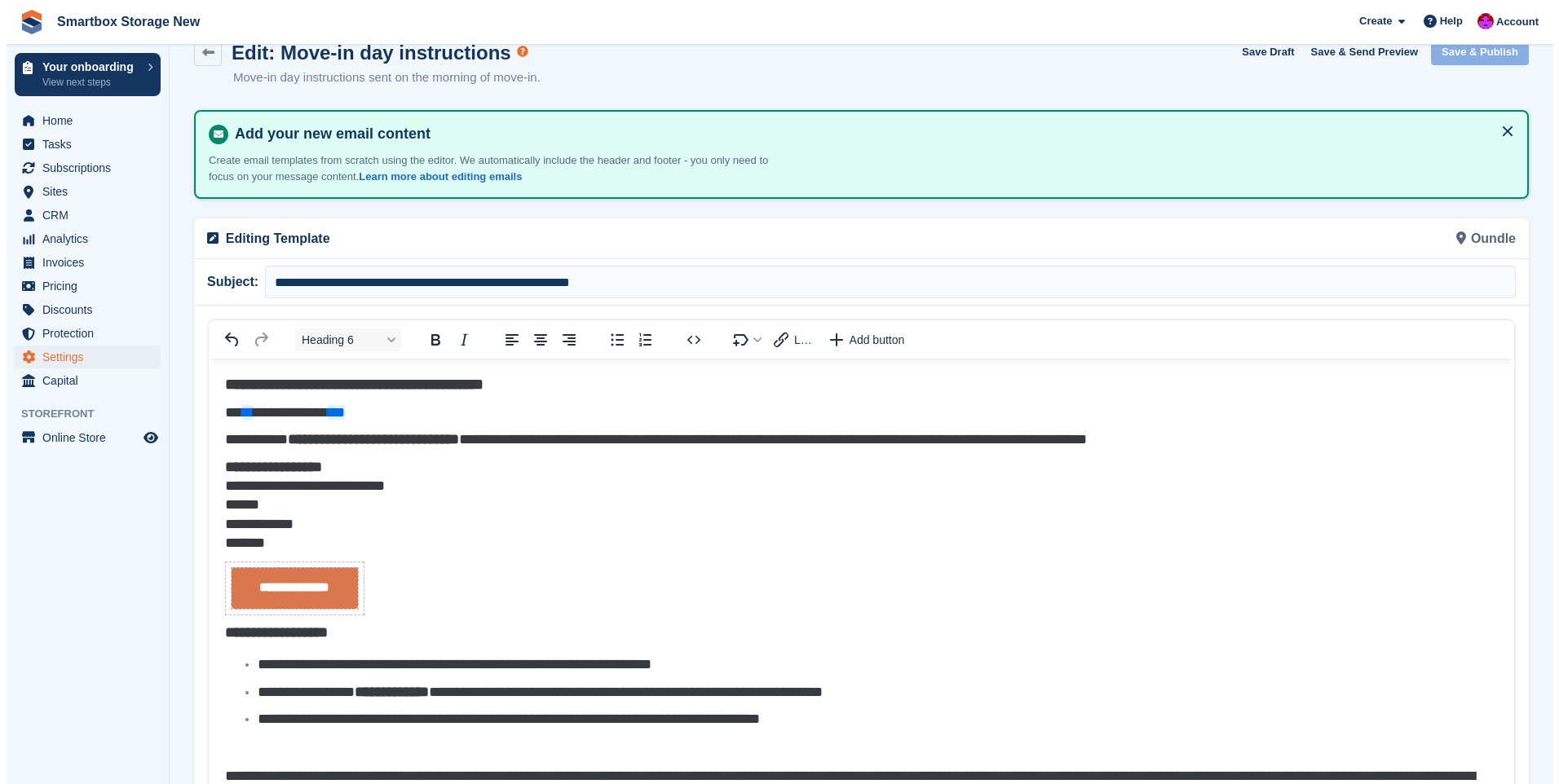 scroll, scrollTop: 0, scrollLeft: 0, axis: both 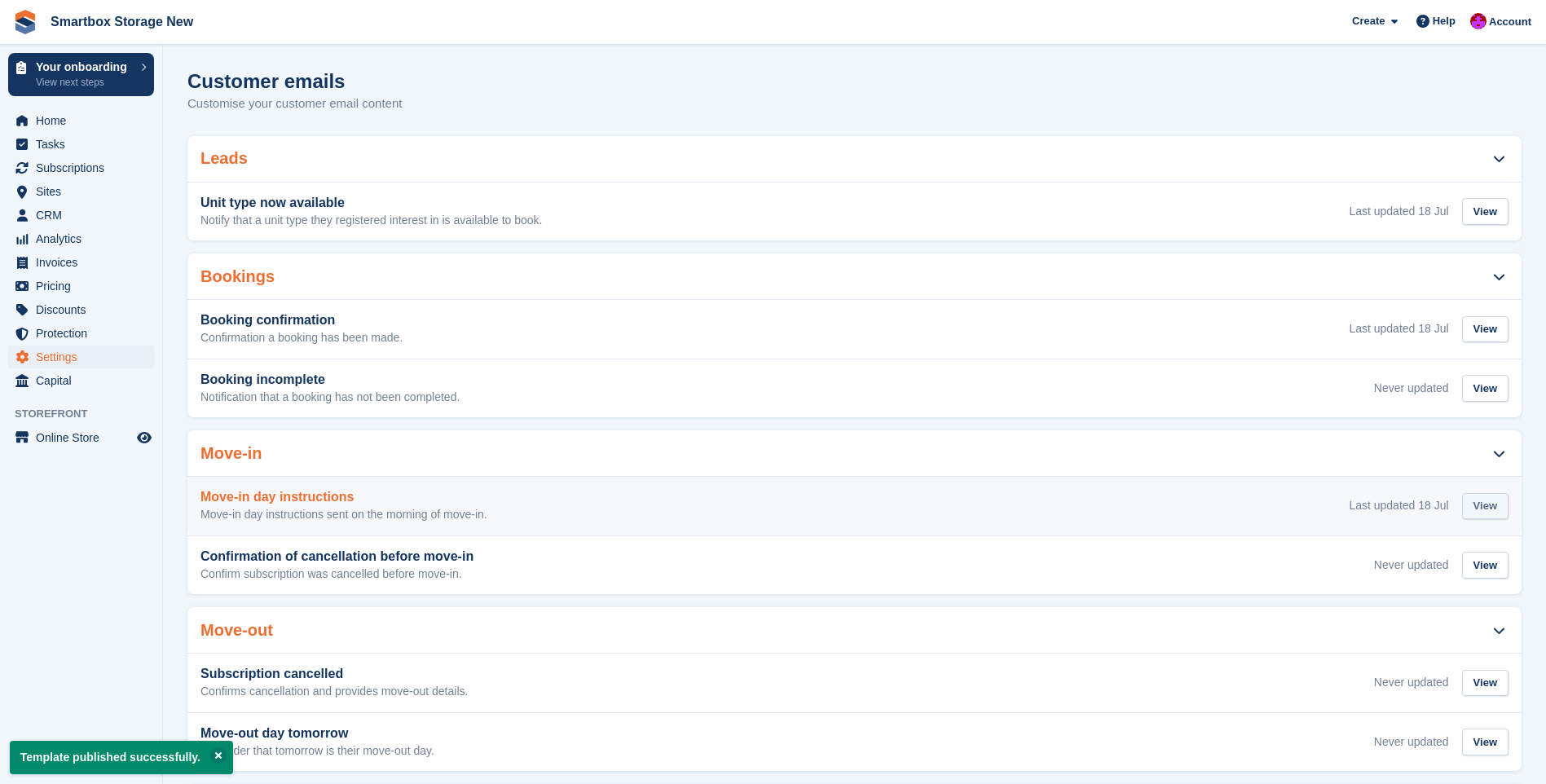click on "View" at bounding box center [1485, 506] 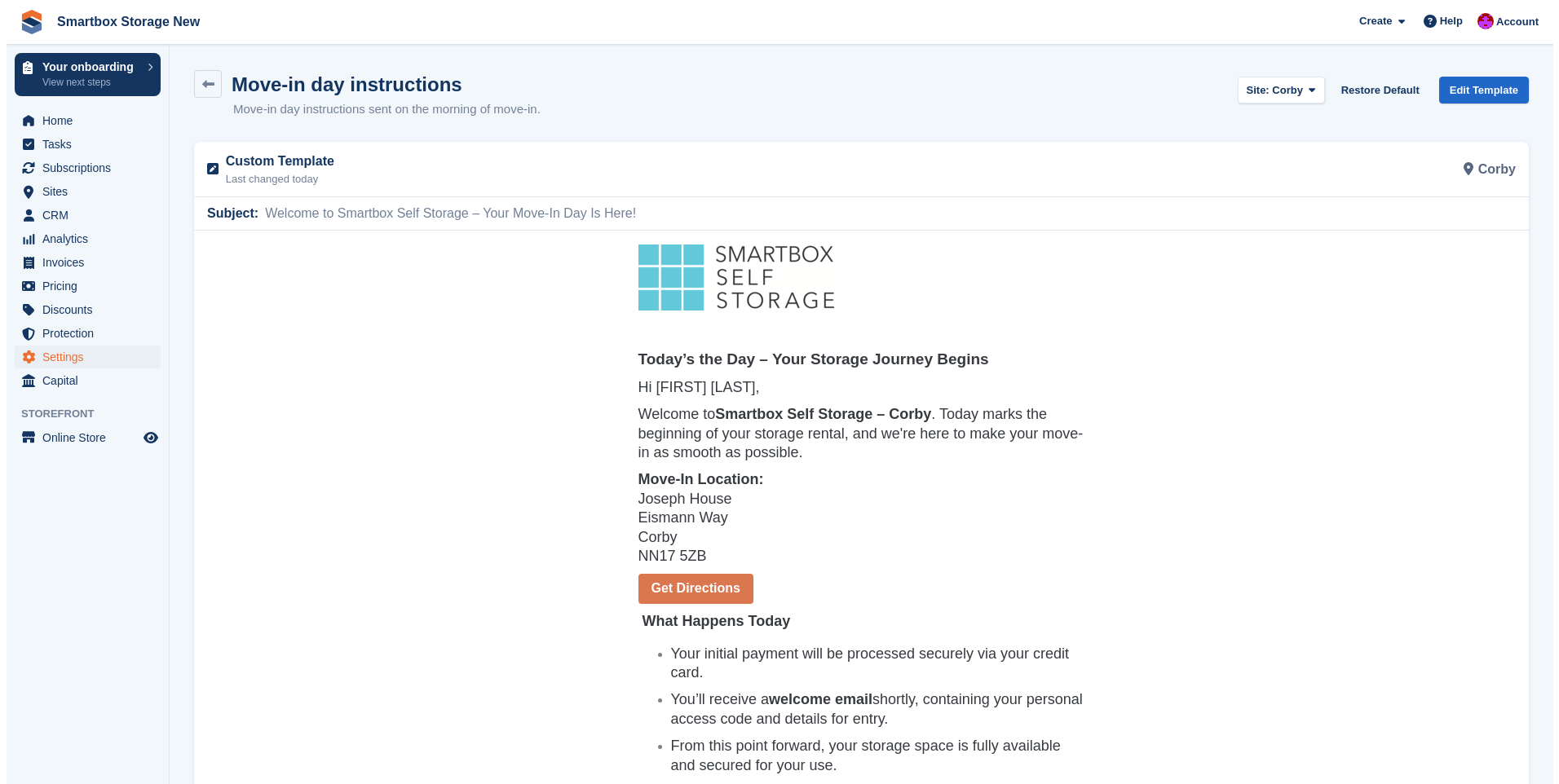 scroll, scrollTop: 0, scrollLeft: 0, axis: both 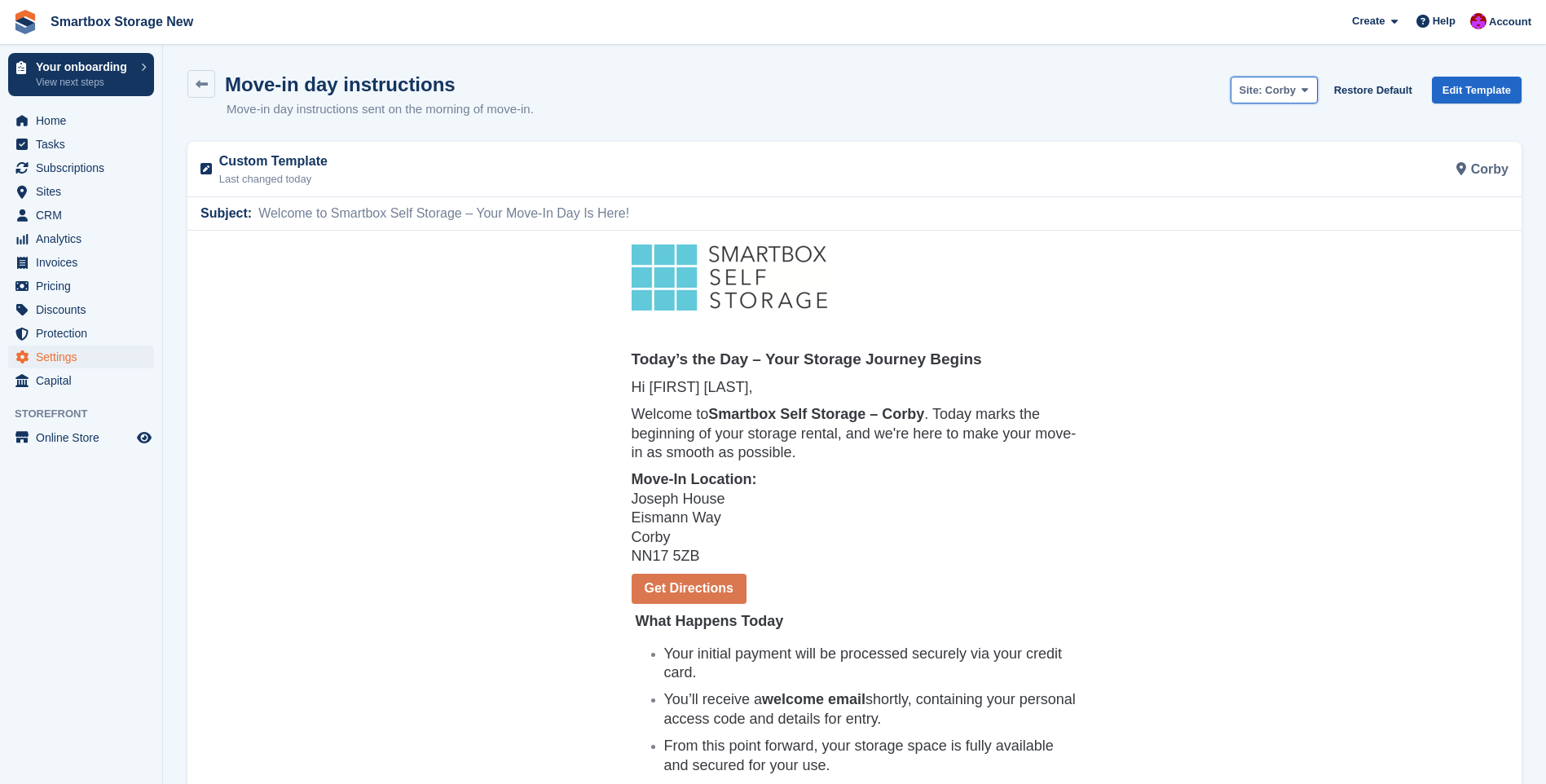 click on "Corby" at bounding box center [1280, 90] 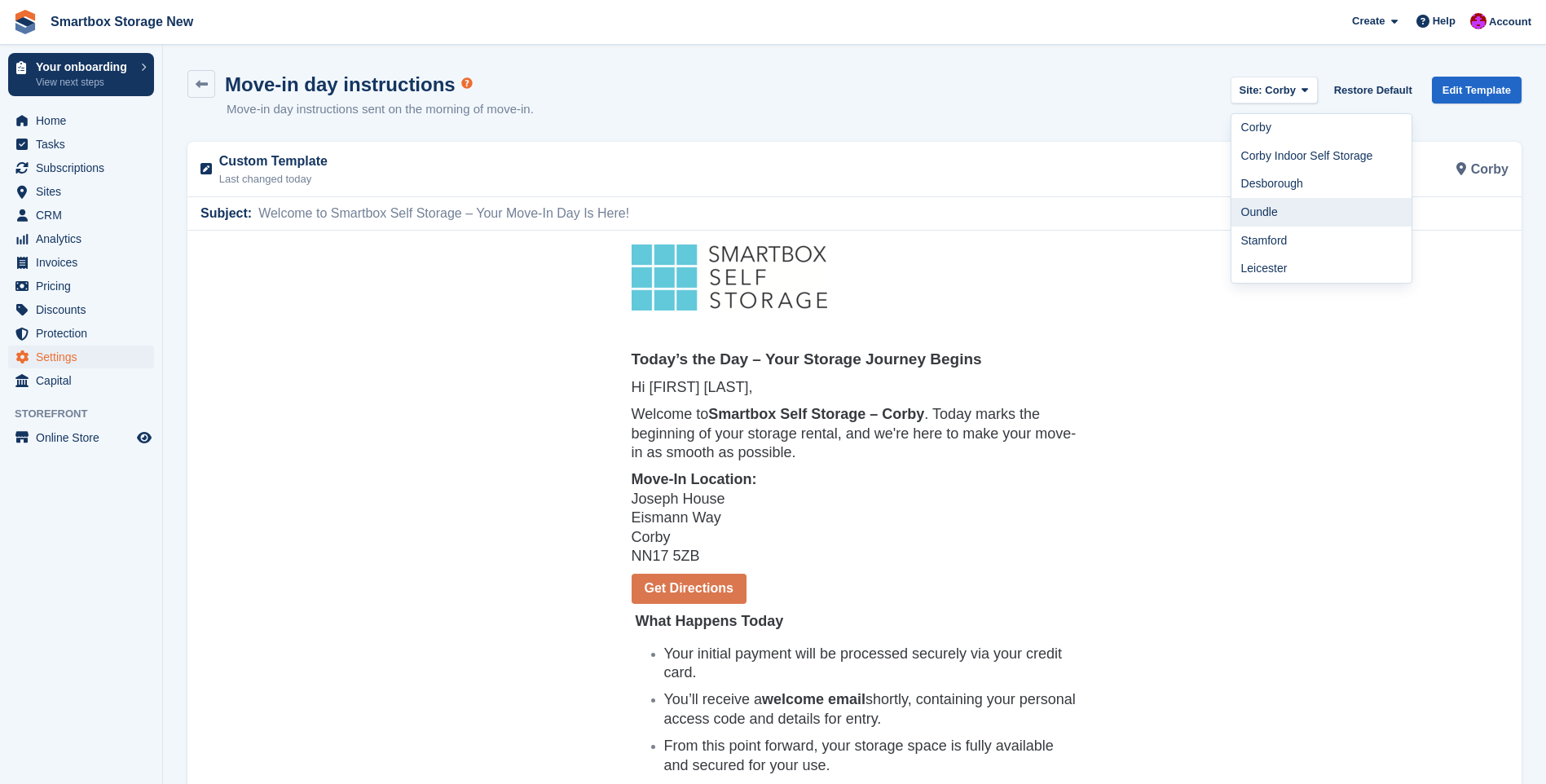 click on "Oundle" at bounding box center (1322, 212) 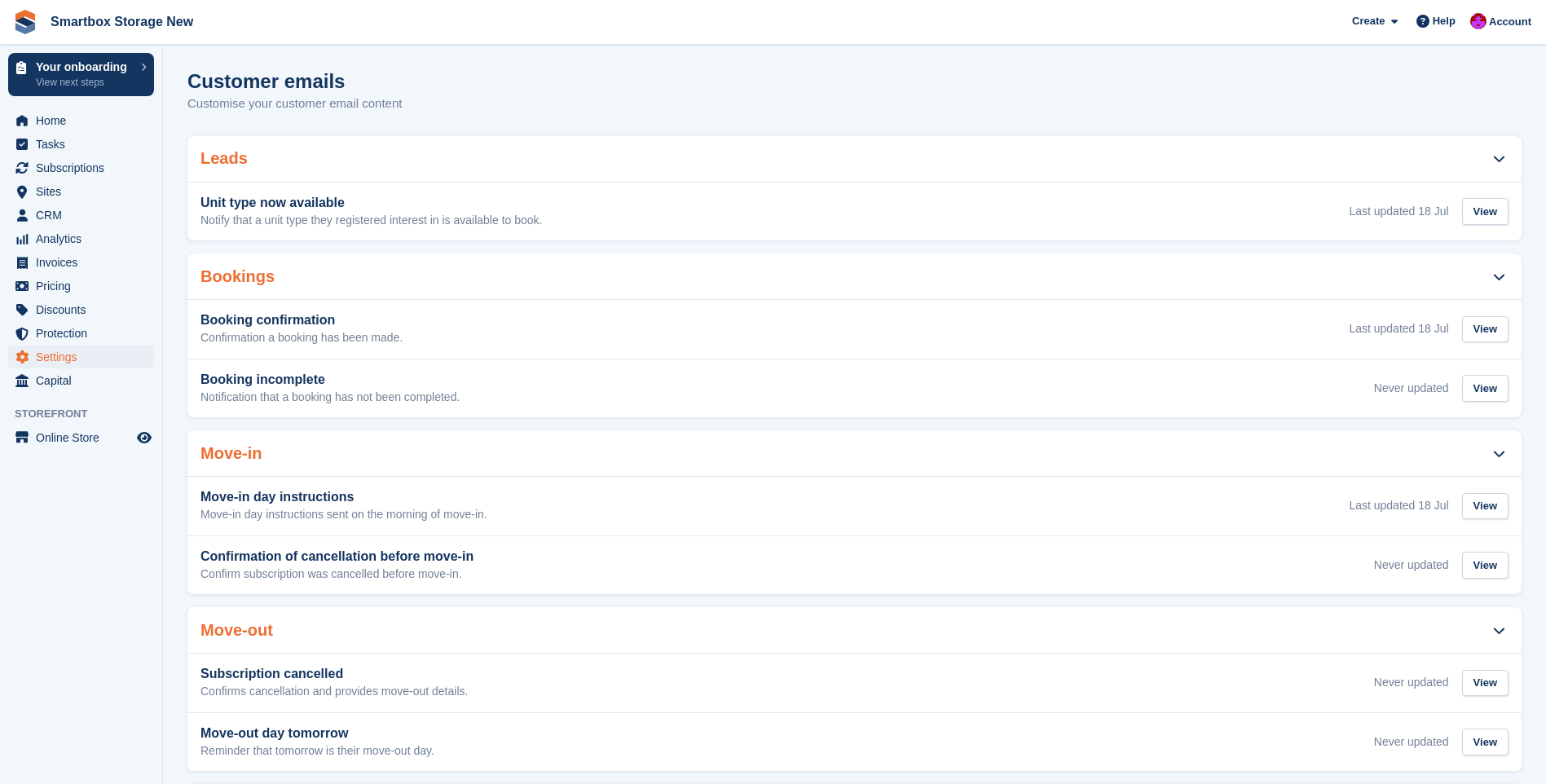scroll, scrollTop: 0, scrollLeft: 0, axis: both 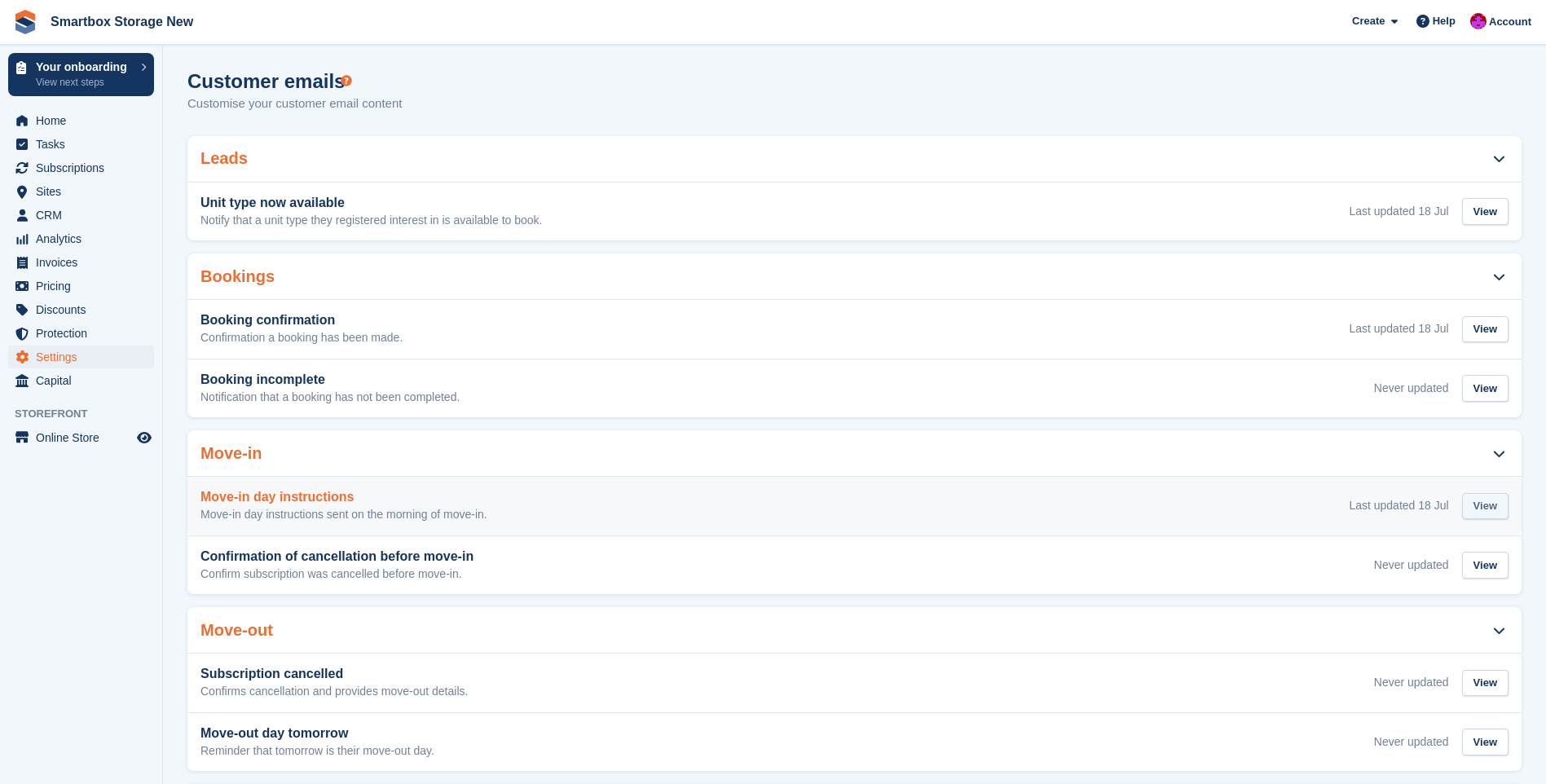 click on "View" at bounding box center [1485, 506] 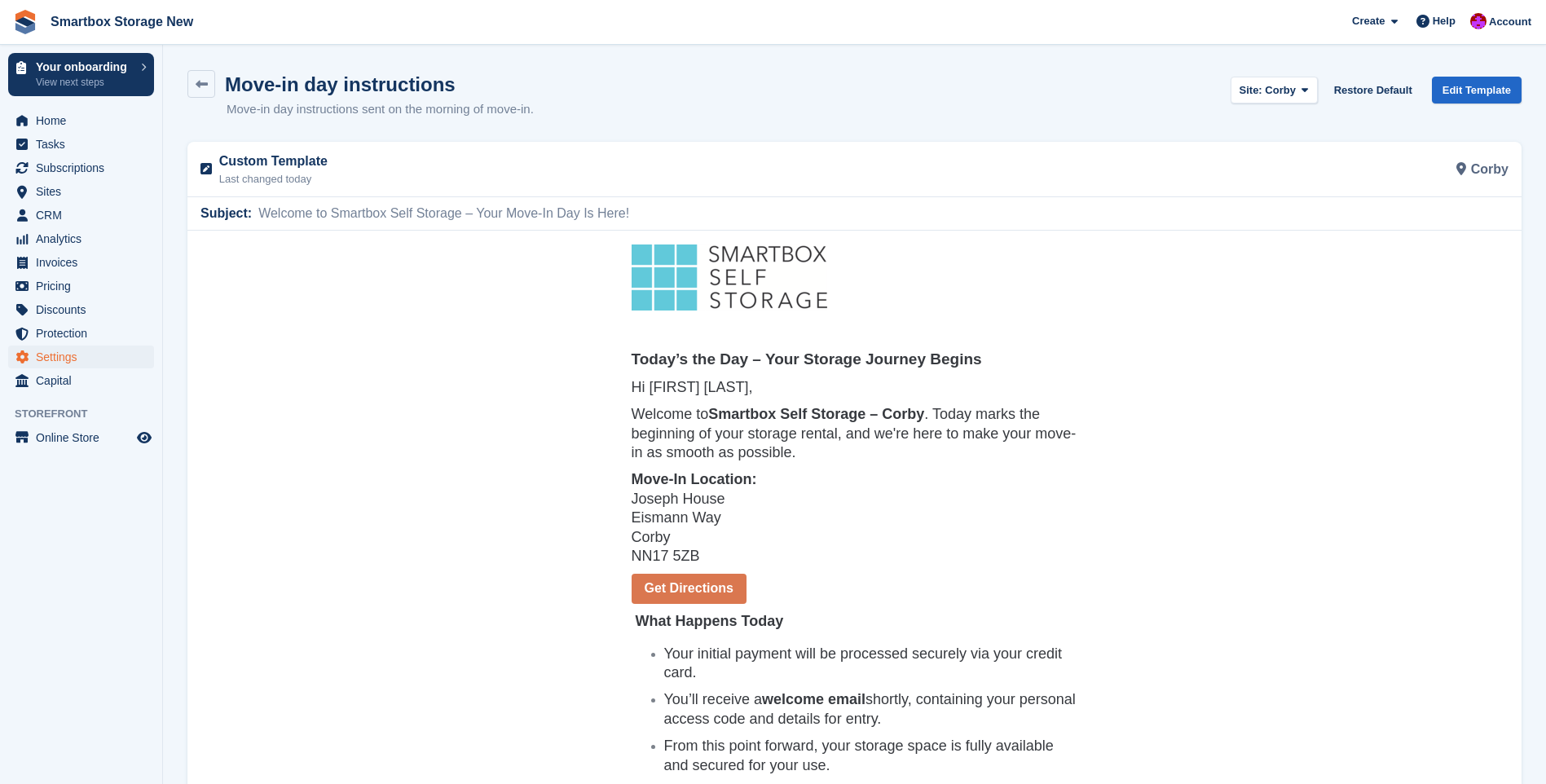 scroll, scrollTop: 0, scrollLeft: 0, axis: both 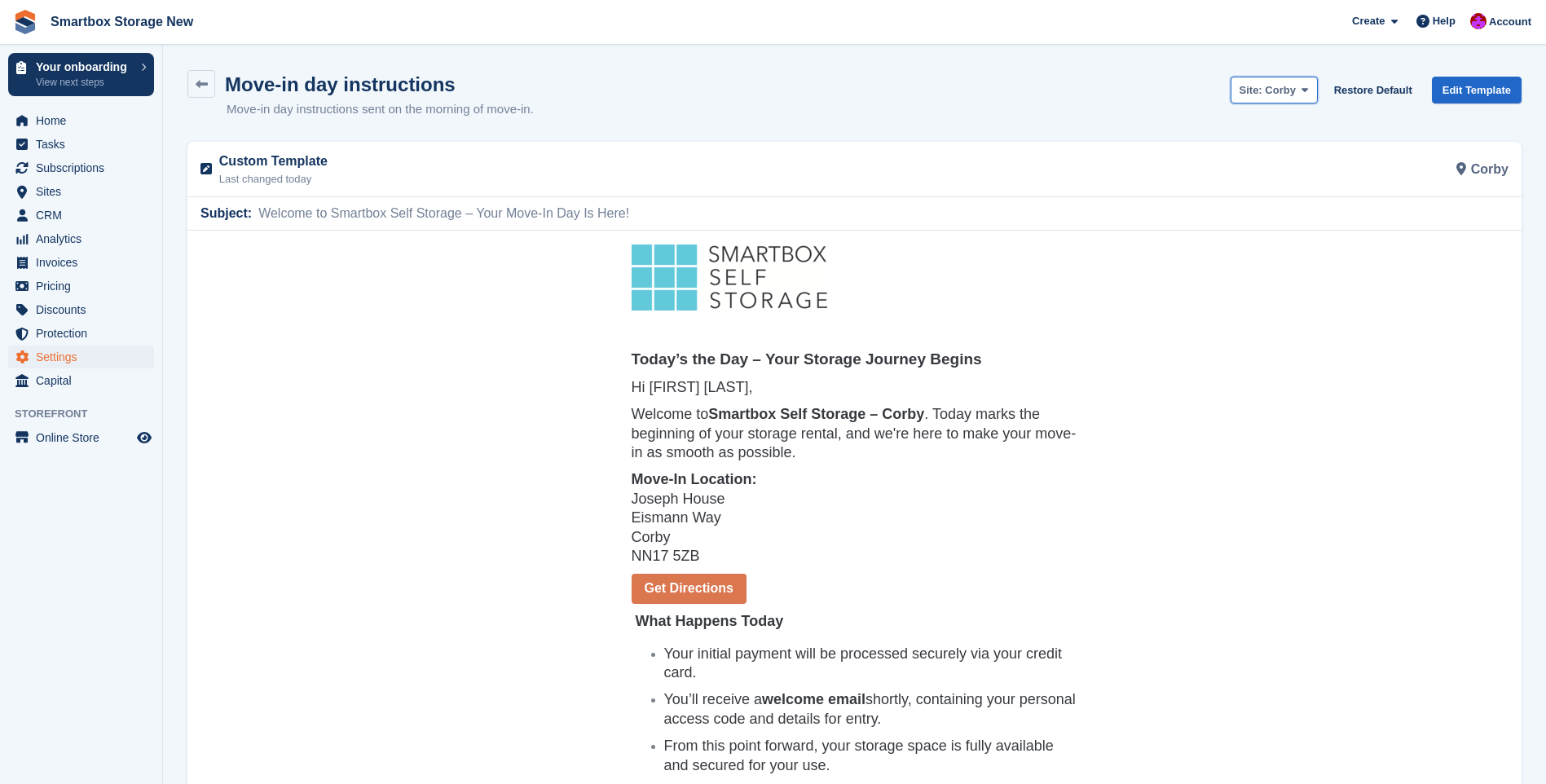 click on "Corby" at bounding box center [1280, 90] 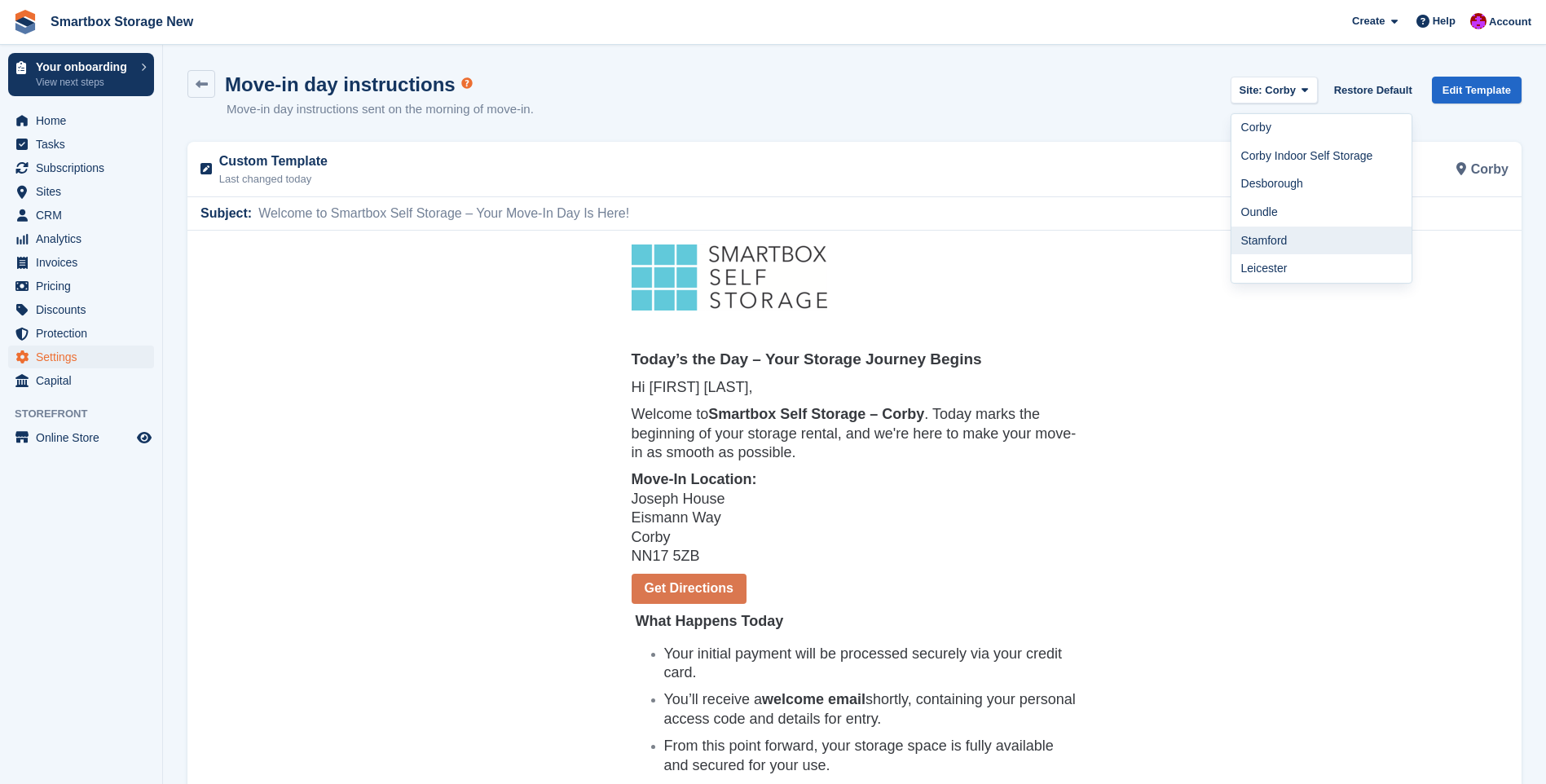 click on "Stamford" at bounding box center (1322, 240) 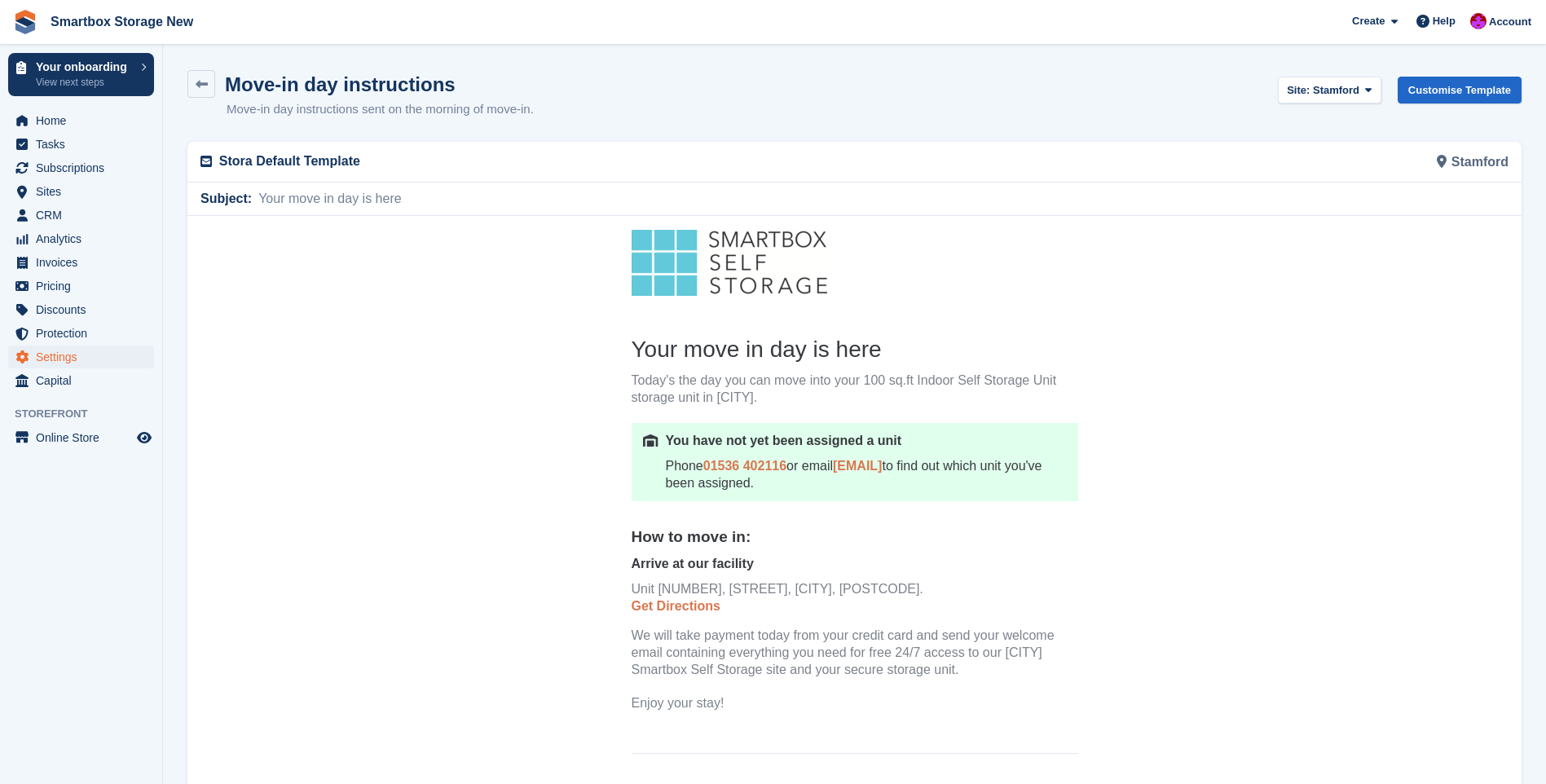 scroll, scrollTop: 0, scrollLeft: 0, axis: both 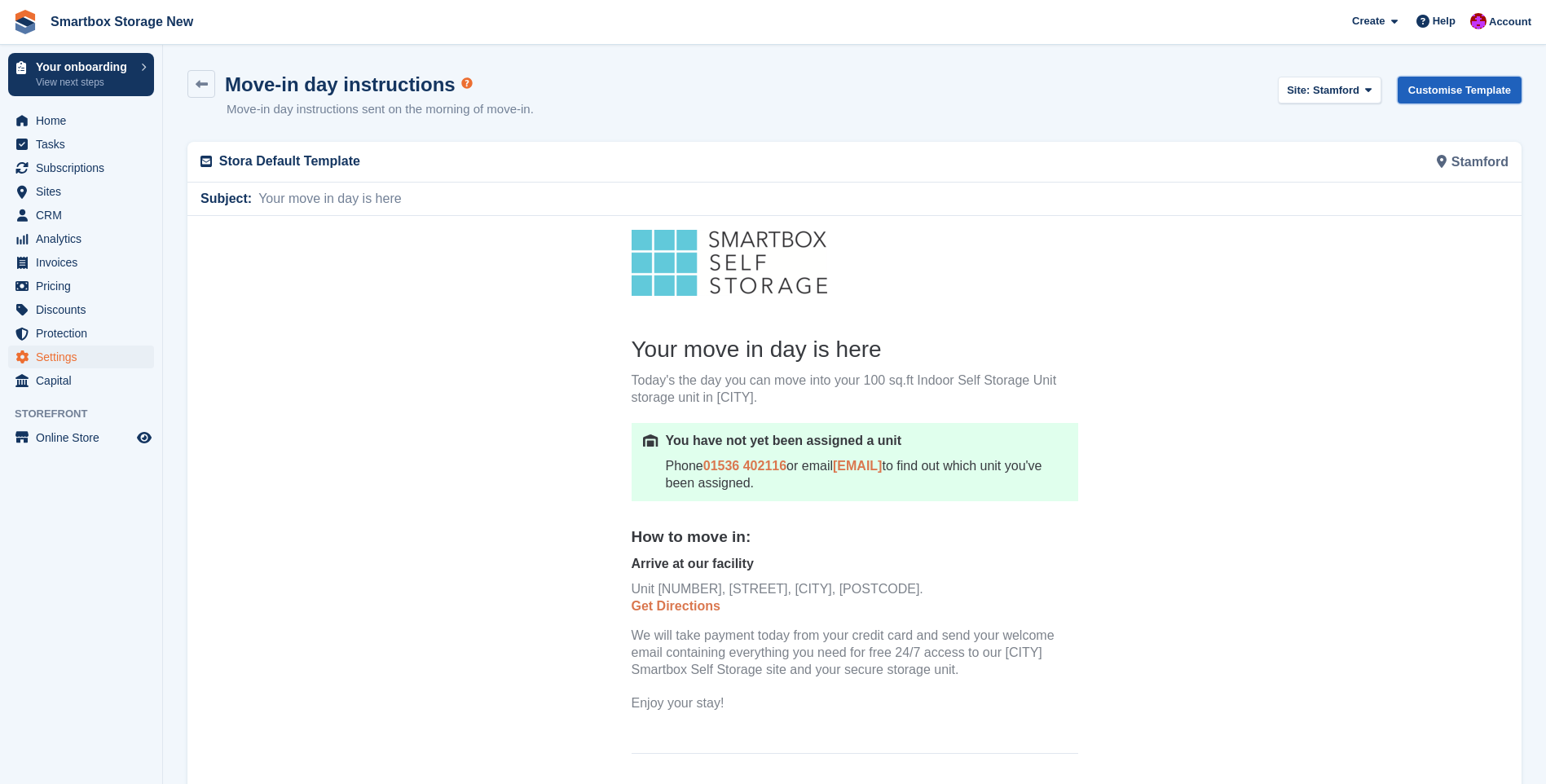 click on "Customise Template" at bounding box center [1460, 90] 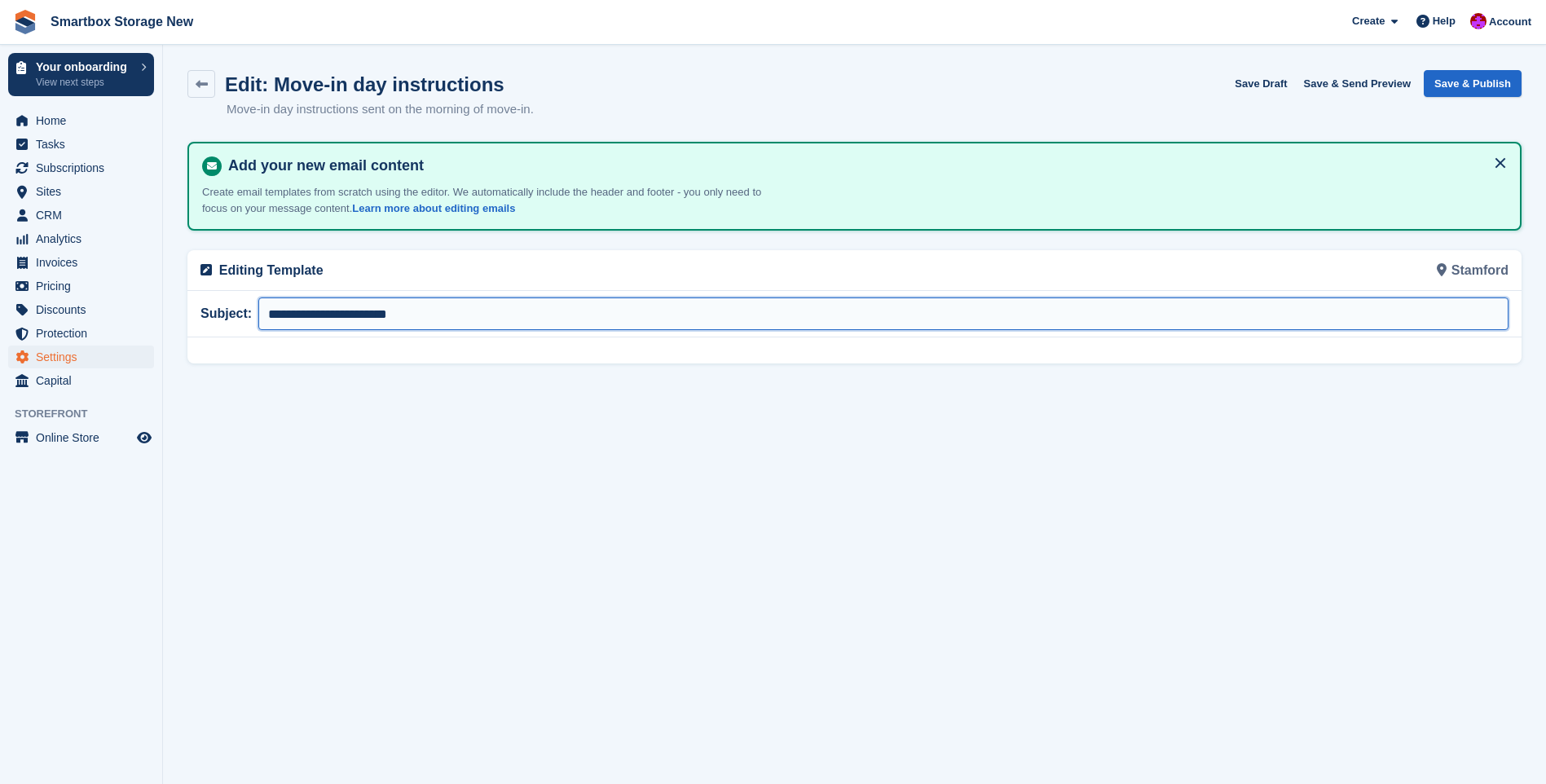 click on "**********" at bounding box center [883, 314] 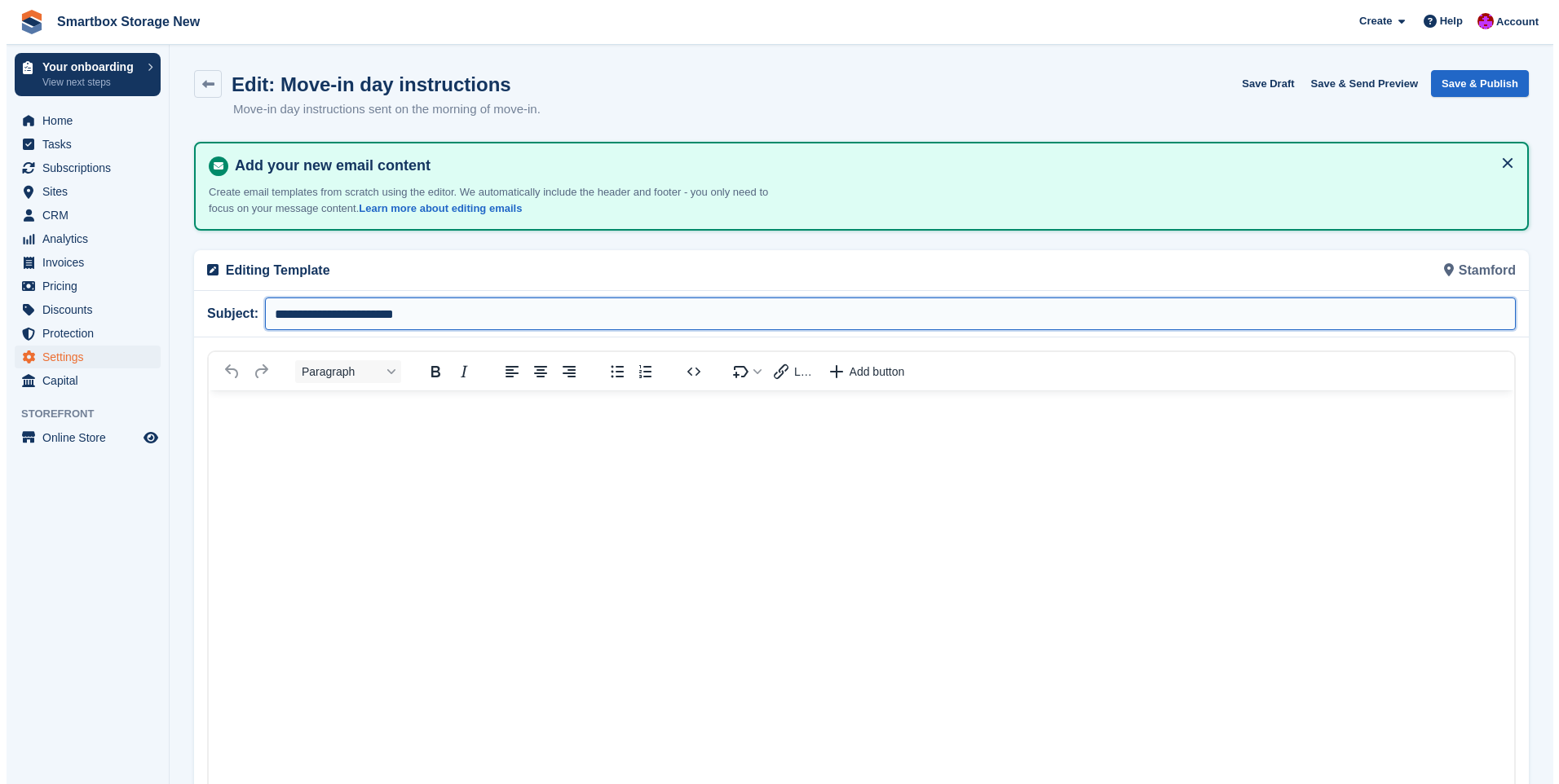 scroll, scrollTop: 0, scrollLeft: 0, axis: both 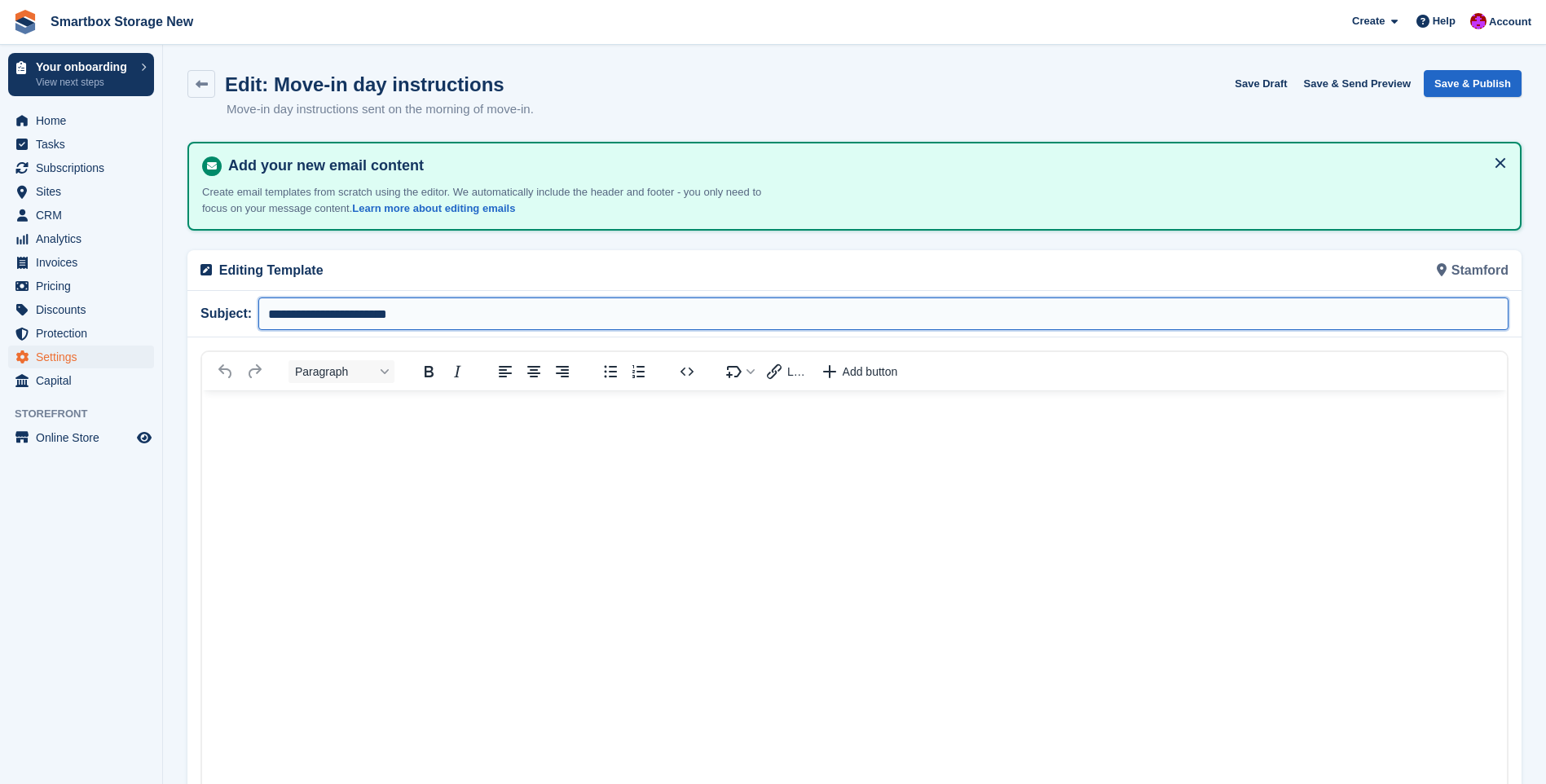 click on "**********" at bounding box center (883, 314) 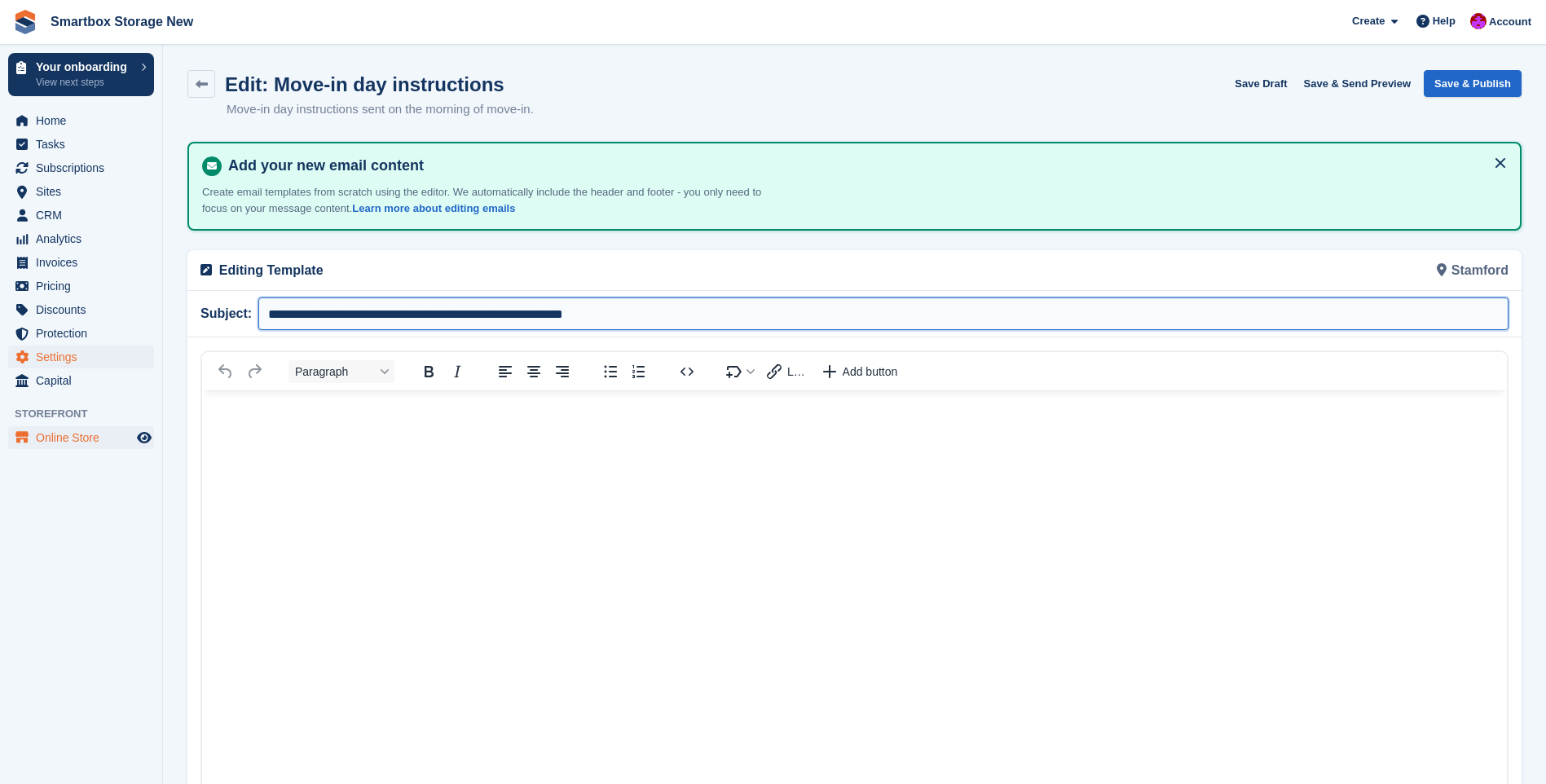 type on "**********" 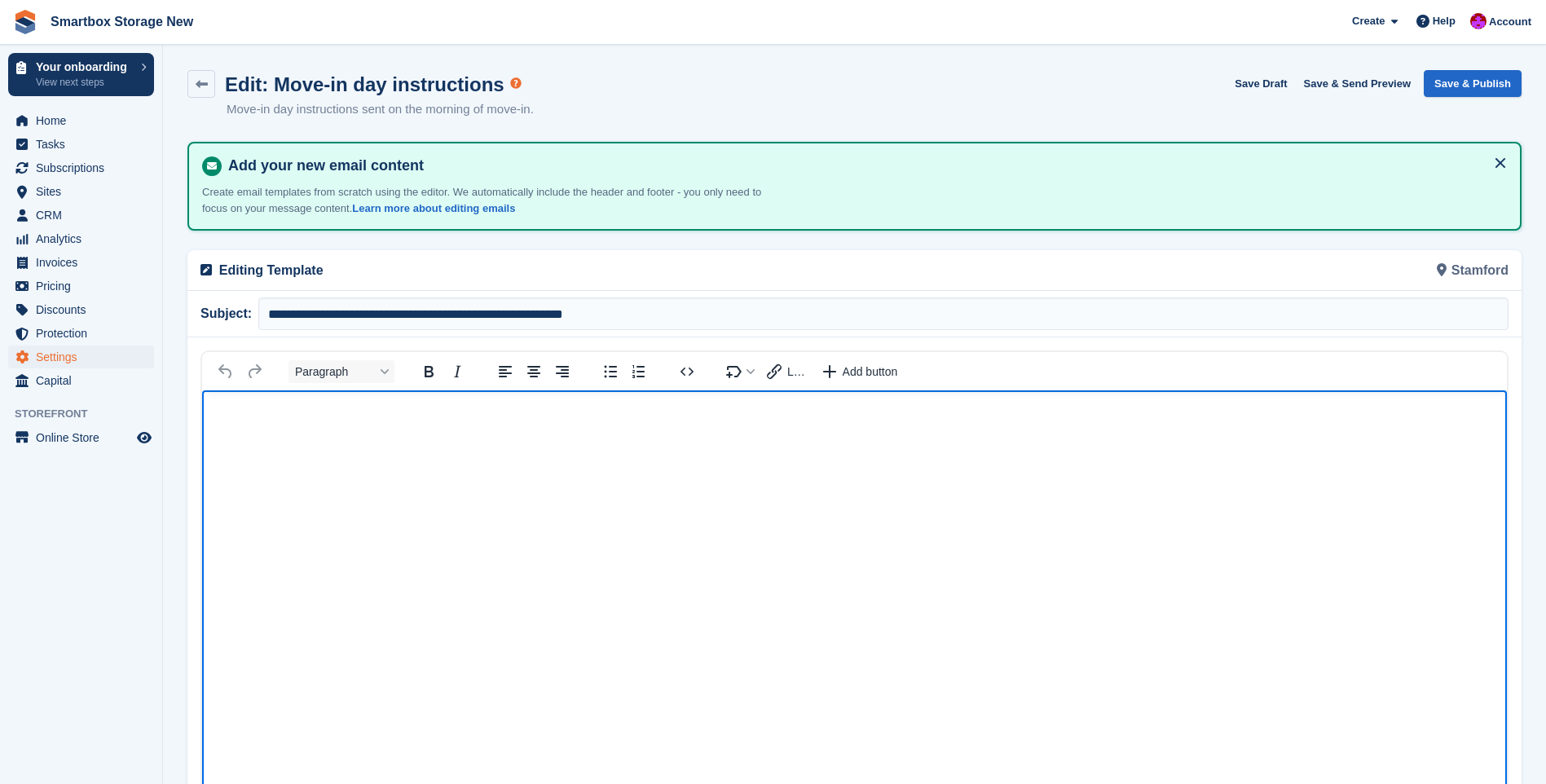 click at bounding box center [854, 419] 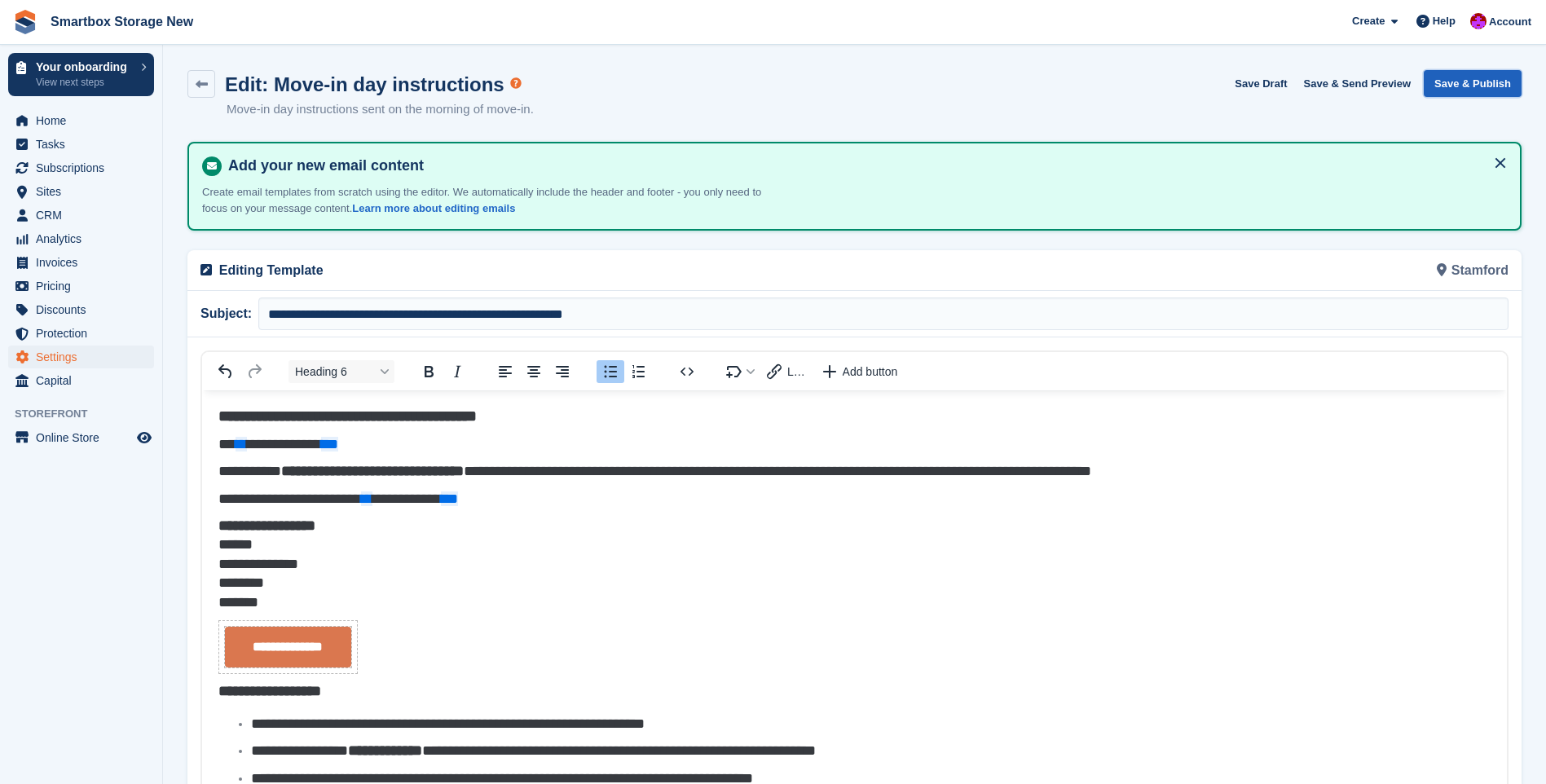 click on "Save & Publish" at bounding box center [1473, 83] 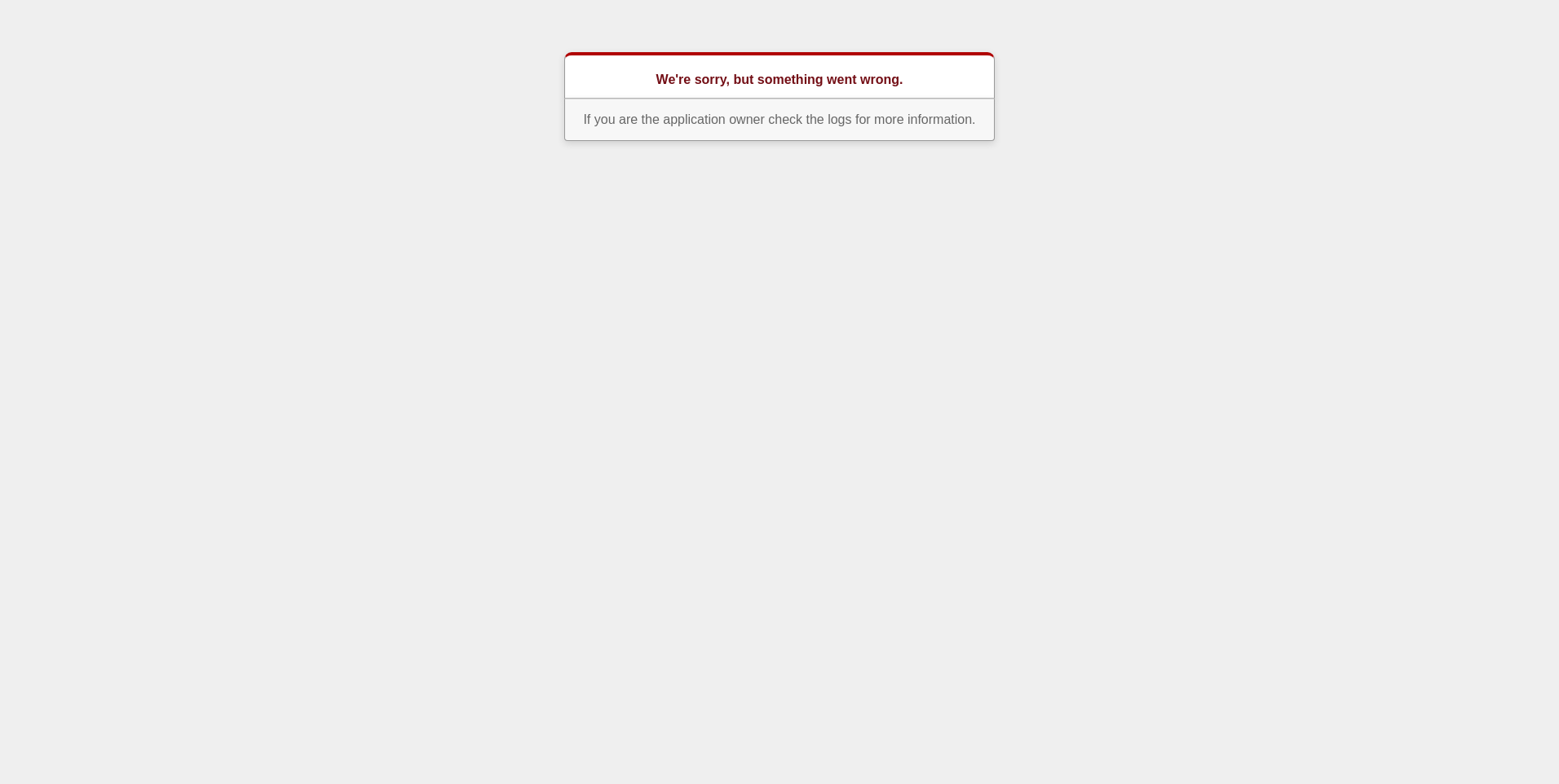 click on "We're sorry, but something went wrong." at bounding box center (780, 75) 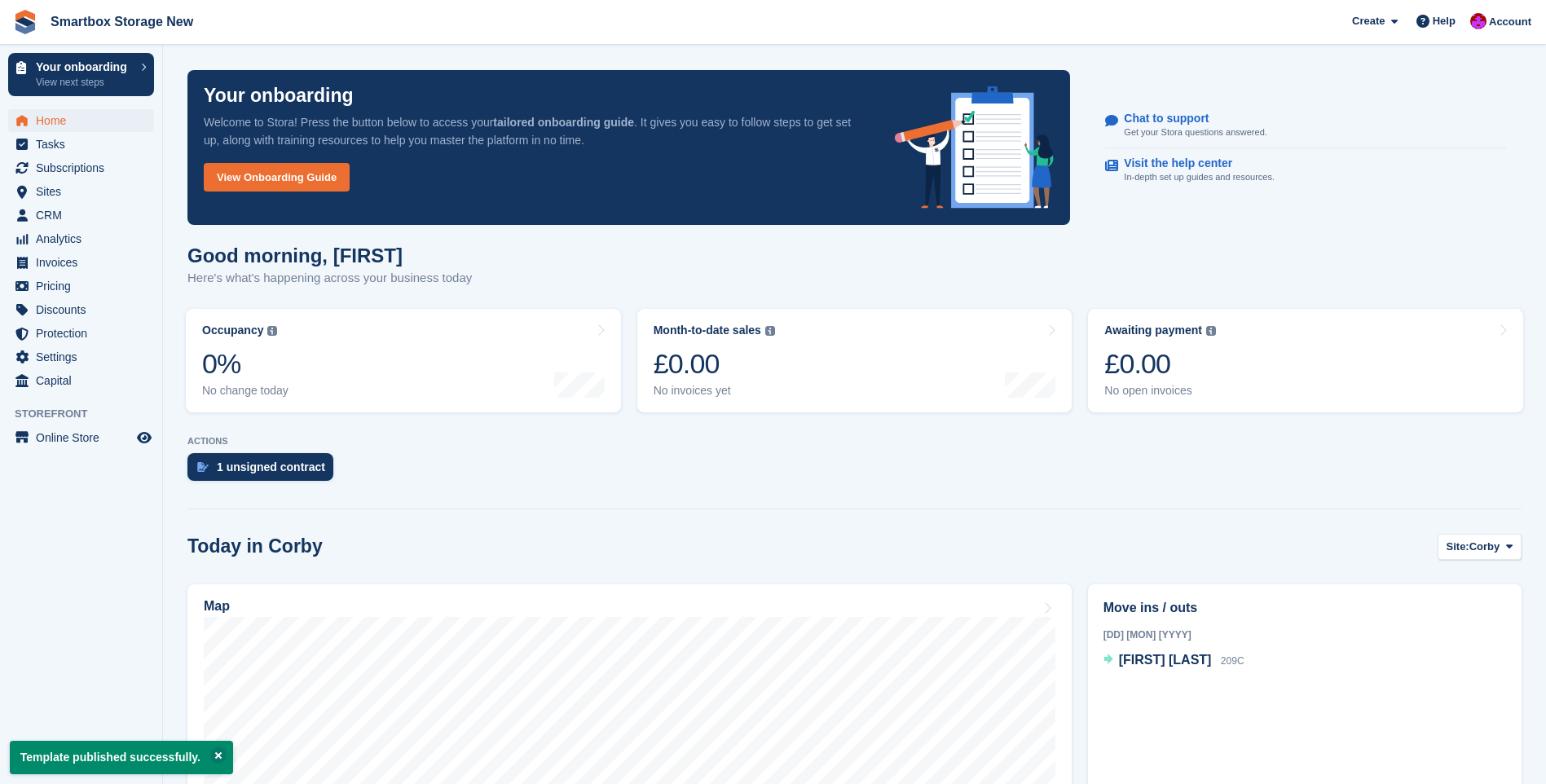 scroll, scrollTop: 0, scrollLeft: 0, axis: both 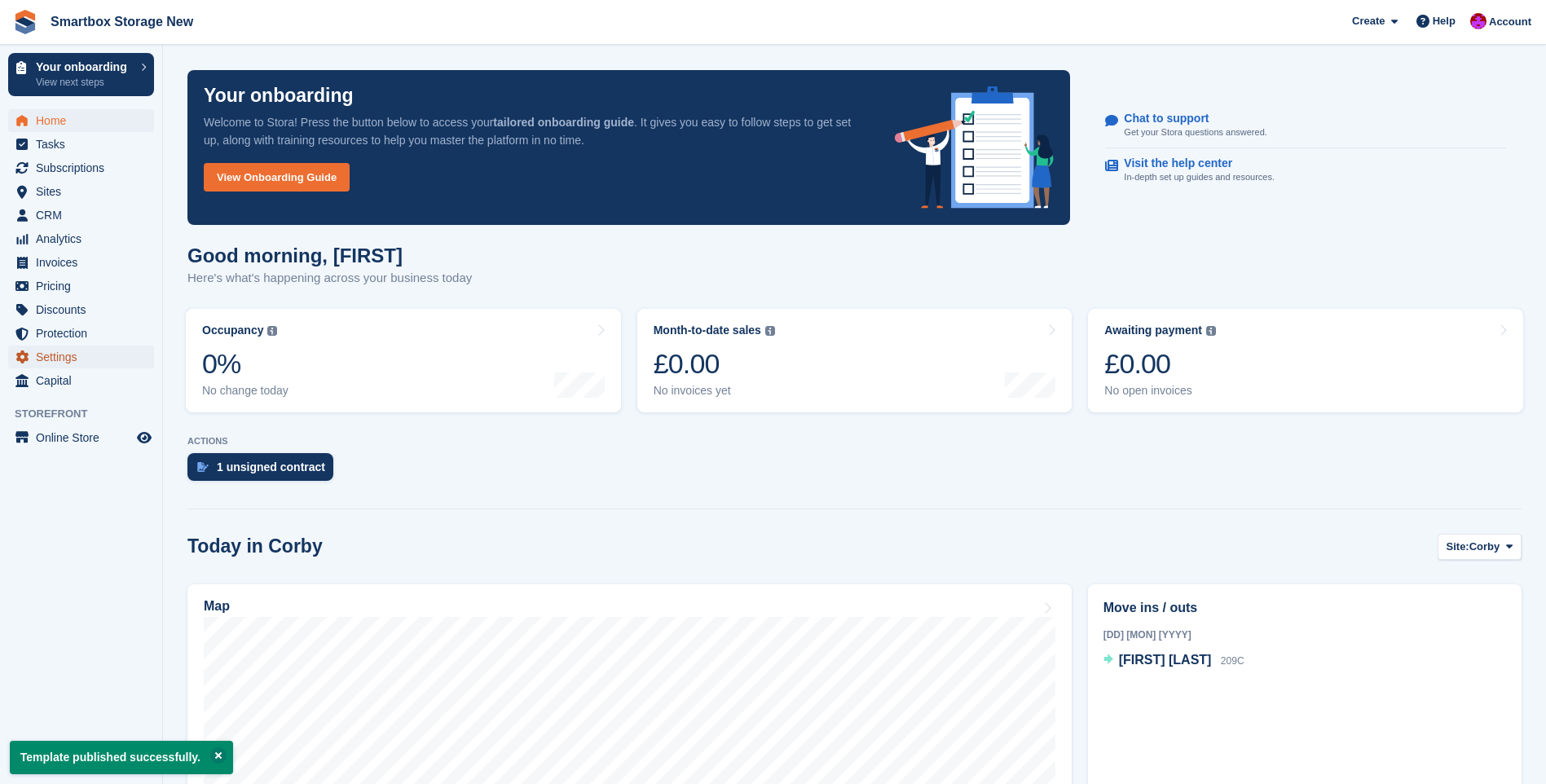 click on "Settings" at bounding box center [85, 357] 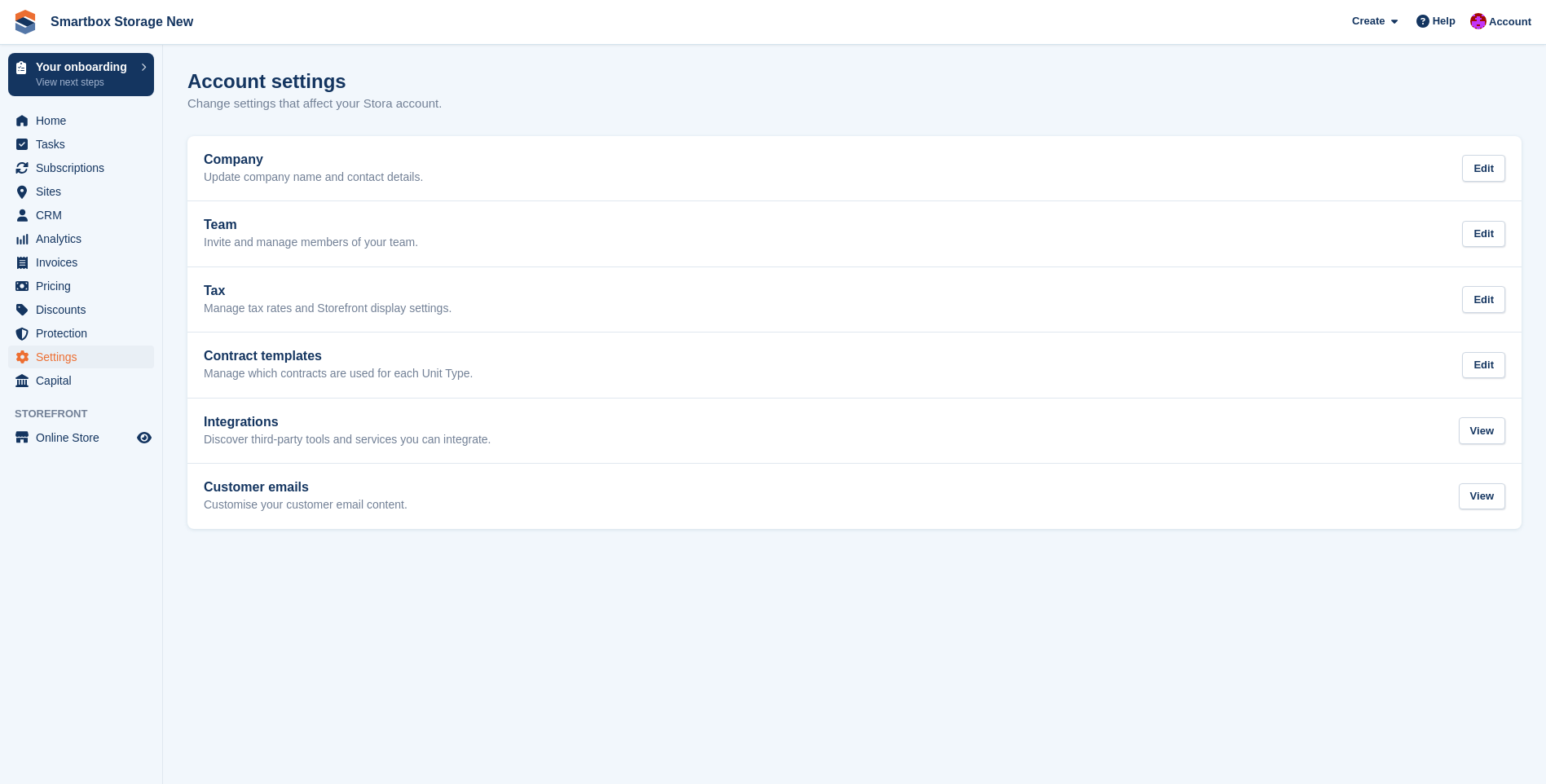 scroll, scrollTop: 0, scrollLeft: 0, axis: both 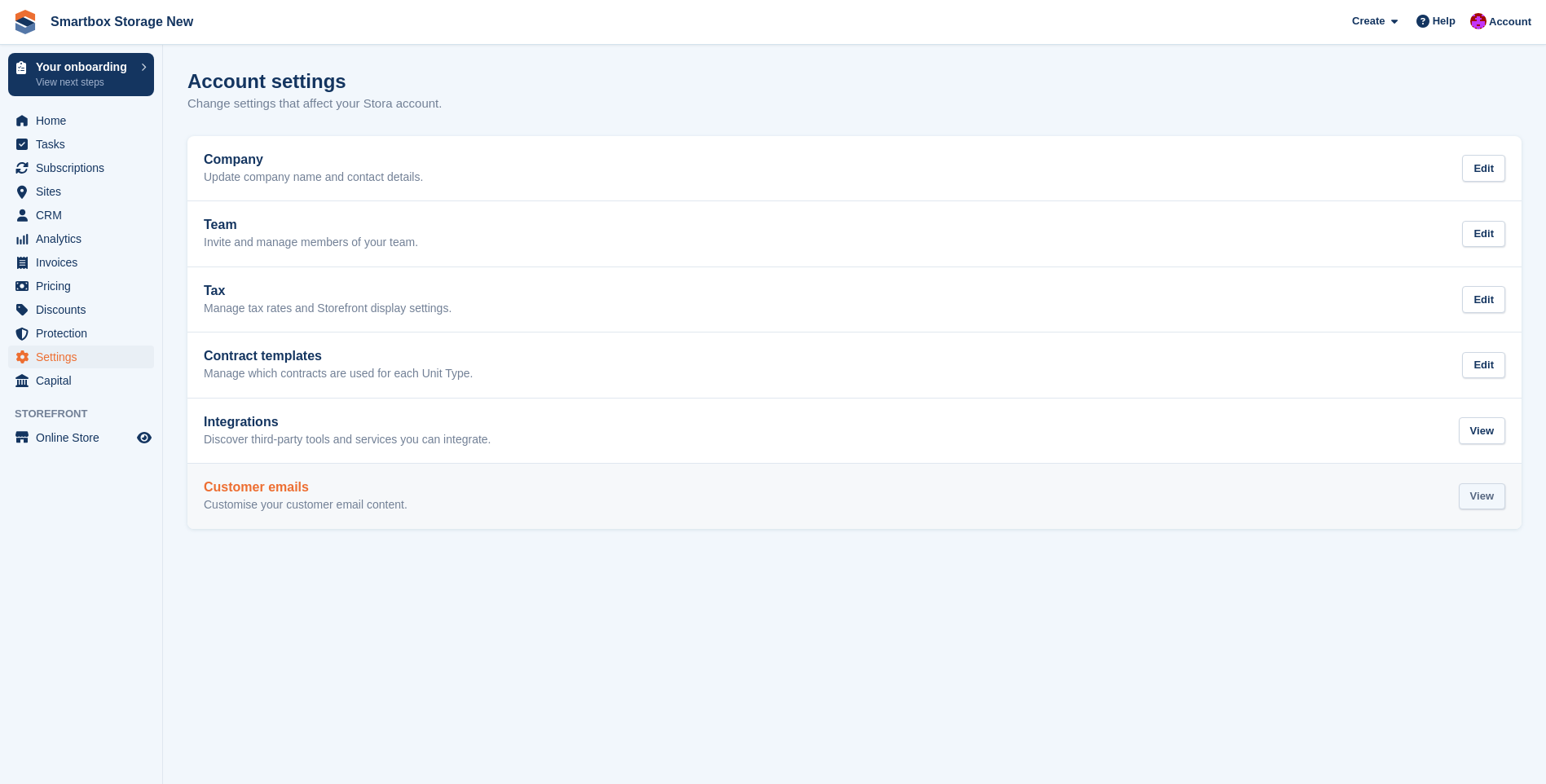 click on "View" at bounding box center [1482, 496] 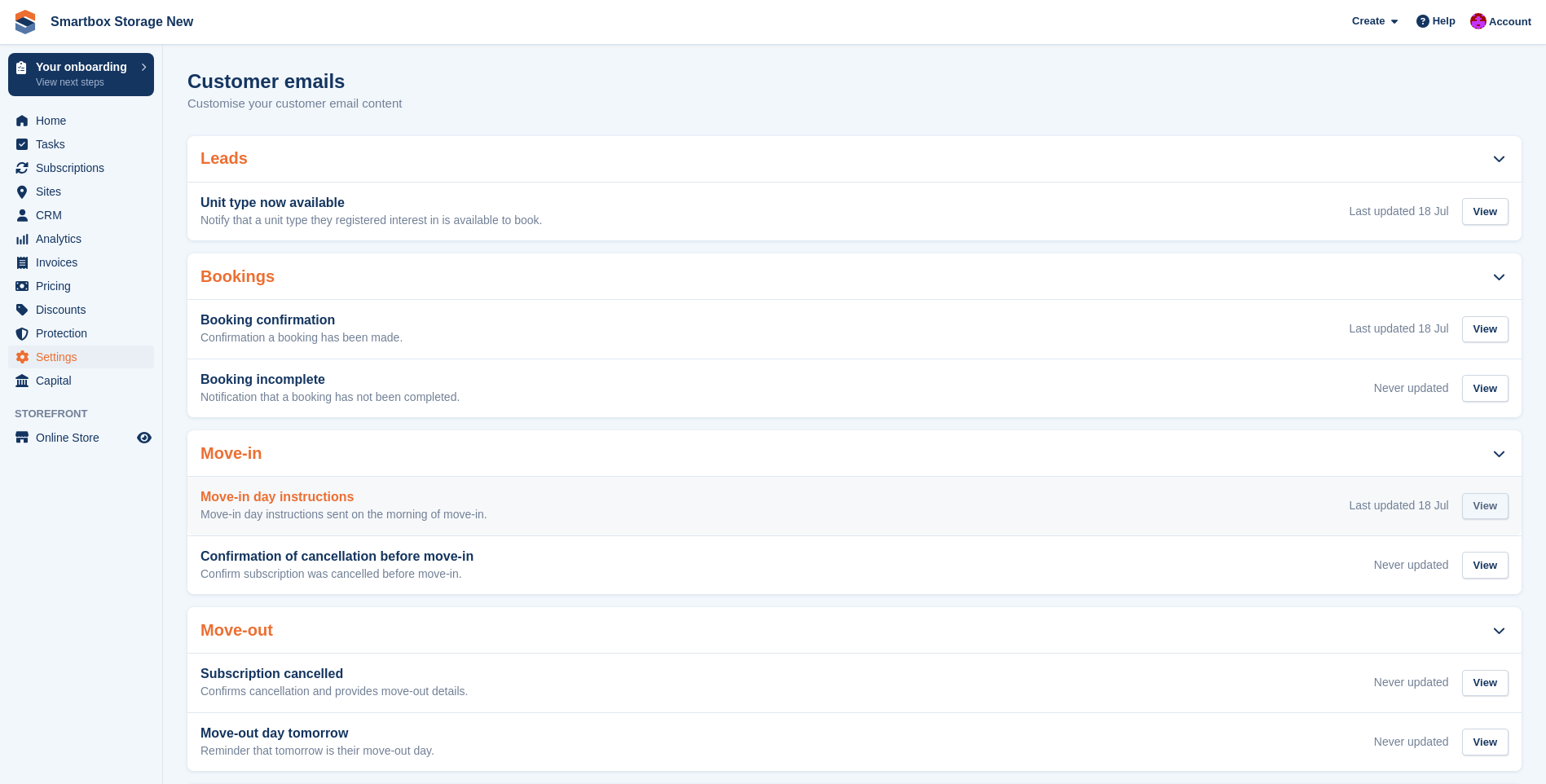 click on "View" at bounding box center [1485, 506] 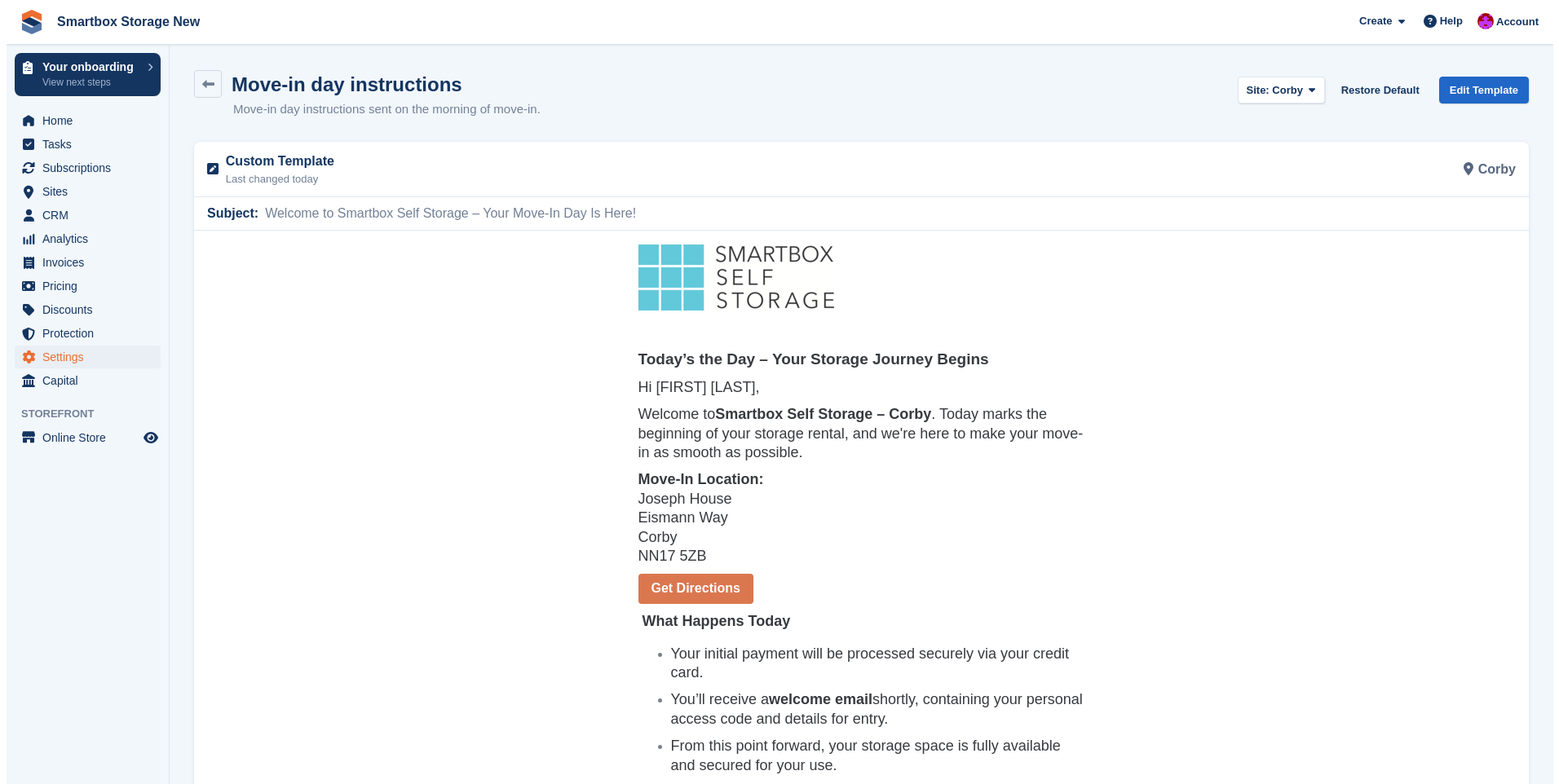 scroll, scrollTop: 0, scrollLeft: 0, axis: both 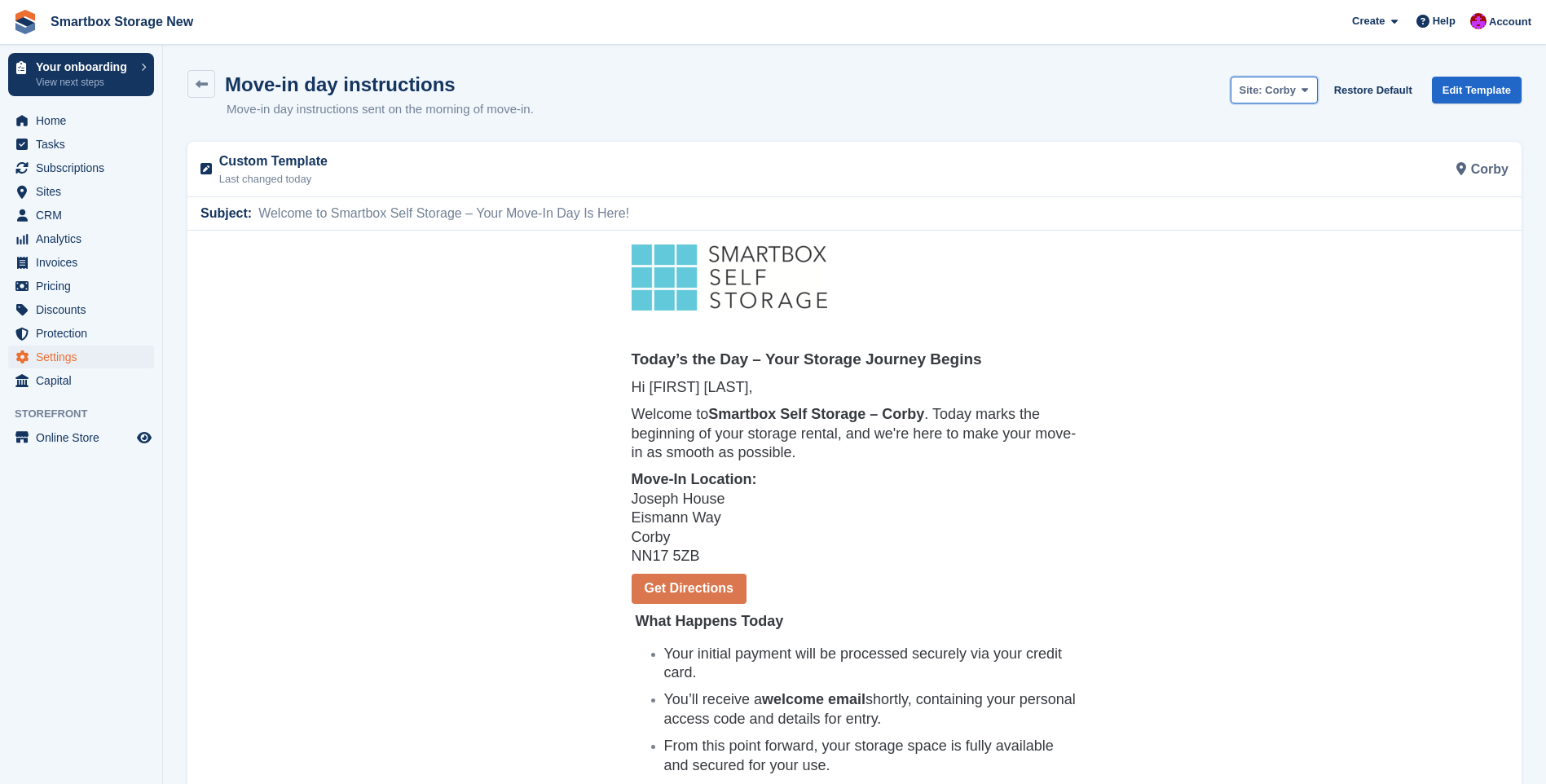 click on "Site:" at bounding box center [1251, 90] 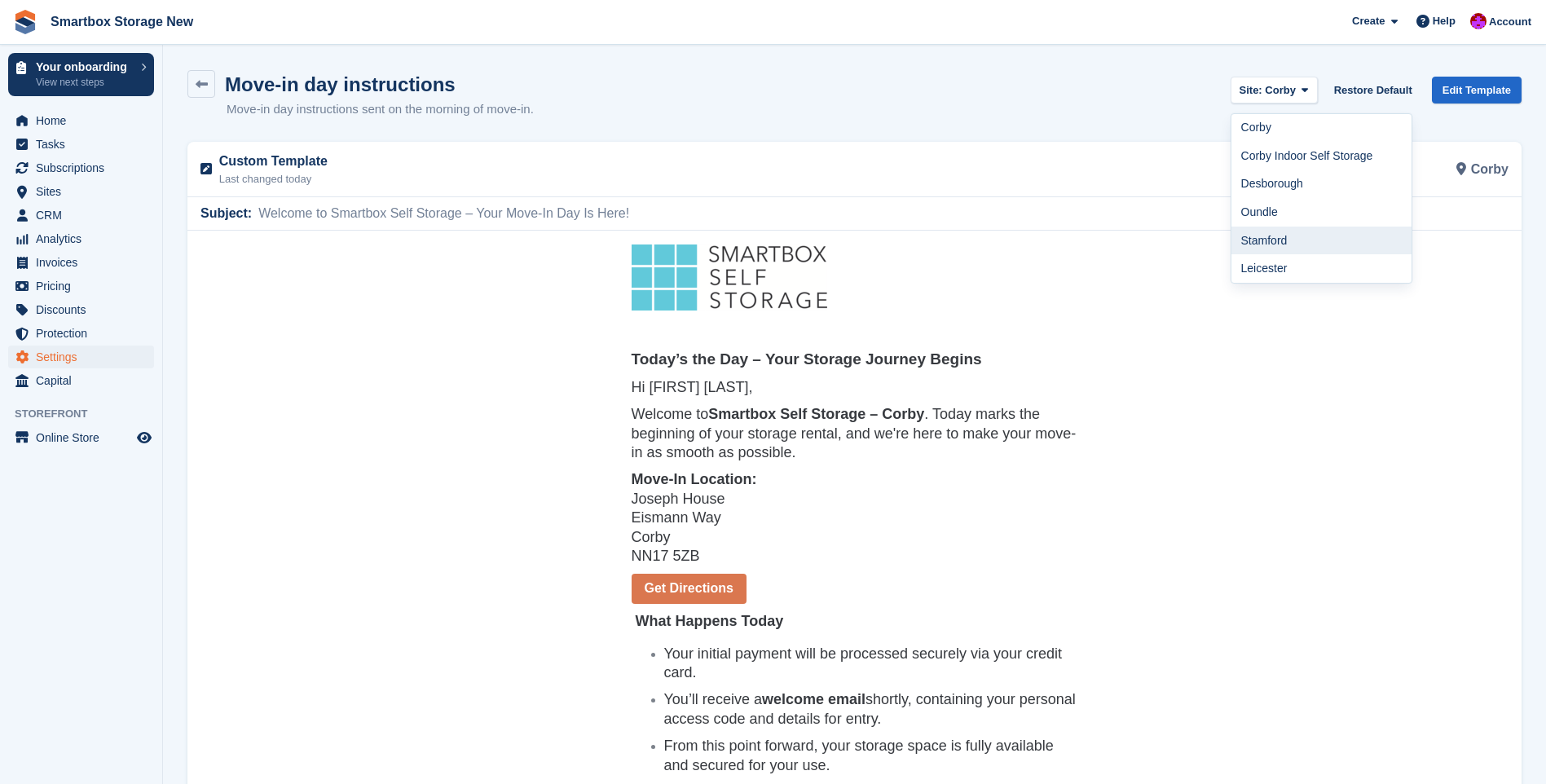 click on "Stamford" at bounding box center [1322, 240] 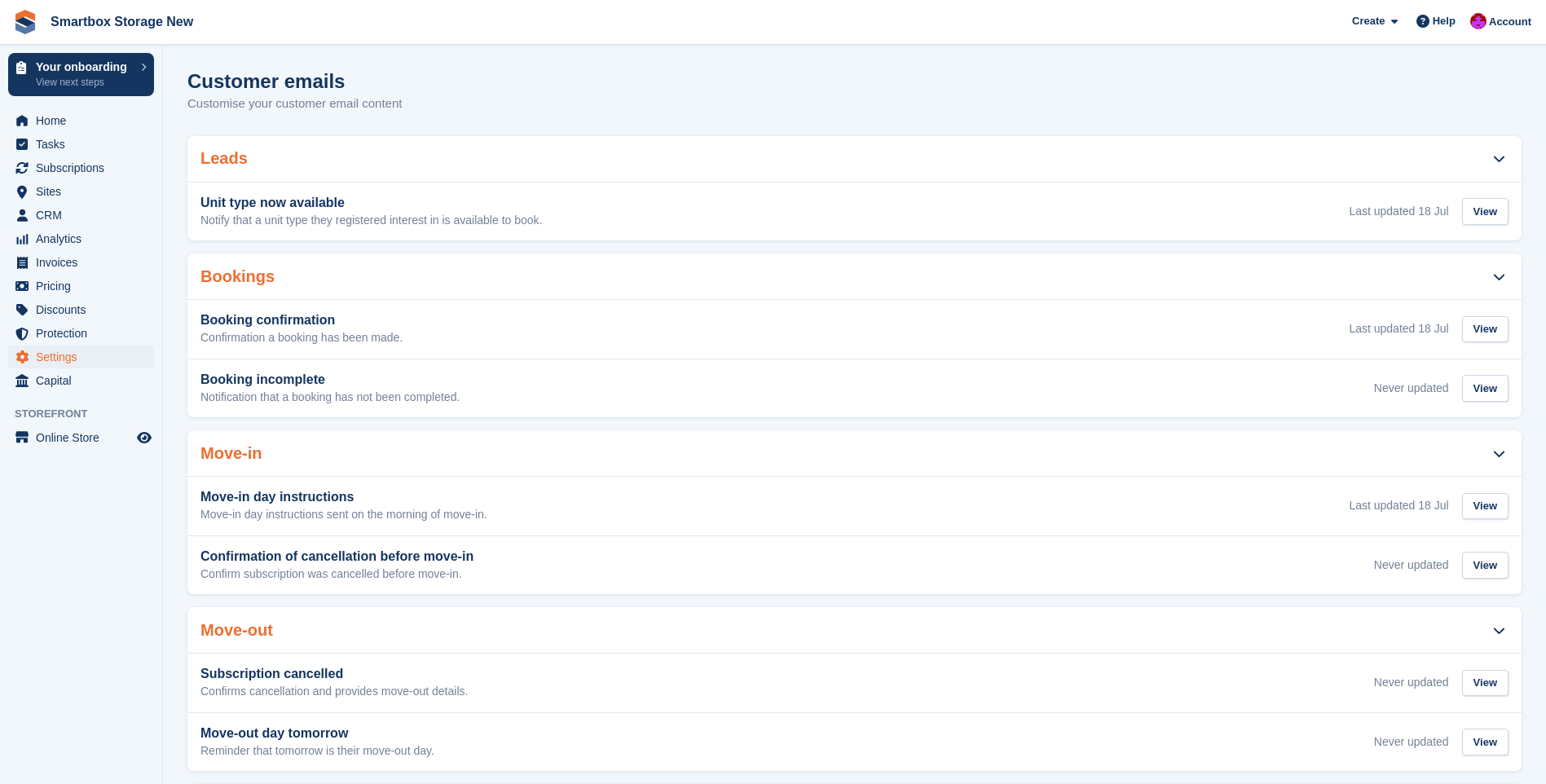 scroll, scrollTop: 0, scrollLeft: 0, axis: both 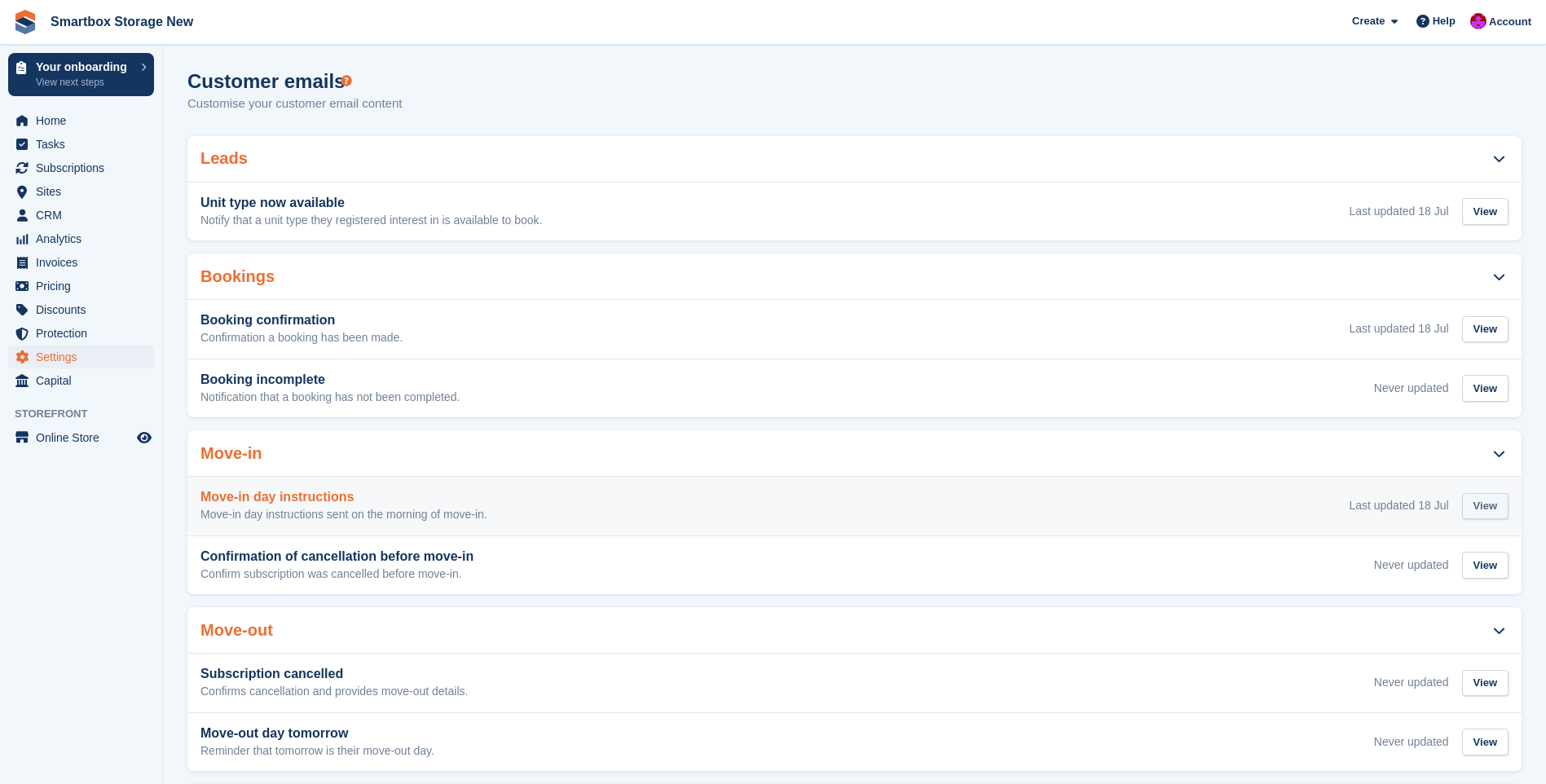 click on "View" at bounding box center [1485, 506] 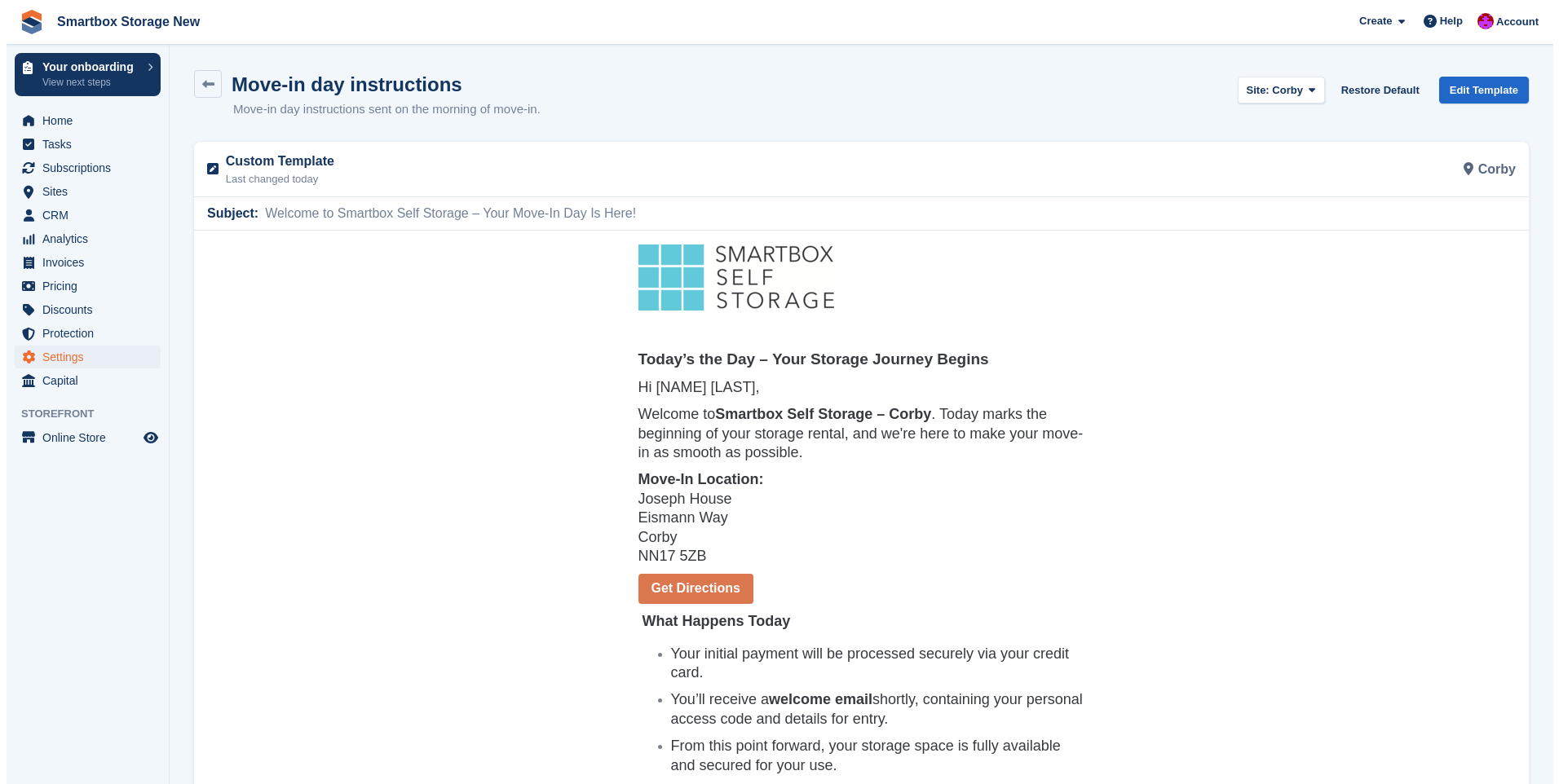 scroll, scrollTop: 0, scrollLeft: 0, axis: both 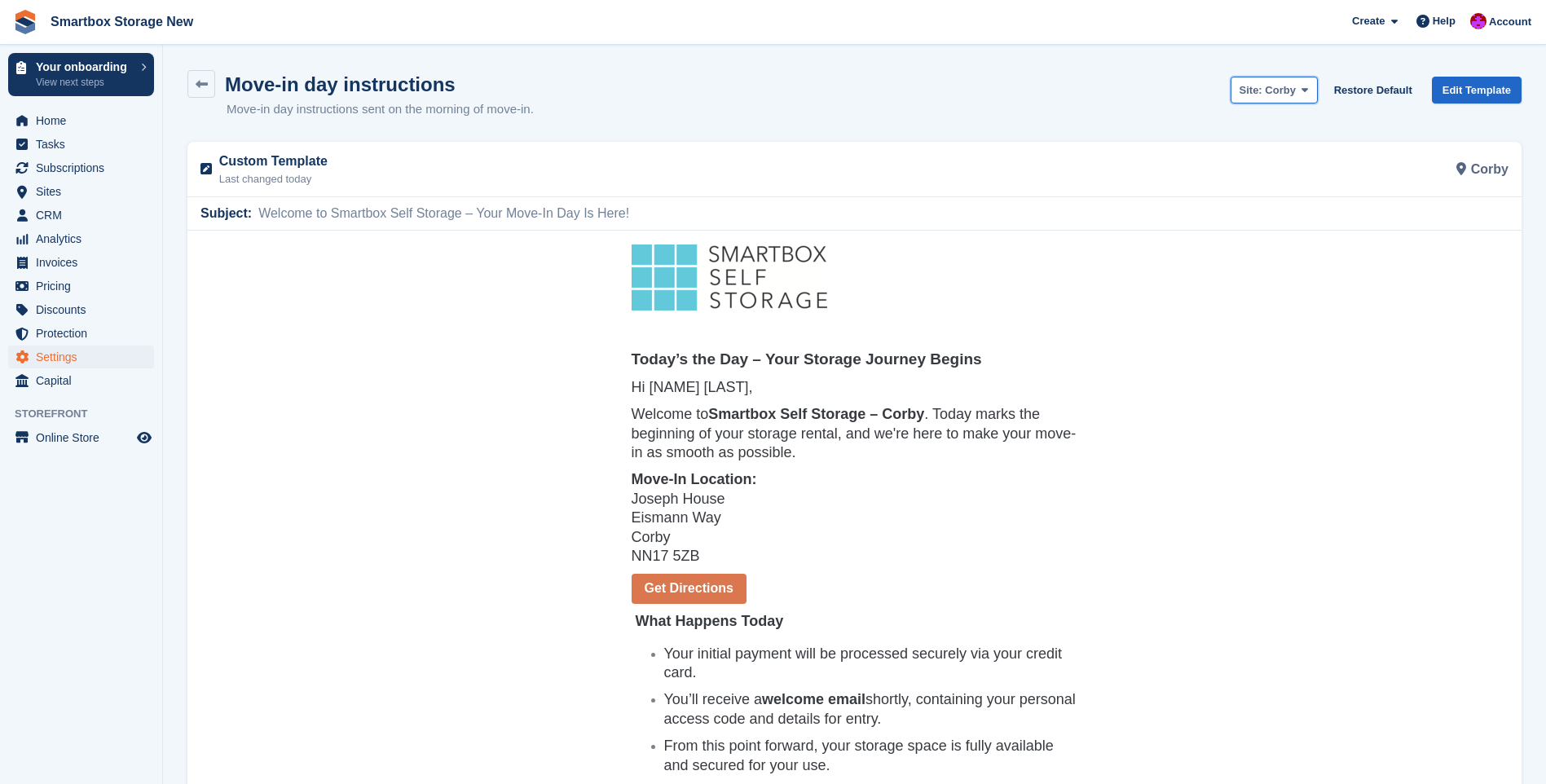 click on "Corby" at bounding box center (1280, 90) 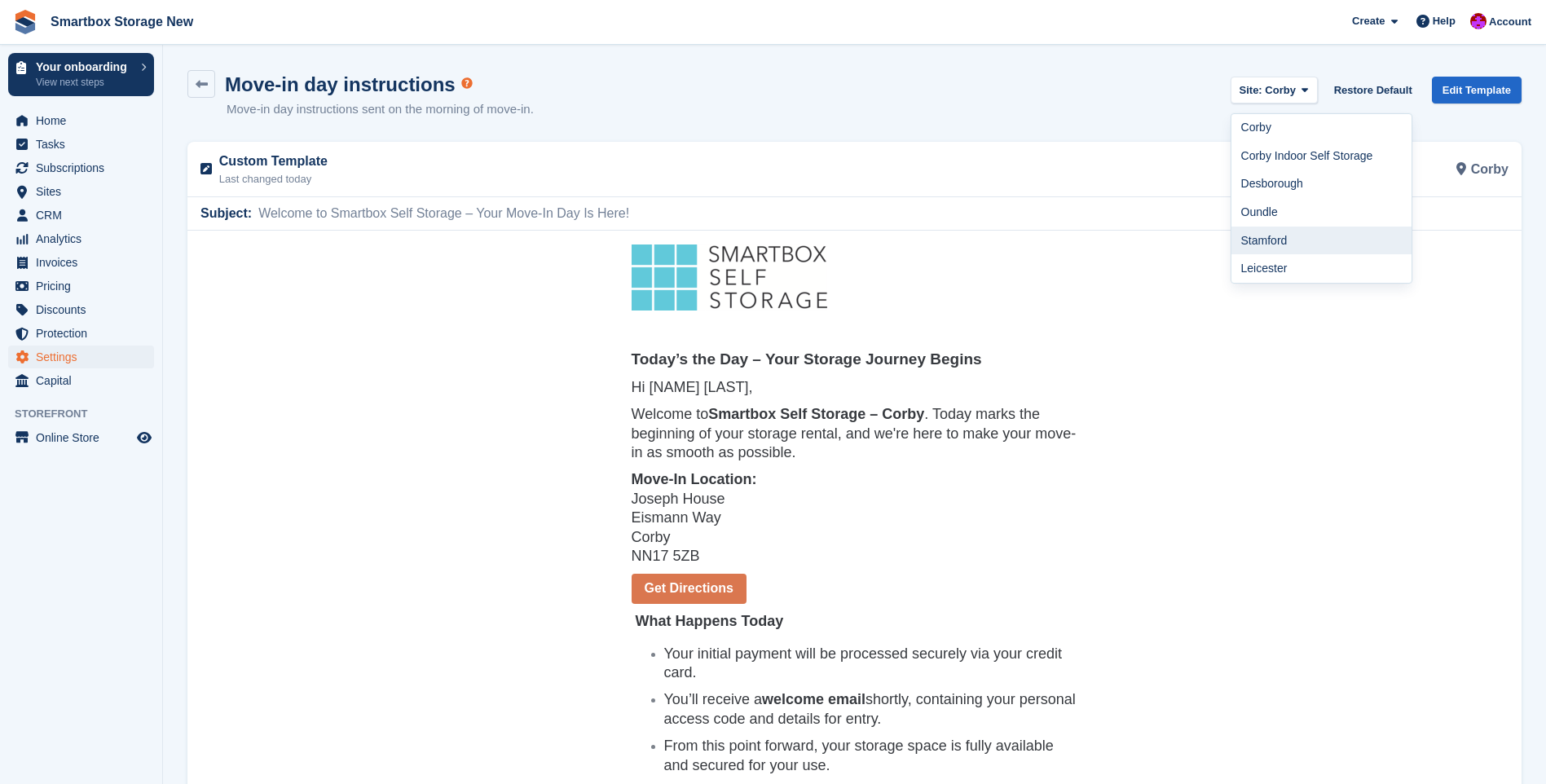 click on "Stamford" at bounding box center (1322, 240) 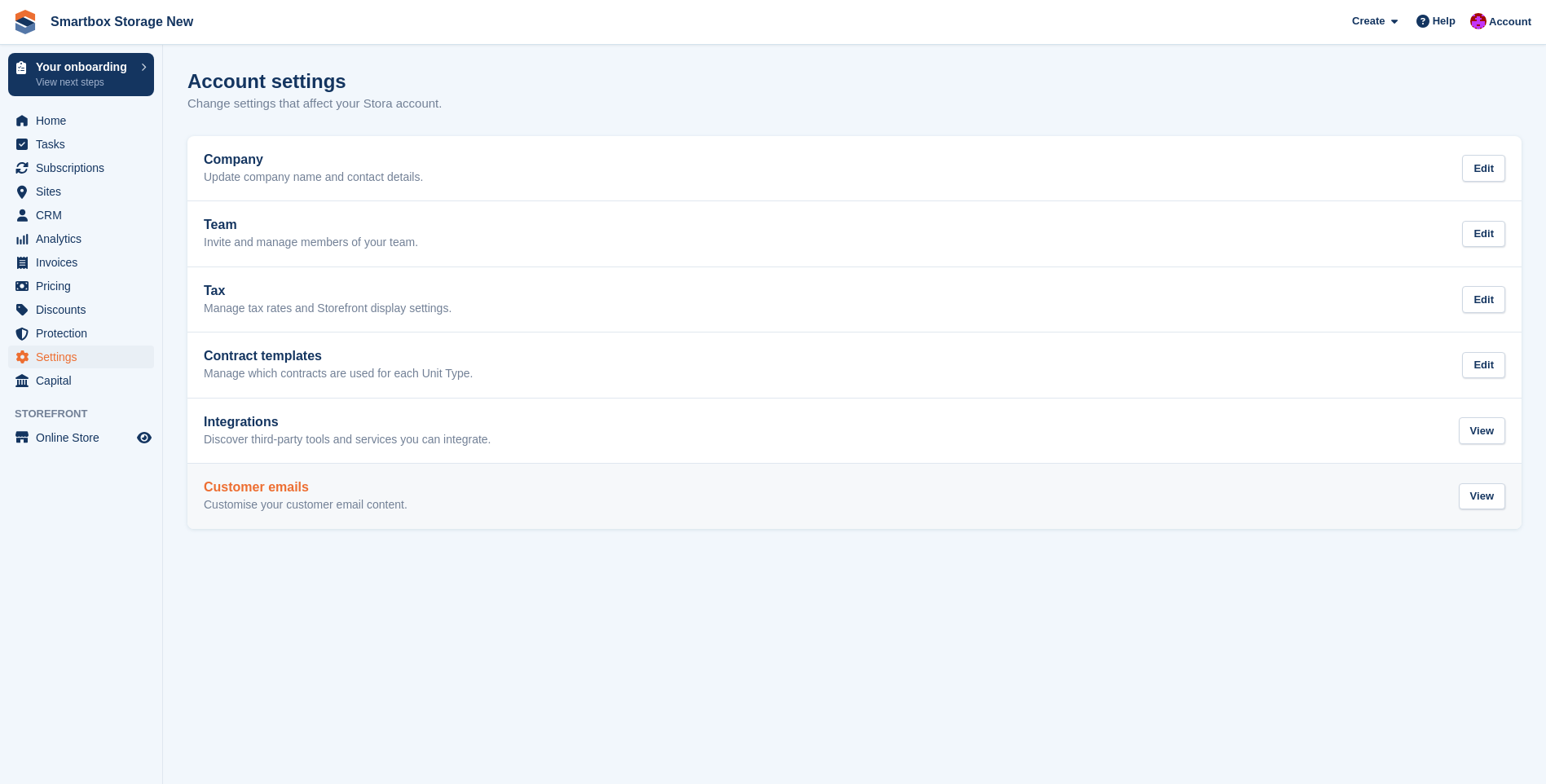 scroll, scrollTop: 0, scrollLeft: 0, axis: both 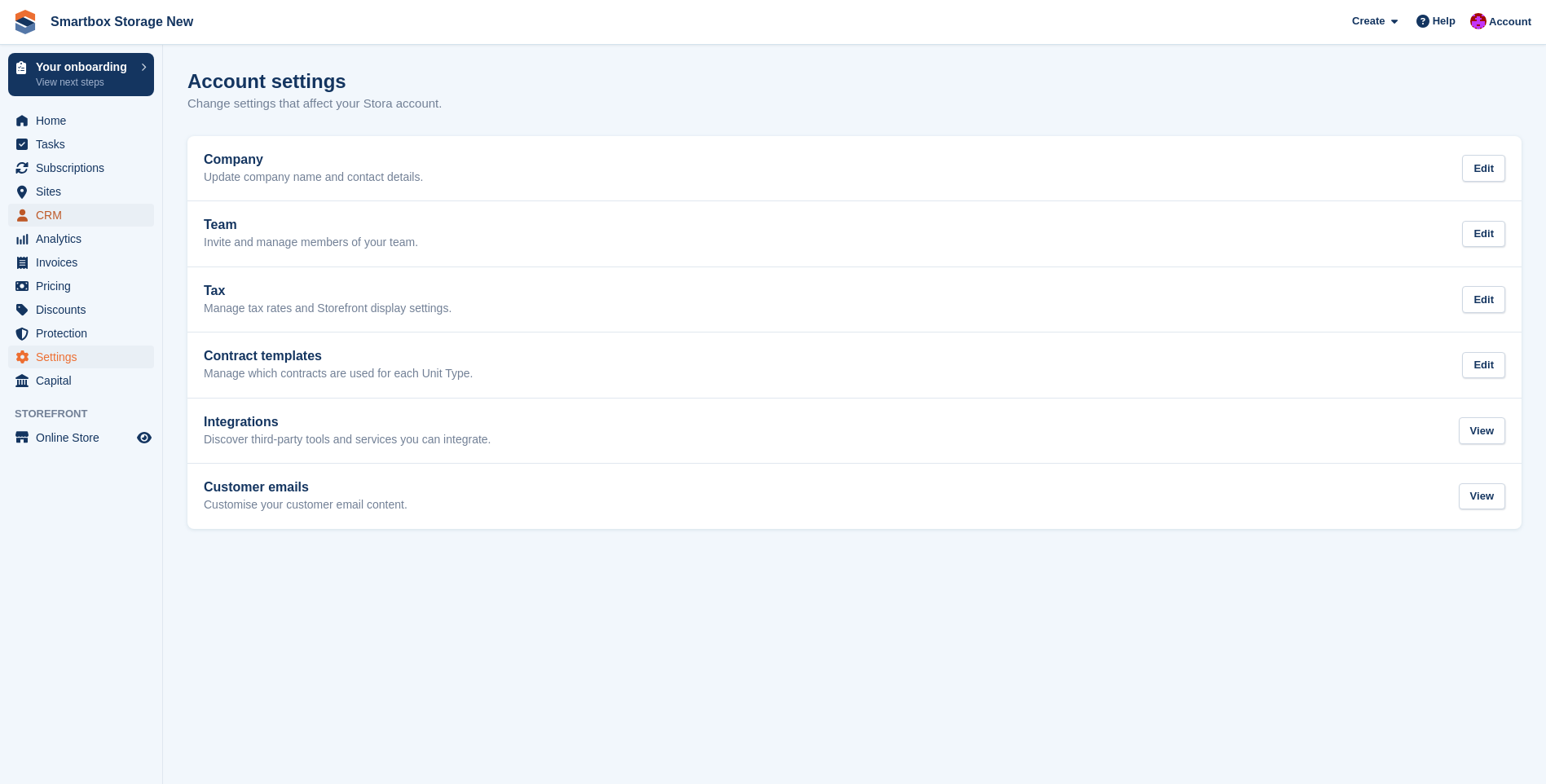 click on "CRM" at bounding box center [81, 215] 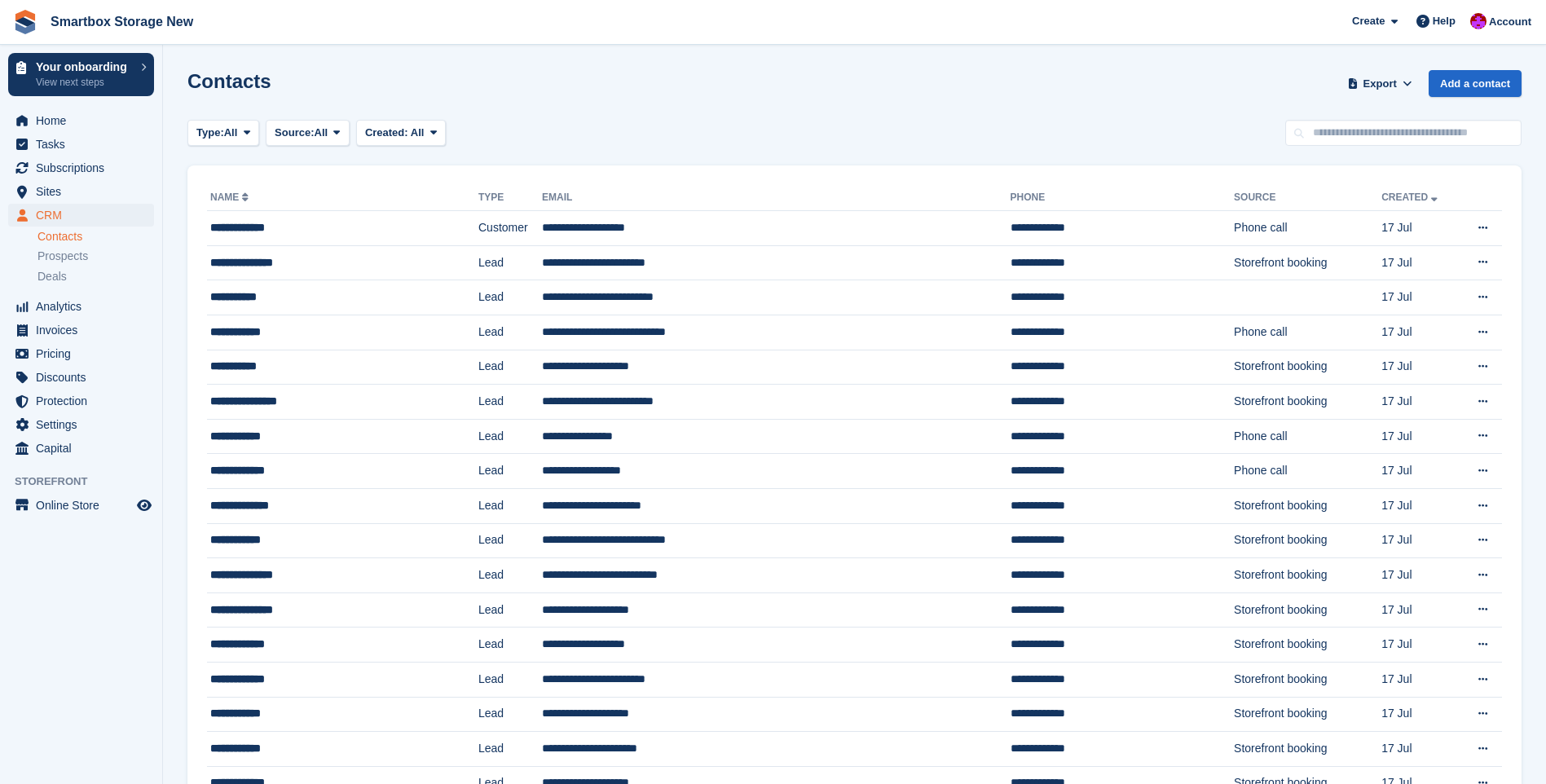 click on "**********" at bounding box center [342, 228] 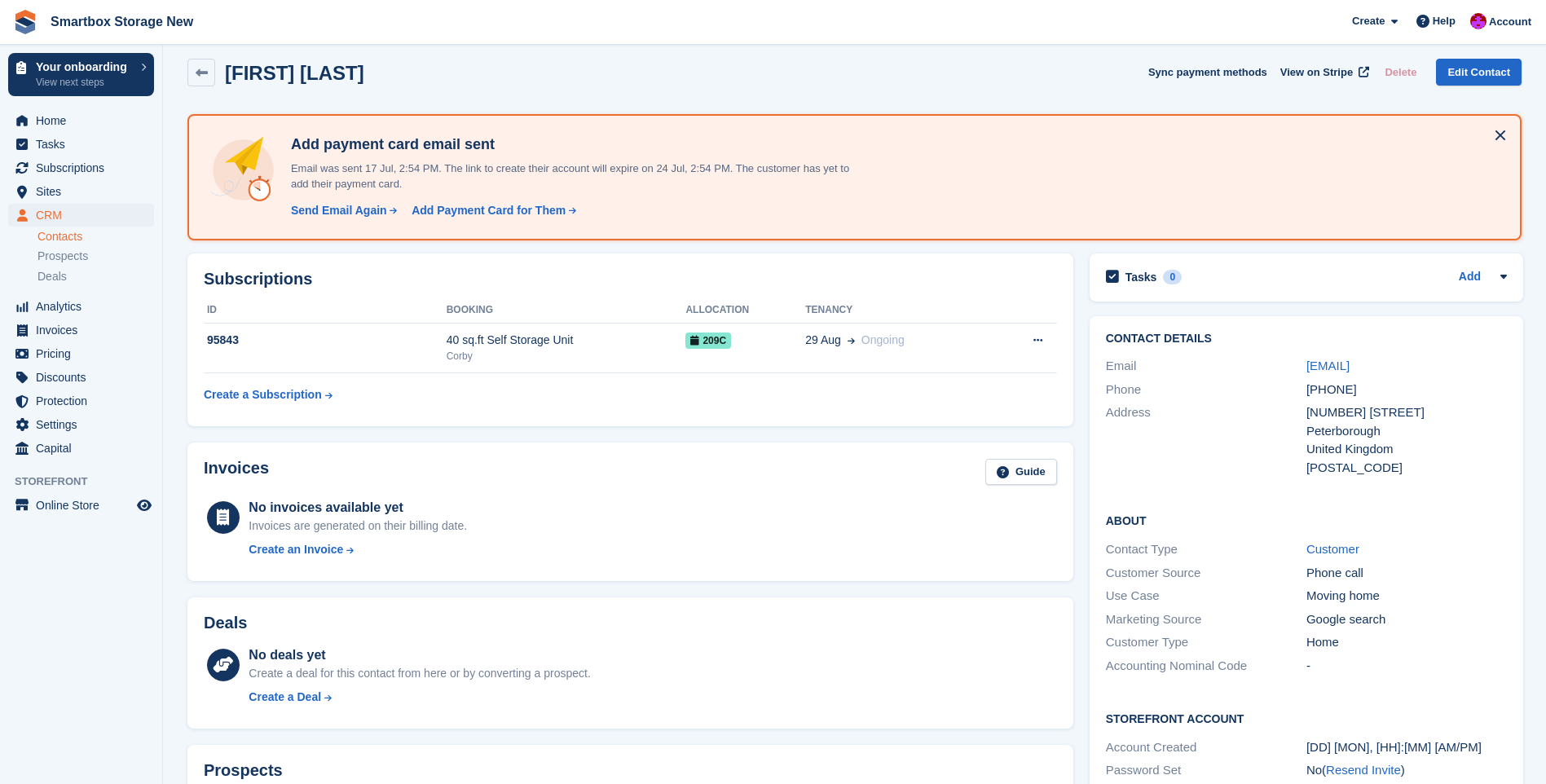 scroll, scrollTop: 0, scrollLeft: 0, axis: both 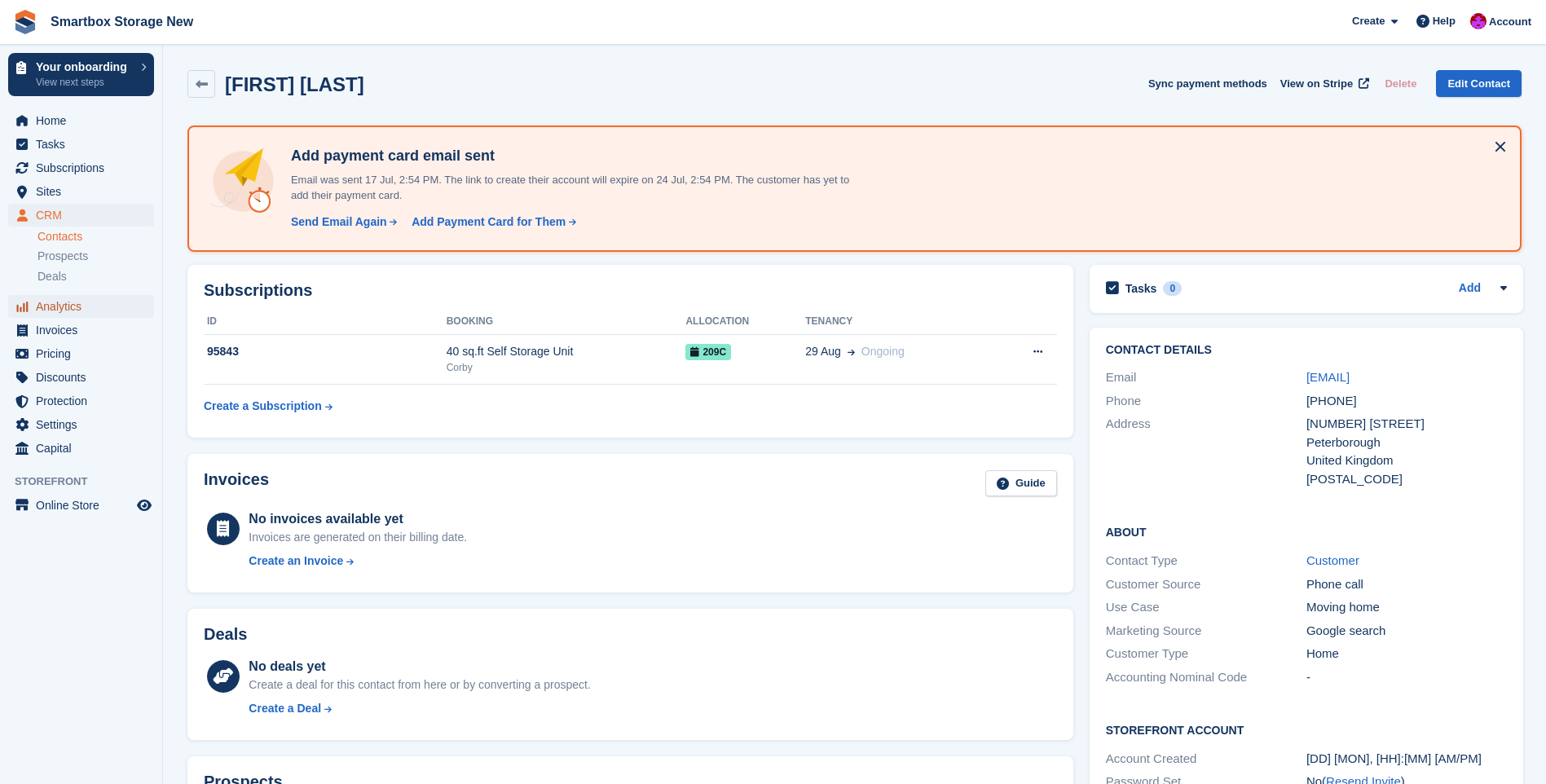 click on "Analytics" at bounding box center [85, 306] 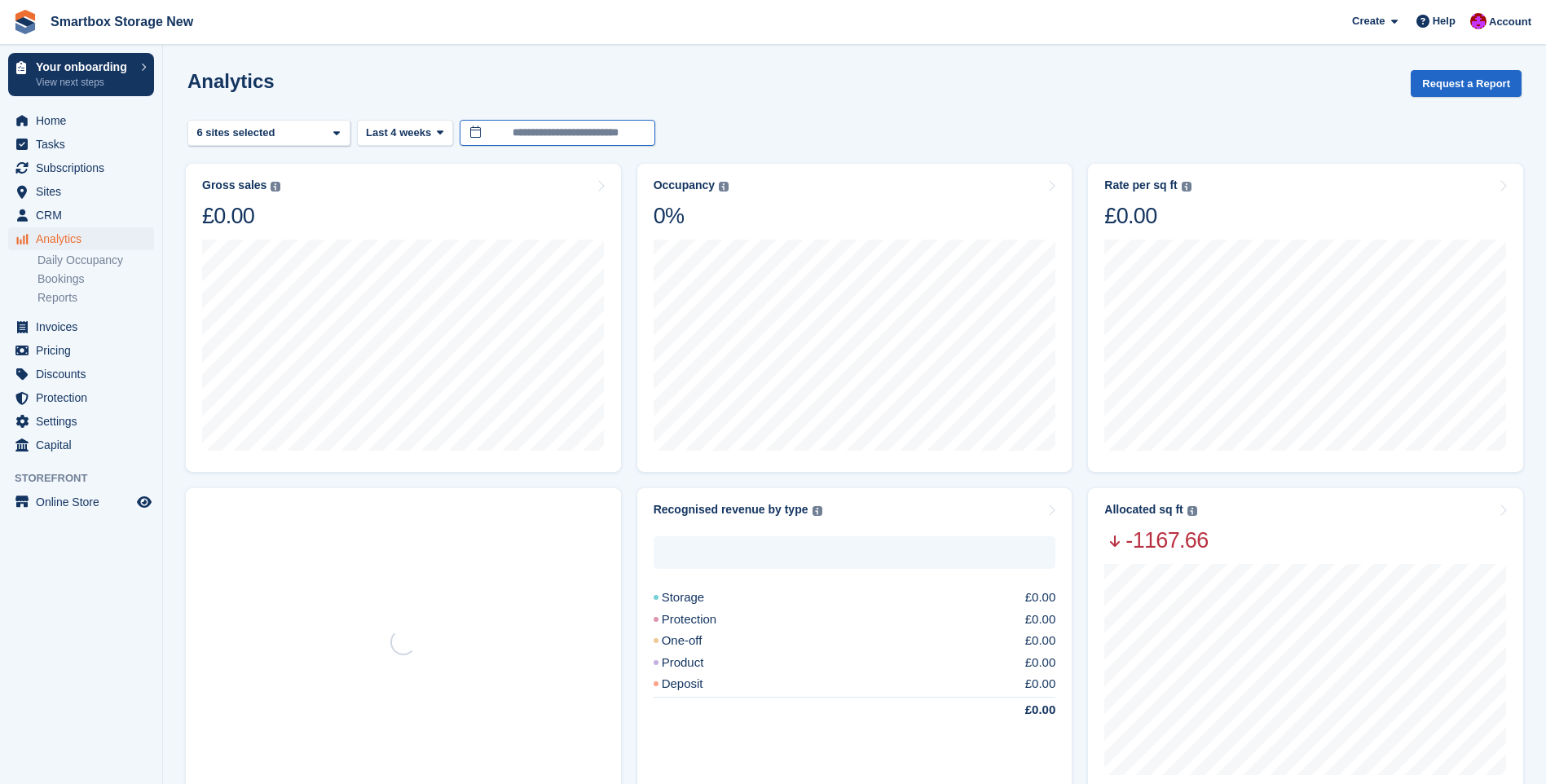 click on "**********" at bounding box center [557, 133] 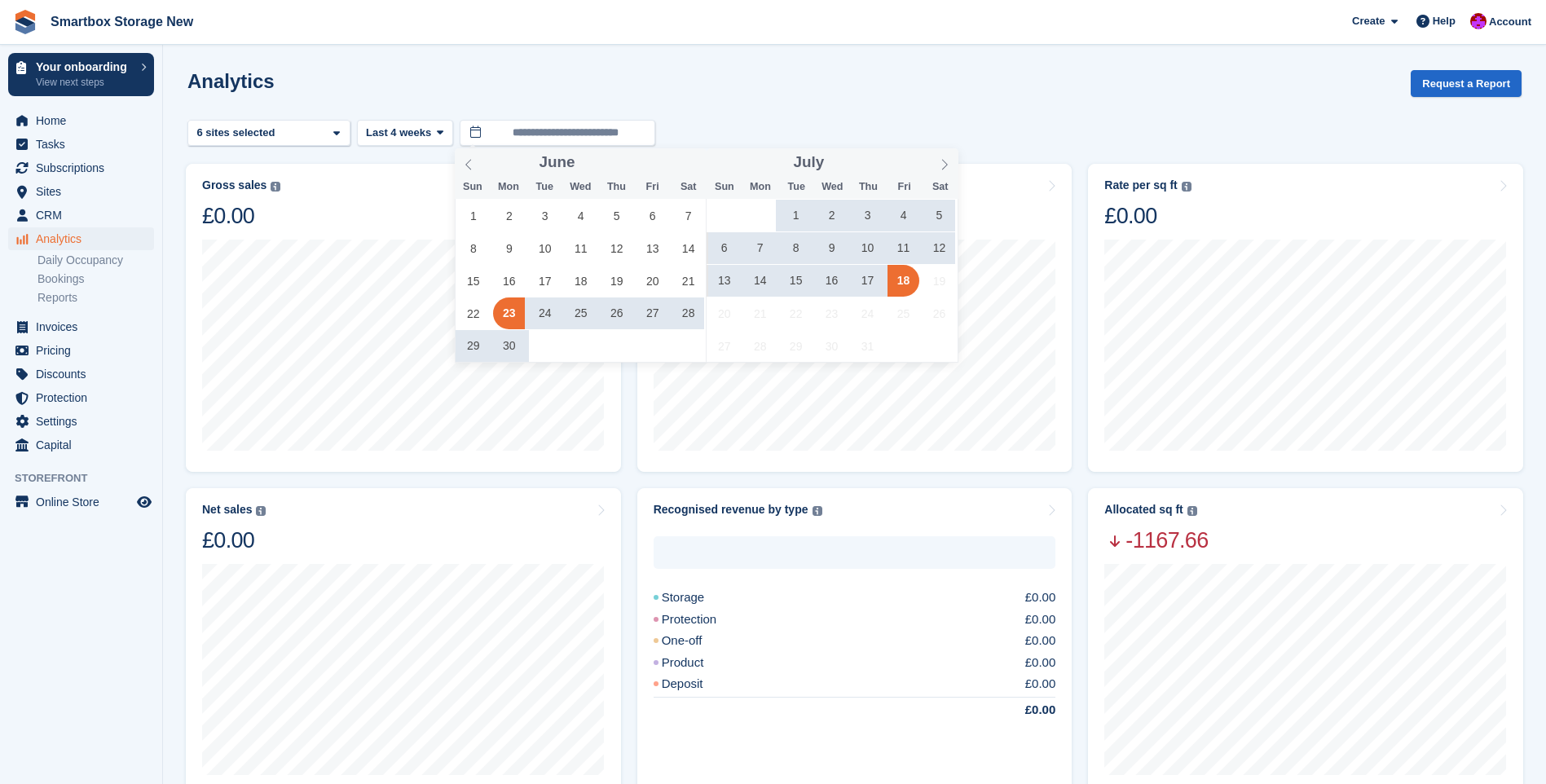 click on "1" at bounding box center (795, 215) 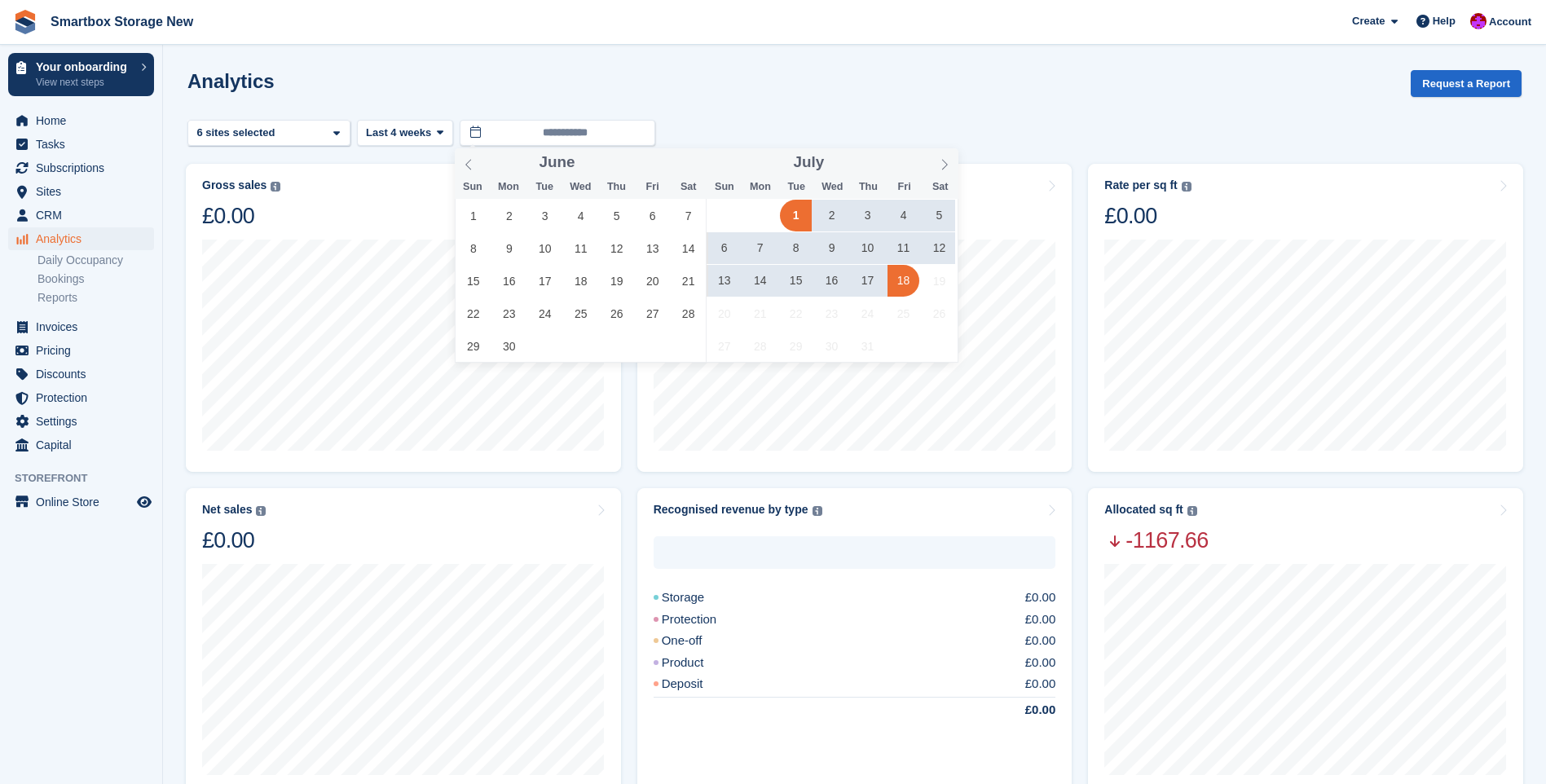 click on "18" at bounding box center [903, 280] 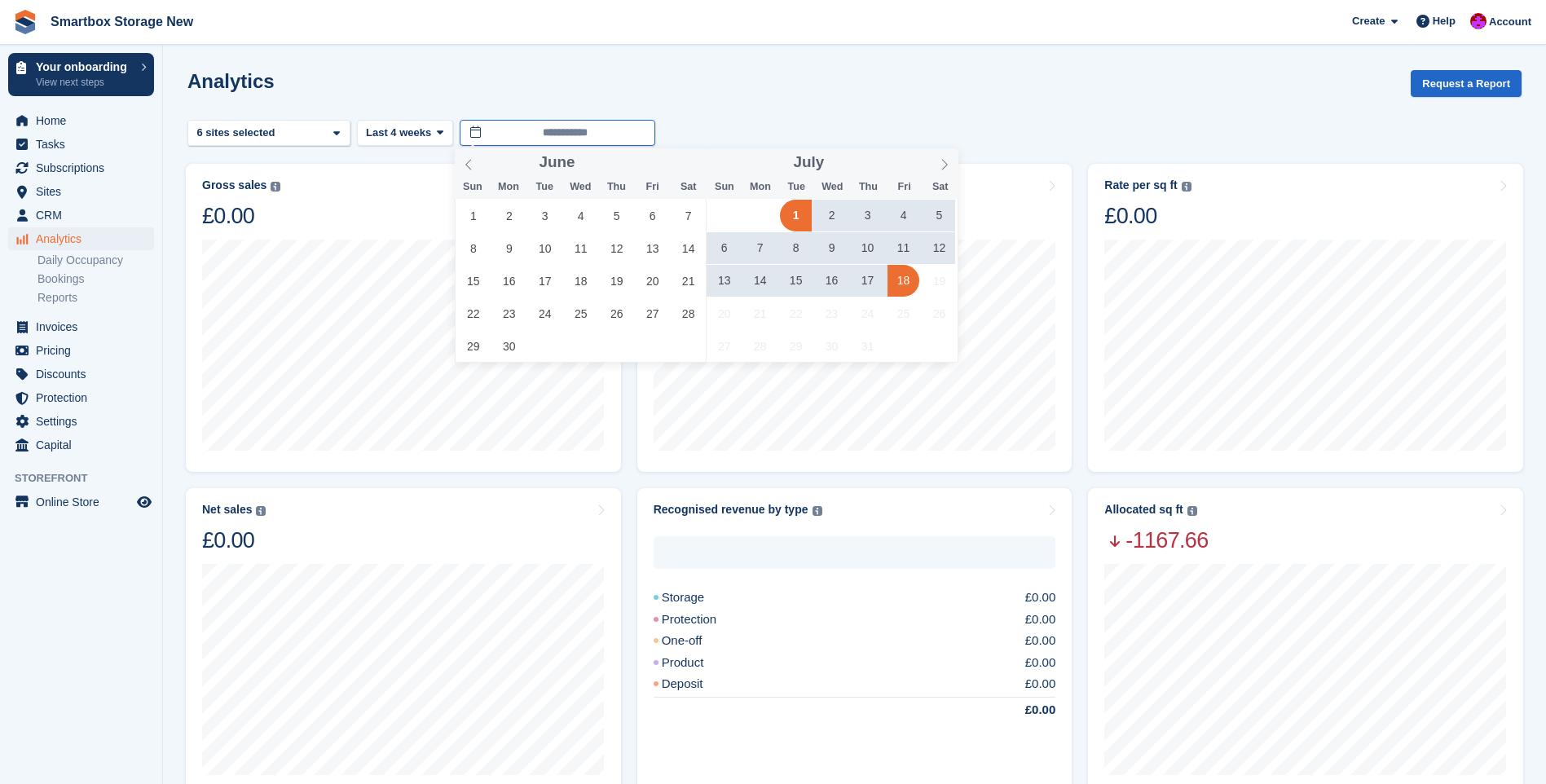 type on "**********" 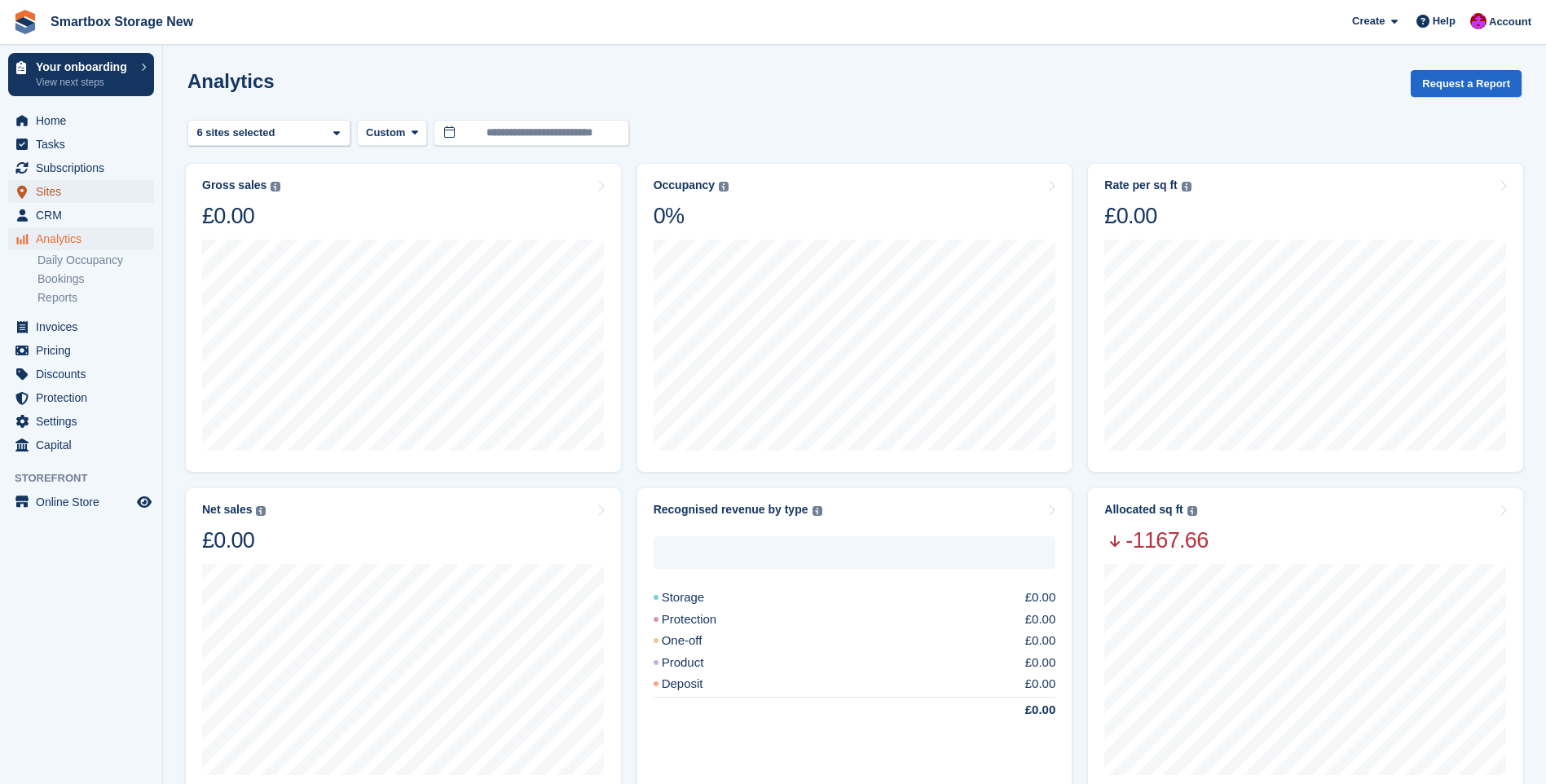 click on "Sites" at bounding box center [85, 192] 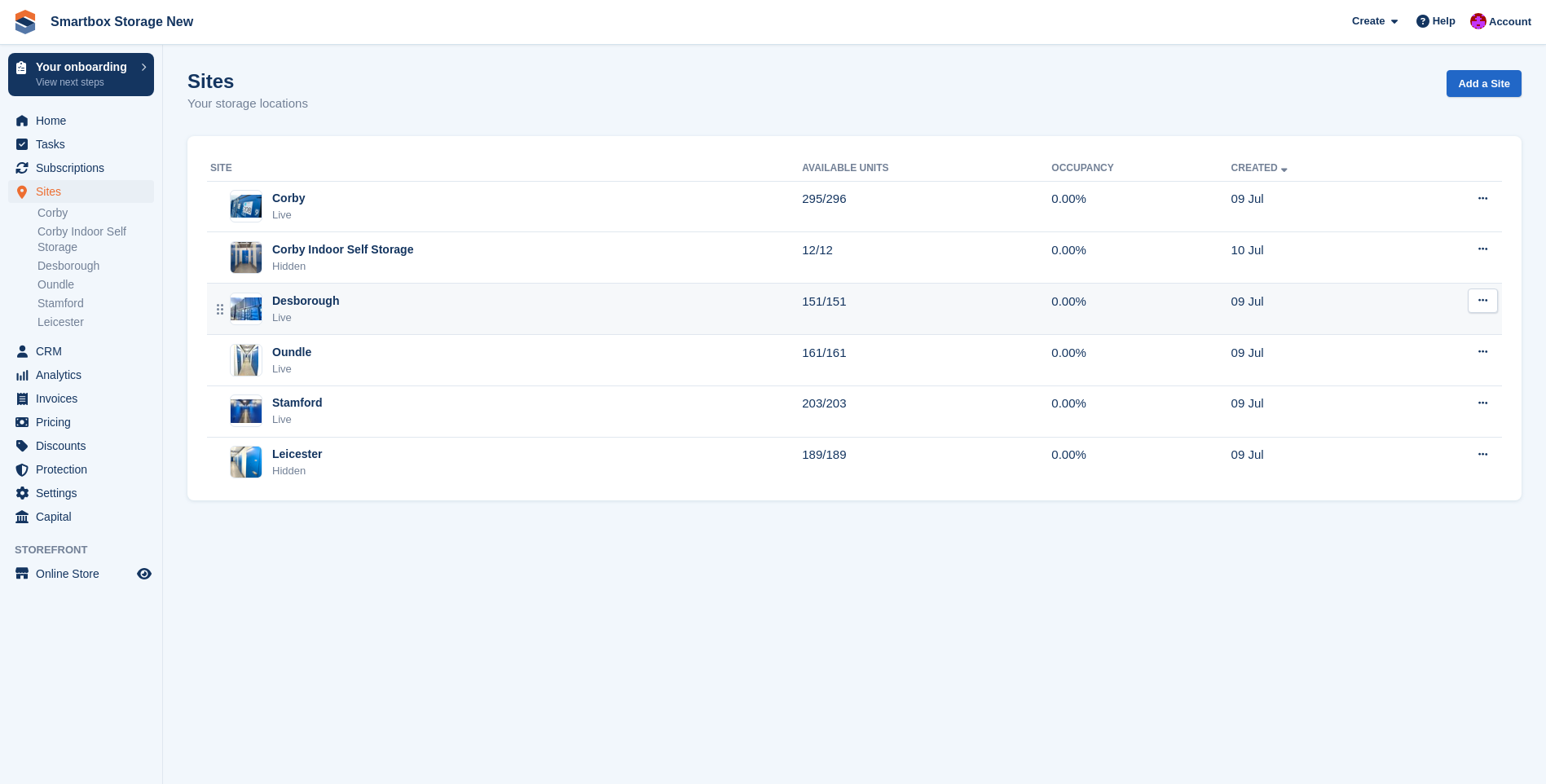 click on "Desborough
Live" at bounding box center (506, 309) 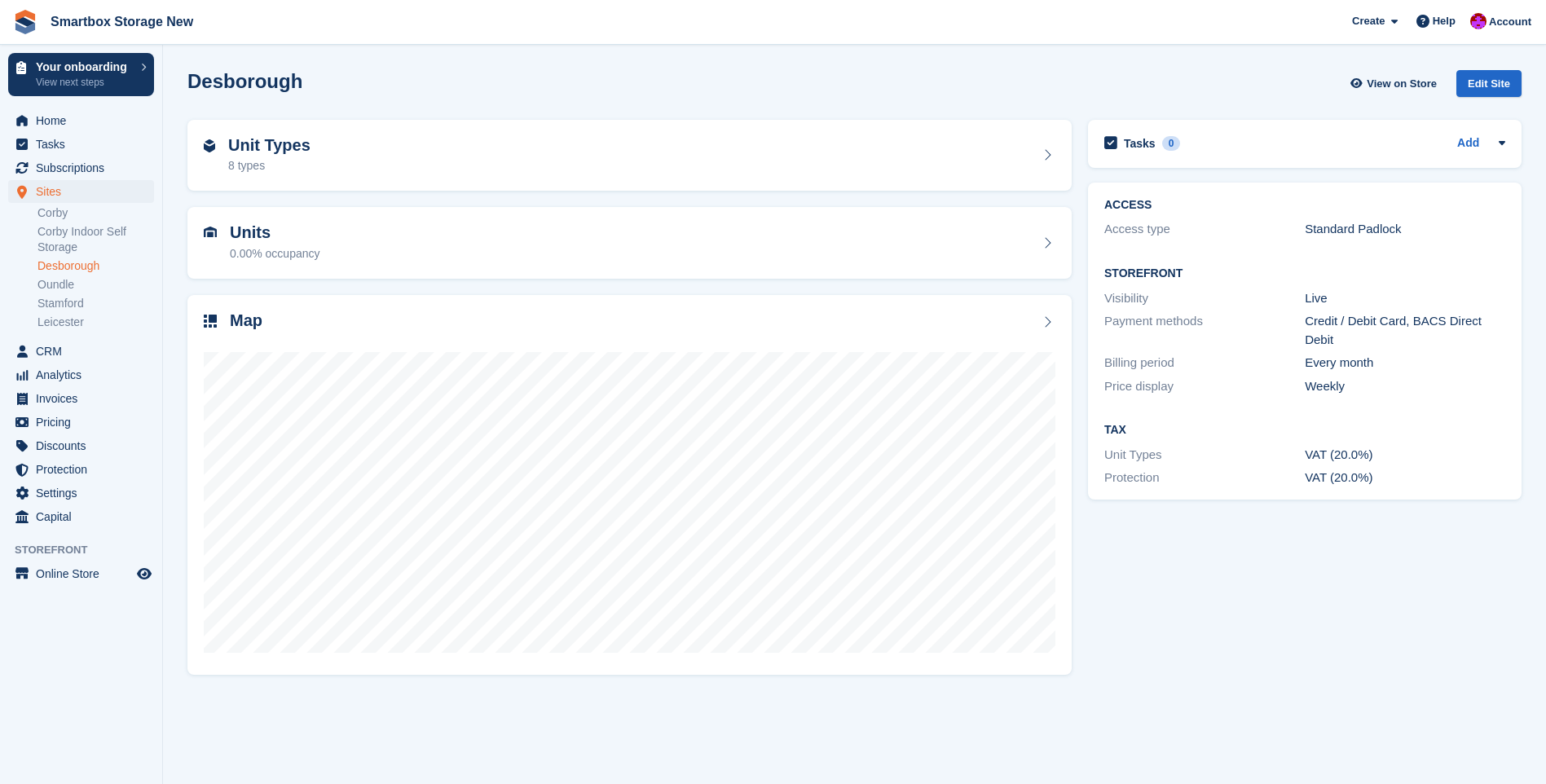 scroll, scrollTop: 0, scrollLeft: 0, axis: both 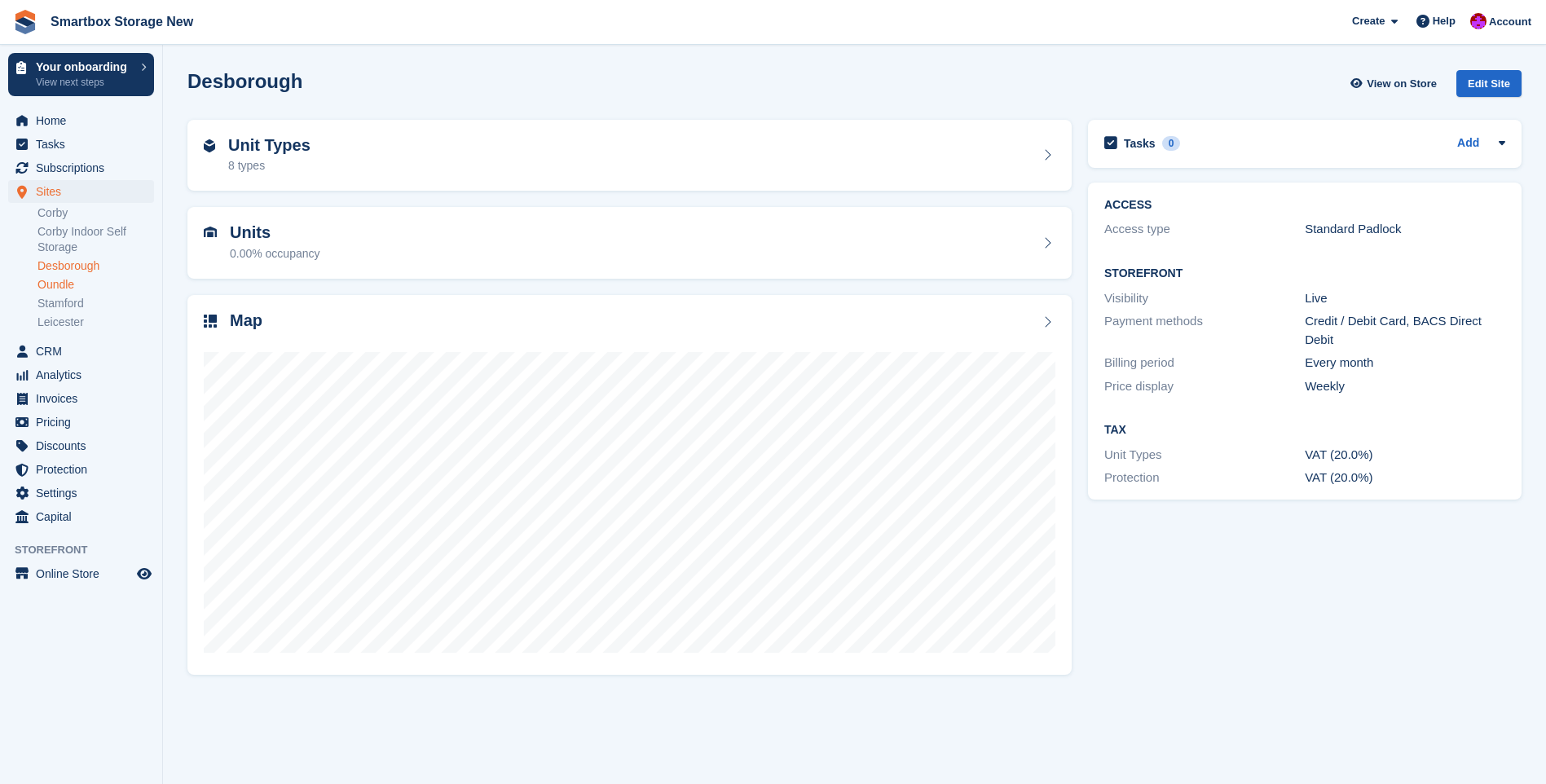 click on "Oundle" at bounding box center (95, 284) 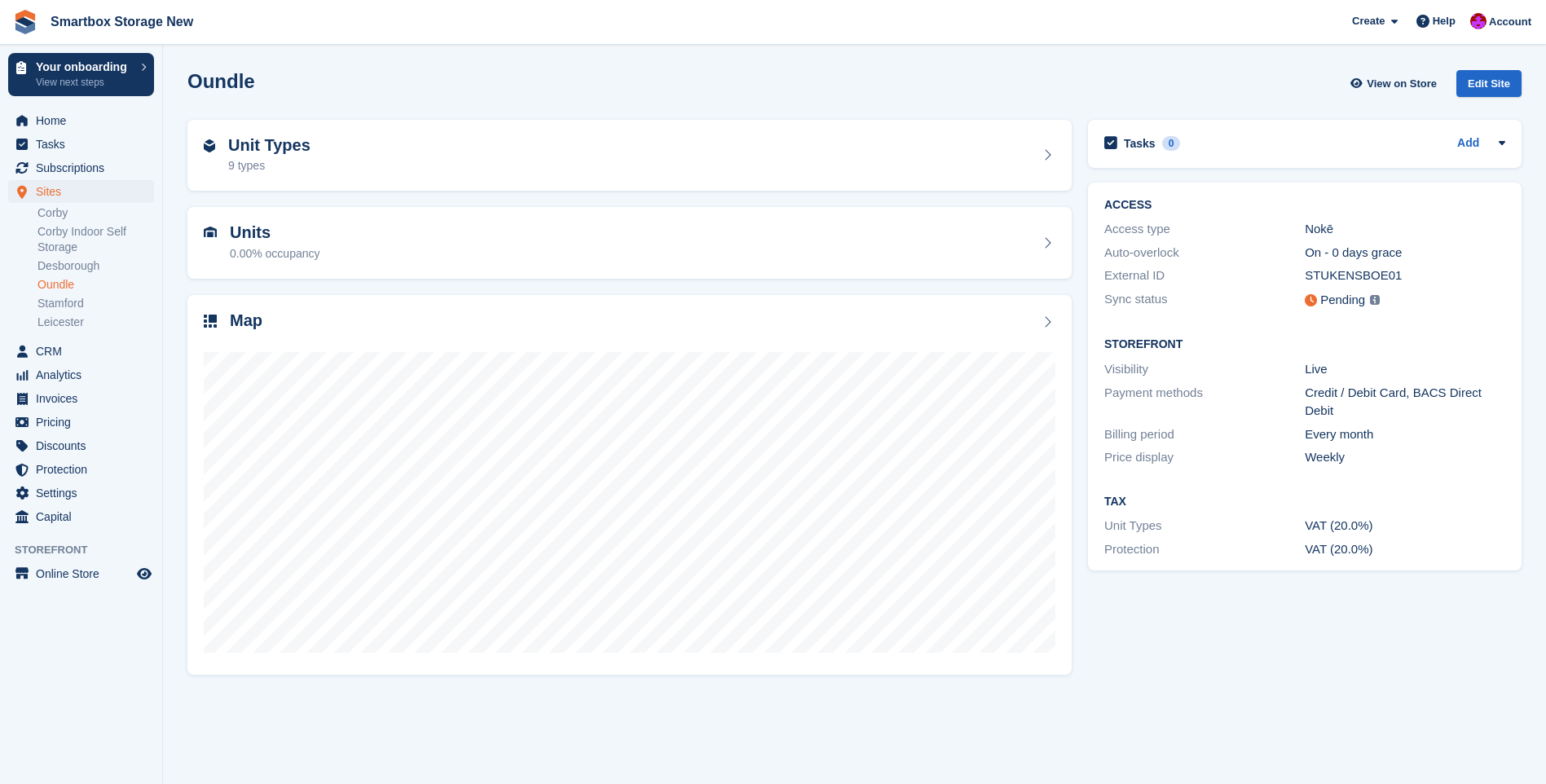 scroll, scrollTop: 0, scrollLeft: 0, axis: both 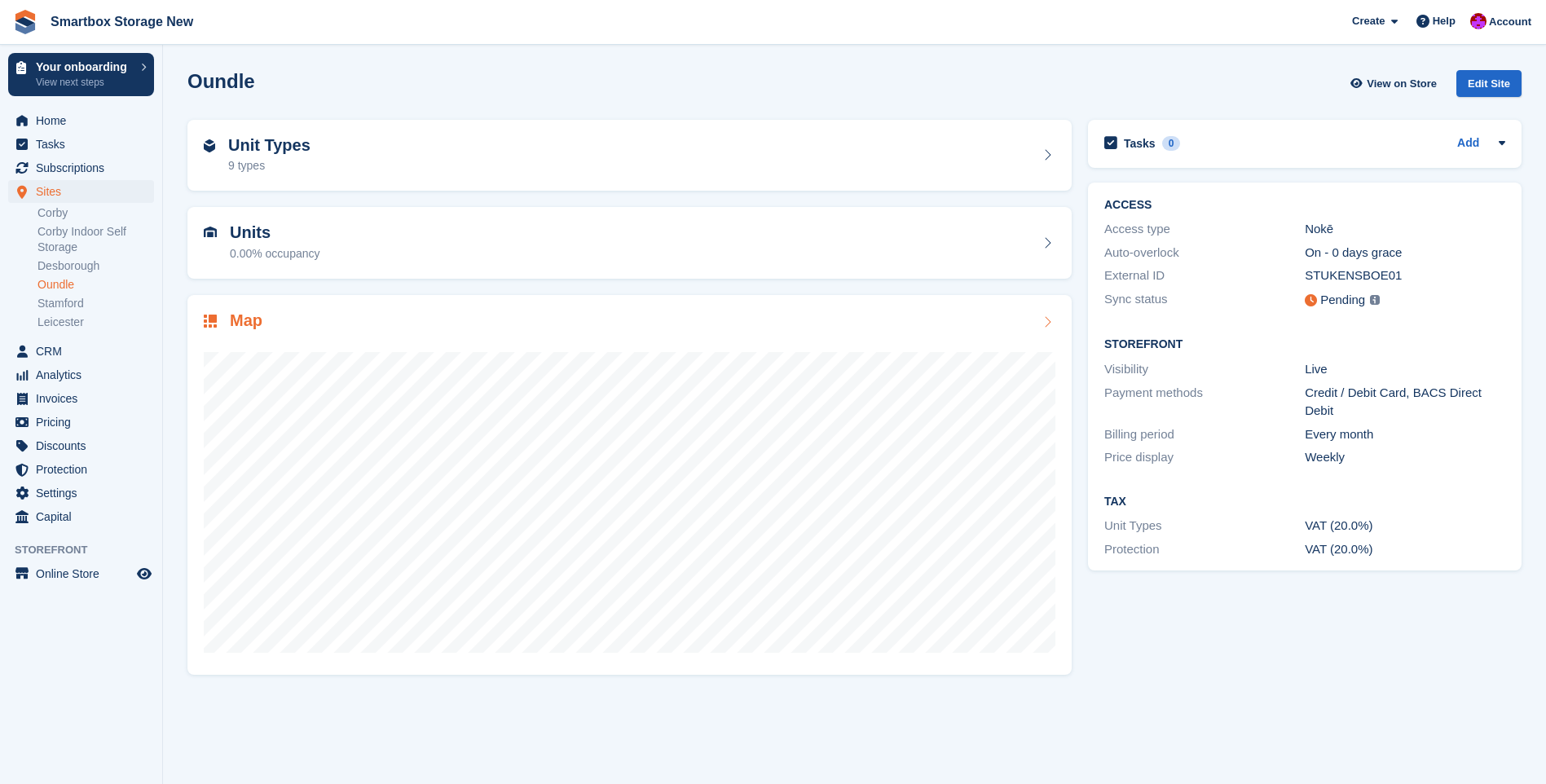 click at bounding box center [629, 496] 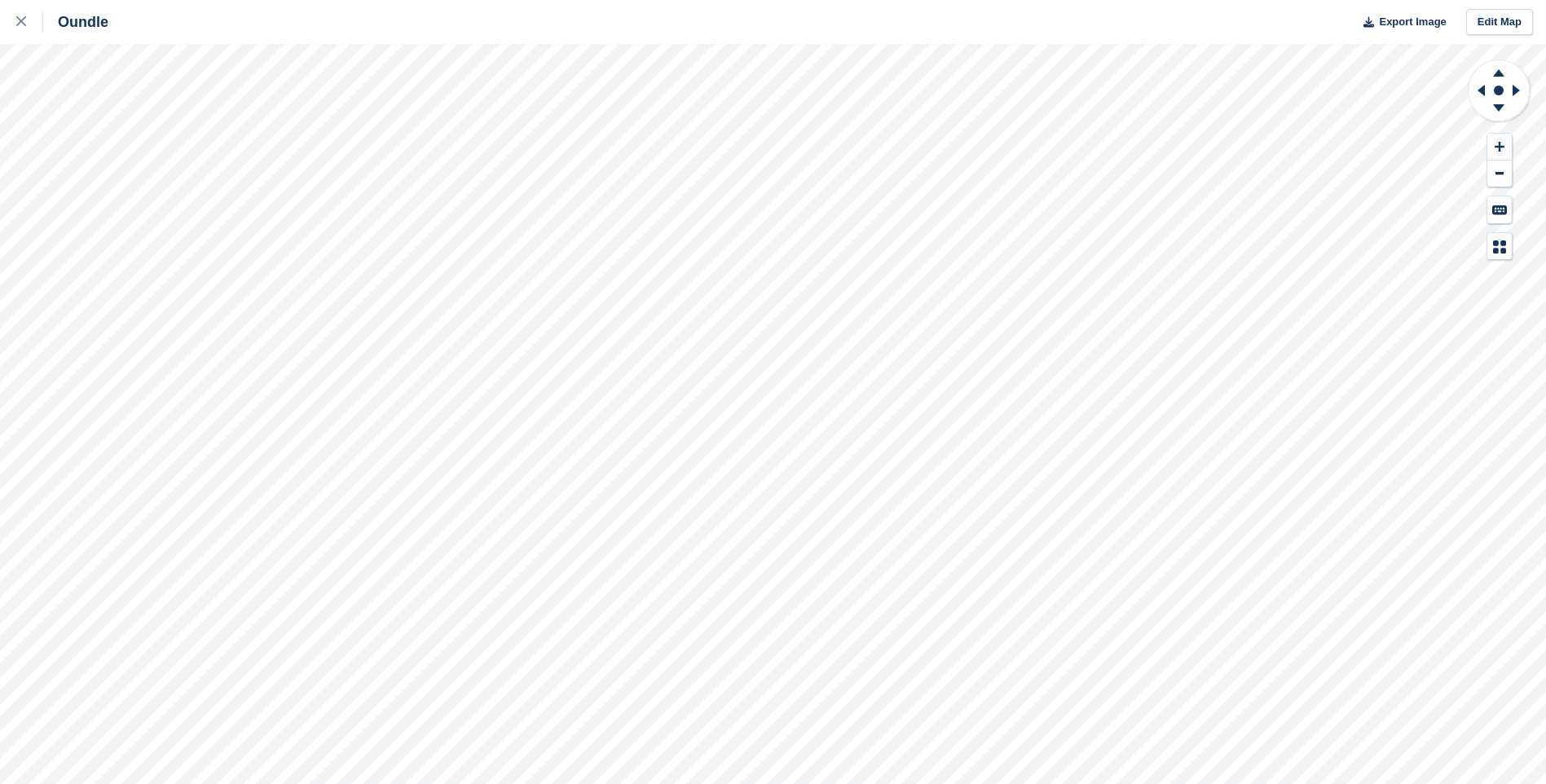 scroll, scrollTop: 0, scrollLeft: 0, axis: both 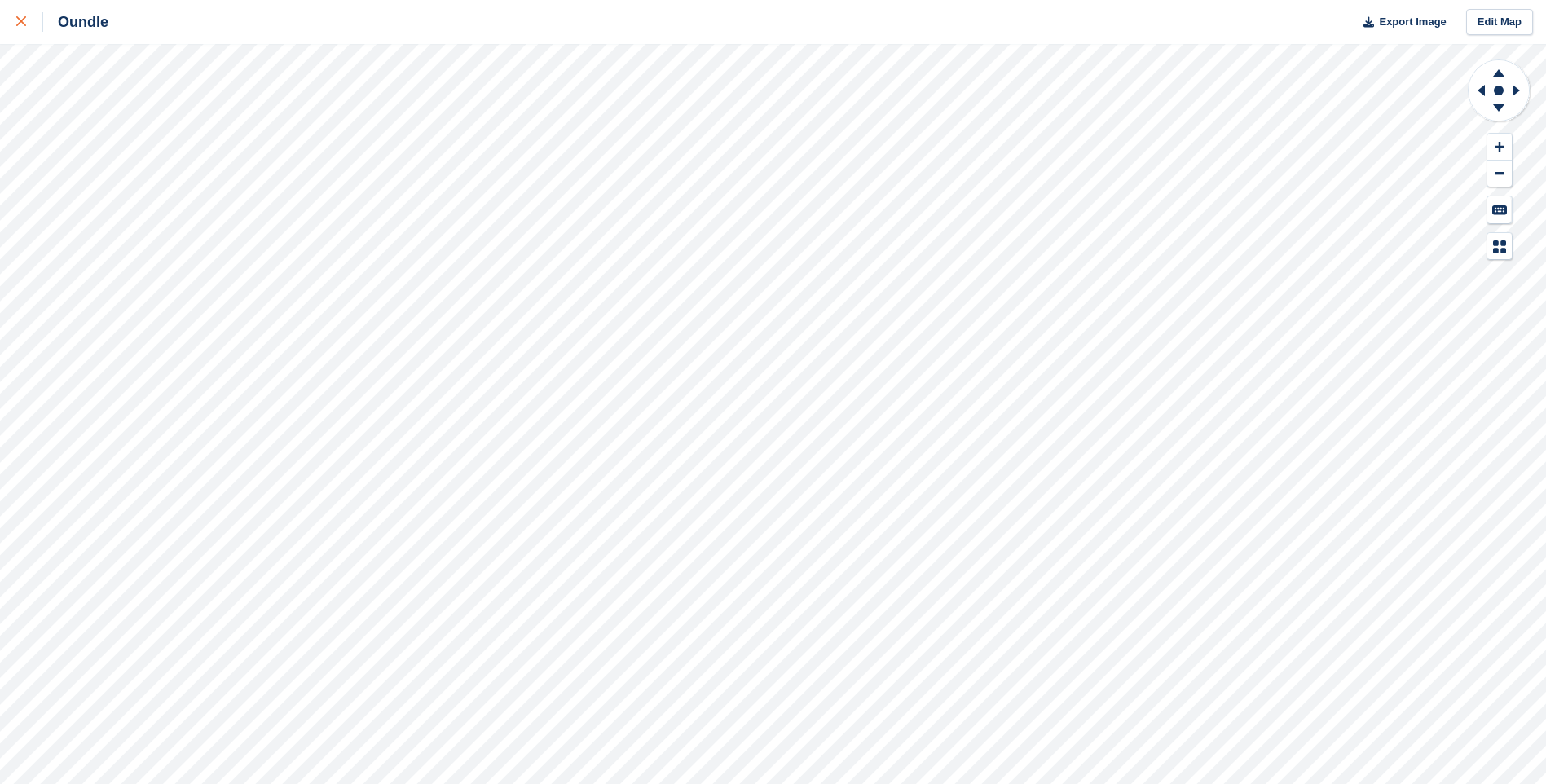 click at bounding box center (29, 22) 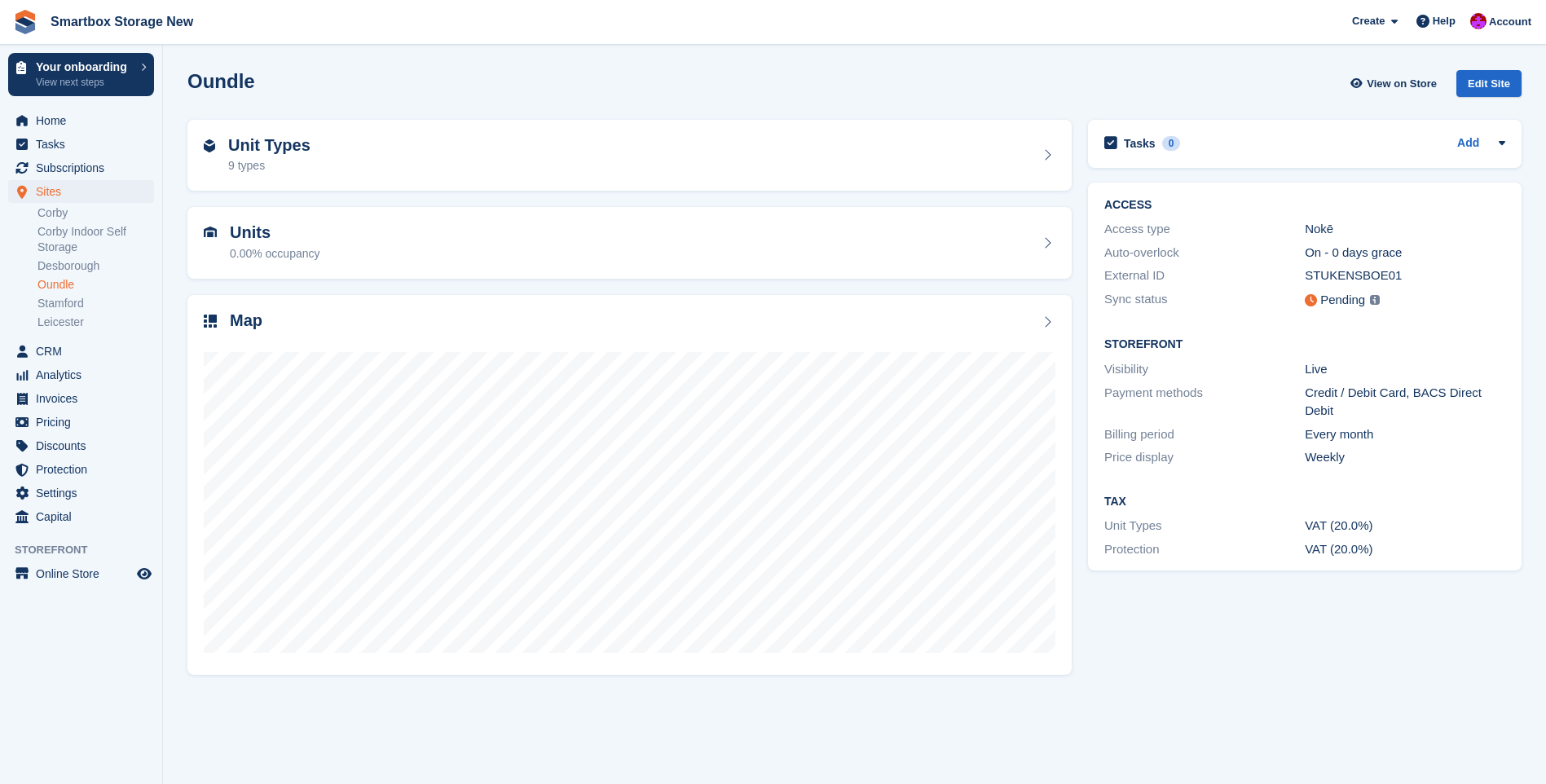 scroll, scrollTop: 0, scrollLeft: 0, axis: both 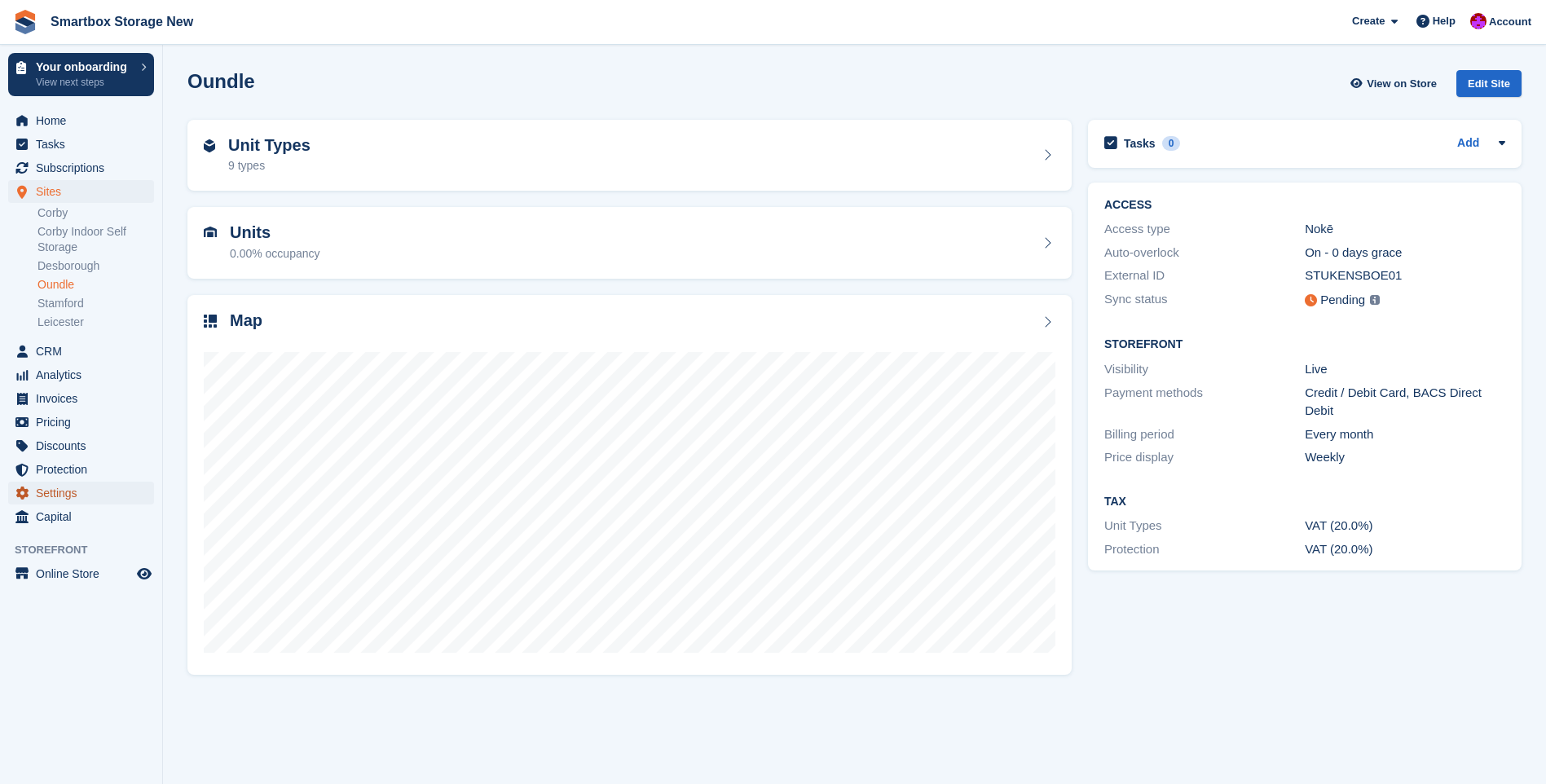 click on "Settings" at bounding box center (85, 493) 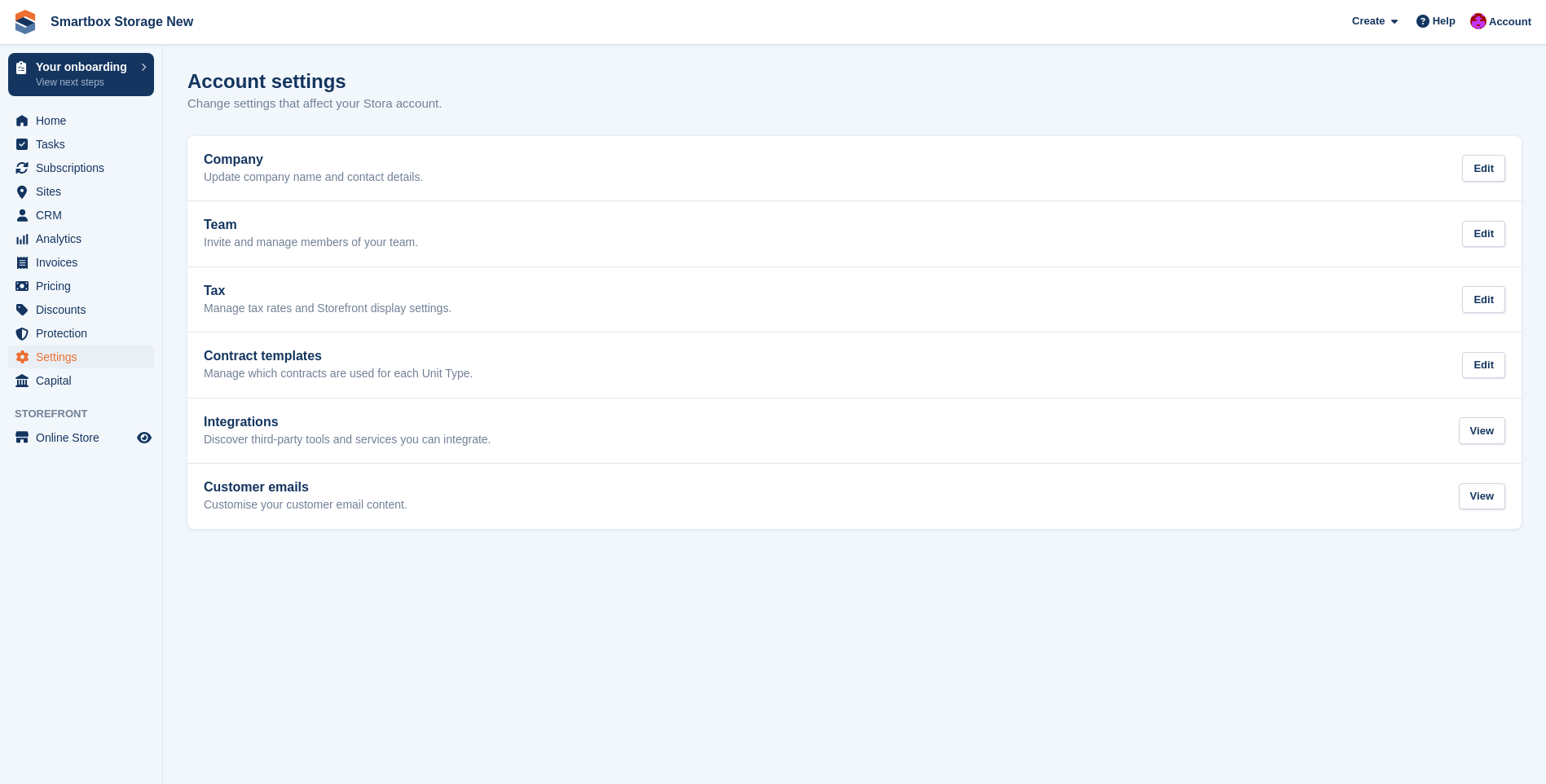 scroll, scrollTop: 0, scrollLeft: 0, axis: both 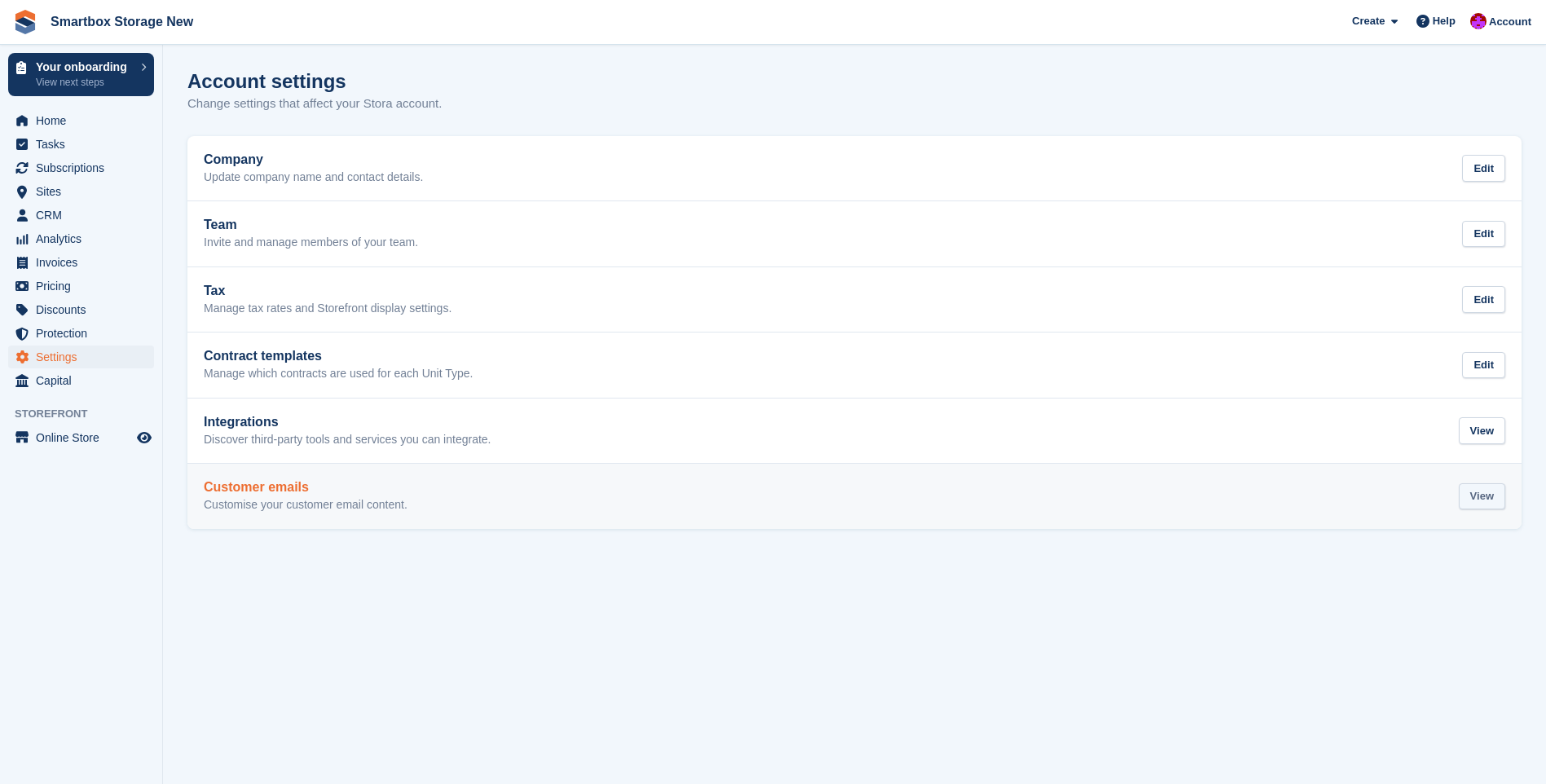 click on "View" at bounding box center (1482, 496) 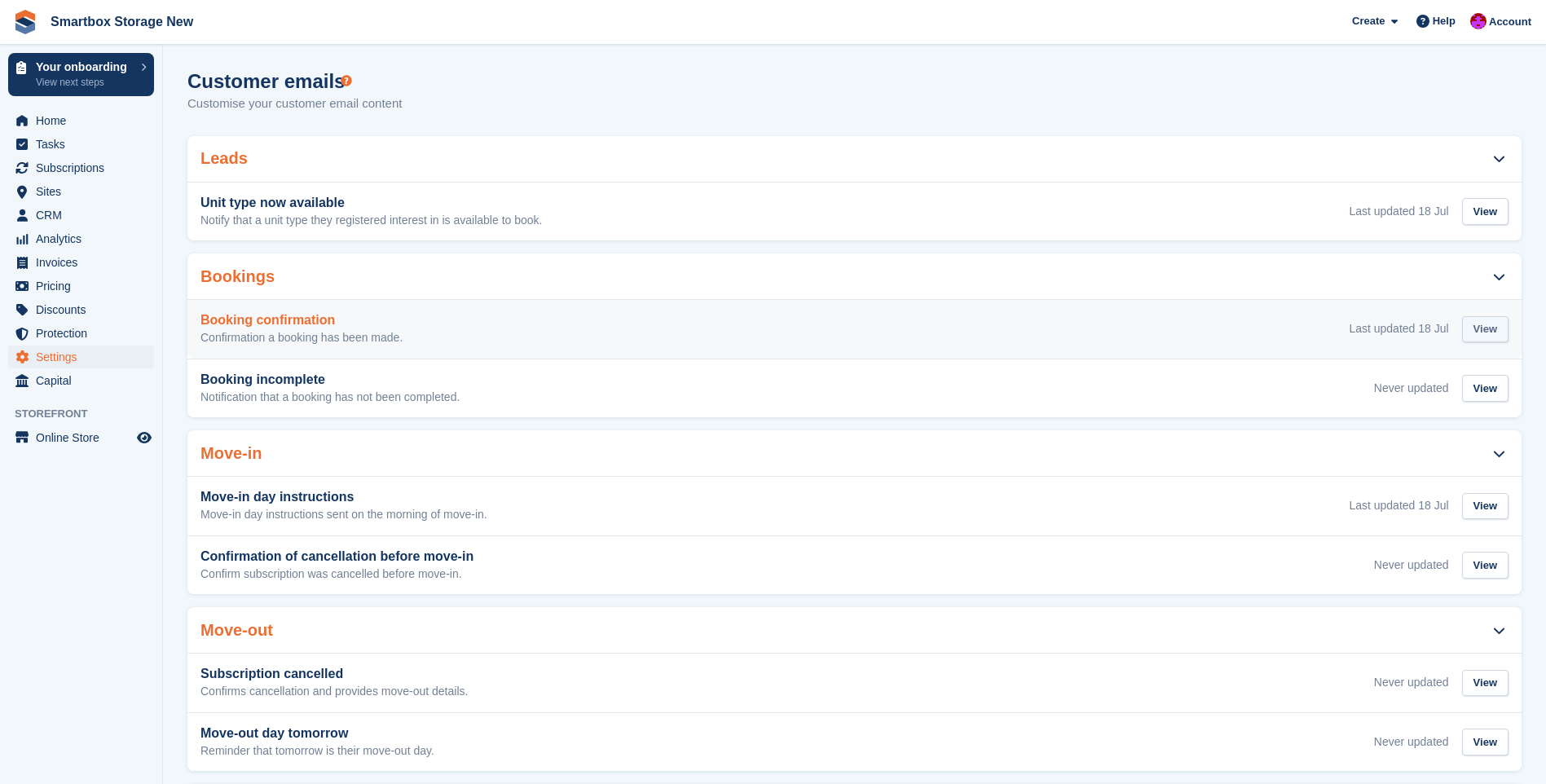 click on "View" at bounding box center [1485, 329] 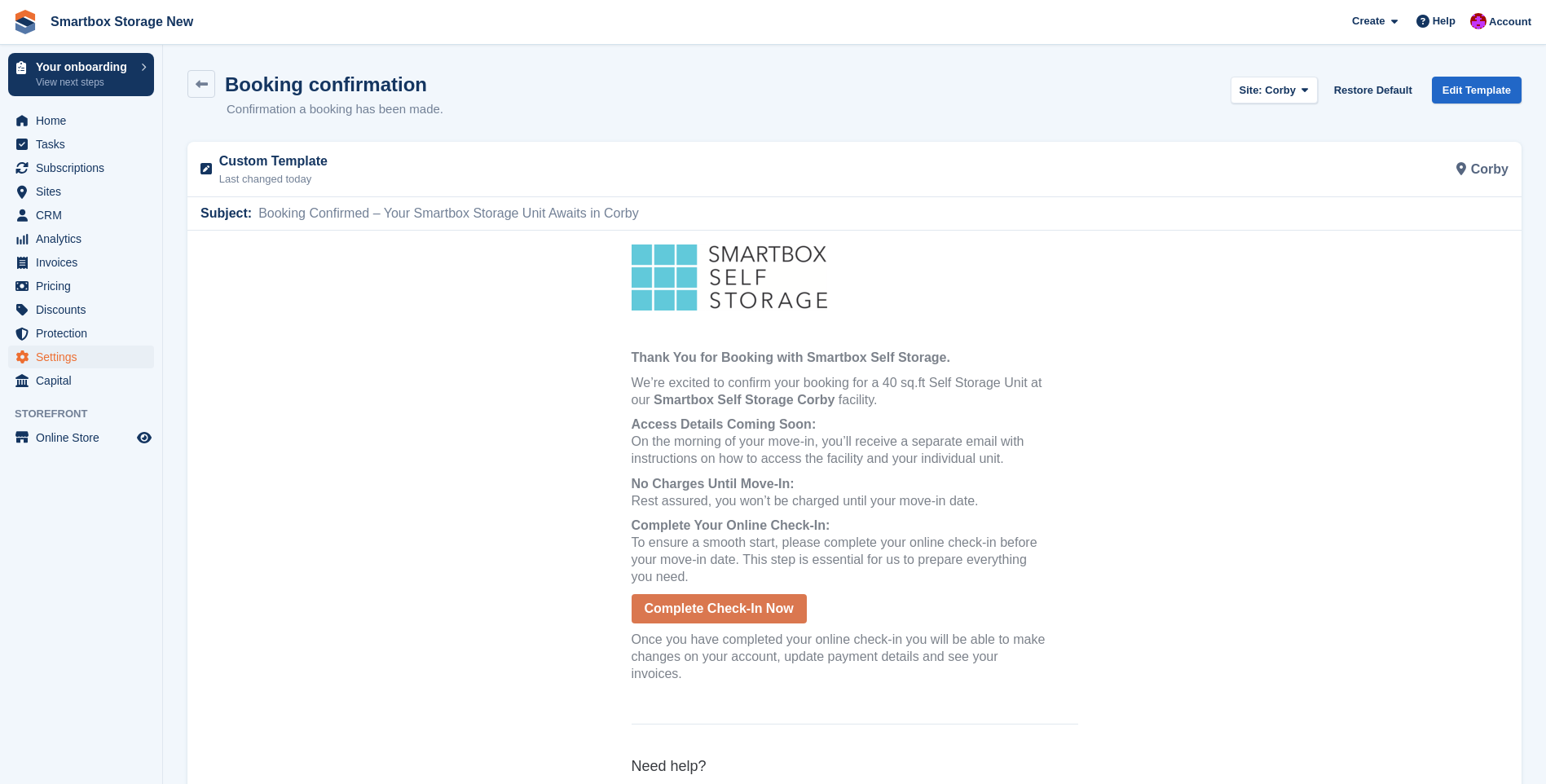 scroll, scrollTop: 0, scrollLeft: 0, axis: both 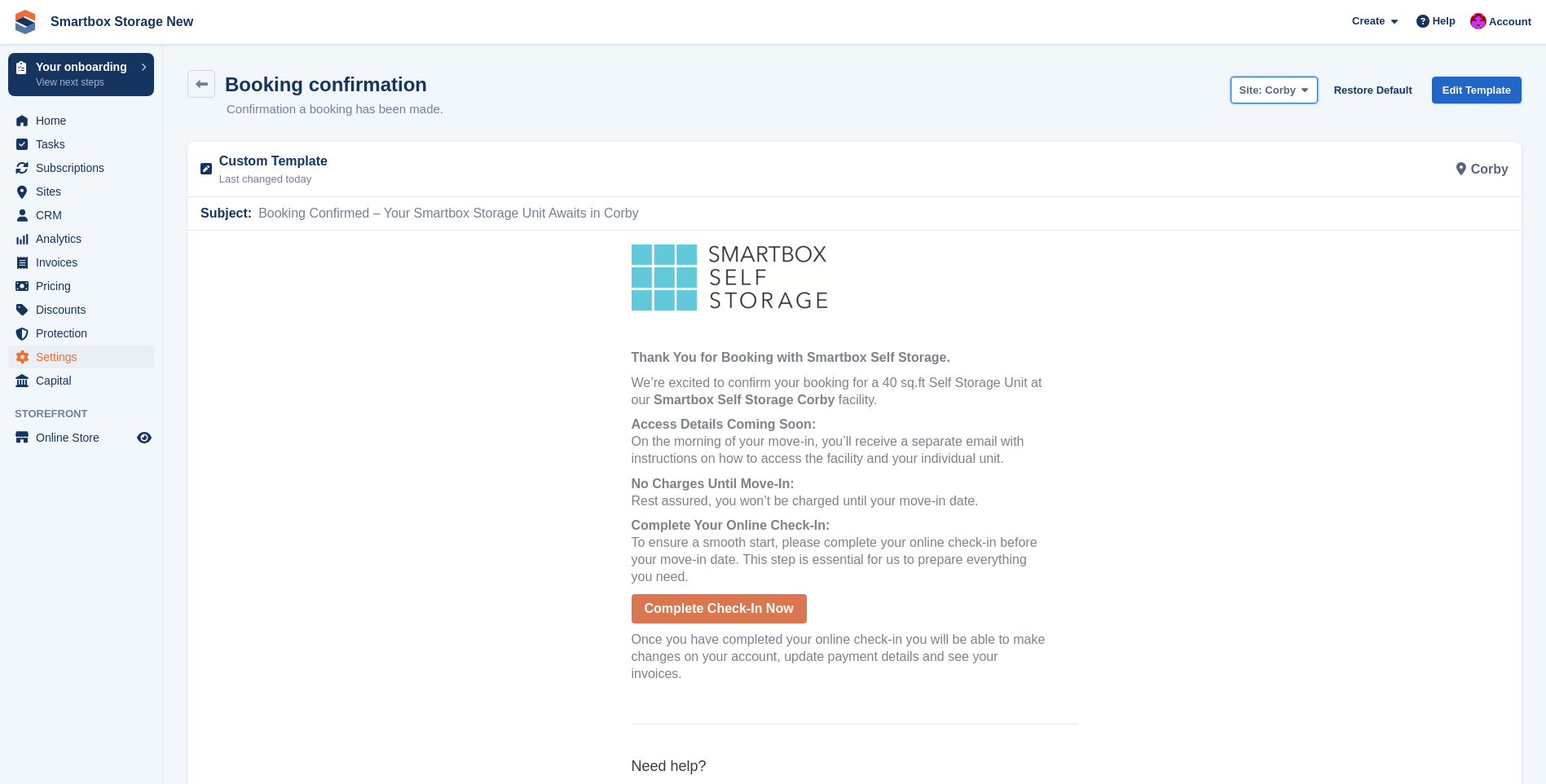 click on "Corby" at bounding box center (1280, 90) 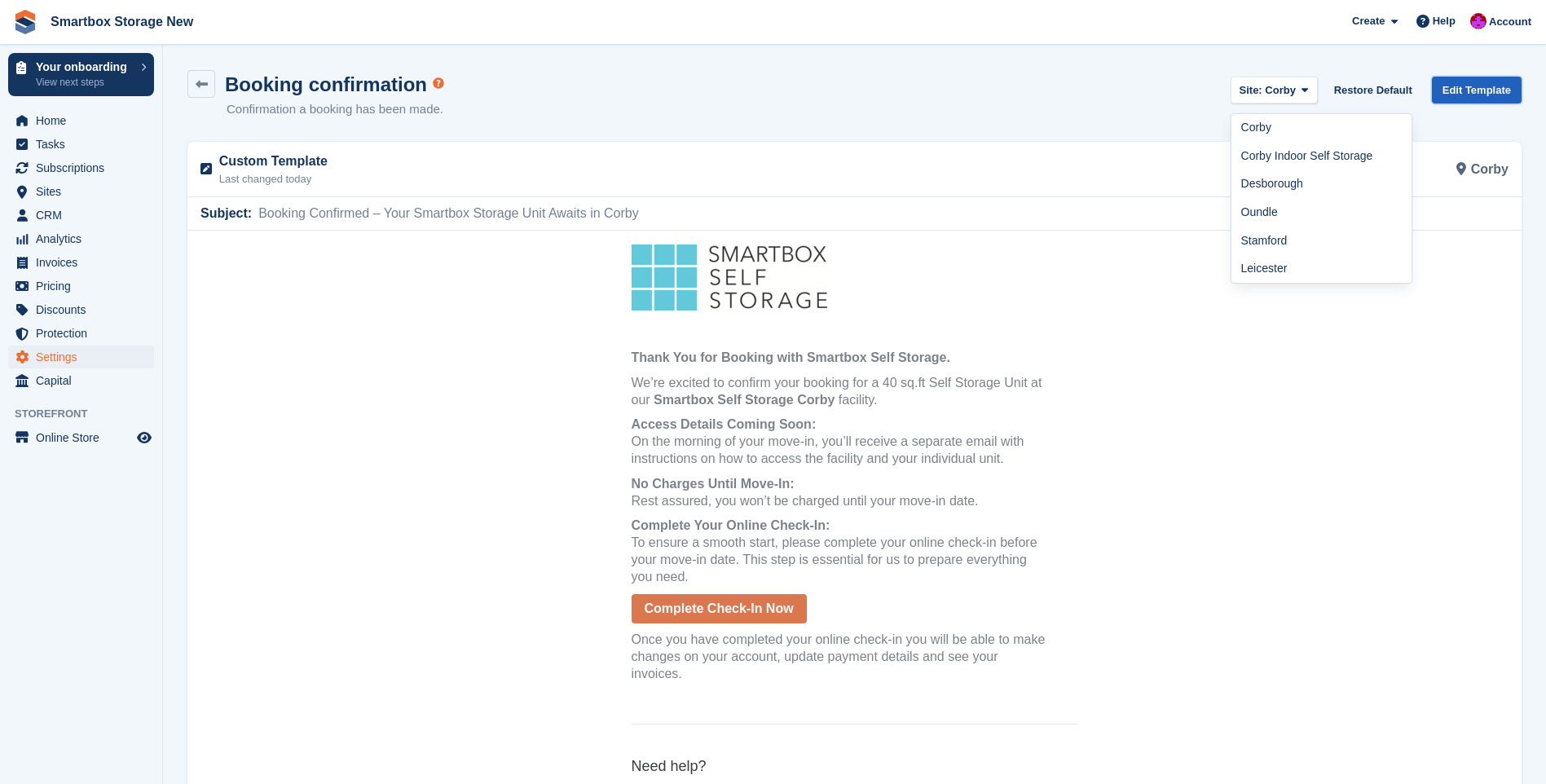 click on "Edit Template" at bounding box center (1477, 90) 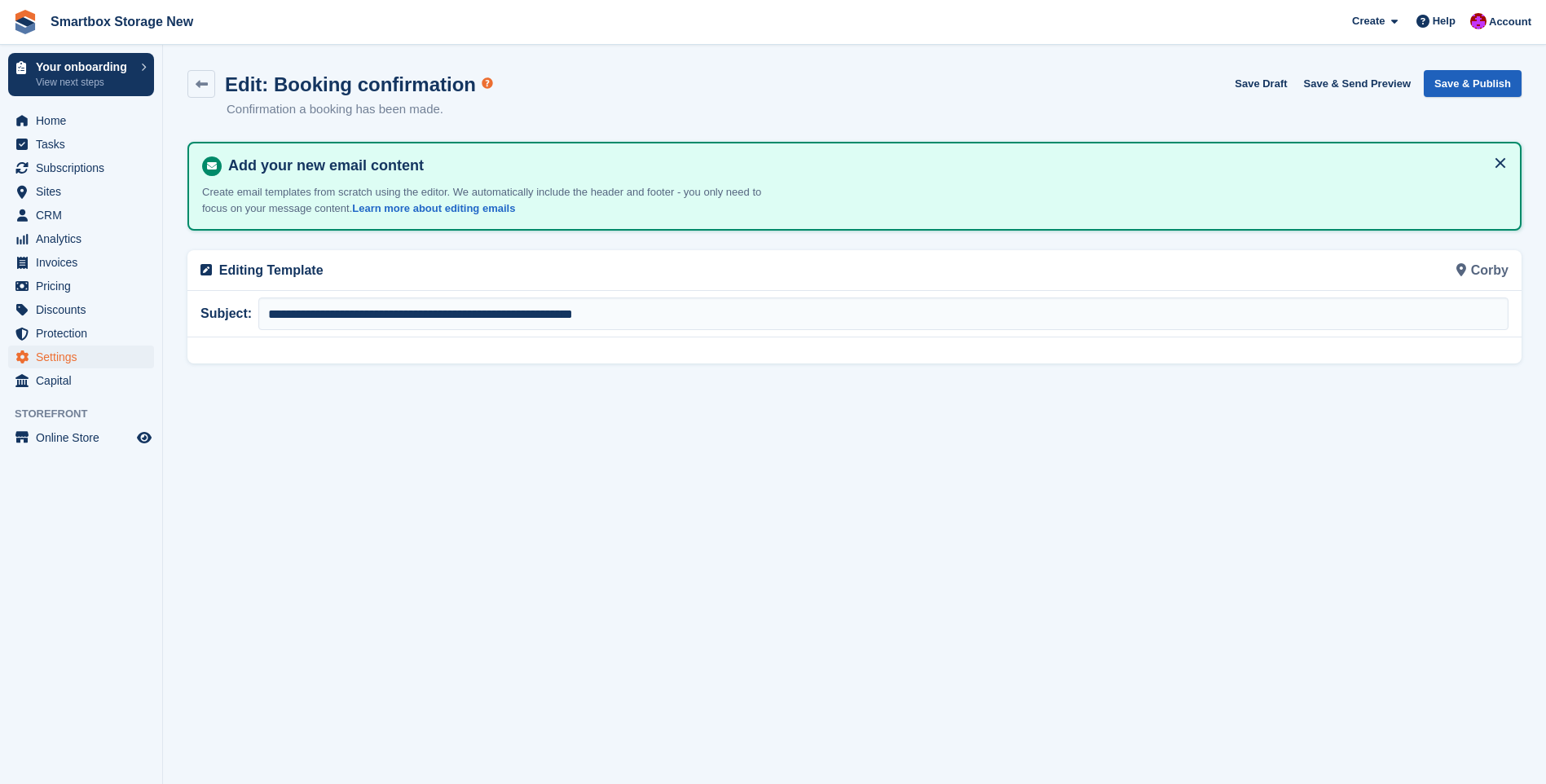 scroll, scrollTop: 0, scrollLeft: 0, axis: both 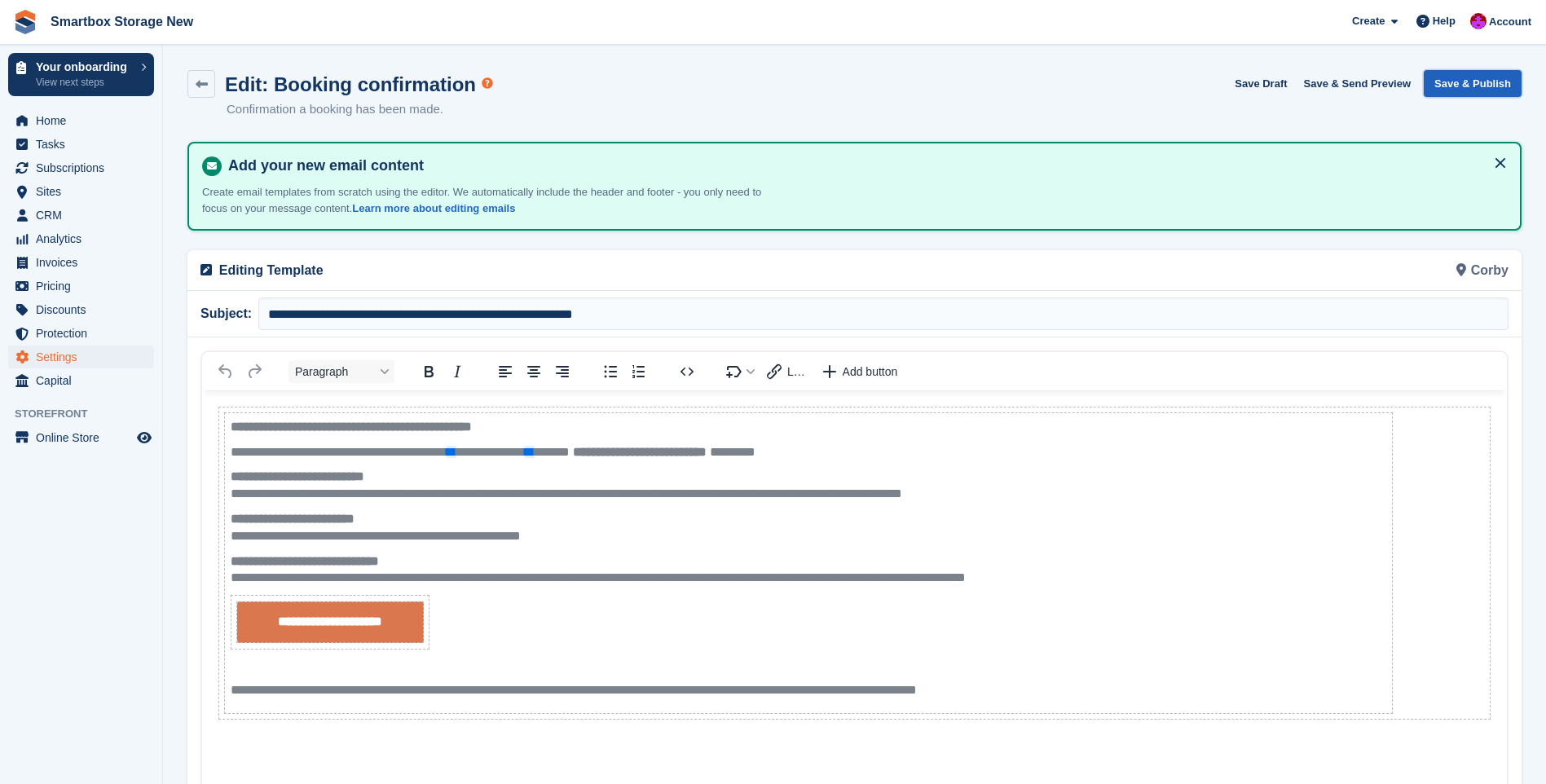 click on "Save & Publish" at bounding box center [1473, 83] 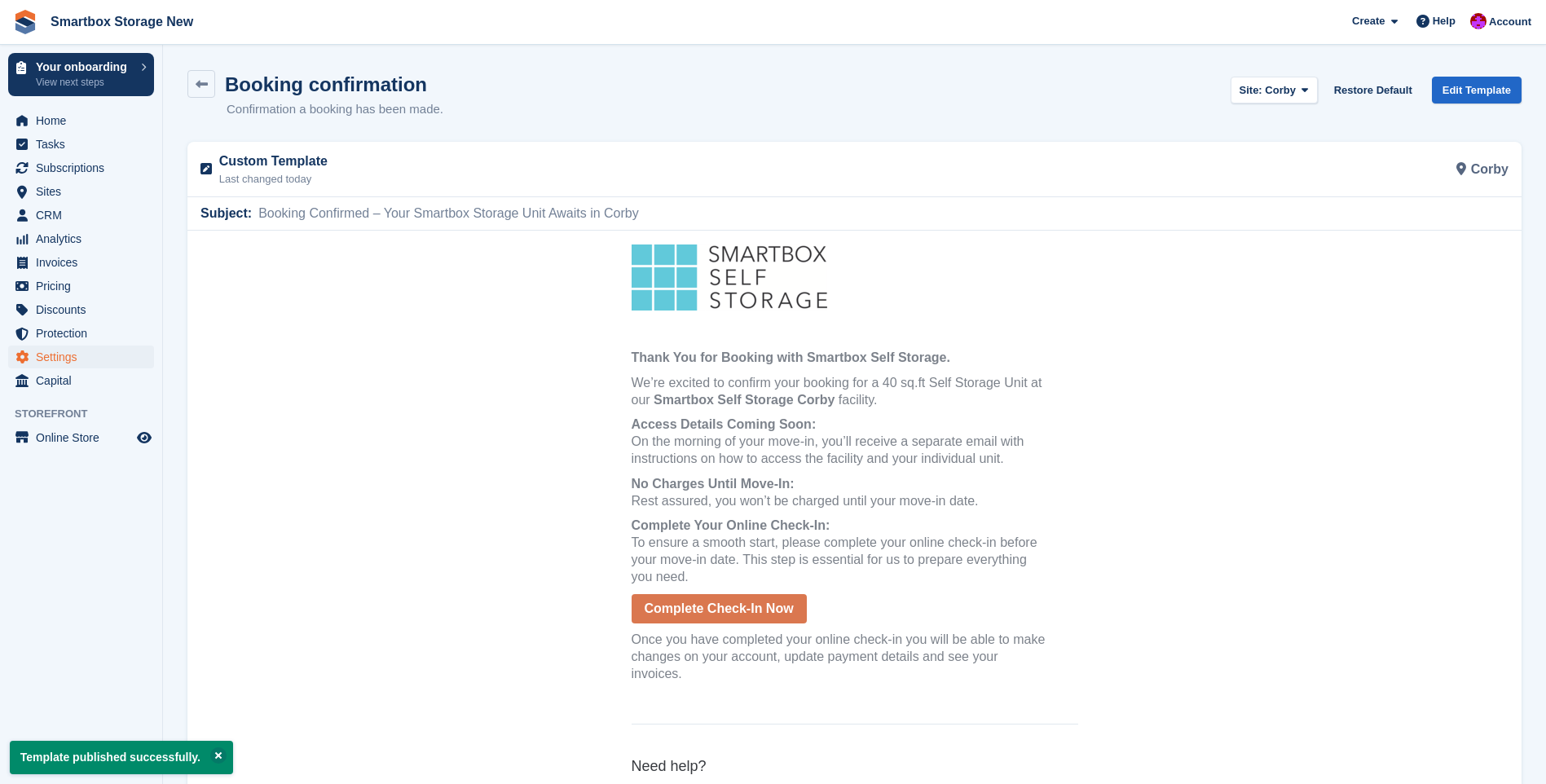 scroll, scrollTop: 0, scrollLeft: 0, axis: both 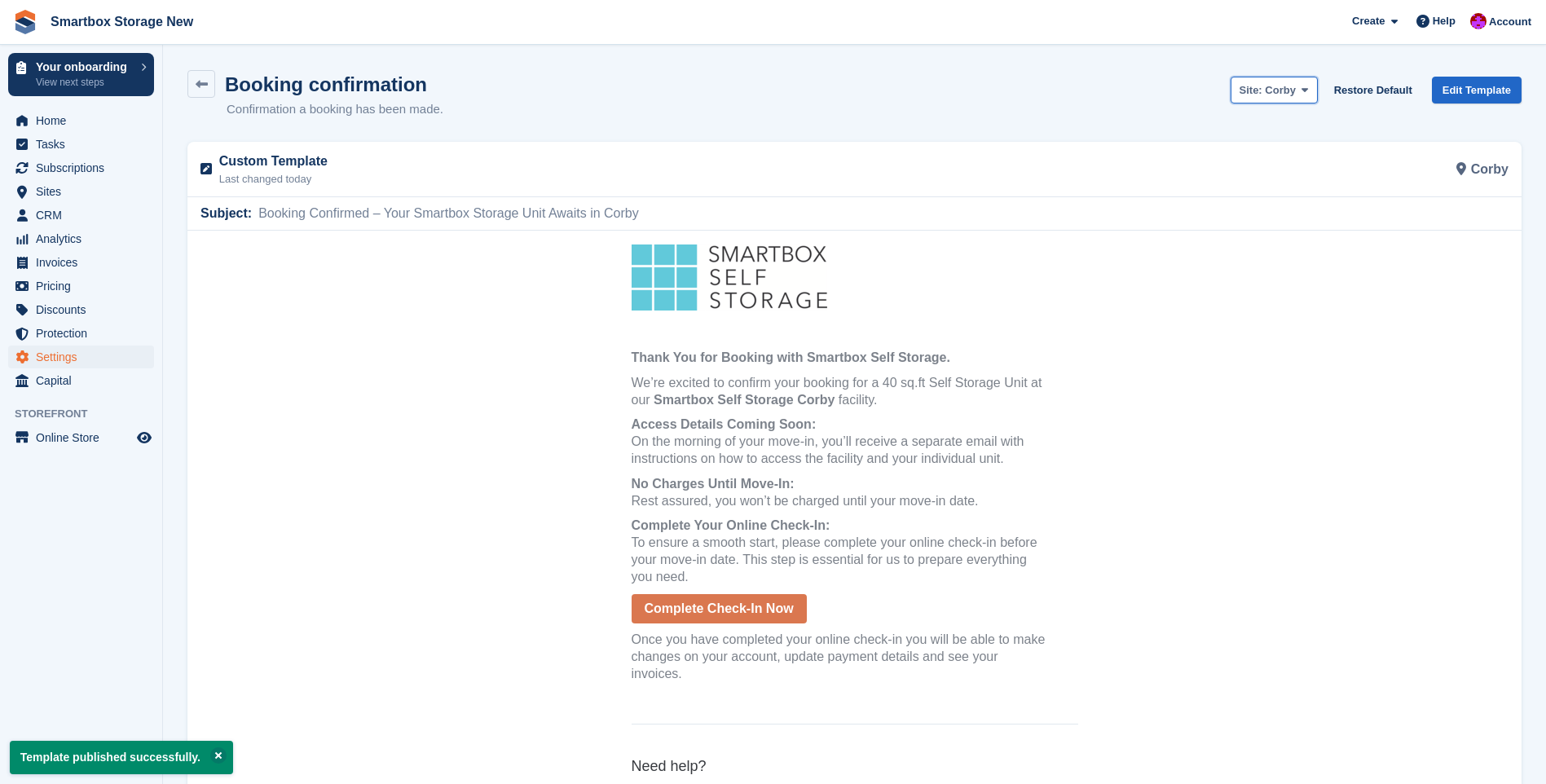 click on "Corby" at bounding box center (1280, 90) 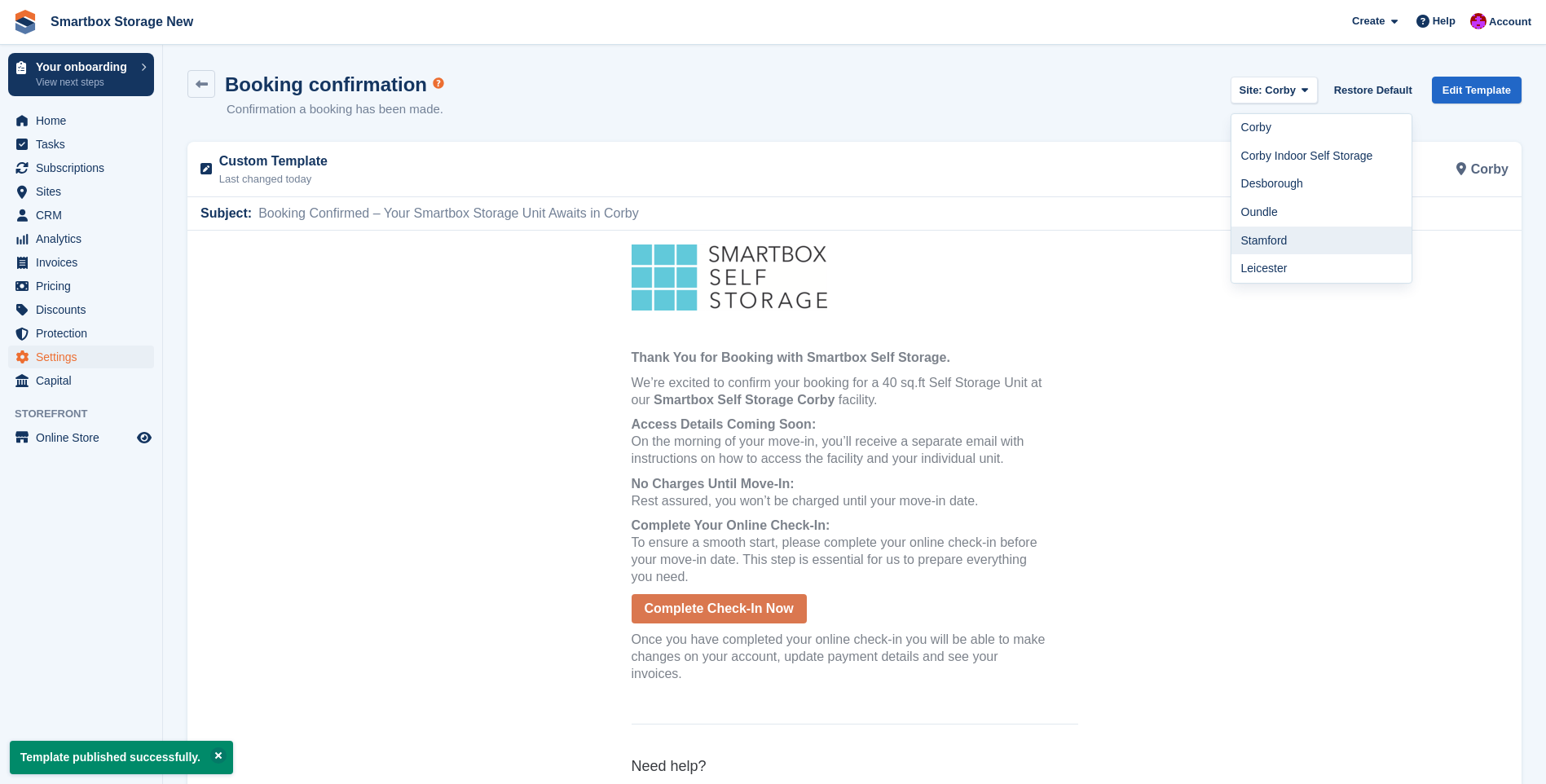 click on "Stamford" at bounding box center (1322, 240) 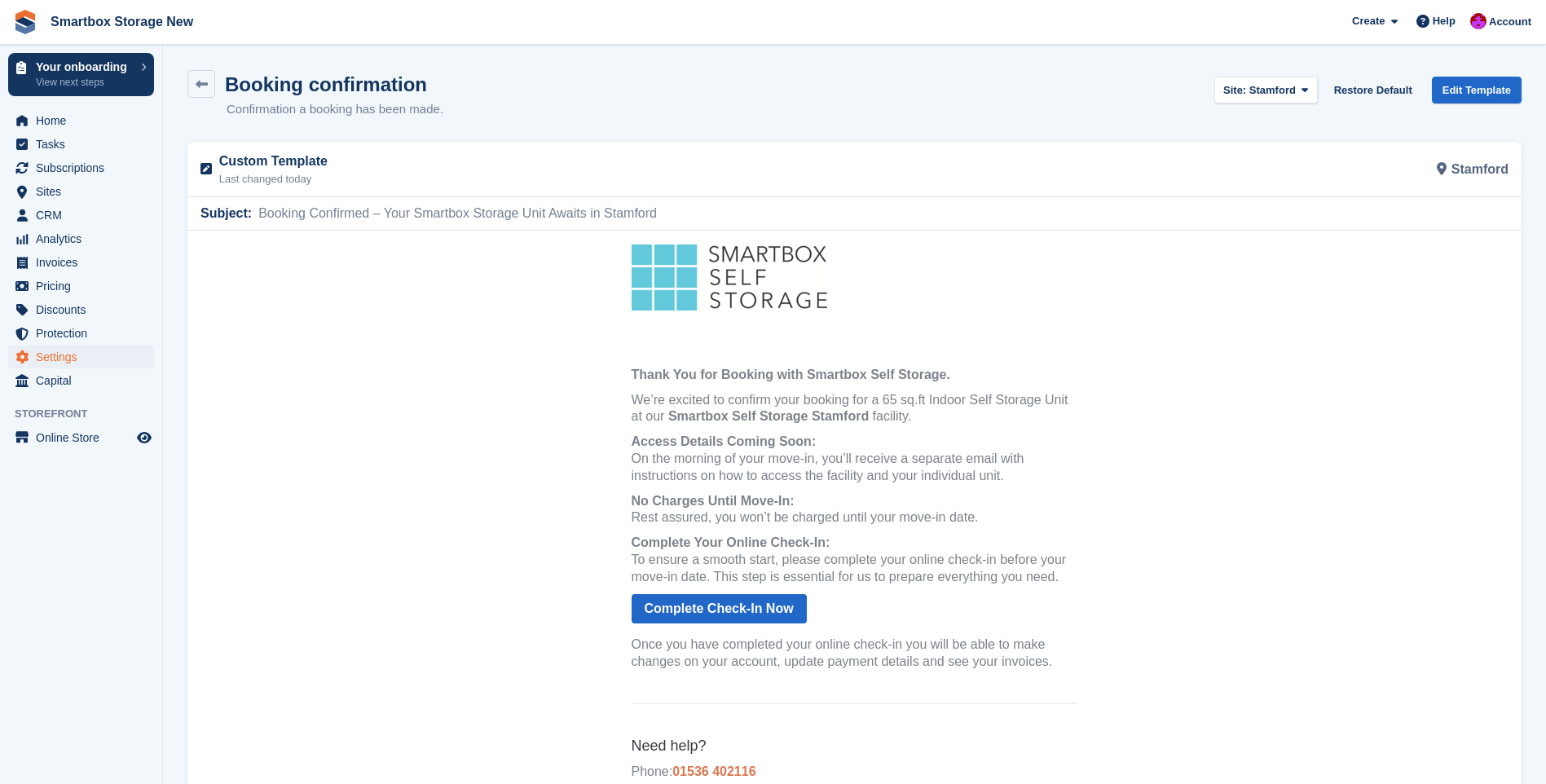 scroll, scrollTop: 0, scrollLeft: 0, axis: both 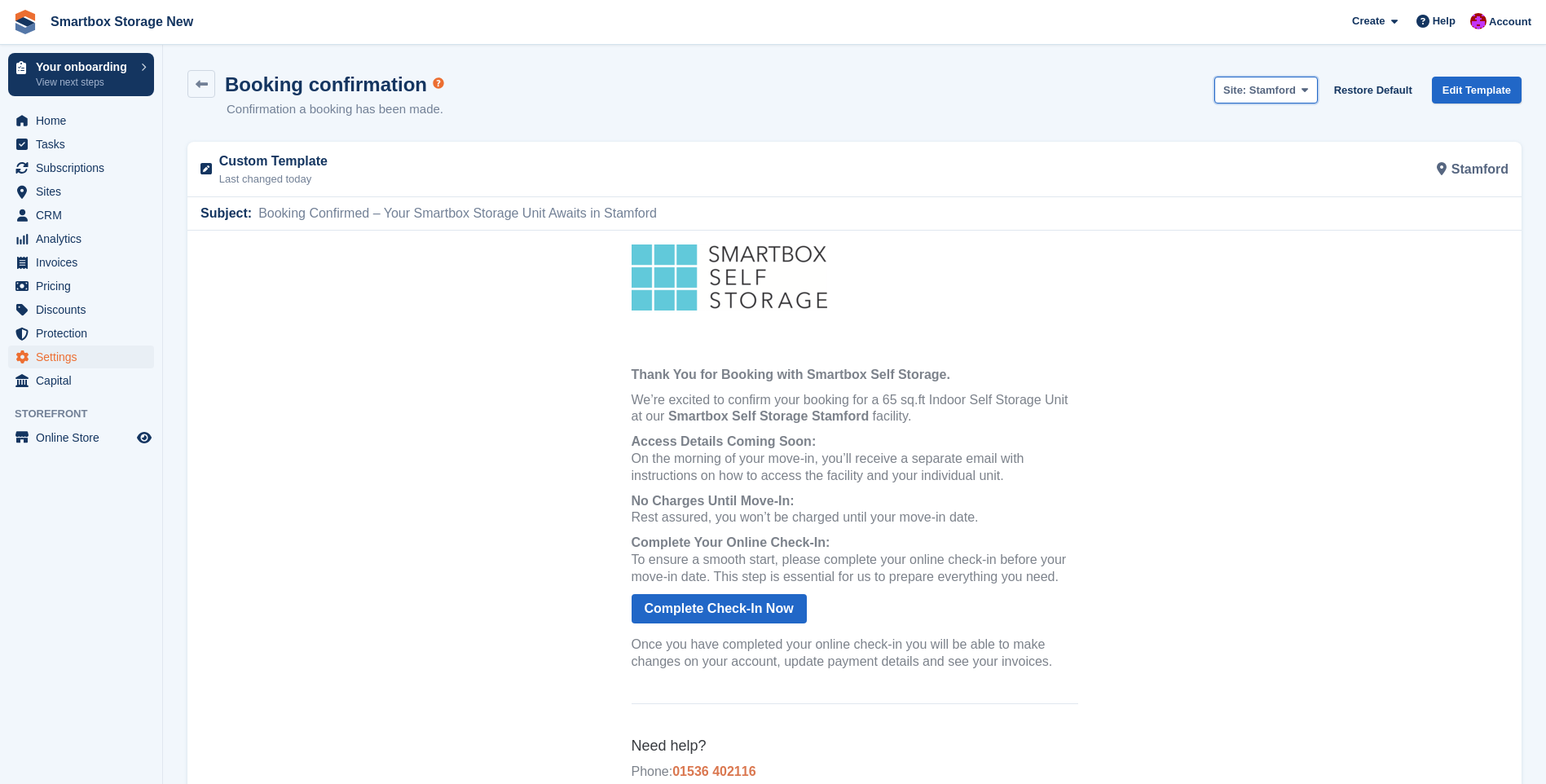 click on "Stamford" at bounding box center (1272, 90) 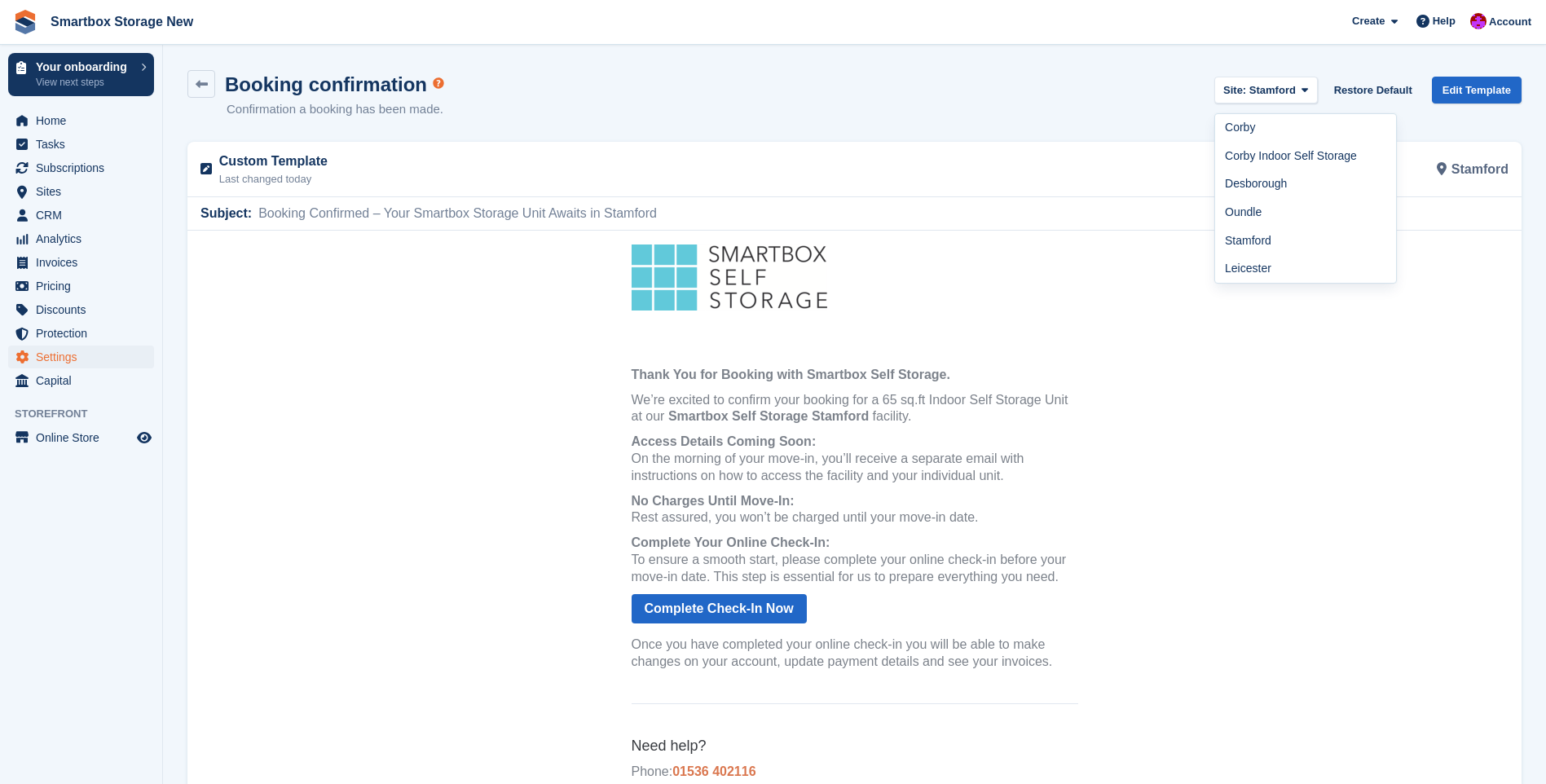 drag, startPoint x: 1274, startPoint y: 204, endPoint x: 1284, endPoint y: 204, distance: 10 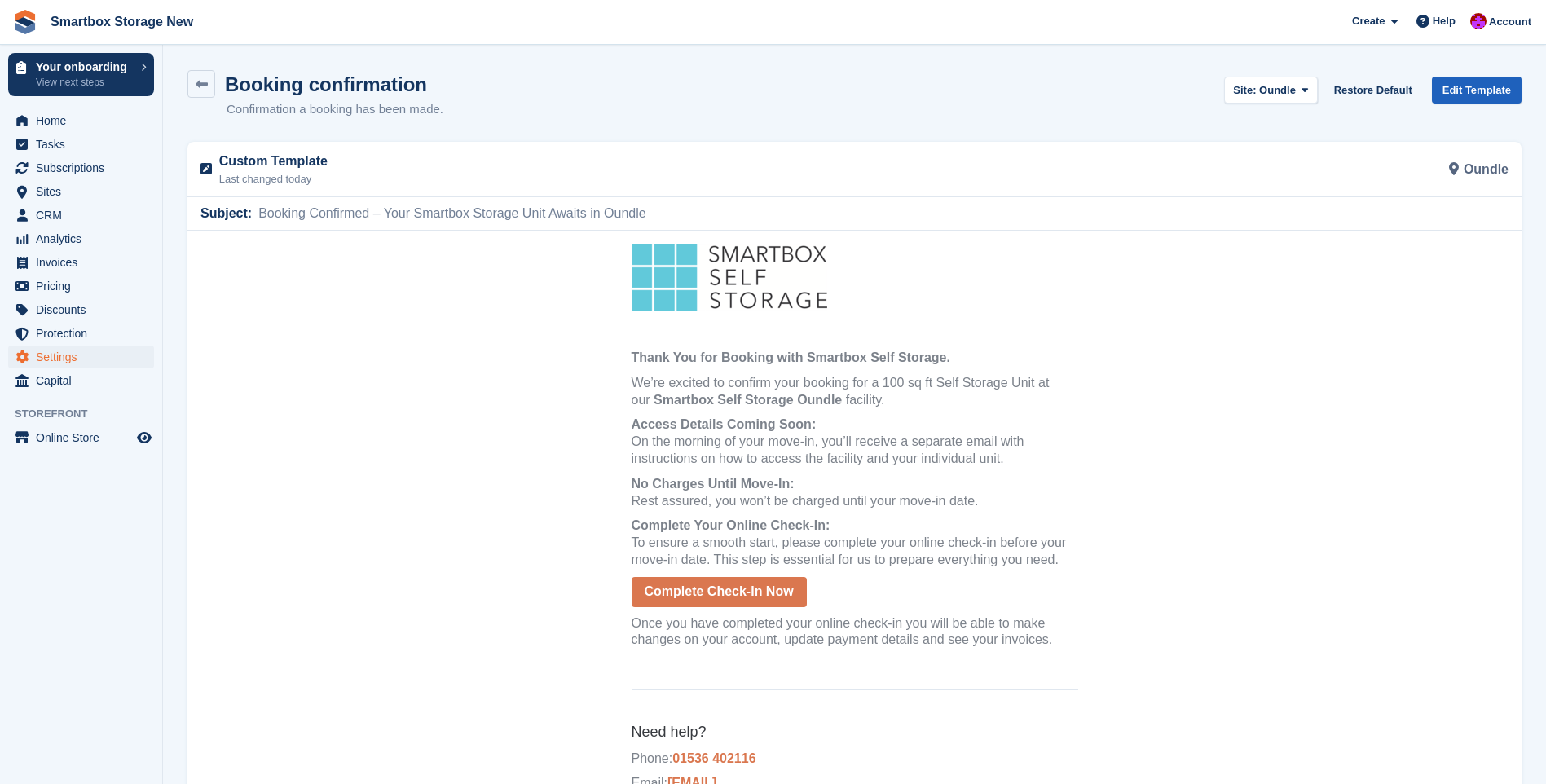 scroll, scrollTop: 0, scrollLeft: 0, axis: both 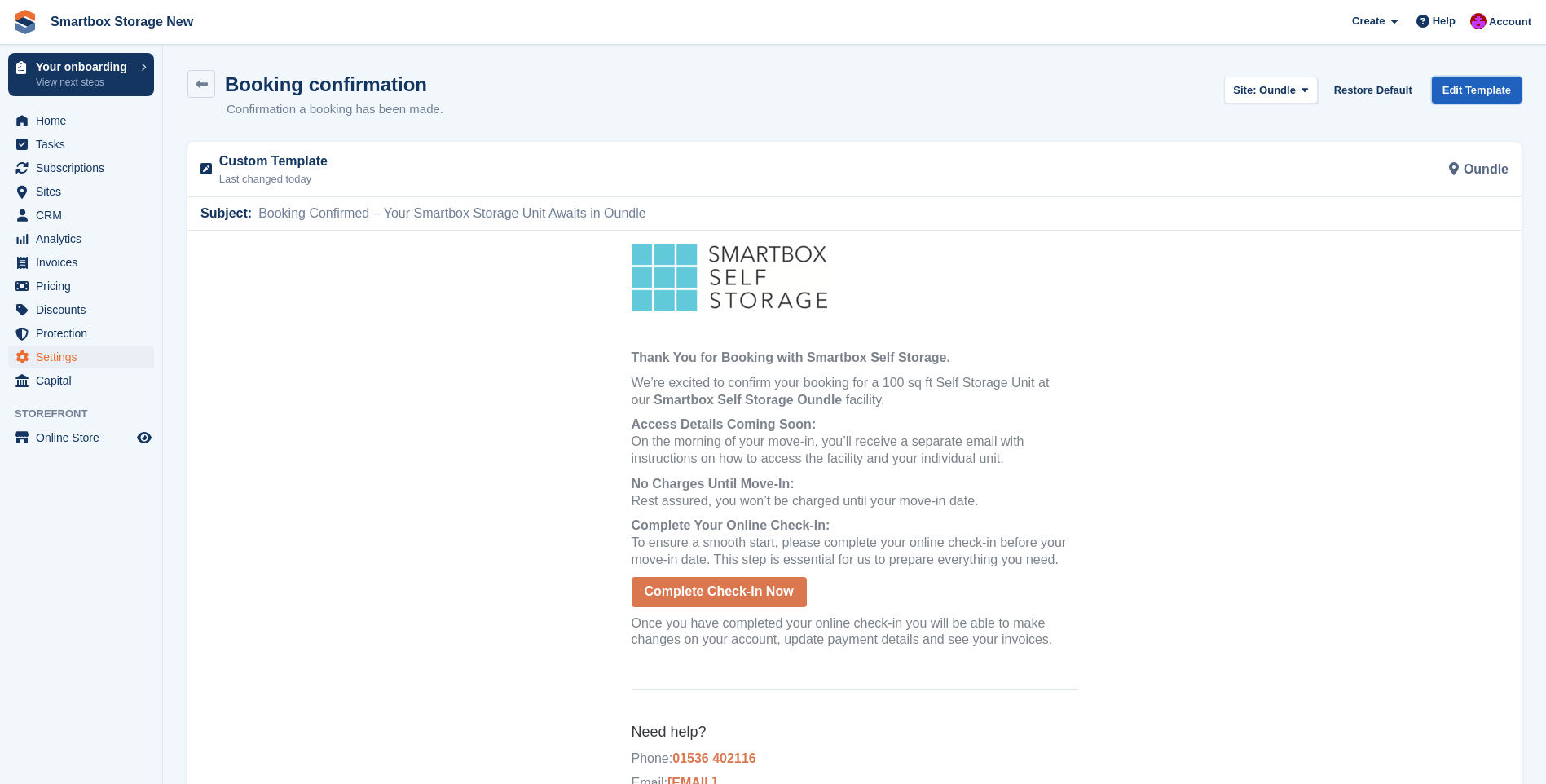 click on "Edit Template" at bounding box center [1477, 90] 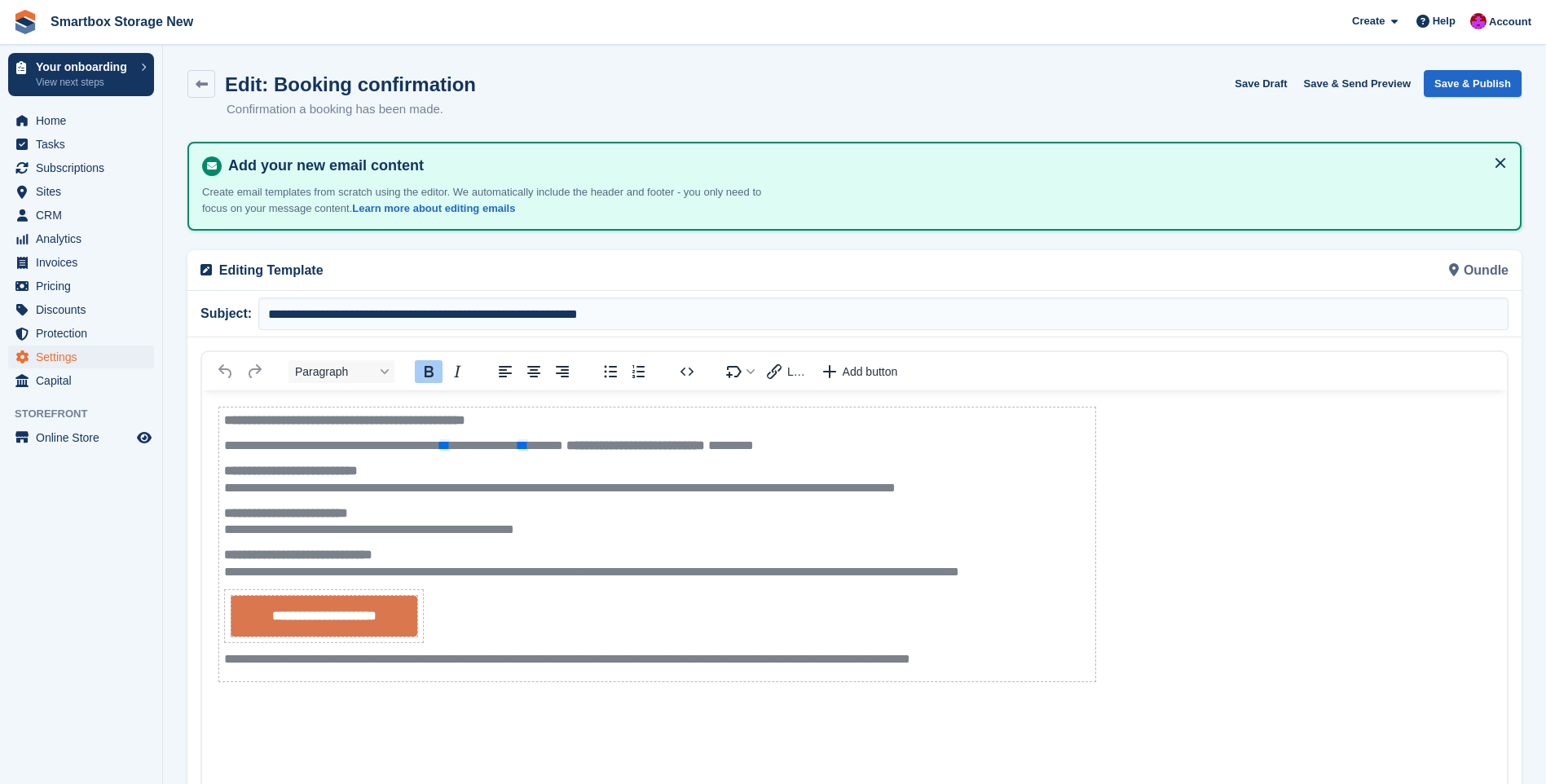 scroll, scrollTop: 0, scrollLeft: 0, axis: both 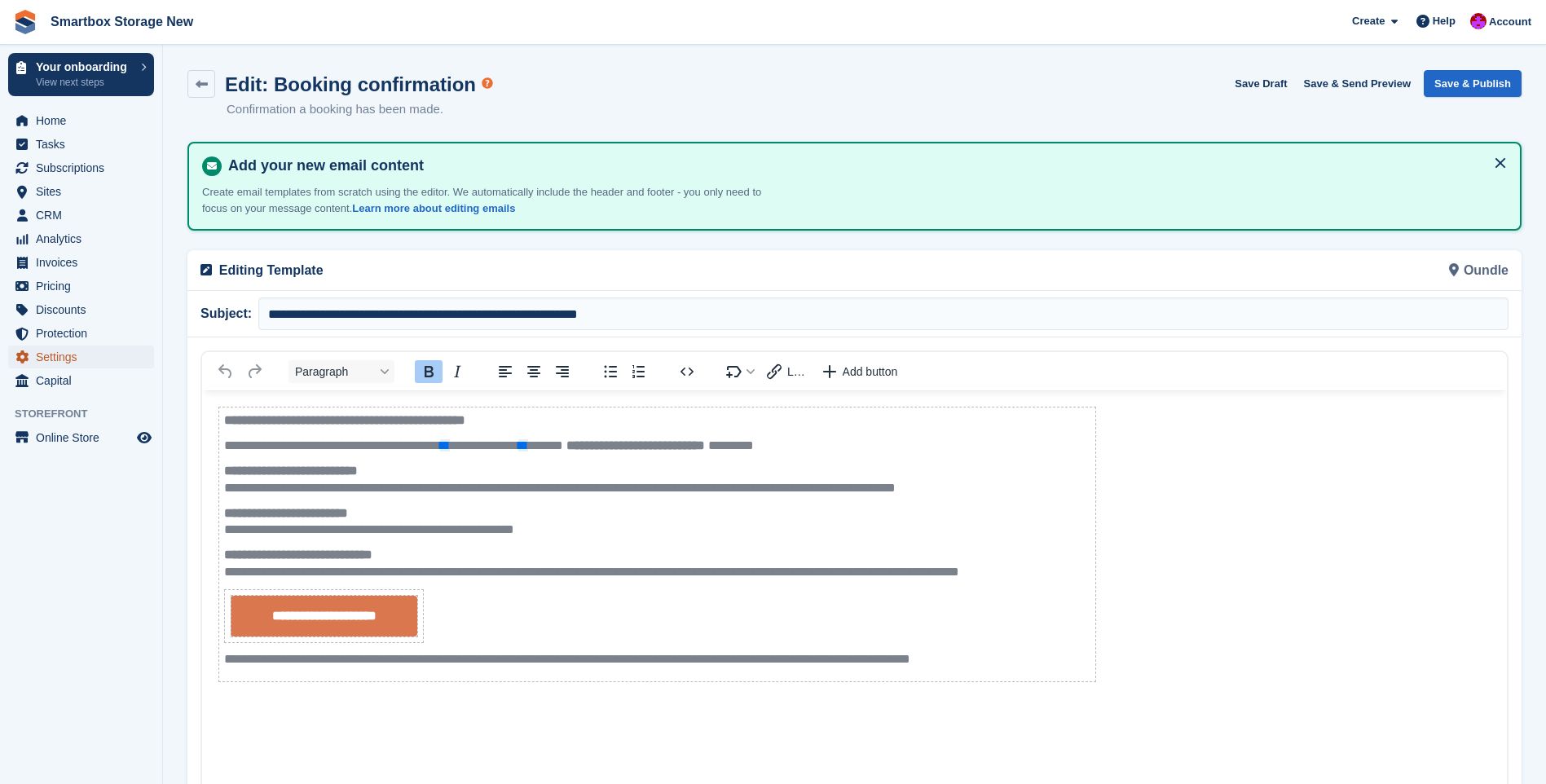 click on "Settings" at bounding box center [85, 357] 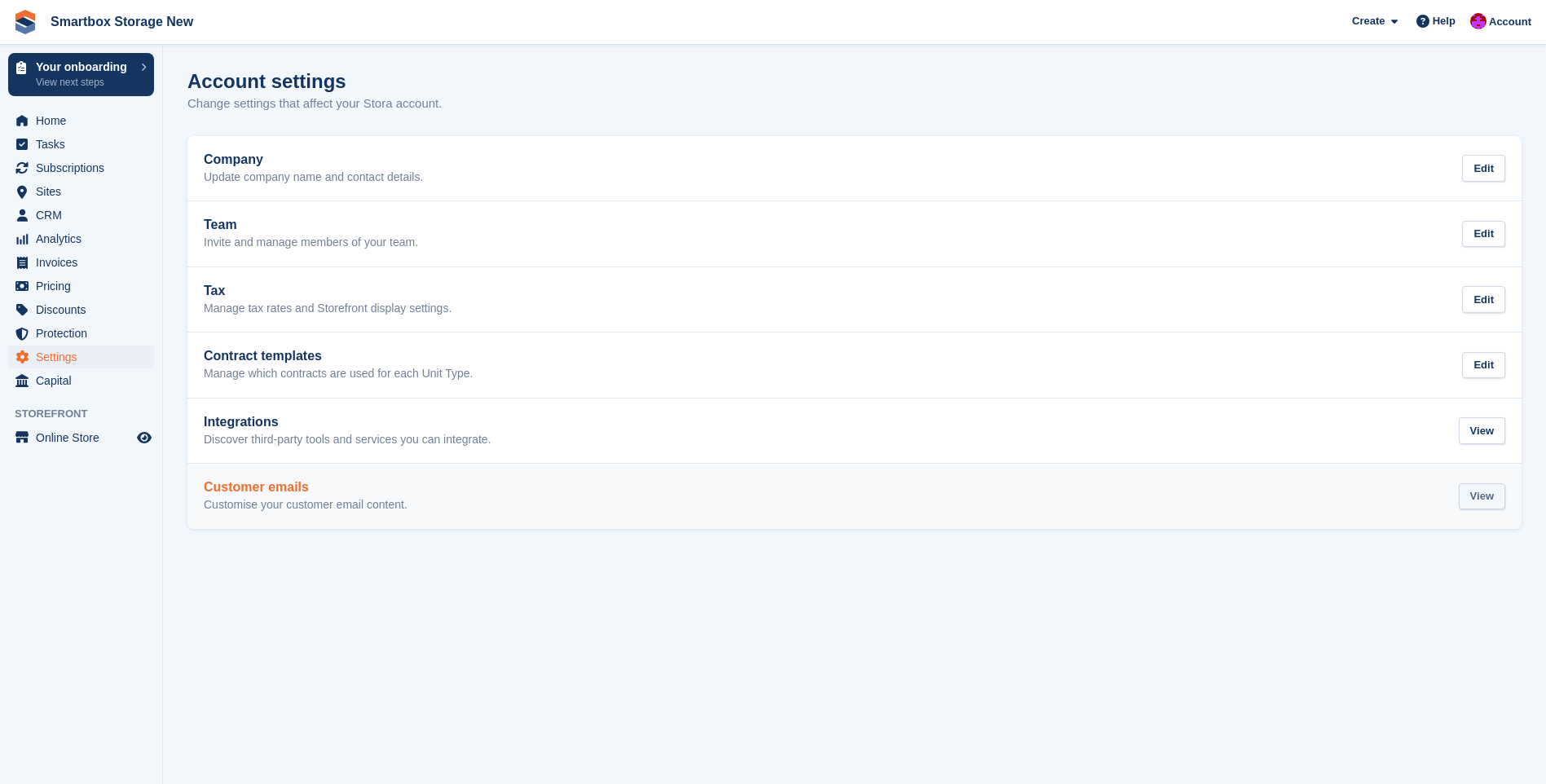click on "View" at bounding box center (1482, 496) 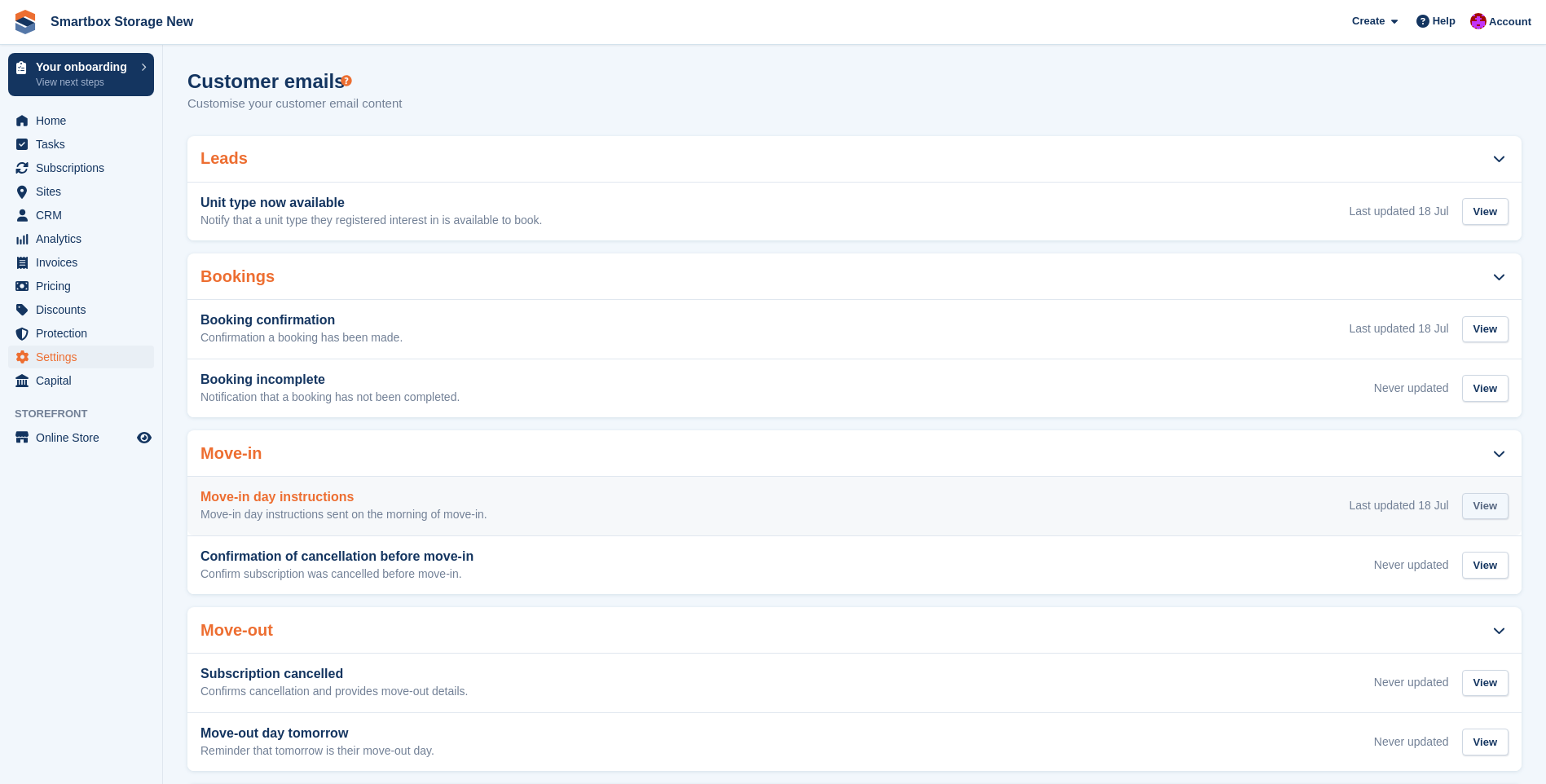 click on "View" at bounding box center (1485, 506) 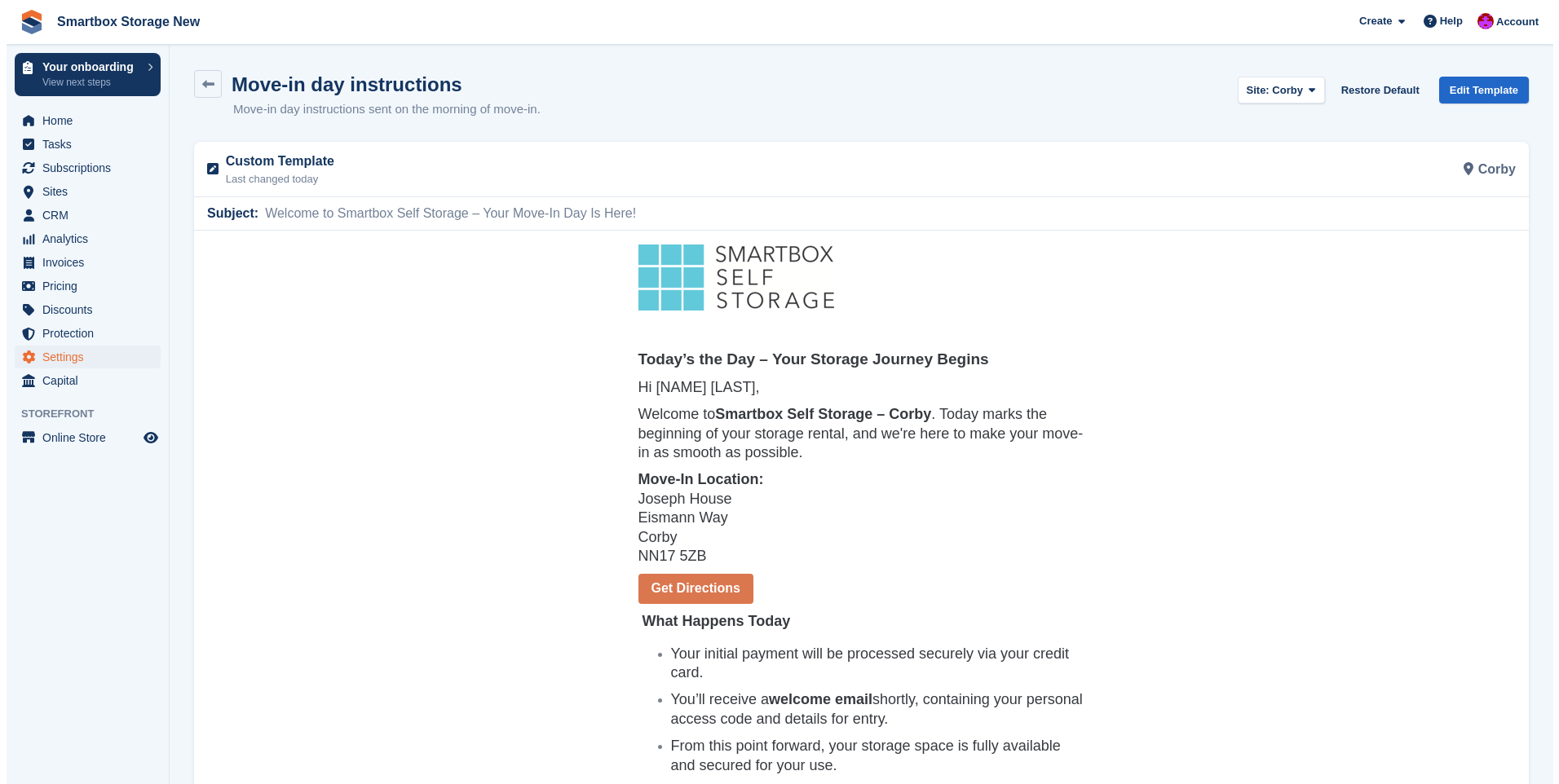 scroll, scrollTop: 0, scrollLeft: 0, axis: both 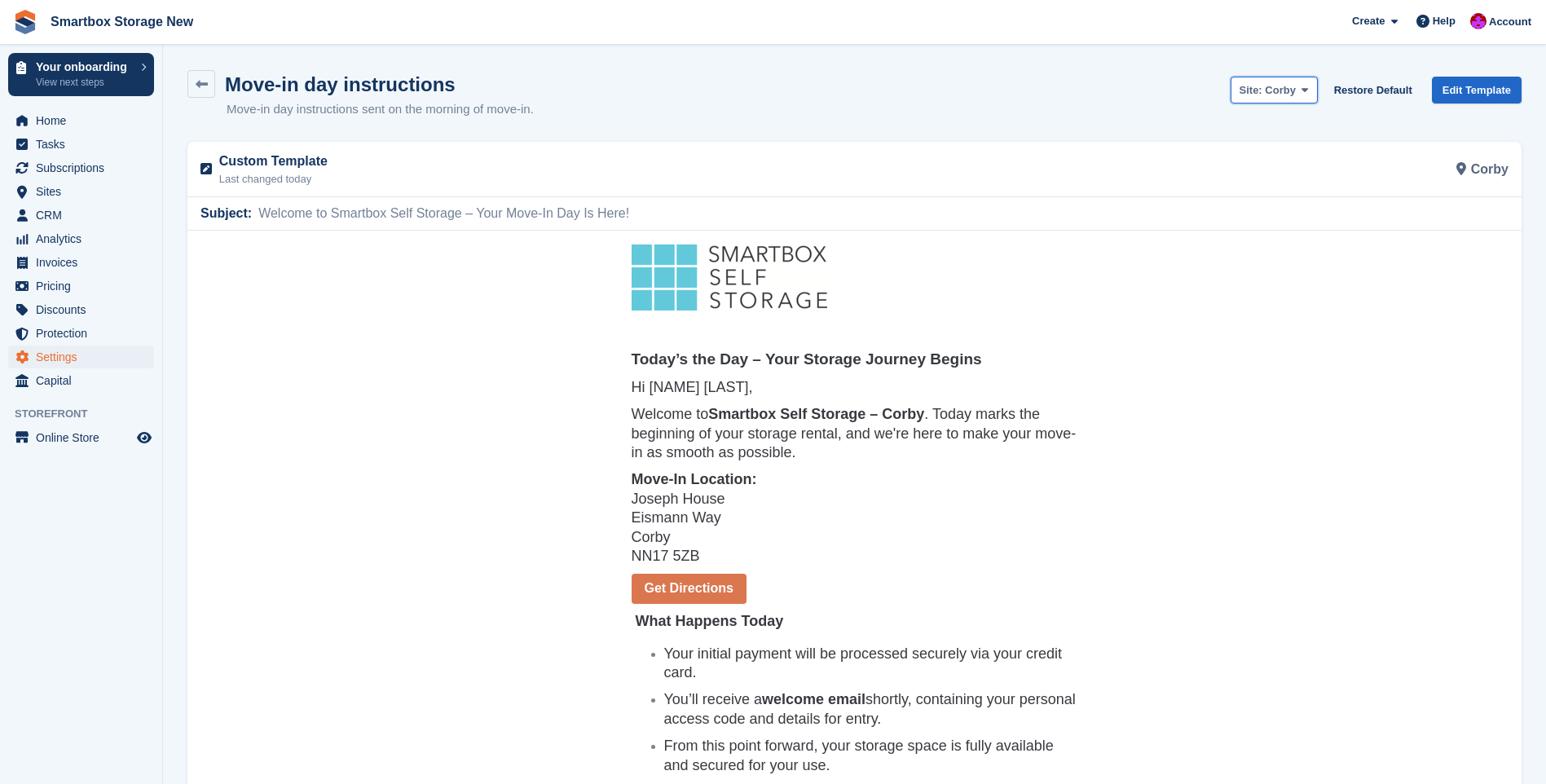 click on "Site:
Corby" at bounding box center (1274, 90) 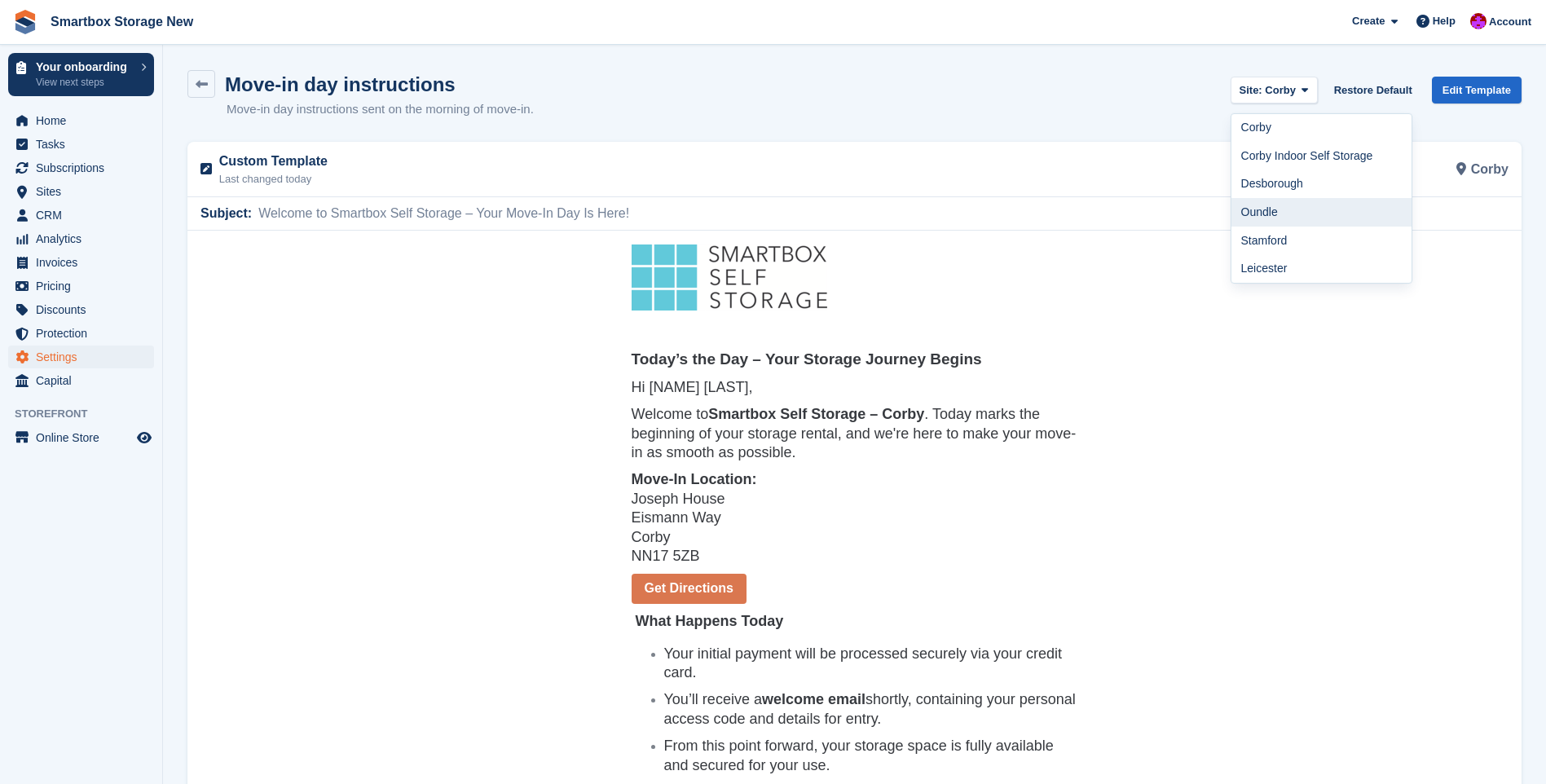click on "Oundle" at bounding box center (1322, 212) 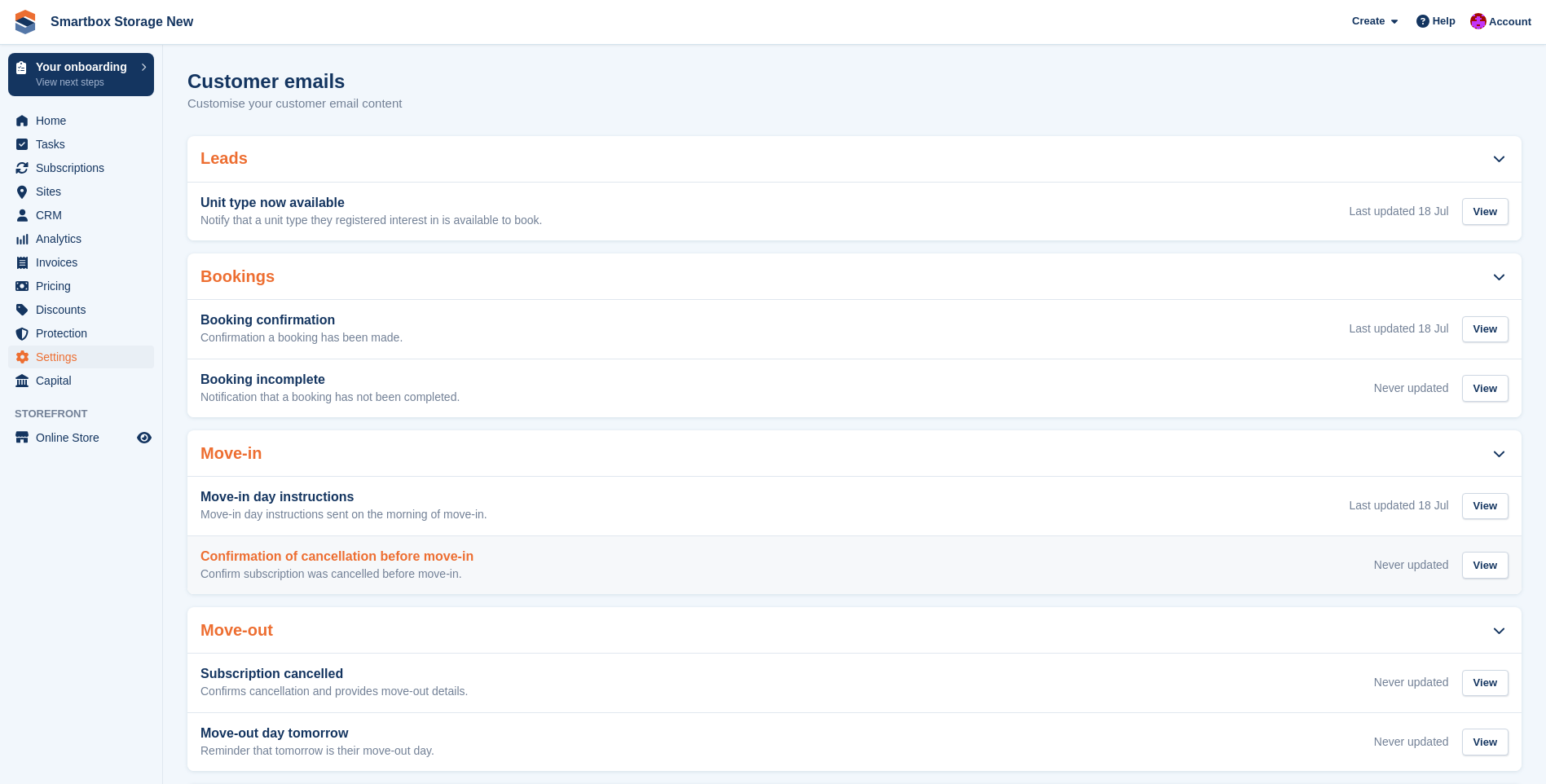scroll, scrollTop: 0, scrollLeft: 0, axis: both 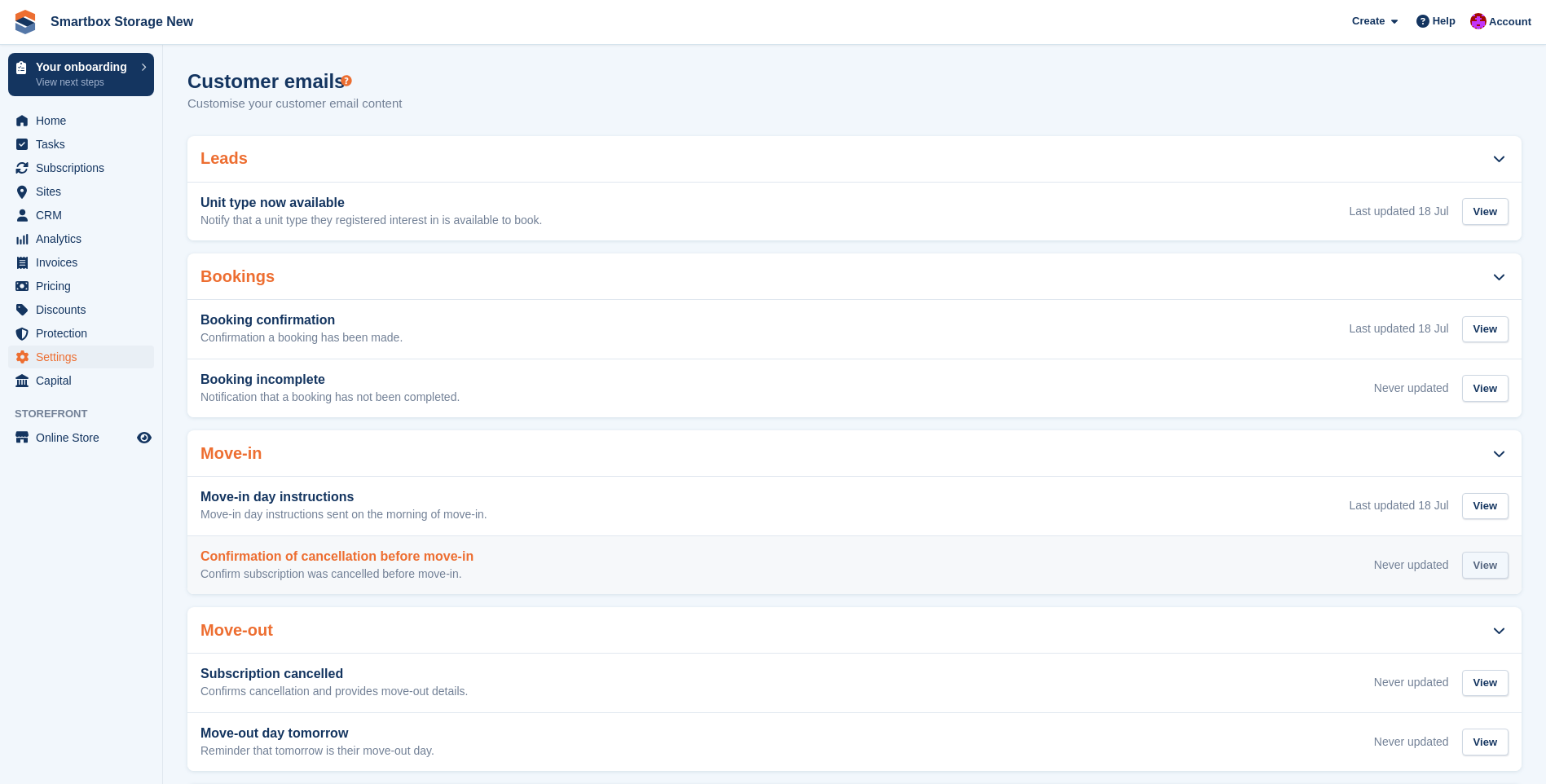 click on "View" at bounding box center (1485, 565) 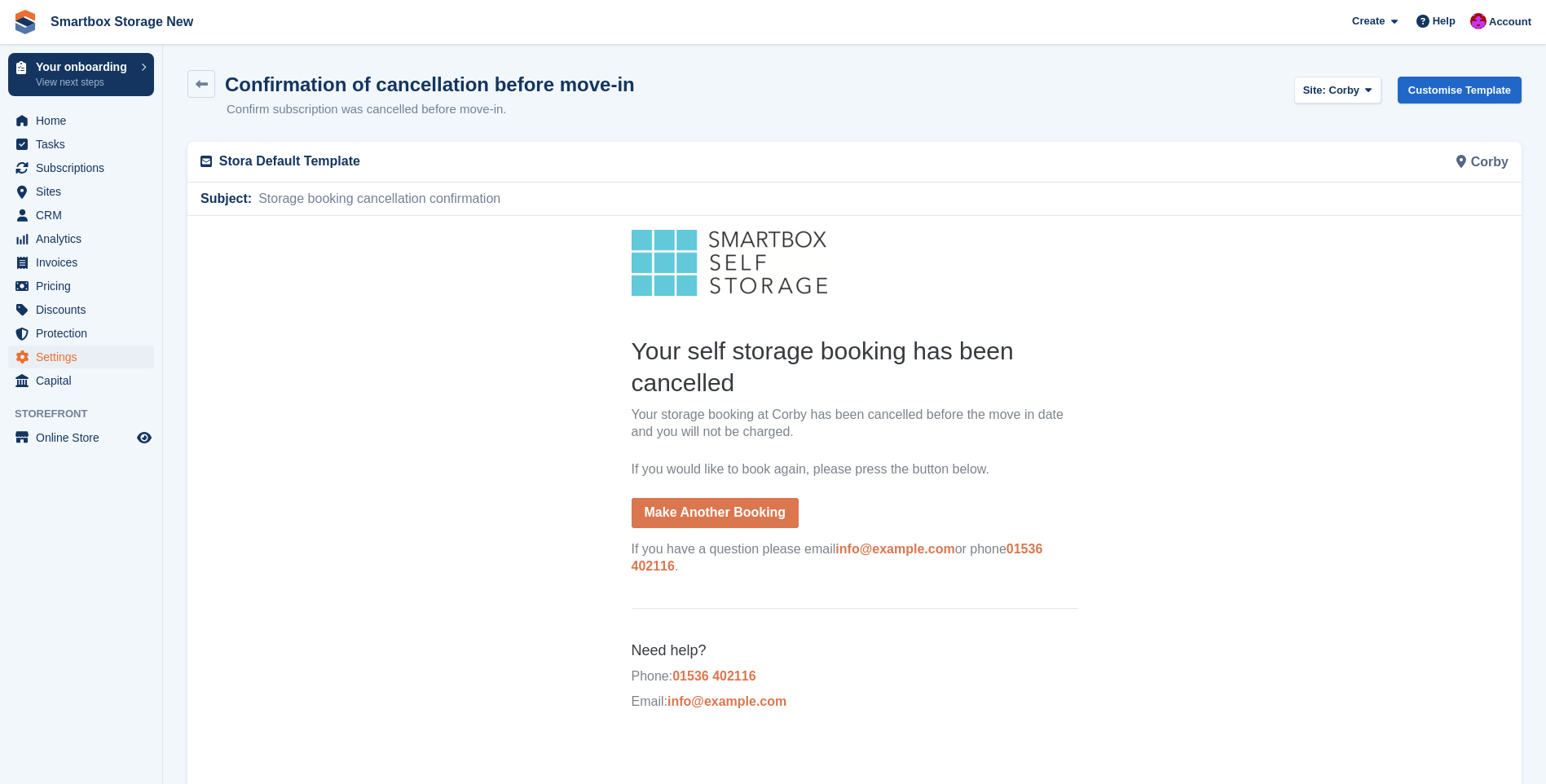 scroll, scrollTop: 0, scrollLeft: 0, axis: both 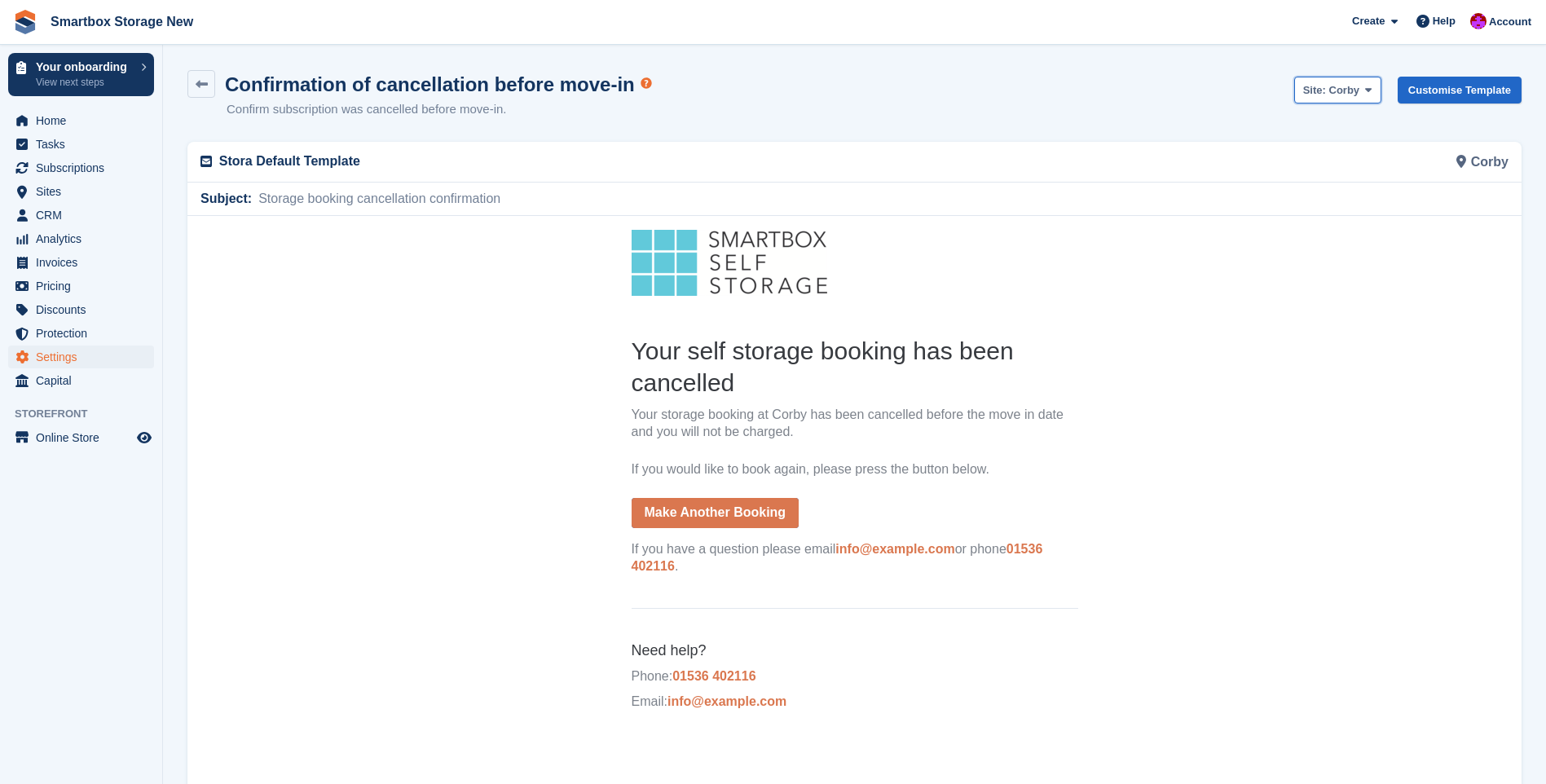 click on "Corby" at bounding box center (1345, 90) 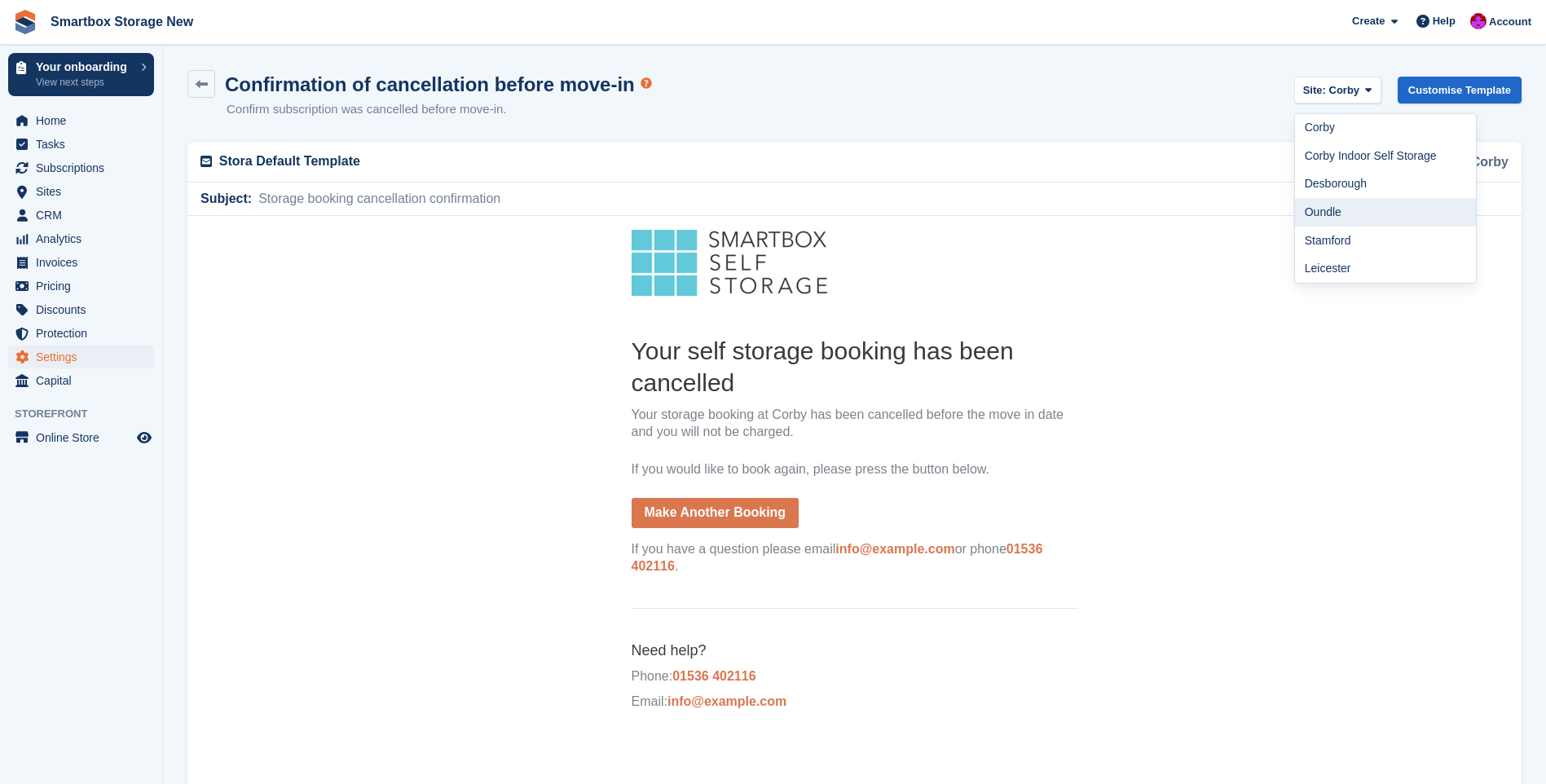 click on "Oundle" at bounding box center [1385, 212] 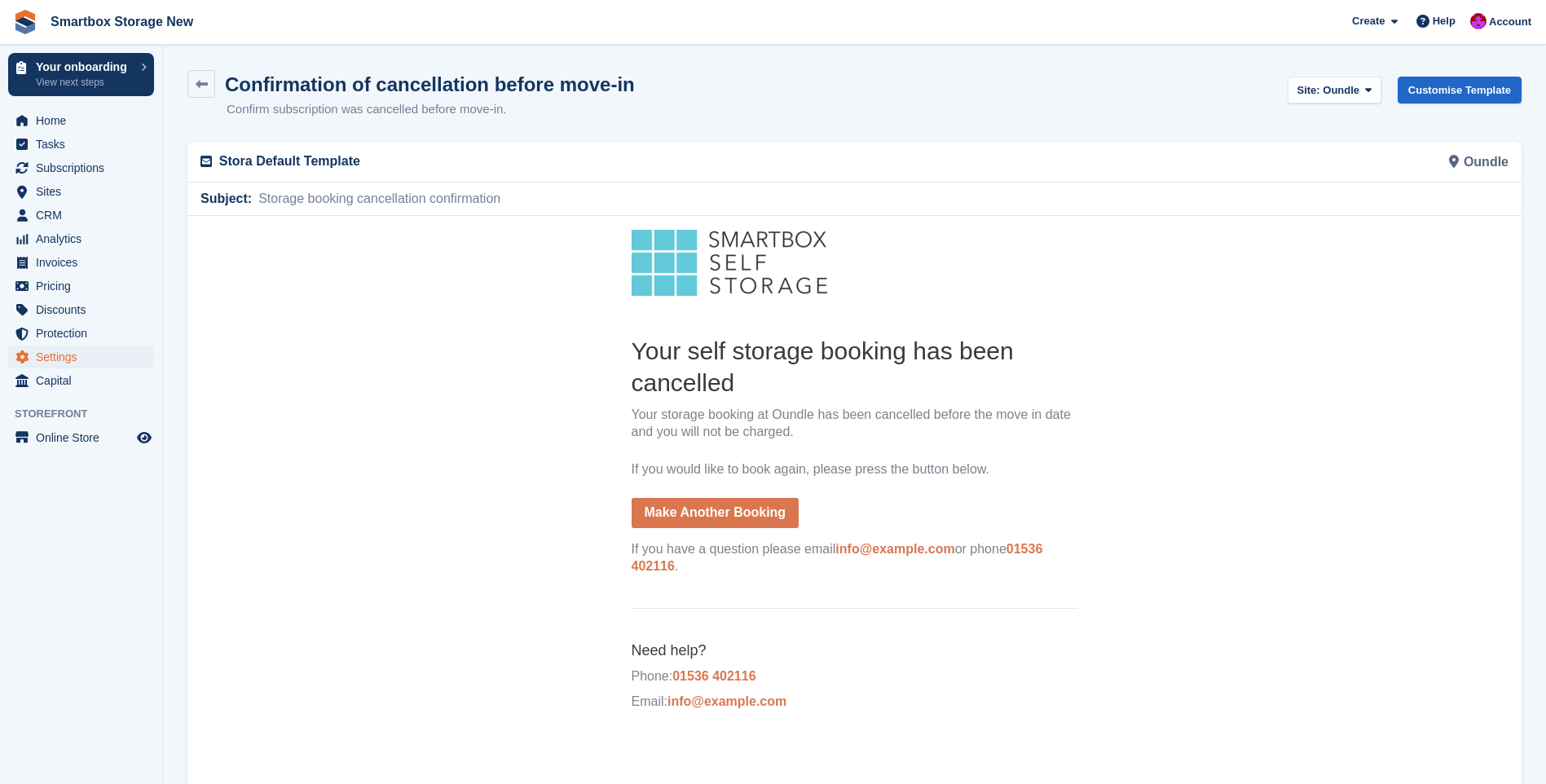 scroll, scrollTop: 0, scrollLeft: 0, axis: both 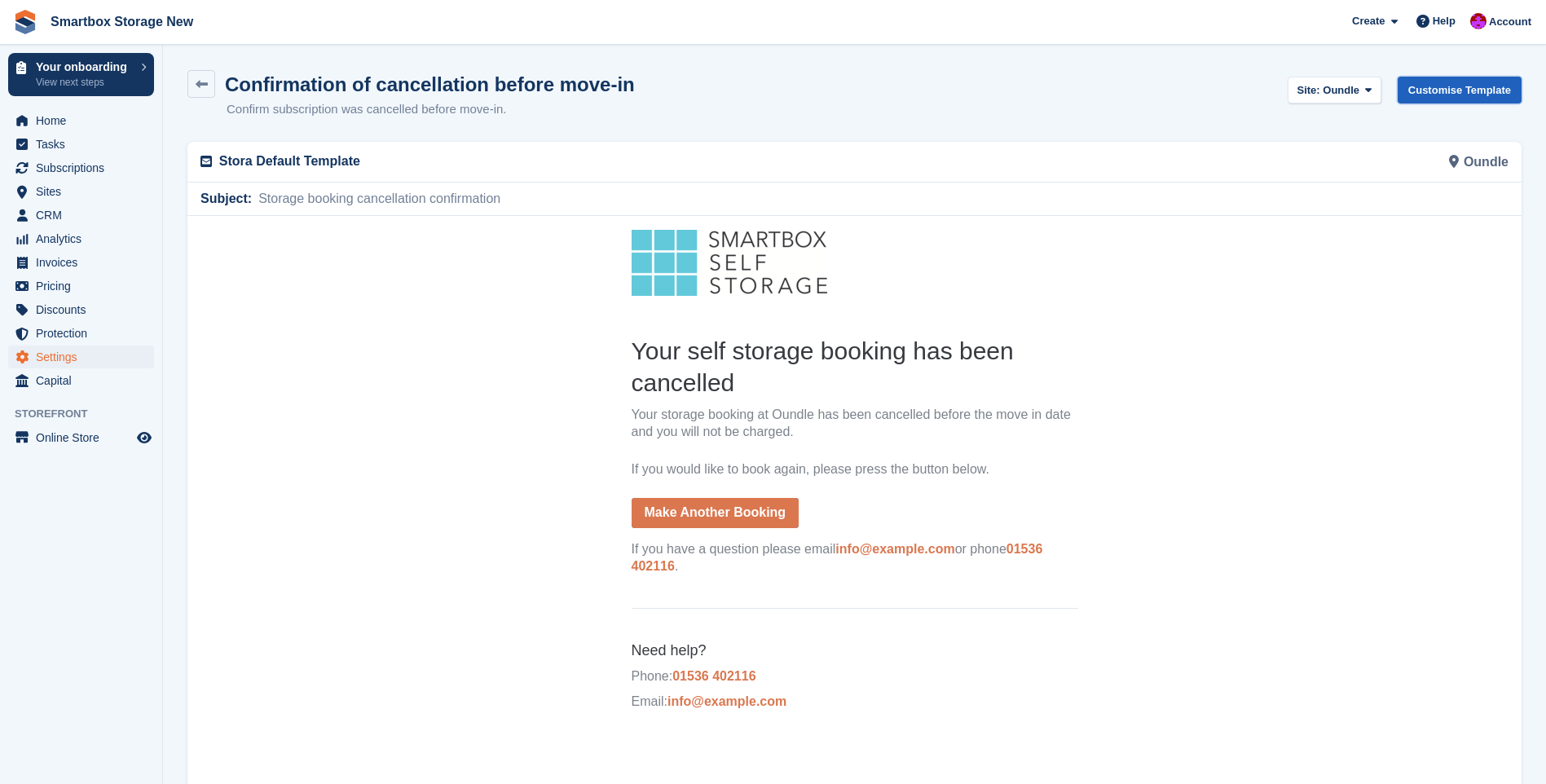 click on "Customise Template" at bounding box center (1460, 90) 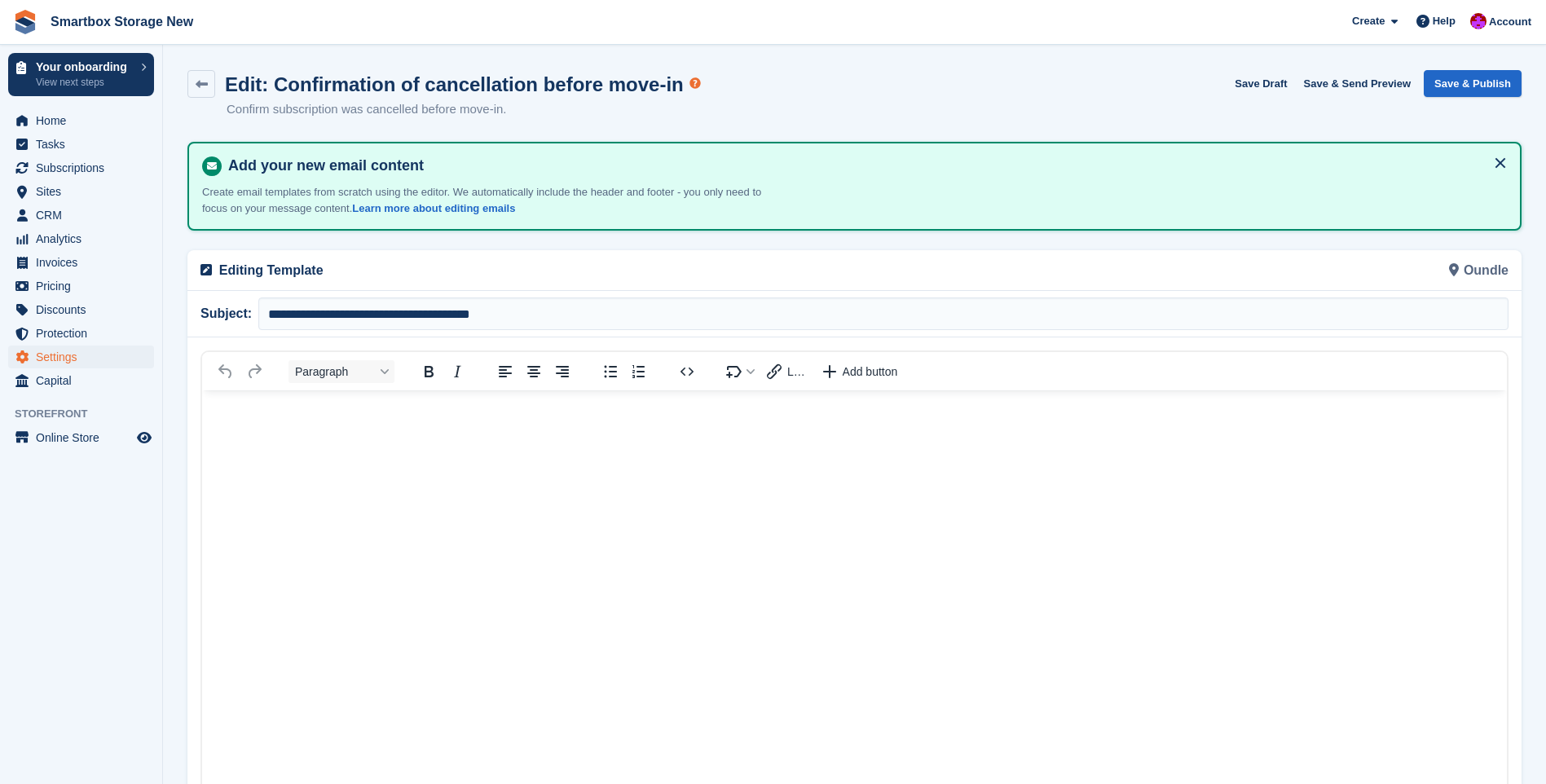 scroll, scrollTop: 0, scrollLeft: 0, axis: both 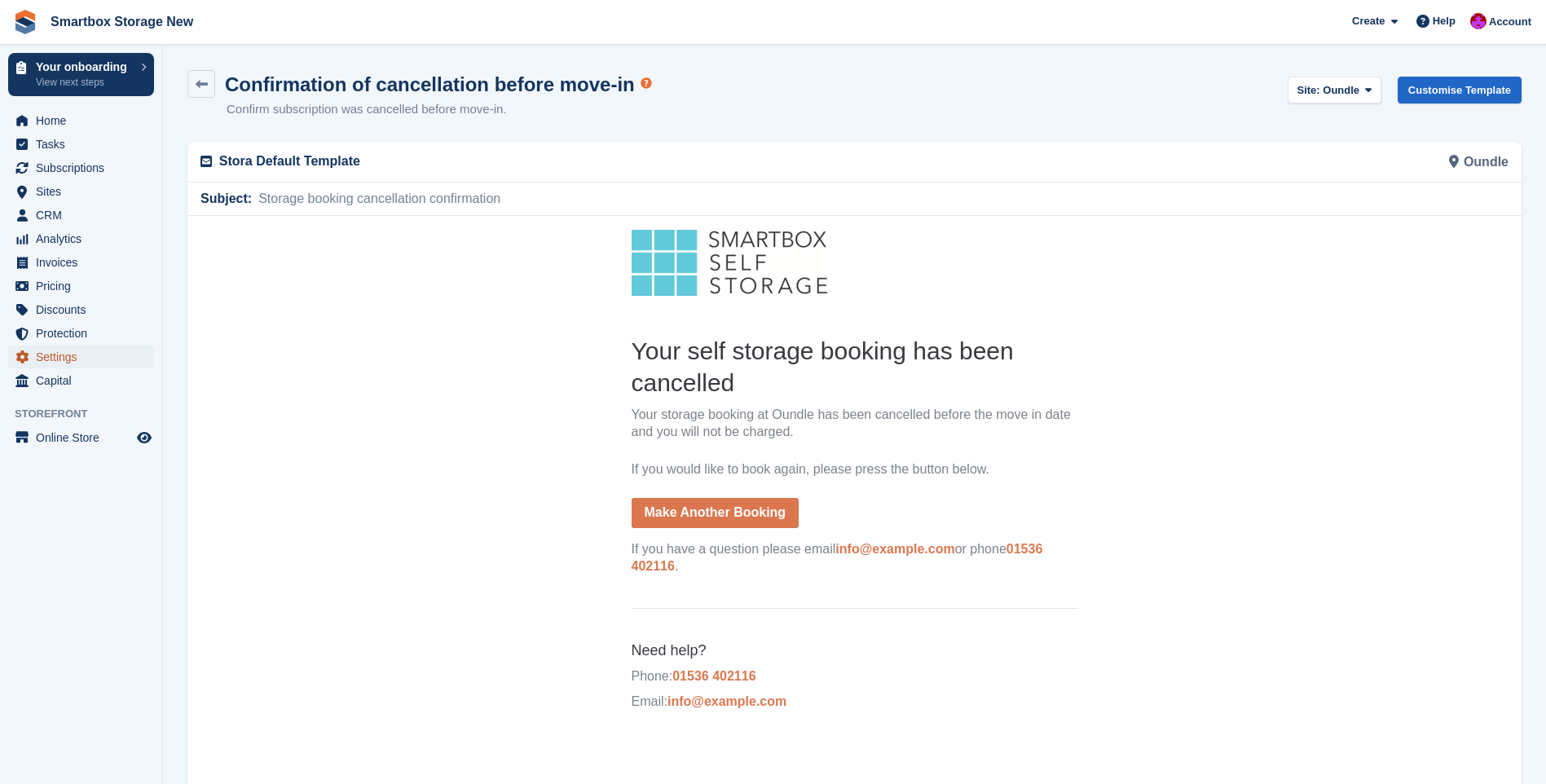 click on "Settings" at bounding box center [85, 357] 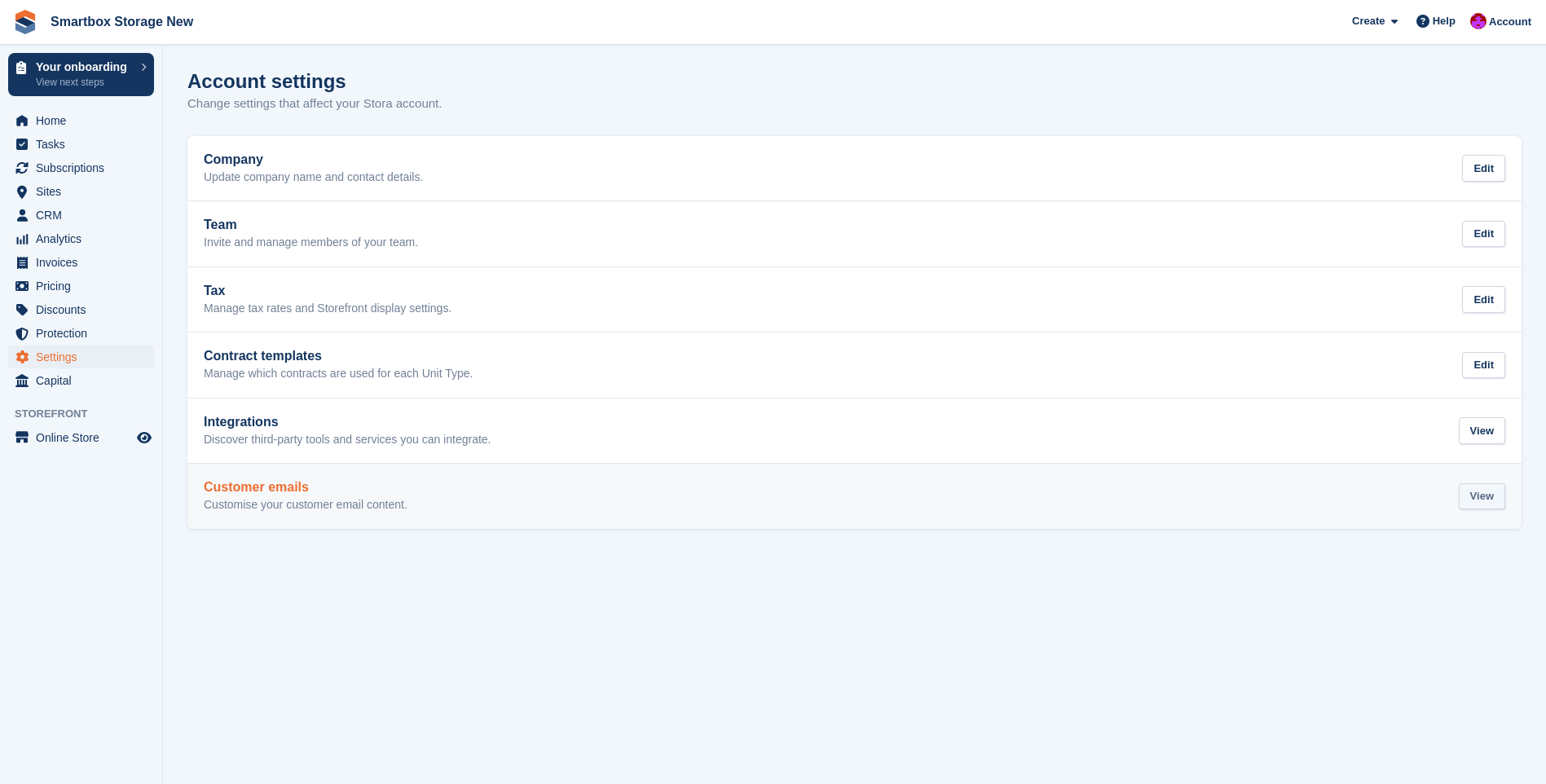 click on "View" at bounding box center (1482, 496) 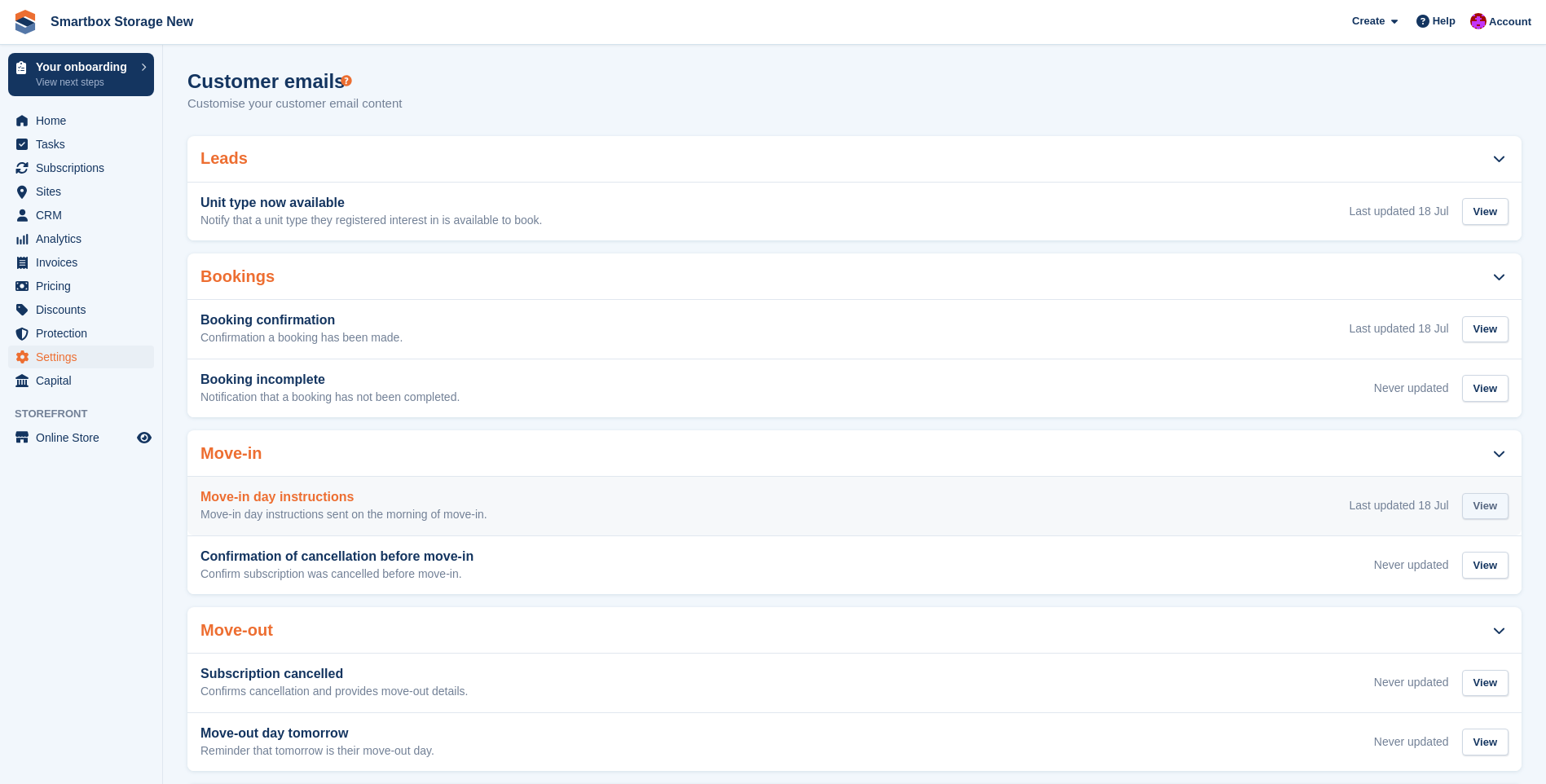 click on "View" at bounding box center [1485, 506] 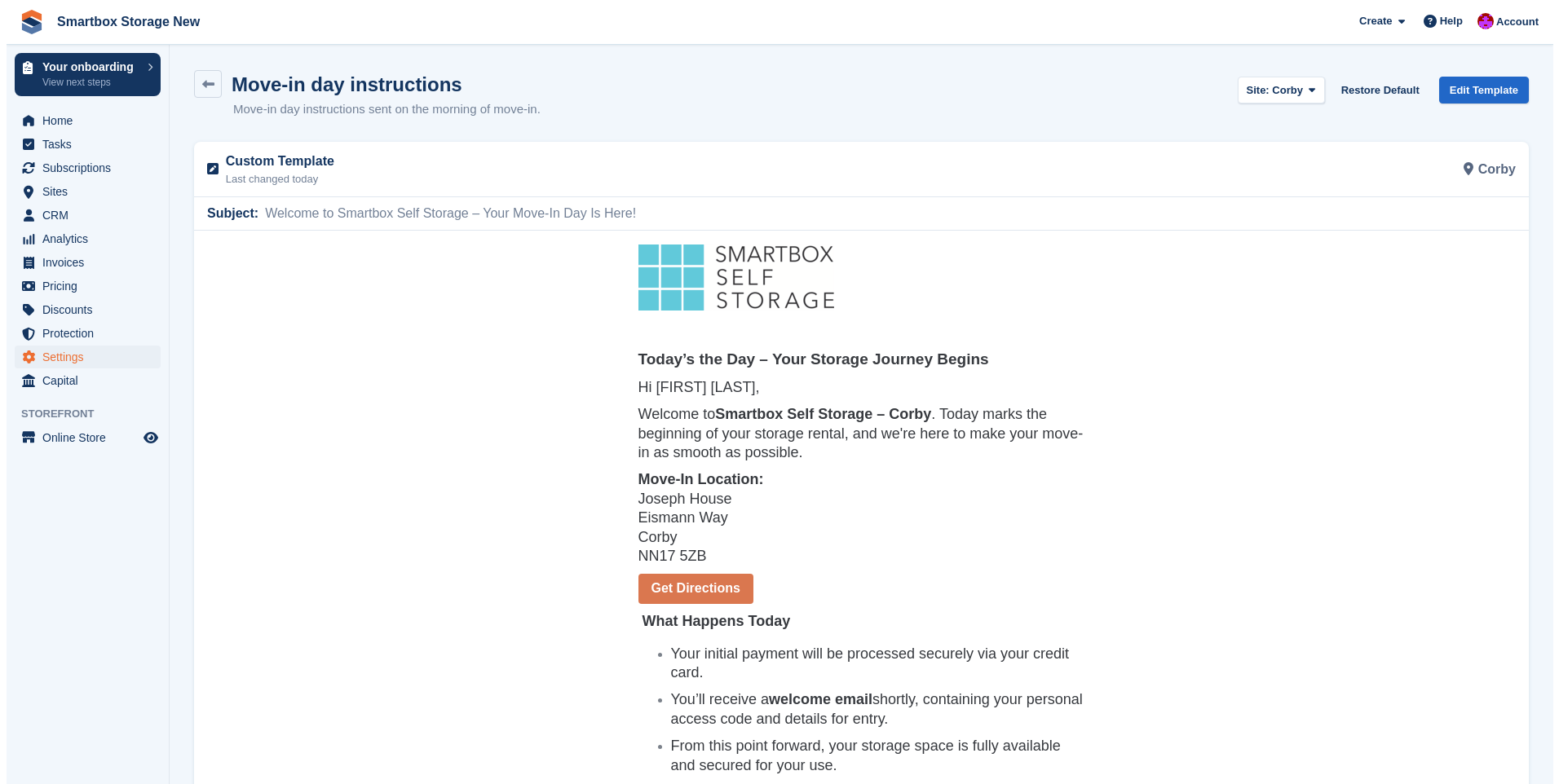 scroll, scrollTop: 0, scrollLeft: 0, axis: both 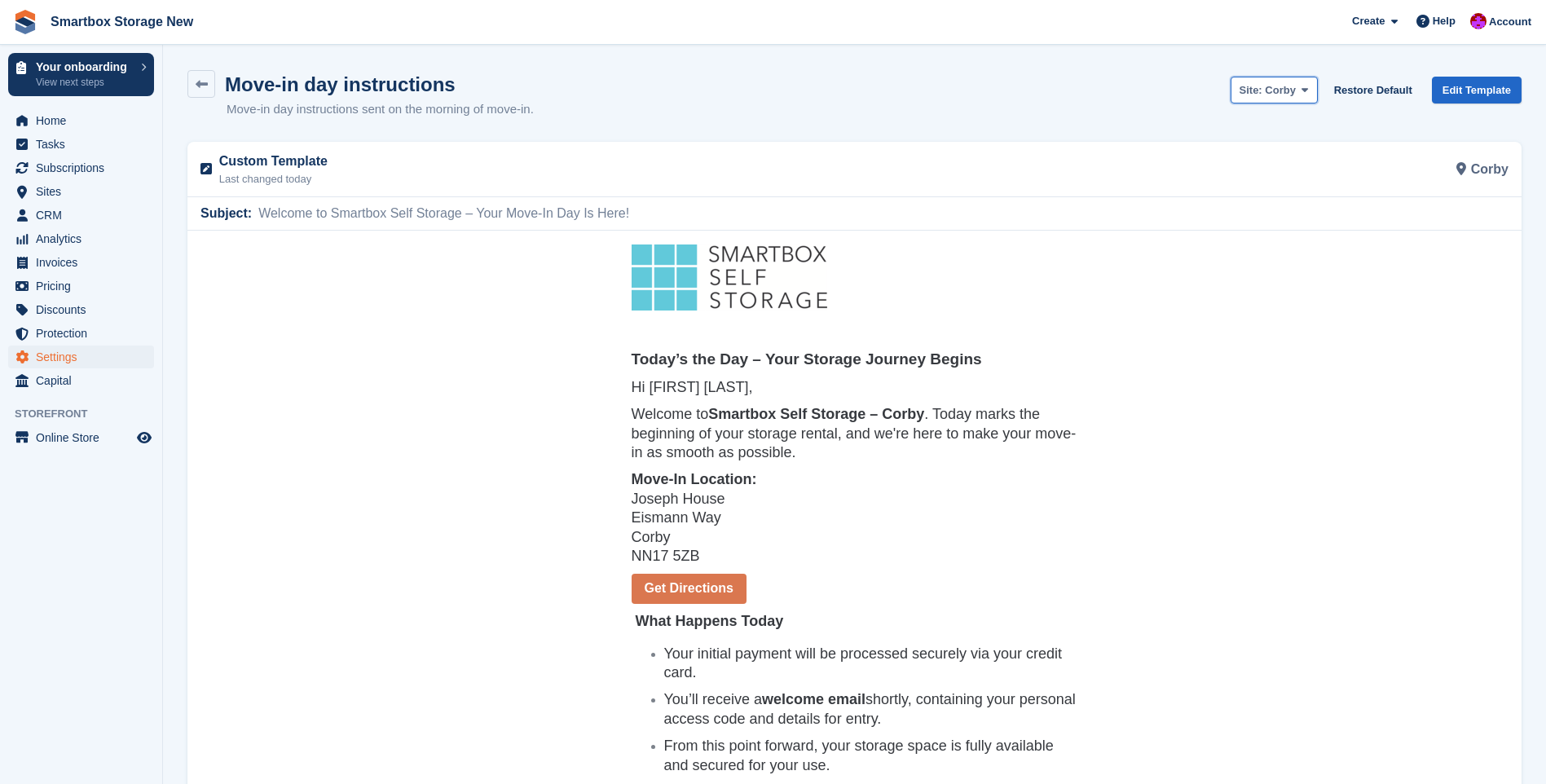 click on "Corby" at bounding box center (1280, 90) 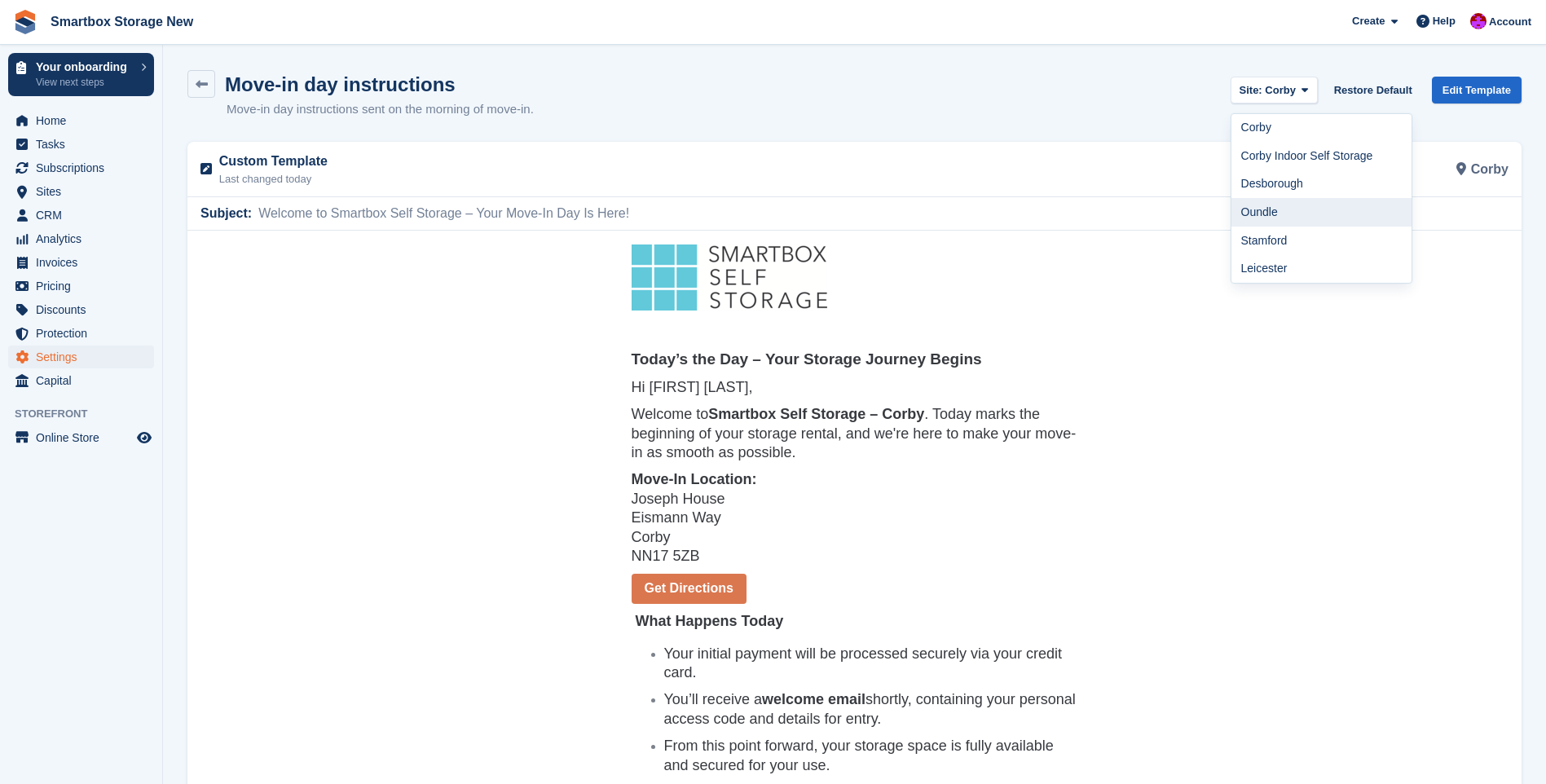 drag, startPoint x: 1307, startPoint y: 216, endPoint x: 1166, endPoint y: 44, distance: 222.4073 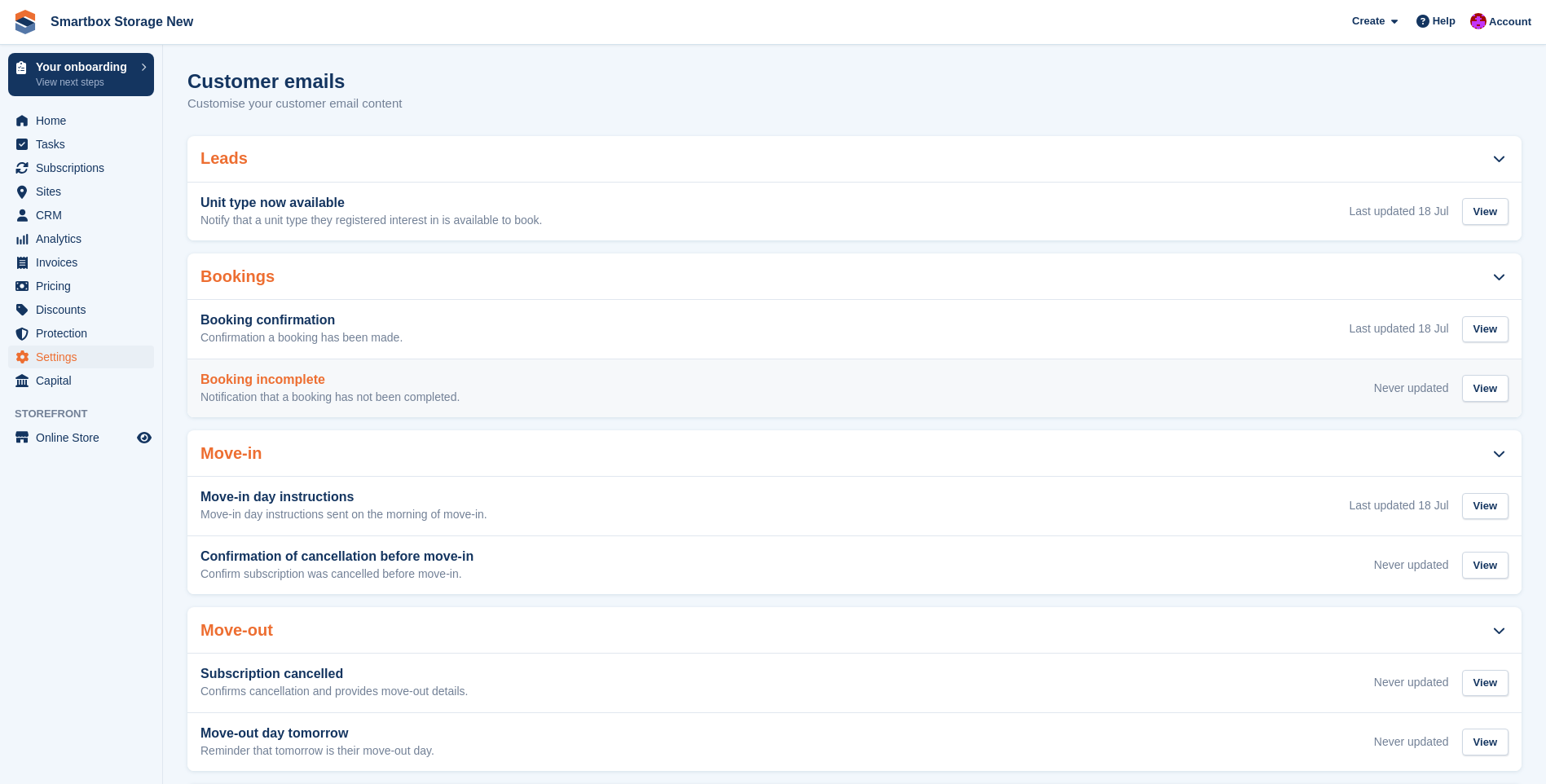 scroll, scrollTop: 0, scrollLeft: 0, axis: both 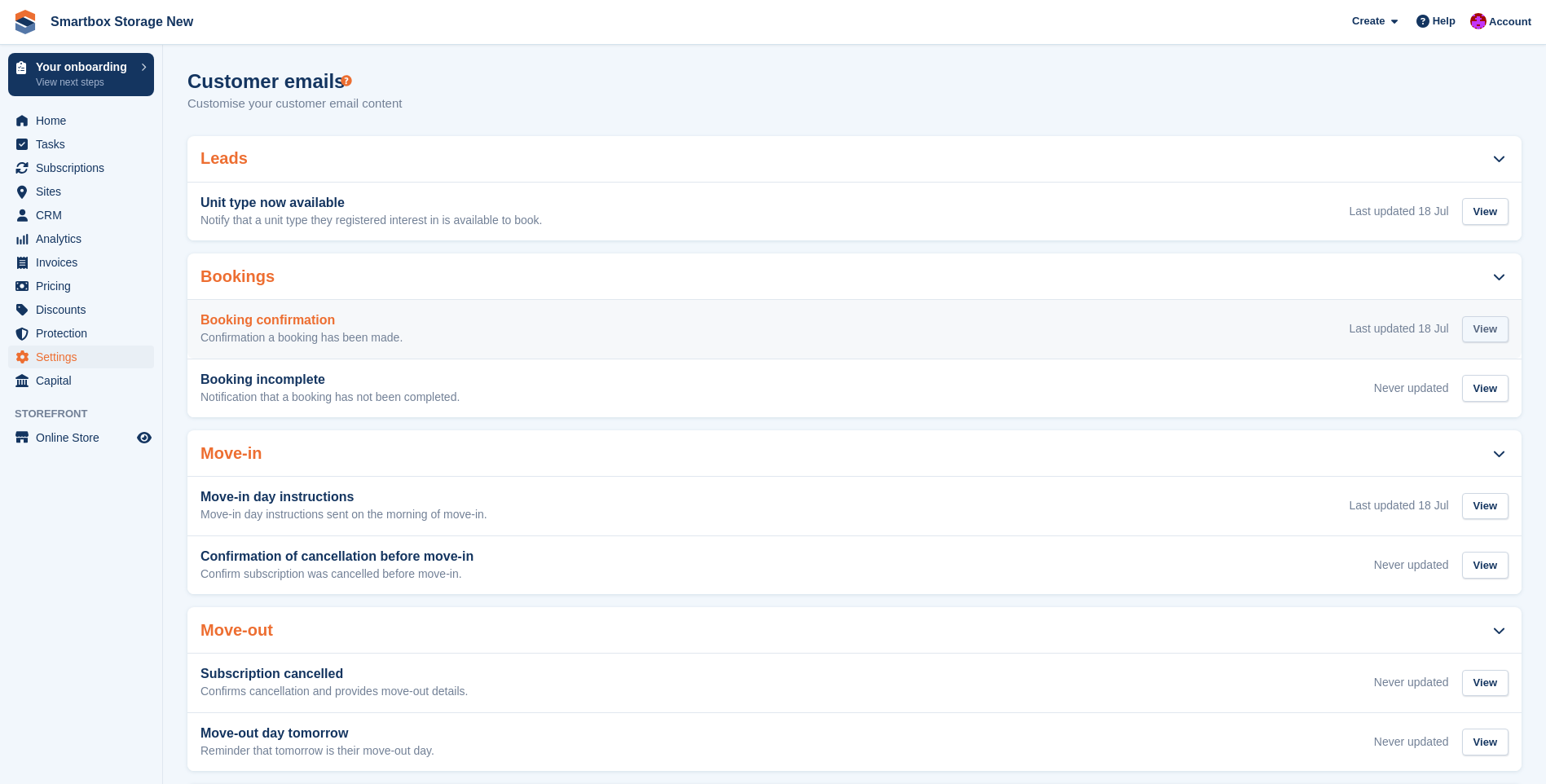click on "View" at bounding box center [1485, 329] 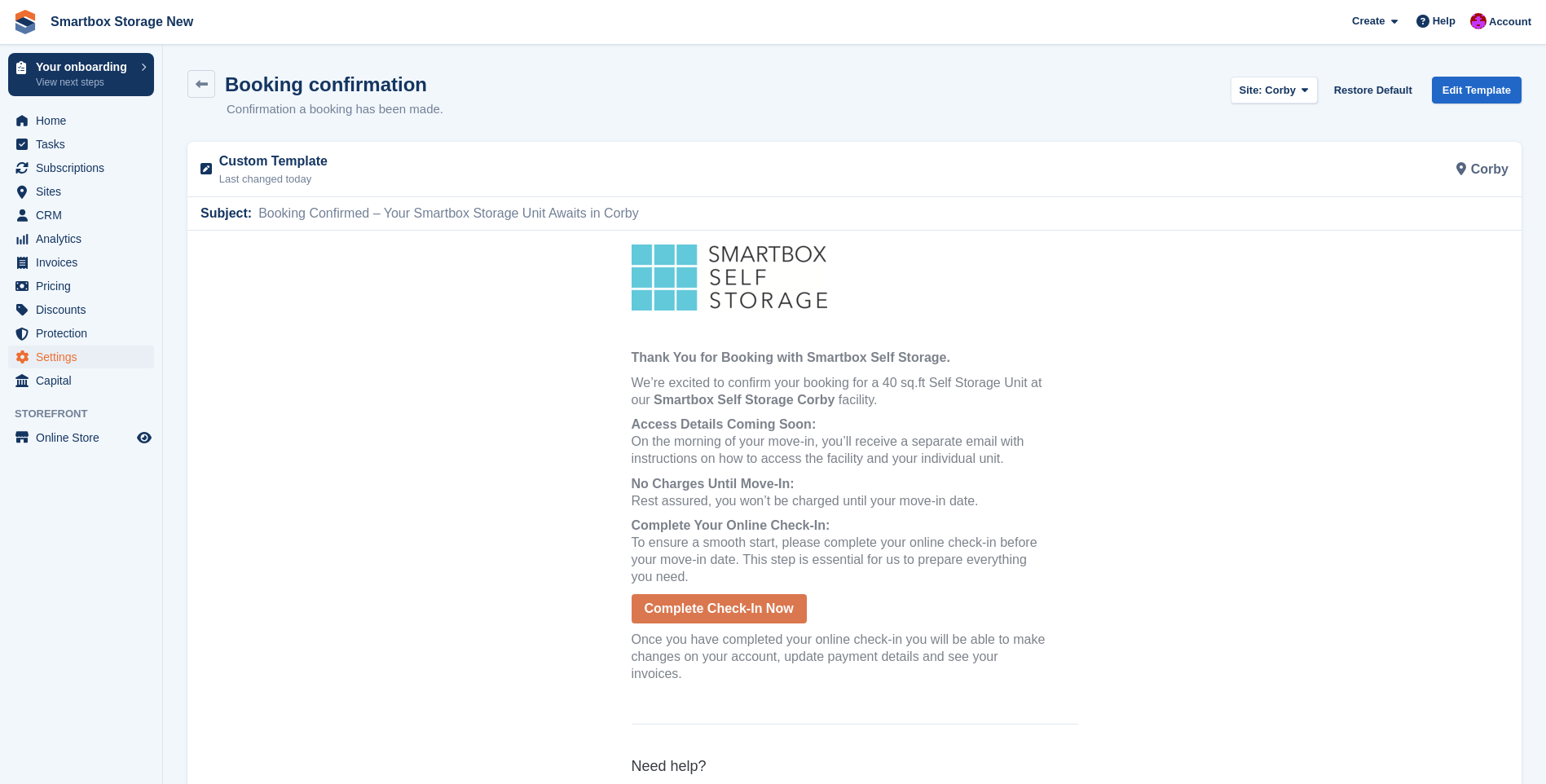 scroll, scrollTop: 0, scrollLeft: 0, axis: both 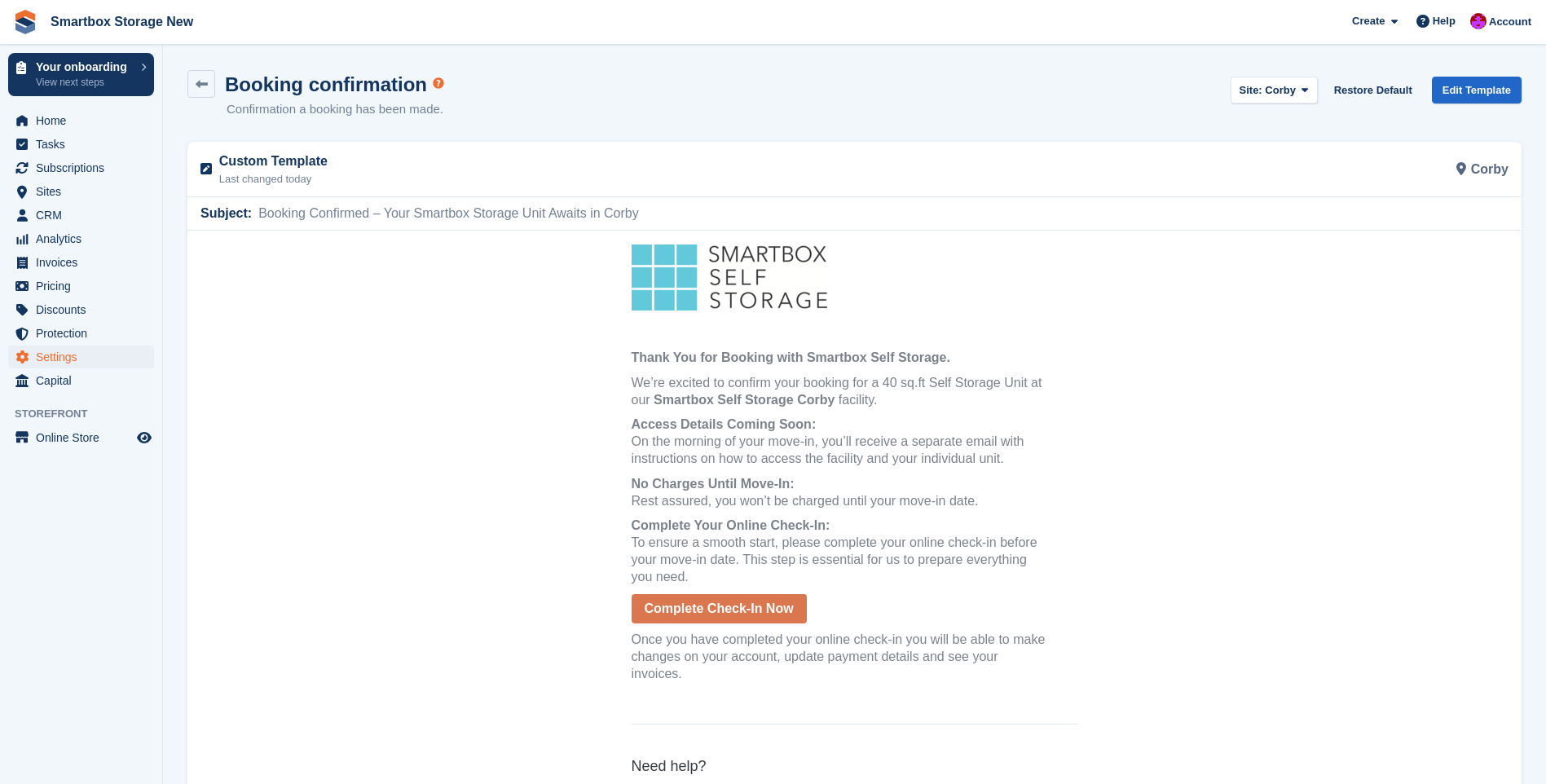 click on "Site:
[CITY]
[CITY]
[CITY] Indoor Self Storage
[CITY]
[CITY]
[CITY]
[CITY]" at bounding box center (1274, 90) 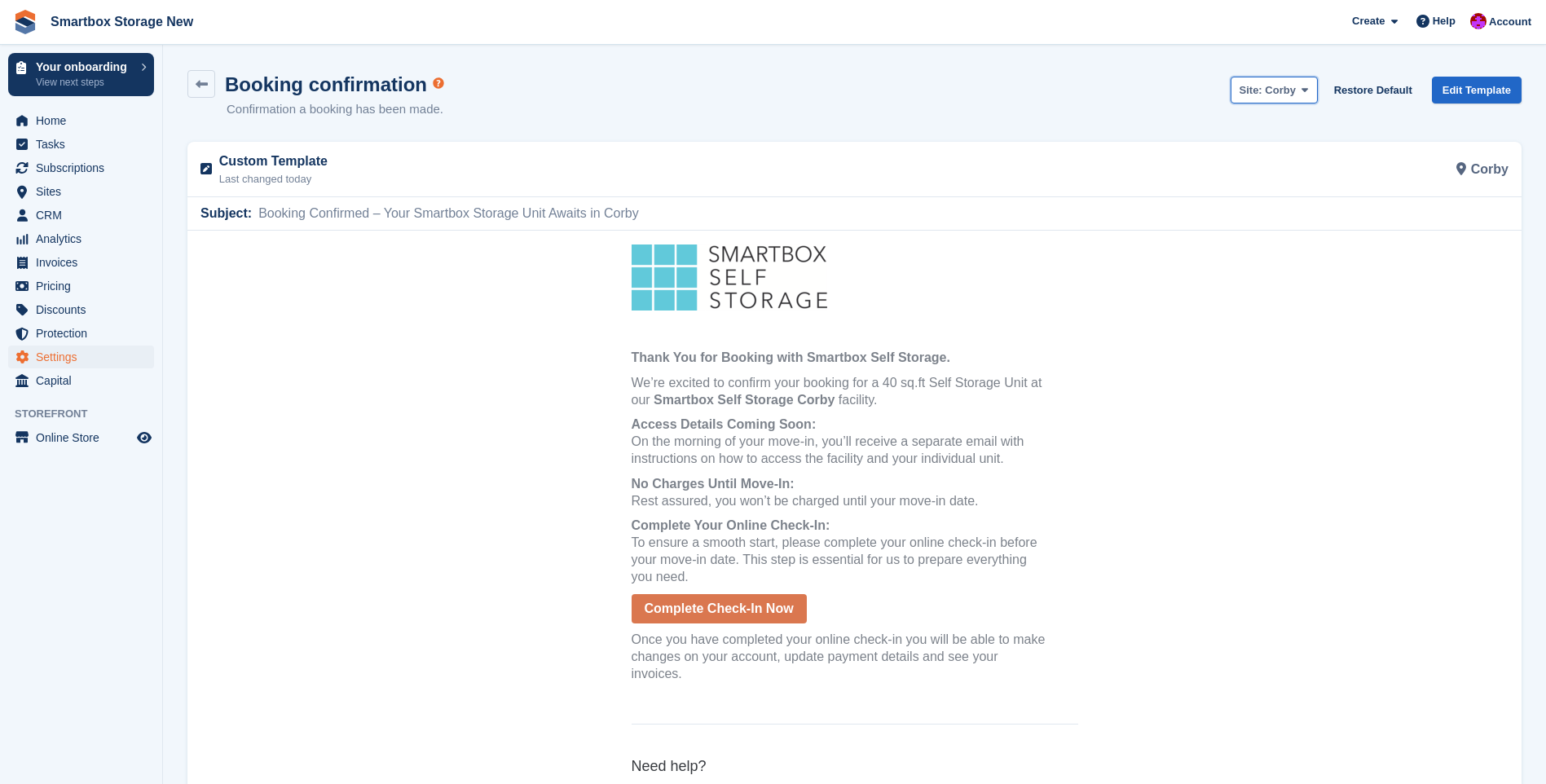 click on "Corby" at bounding box center (1280, 90) 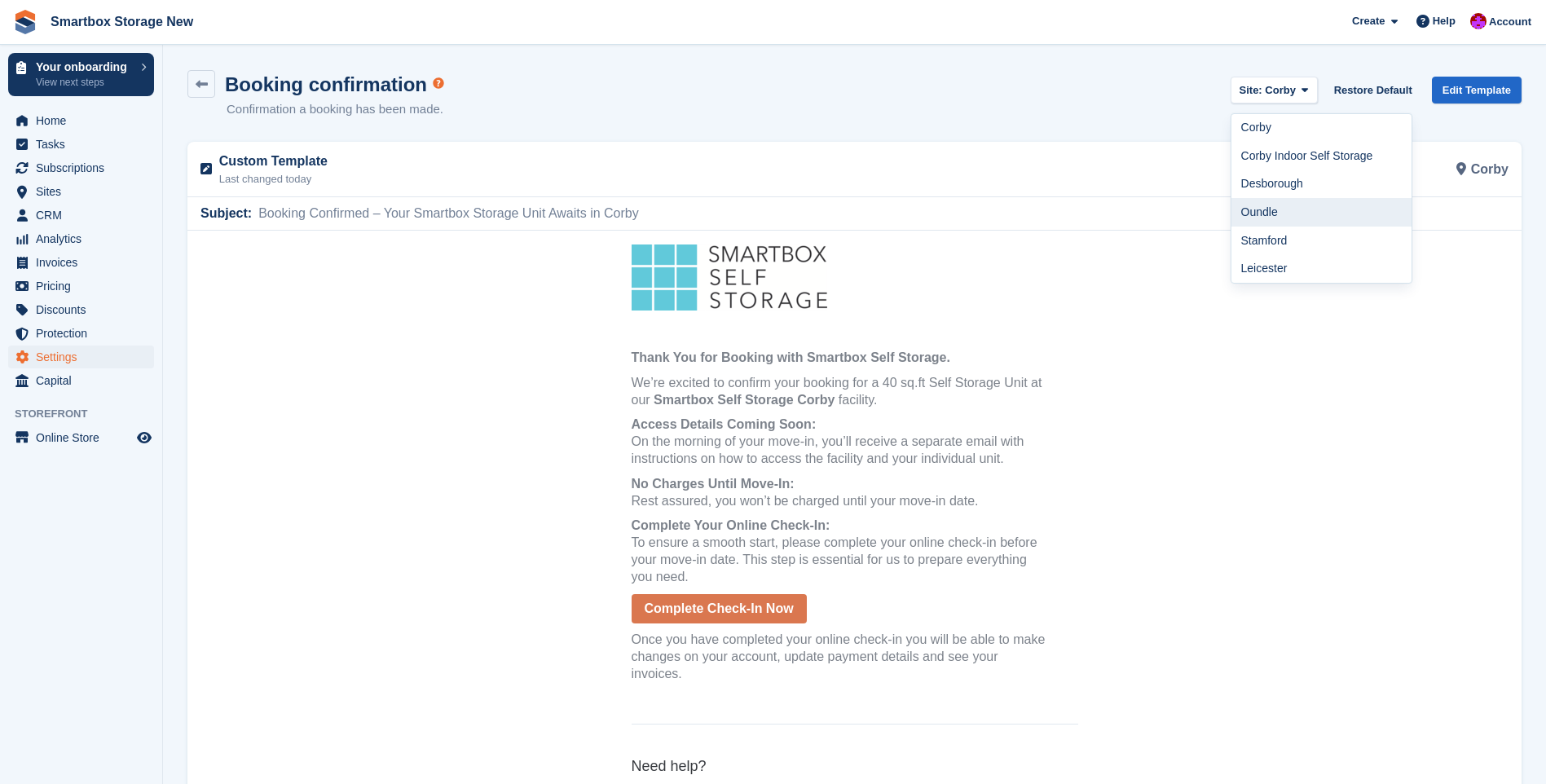 click on "Oundle" at bounding box center (1322, 212) 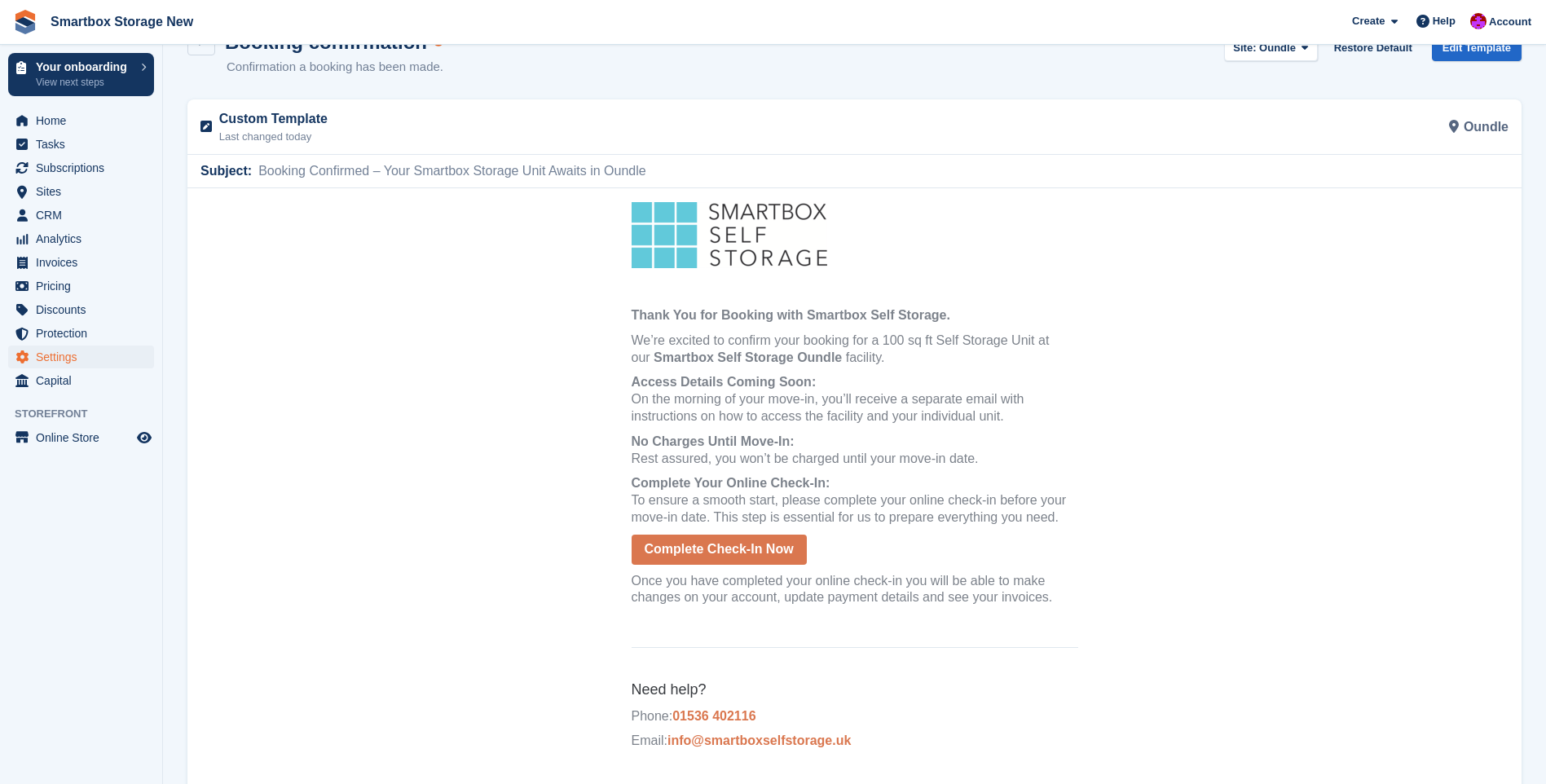 scroll, scrollTop: 81, scrollLeft: 0, axis: vertical 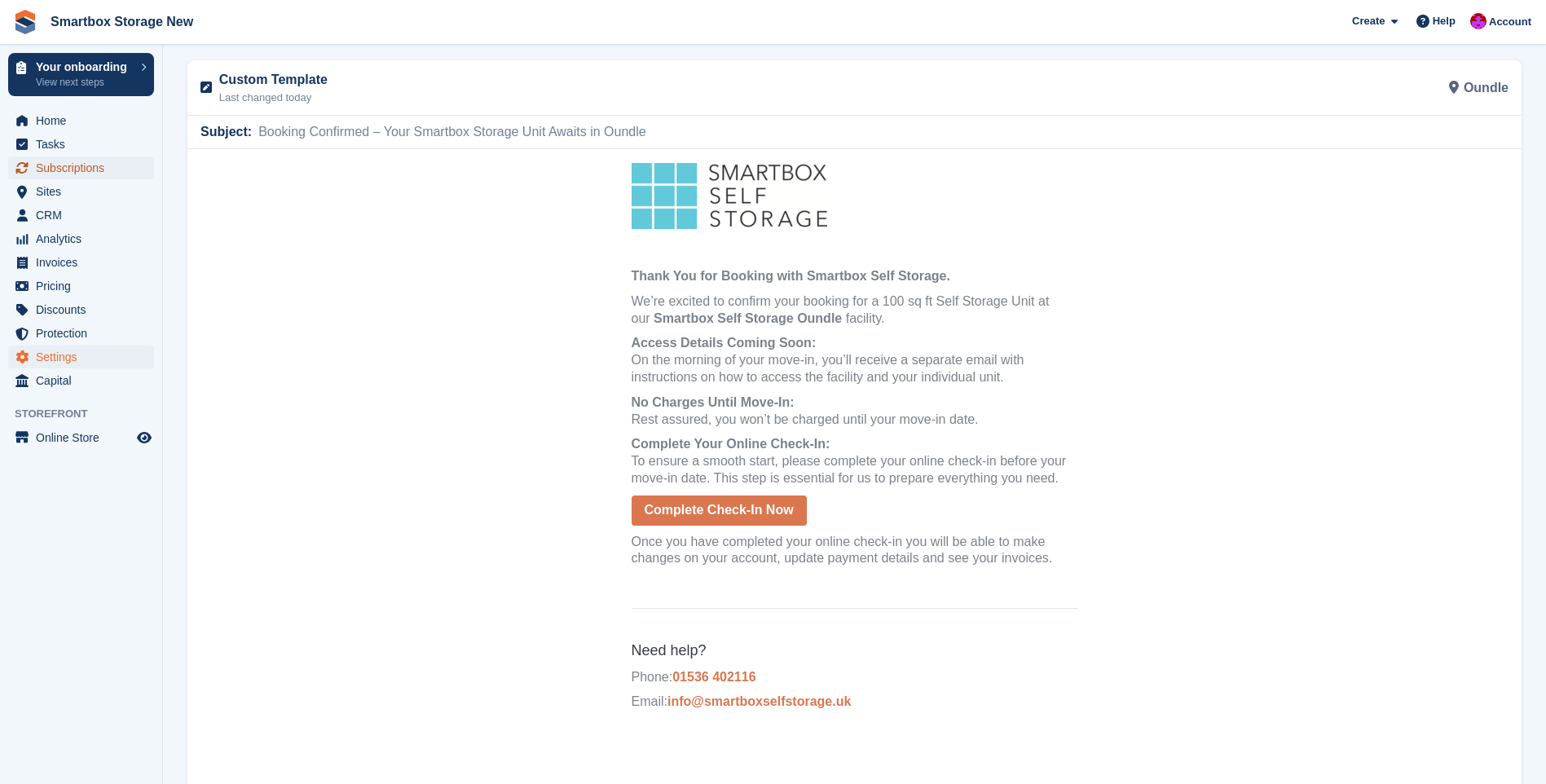 click on "Subscriptions" at bounding box center [85, 168] 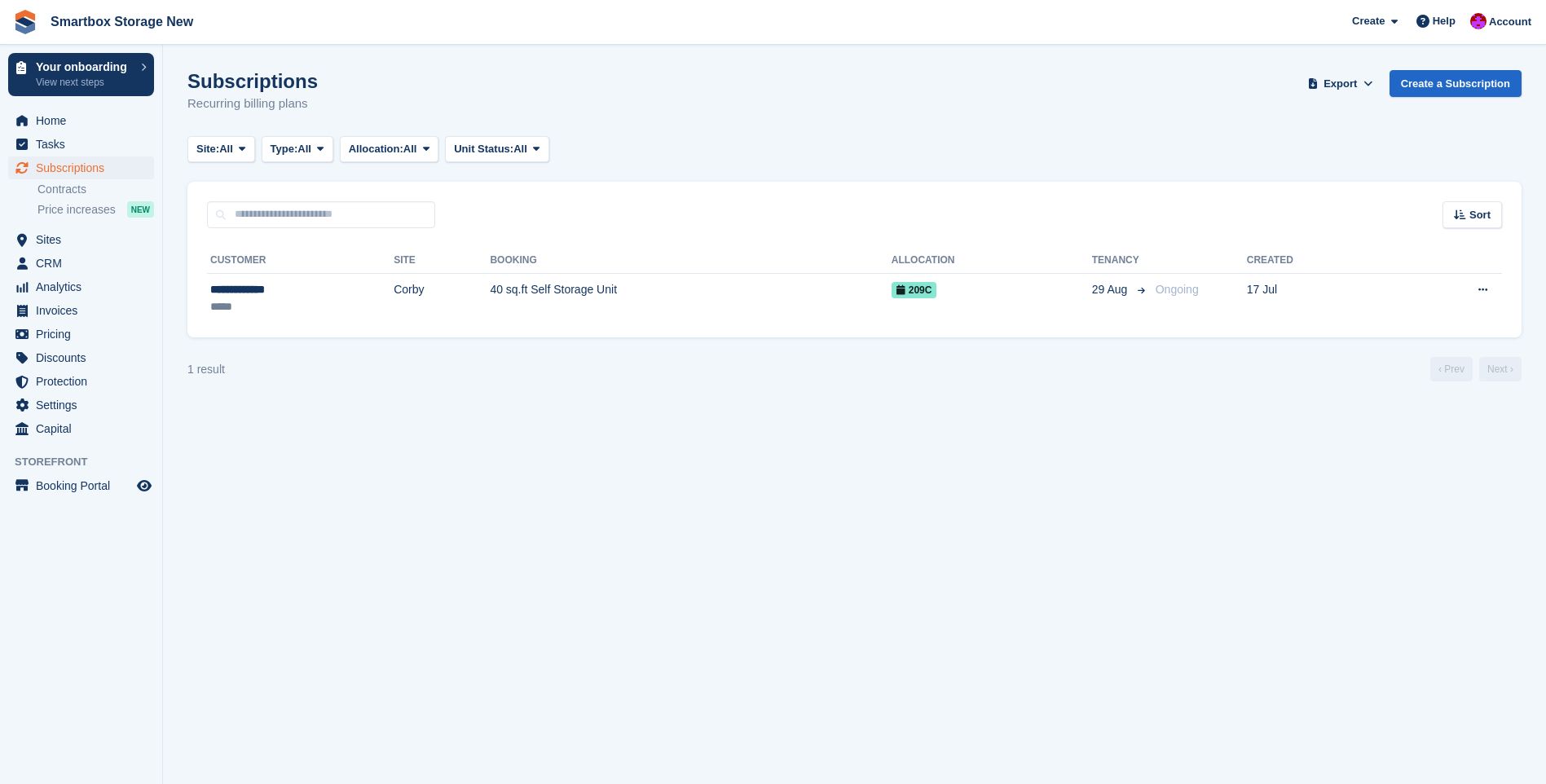 scroll, scrollTop: 0, scrollLeft: 0, axis: both 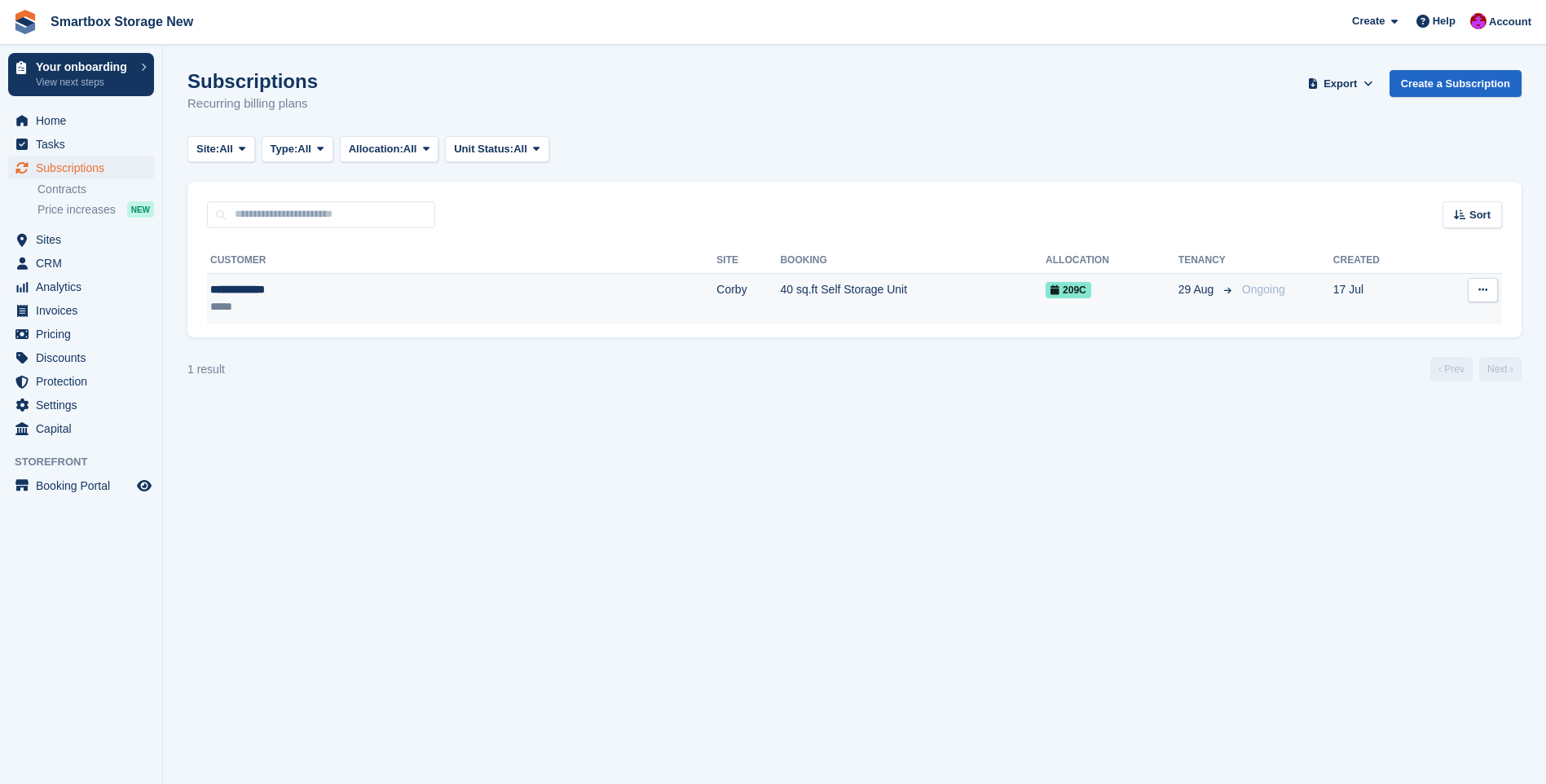 click on "*****" at bounding box center (330, 306) 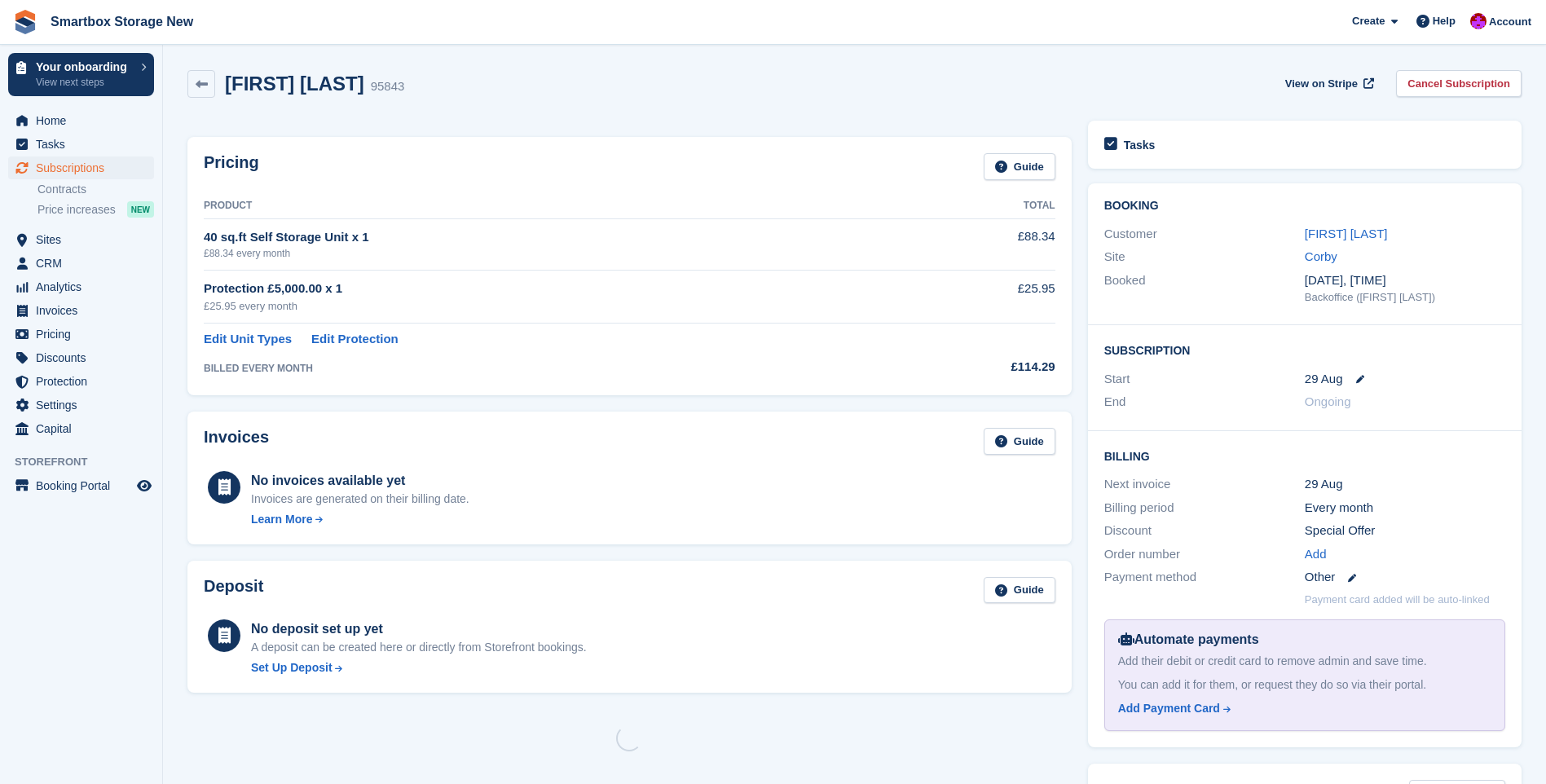 scroll, scrollTop: 0, scrollLeft: 0, axis: both 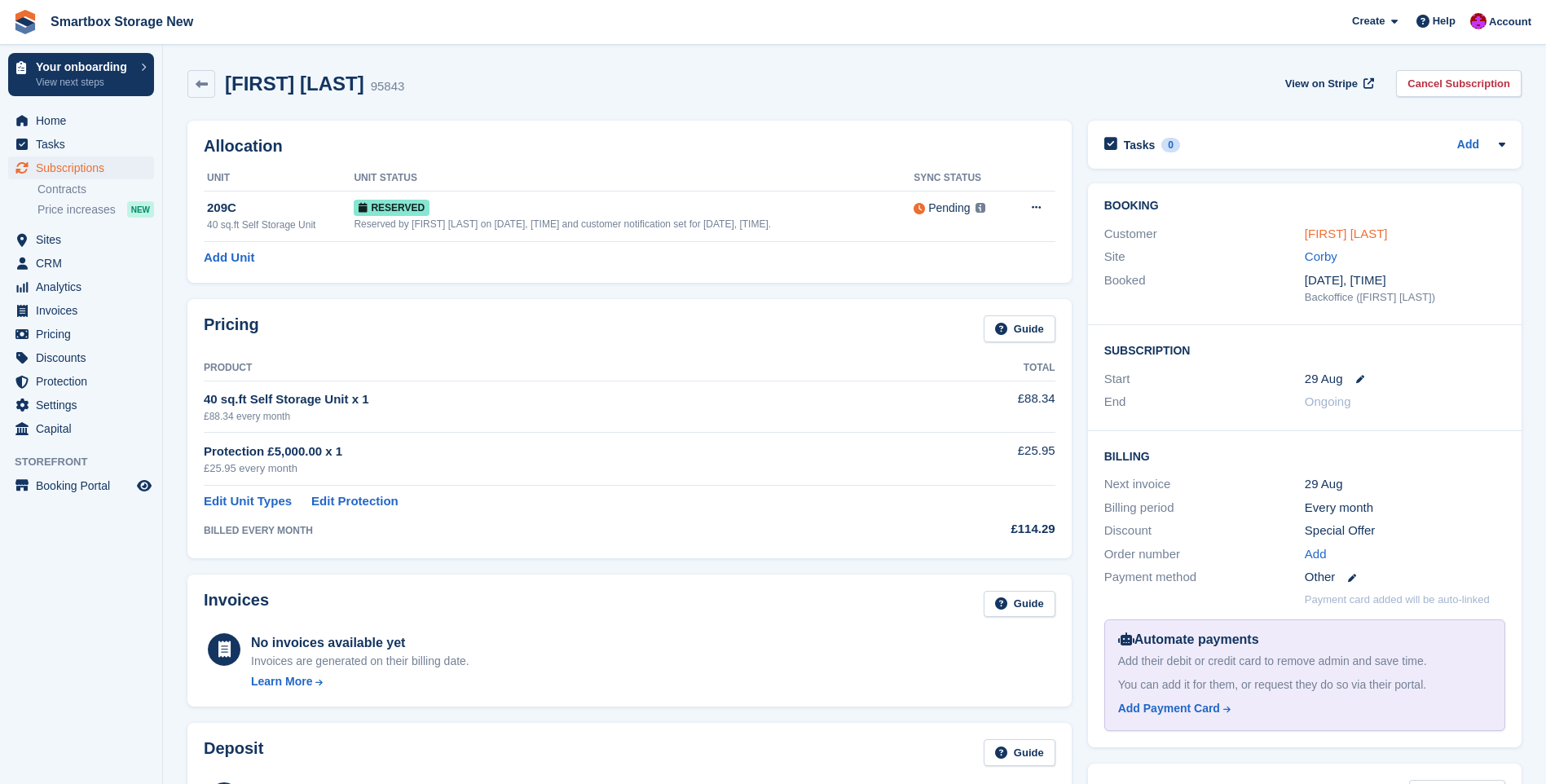 click on "[FIRST] [LAST]" at bounding box center [1346, 233] 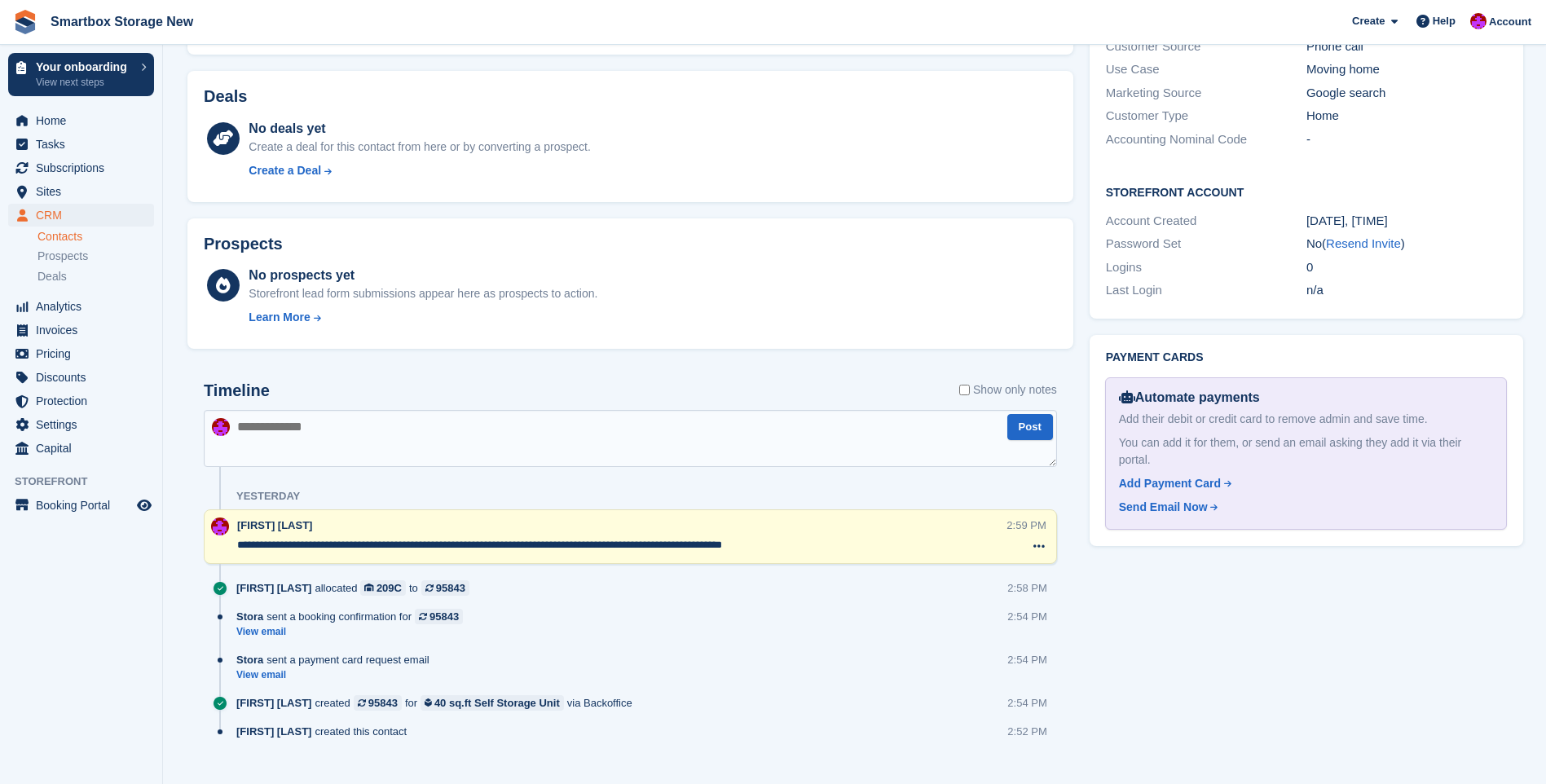 scroll, scrollTop: 565, scrollLeft: 0, axis: vertical 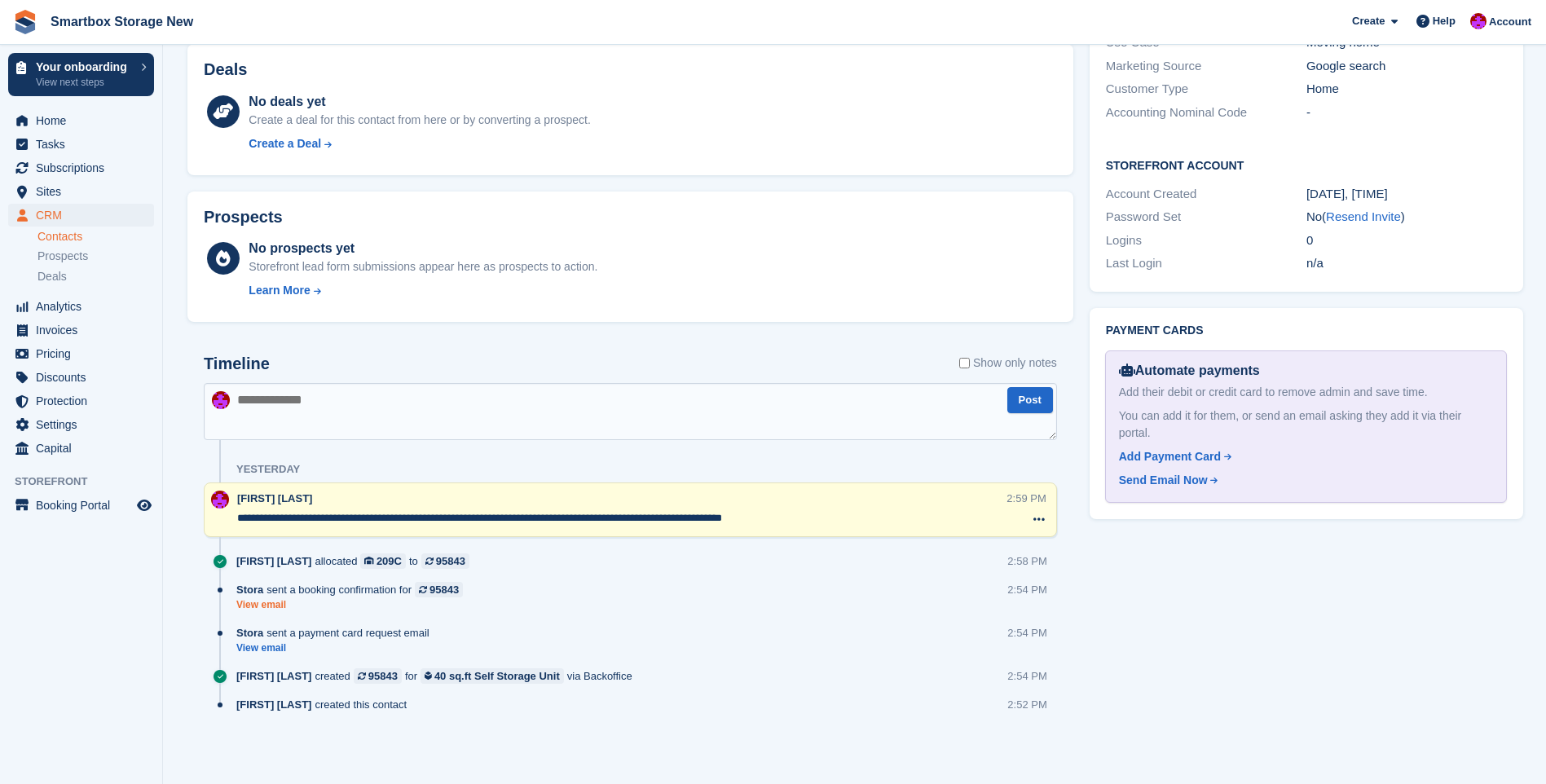 click on "View email" at bounding box center [354, 605] 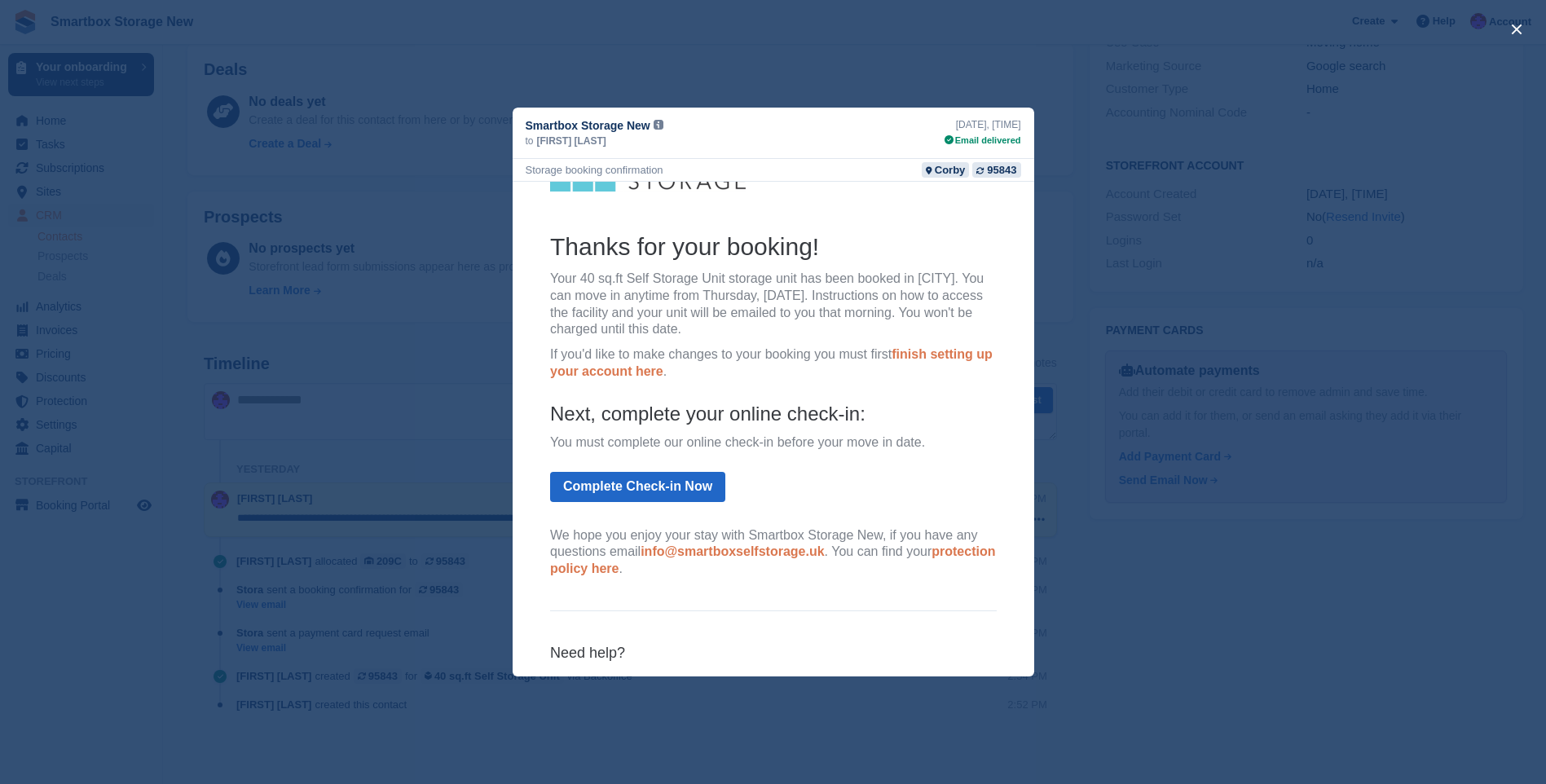 scroll, scrollTop: 134, scrollLeft: 0, axis: vertical 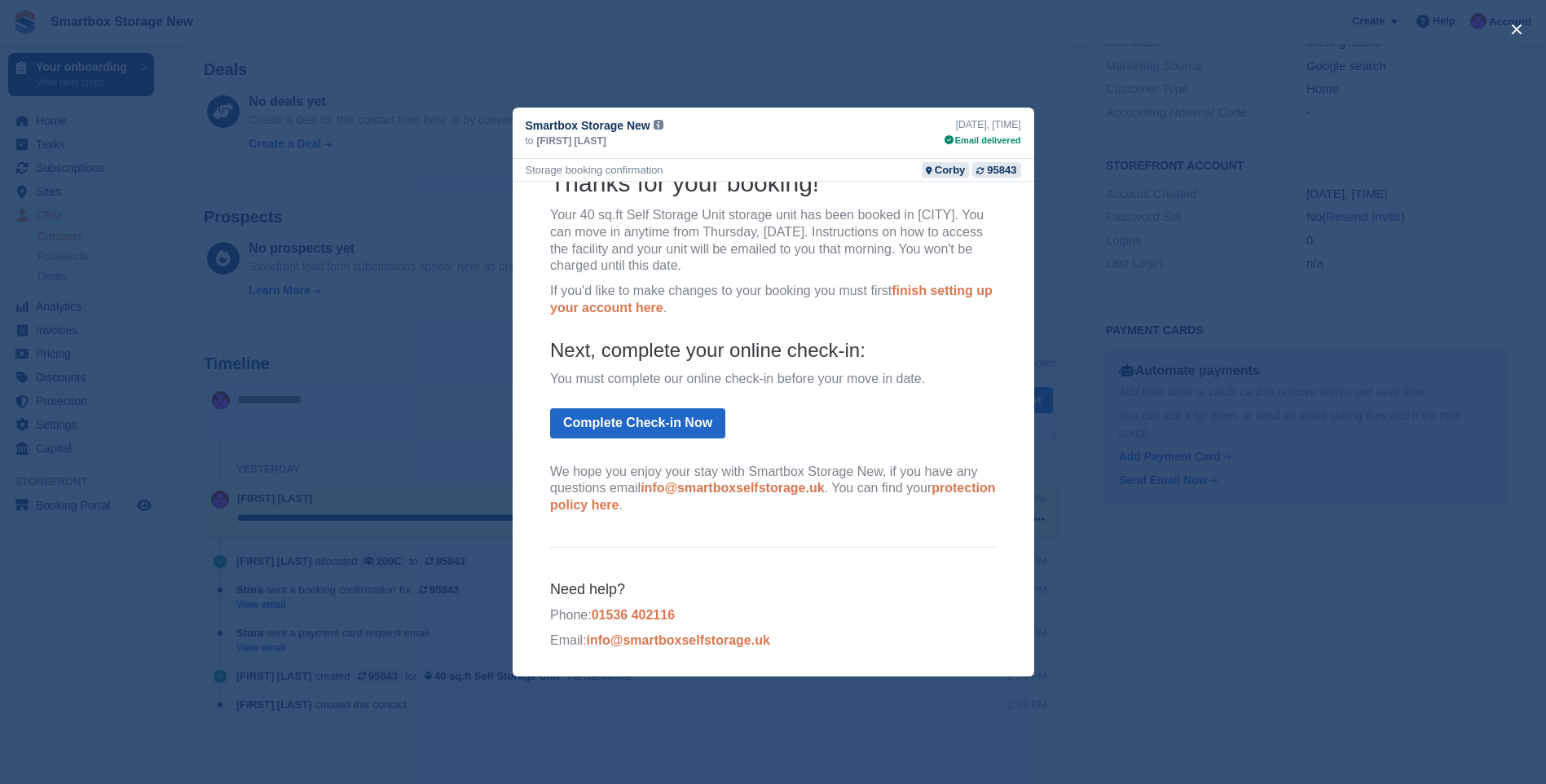 click at bounding box center (773, 392) 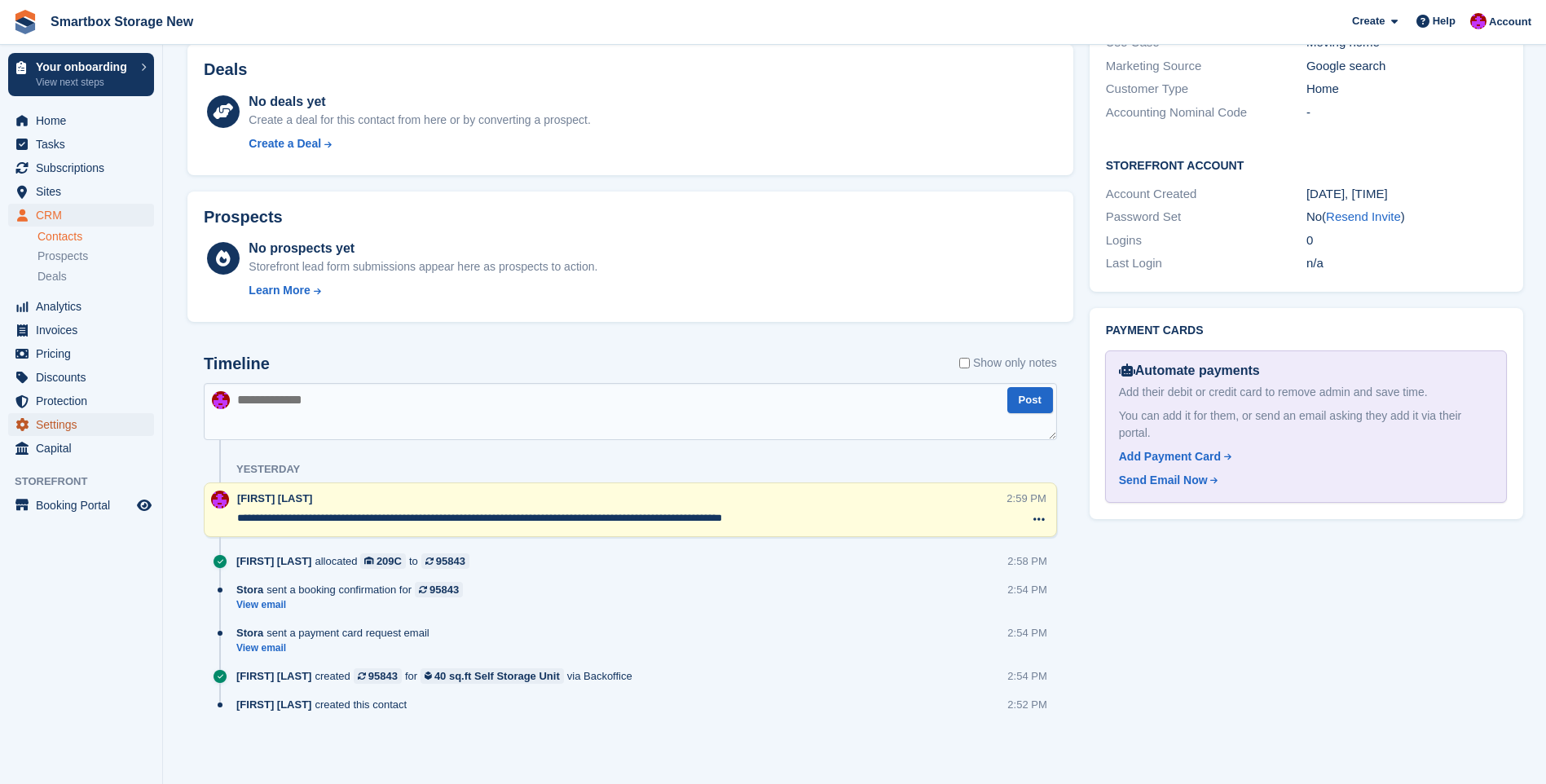 click on "Settings" at bounding box center [85, 425] 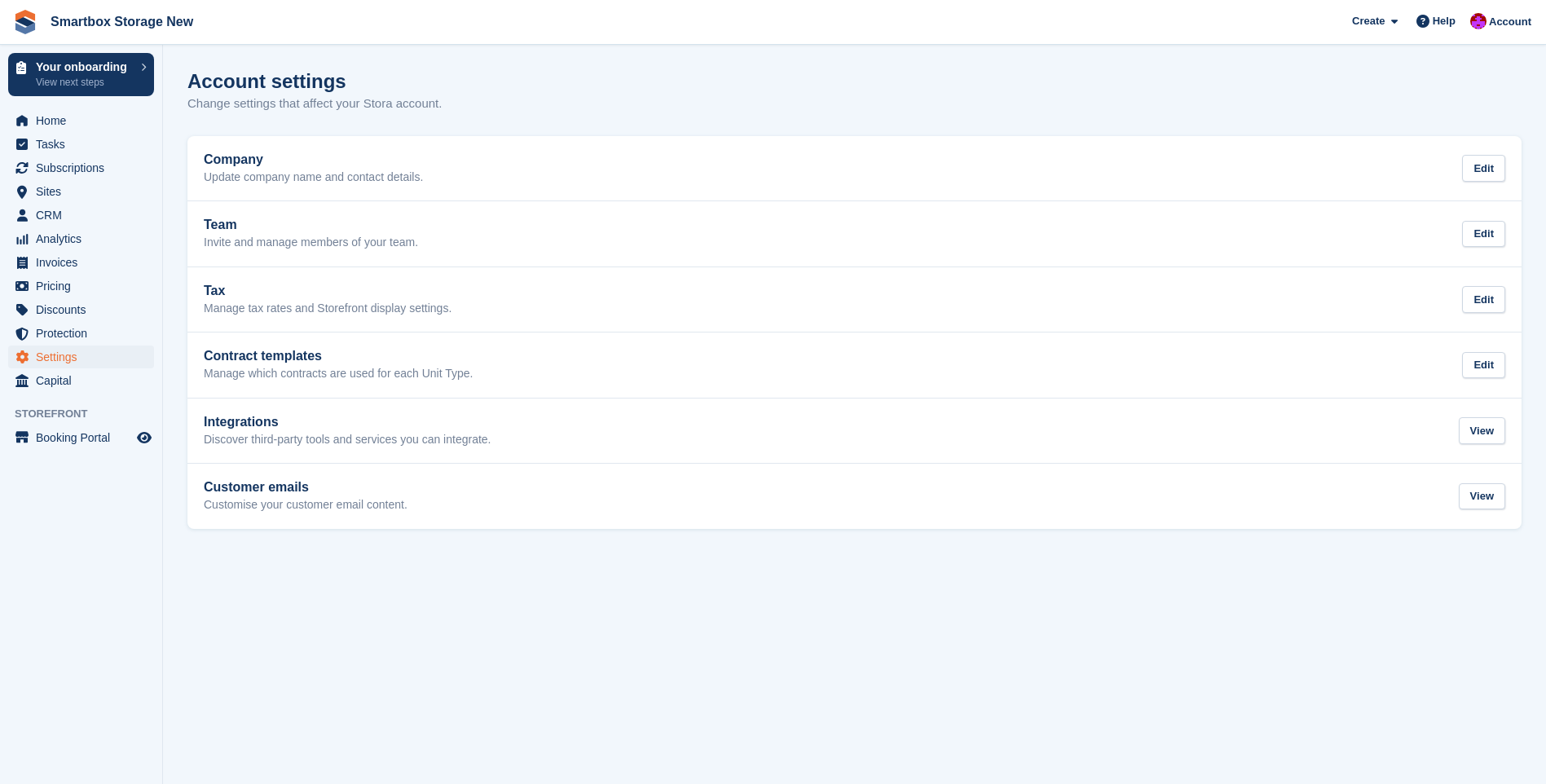 scroll, scrollTop: 0, scrollLeft: 0, axis: both 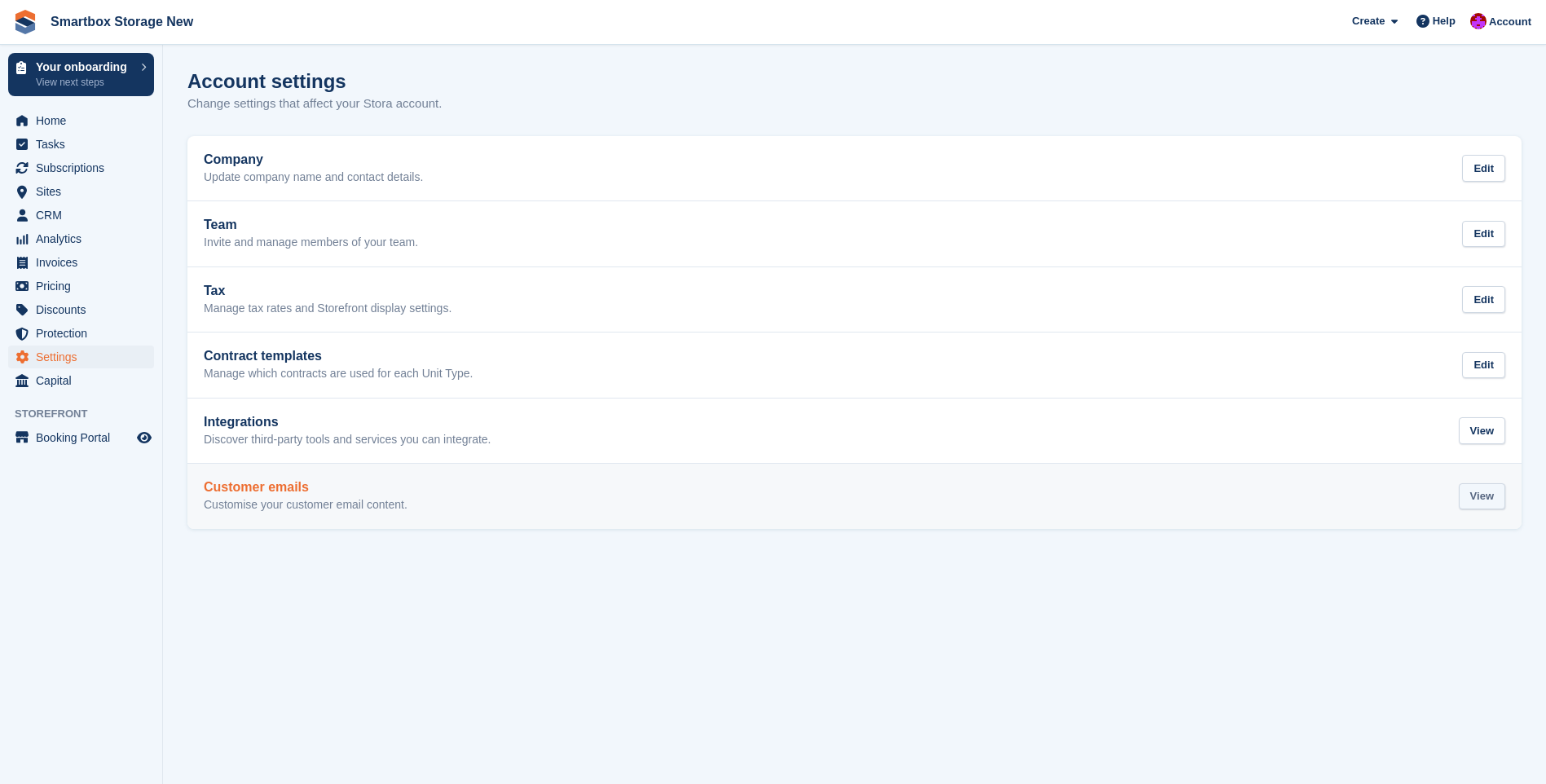 click on "View" at bounding box center [1482, 496] 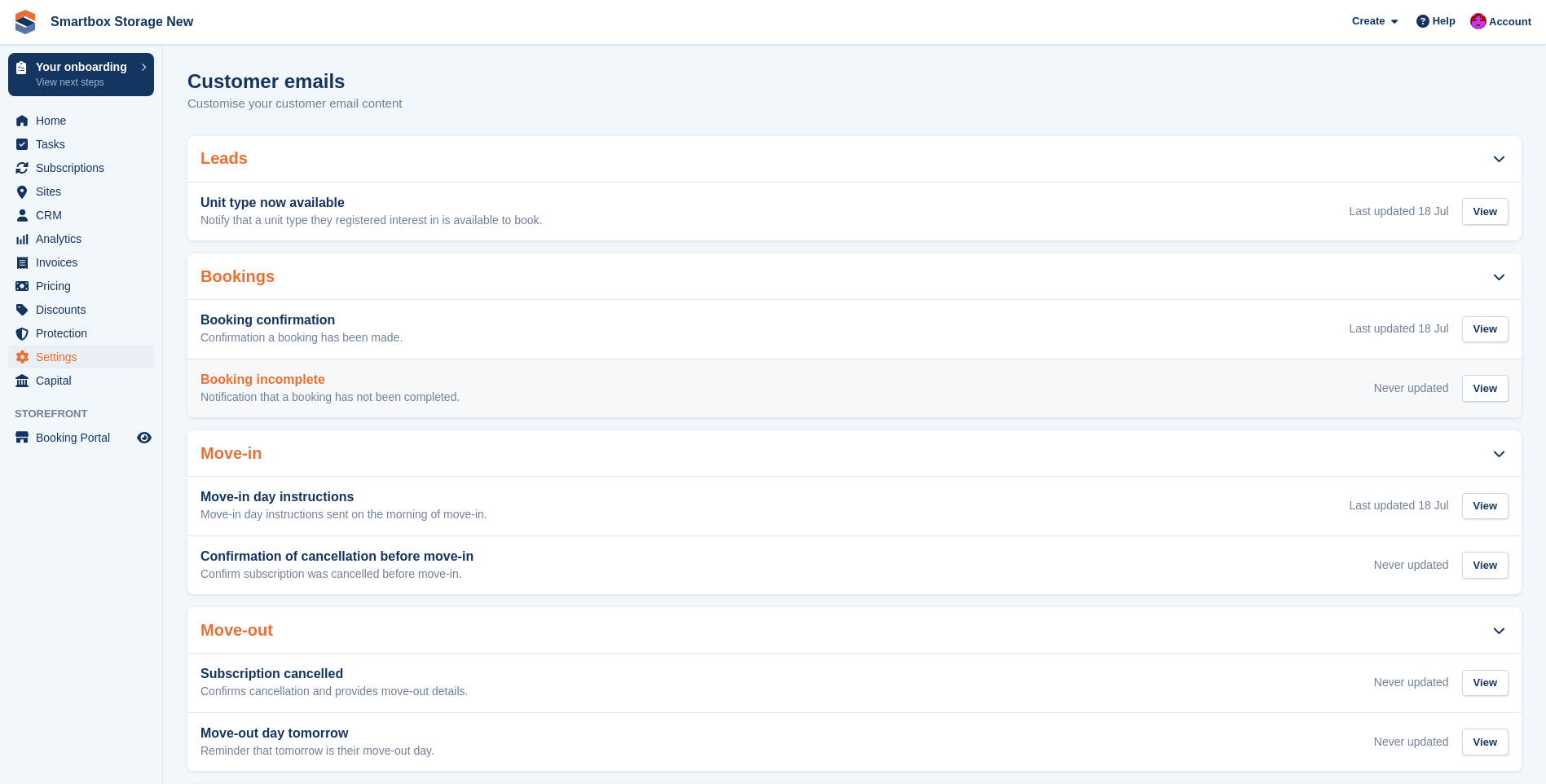 scroll, scrollTop: 0, scrollLeft: 0, axis: both 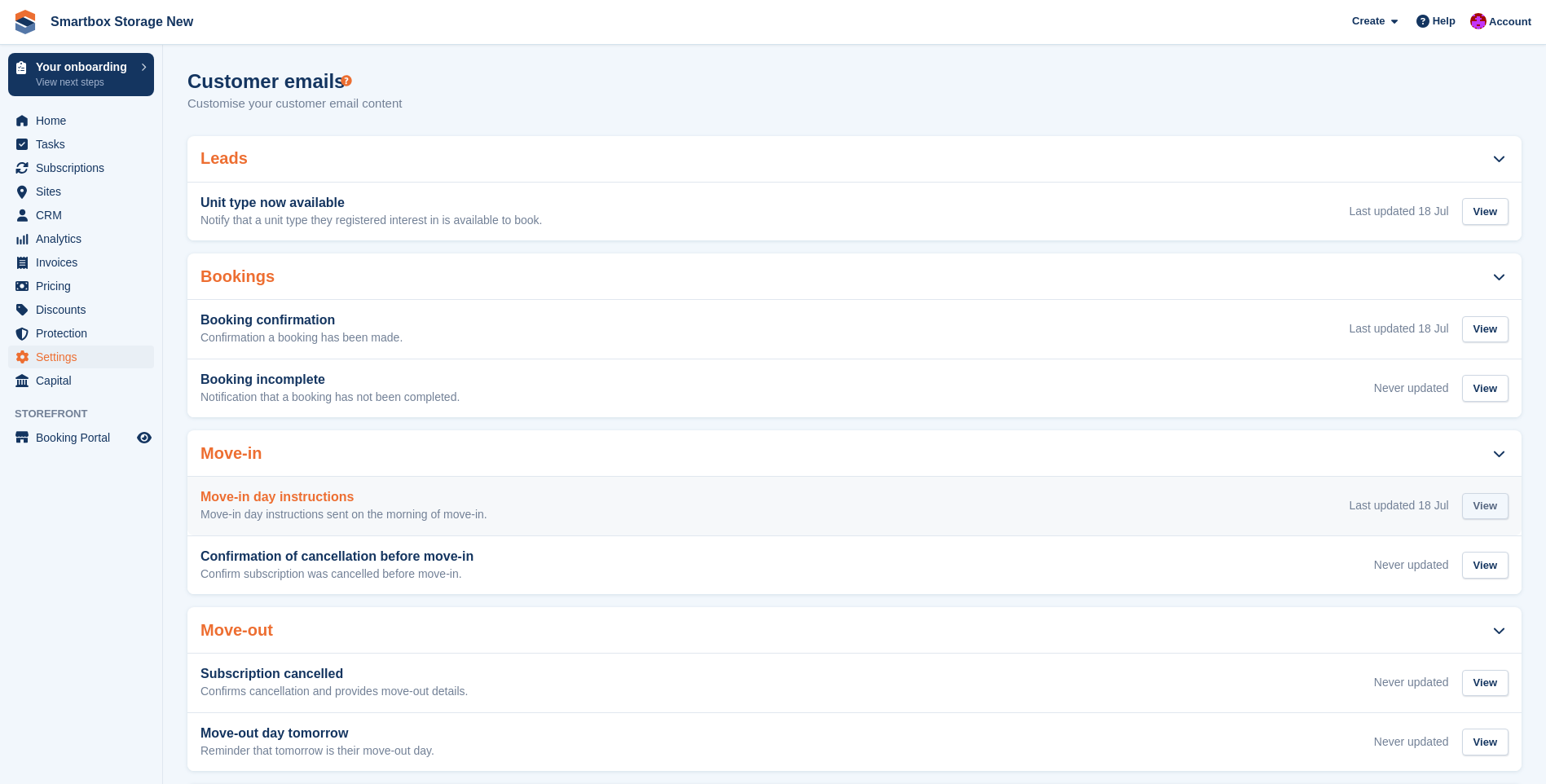 click on "View" at bounding box center [1485, 506] 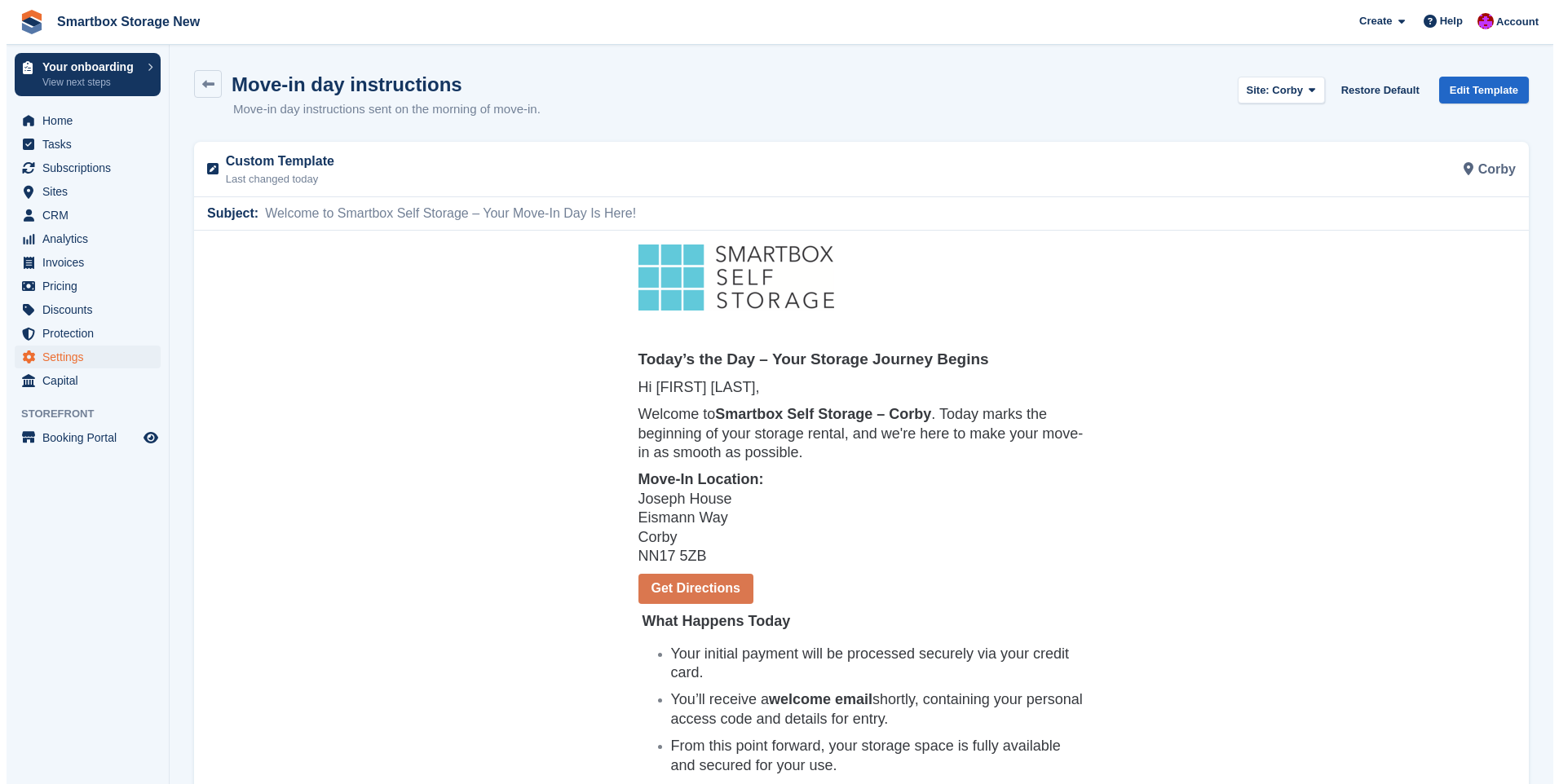 scroll, scrollTop: 0, scrollLeft: 0, axis: both 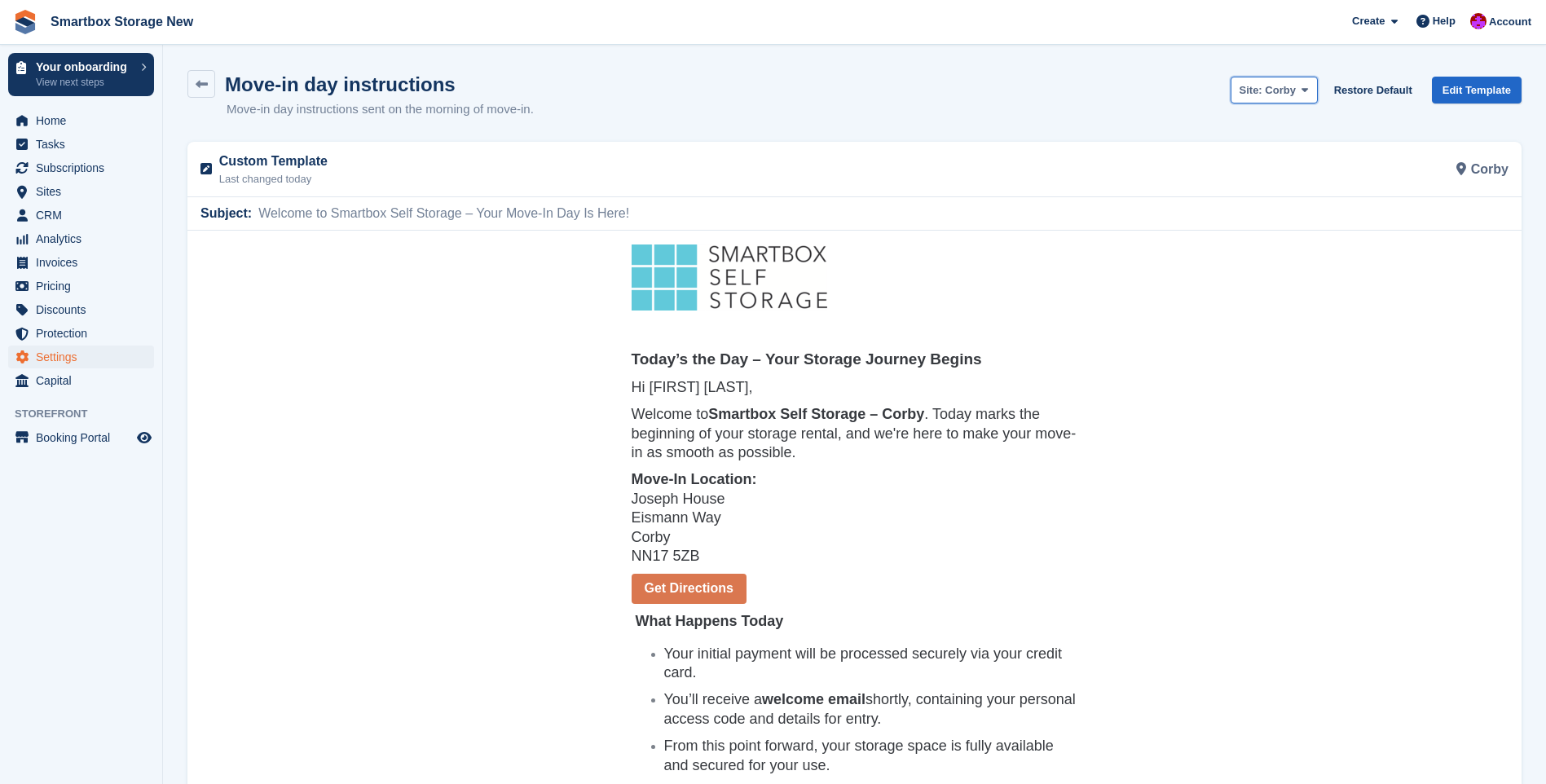 click on "Site:
Corby" at bounding box center (1267, 90) 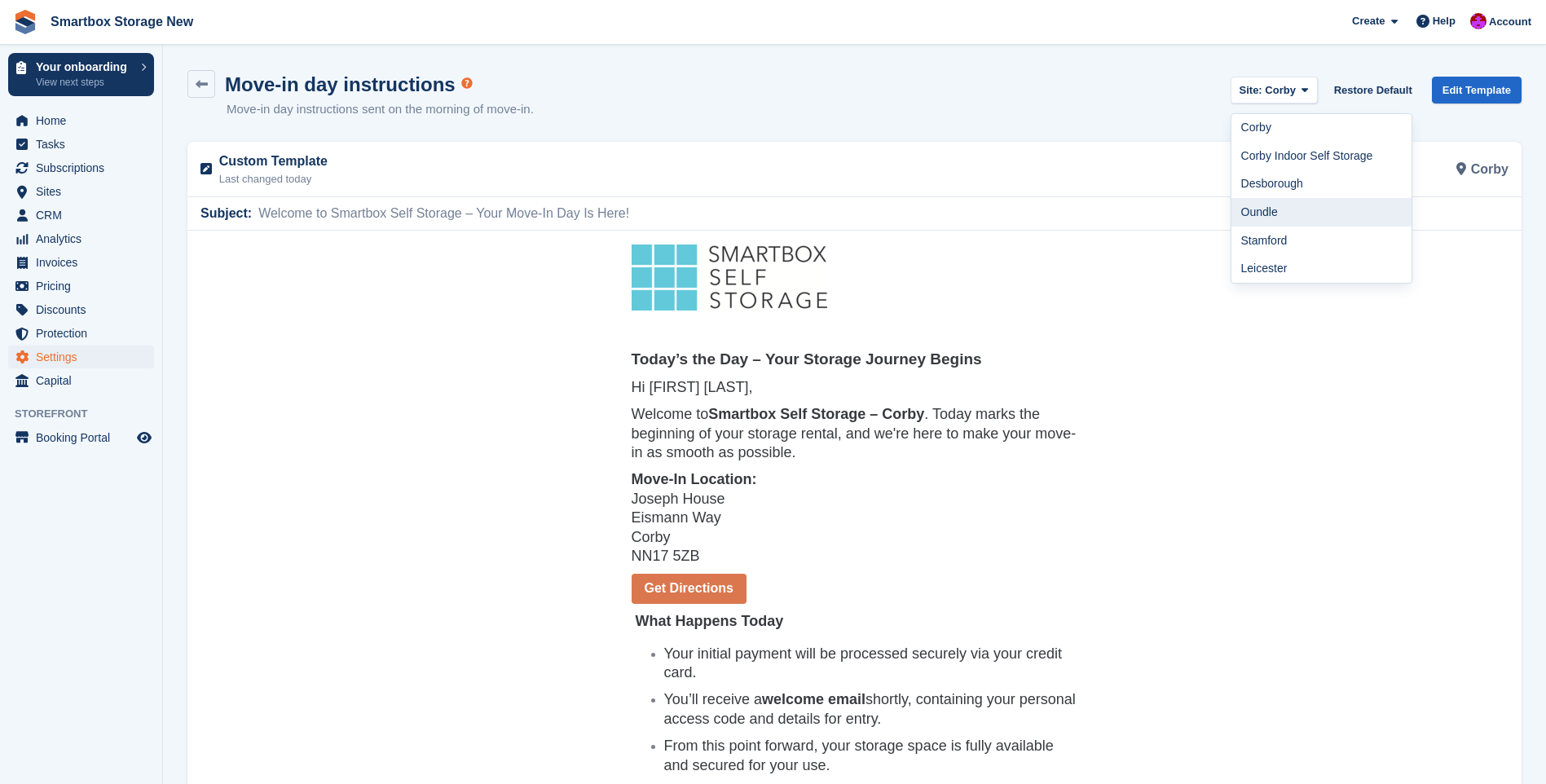 click on "Oundle" at bounding box center [1322, 212] 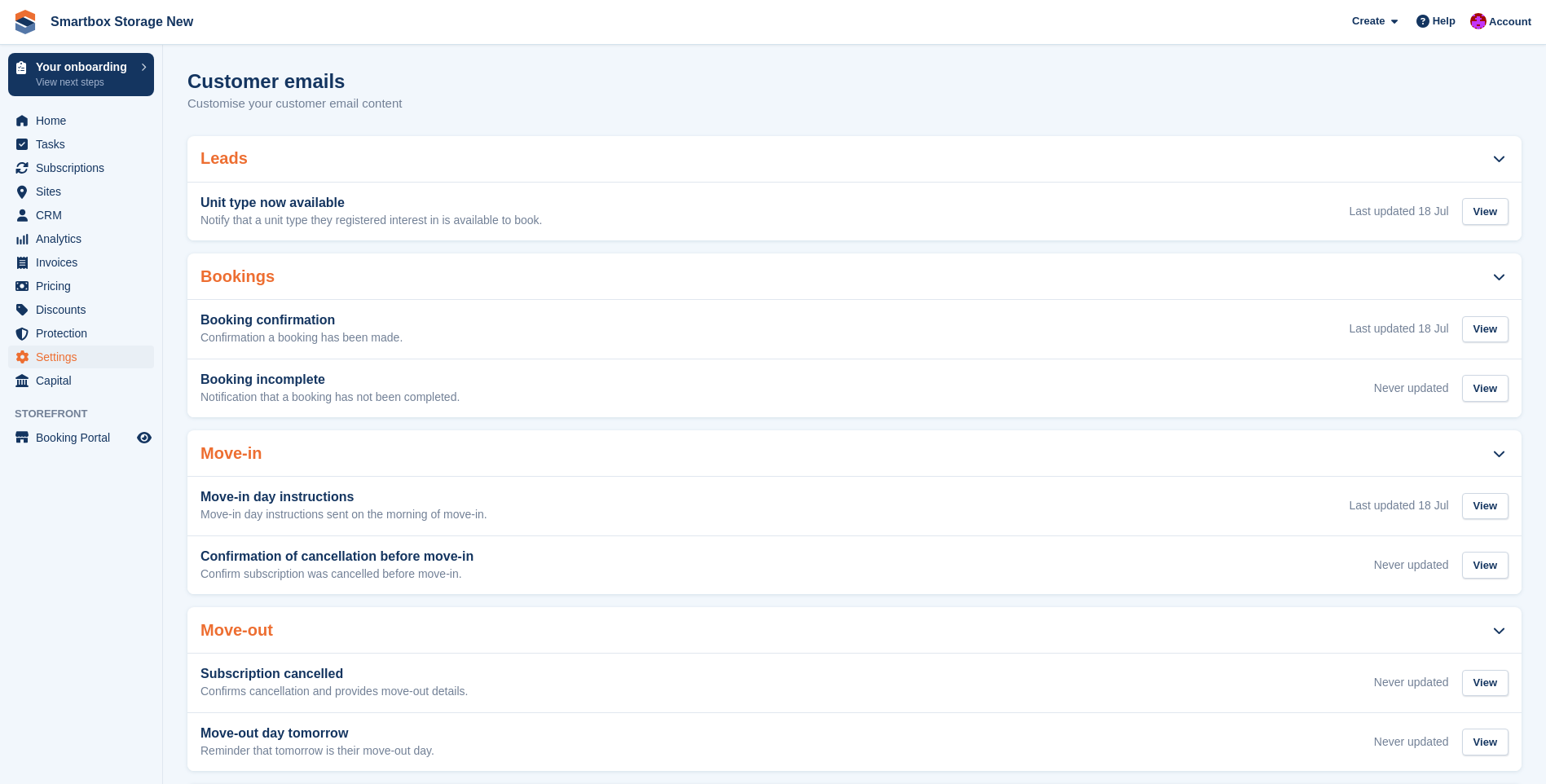 scroll, scrollTop: 0, scrollLeft: 0, axis: both 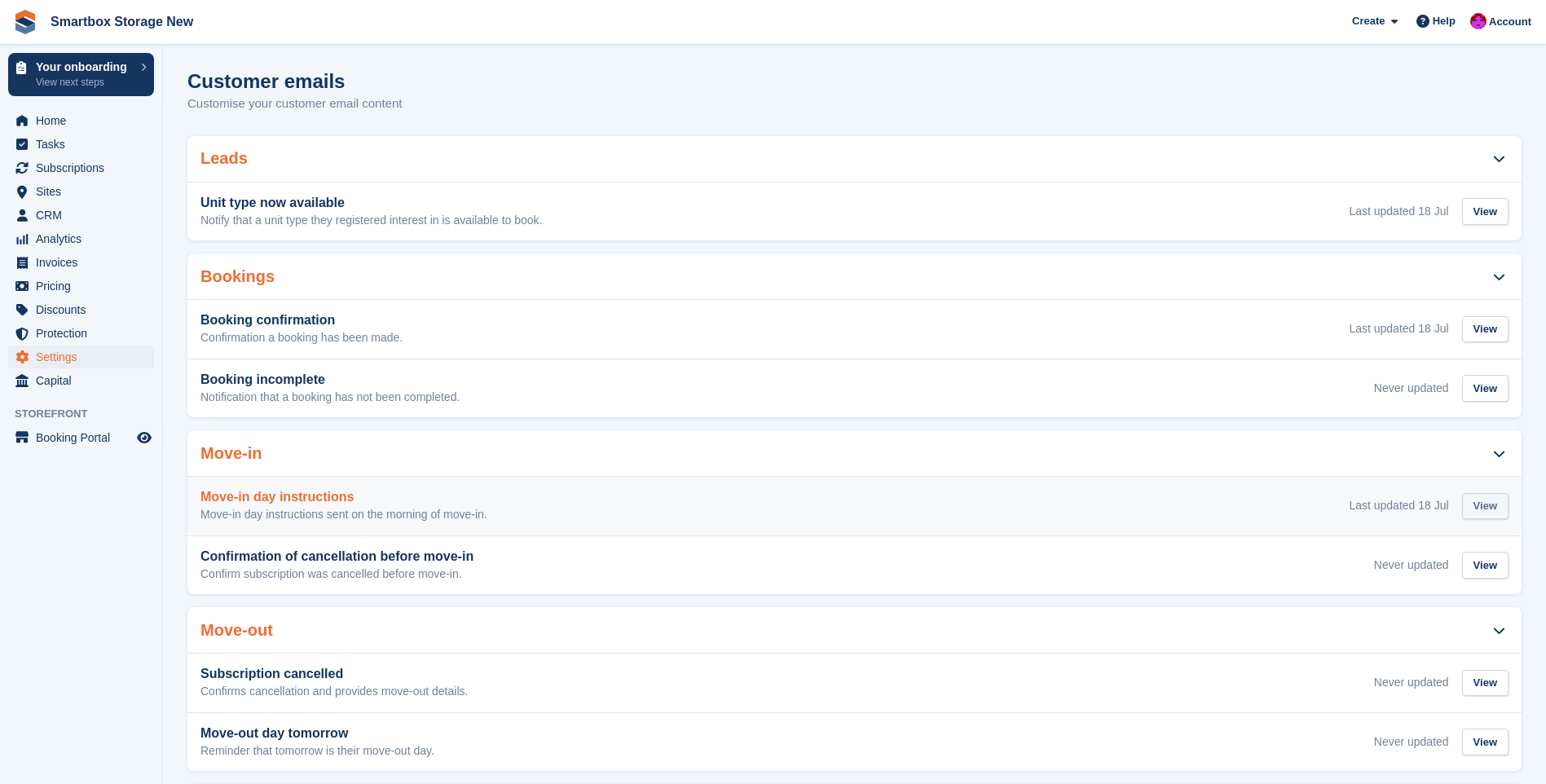 click on "View" at bounding box center [1485, 506] 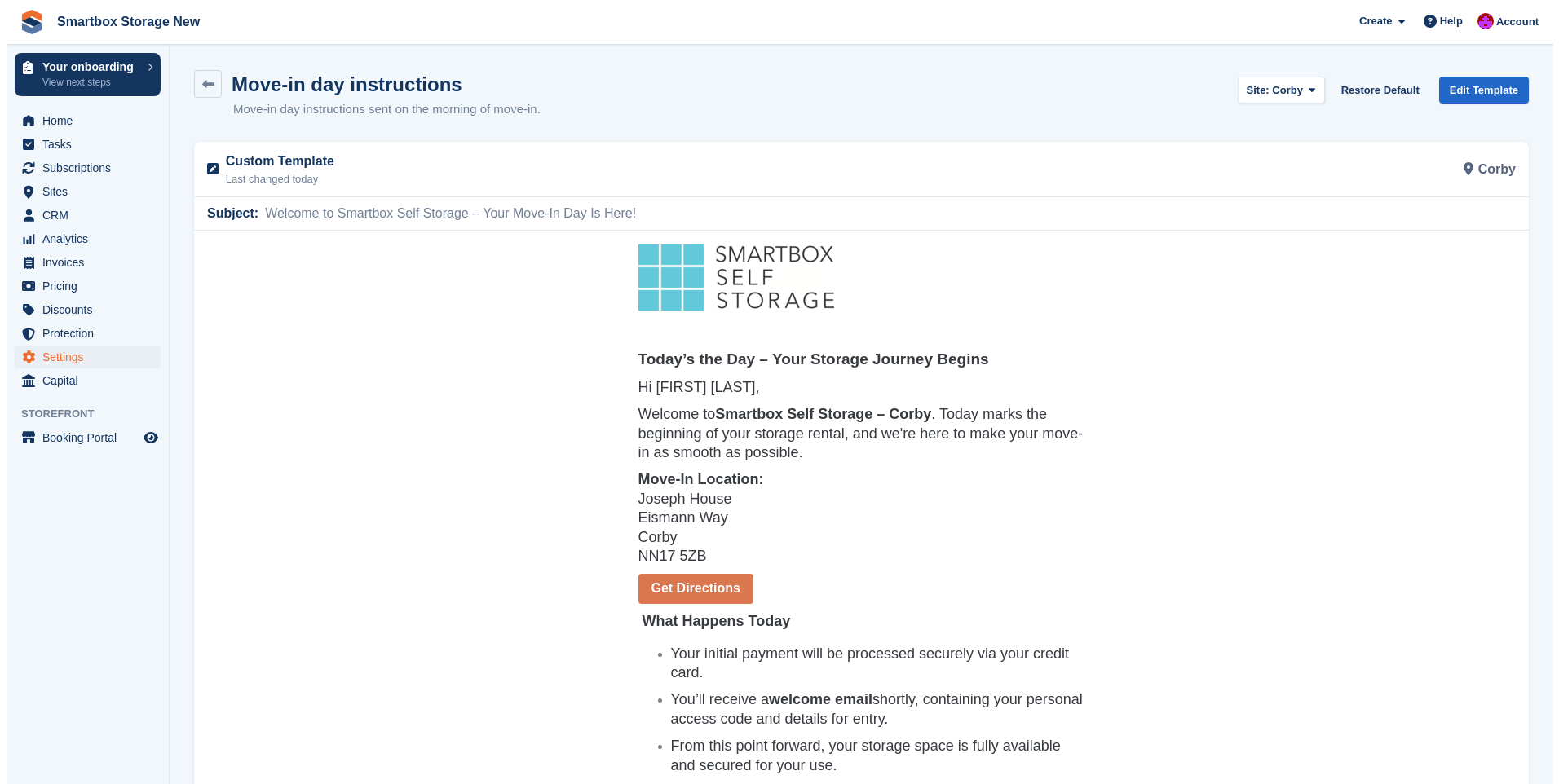 scroll, scrollTop: 0, scrollLeft: 0, axis: both 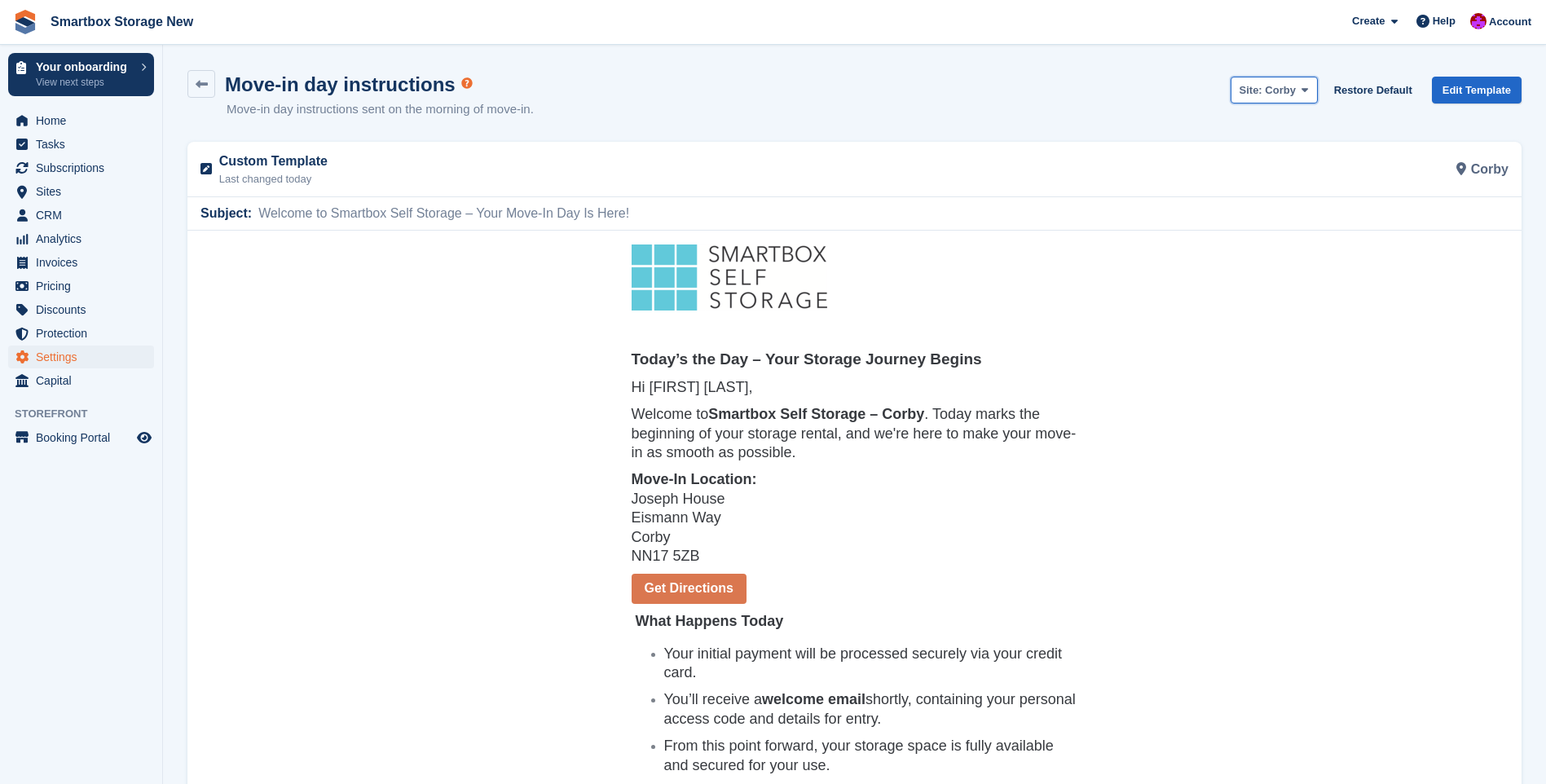 click on "Corby" at bounding box center [1280, 90] 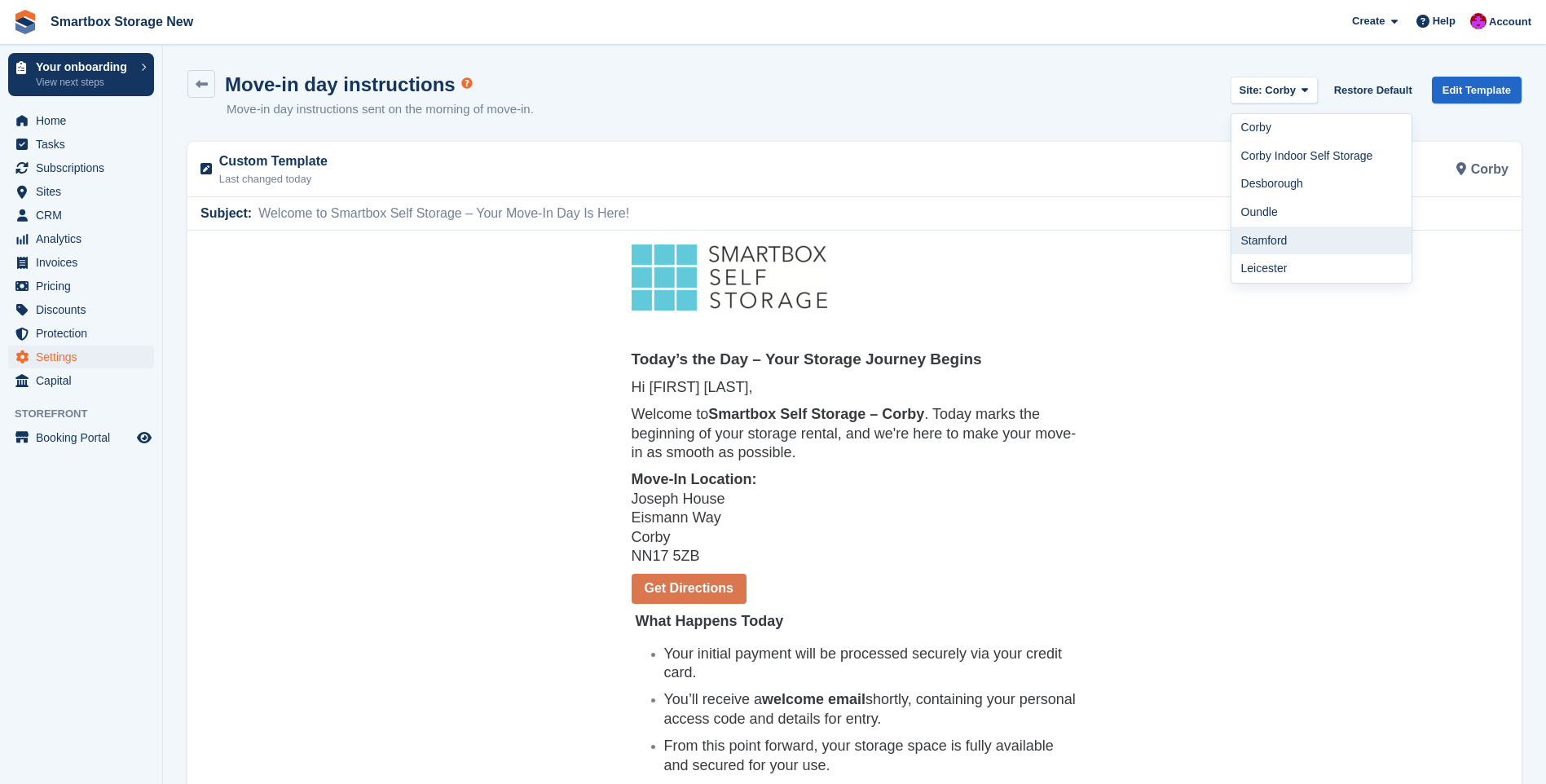 click on "Stamford" at bounding box center [1322, 240] 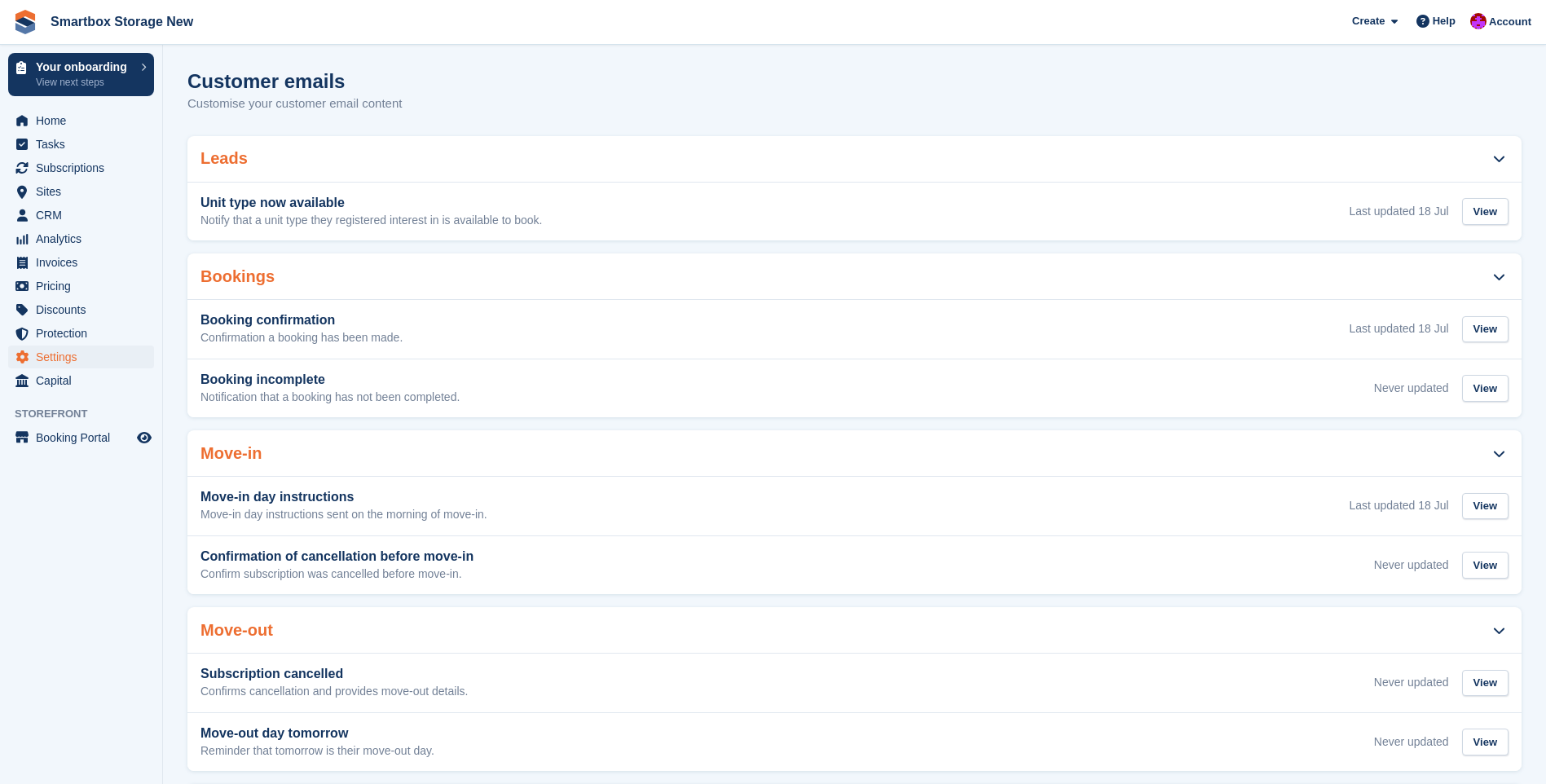 scroll, scrollTop: 0, scrollLeft: 0, axis: both 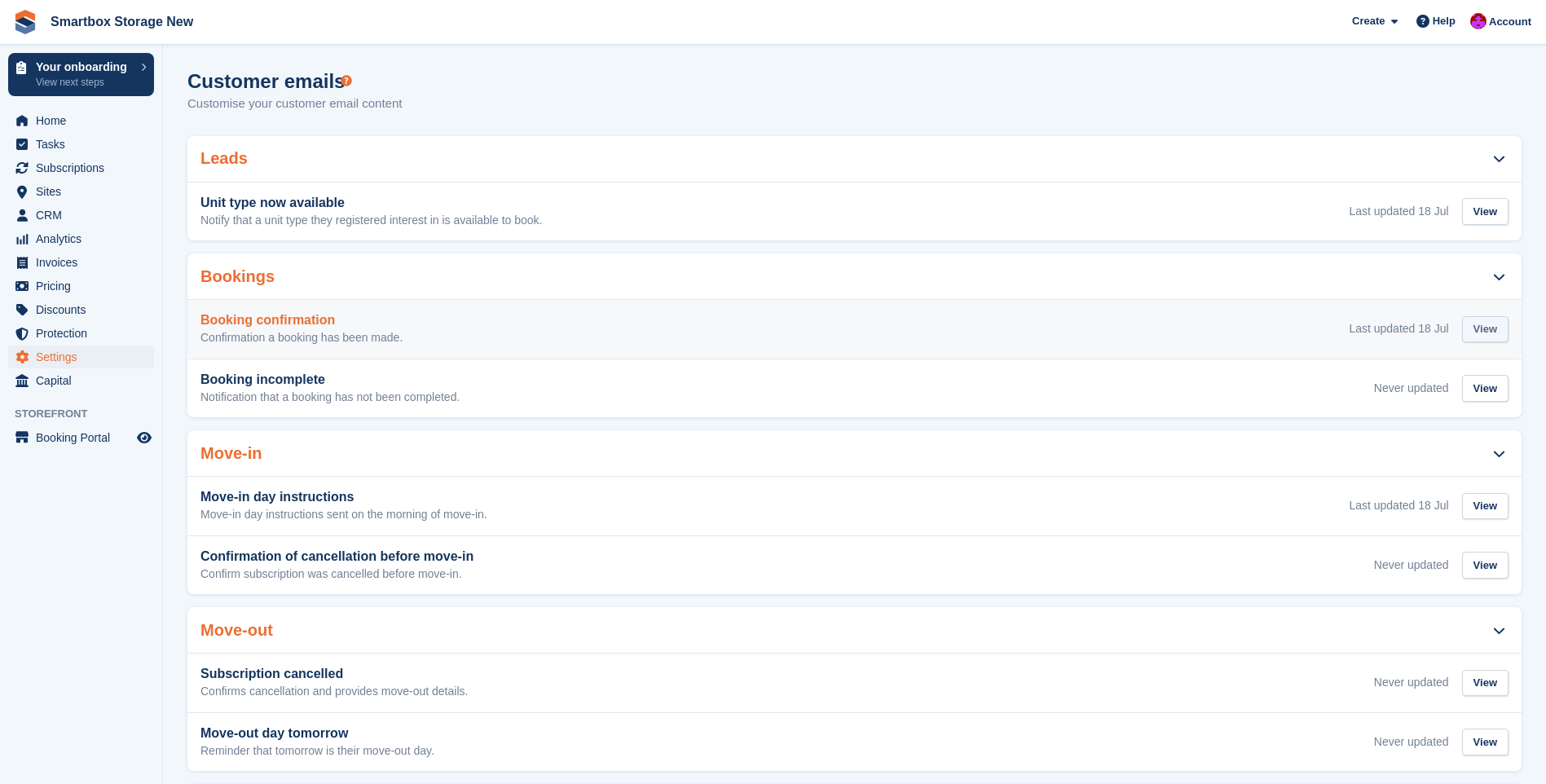 click on "View" at bounding box center [1485, 329] 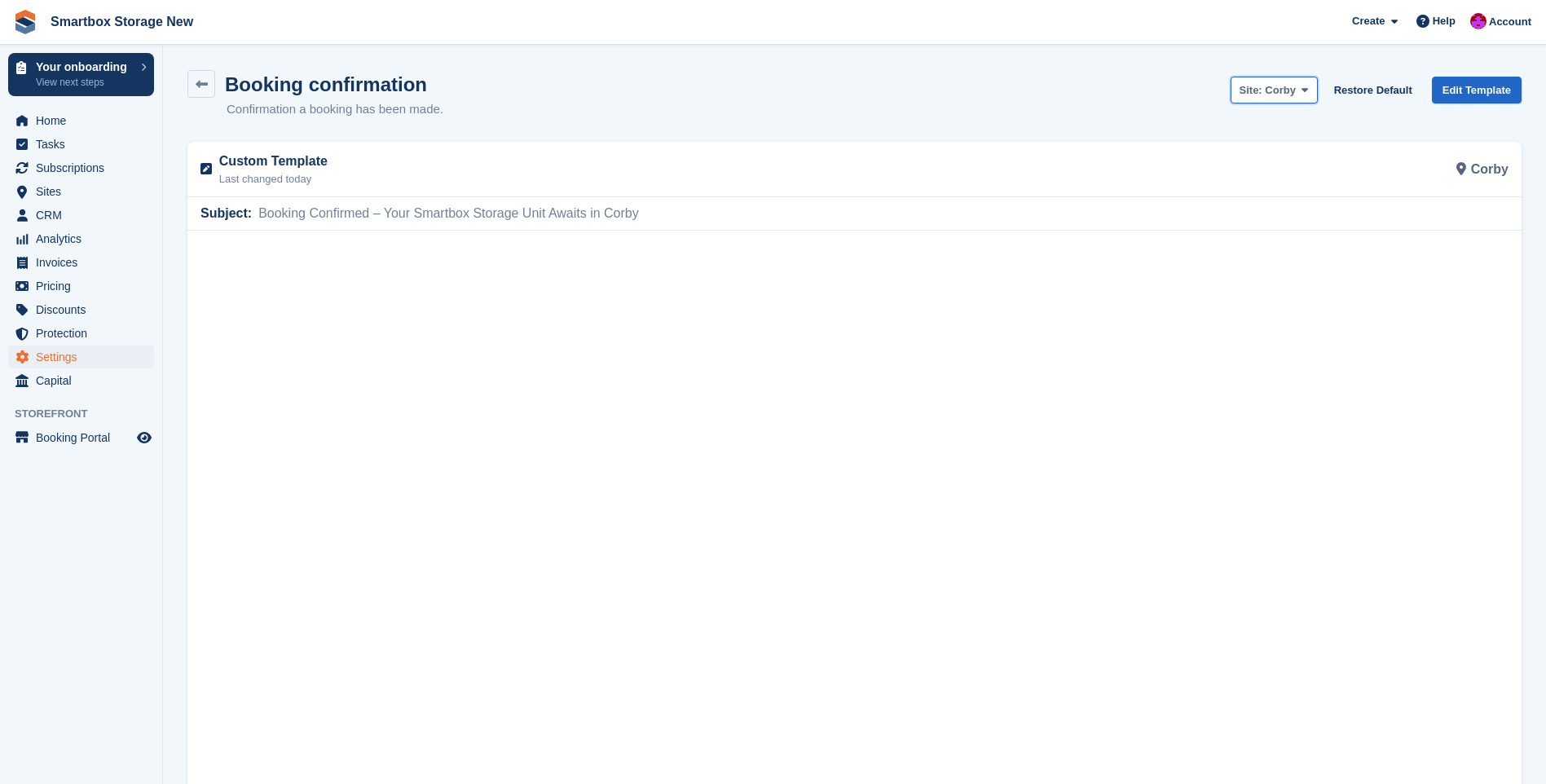 click on "Corby" at bounding box center [1280, 90] 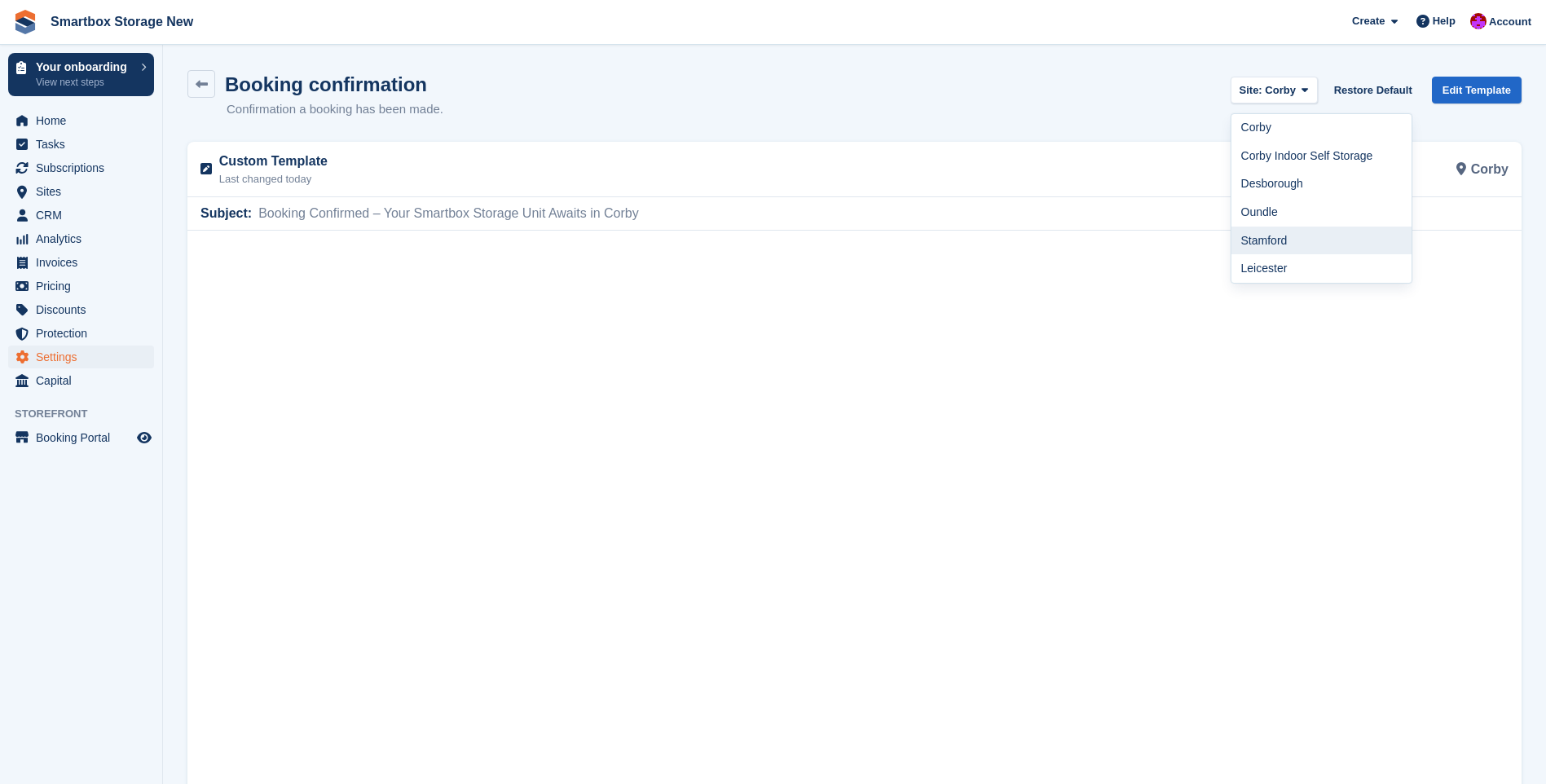 click on "Stamford" at bounding box center [1322, 240] 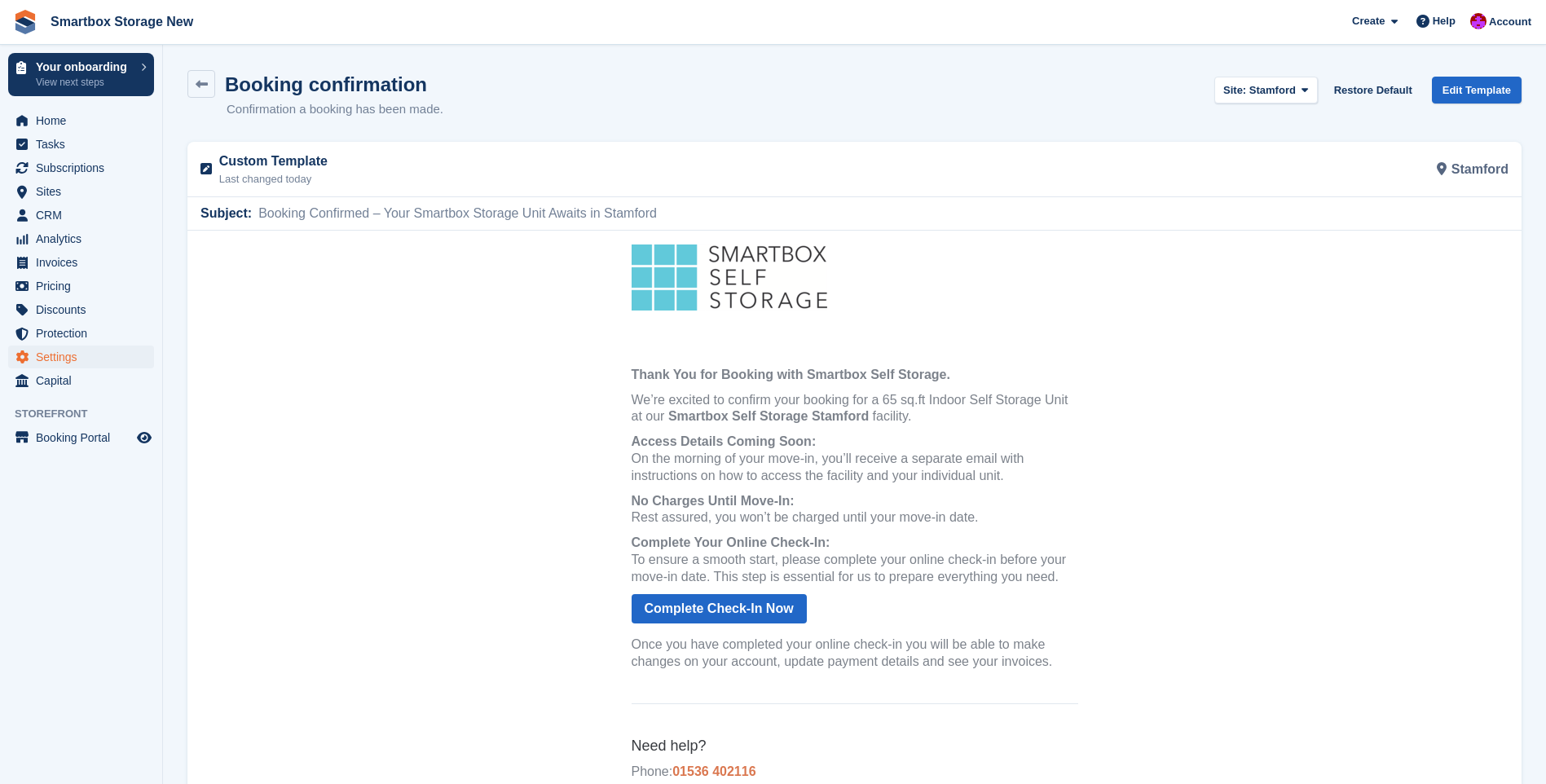 scroll, scrollTop: 0, scrollLeft: 0, axis: both 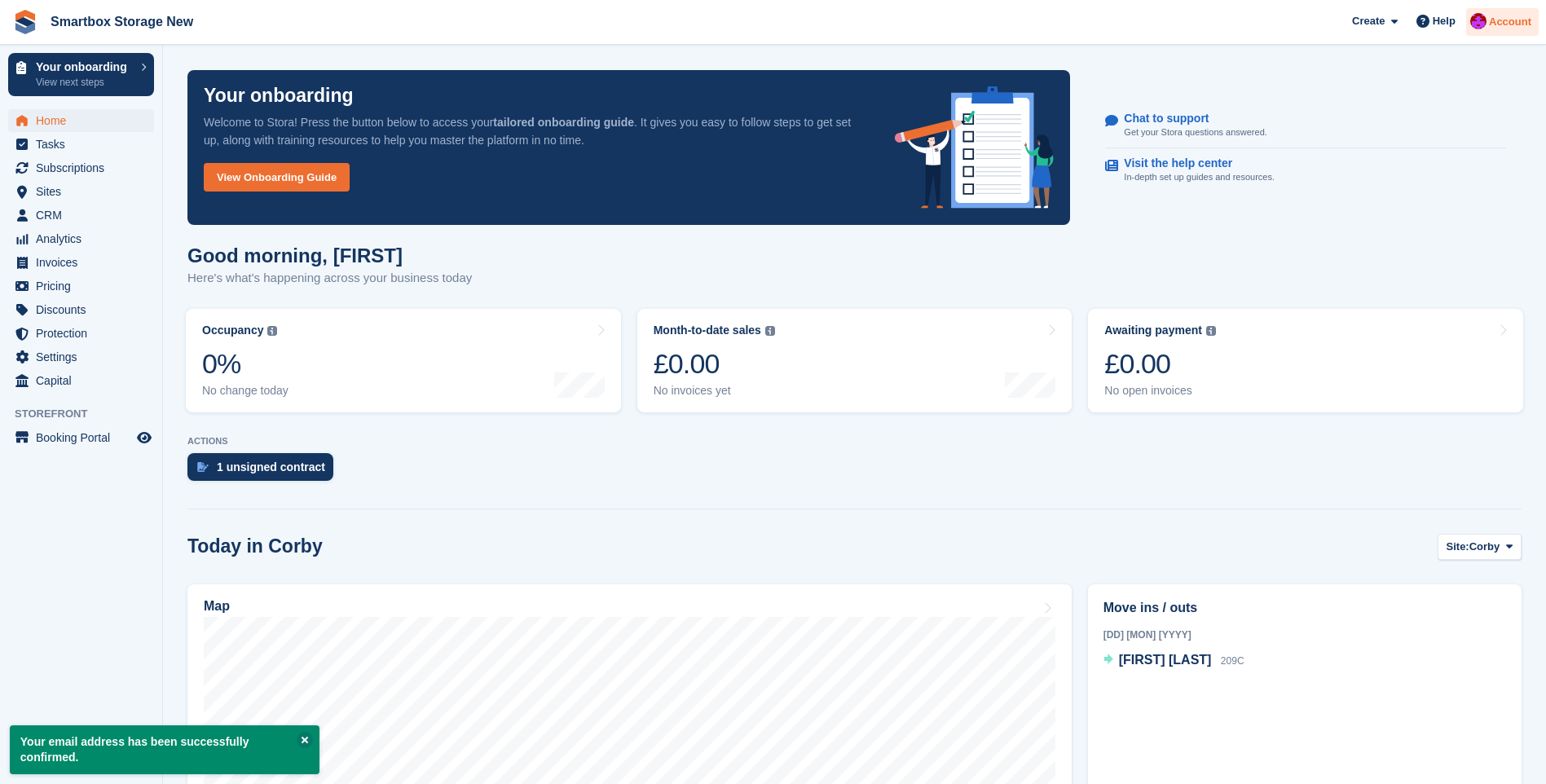 click on "Account" at bounding box center (1510, 22) 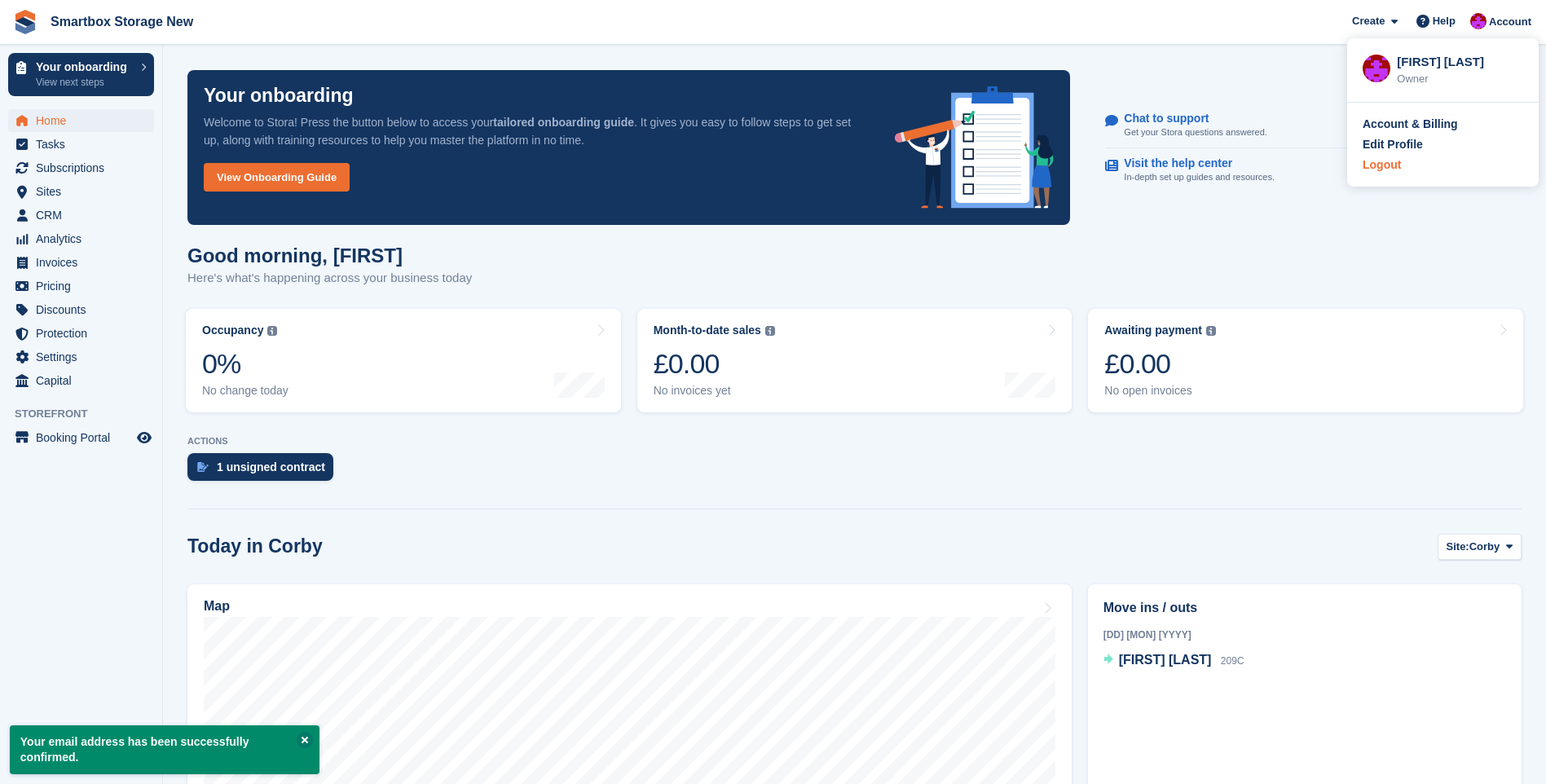 click on "Logout" at bounding box center [1442, 165] 